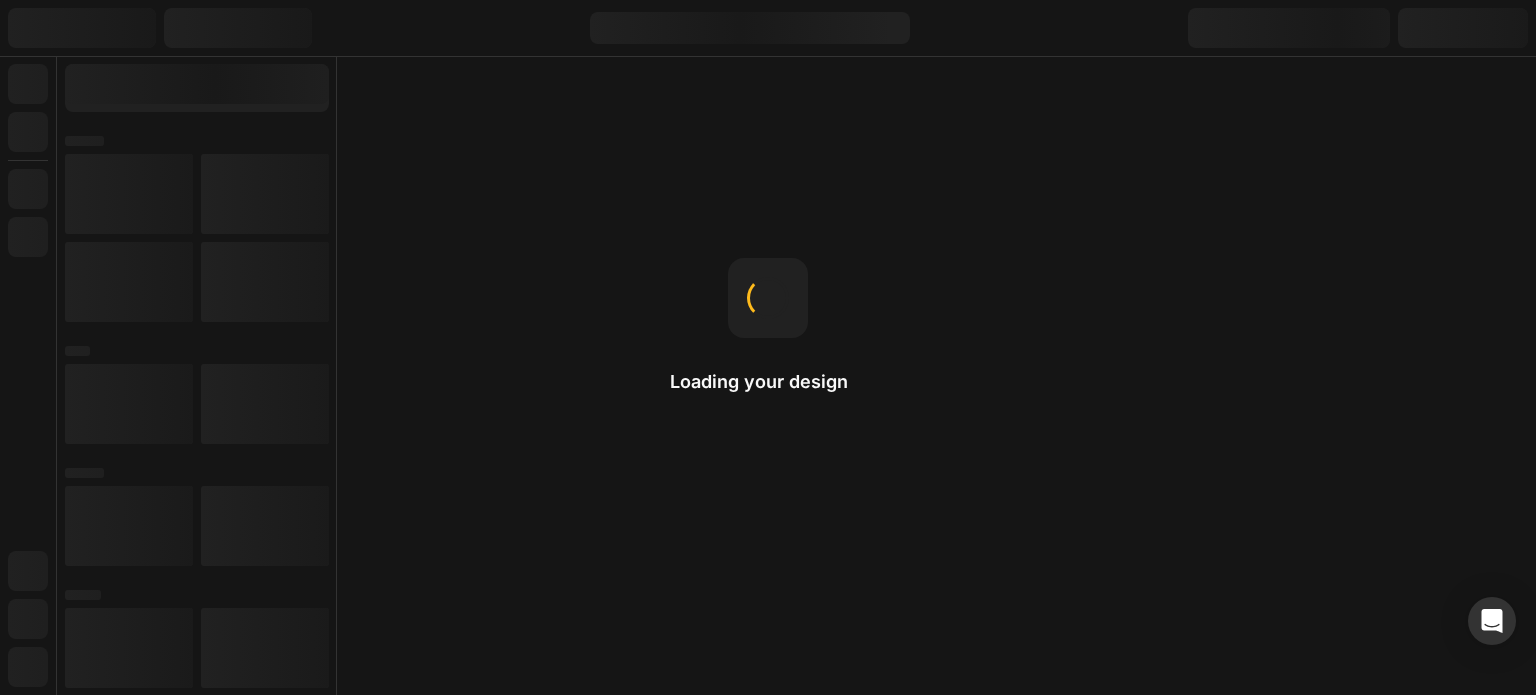 scroll, scrollTop: 0, scrollLeft: 0, axis: both 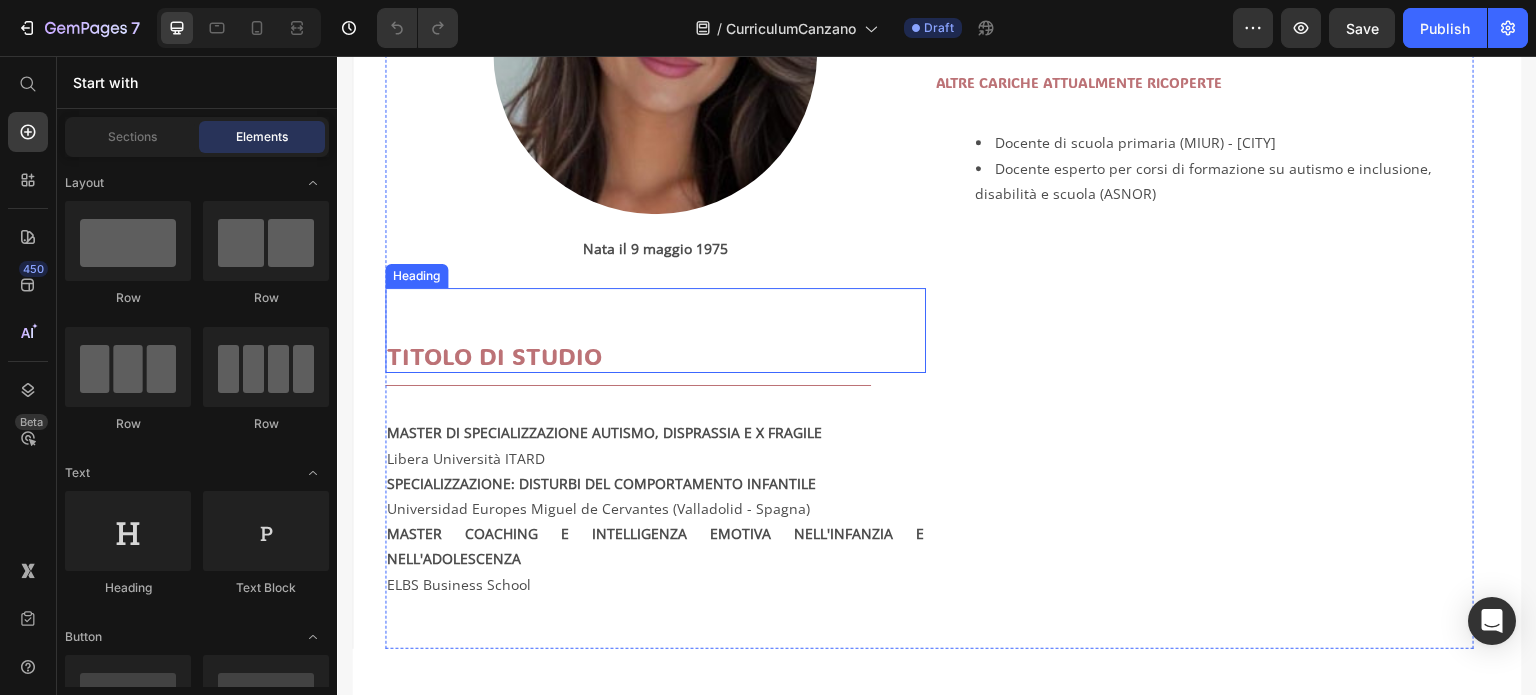 click on "TITOLO DI STUDIO" at bounding box center [655, 355] 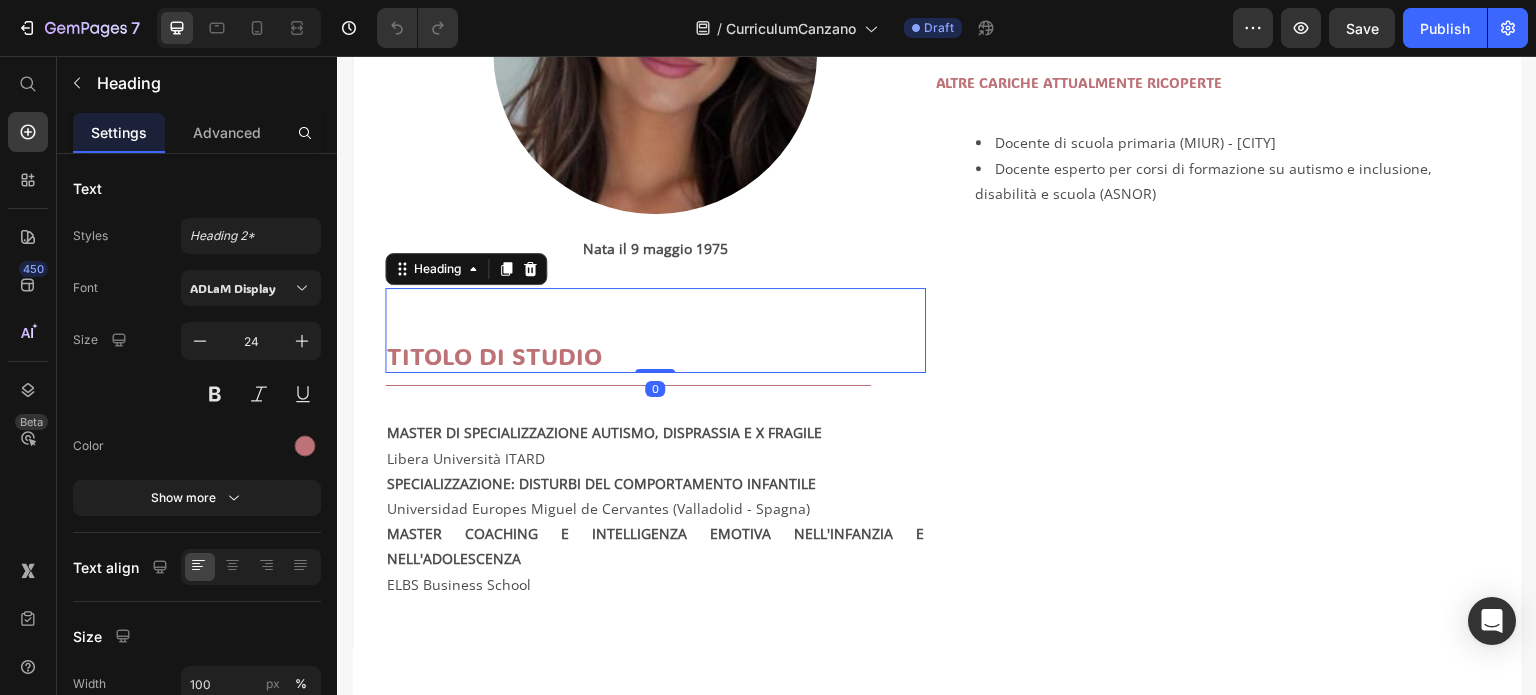 click on "TITOLO DI STUDIO" at bounding box center [655, 355] 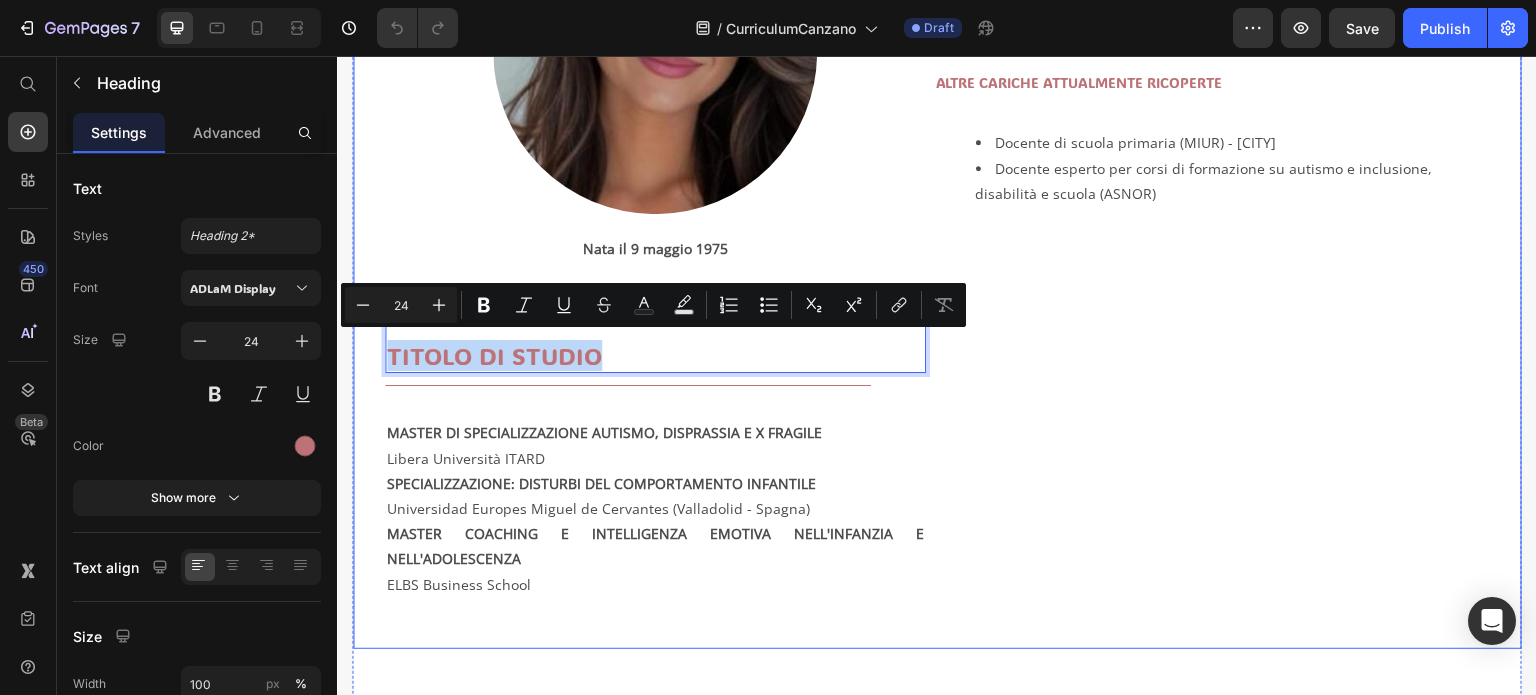 drag, startPoint x: 601, startPoint y: 348, endPoint x: 380, endPoint y: 336, distance: 221.32555 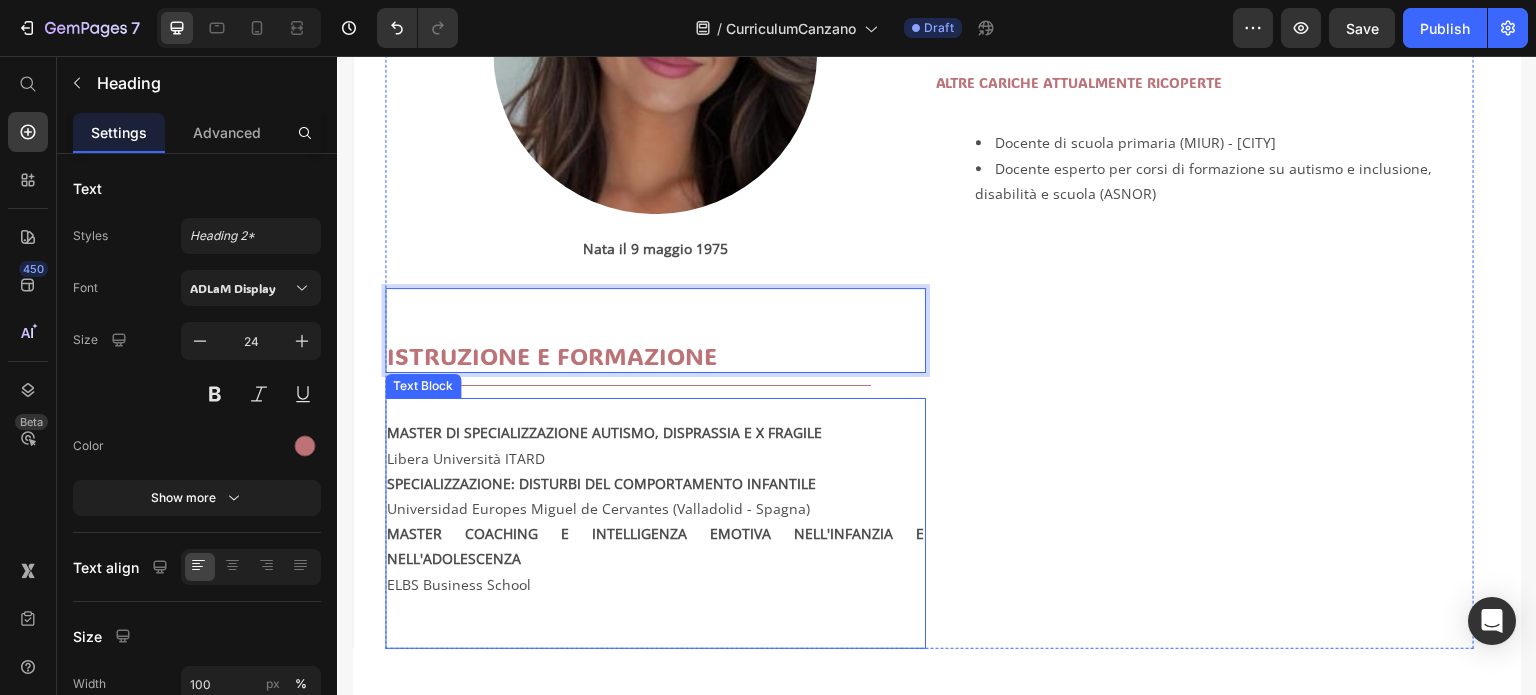 click on "Libera Università ITARD" at bounding box center [655, 458] 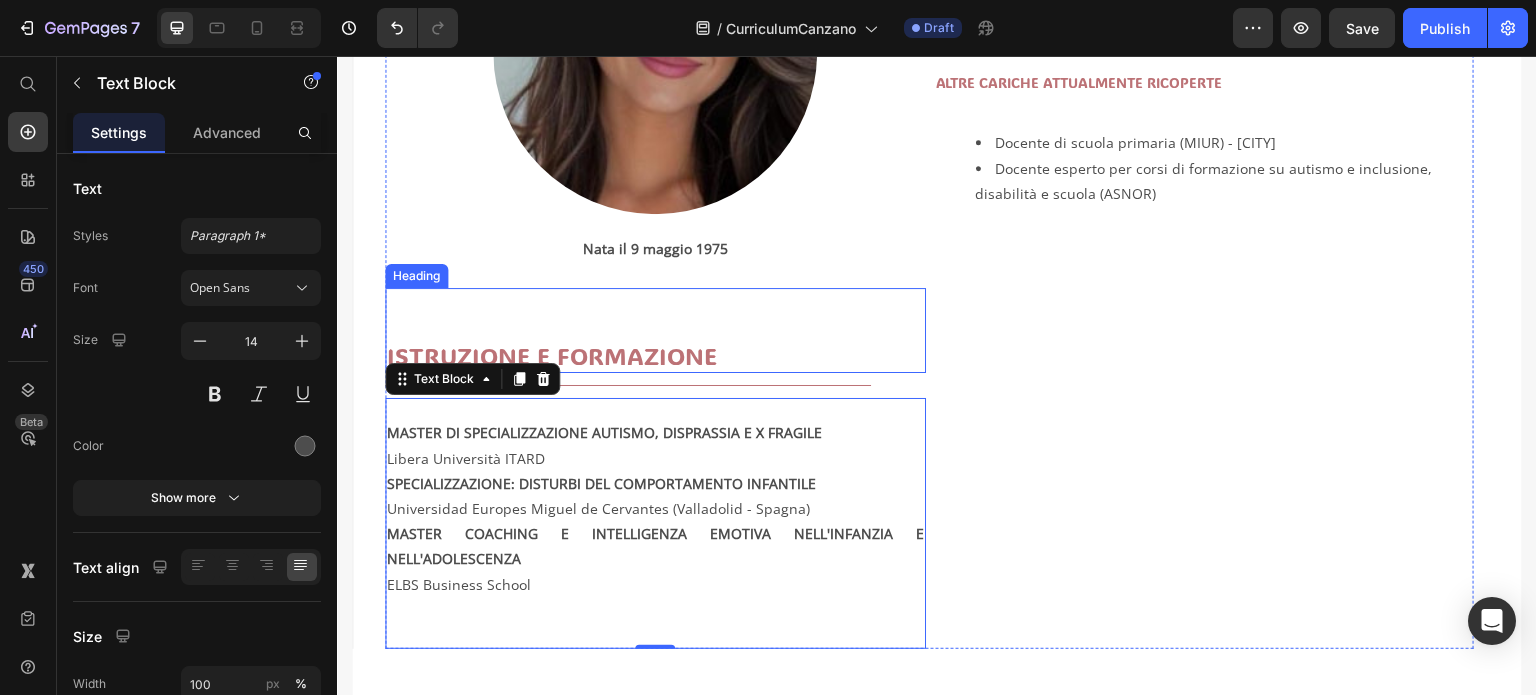 click on "ISTRUZIONE E FORMAZIONE" at bounding box center [655, 355] 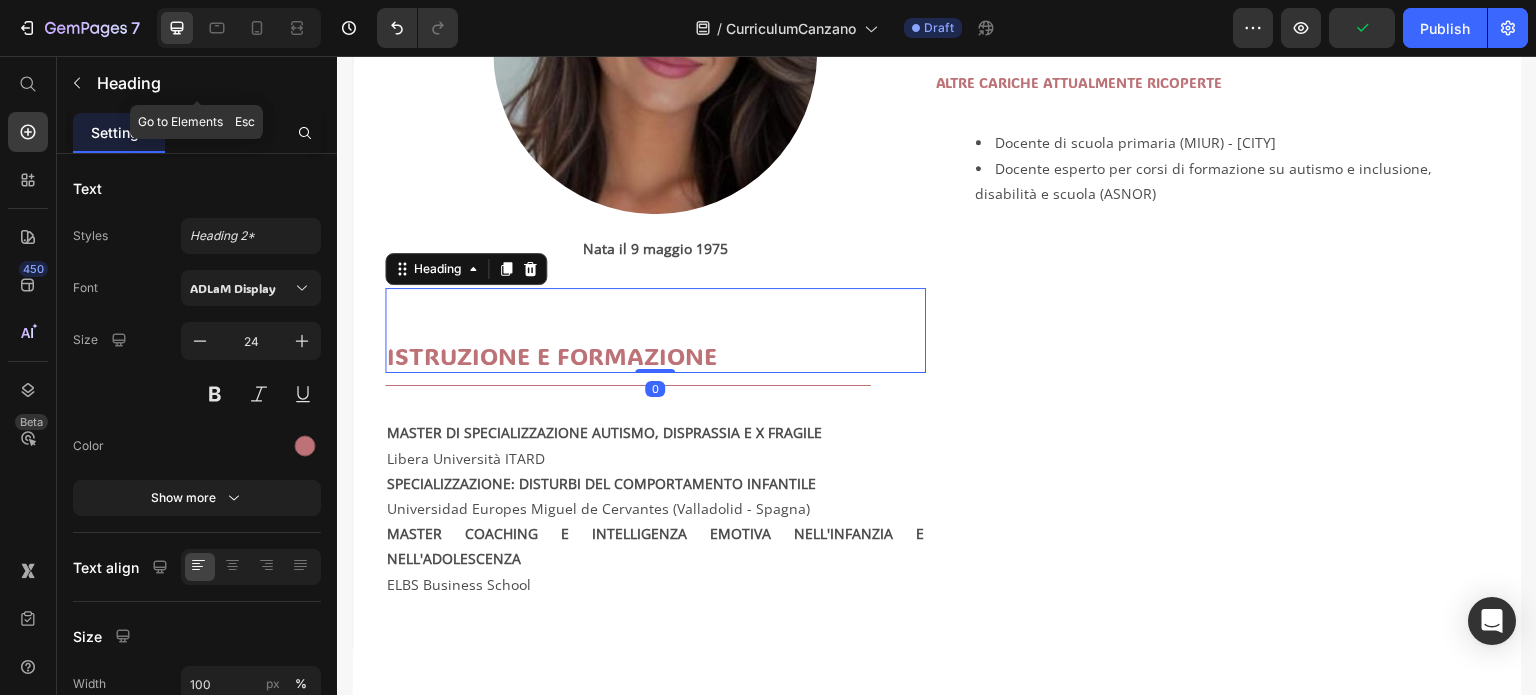 click 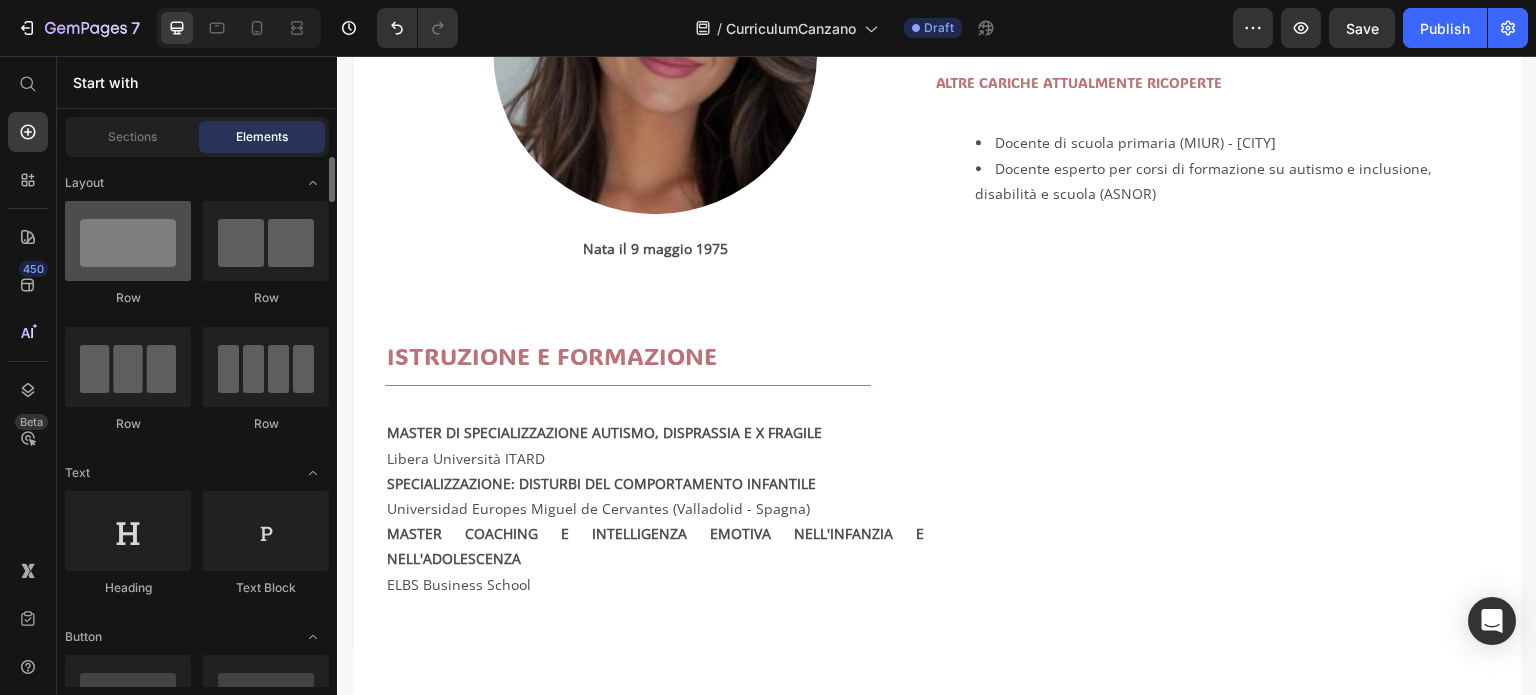 click at bounding box center (128, 241) 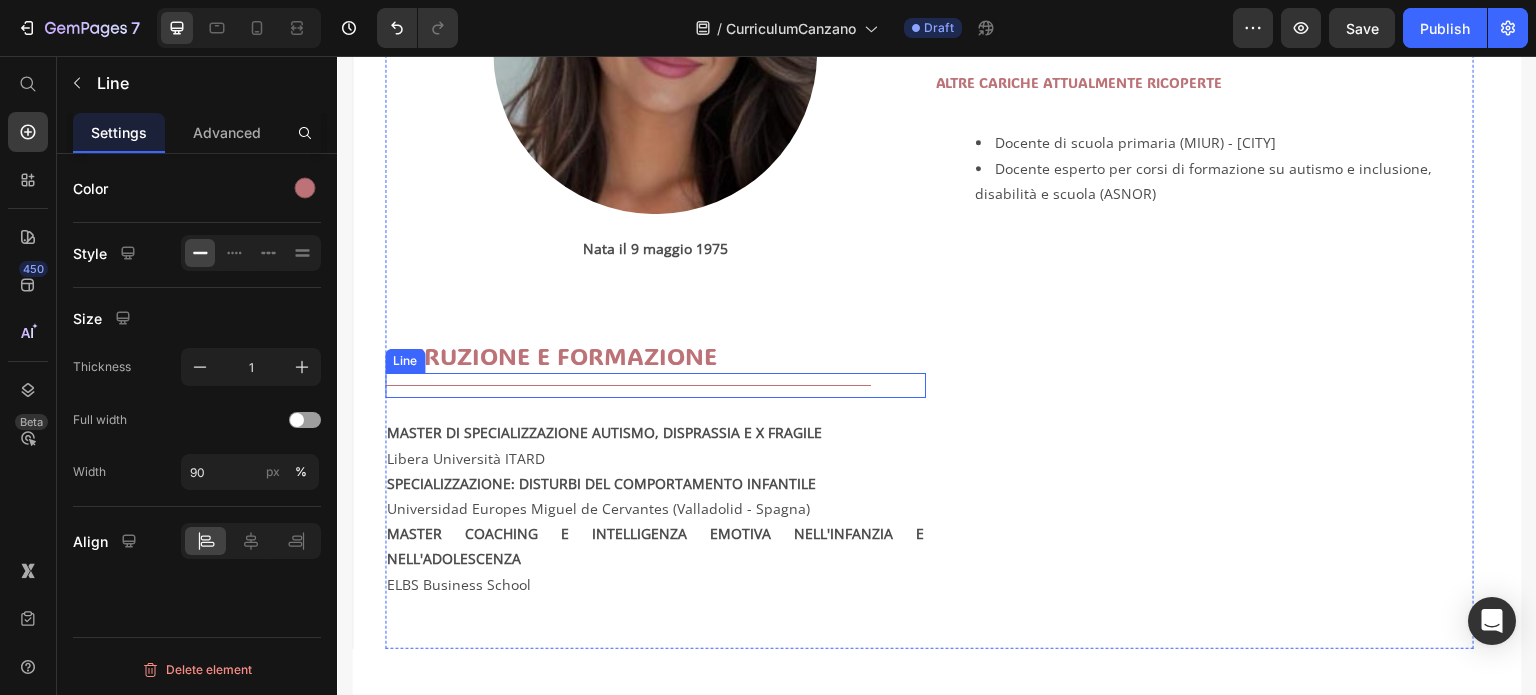 click on "Title Line" at bounding box center [655, 385] 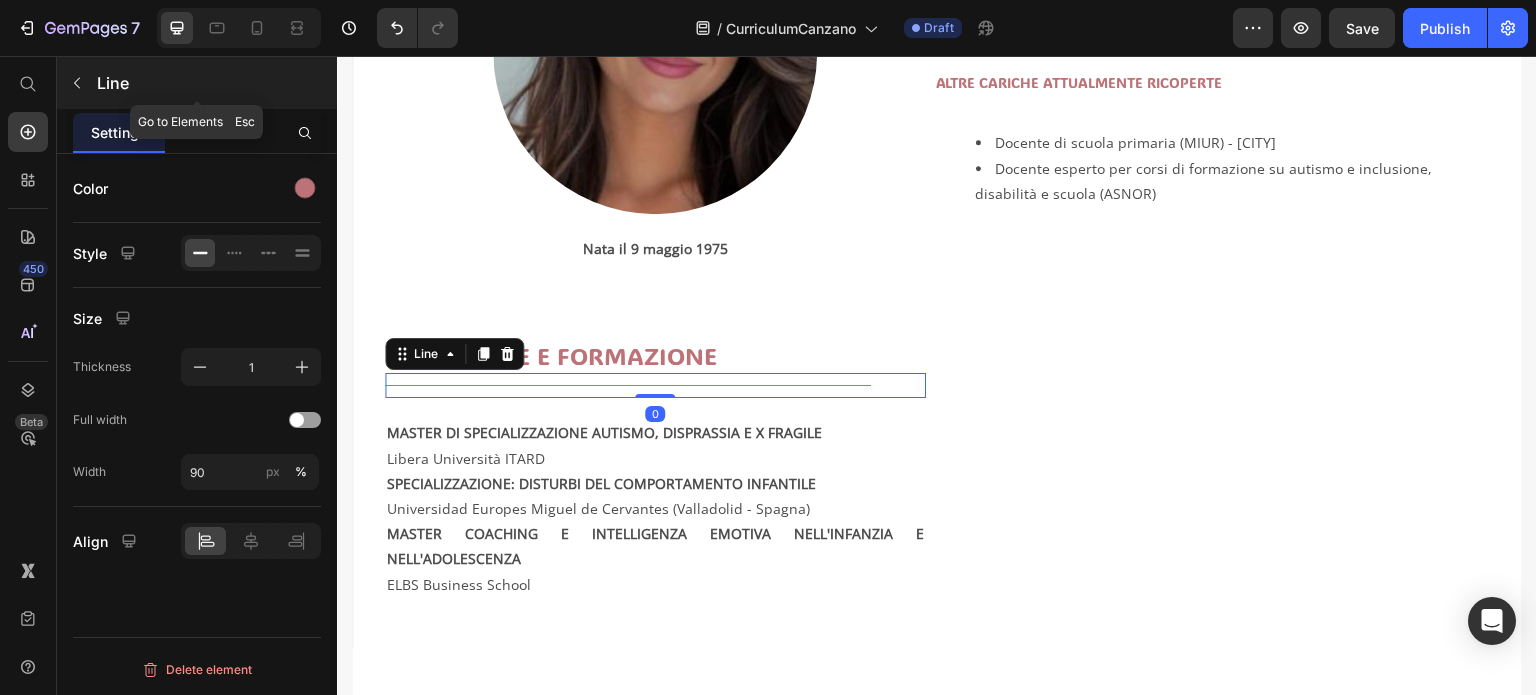 click 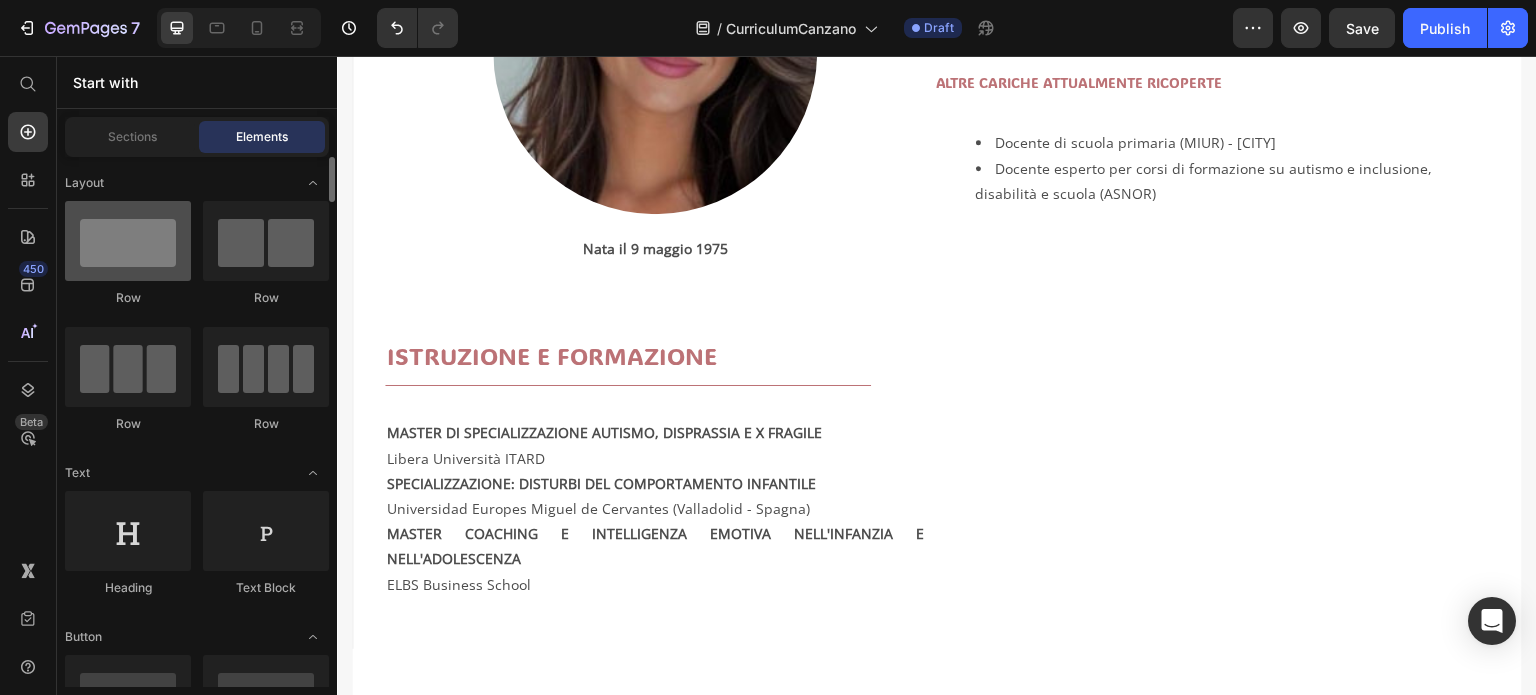 click at bounding box center (128, 241) 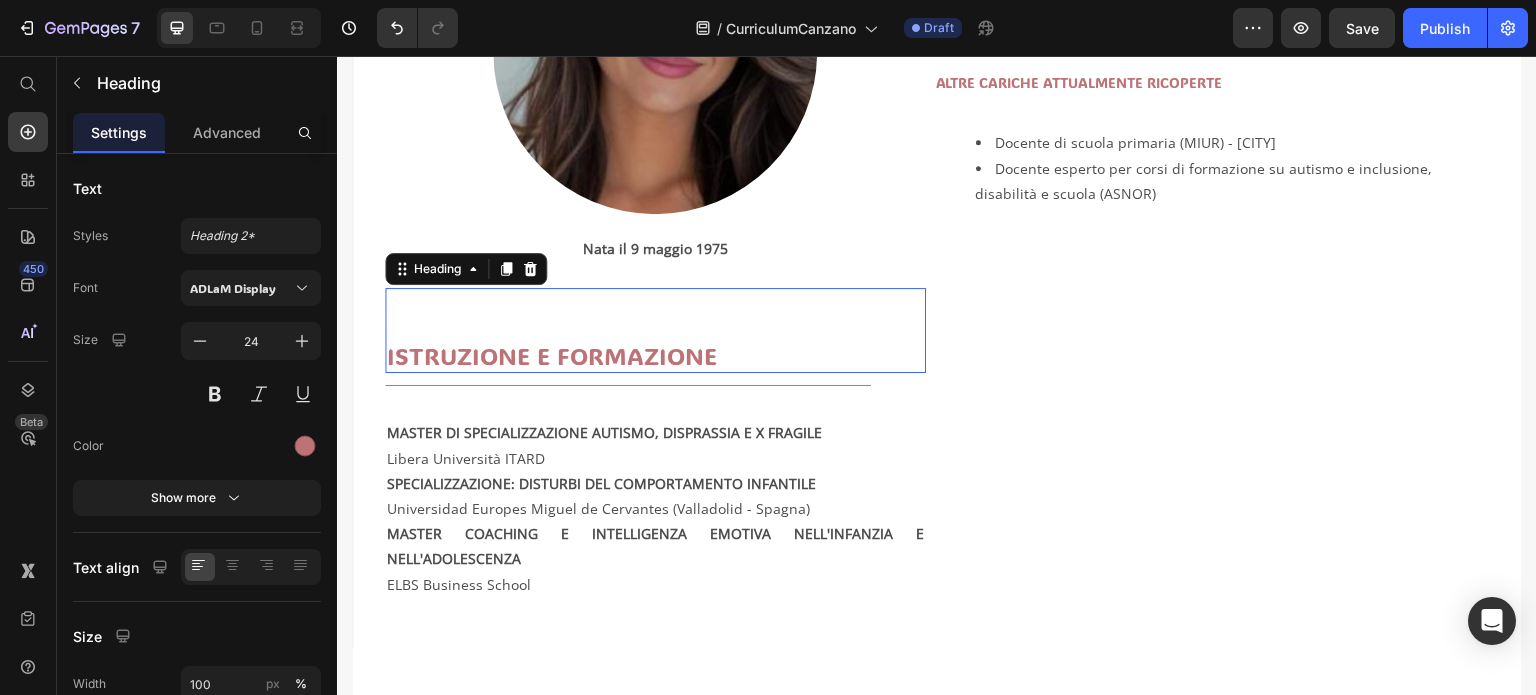 click on "ISTRUZIONE E FORMAZIONE" at bounding box center (655, 355) 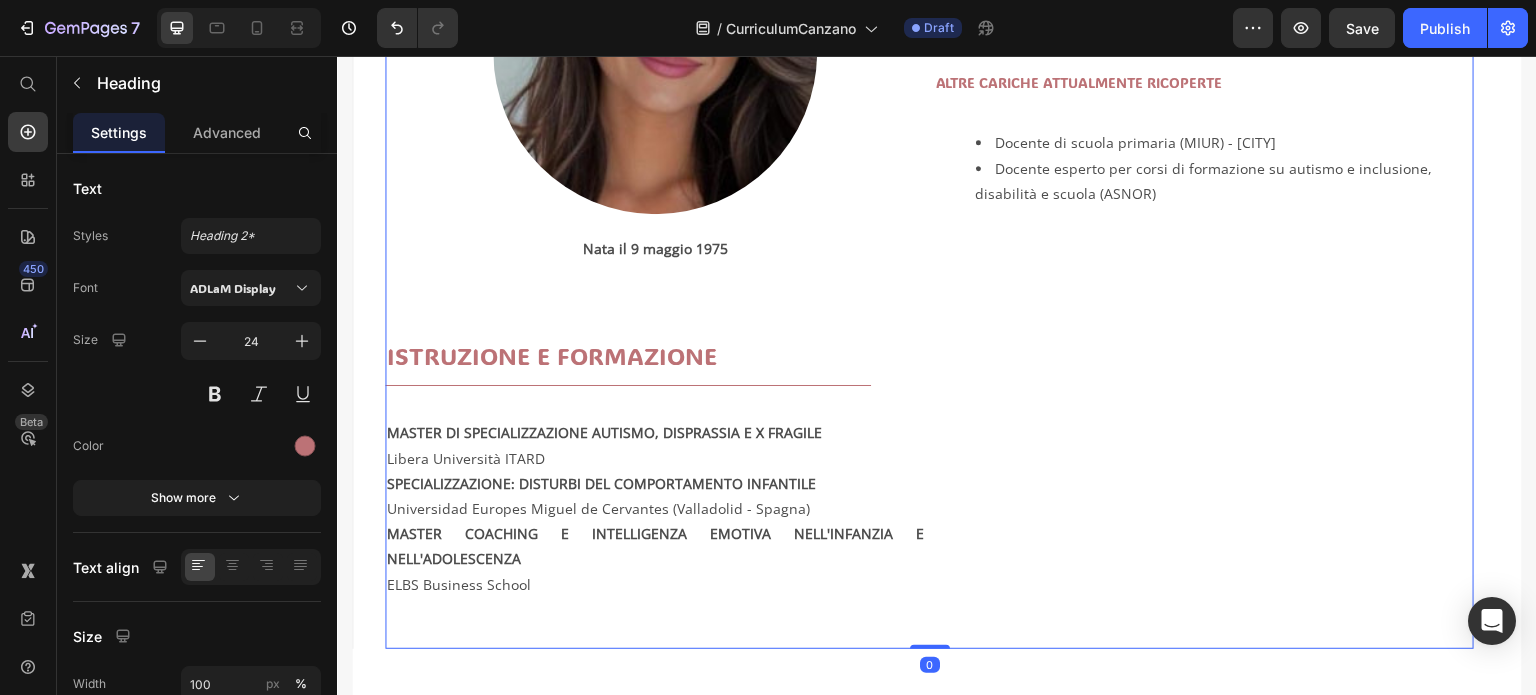 click on "CARICHE PRINCIPALI Heading Social Media Manager Blogger per "Autenticamente Autismo" Esperta di autismo e disturbi del comportamento Text Block ALTRE CARICHE ATTUALMENTE RICOPERTE Heading Docente di scuola primaria (MIUR) - Caserta Docente esperto per corsi di formazione su autismo e inclusione, disabilità e scuola (ASNOR) Text Block" at bounding box center (1204, 244) 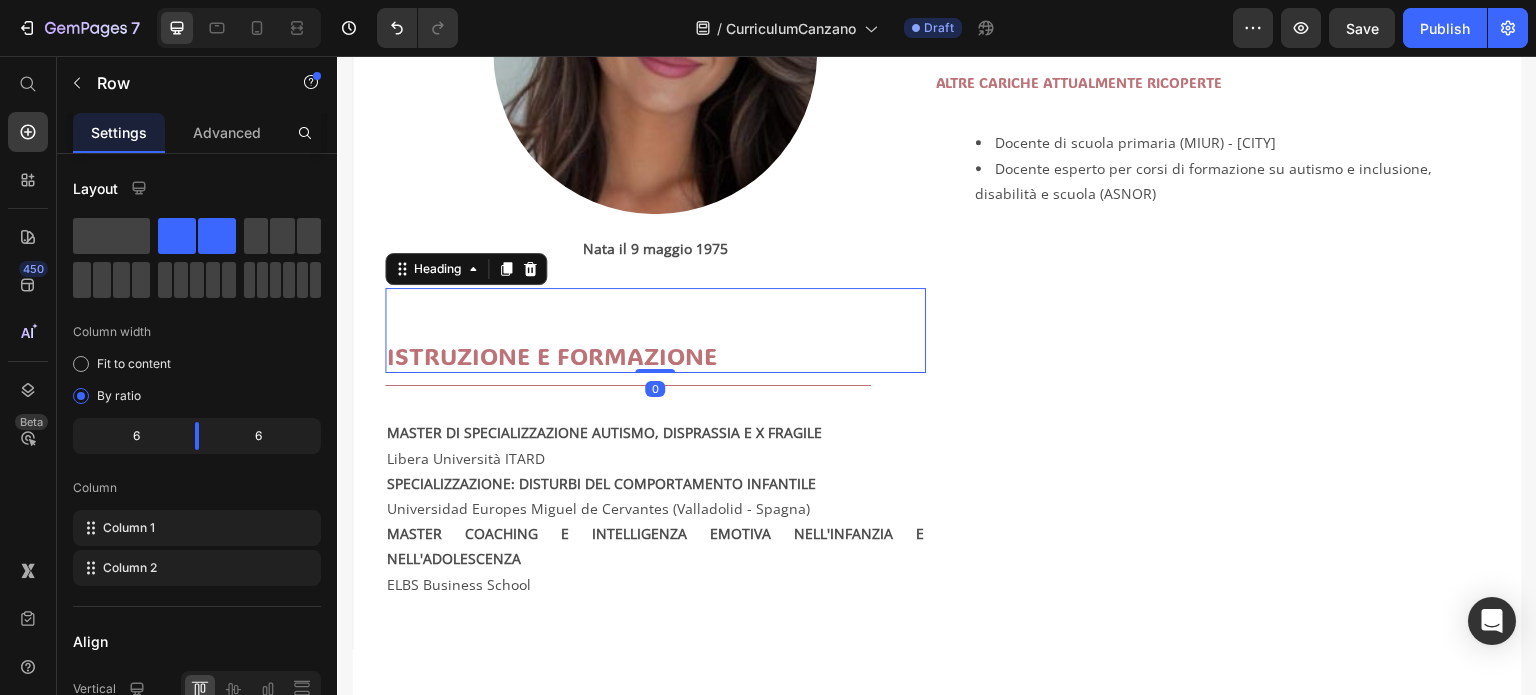 click on "ISTRUZIONE E FORMAZIONE Heading   0" at bounding box center (655, 330) 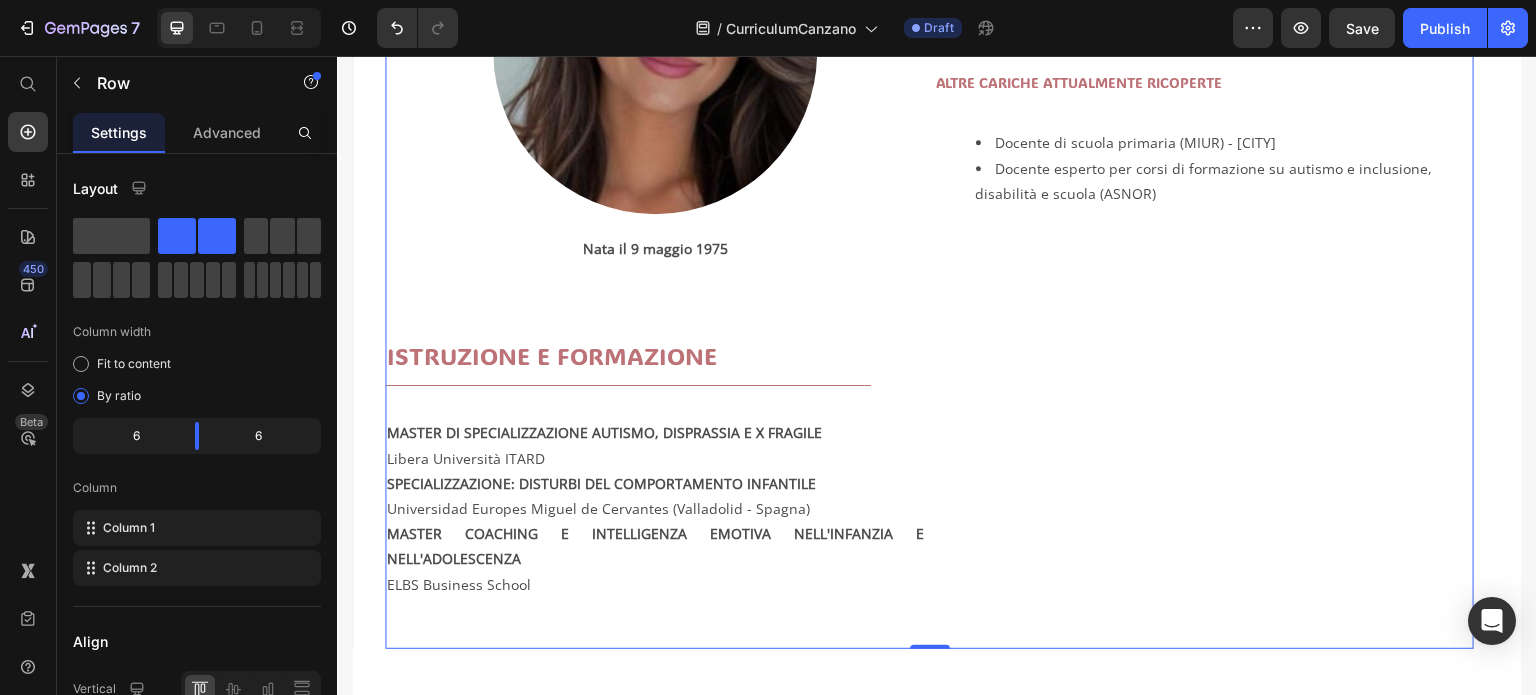 click on "CARICHE PRINCIPALI Heading Social Media Manager Blogger per "Autenticamente Autismo" Esperta di autismo e disturbi del comportamento Text Block ALTRE CARICHE ATTUALMENTE RICOPERTE Heading Docente di scuola primaria (MIUR) - Caserta Docente esperto per corsi di formazione su autismo e inclusione, disabilità e scuola (ASNOR) Text Block" at bounding box center [1204, 244] 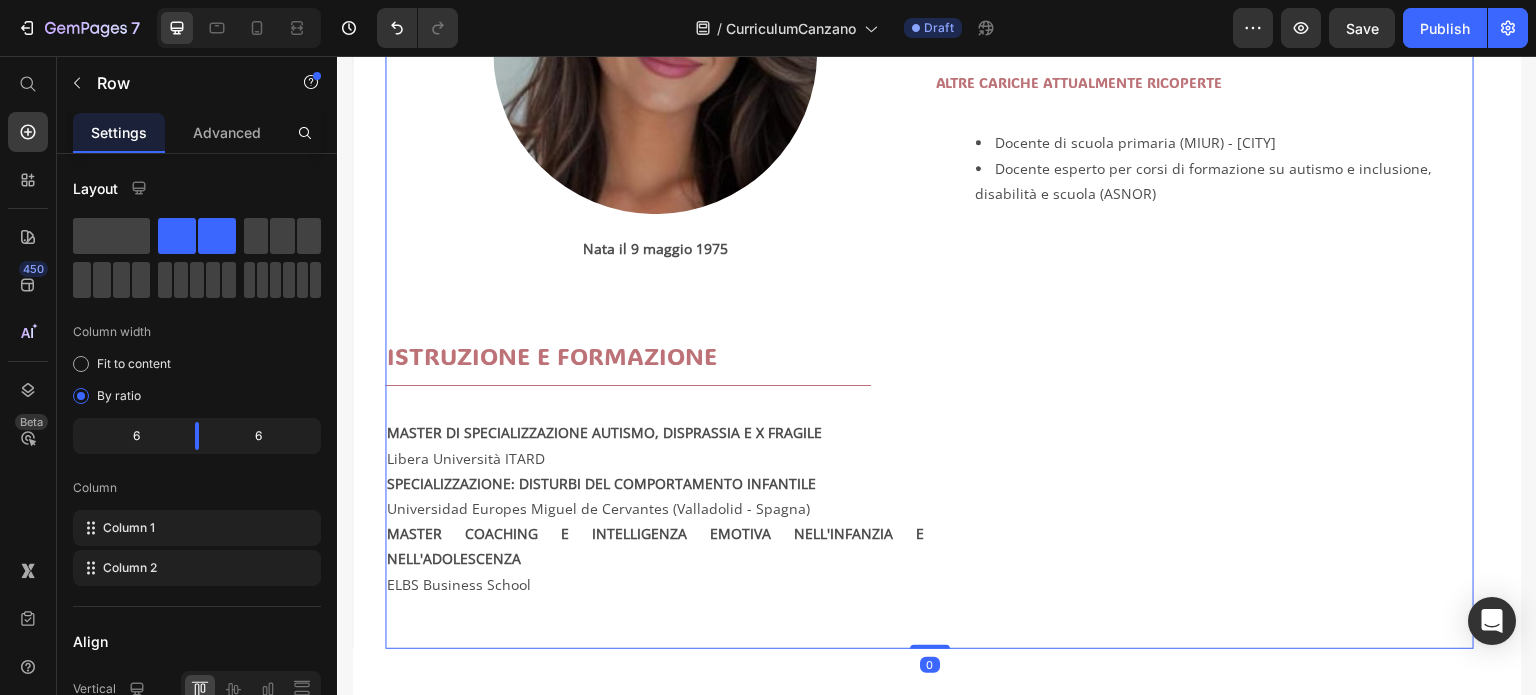 click on "CARICHE PRINCIPALI Heading Social Media Manager Blogger per "Autenticamente Autismo" Esperta di autismo e disturbi del comportamento Text Block ALTRE CARICHE ATTUALMENTE RICOPERTE Heading Docente di scuola primaria (MIUR) - Caserta Docente esperto per corsi di formazione su autismo e inclusione, disabilità e scuola (ASNOR) Text Block" at bounding box center [1204, 244] 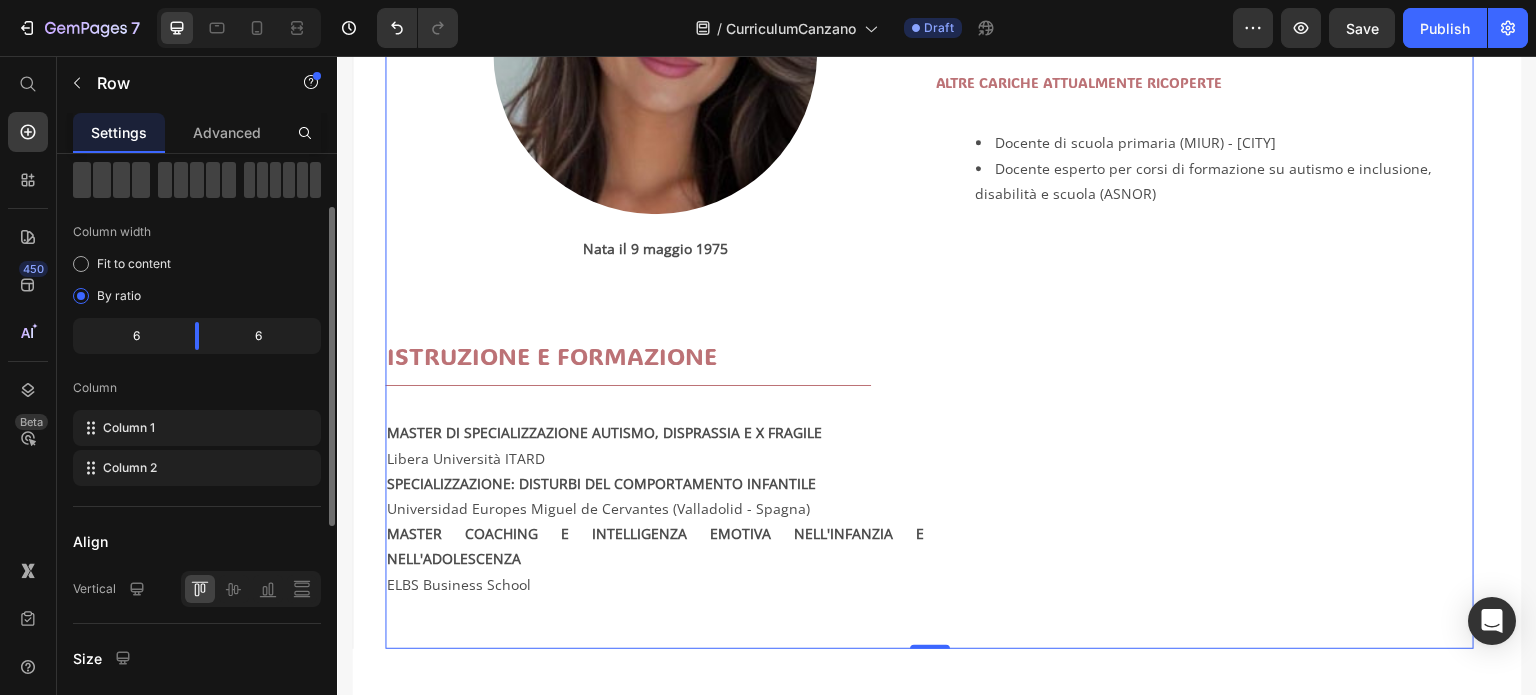scroll, scrollTop: 0, scrollLeft: 0, axis: both 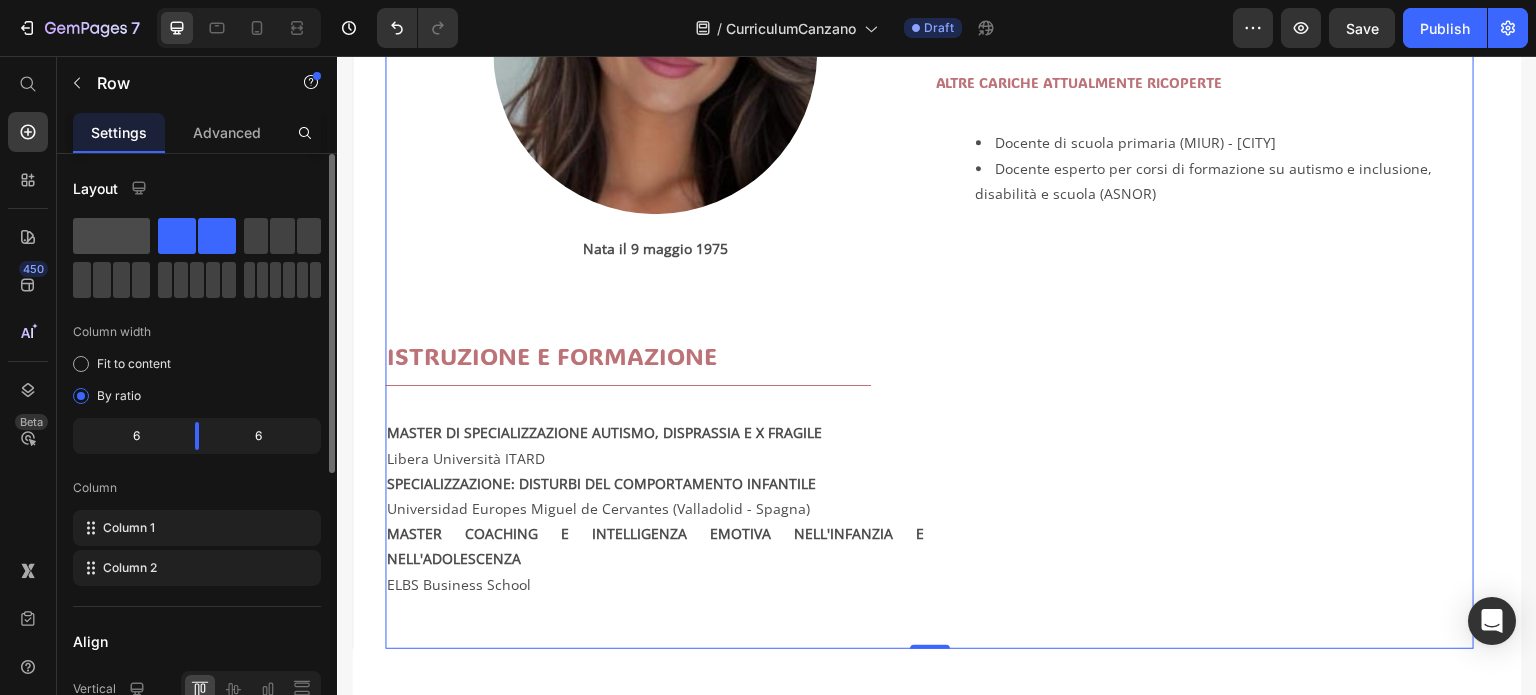 click 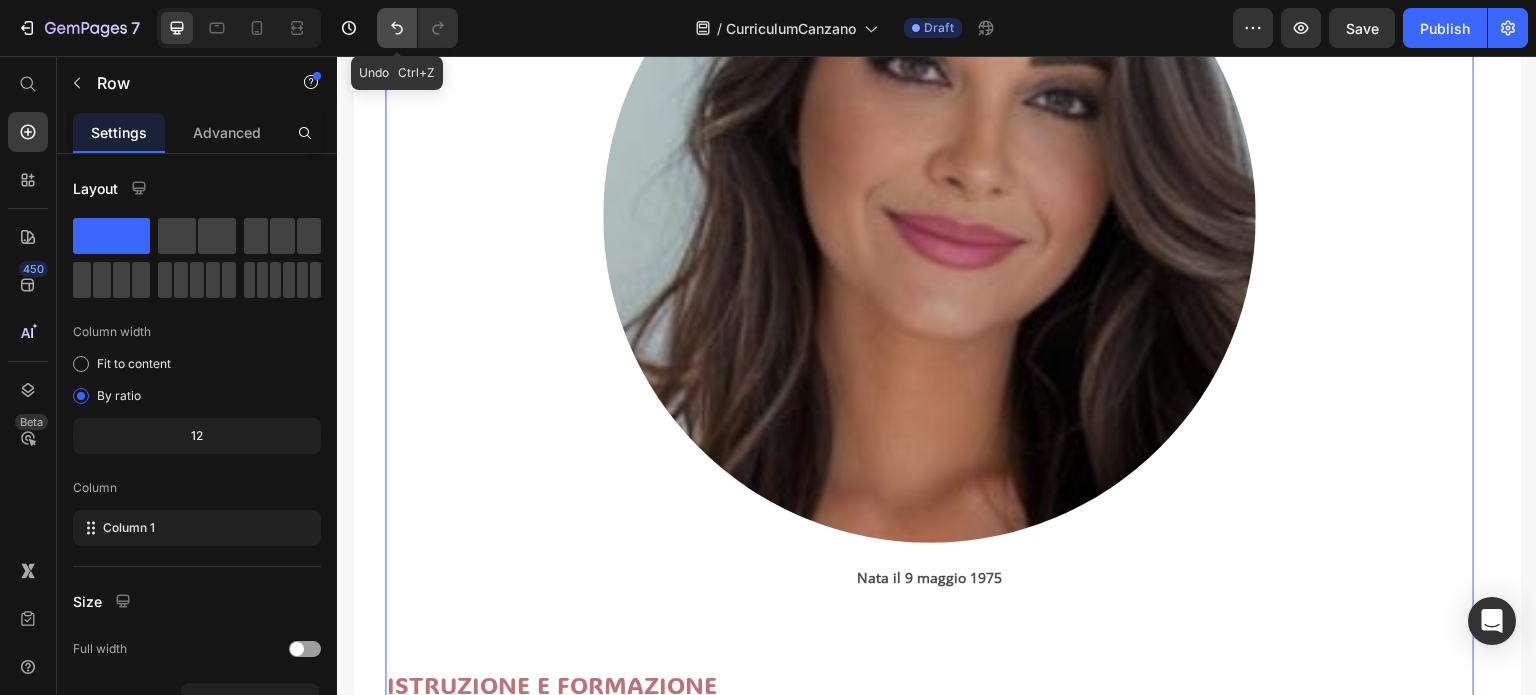 click 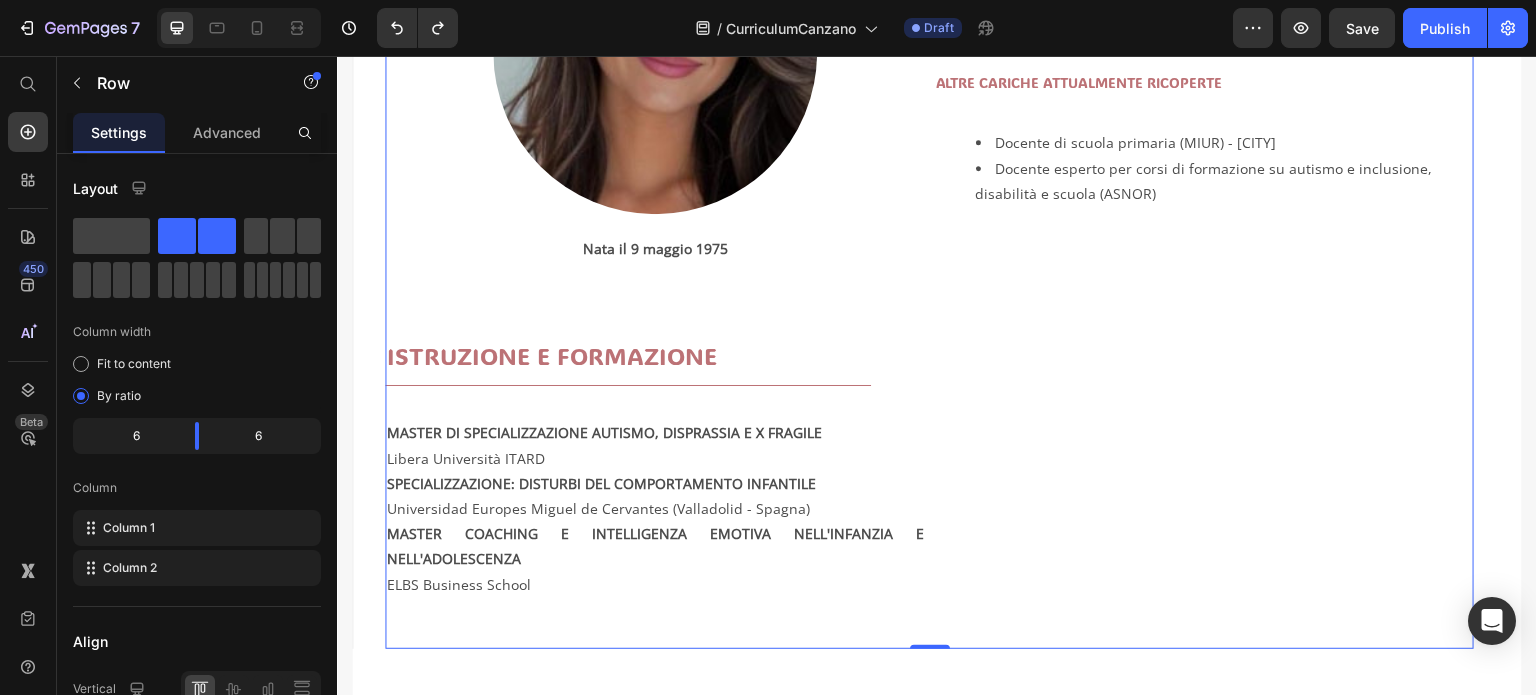 click on "CARICHE PRINCIPALI Heading Social Media Manager Blogger per "Autenticamente Autismo" Esperta di autismo e disturbi del comportamento Text Block ALTRE CARICHE ATTUALMENTE RICOPERTE Heading Docente di scuola primaria (MIUR) - Caserta Docente esperto per corsi di formazione su autismo e inclusione, disabilità e scuola (ASNOR) Text Block" at bounding box center [1204, 244] 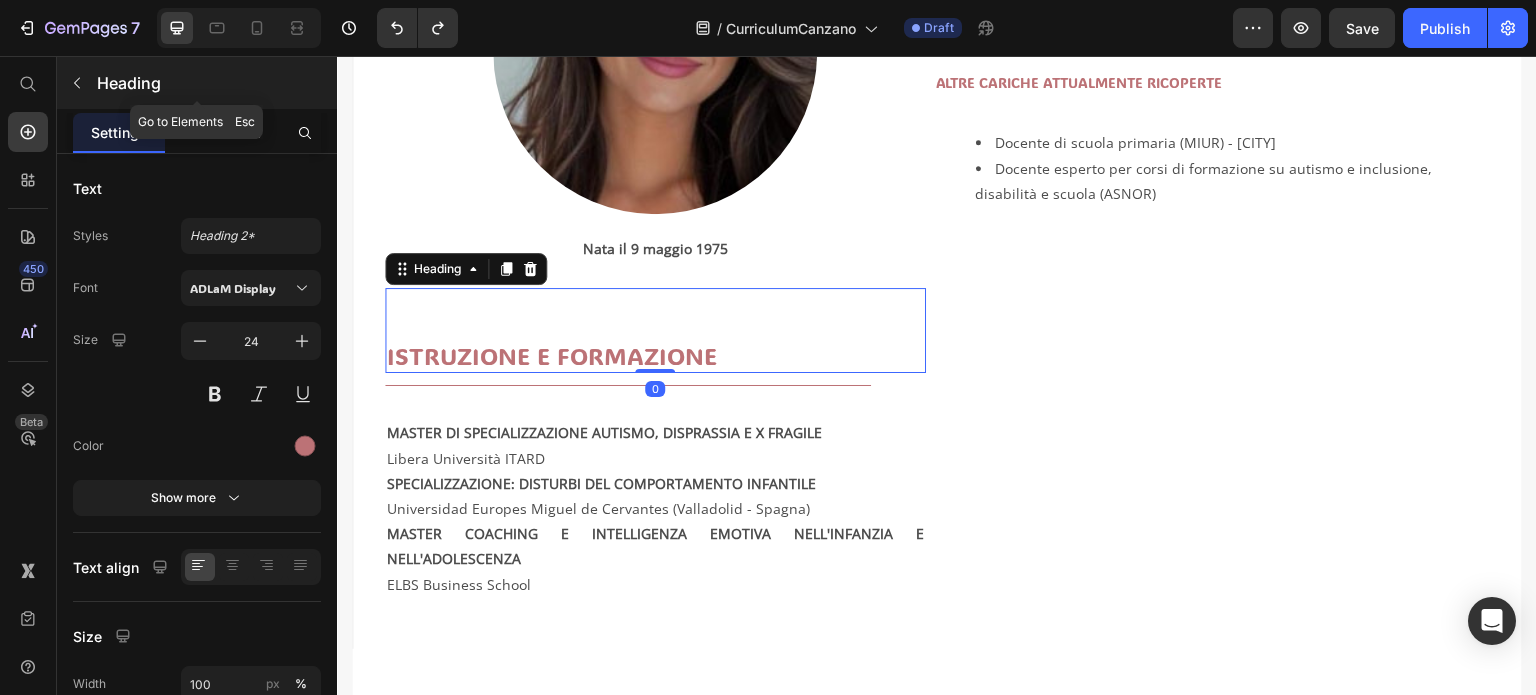 click 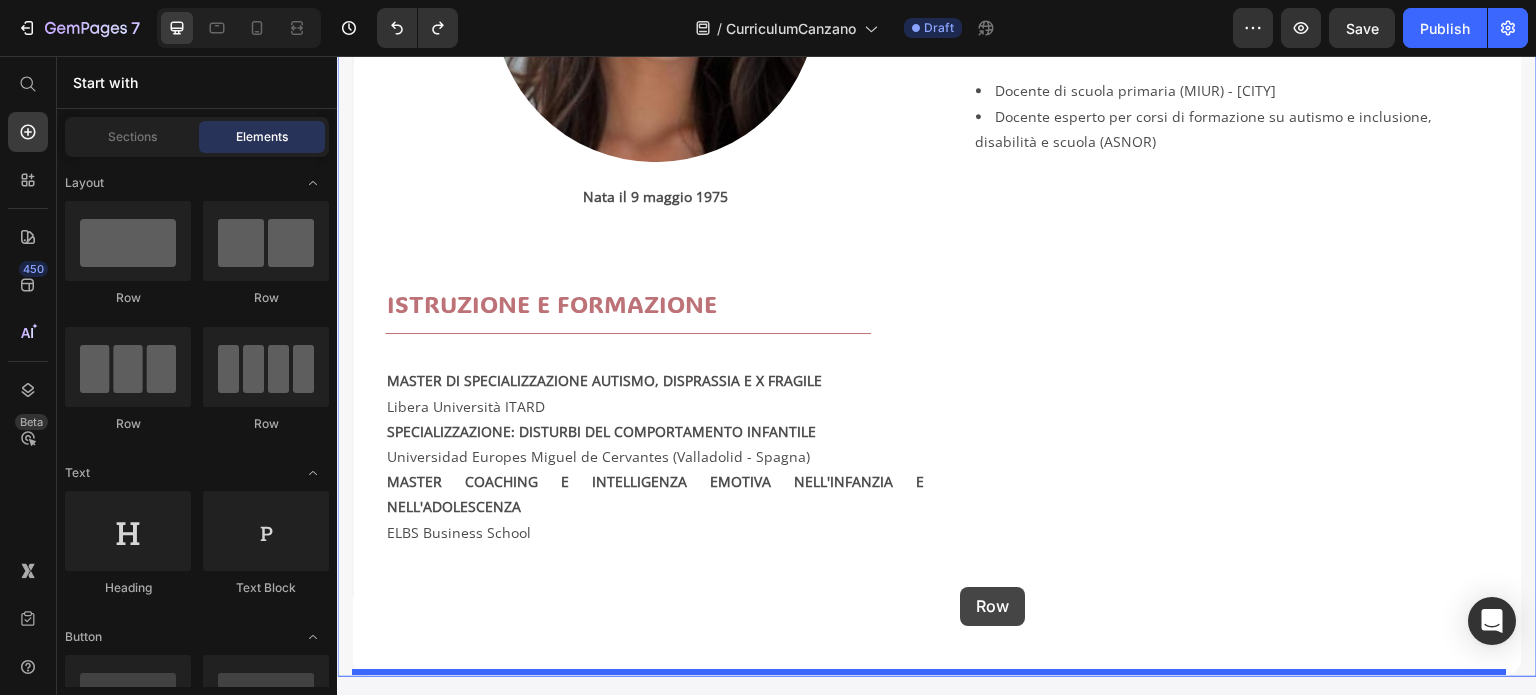 scroll, scrollTop: 852, scrollLeft: 0, axis: vertical 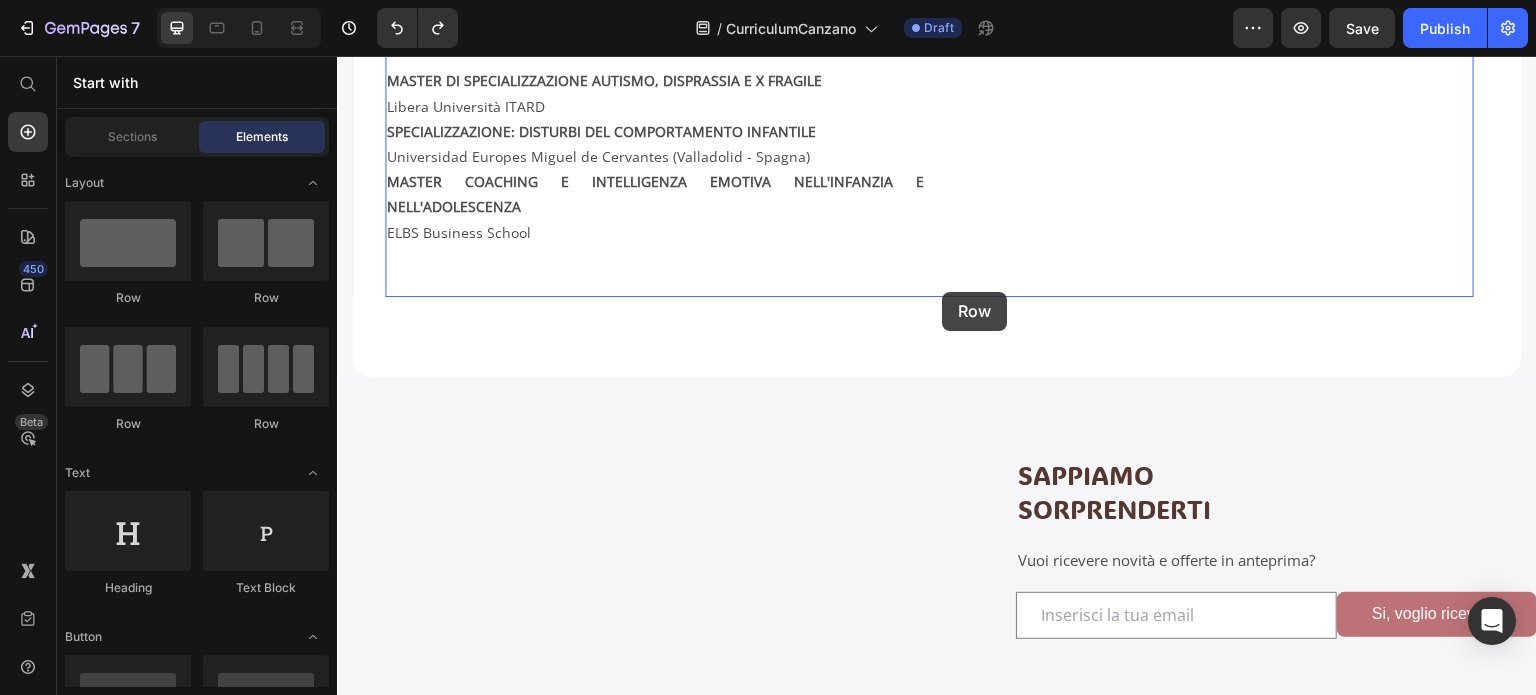 drag, startPoint x: 487, startPoint y: 294, endPoint x: 943, endPoint y: 292, distance: 456.0044 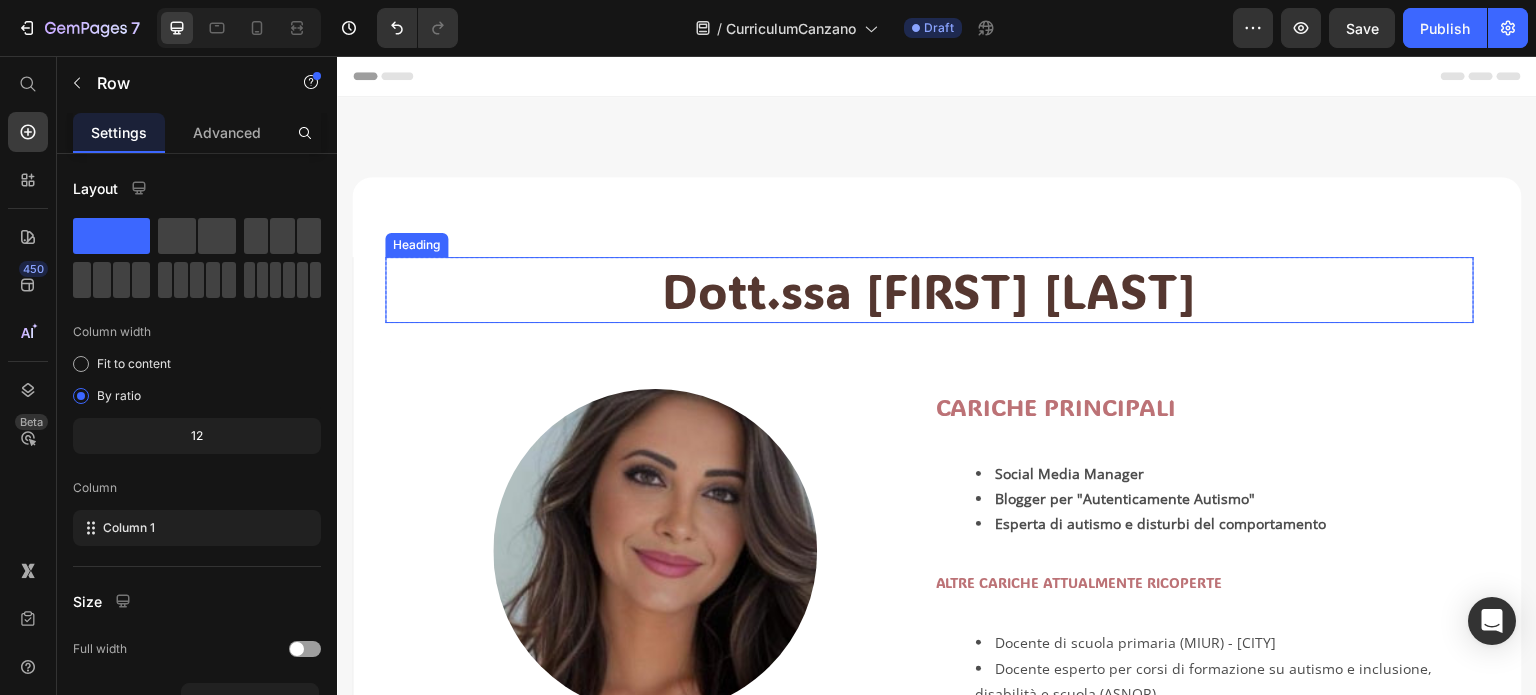 scroll, scrollTop: 500, scrollLeft: 0, axis: vertical 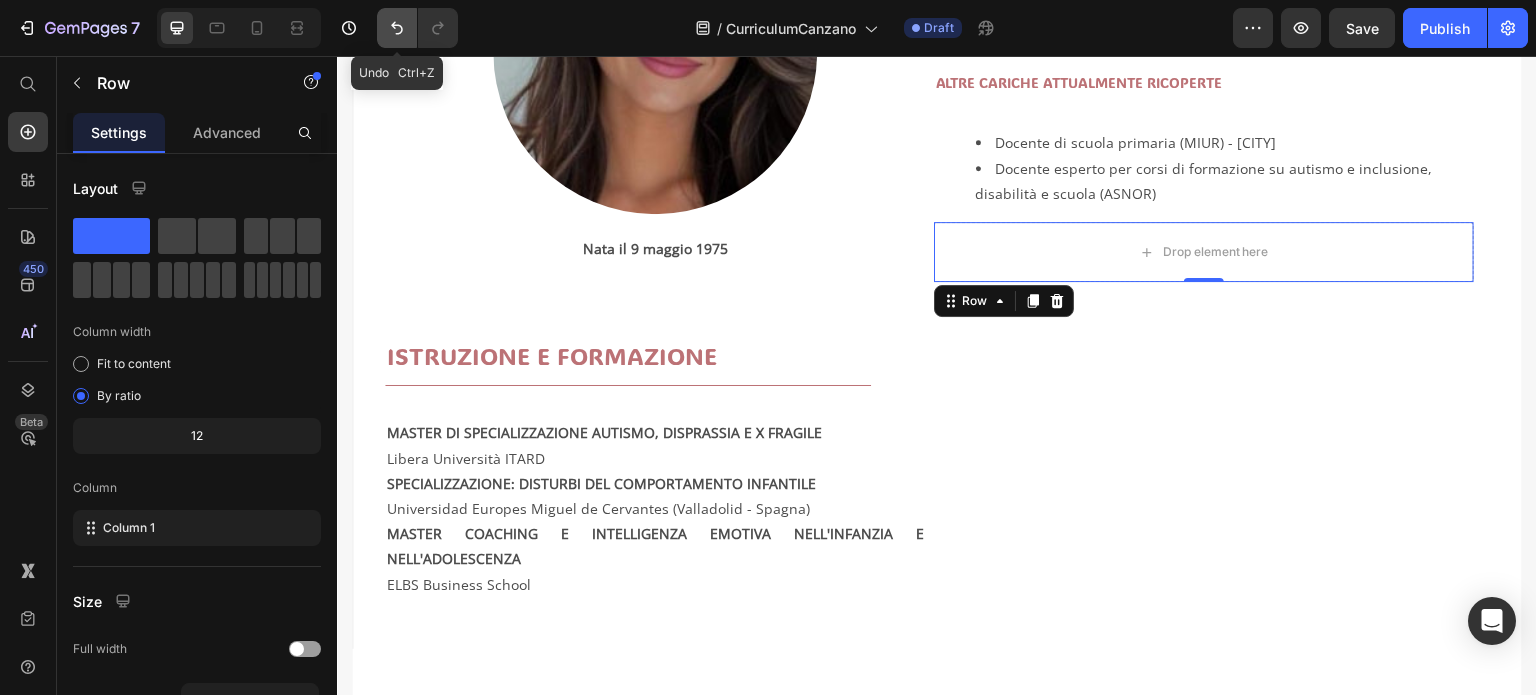 click 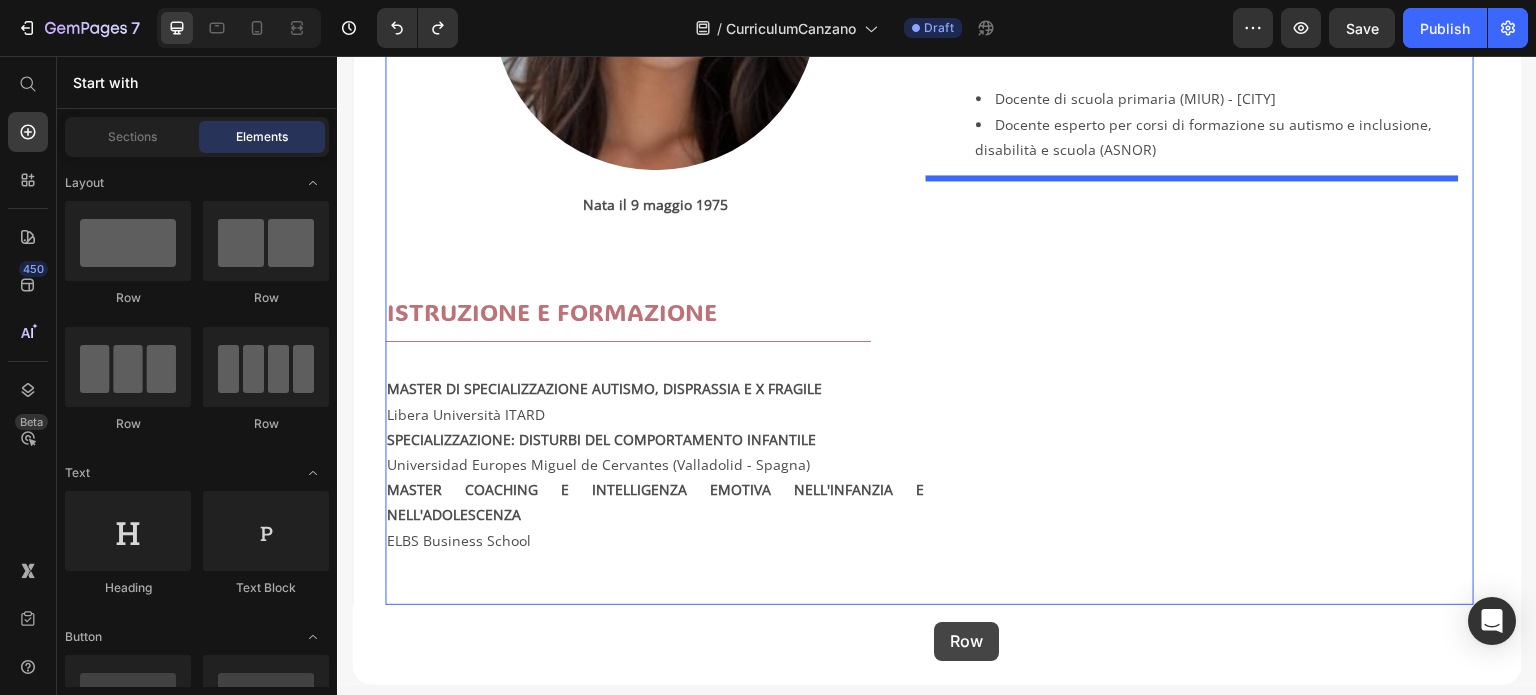 scroll, scrollTop: 567, scrollLeft: 0, axis: vertical 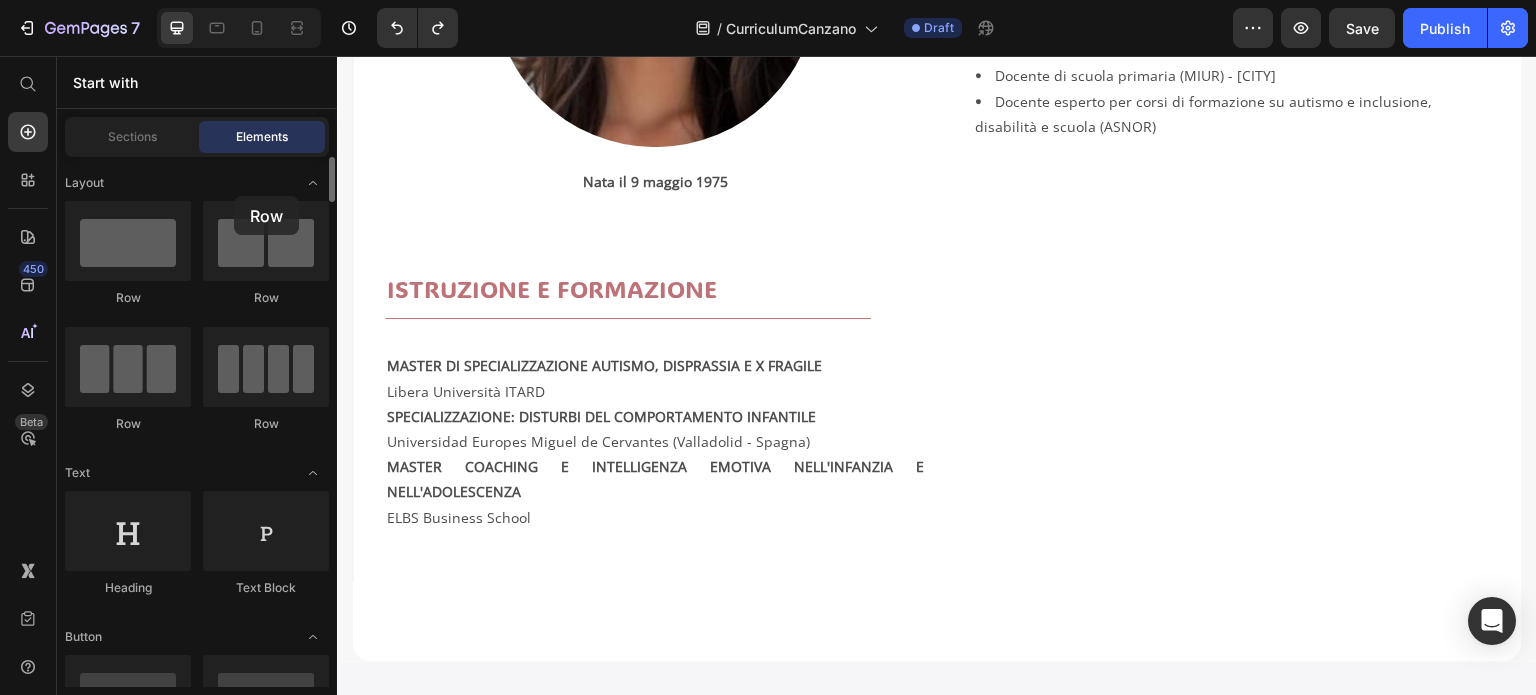 drag, startPoint x: 136, startPoint y: 253, endPoint x: 234, endPoint y: 196, distance: 113.37107 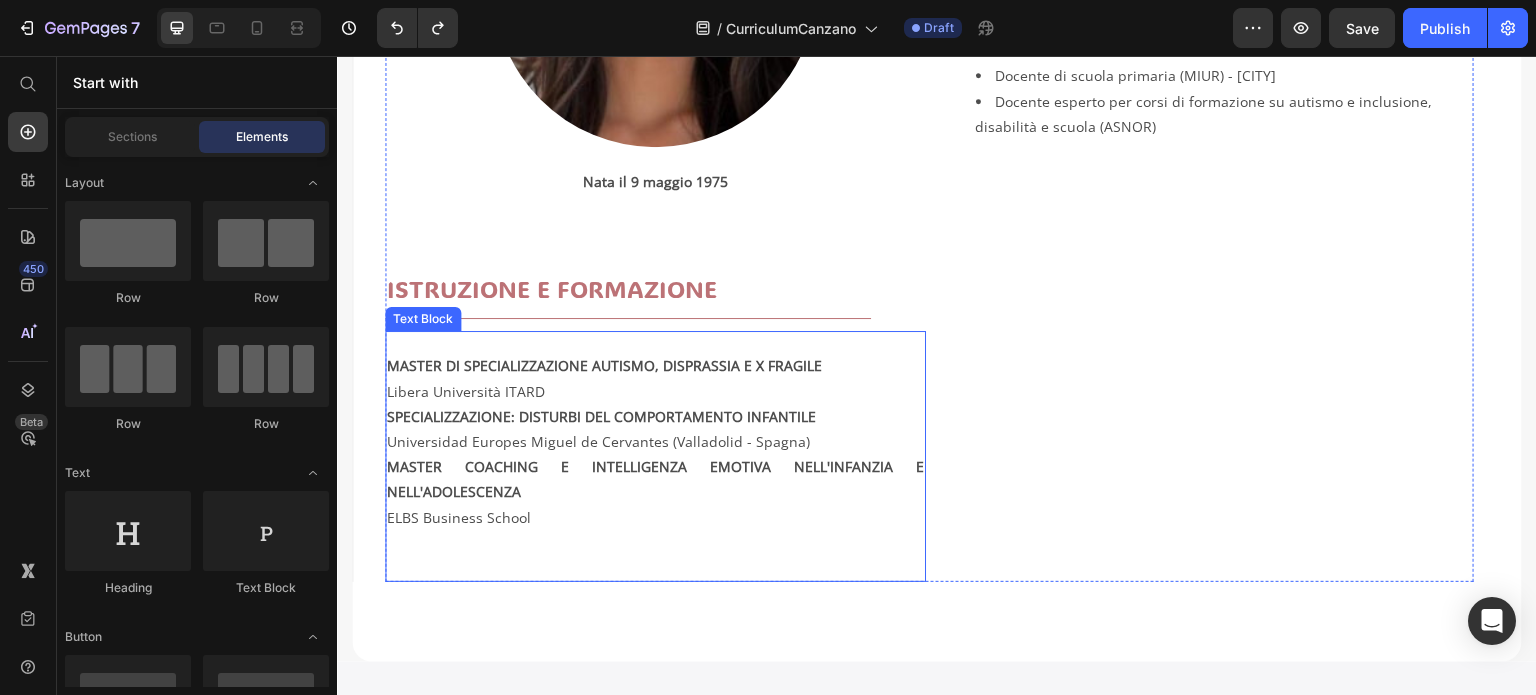 click on "ELBS Business School" at bounding box center [655, 543] 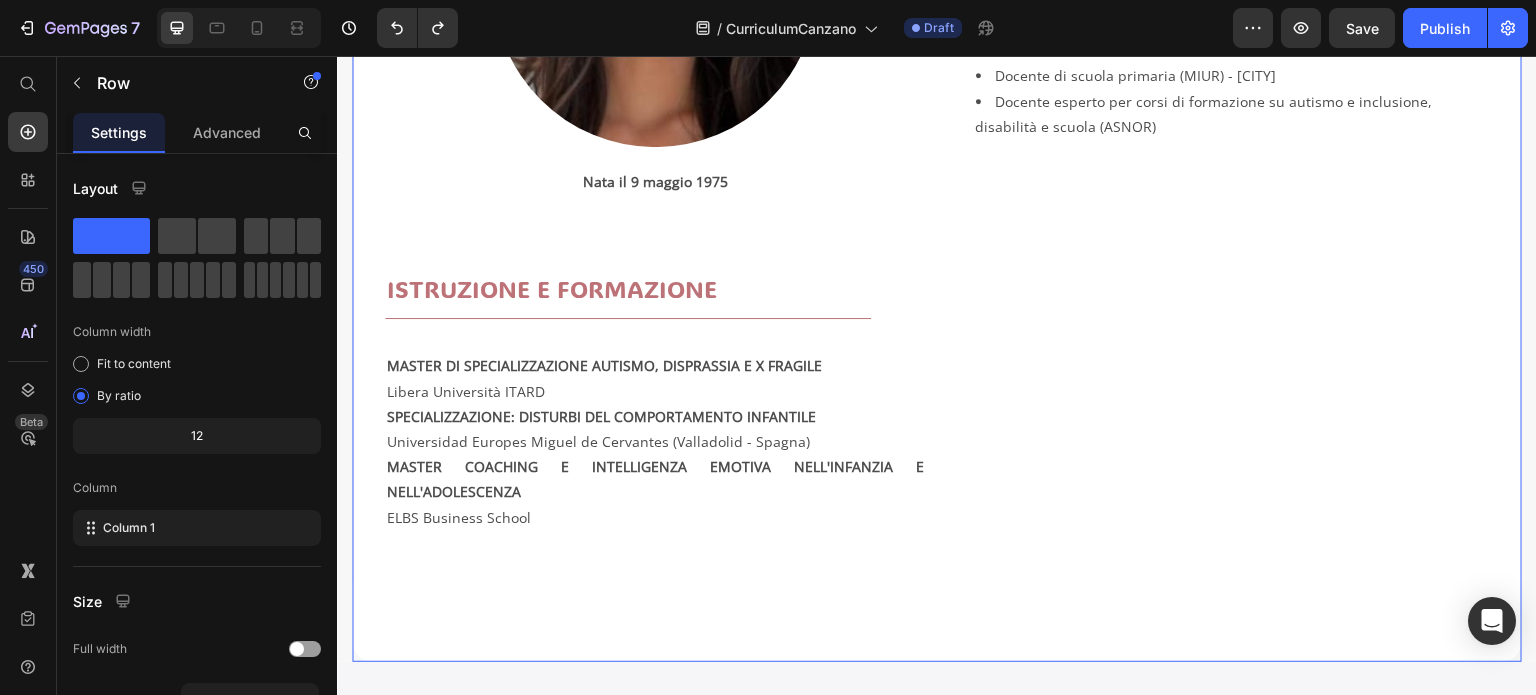 click on "Dott.ssa [FIRST] [LAST] Heading Row Image Nata il [DAY] [MONTH] [YEAR]   Text Block ISTRUZIONE E FORMAZIONE Heading                Title Line MASTER DI SPECIALIZZAZIONE AUTISMO, DISPRASSIA E X FRAGILE Libera Università ITARD SPECIALIZZAZIONE: DISTURBI DEL COMPORTAMENTO INFANTILE Universidad Europes Miguel de Cervantes ([CITY] - [STATE]) MASTER COACHING E INTELLIGENZA EMOTIVA NELL'INFANZIA E NELL'ADOLESCENZA  ELBS Business School   Text Block CARICHE PRINCIPALI Heading Social Media Manager Blogger per "Autenticamente Autismo" Esperta di autismo e disturbi del comportamento Text Block ALTRE CARICHE ATTUALMENTE RICOPERTE Heading Docente di scuola primaria (MIUR) - [CITY] Docente esperto per corsi di formazione su autismo e inclusione, disabilità e scuola (ASNOR) Text Block Row Row Row   0" at bounding box center (937, 136) 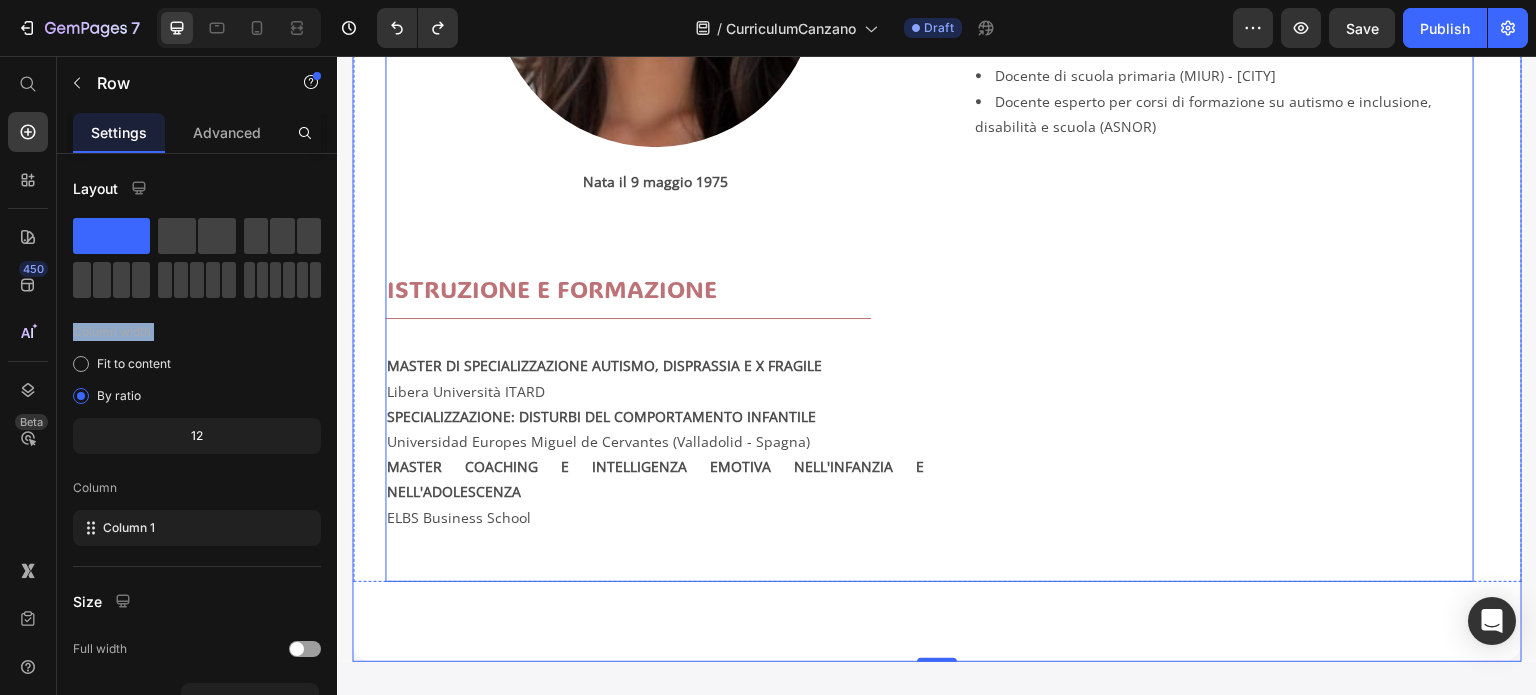 drag, startPoint x: 462, startPoint y: 288, endPoint x: 977, endPoint y: 432, distance: 534.75323 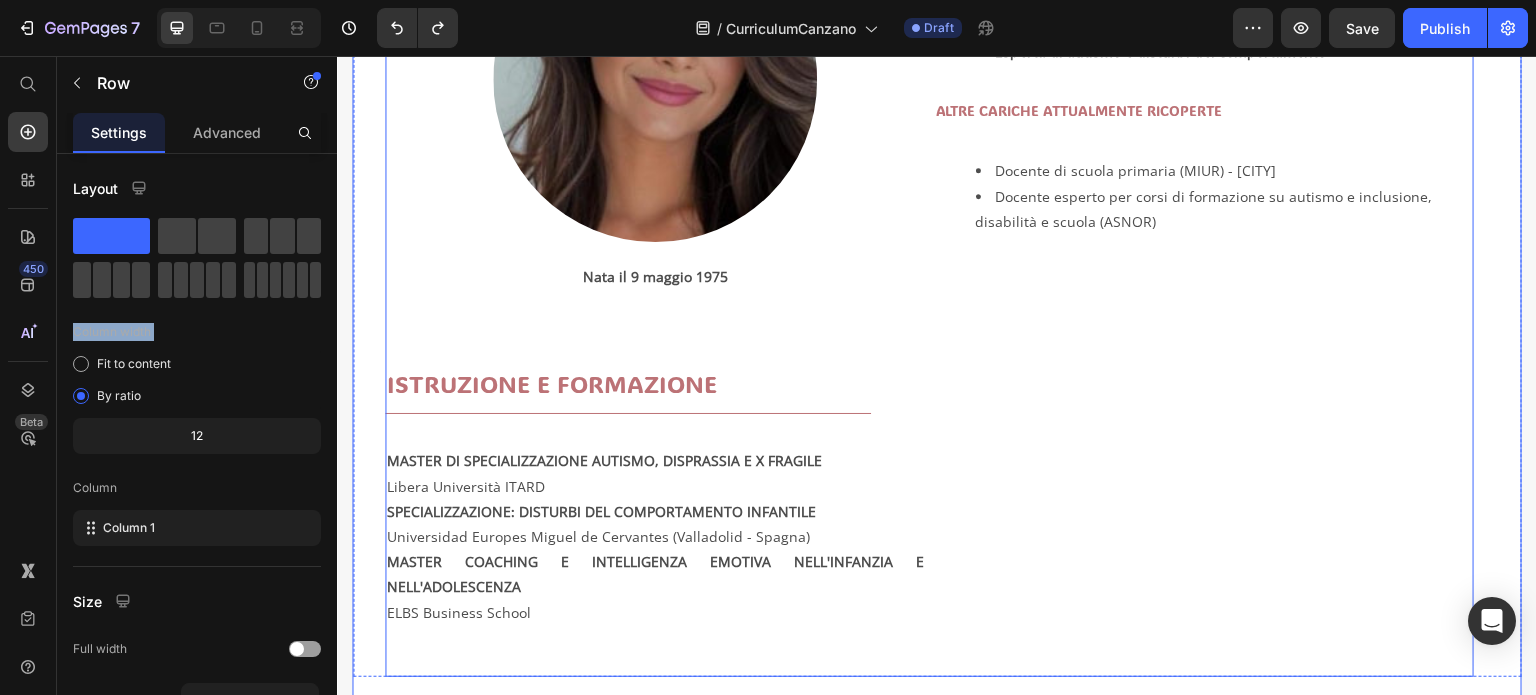 scroll, scrollTop: 267, scrollLeft: 0, axis: vertical 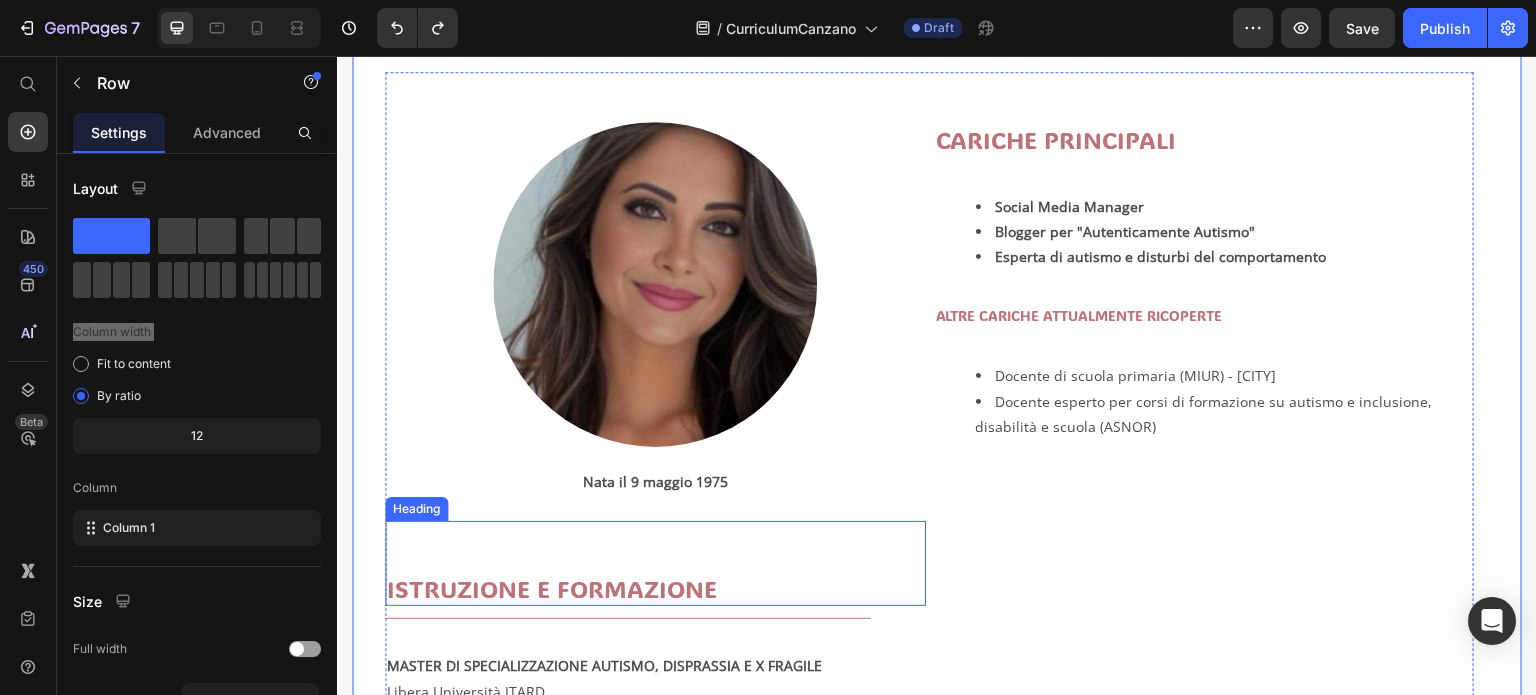click on "ISTRUZIONE E FORMAZIONE Heading" at bounding box center (655, 563) 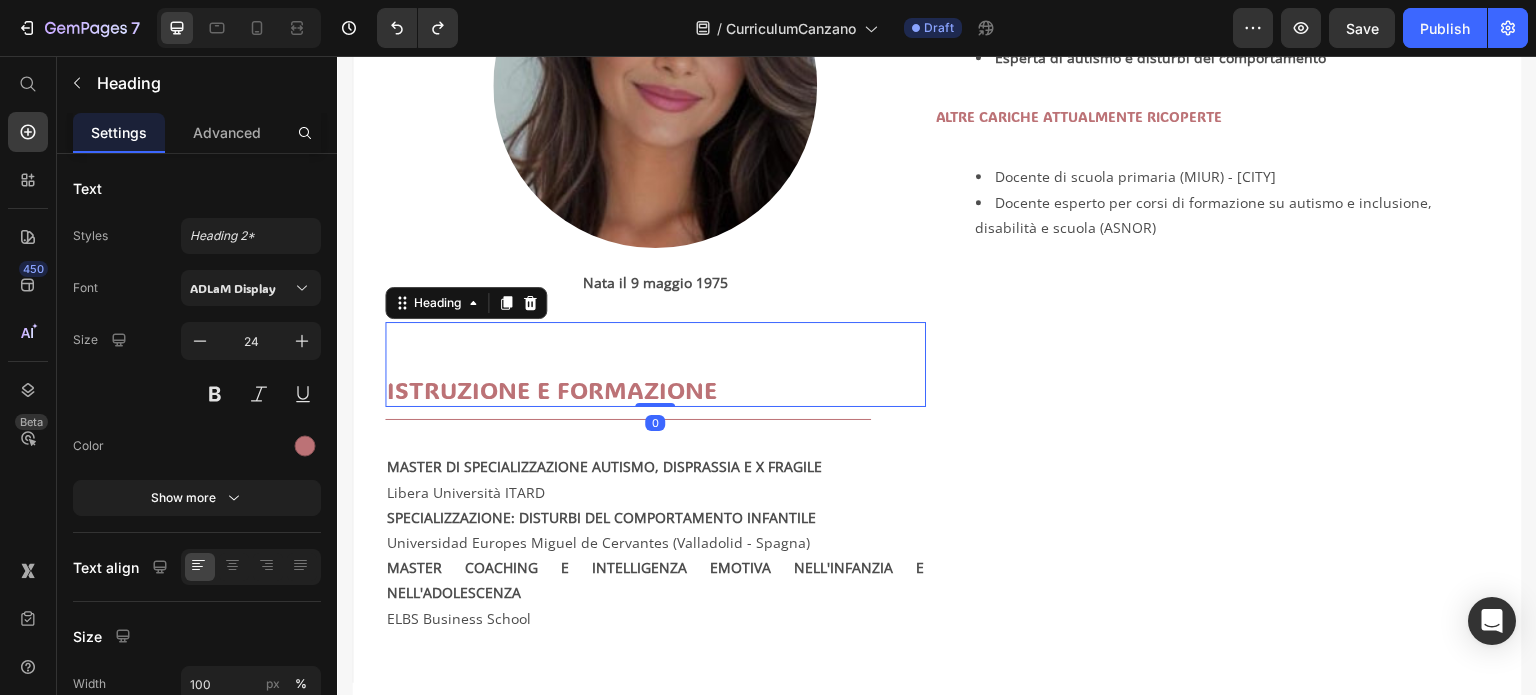scroll, scrollTop: 467, scrollLeft: 0, axis: vertical 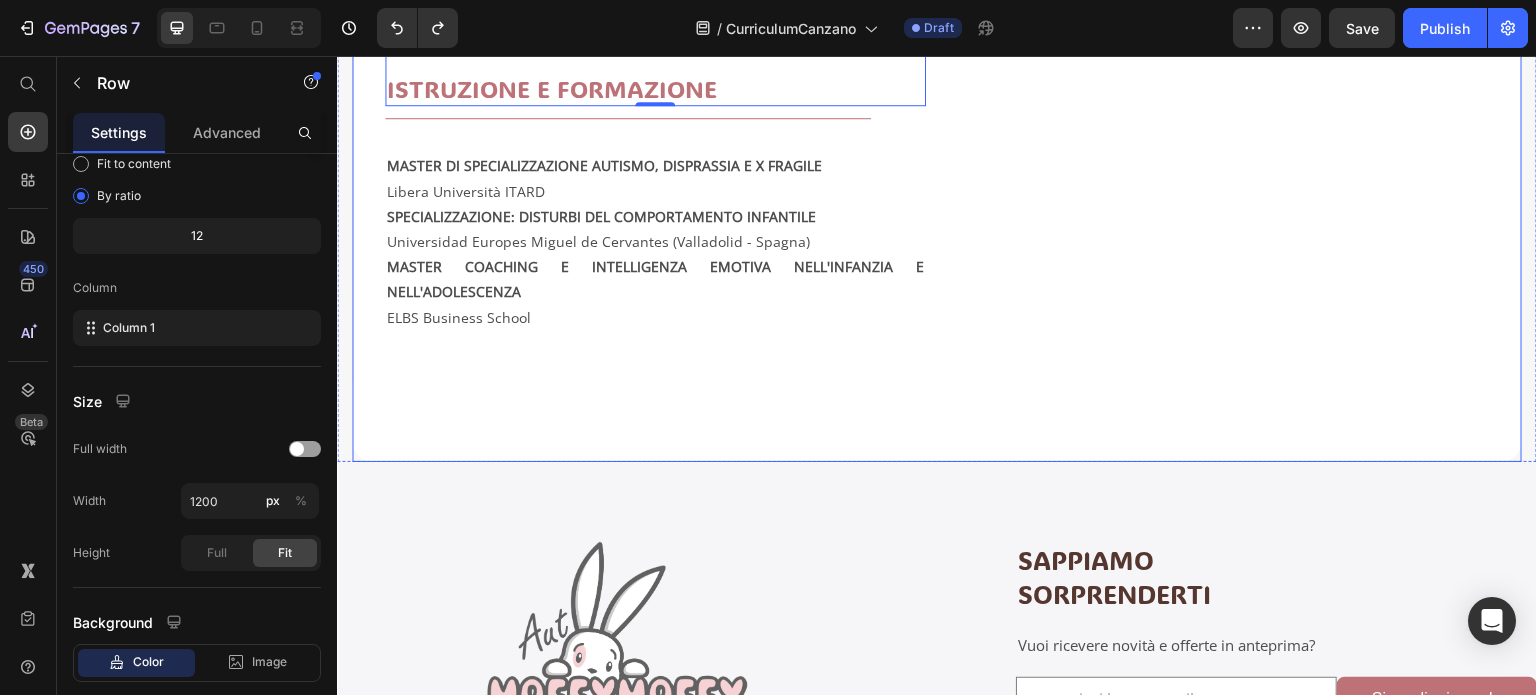 click on "Dott.ssa [FIRST] [LAST] Heading Image Nata il [DAY] [MONTH] [YEAR]   Text Block ISTRUZIONE E FORMAZIONE Heading   0                Title Line MASTER DI SPECIALIZZAZIONE AUTISMO, DISPRASSIA E X FRAGILE Libera Università ITARD SPECIALIZZAZIONE: DISTURBI DEL COMPORTAMENTO INFANTILE Universidad Europes Miguel de Cervantes ([CITY] - [STATE]) MASTER COACHING E INTELLIGENZA EMOTIVA NELL'INFANZIA E NELL'ADOLESCENZA  ELBS Business School   Text Block CARICHE PRINCIPALI Heading Social Media Manager Blogger per "Autenticamente Autismo" Esperta di autismo e disturbi del comportamento Text Block ALTRE CARICHE ATTUALMENTE RICOPERTE Heading Docente di scuola primaria (MIUR) - Caserta Docente esperto per corsi di formazione su autismo e inclusione, disabilità e scuola (ASNOR) Text Block Row Row Row" at bounding box center [937, -64] 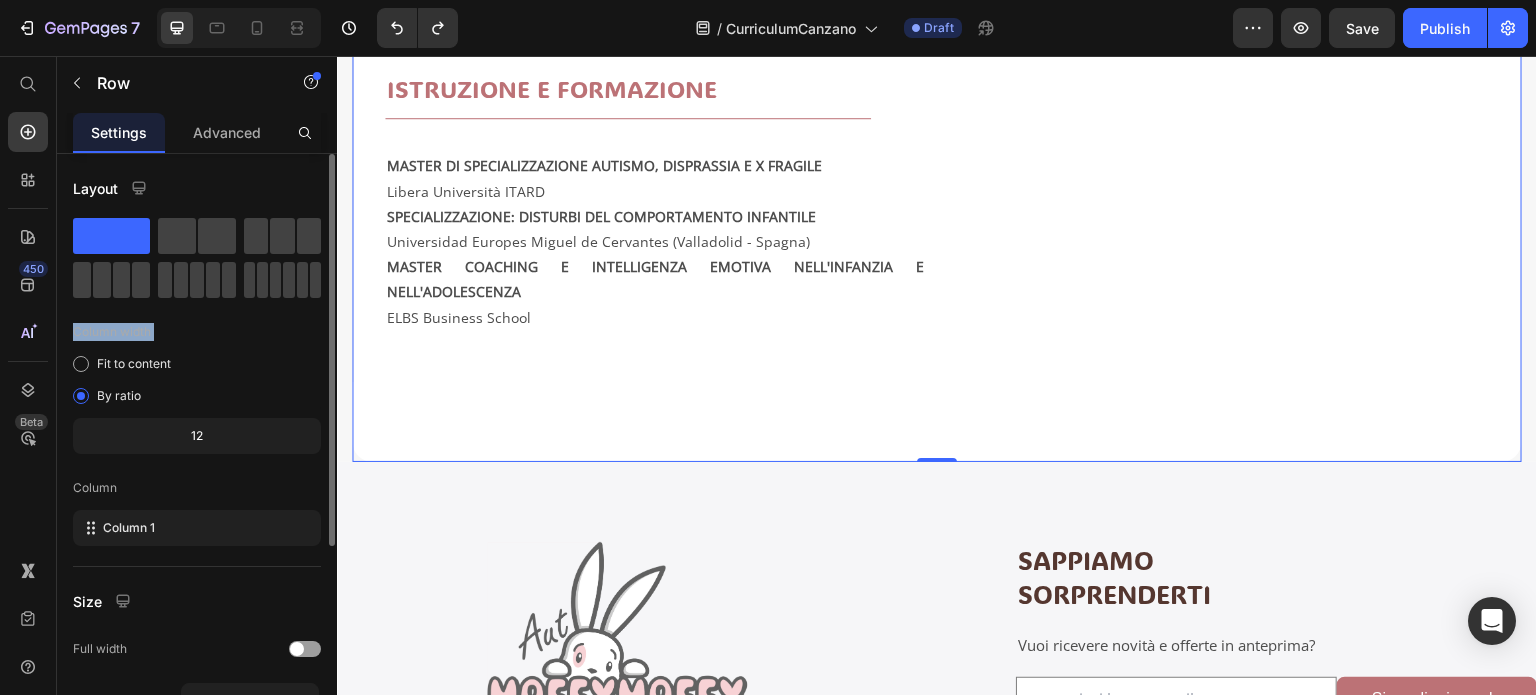 drag, startPoint x: 118, startPoint y: 235, endPoint x: 60, endPoint y: 329, distance: 110.45361 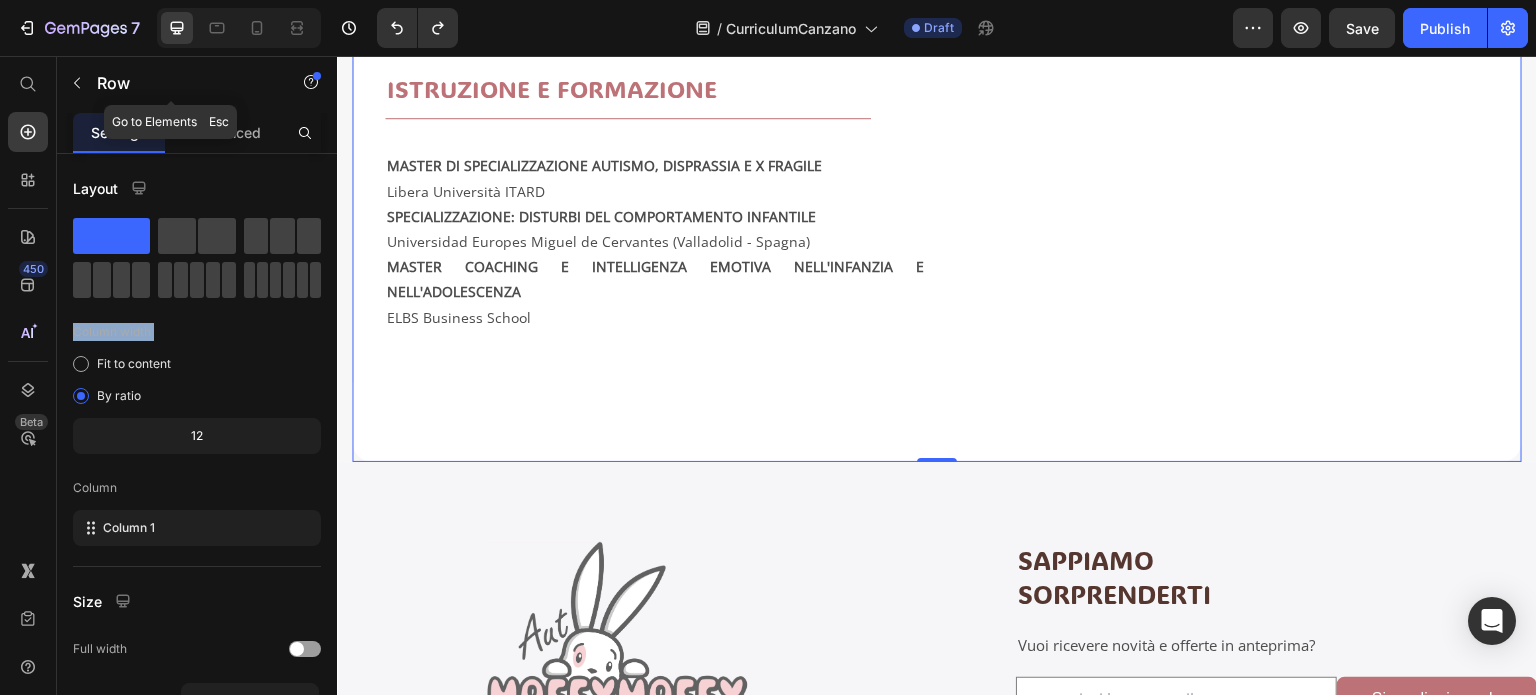 click 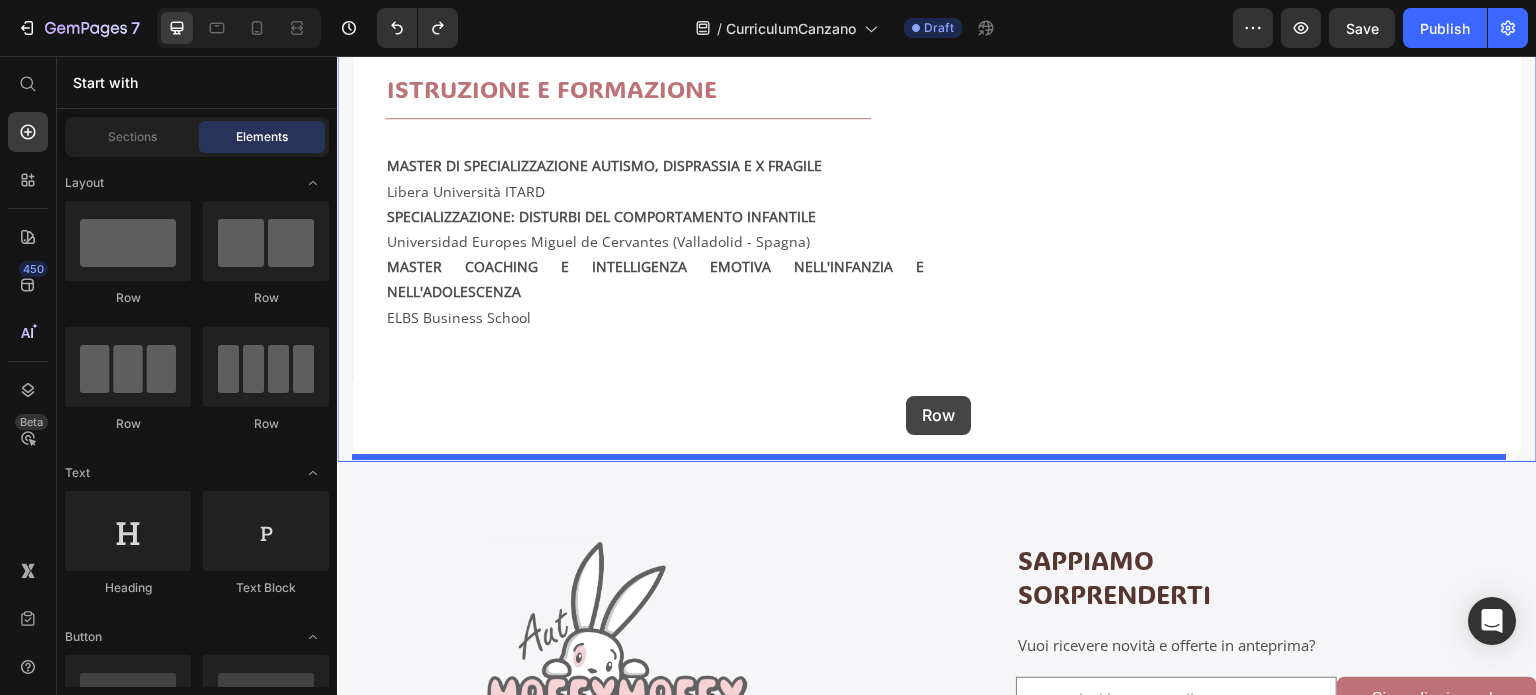 drag, startPoint x: 469, startPoint y: 312, endPoint x: 887, endPoint y: 396, distance: 426.35666 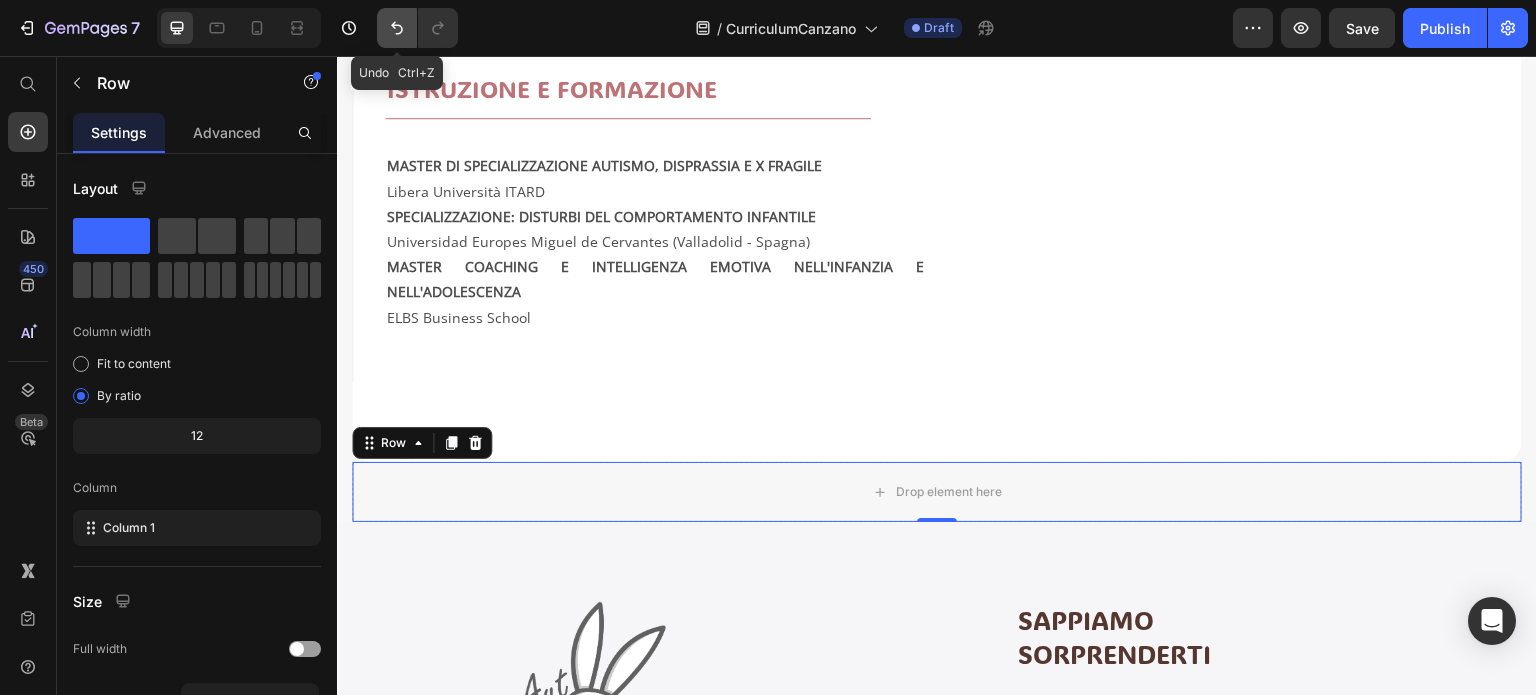 drag, startPoint x: 395, startPoint y: 22, endPoint x: 223, endPoint y: 31, distance: 172.2353 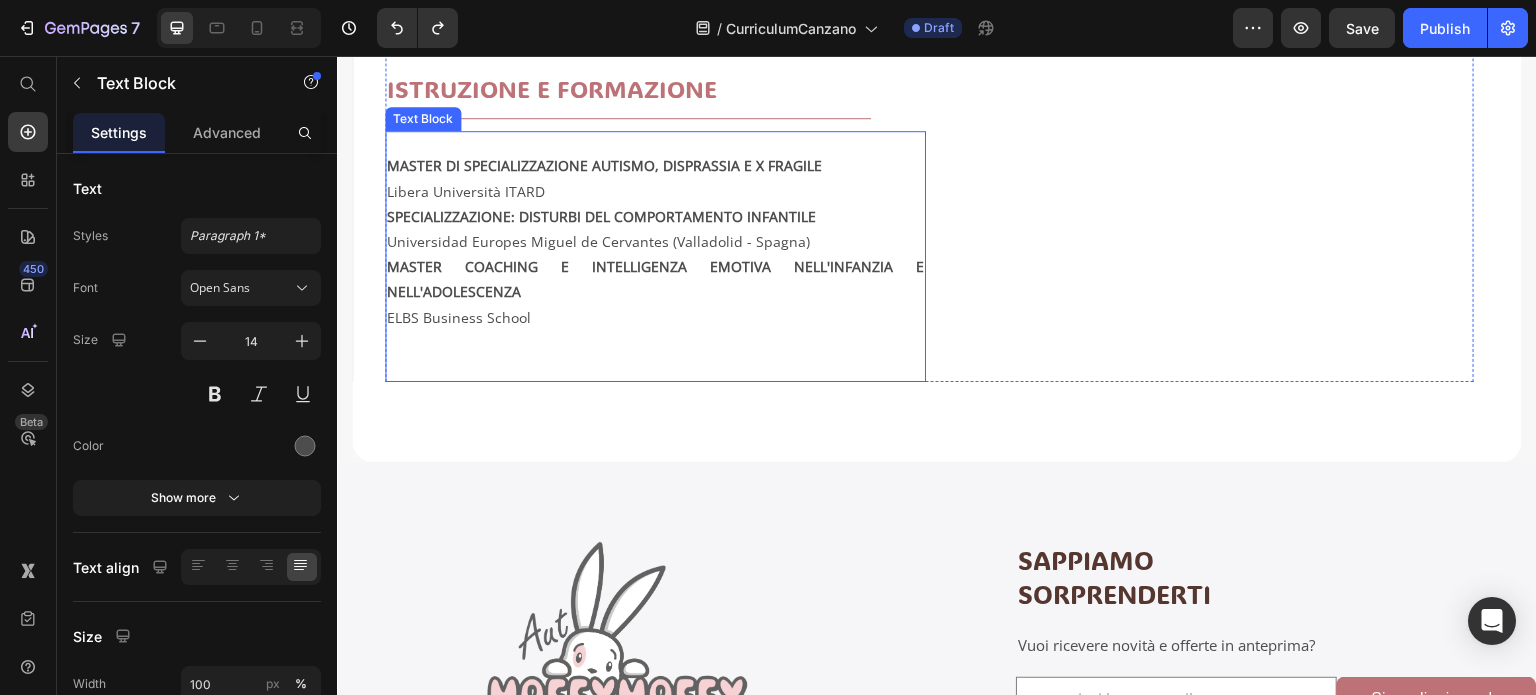 click on "ELBS Business School" at bounding box center [655, 343] 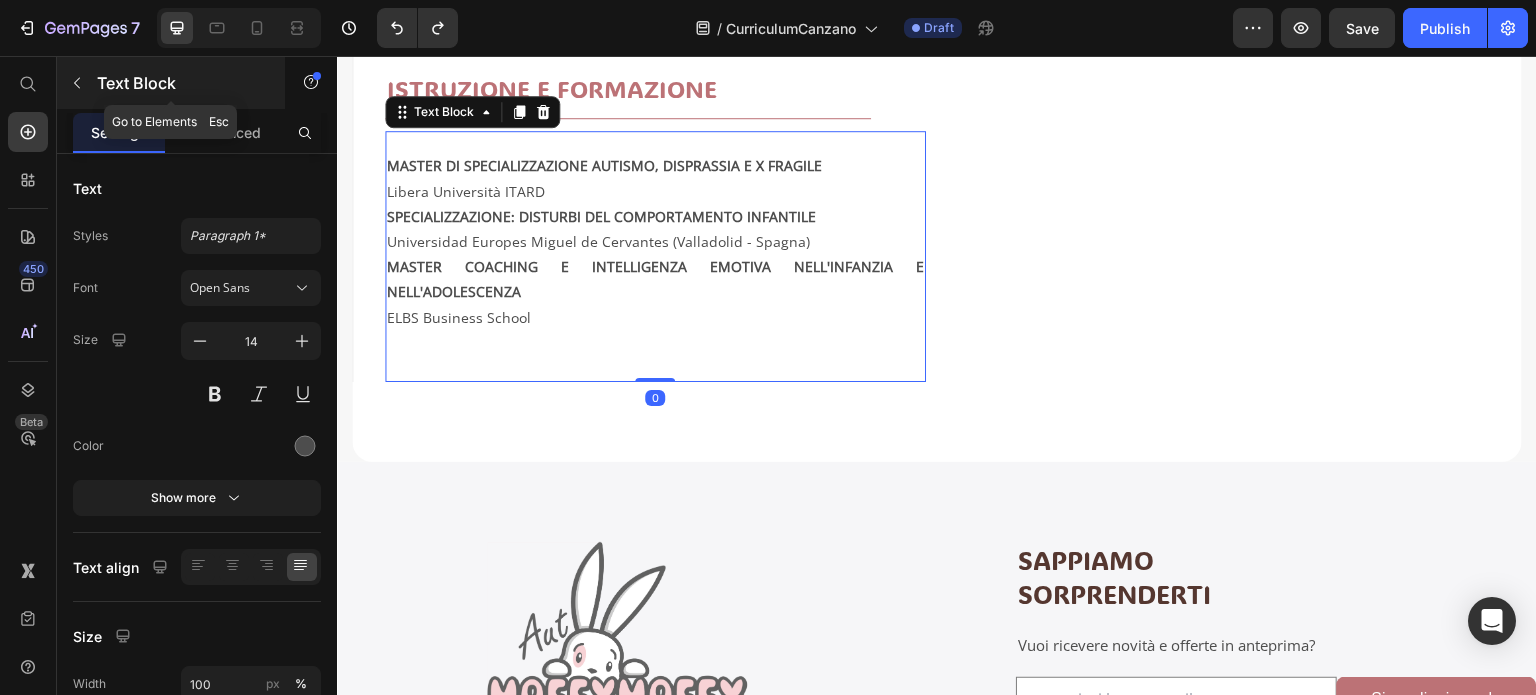 click 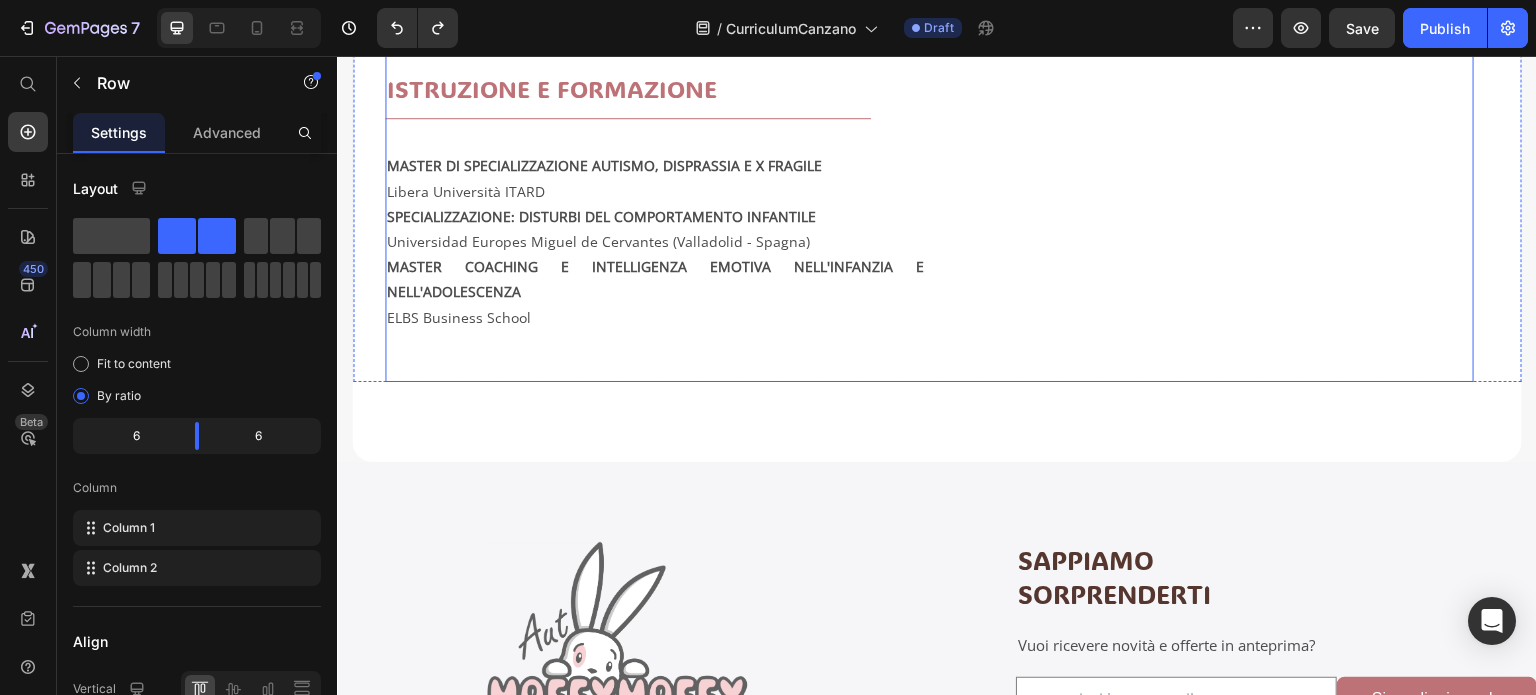 click on "CARICHE PRINCIPALI Heading Social Media Manager Blogger per "Autenticamente Autismo" Esperta di autismo e disturbi del comportamento Text Block ALTRE CARICHE ATTUALMENTE RICOPERTE Heading Docente di scuola primaria (MIUR) - Caserta Docente esperto per corsi di formazione su autismo e inclusione, disabilità e scuola (ASNOR) Text Block" at bounding box center (1204, -23) 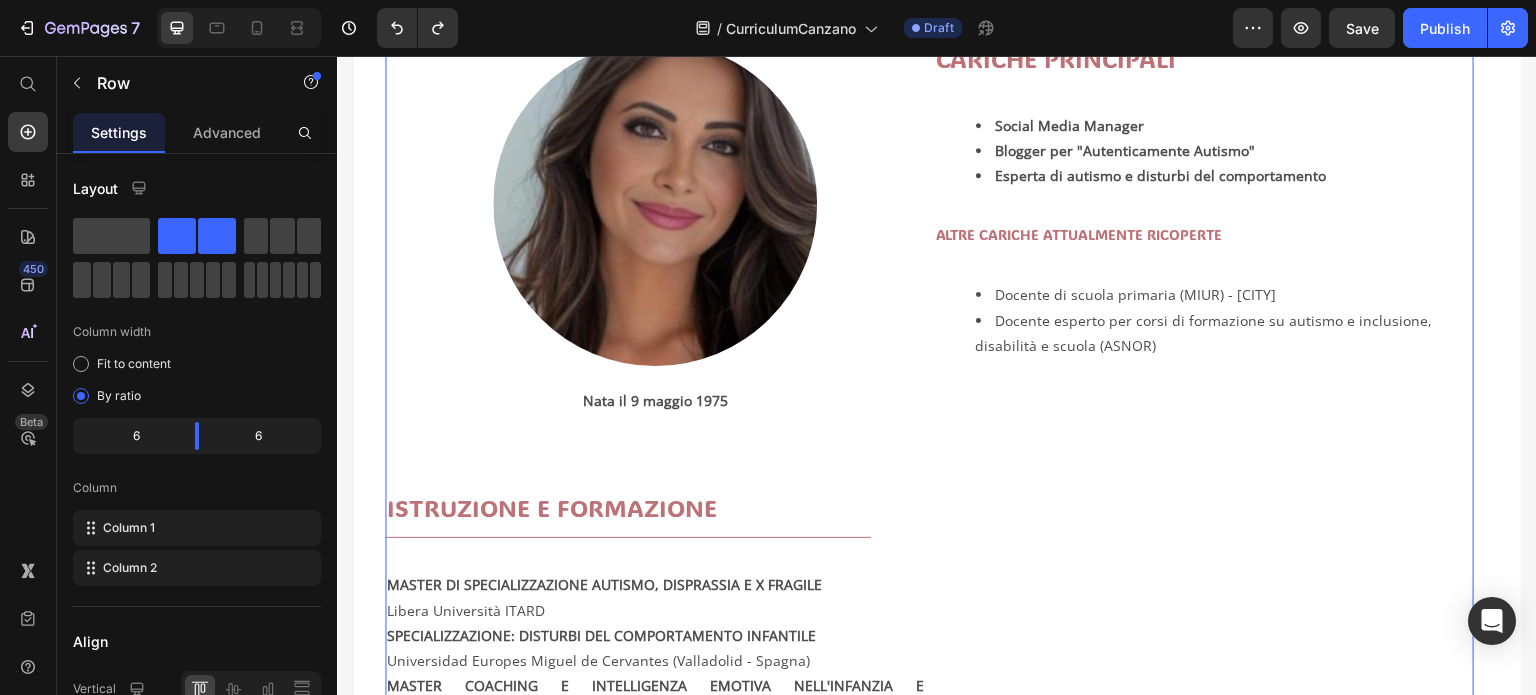 scroll, scrollTop: 300, scrollLeft: 0, axis: vertical 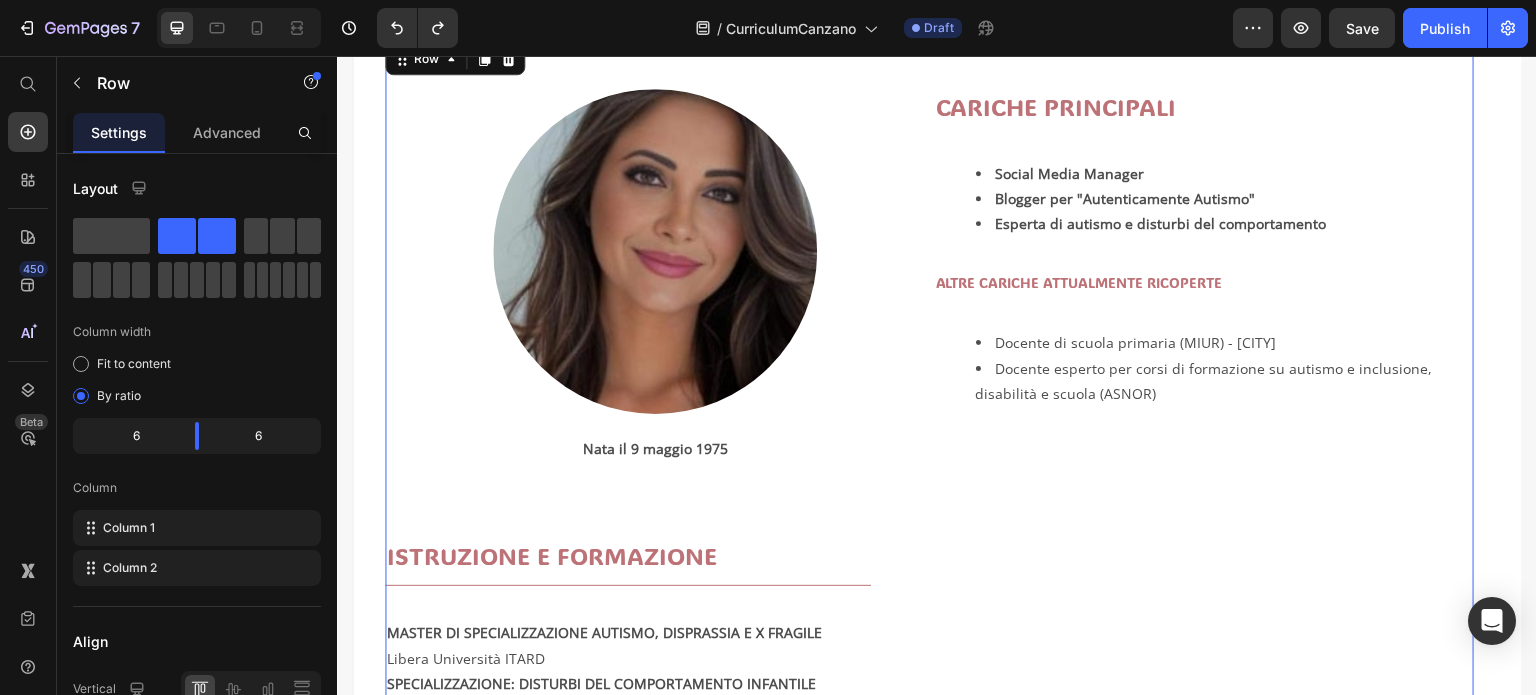 click on "CARICHE PRINCIPALI Heading Social Media Manager Blogger per "Autenticamente Autismo" Esperta di autismo e disturbi del comportamento Text Block ALTRE CARICHE ATTUALMENTE RICOPERTE Heading Docente di scuola primaria (MIUR) - Caserta Docente esperto per corsi di formazione su autismo e inclusione, disabilità e scuola (ASNOR) Text Block" at bounding box center [1204, 444] 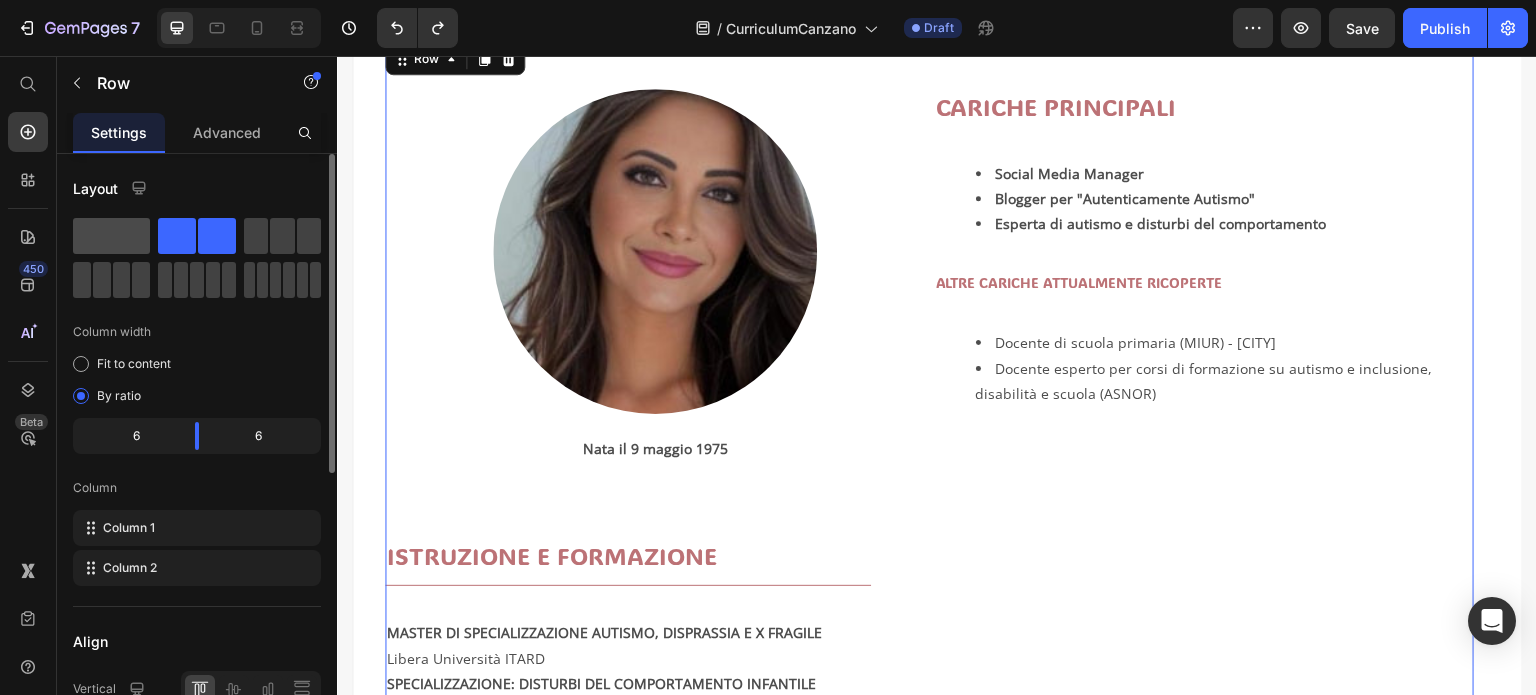 drag, startPoint x: 104, startPoint y: 227, endPoint x: 133, endPoint y: 227, distance: 29 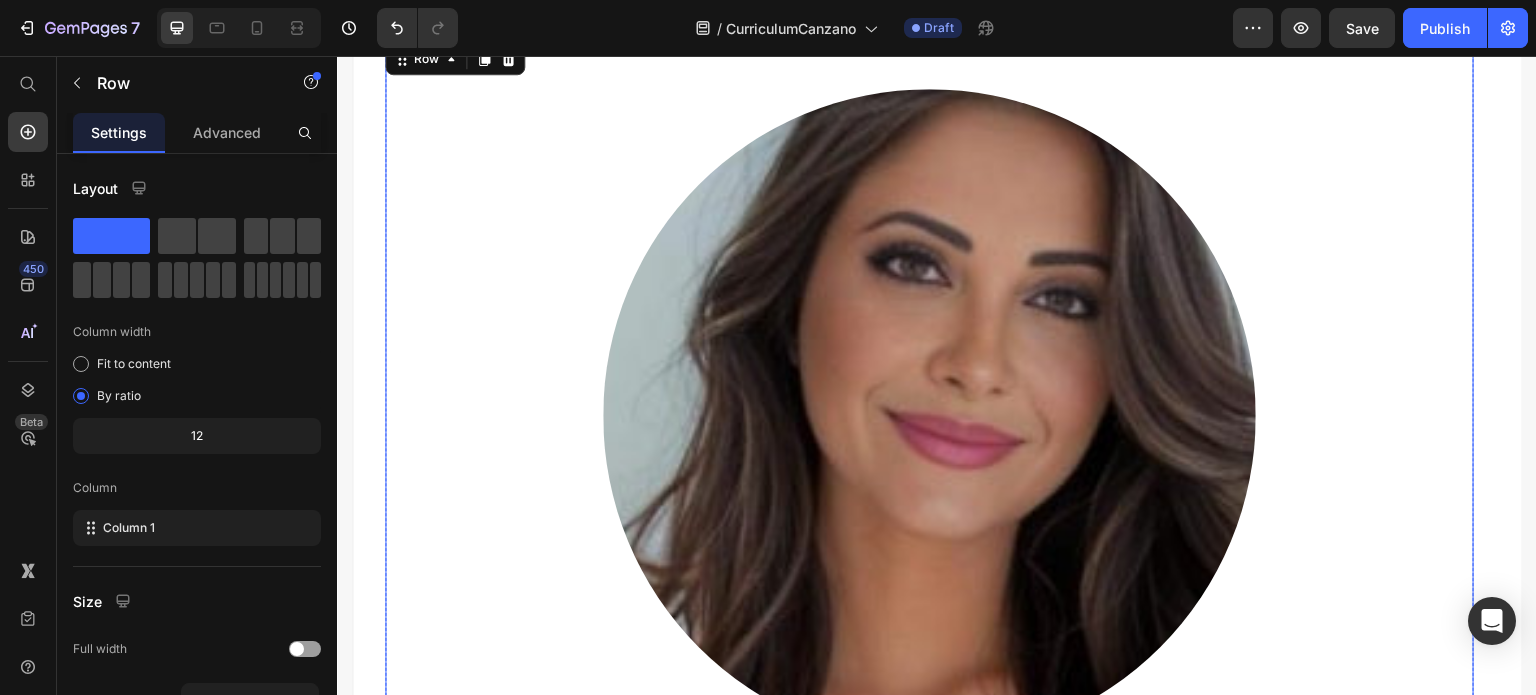 drag, startPoint x: 470, startPoint y: 283, endPoint x: 489, endPoint y: 259, distance: 30.610456 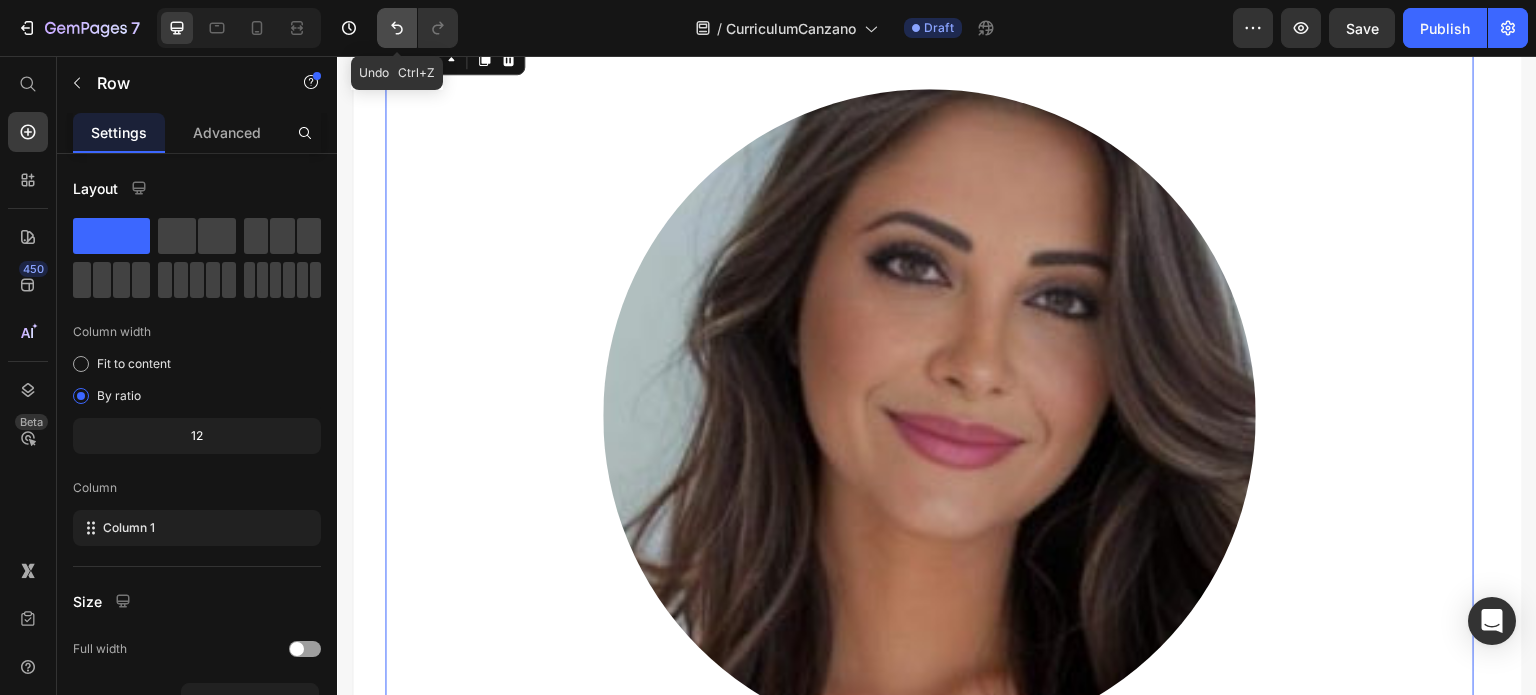 click 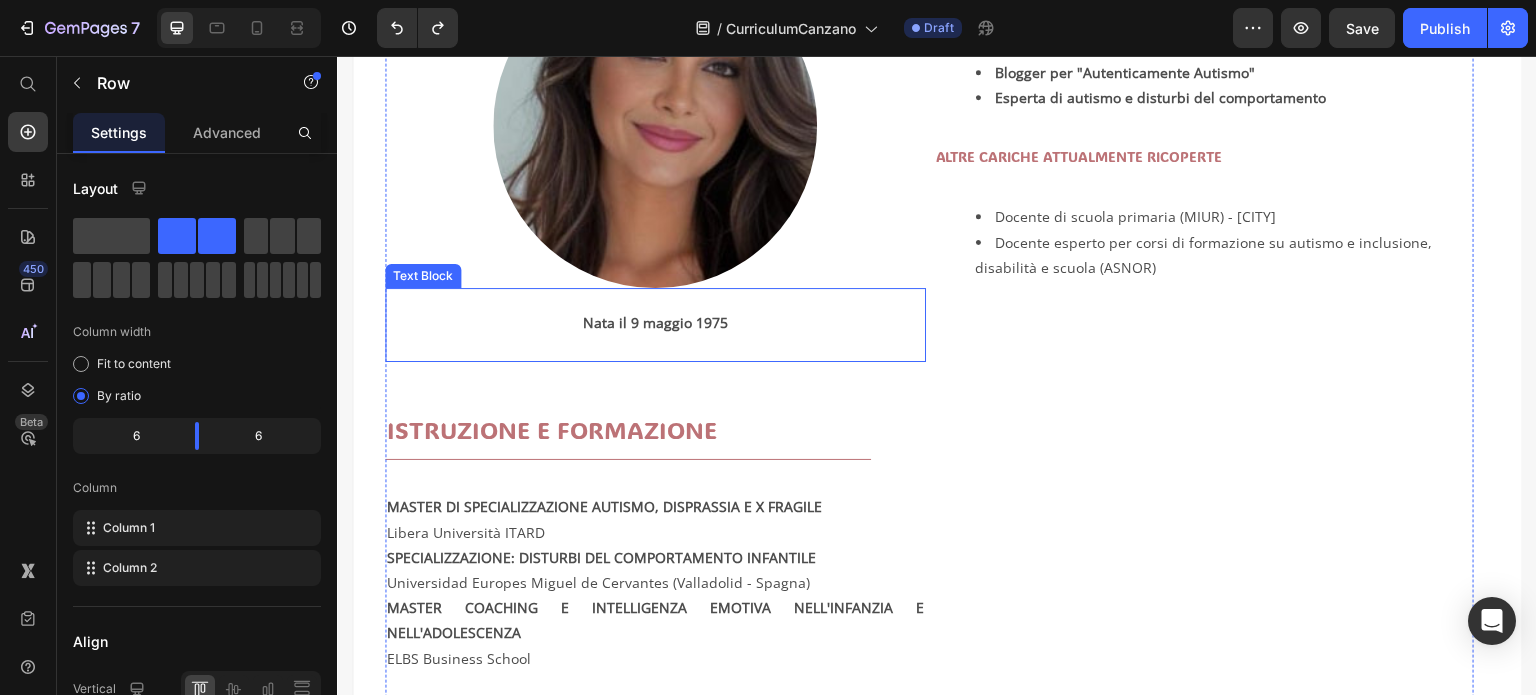 scroll, scrollTop: 500, scrollLeft: 0, axis: vertical 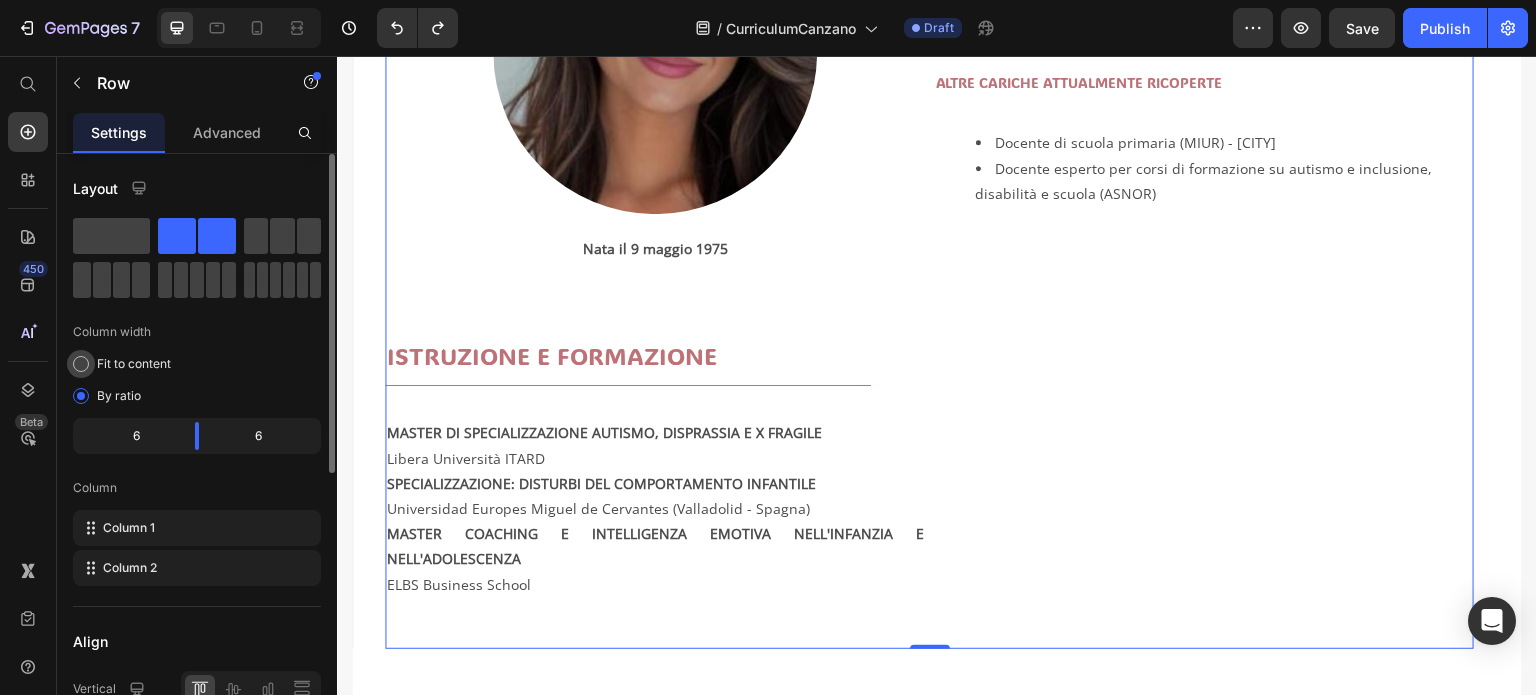 click on "Fit to content" 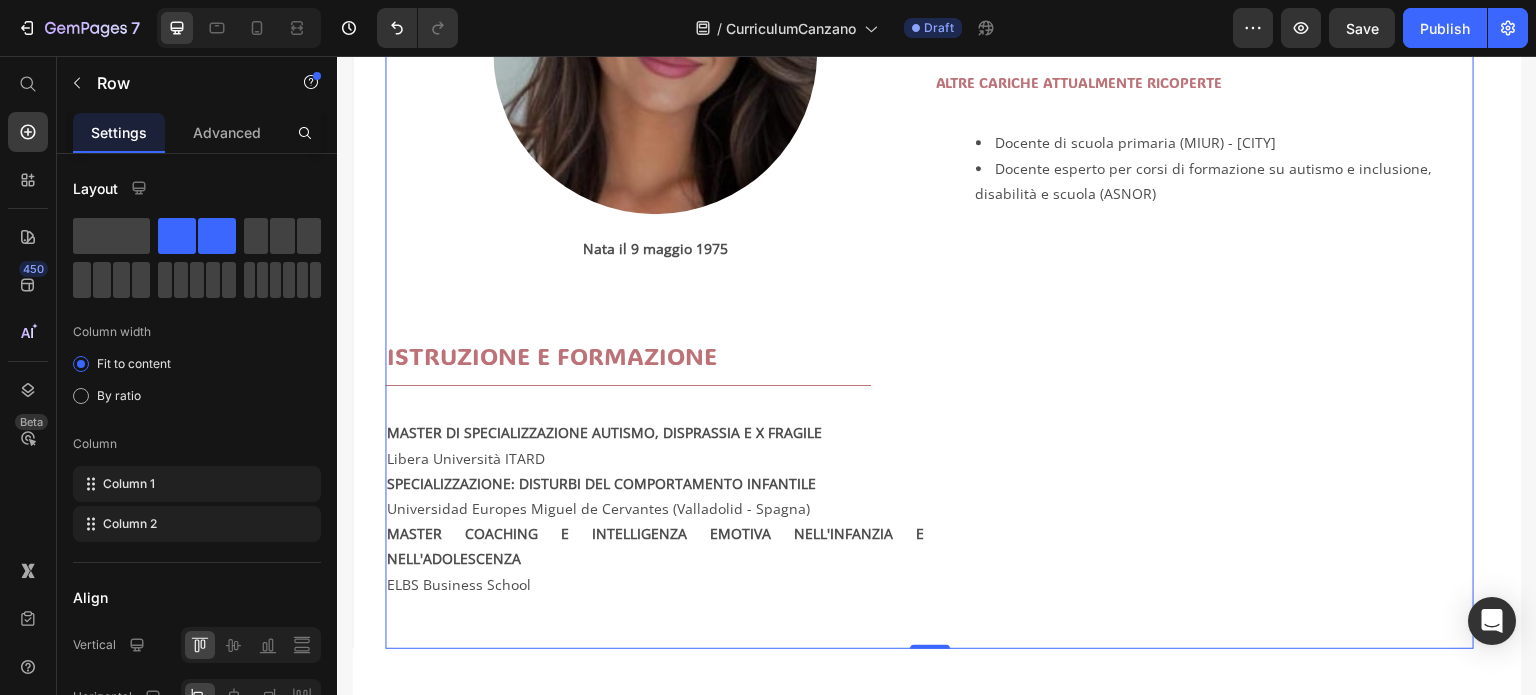 click on "CARICHE PRINCIPALI Heading Social Media Manager Blogger per "Autenticamente Autismo" Esperta di autismo e disturbi del comportamento Text Block ALTRE CARICHE ATTUALMENTE RICOPERTE Heading Docente di scuola primaria (MIUR) - Caserta Docente esperto per corsi di formazione su autismo e inclusione, disabilità e scuola (ASNOR) Text Block" at bounding box center [1204, 244] 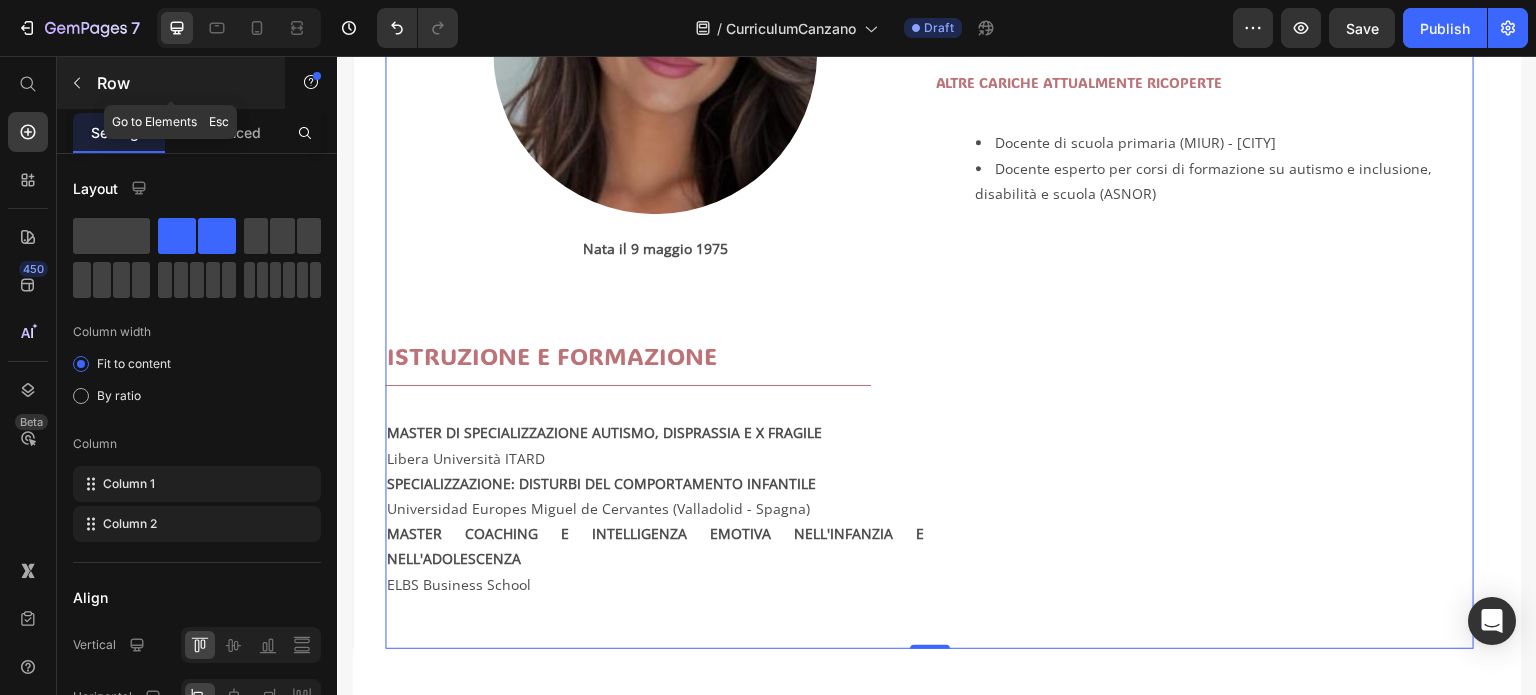 click at bounding box center [77, 83] 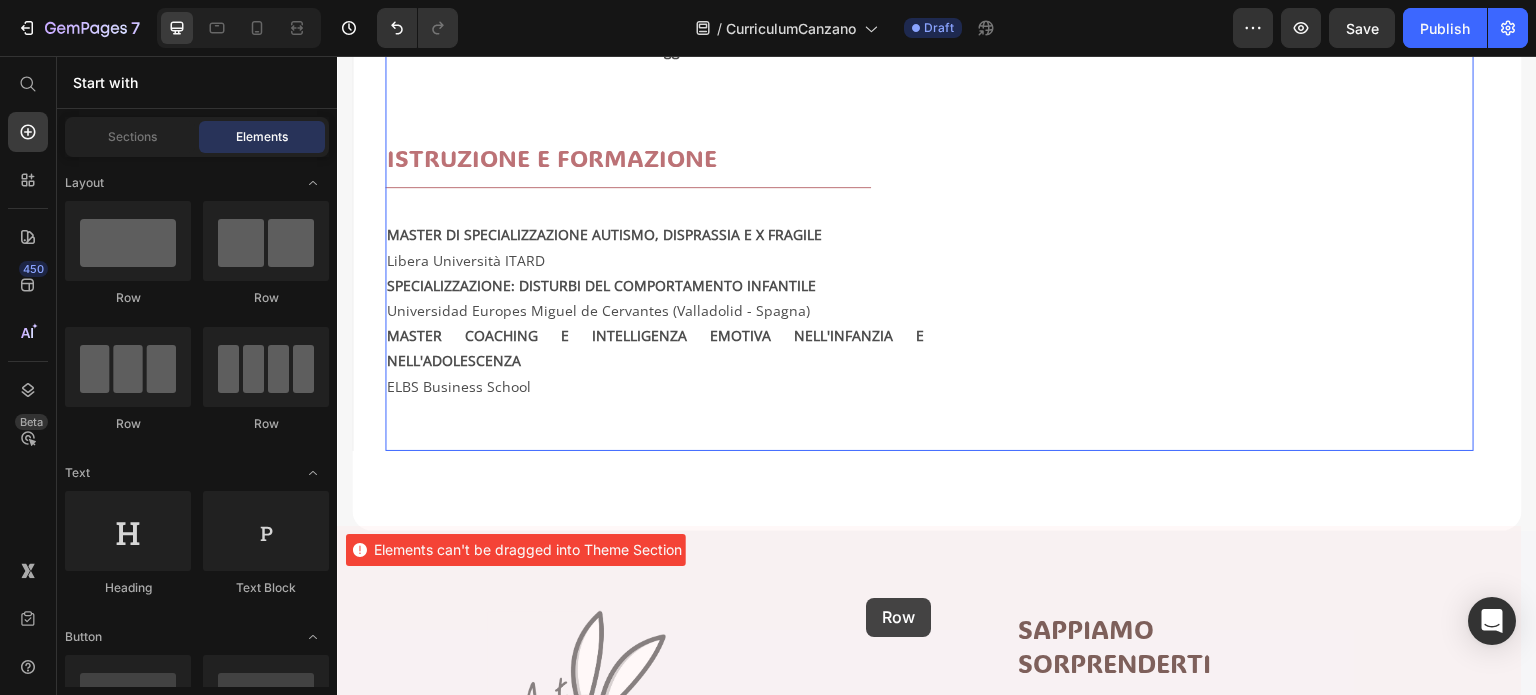 scroll, scrollTop: 780, scrollLeft: 0, axis: vertical 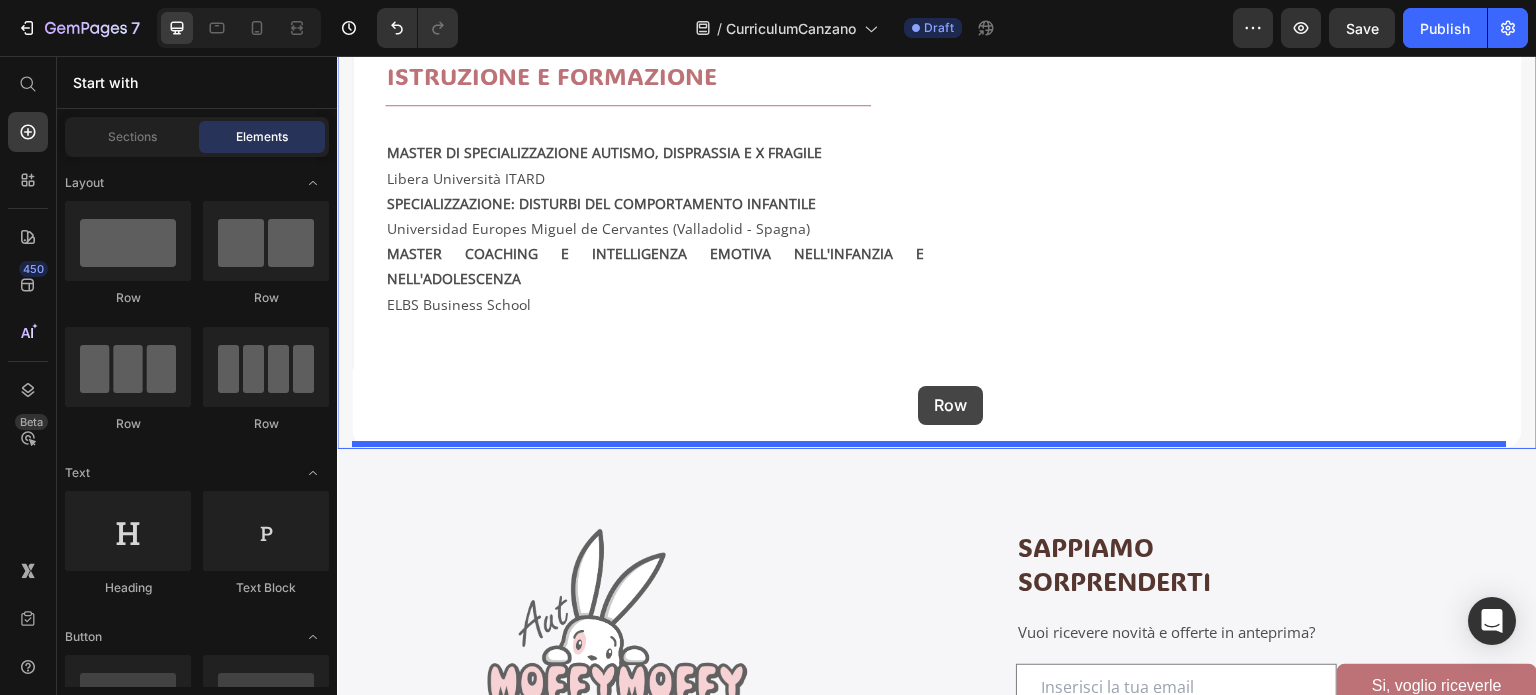 drag, startPoint x: 465, startPoint y: 323, endPoint x: 918, endPoint y: 386, distance: 457.3598 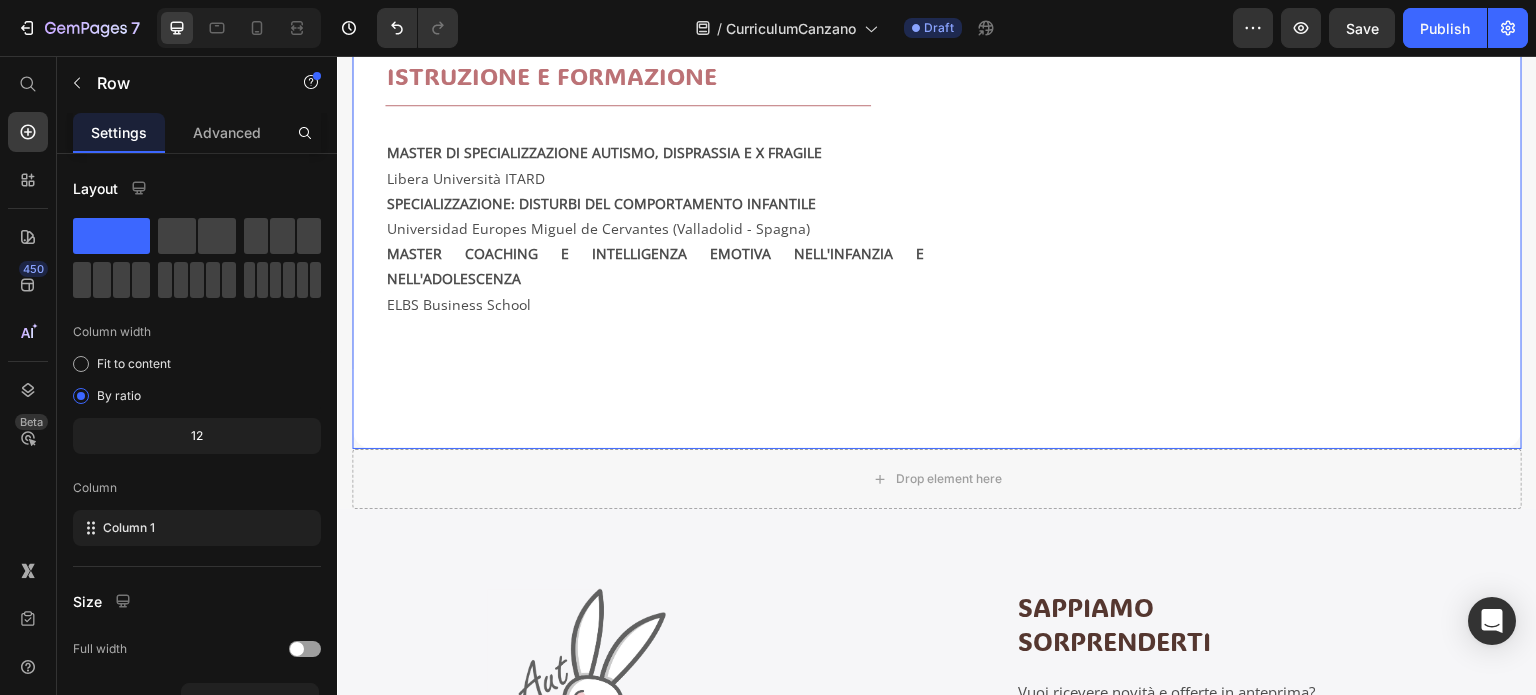 click on "Dott.ssa [FIRST] [LAST] Heading Row Image Nata il [DAY] [MONTH] [YEAR]   Text Block ISTRUZIONE E FORMAZIONE Heading                Title Line MASTER DI SPECIALIZZAZIONE AUTISMO, DISPRASSIA E X FRAGILE Libera Università ITARD SPECIALIZZAZIONE: DISTURBI DEL COMPORTAMENTO INFANTILE Universidad Europes Miguel de Cervantes ([CITY] - [STATE]) MASTER COACHING E INTELLIGENZA EMOTIVA NELL'INFANZIA E NELL'ADOLESCENZA  ELBS Business School   Text Block CARICHE PRINCIPALI Heading Social Media Manager Blogger per "Autenticamente Autismo" Esperta di autismo e disturbi del comportamento Text Block ALTRE CARICHE ATTUALMENTE RICOPERTE Heading Docente di scuola primaria (MIUR) - [CITY] Docente esperto per corsi di formazione su autismo e inclusione, disabilità e scuola (ASNOR) Text Block Row Row Row   0" at bounding box center (937, -77) 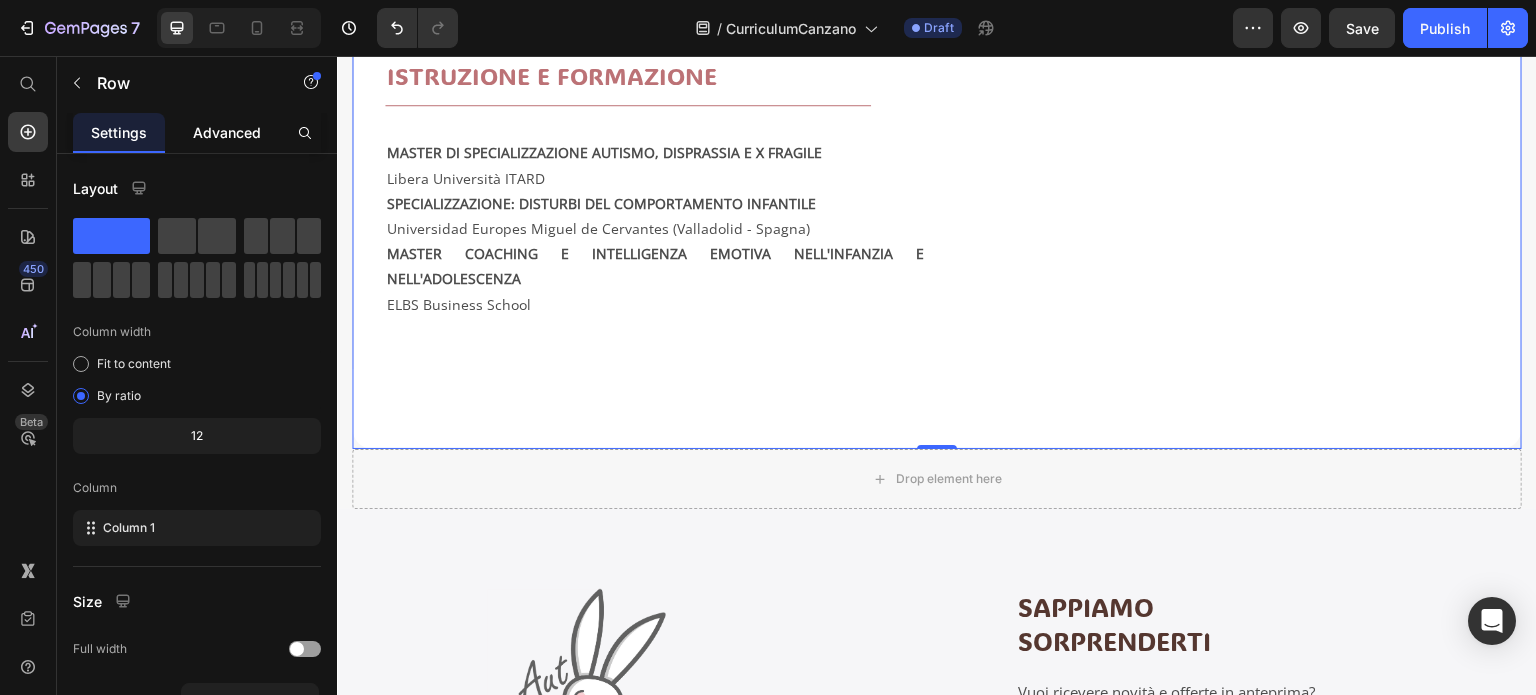 click on "Advanced" at bounding box center [227, 132] 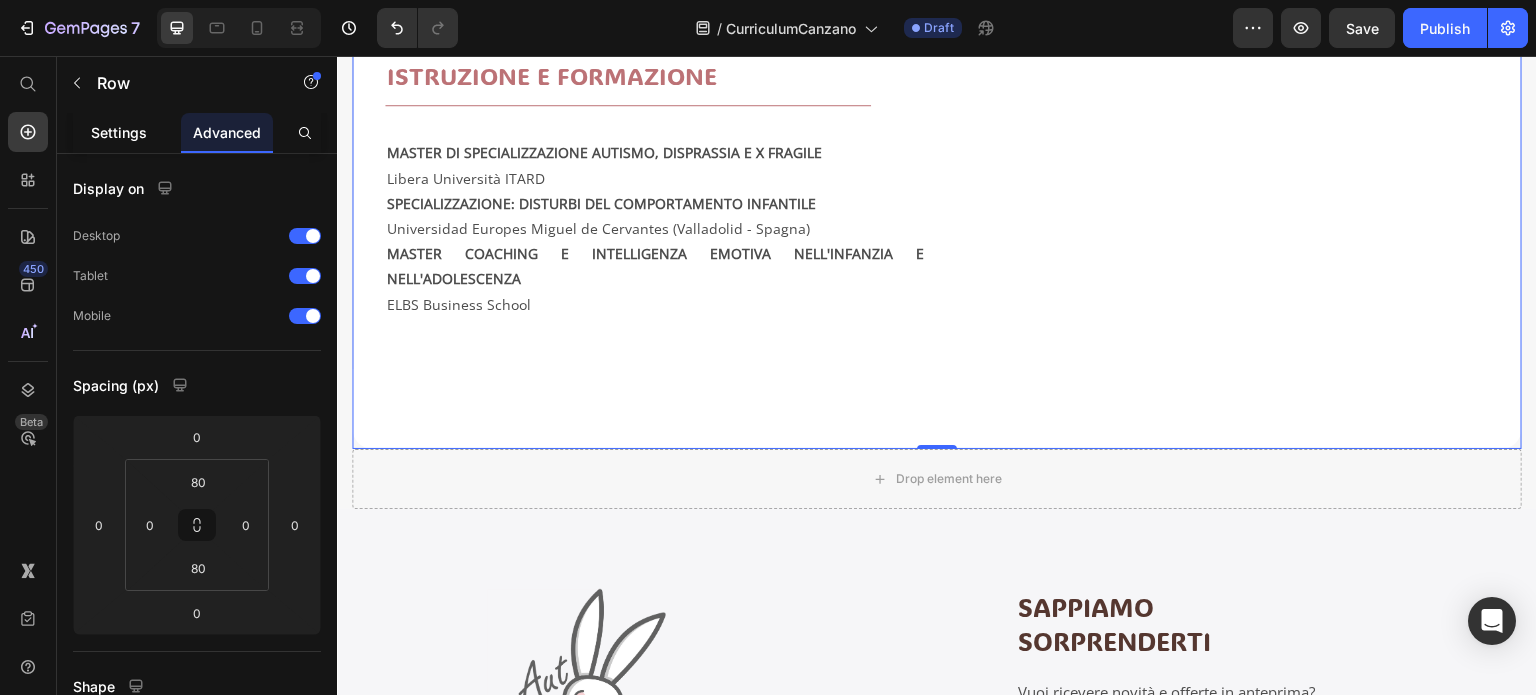 click on "Settings" 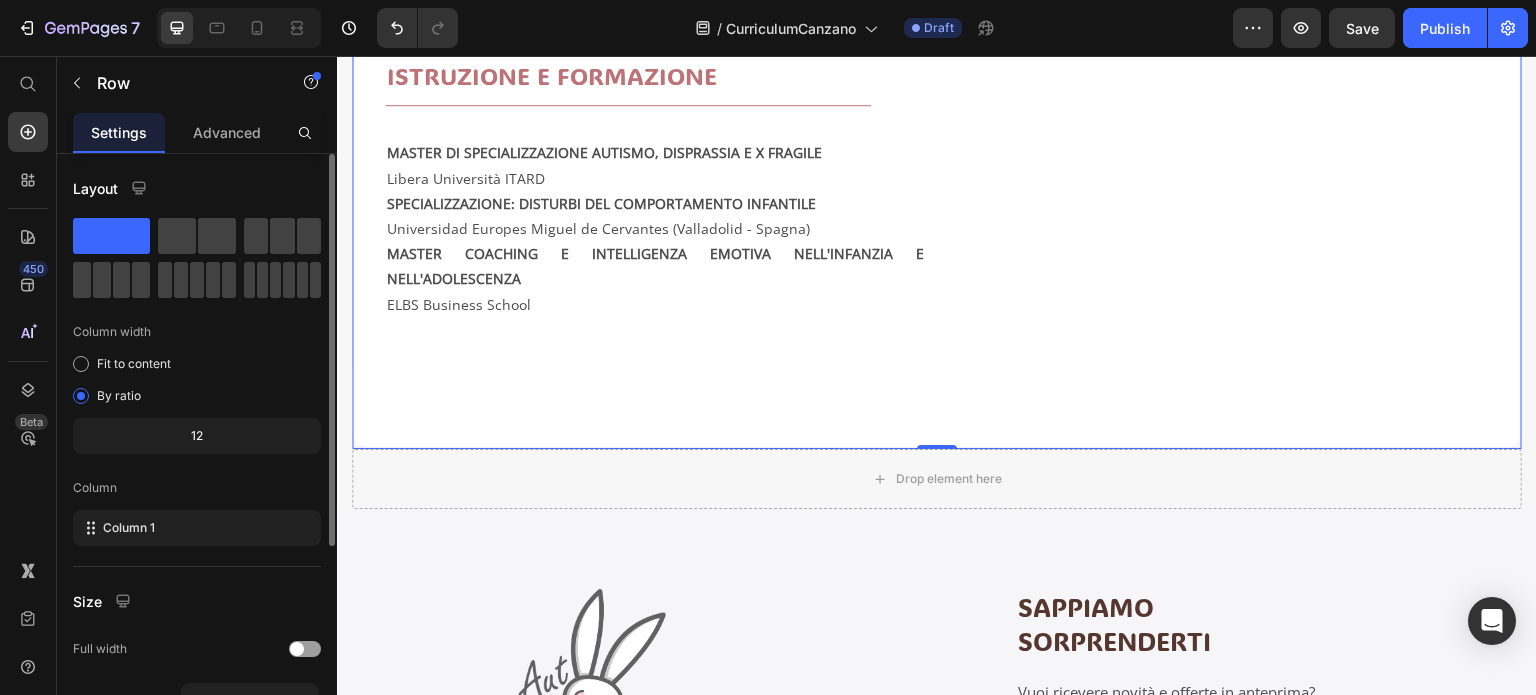 scroll, scrollTop: 300, scrollLeft: 0, axis: vertical 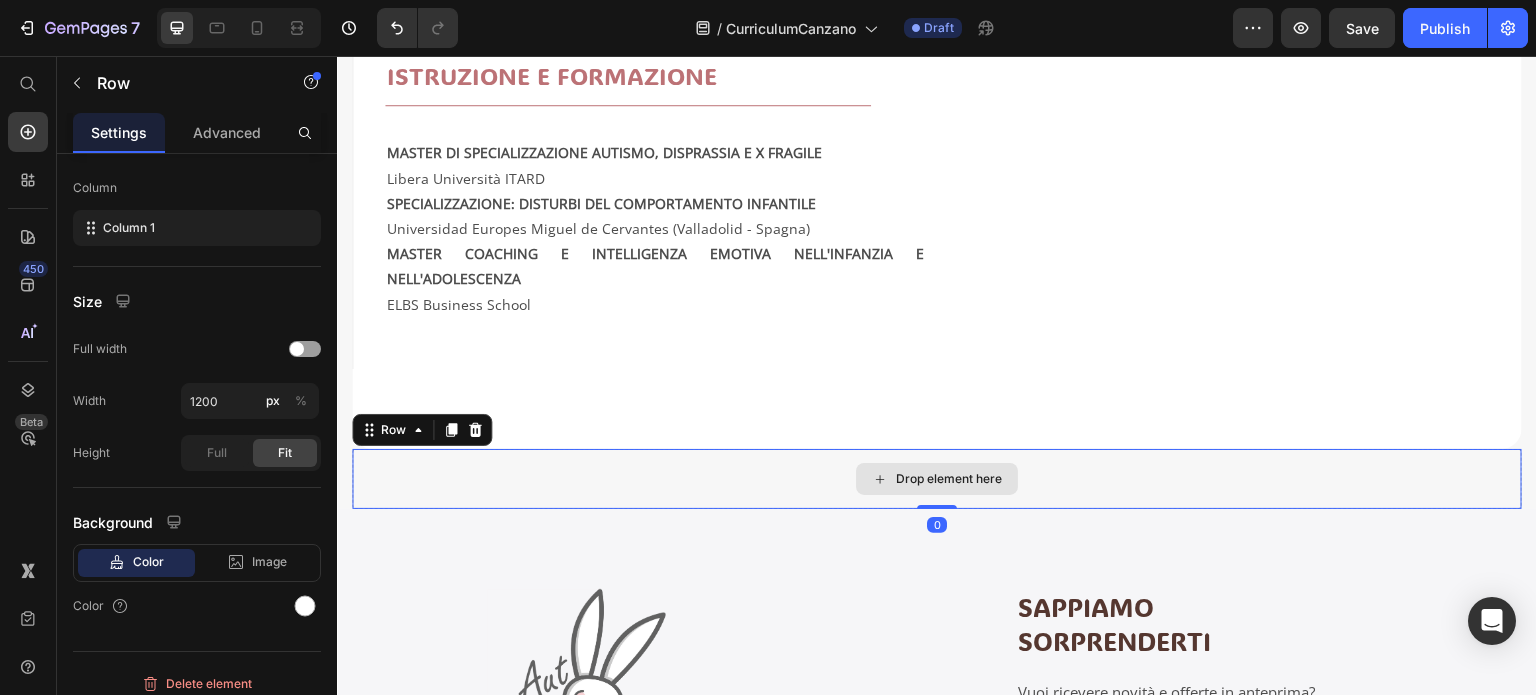 click on "Drop element here" at bounding box center [937, 479] 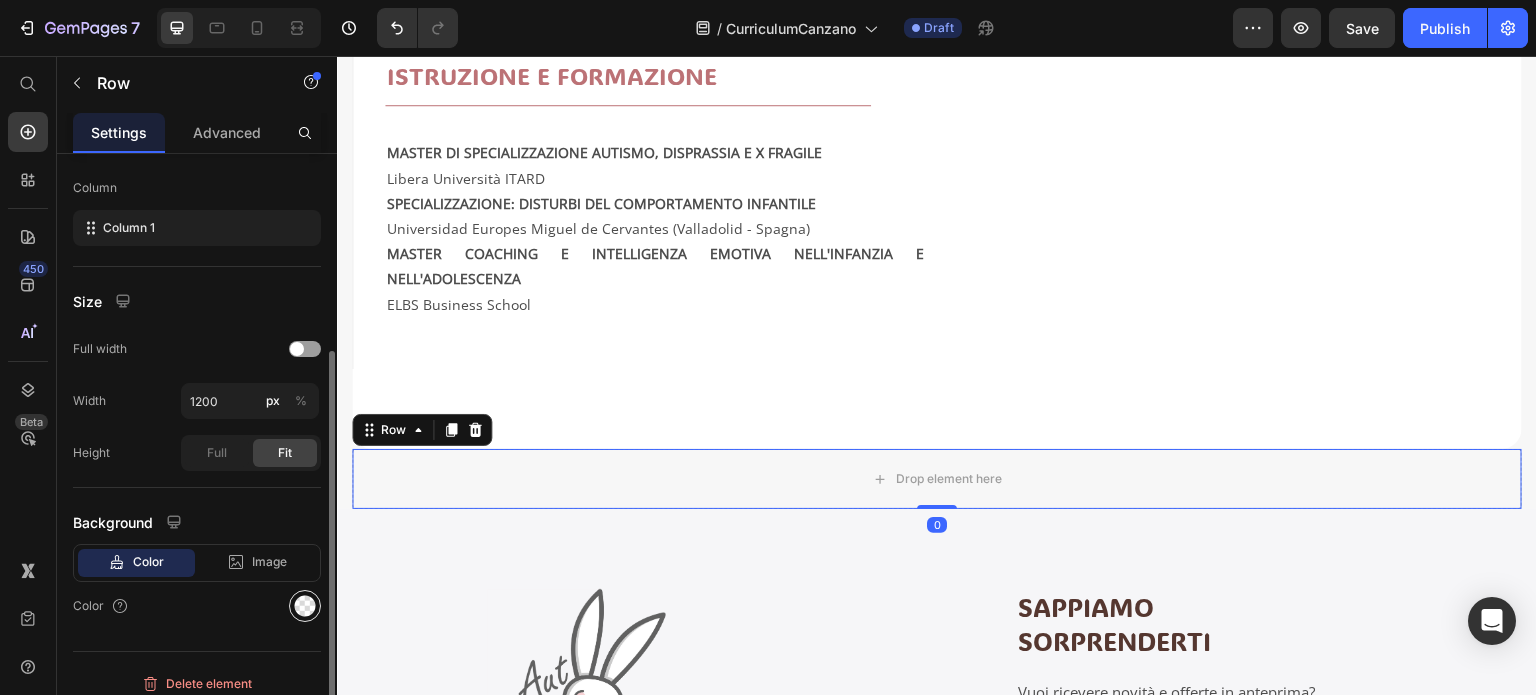 click on "Color" at bounding box center [197, 606] 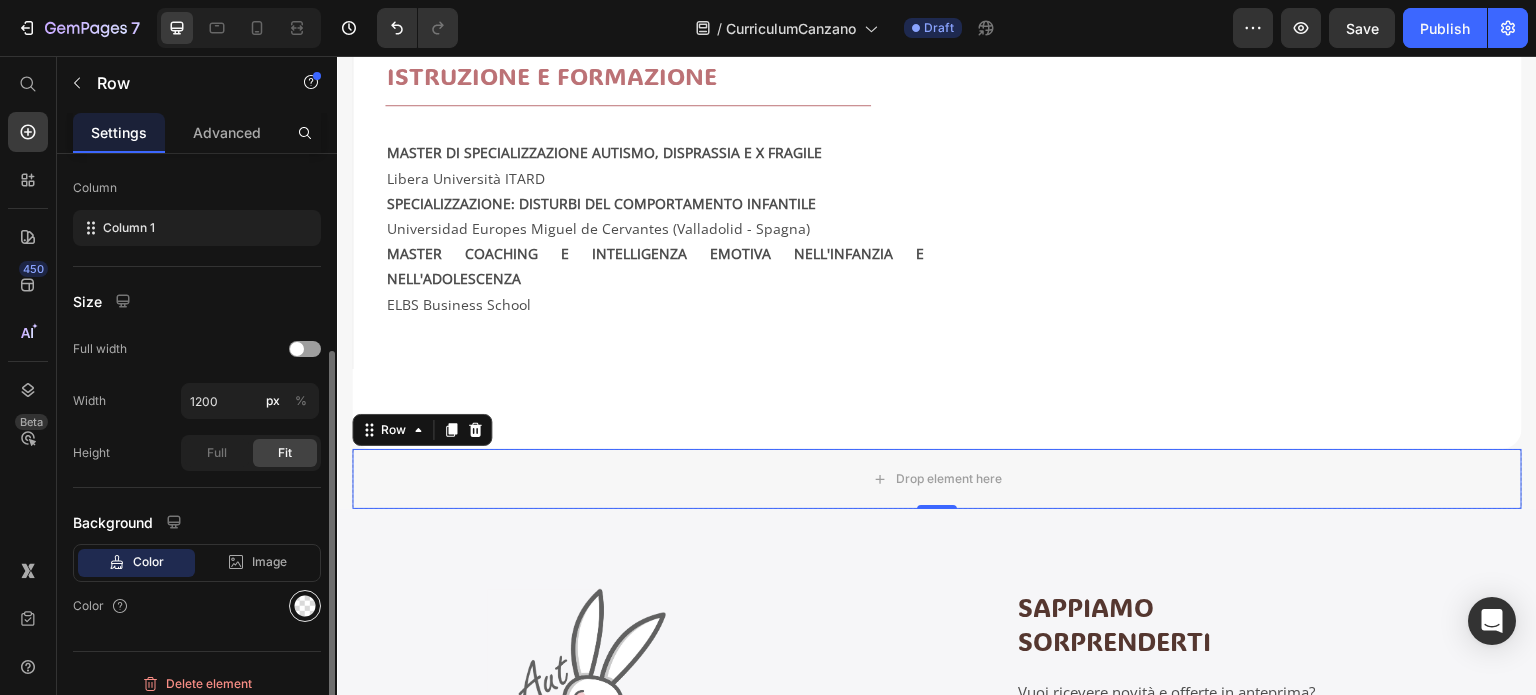 click at bounding box center [305, 606] 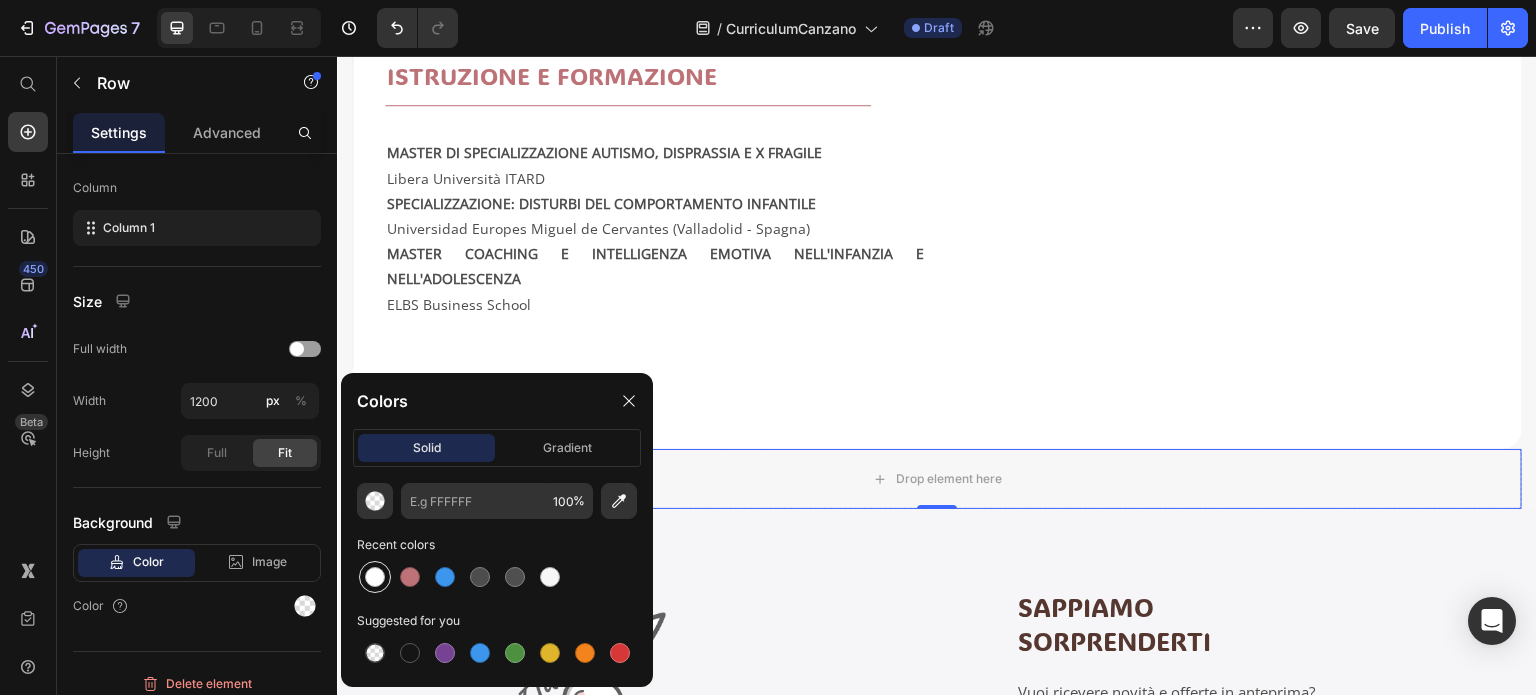 click at bounding box center (375, 577) 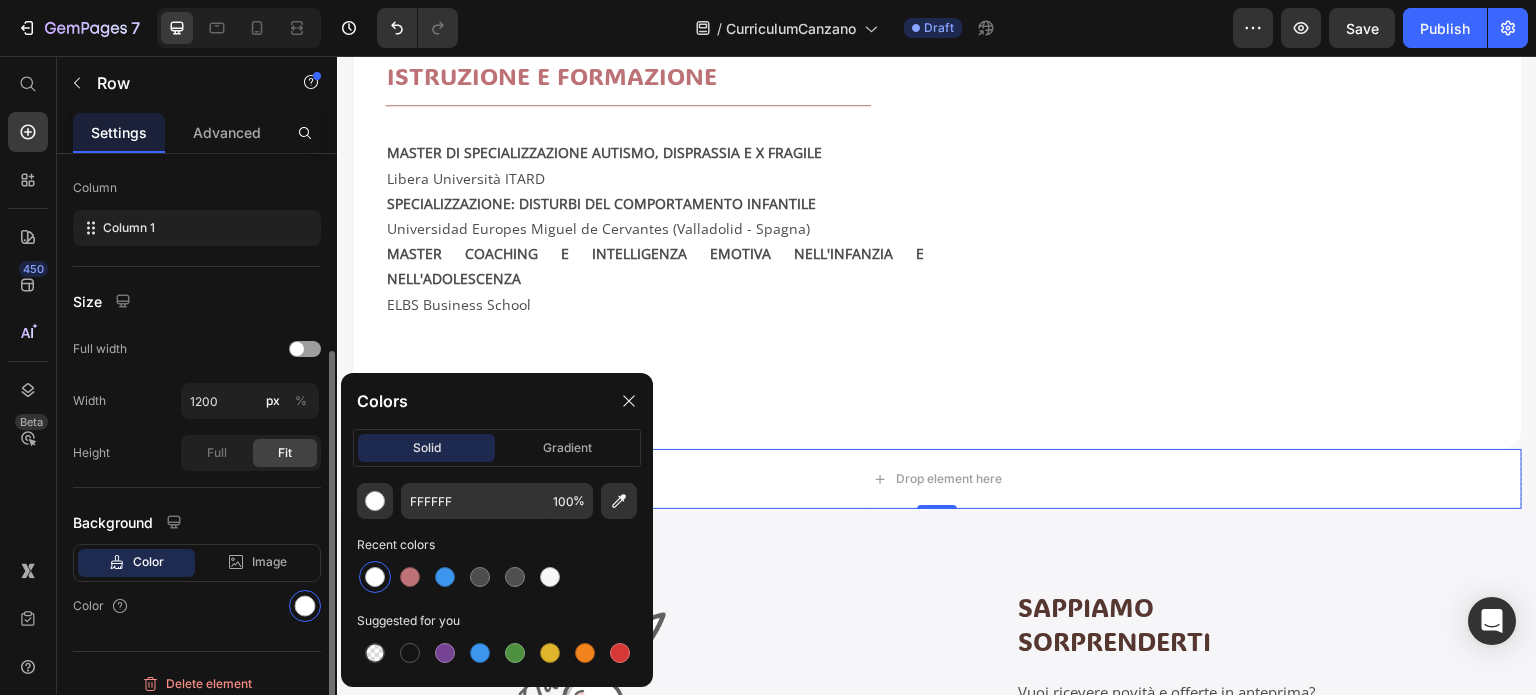 click on "Layout Column width Fit to content By ratio 12 Column Column 1 Size Full width Width 1200 px % Height Full Fit Background Color Image Video  Color" at bounding box center (197, 260) 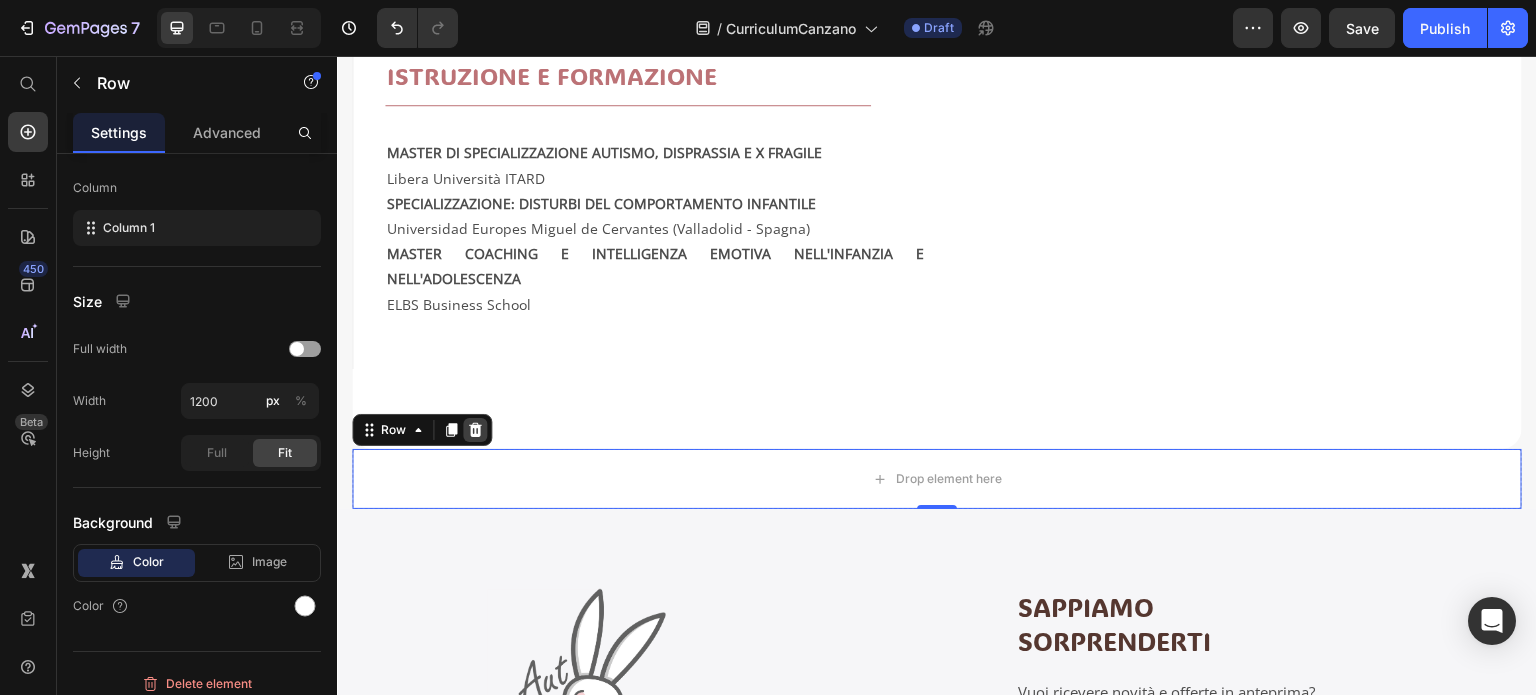 click 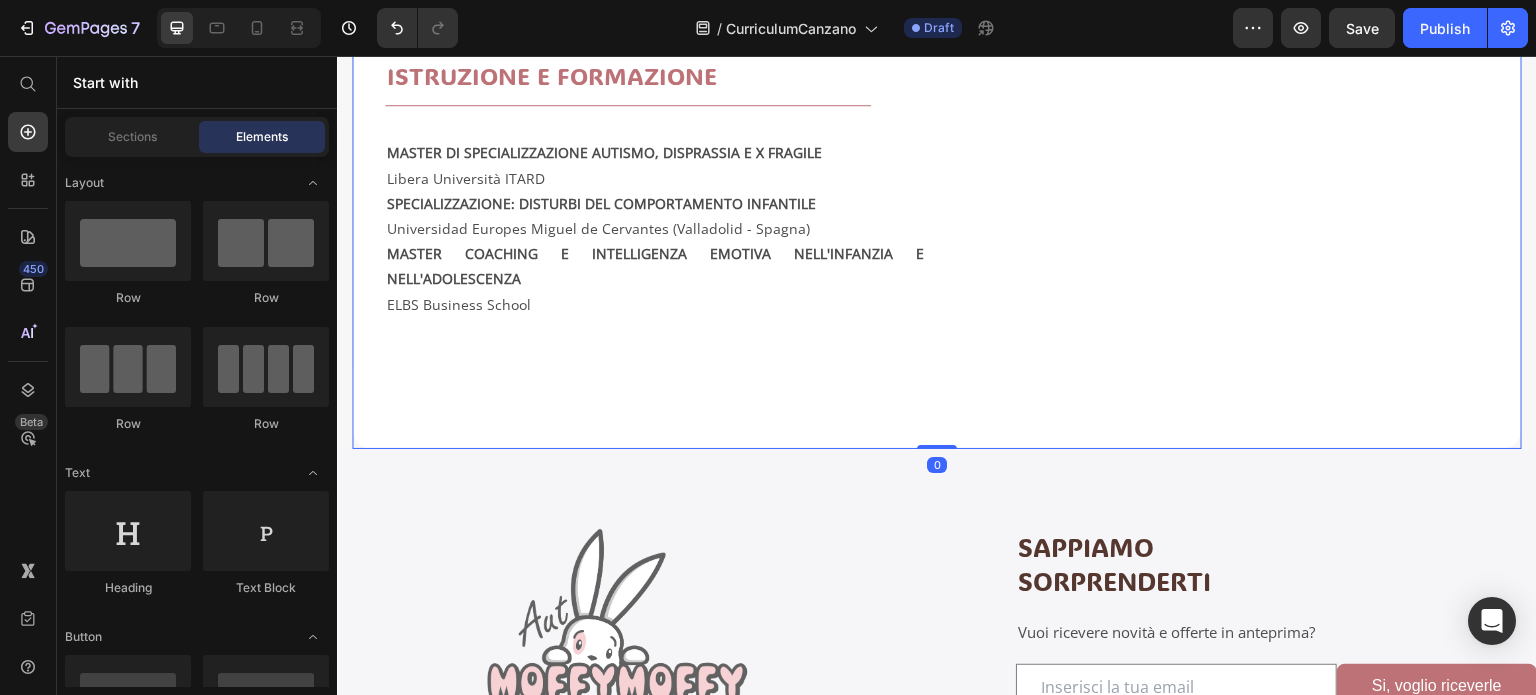 click on "Dott.ssa [FIRST] [LAST] Heading Row Image Nata il [DAY] [MONTH] [YEAR]   Text Block ISTRUZIONE E FORMAZIONE Heading                Title Line MASTER DI SPECIALIZZAZIONE AUTISMO, DISPRASSIA E X FRAGILE Libera Università ITARD SPECIALIZZAZIONE: DISTURBI DEL COMPORTAMENTO INFANTILE Universidad Europes Miguel de Cervantes ([CITY] - [STATE]) MASTER COACHING E INTELLIGENZA EMOTIVA NELL'INFANZIA E NELL'ADOLESCENZA  ELBS Business School   Text Block CARICHE PRINCIPALI Heading Social Media Manager Blogger per "Autenticamente Autismo" Esperta di autismo e disturbi del comportamento Text Block ALTRE CARICHE ATTUALMENTE RICOPERTE Heading Docente di scuola primaria (MIUR) - [CITY] Docente esperto per corsi di formazione su autismo e inclusione, disabilità e scuola (ASNOR) Text Block Row Row Row   0" at bounding box center [937, -77] 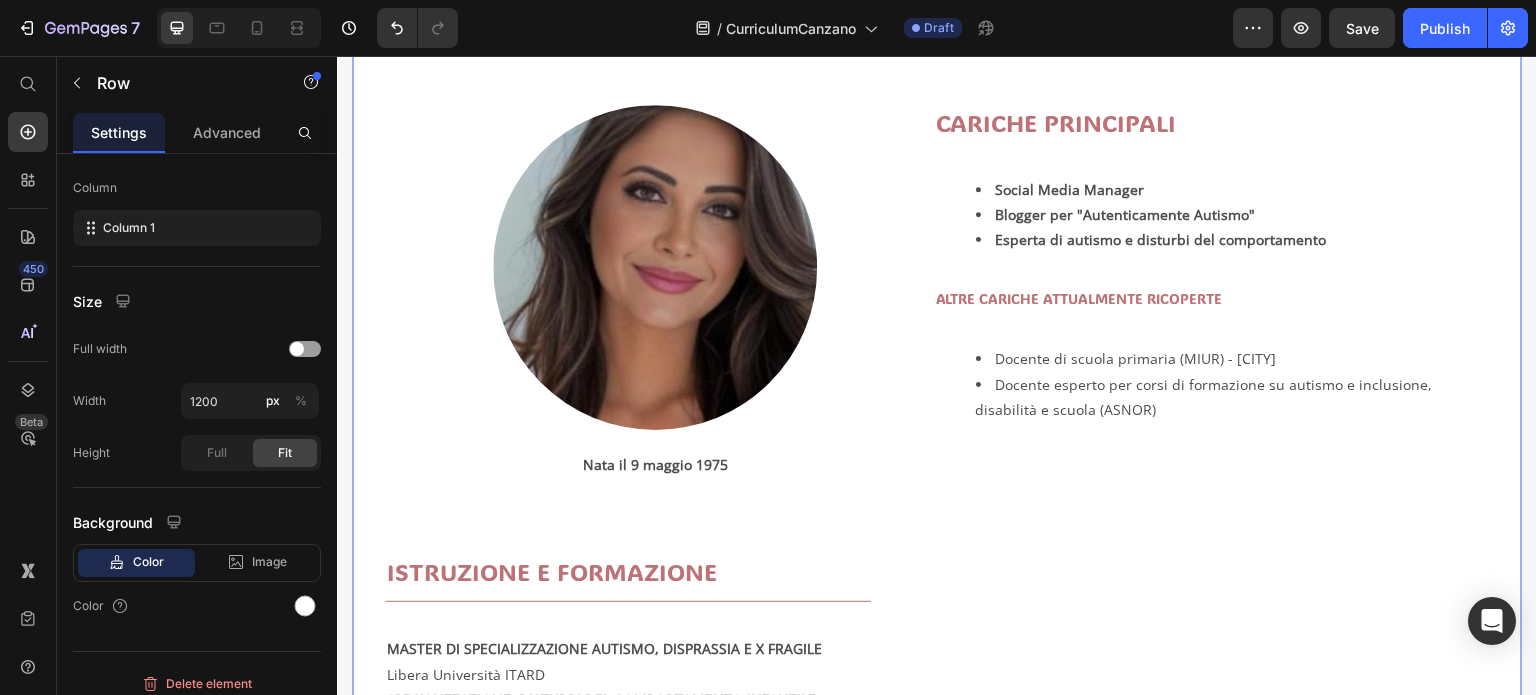 scroll, scrollTop: 280, scrollLeft: 0, axis: vertical 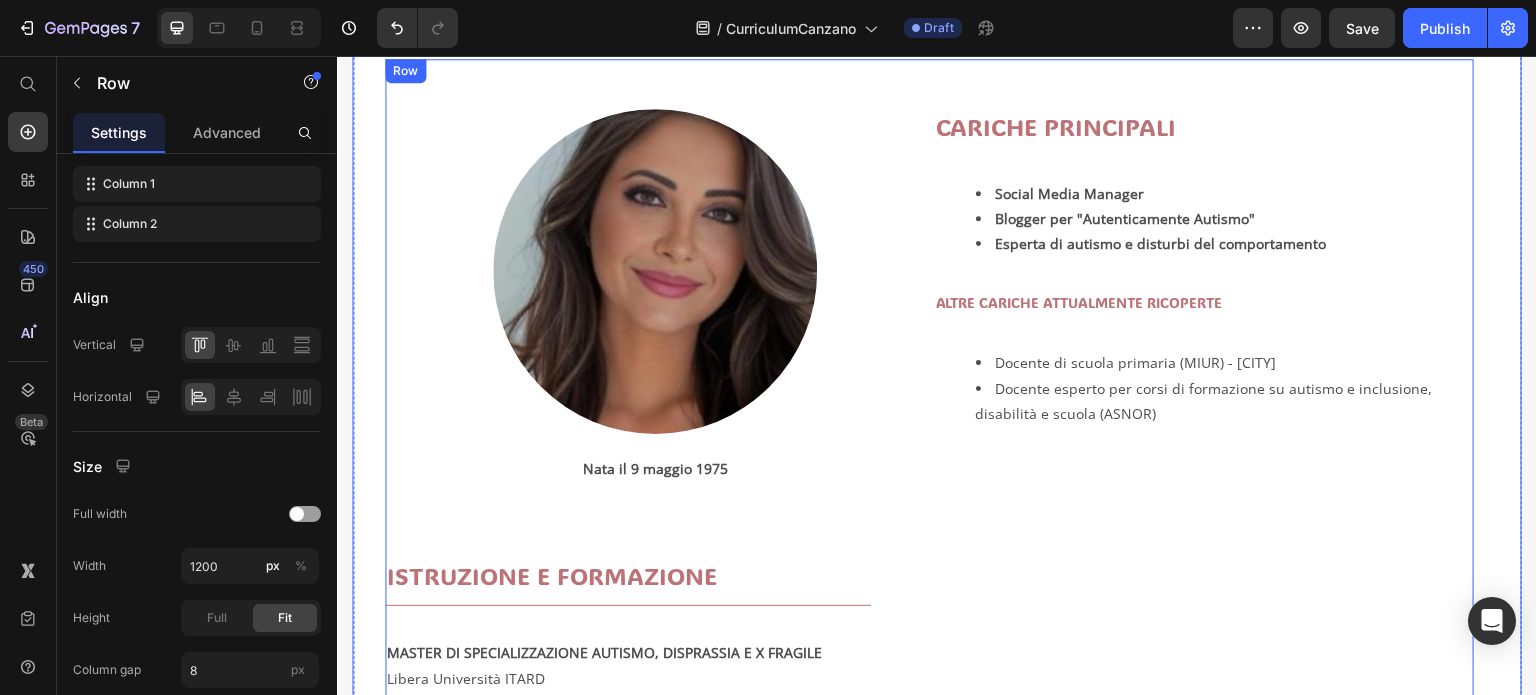 click on "CARICHE PRINCIPALI Heading Social Media Manager Blogger per "Autenticamente Autismo" Esperta di autismo e disturbi del comportamento Text Block ALTRE CARICHE ATTUALMENTE RICOPERTE Heading Docente di scuola primaria (MIUR) - Caserta Docente esperto per corsi di formazione su autismo e inclusione, disabilità e scuola (ASNOR) Text Block" at bounding box center (1204, 464) 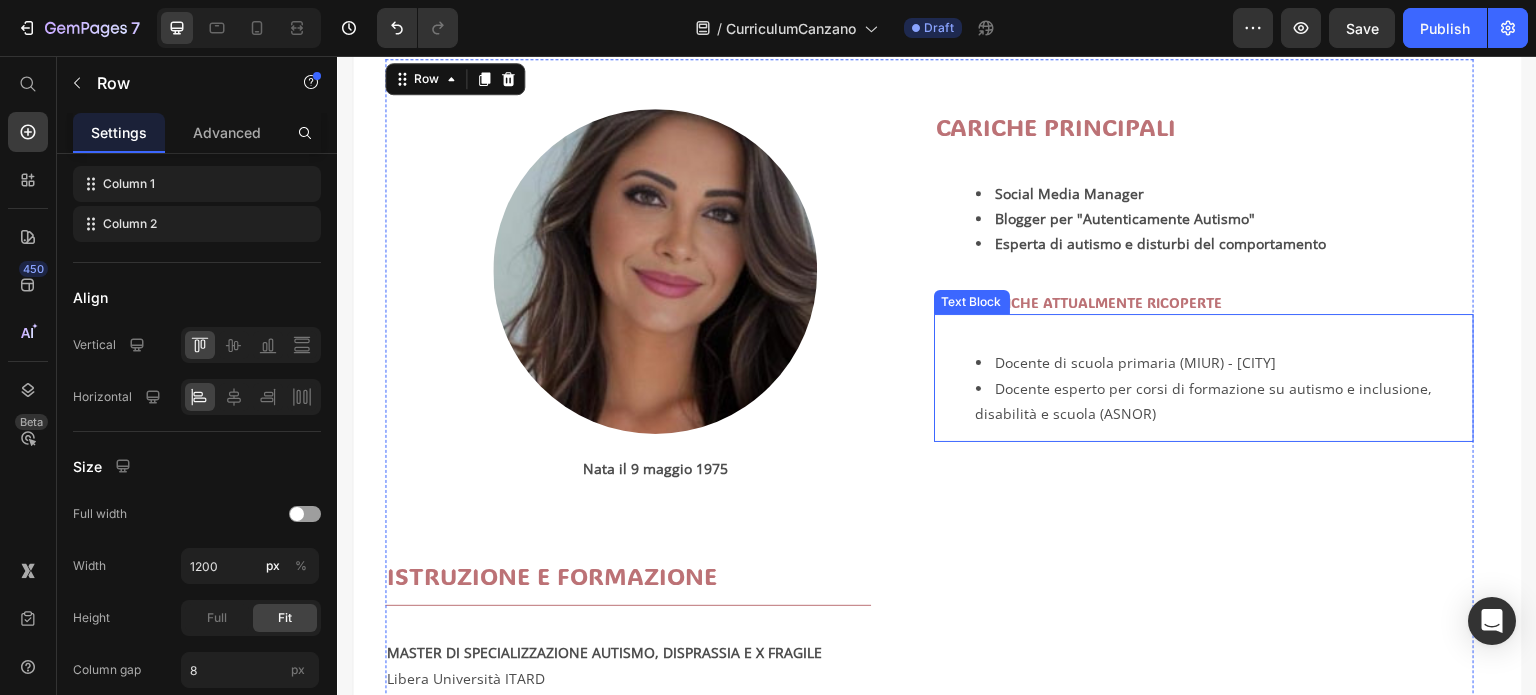 scroll, scrollTop: 80, scrollLeft: 0, axis: vertical 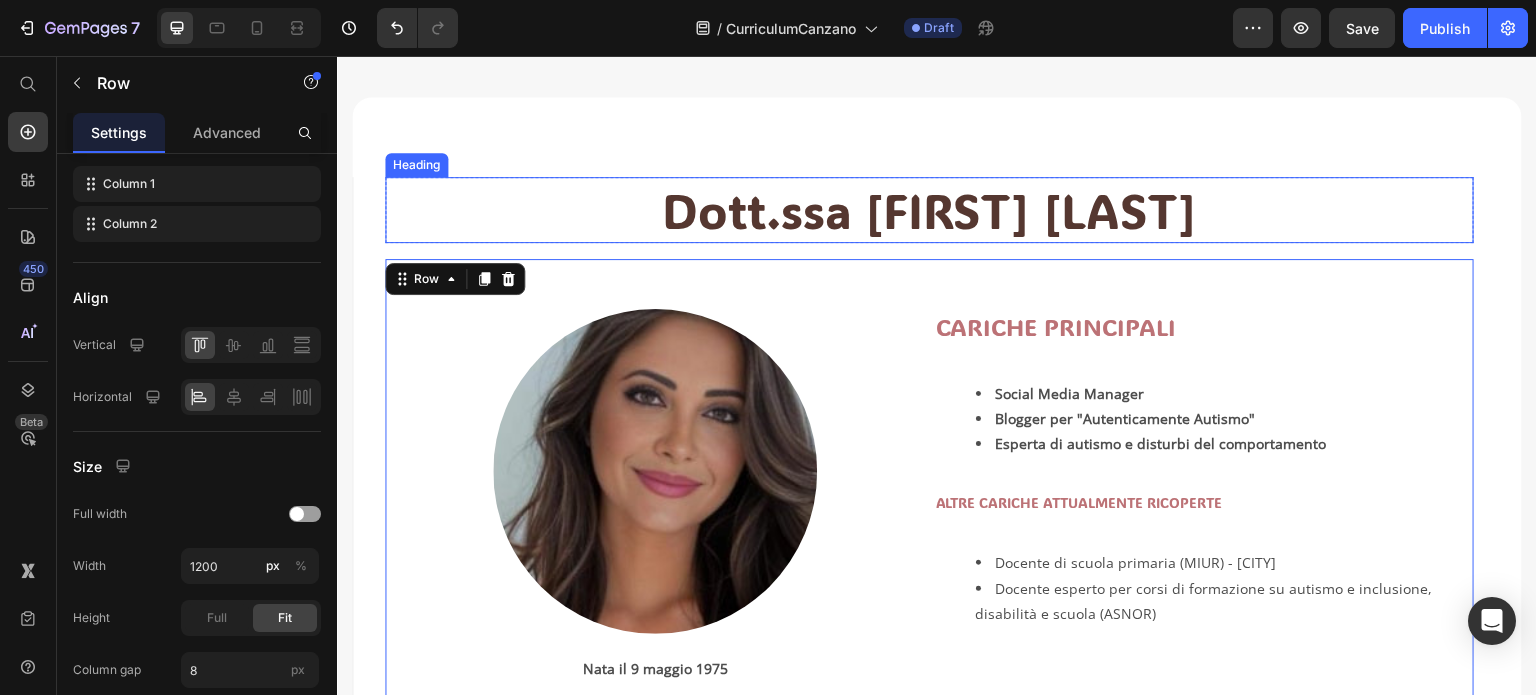 click on "Dott.ssa [FIRST] [LAST]" at bounding box center [929, 210] 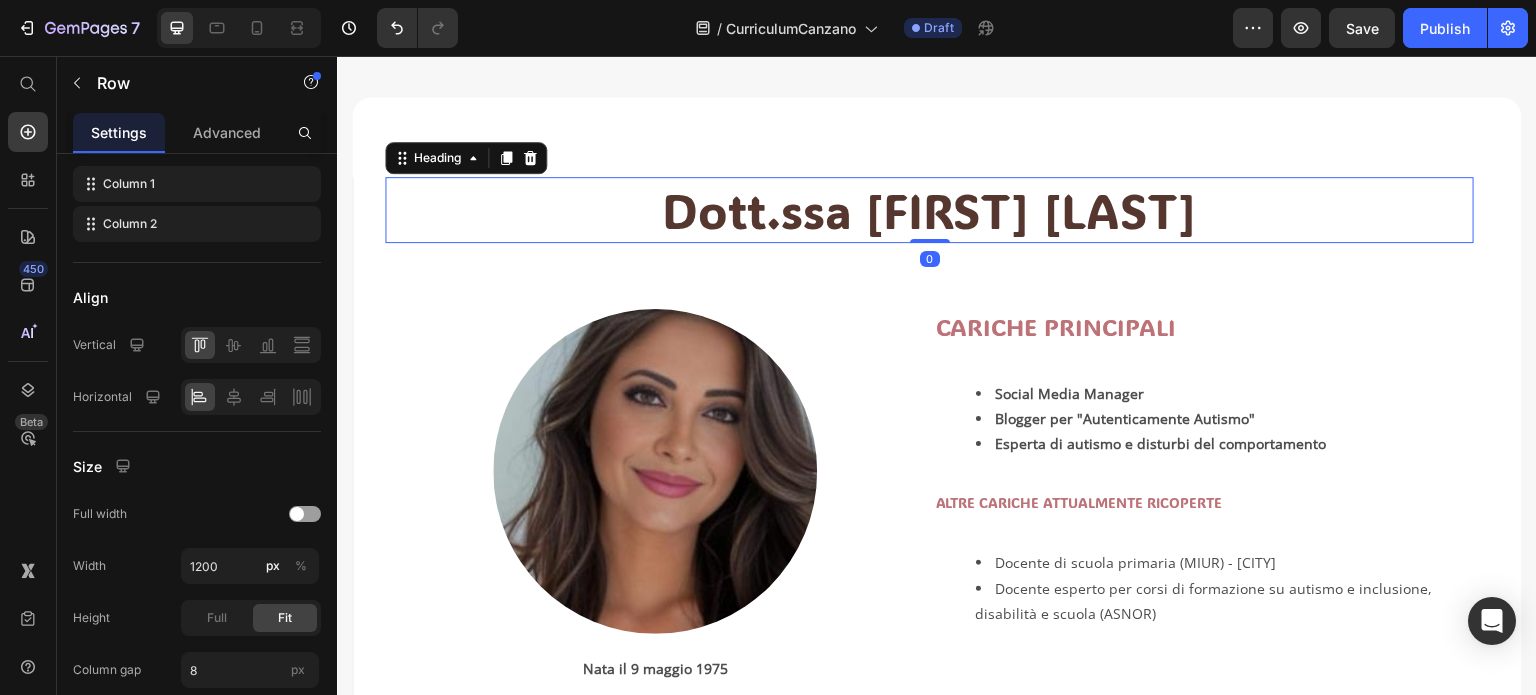 scroll, scrollTop: 0, scrollLeft: 0, axis: both 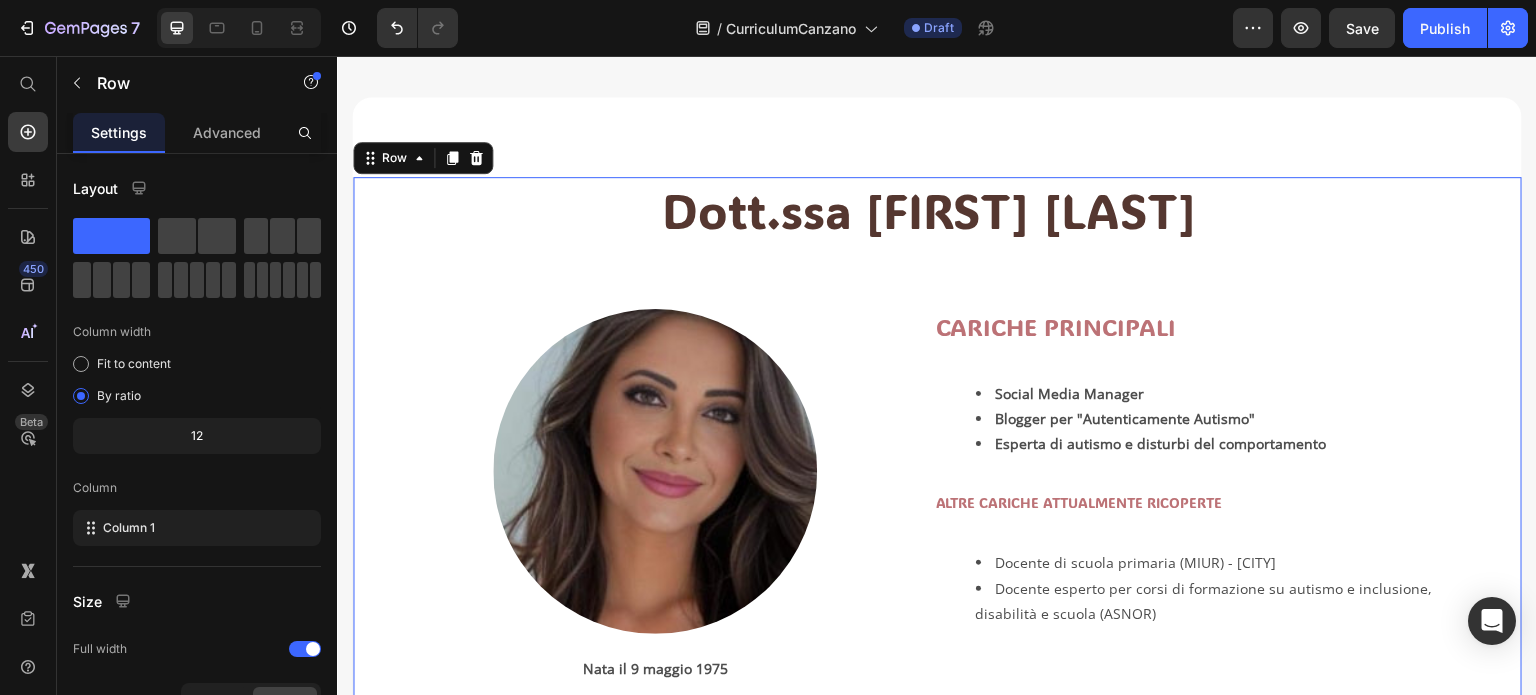 click on "Dott.ssa [FIRST] [LAST] Heading Row Image Nata il [DAY] [MONTH] [YEAR]   Text Block ISTRUZIONE E FORMAZIONE Heading                Title Line MASTER DI SPECIALIZZAZIONE AUTISMO, DISPRASSIA E X FRAGILE Libera Università ITARD SPECIALIZZAZIONE: DISTURBI DEL COMPORTAMENTO INFANTILE Universidad Europes Miguel de Cervantes ([CITY] - [STATE]) MASTER COACHING E INTELLIGENZA EMOTIVA NELL'INFANZIA E NELL'ADOLESCENZA  ELBS Business School   Text Block CARICHE PRINCIPALI Heading Social Media Manager Blogger per "Autenticamente Autismo" Esperta di autismo e disturbi del comportamento Text Block ALTRE CARICHE ATTUALMENTE RICOPERTE Heading Docente di scuola primaria (MIUR) - [CITY] Docente esperto per corsi di formazione su autismo e inclusione, disabilità e scuola (ASNOR) Text Block Row Row   0" at bounding box center [937, 623] 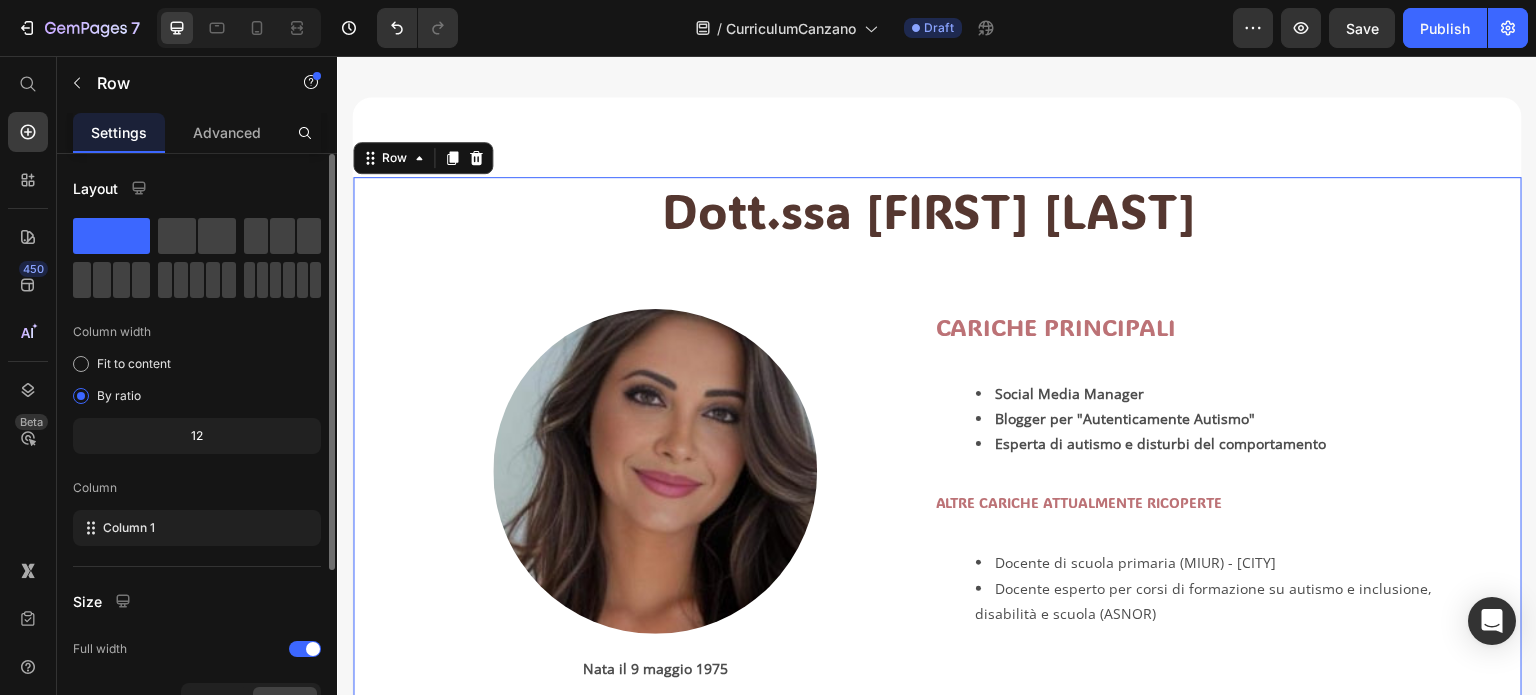click 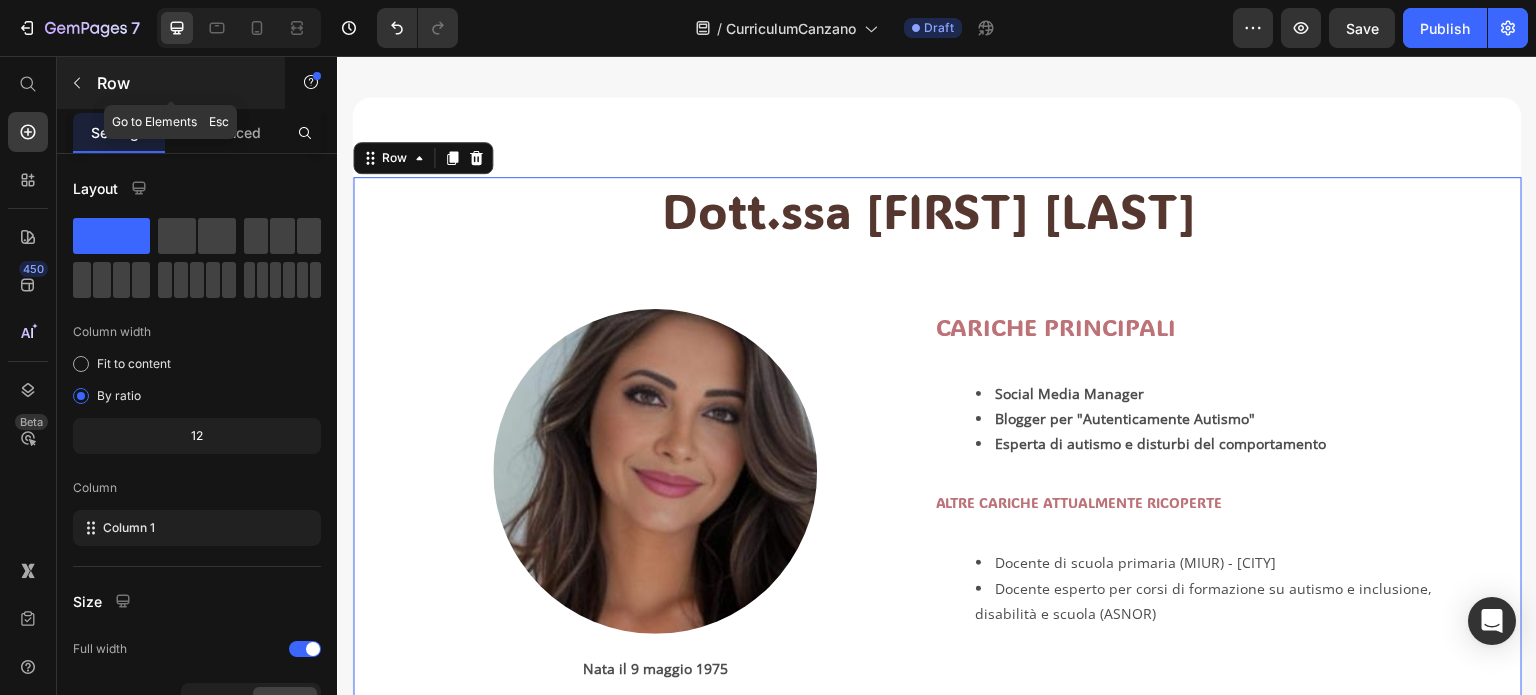 click 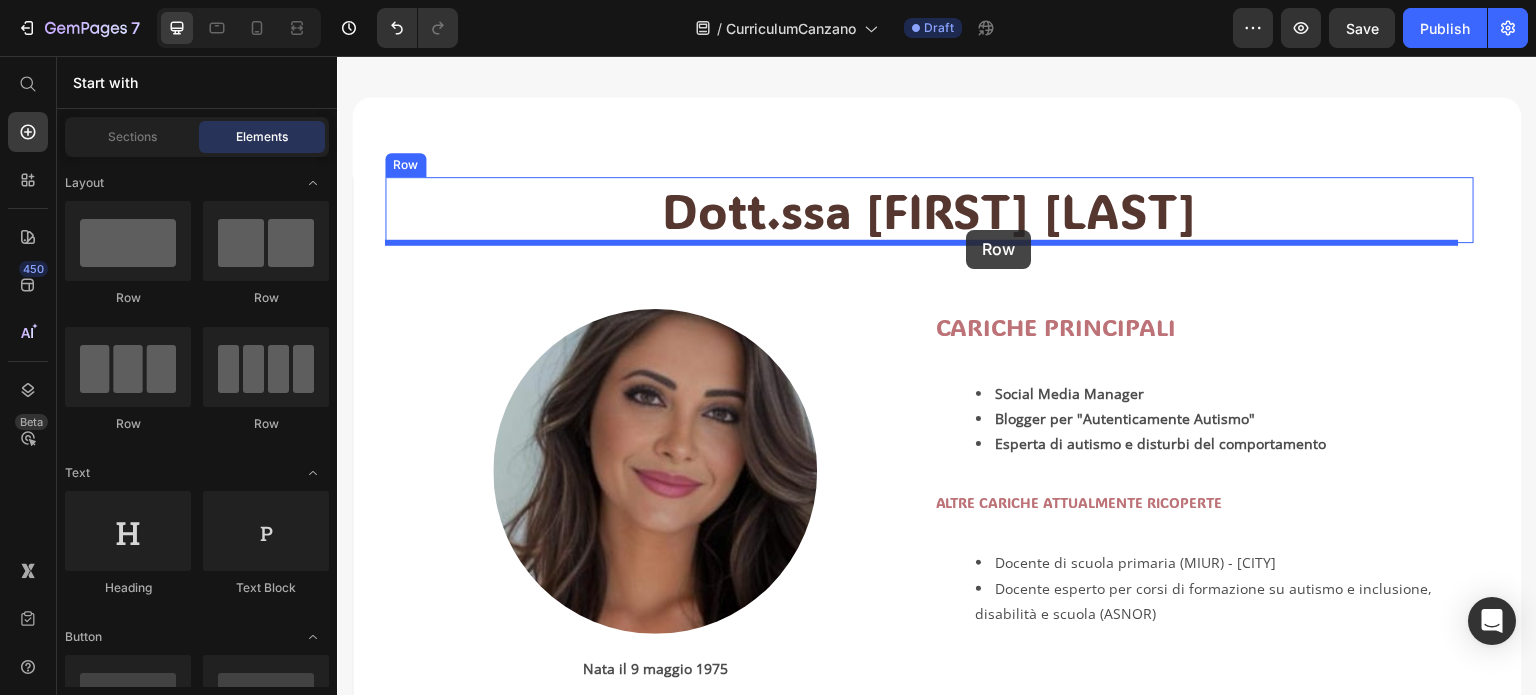drag, startPoint x: 477, startPoint y: 312, endPoint x: 967, endPoint y: 230, distance: 496.81384 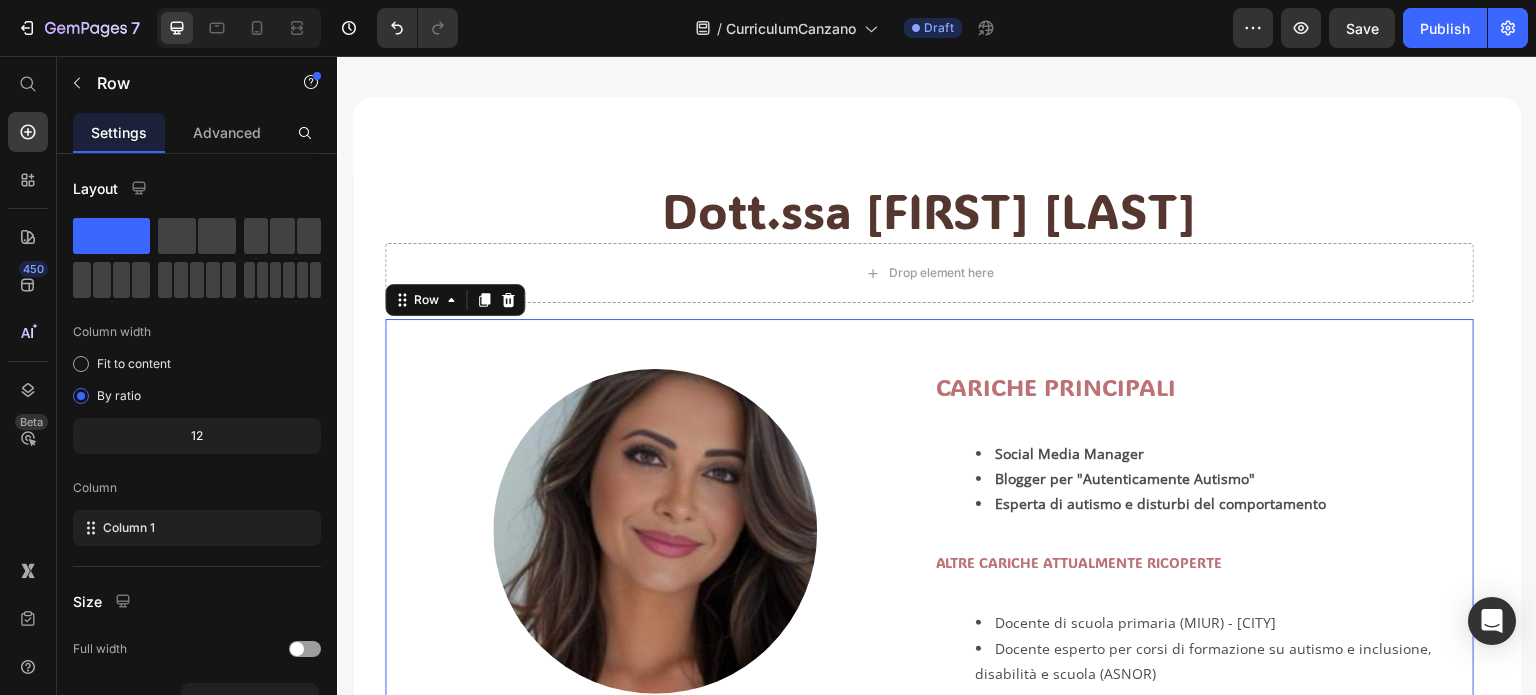 click on "Image Nata il [DAY] [MONTH] [YEAR]   Text Block ISTRUZIONE E FORMAZIONE Heading                Title Line MASTER DI SPECIALIZZAZIONE AUTISMO, DISPRASSIA E X FRAGILE Libera Università ITARD SPECIALIZZAZIONE: DISTURBI DEL COMPORTAMENTO INFANTILE Universidad Europes Miguel de Cervantes ([CITY] - [STATE]) MASTER COACHING E INTELLIGENZA EMOTIVA NELL'INFANZIA E NELL'ADOLESCENZA  ELBS Business School   Text Block CARICHE PRINCIPALI Heading Social Media Manager Blogger per "Autenticamente Autismo" Esperta di autismo e disturbi del comportamento Text Block ALTRE CARICHE ATTUALMENTE RICOPERTE Heading Docente di scuola primaria (MIUR) - Caserta Docente esperto per corsi di formazione su autismo e inclusione, disabilità e scuola (ASNOR) Text Block Row   0" at bounding box center [929, 724] 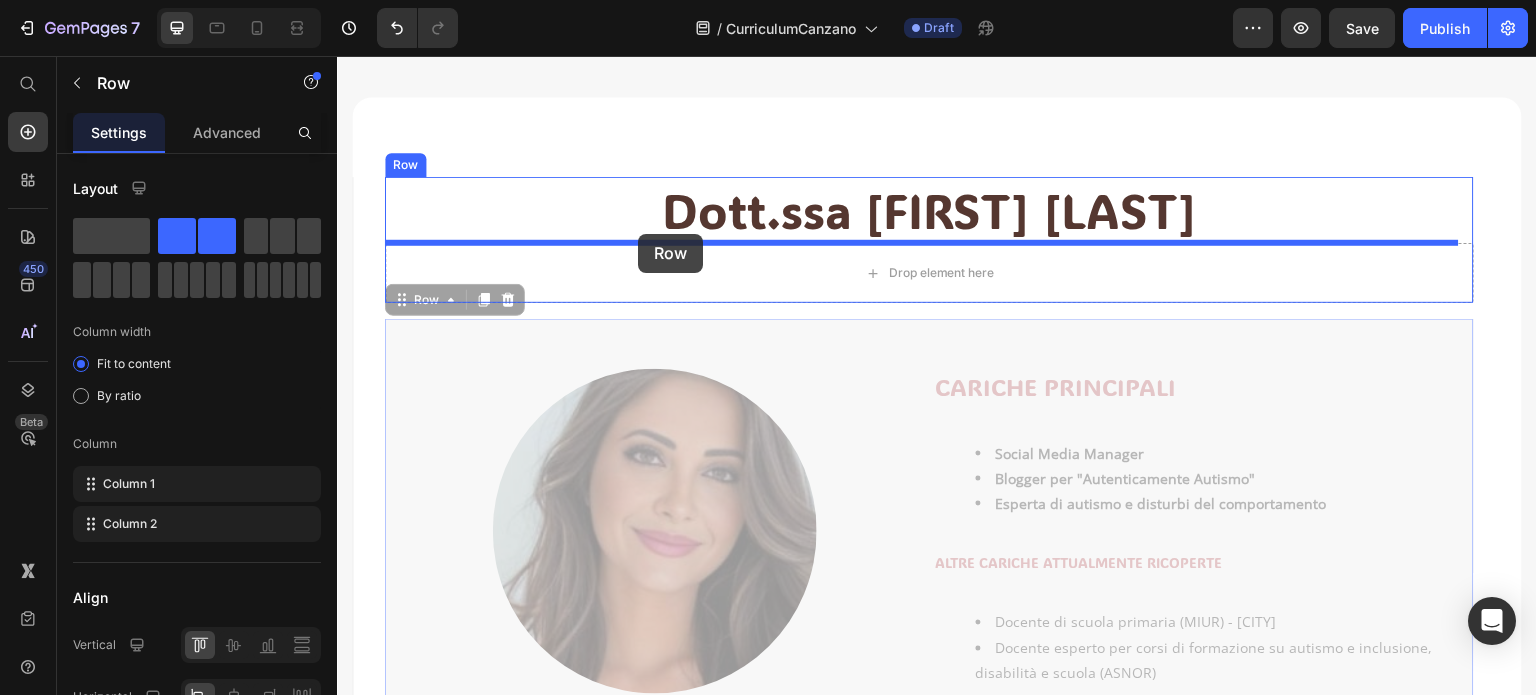 drag, startPoint x: 400, startPoint y: 304, endPoint x: 638, endPoint y: 234, distance: 248.08063 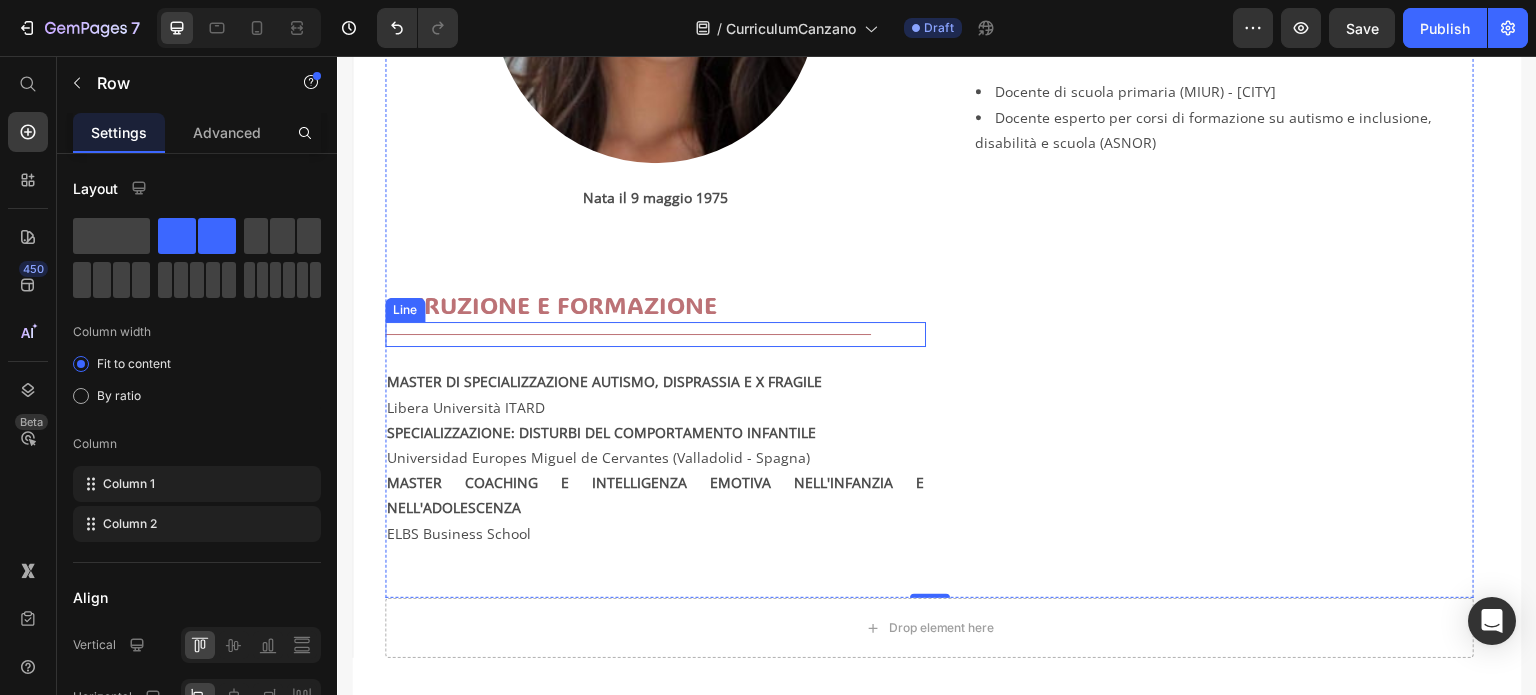 scroll, scrollTop: 480, scrollLeft: 0, axis: vertical 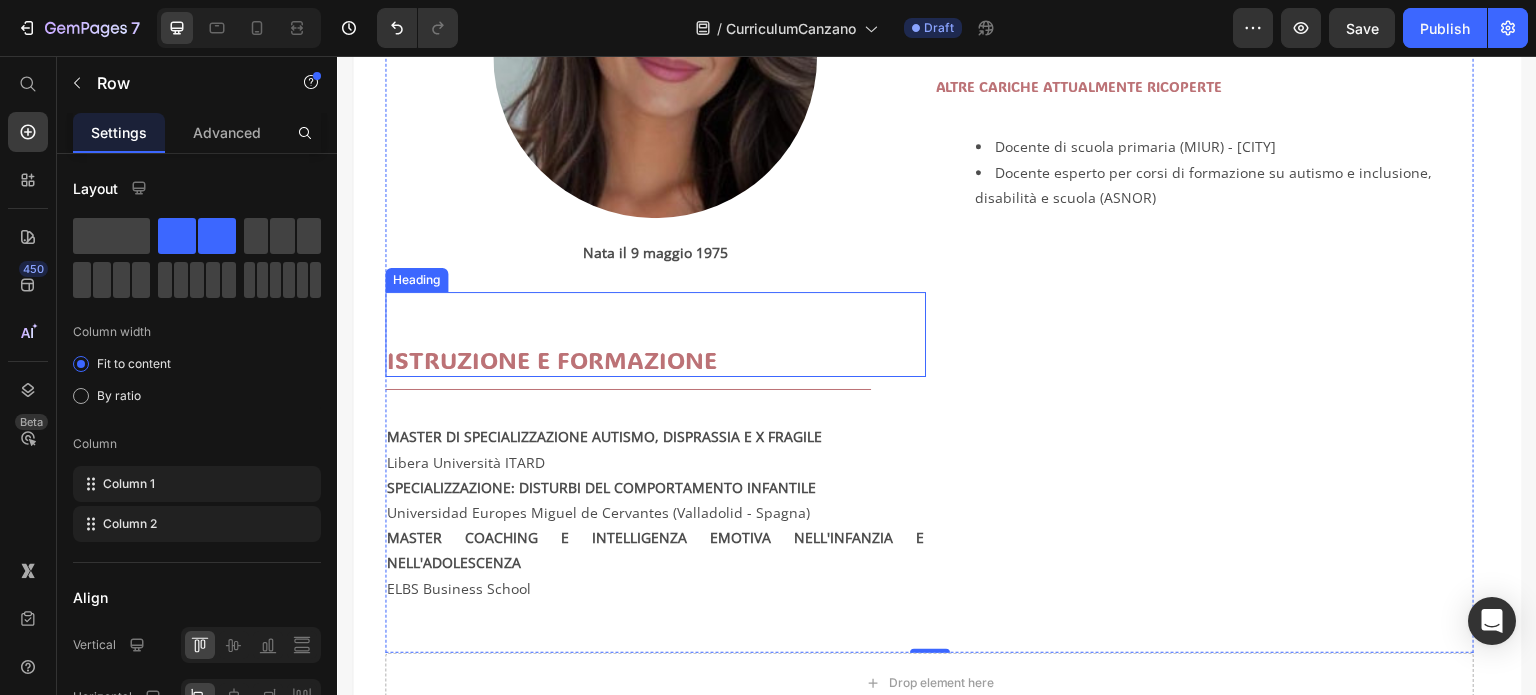 click on "ISTRUZIONE E FORMAZIONE Heading" at bounding box center [655, 334] 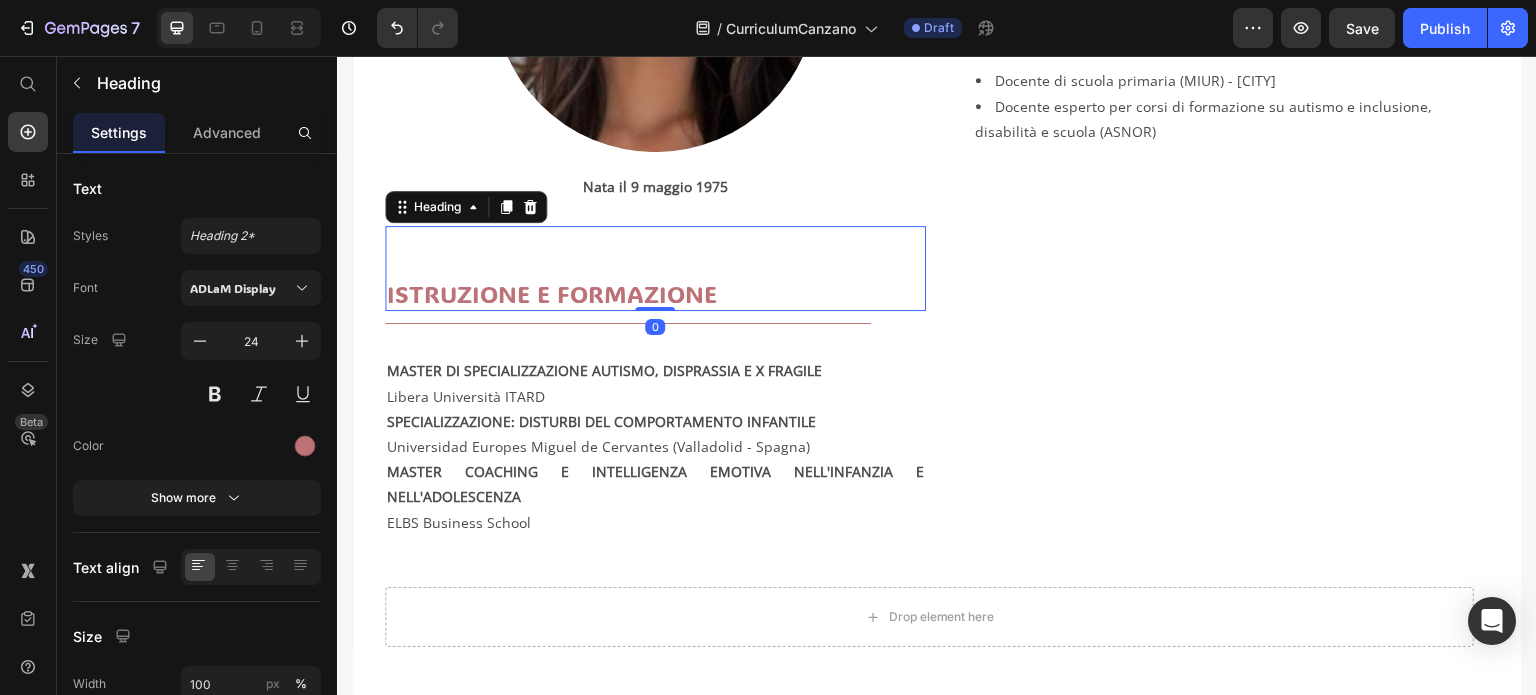 scroll, scrollTop: 580, scrollLeft: 0, axis: vertical 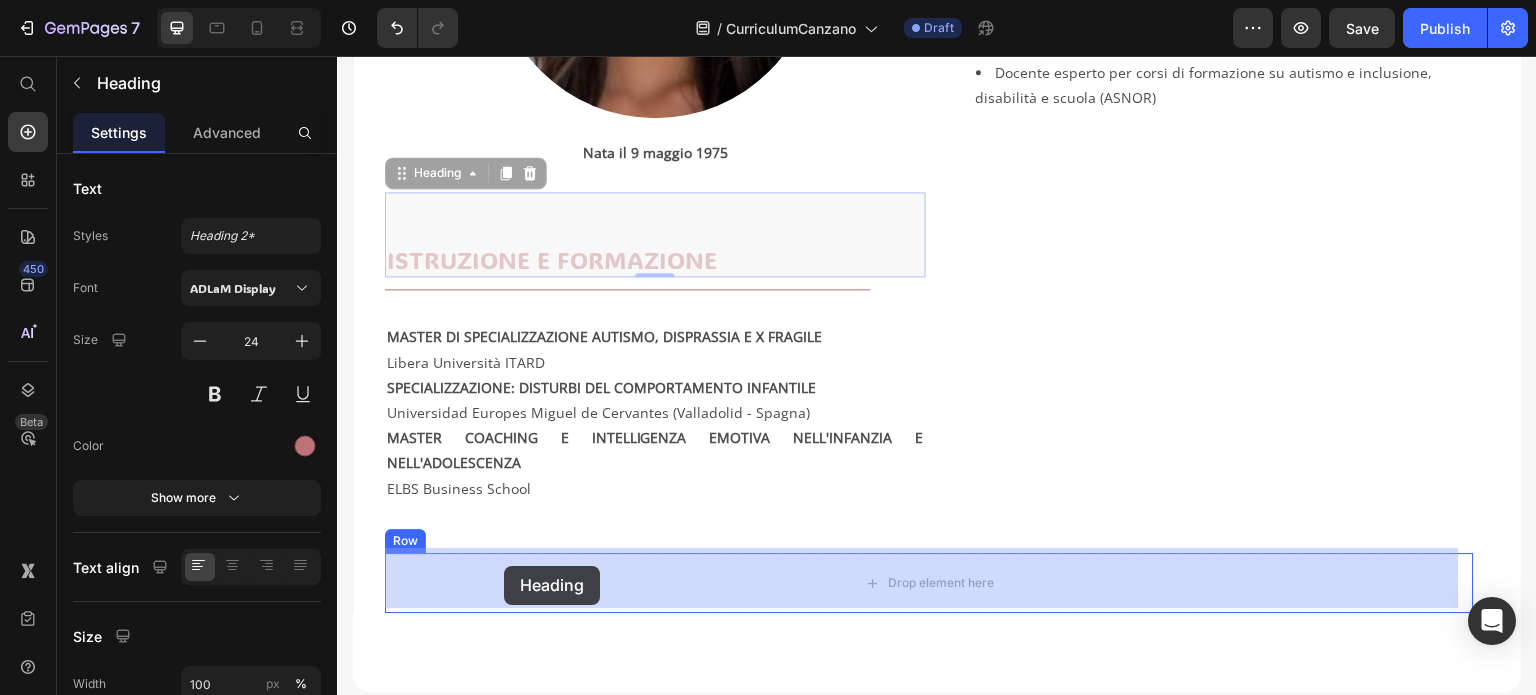 drag, startPoint x: 399, startPoint y: 169, endPoint x: 504, endPoint y: 566, distance: 410.6507 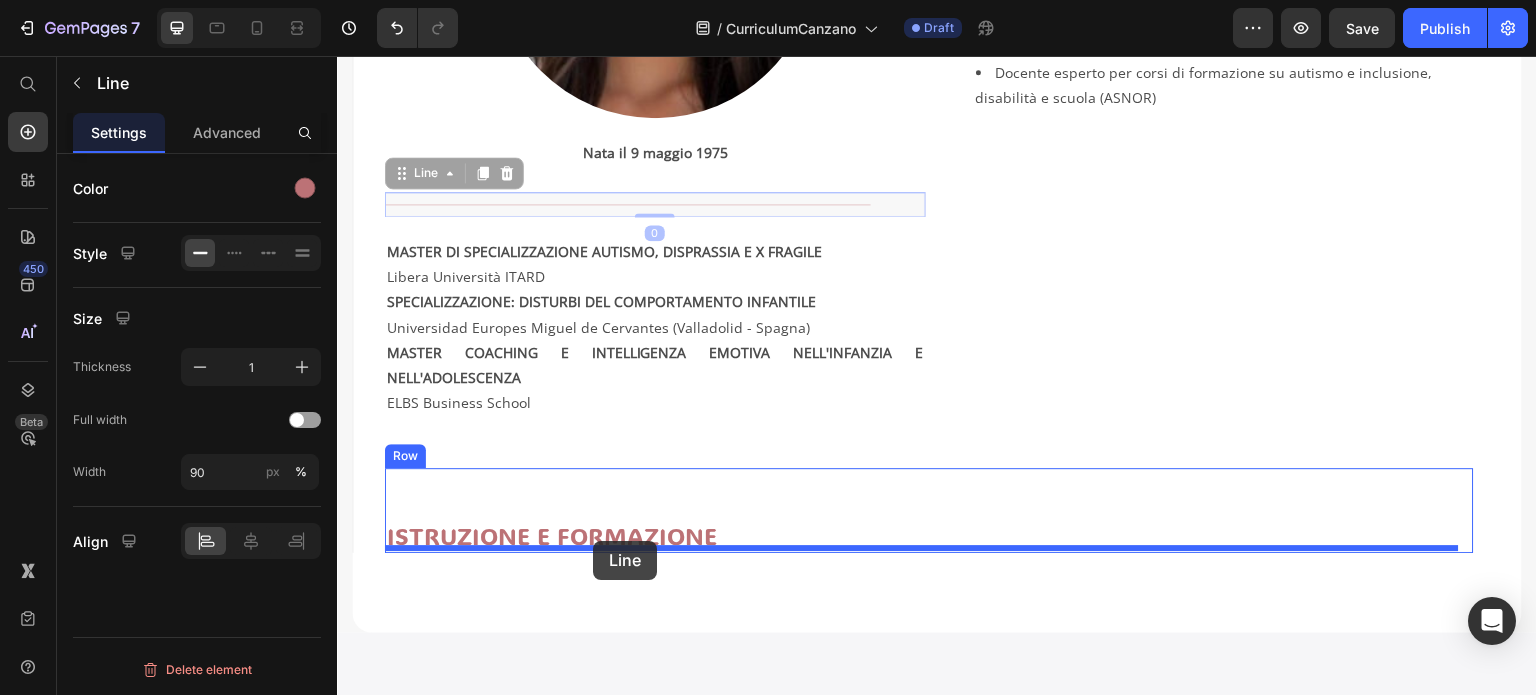 drag, startPoint x: 502, startPoint y: 200, endPoint x: 593, endPoint y: 541, distance: 352.9334 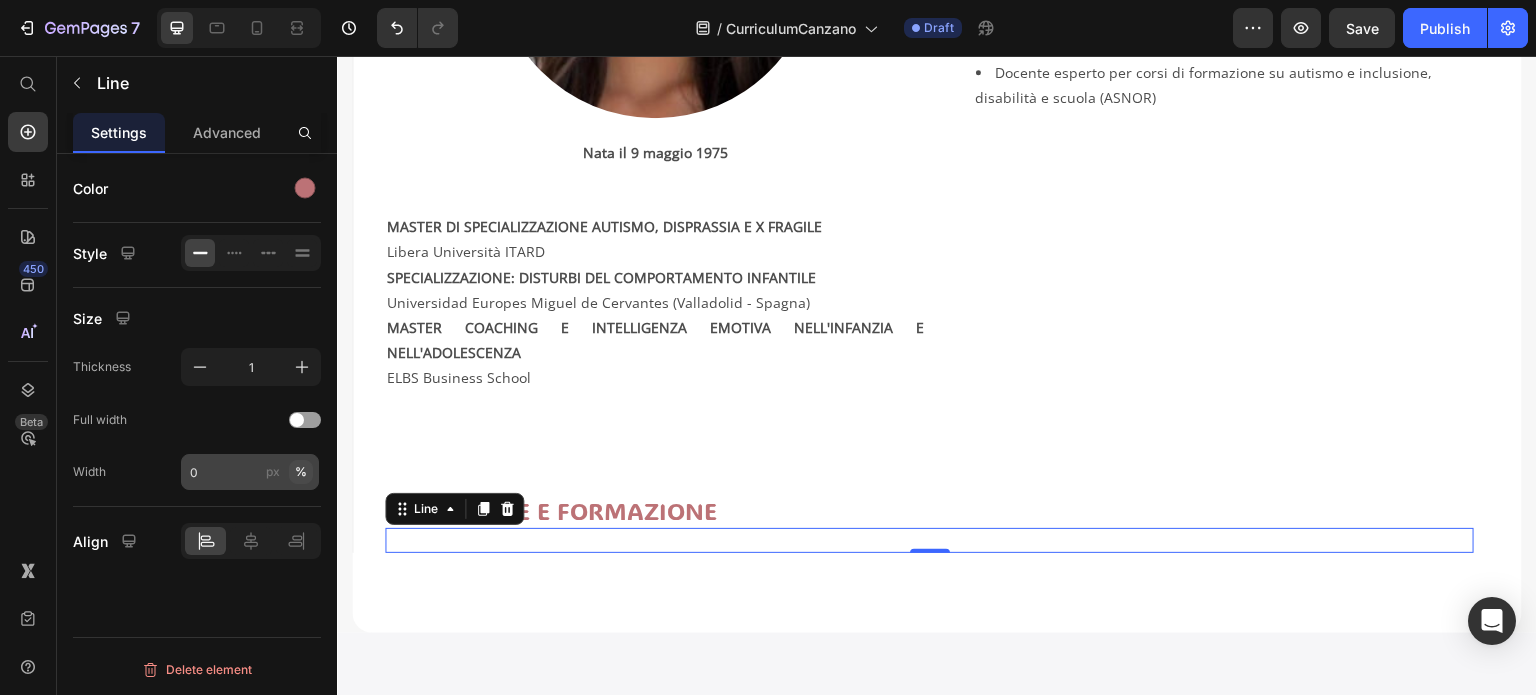 click on "%" at bounding box center (301, 472) 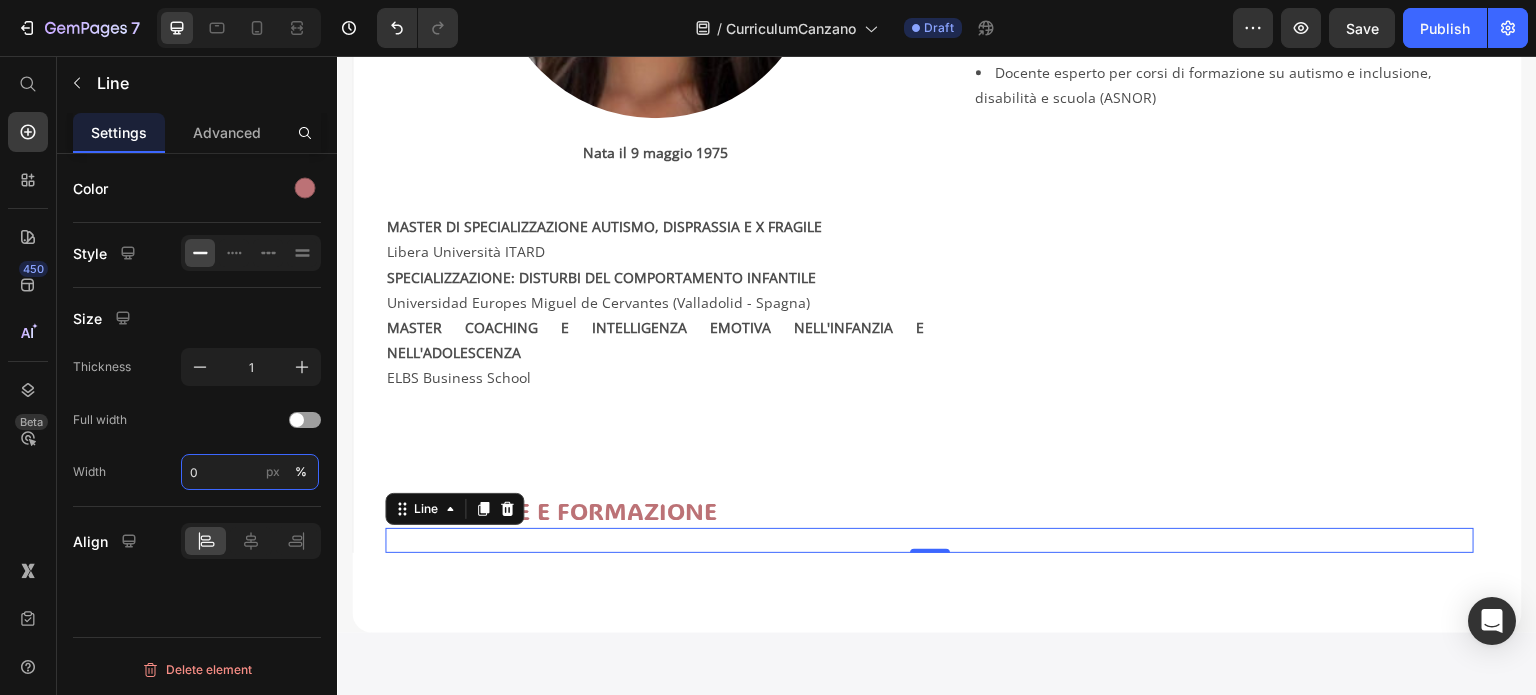 click on "0" at bounding box center (250, 472) 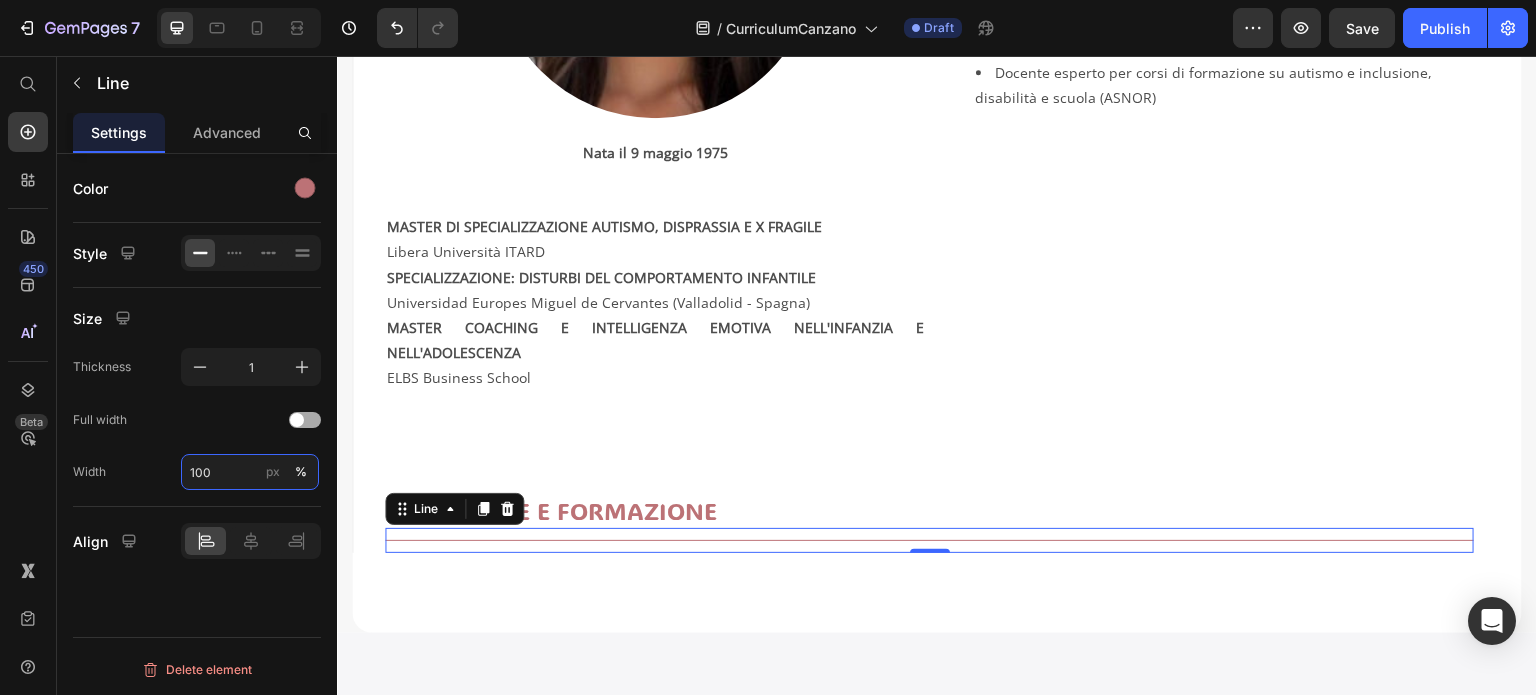 type on "100" 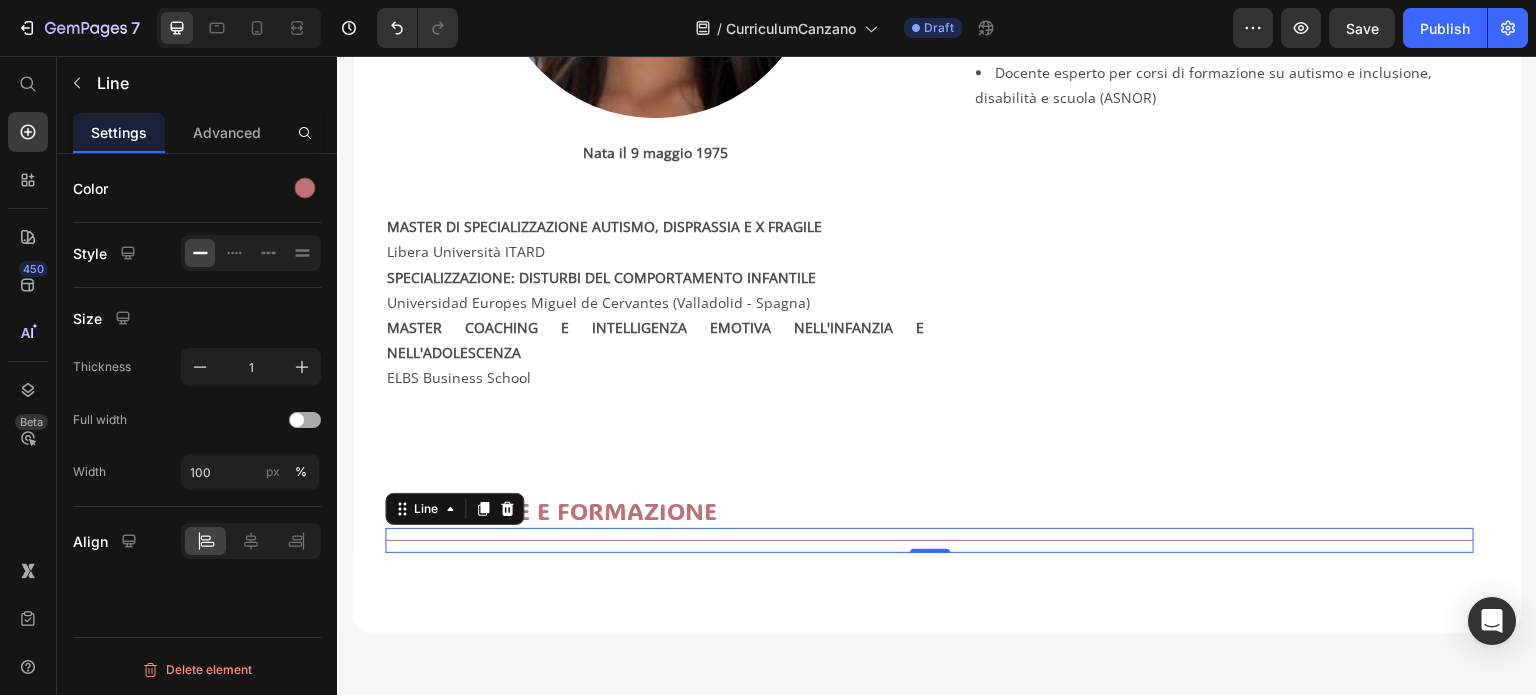 click on "Full width" 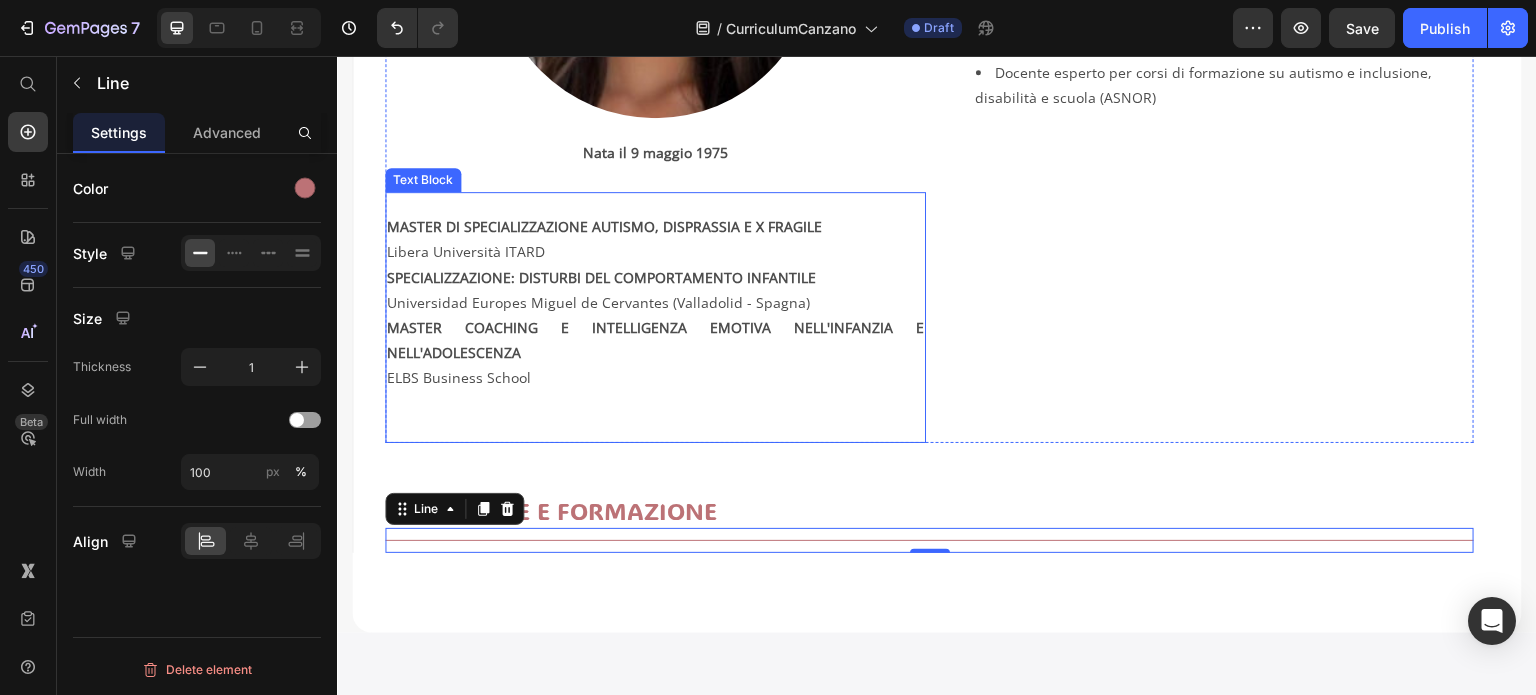 click on "MASTER DI SPECIALIZZAZIONE AUTISMO, DISPRASSIA E X FRAGILE" at bounding box center (655, 226) 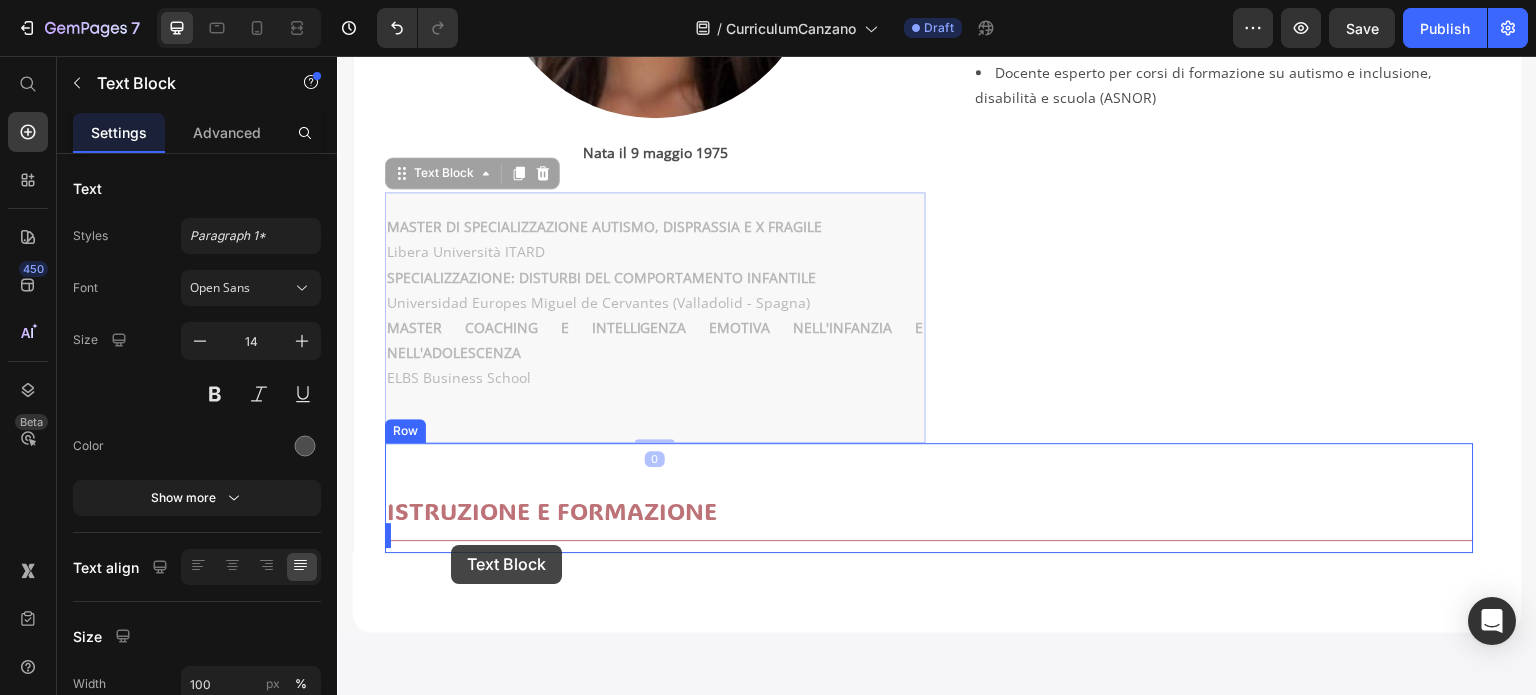 drag, startPoint x: 408, startPoint y: 174, endPoint x: 451, endPoint y: 545, distance: 373.4836 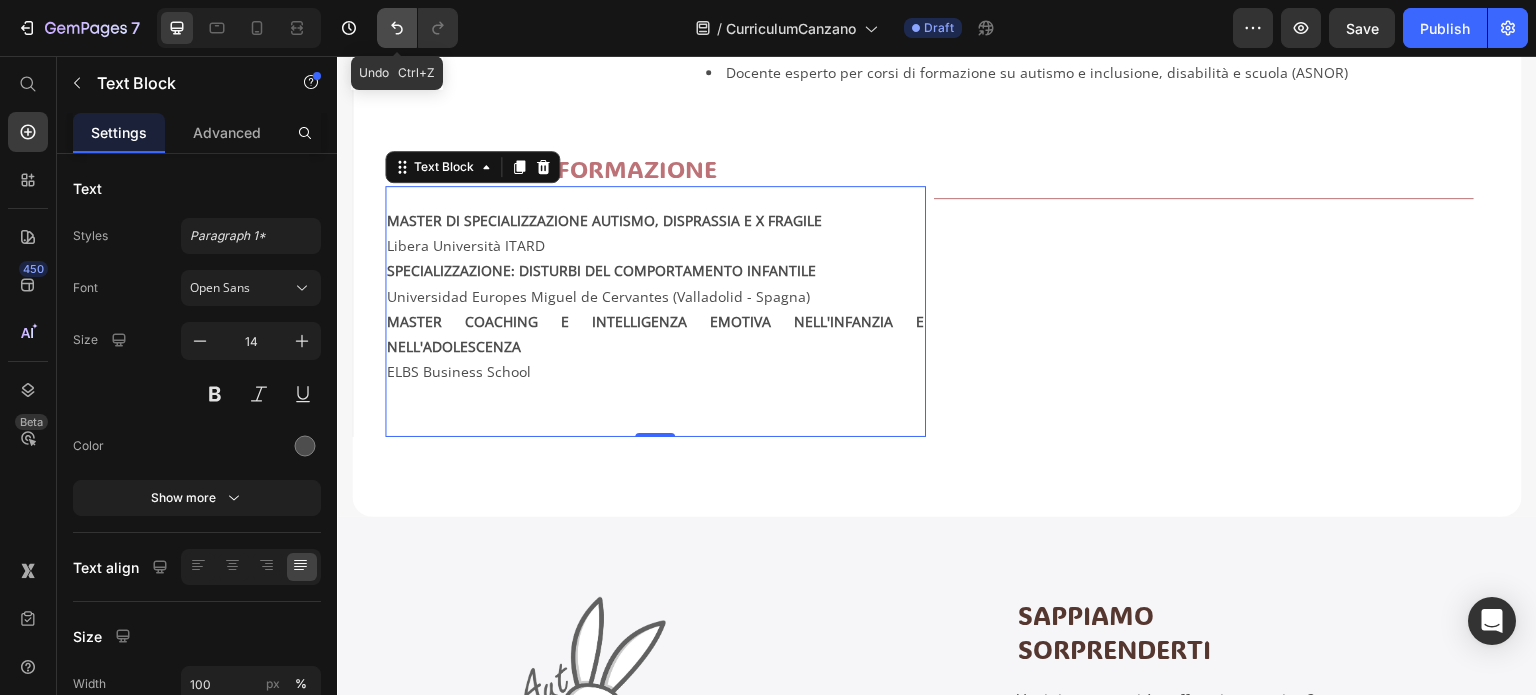 click 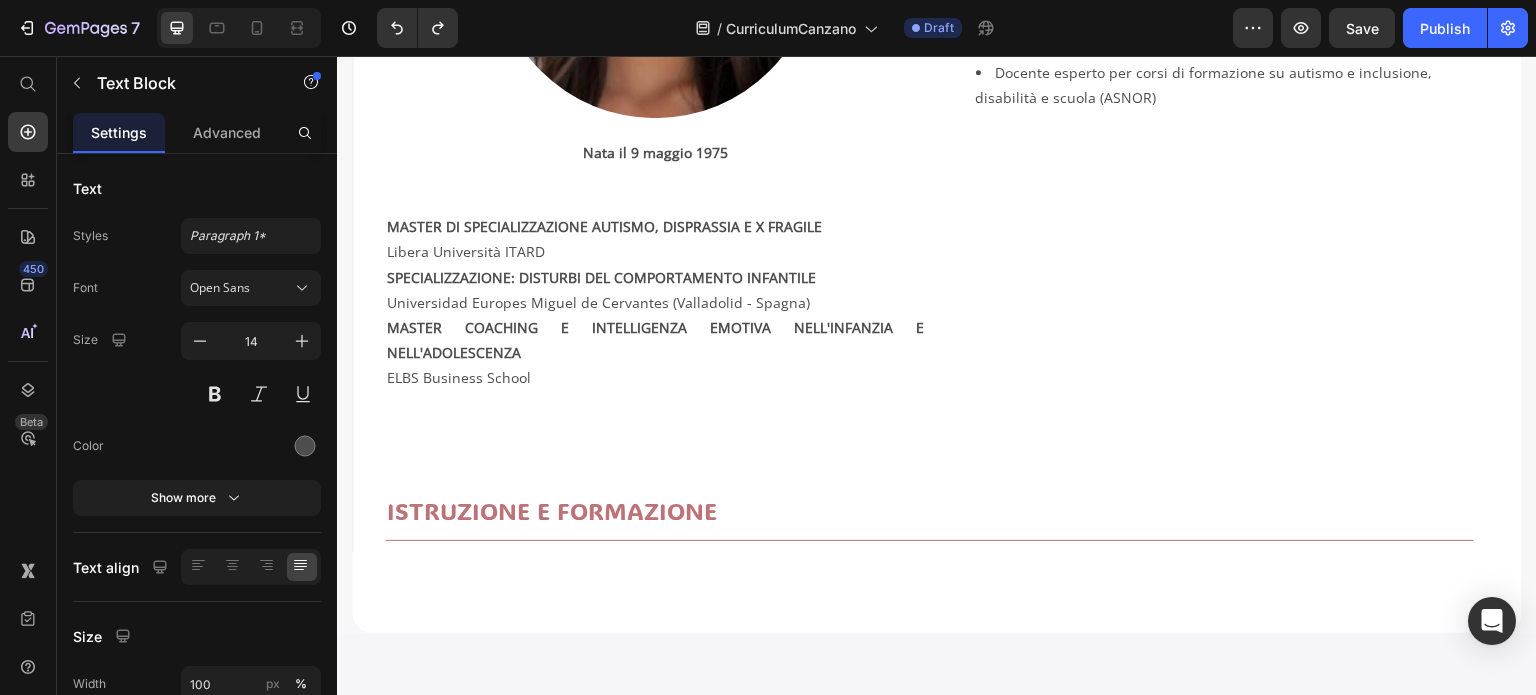 click on "MASTER COACHING E INTELLIGENZA EMOTIVA NELL'INFANZIA E NELL'ADOLESCENZA" at bounding box center (655, 340) 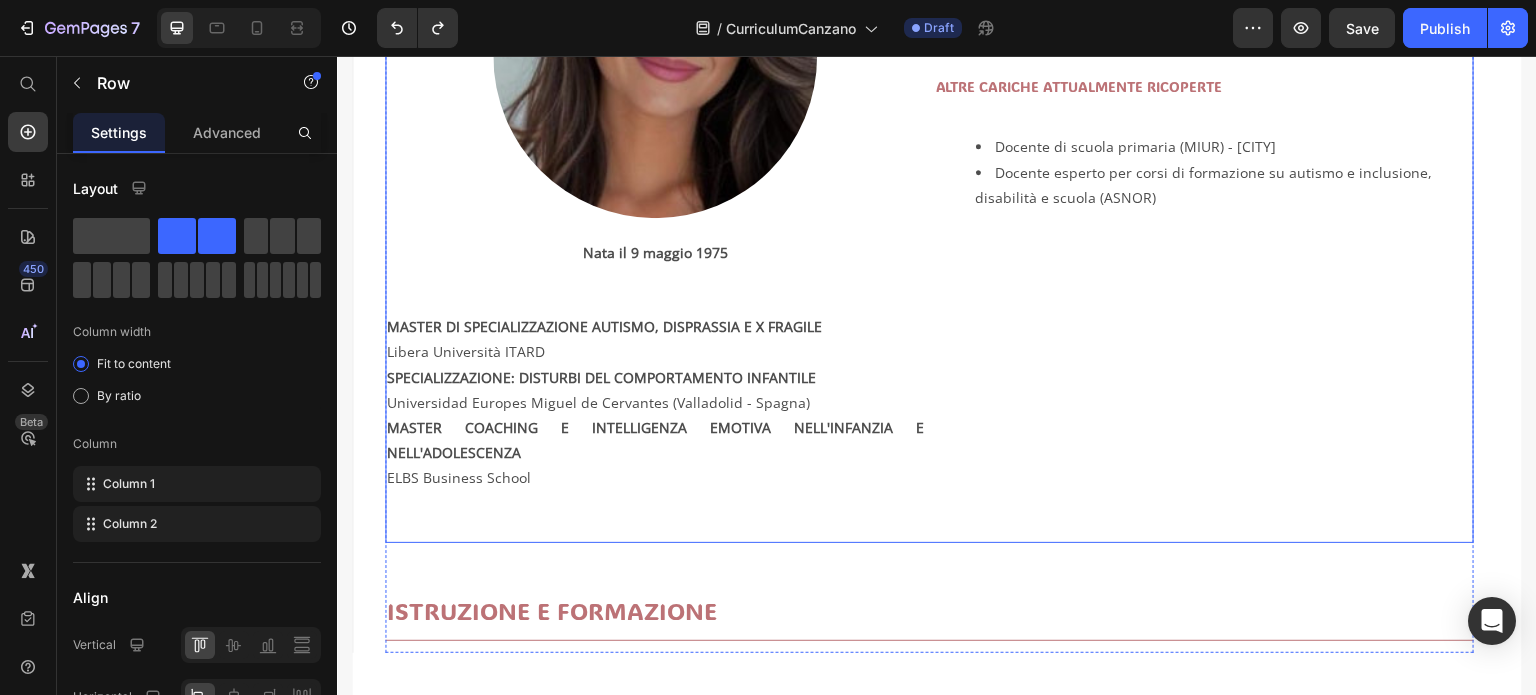 click on "CARICHE PRINCIPALI Heading Social Media Manager Blogger per "Autenticamente Autismo" Esperta di autismo e disturbi del comportamento Text Block ALTRE CARICHE ATTUALMENTE RICOPERTE Heading Docente di scuola primaria (MIUR) - Caserta Docente esperto per corsi di formazione su autismo e inclusione, disabilità e scuola (ASNOR) Text Block" at bounding box center [1204, 193] 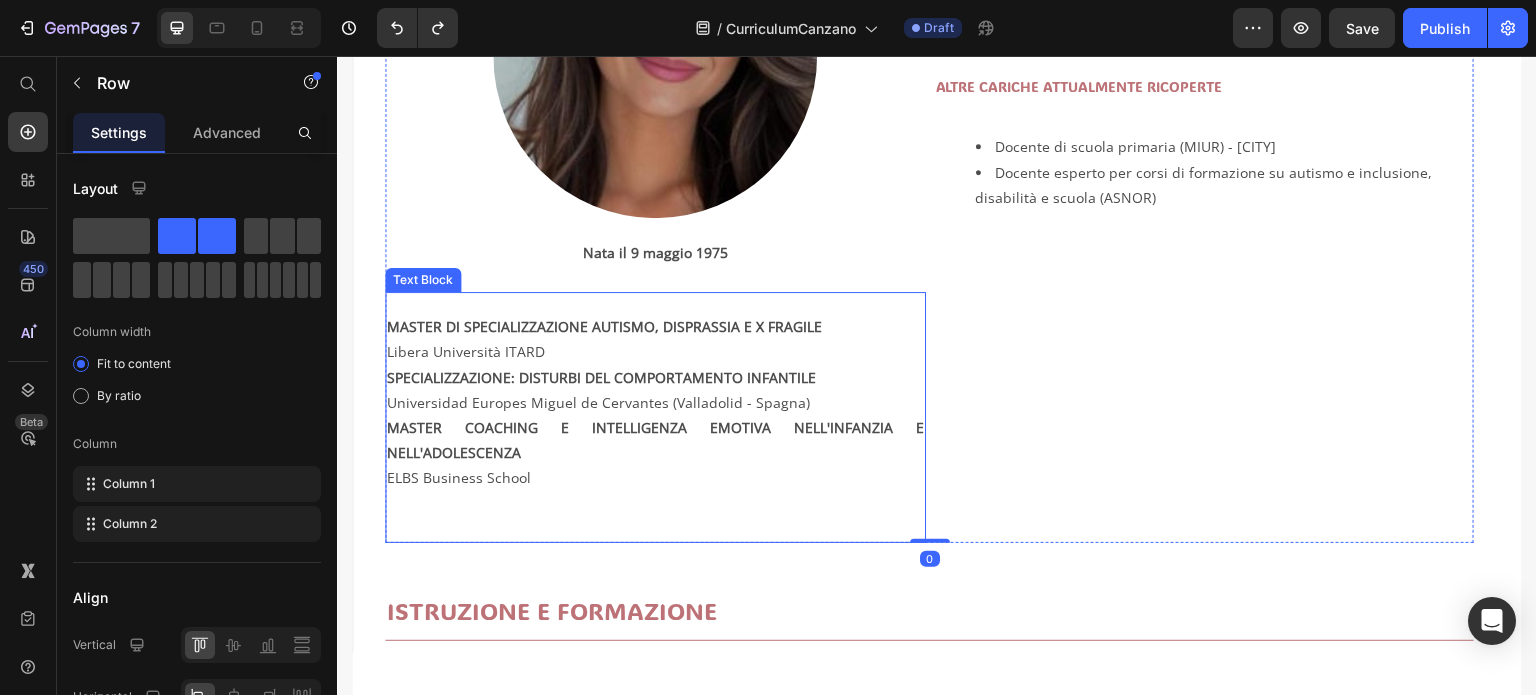 click on "Universidad Europes Miguel de Cervantes (Valladolid - Spagna)" at bounding box center [655, 402] 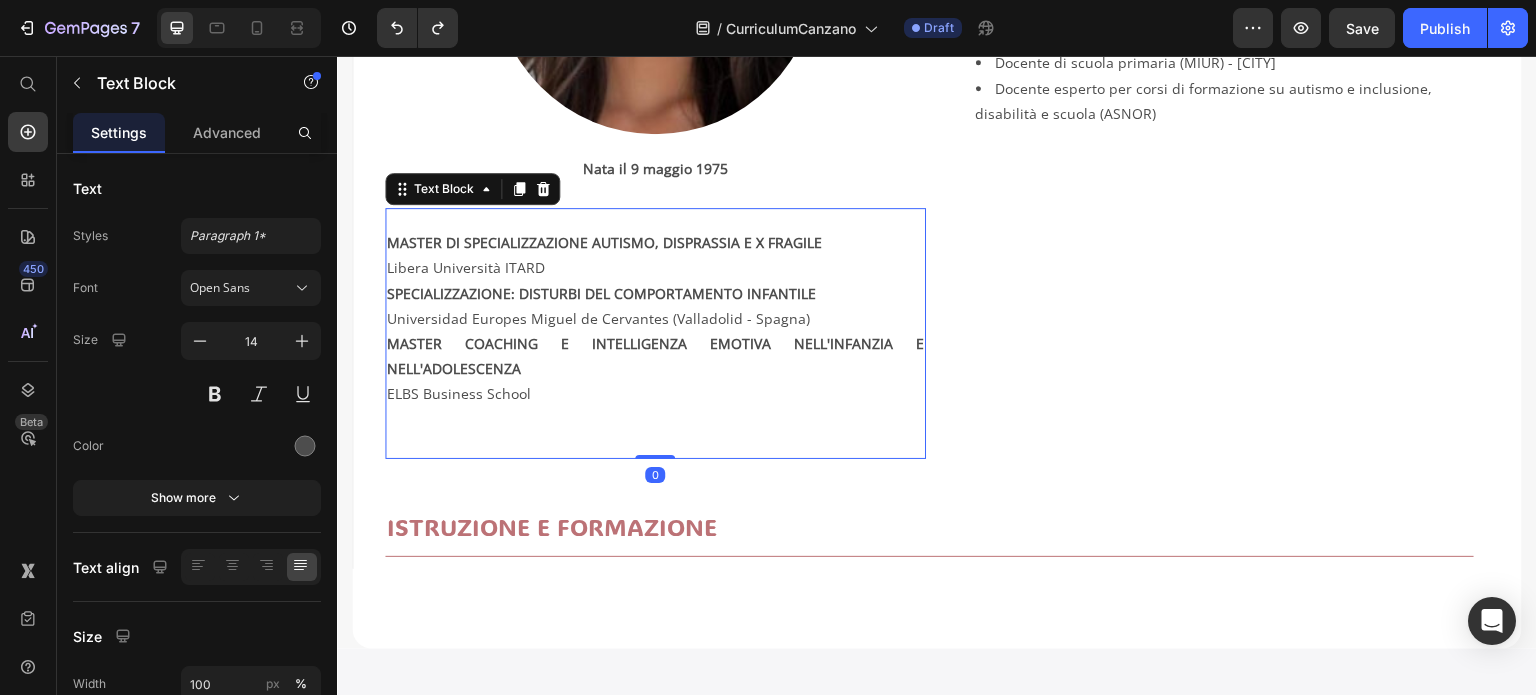 scroll, scrollTop: 680, scrollLeft: 0, axis: vertical 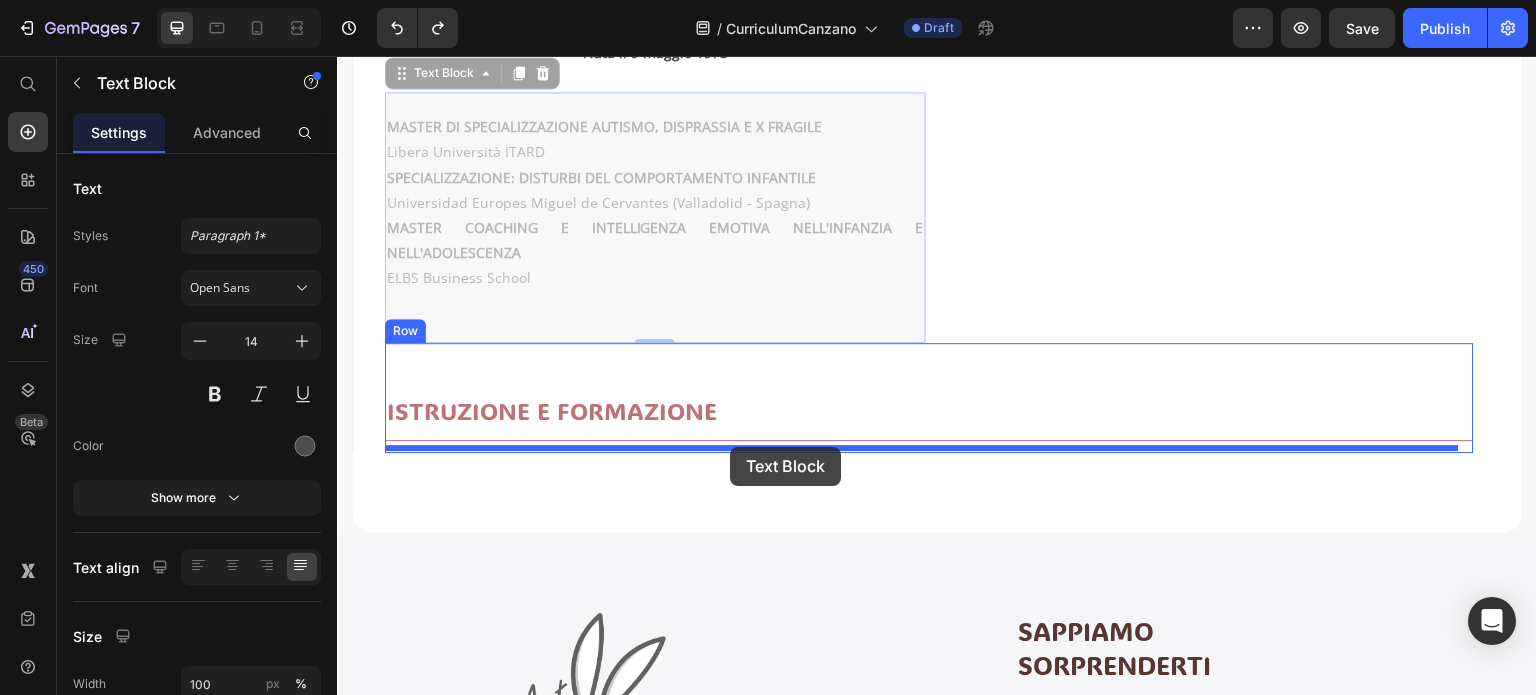 drag, startPoint x: 400, startPoint y: 71, endPoint x: 730, endPoint y: 447, distance: 500.2759 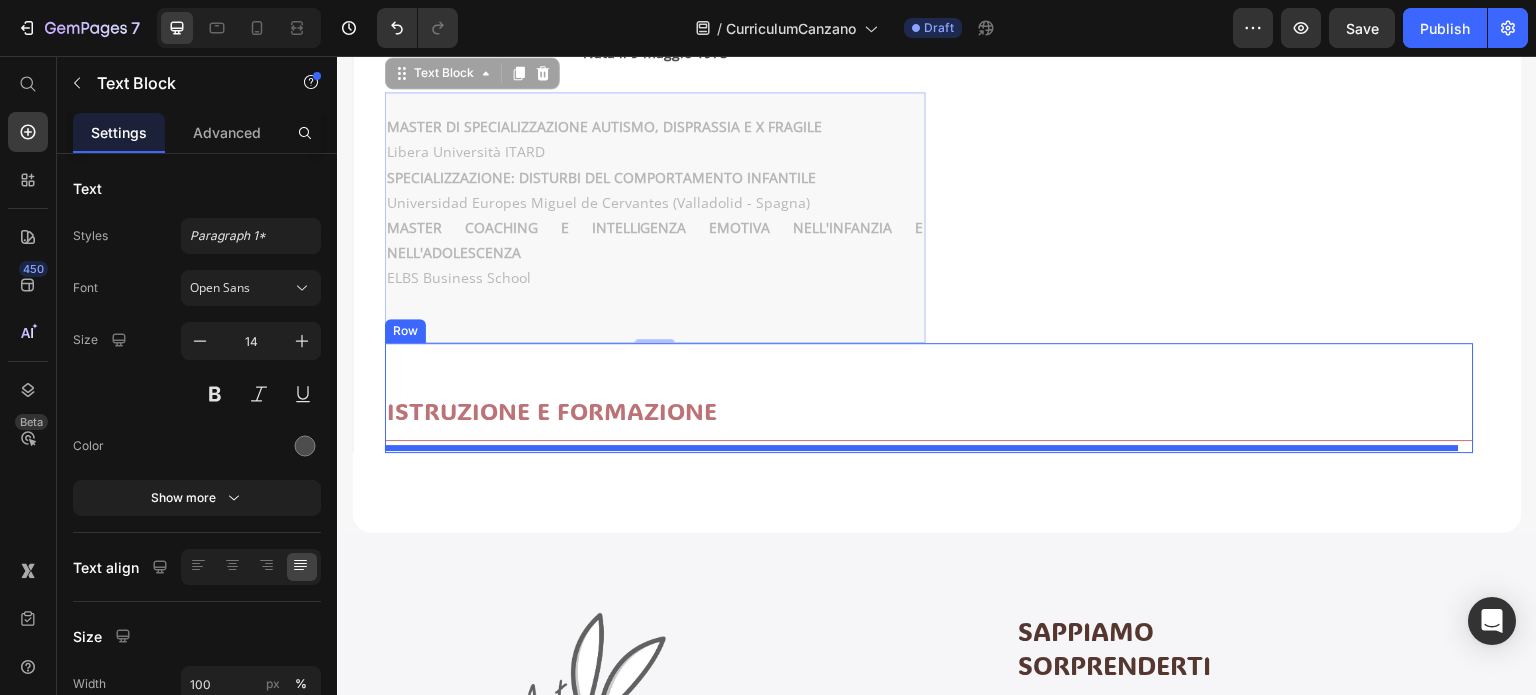 scroll, scrollTop: 522, scrollLeft: 0, axis: vertical 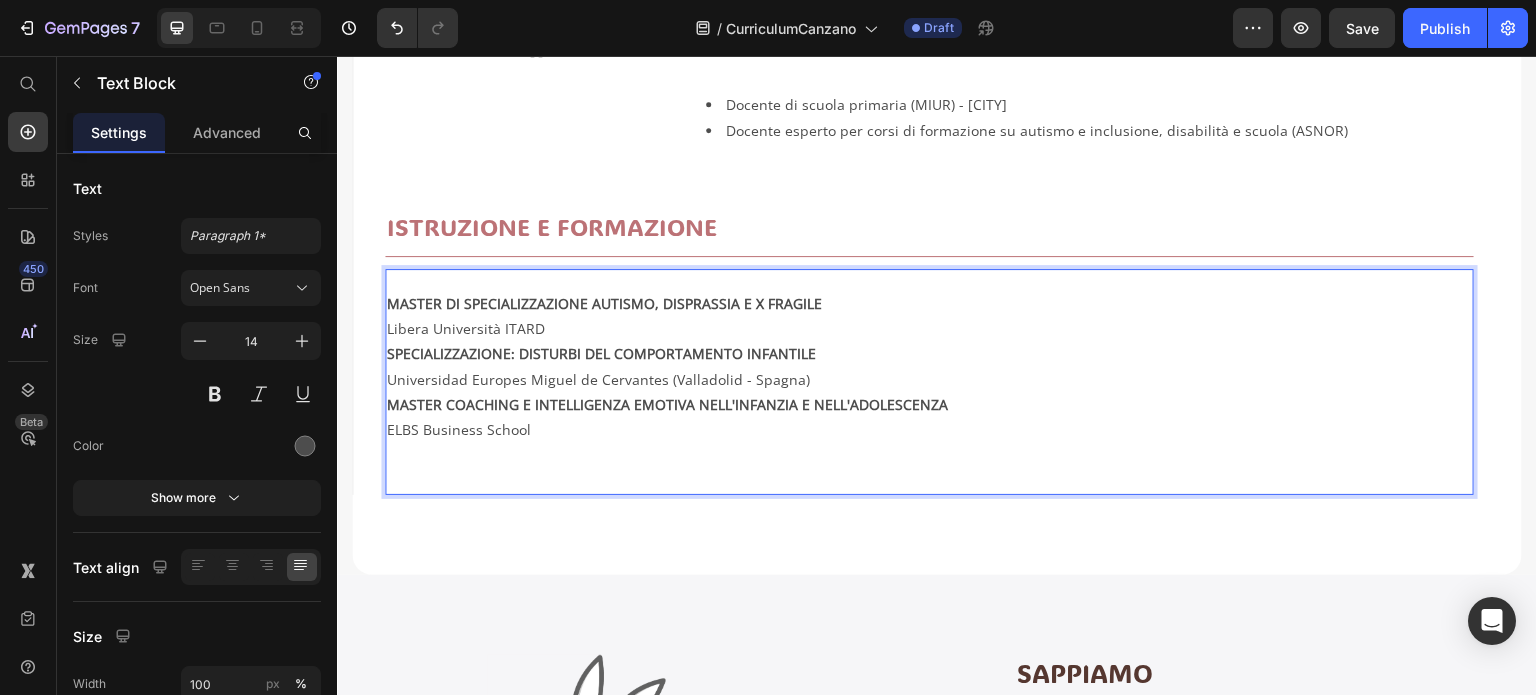 click on "Universidad Europes Miguel de Cervantes (Valladolid - Spagna)" at bounding box center (929, 379) 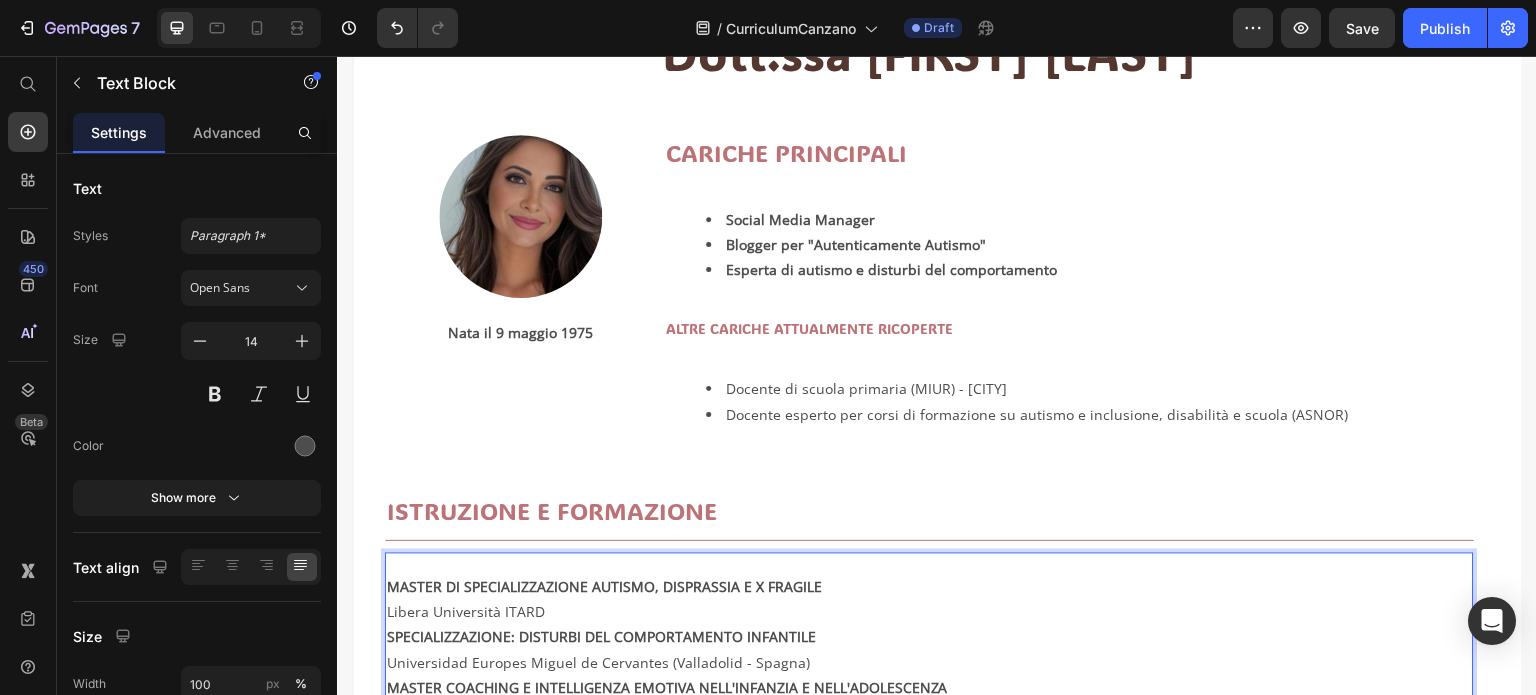 scroll, scrollTop: 222, scrollLeft: 0, axis: vertical 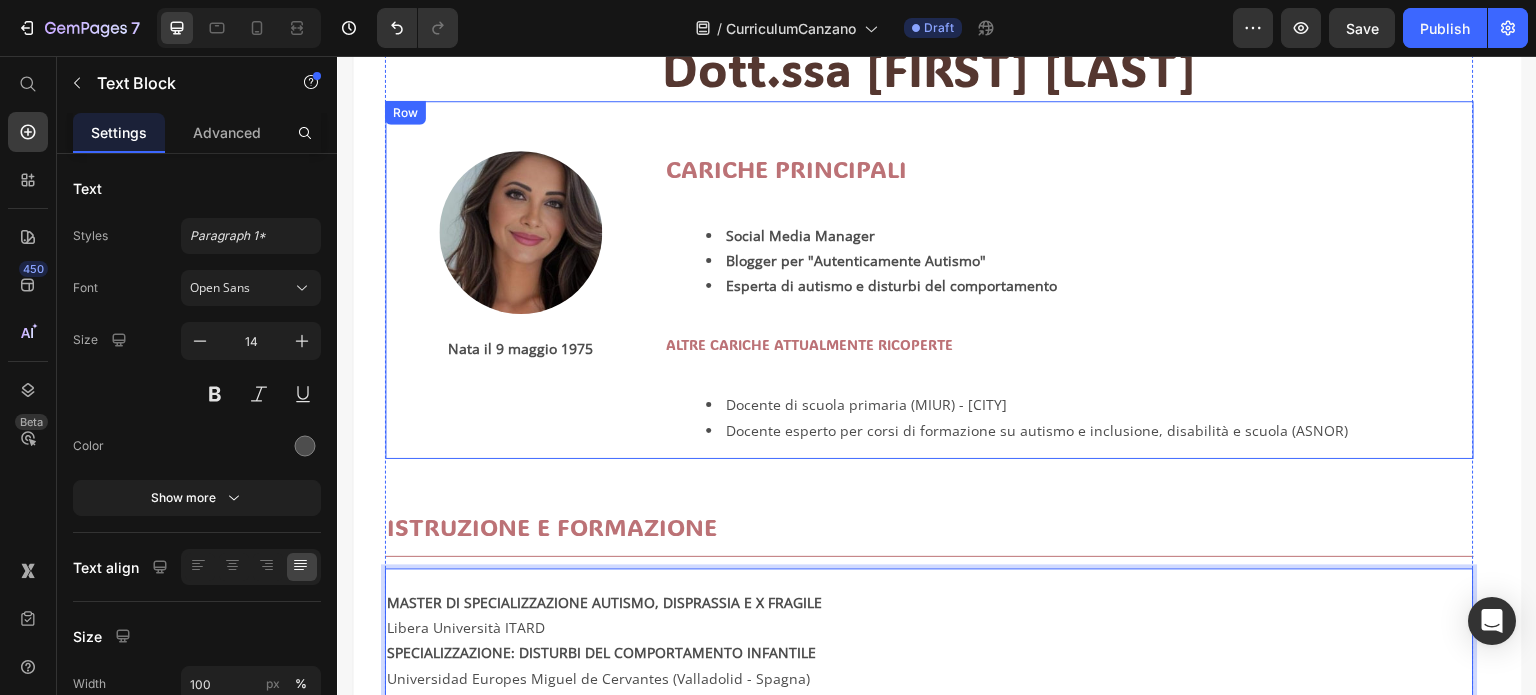 click on "Image Nata il [DAY] [MONTH] [YEAR]   Text Block" at bounding box center [520, 279] 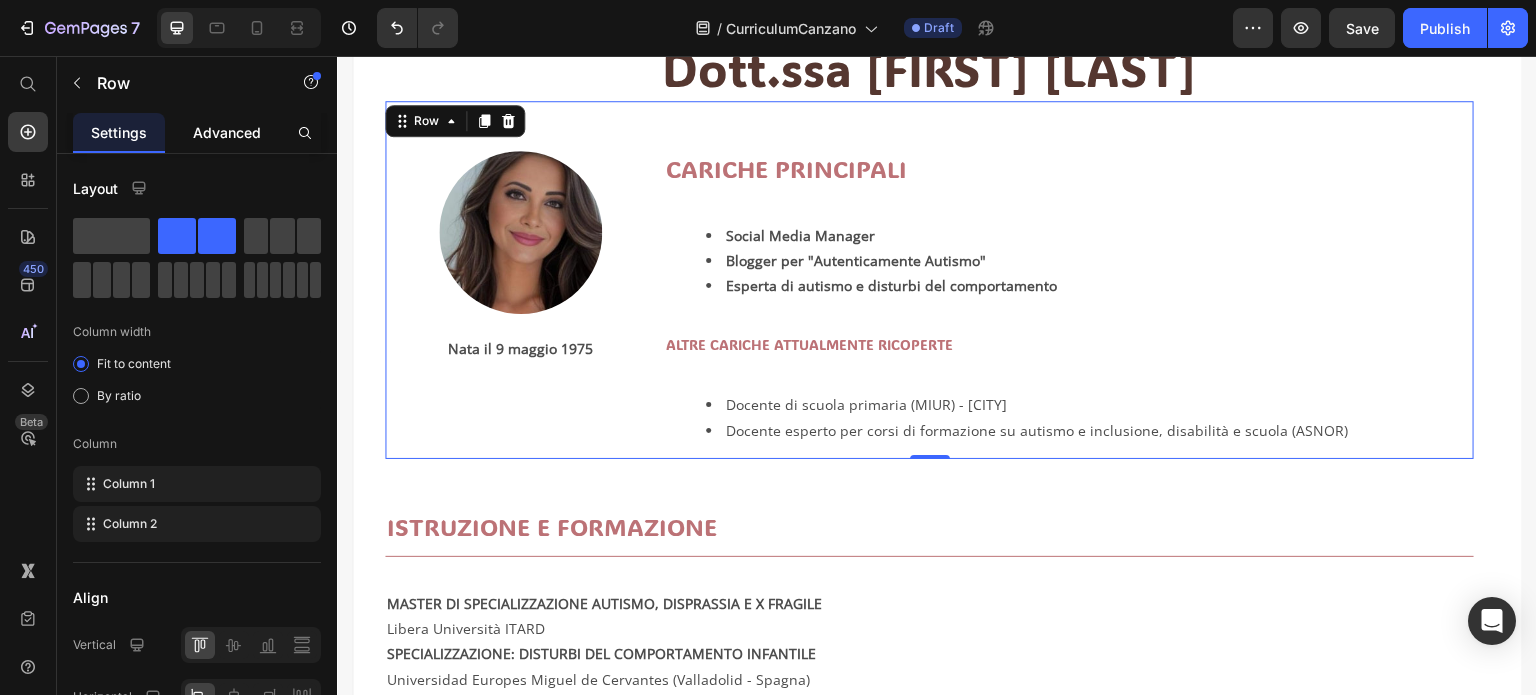 click on "Advanced" at bounding box center (227, 132) 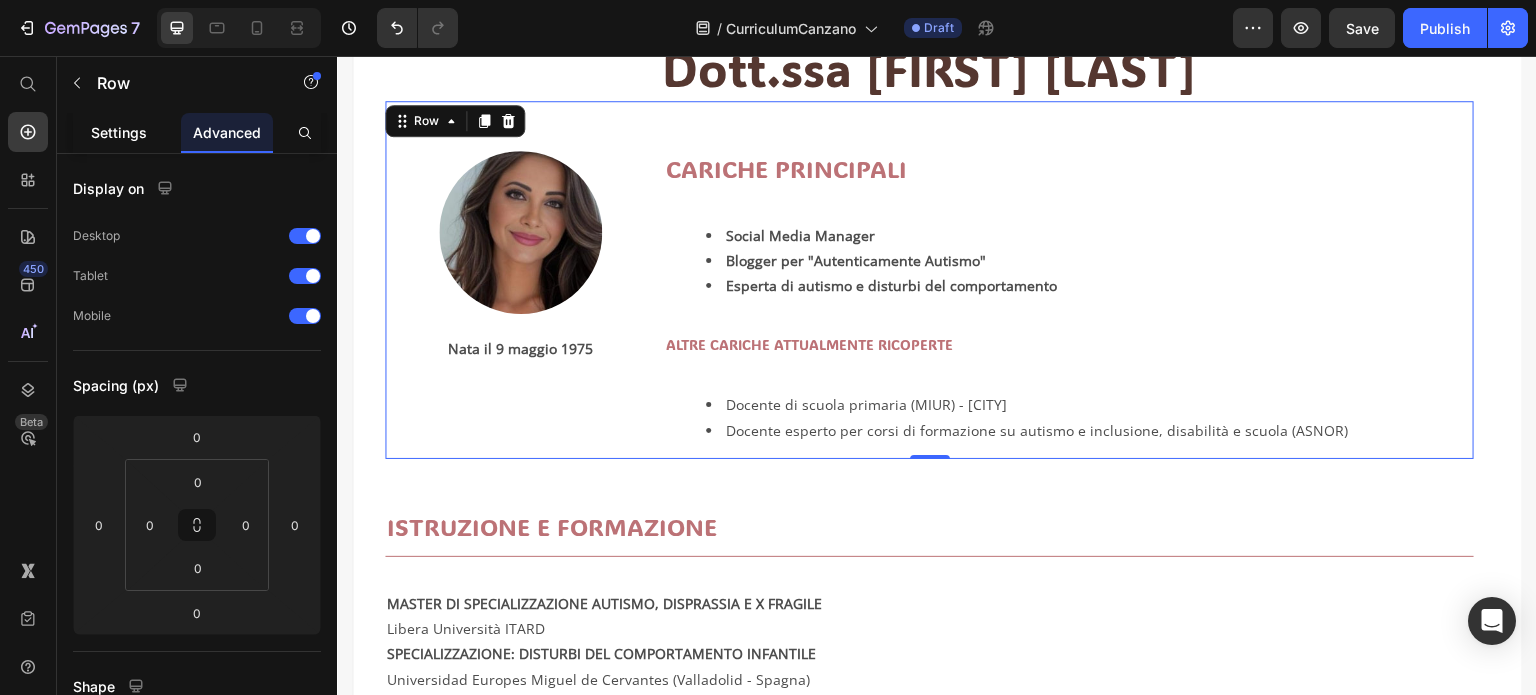 click on "Settings" at bounding box center (119, 132) 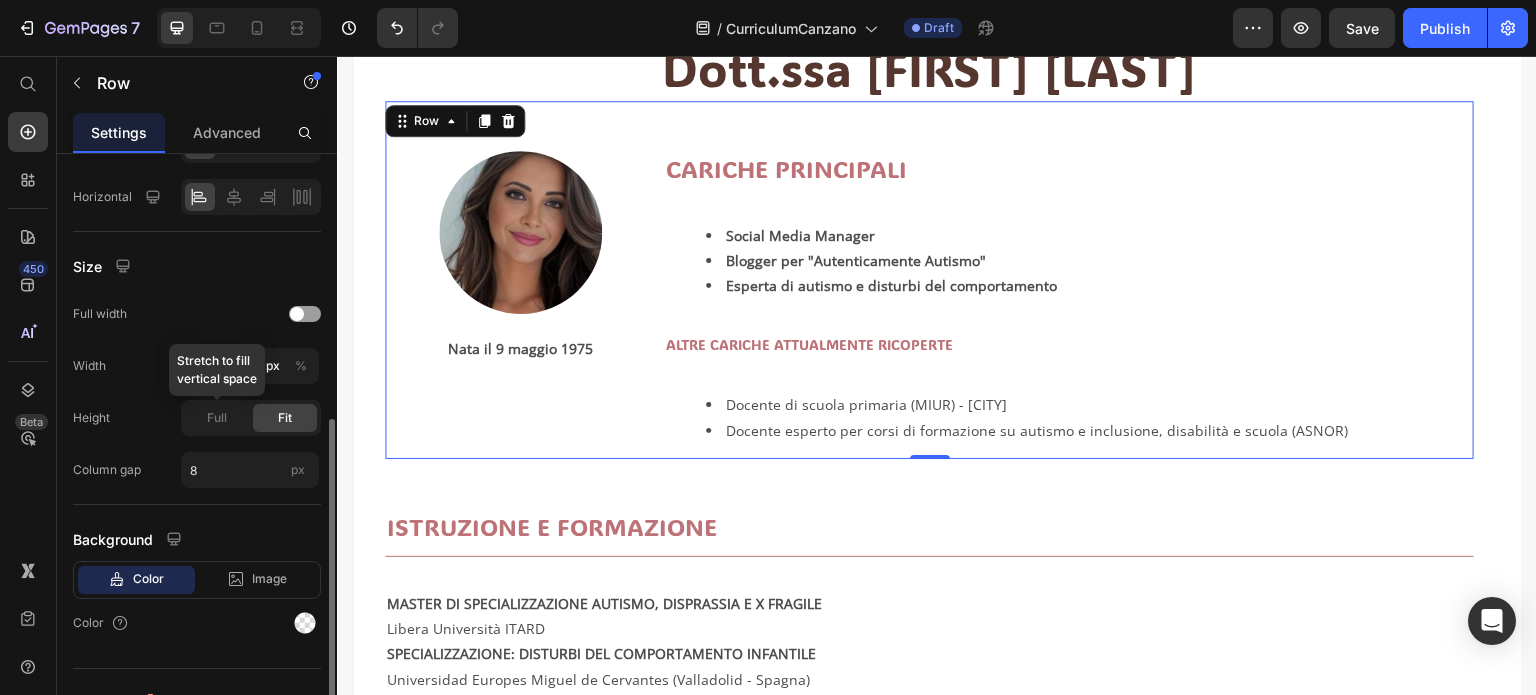 scroll, scrollTop: 528, scrollLeft: 0, axis: vertical 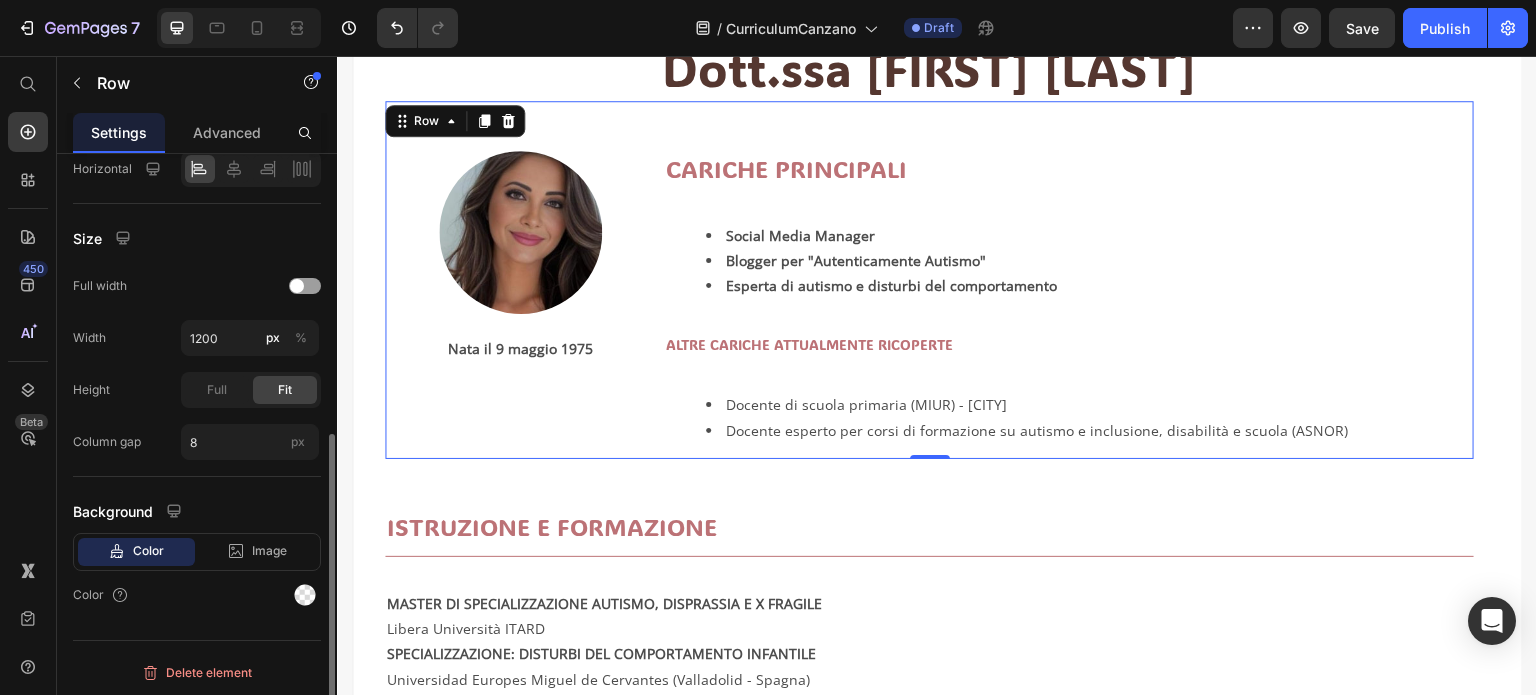 click on "Image Nata il [DAY] [MONTH] [YEAR]   Text Block" at bounding box center (520, 279) 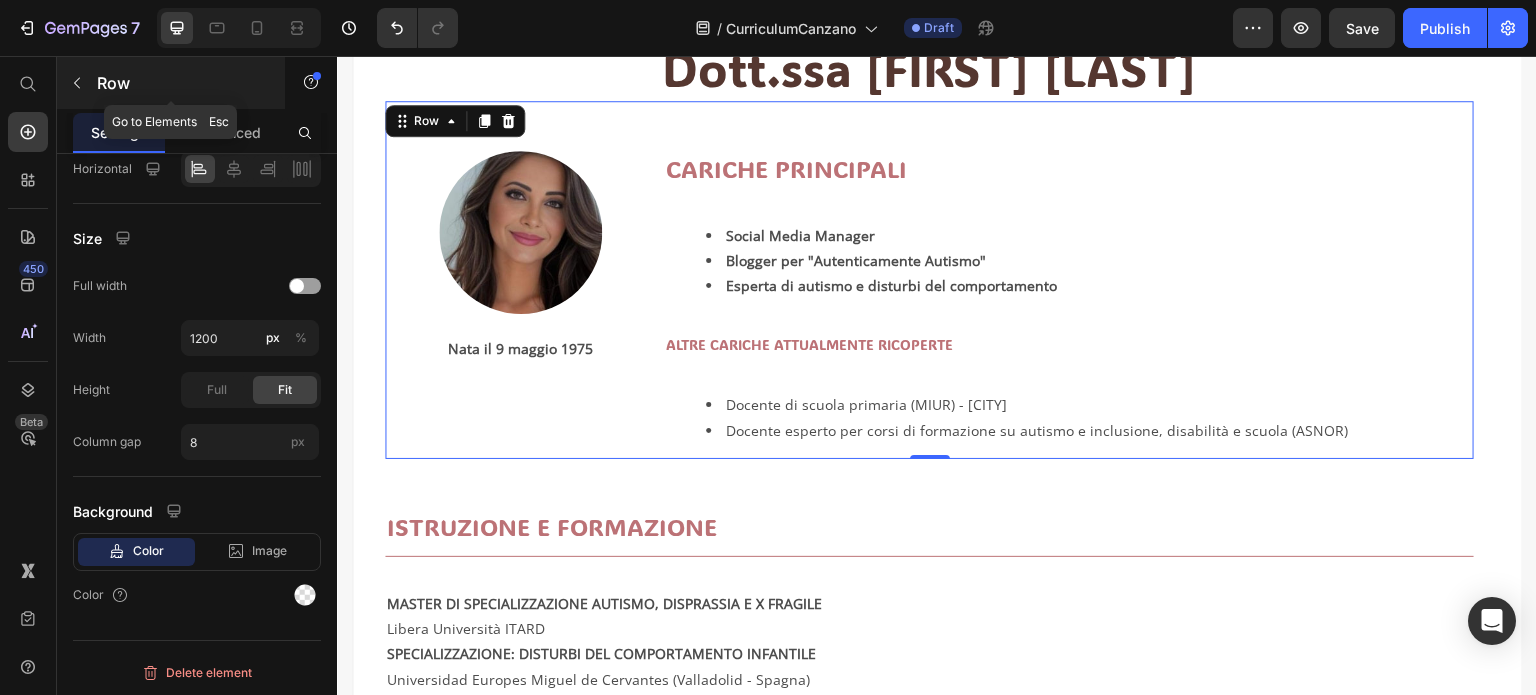 click 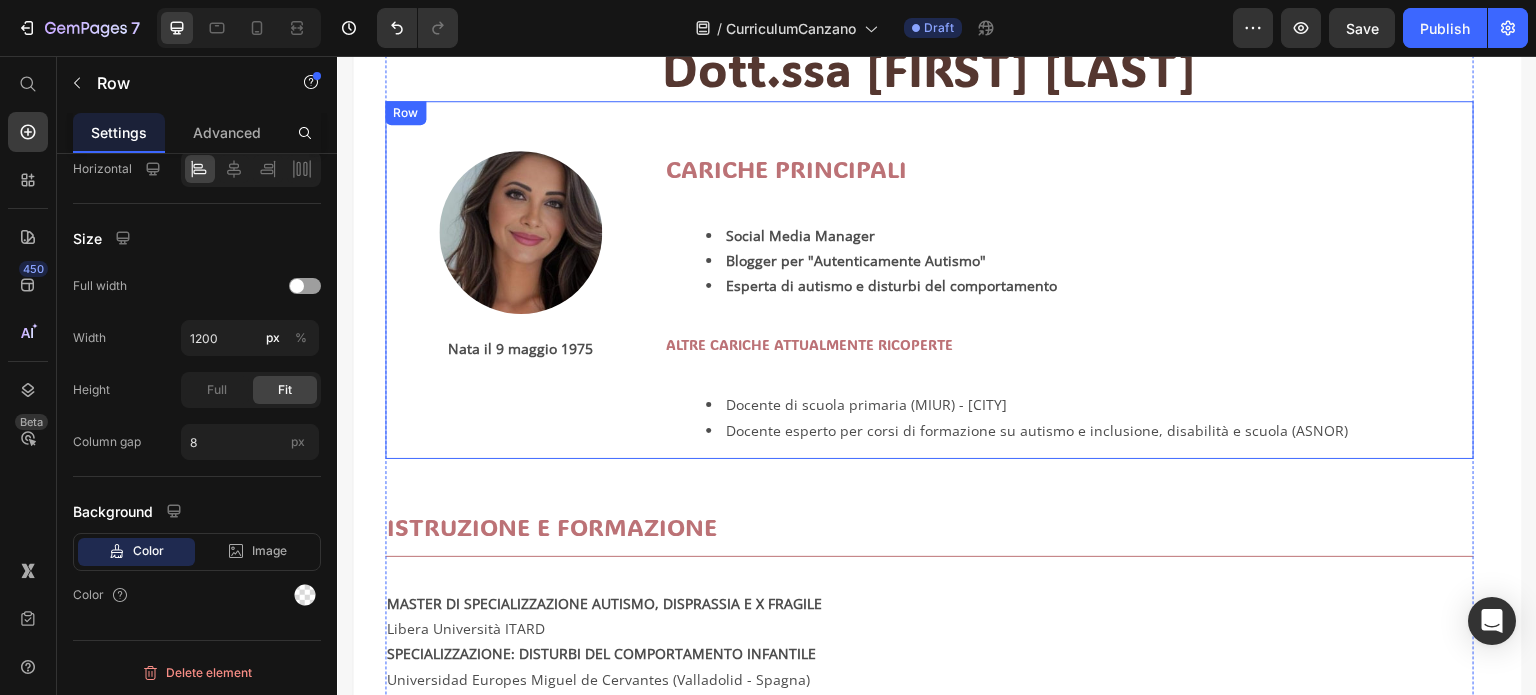 click on "Image Nata il [DAY] [MONTH] [YEAR]   Text Block" at bounding box center [520, 279] 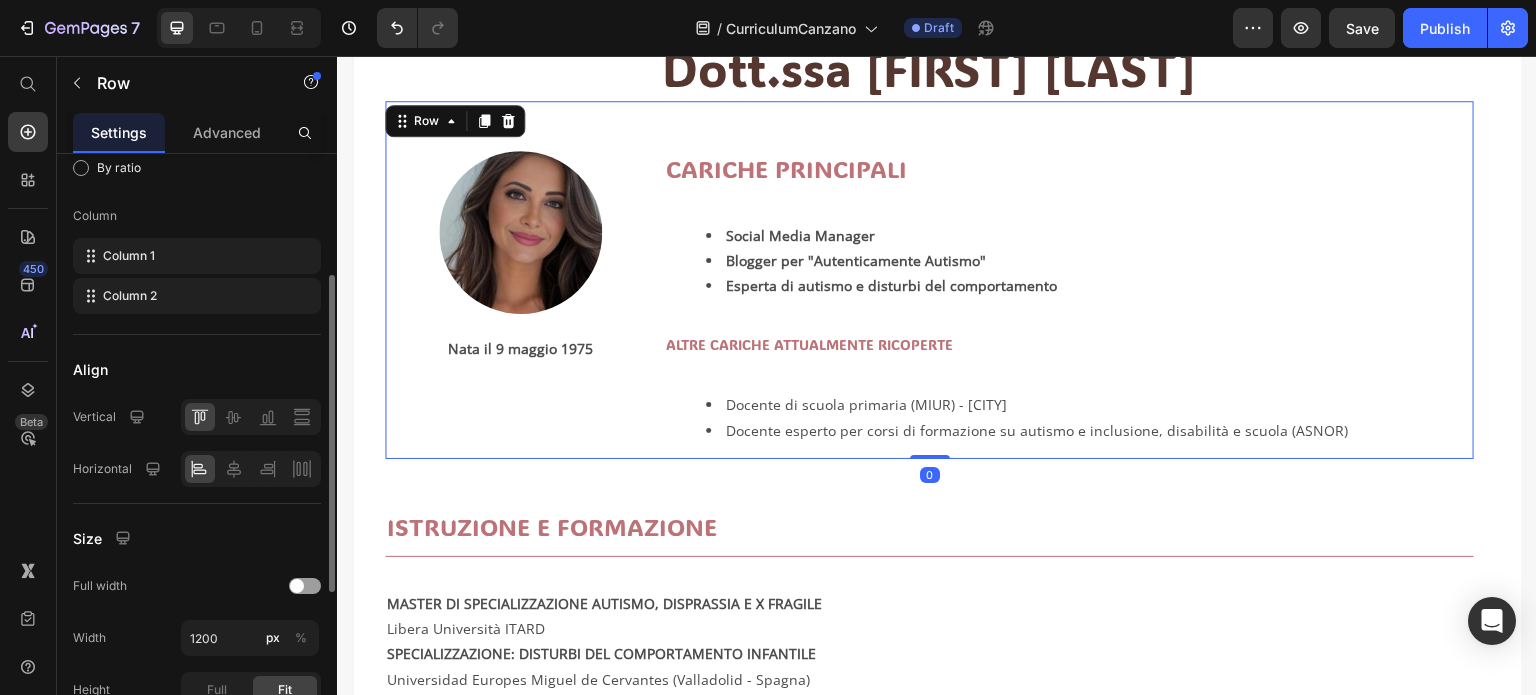 scroll, scrollTop: 0, scrollLeft: 0, axis: both 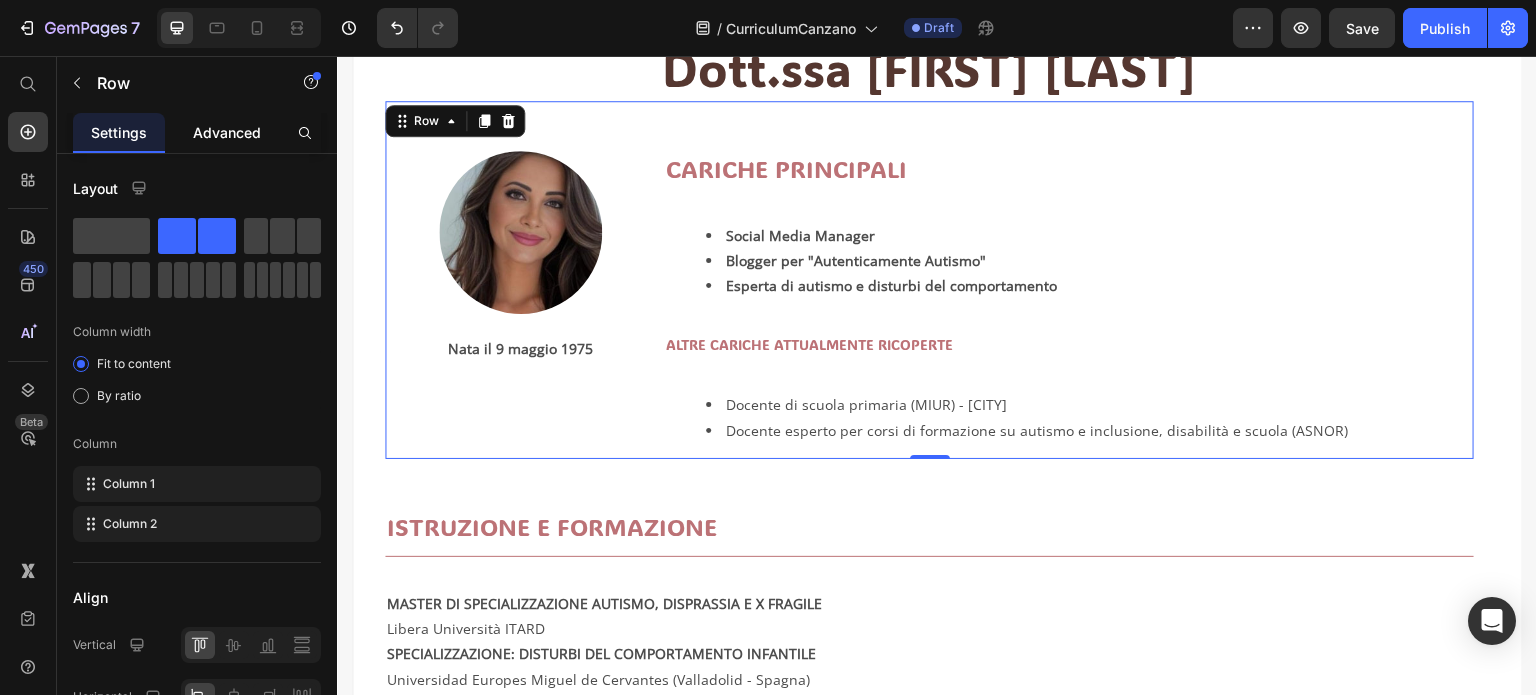 click on "Advanced" at bounding box center (227, 132) 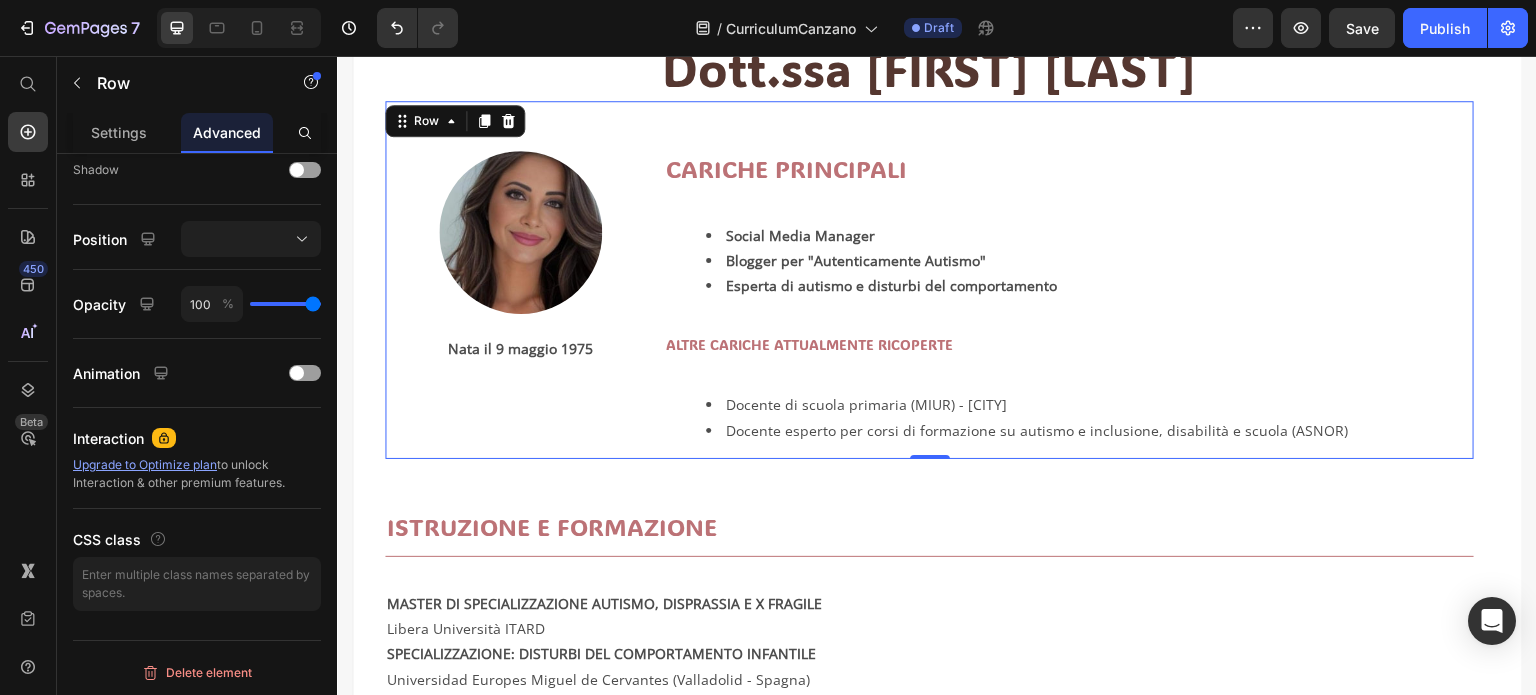 scroll, scrollTop: 0, scrollLeft: 0, axis: both 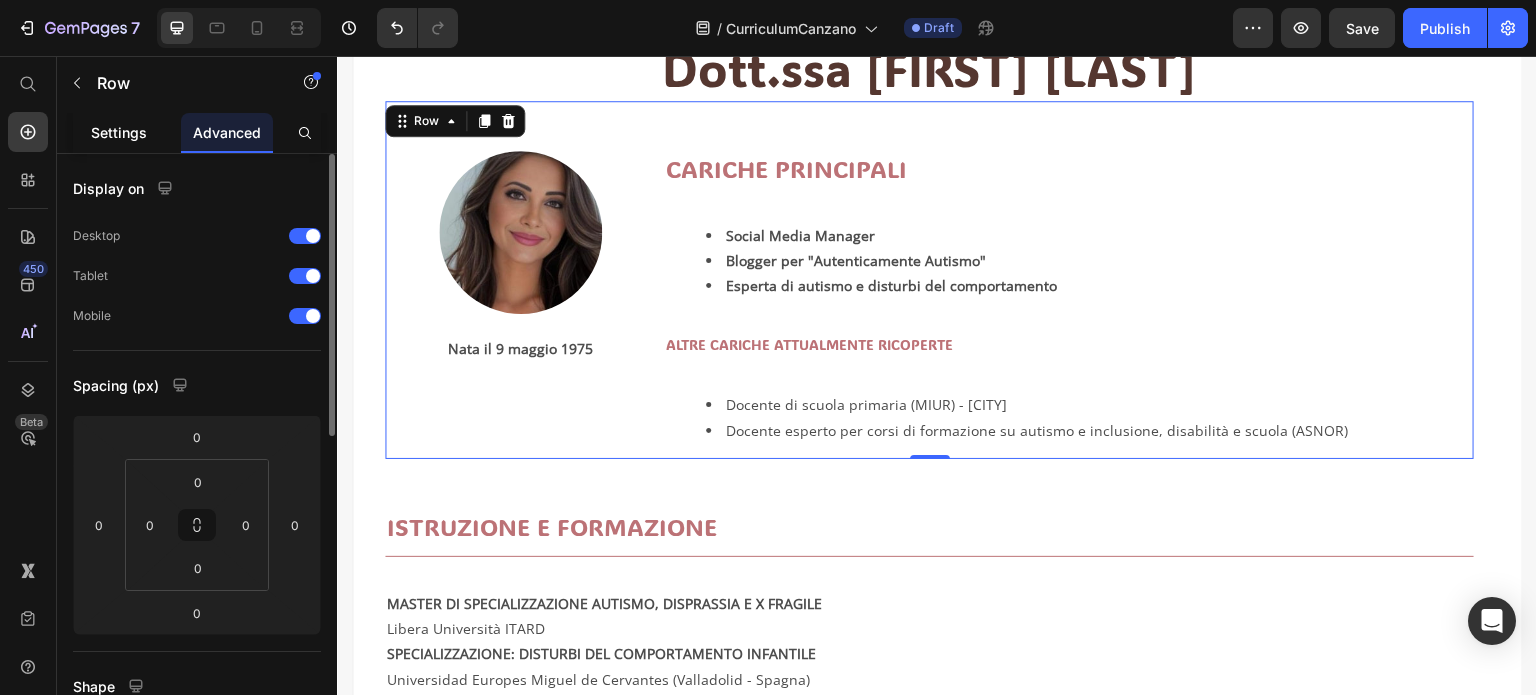 click on "Settings" at bounding box center [119, 132] 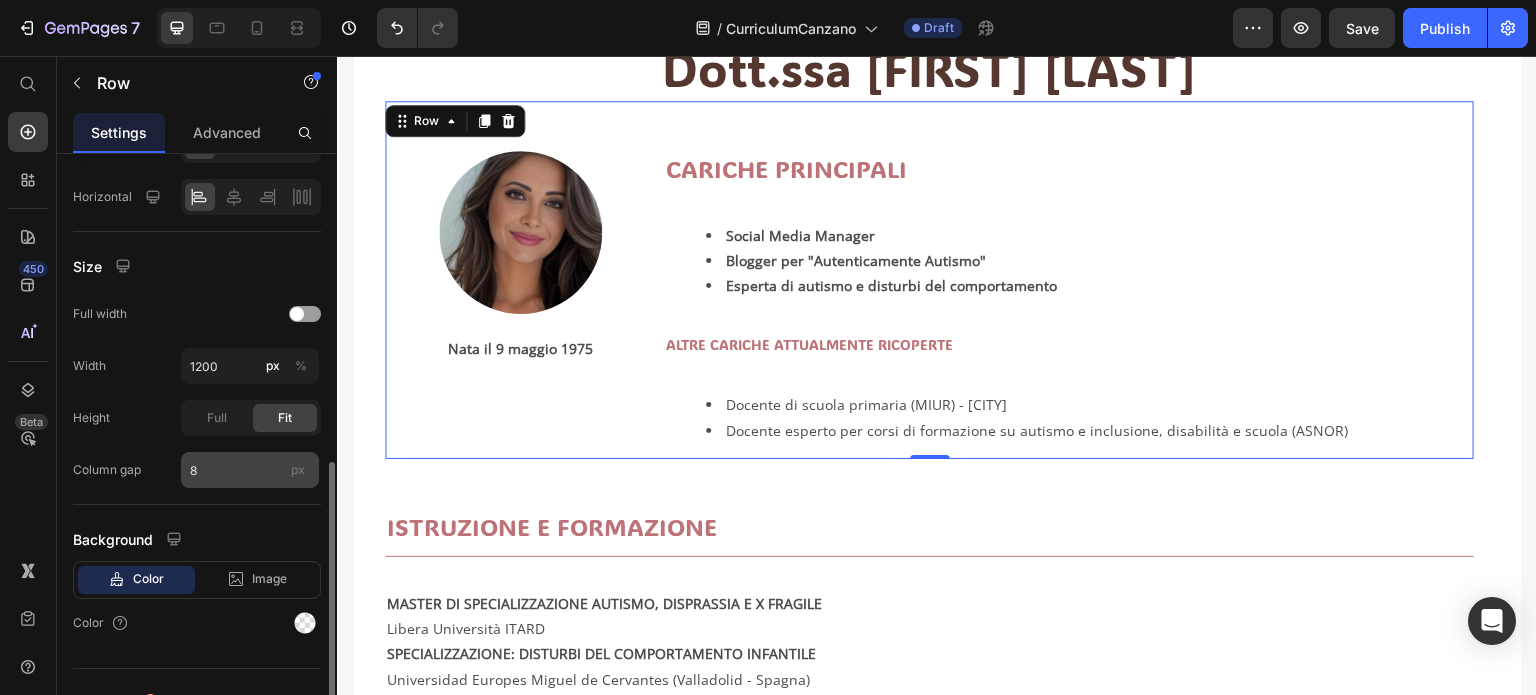 scroll, scrollTop: 528, scrollLeft: 0, axis: vertical 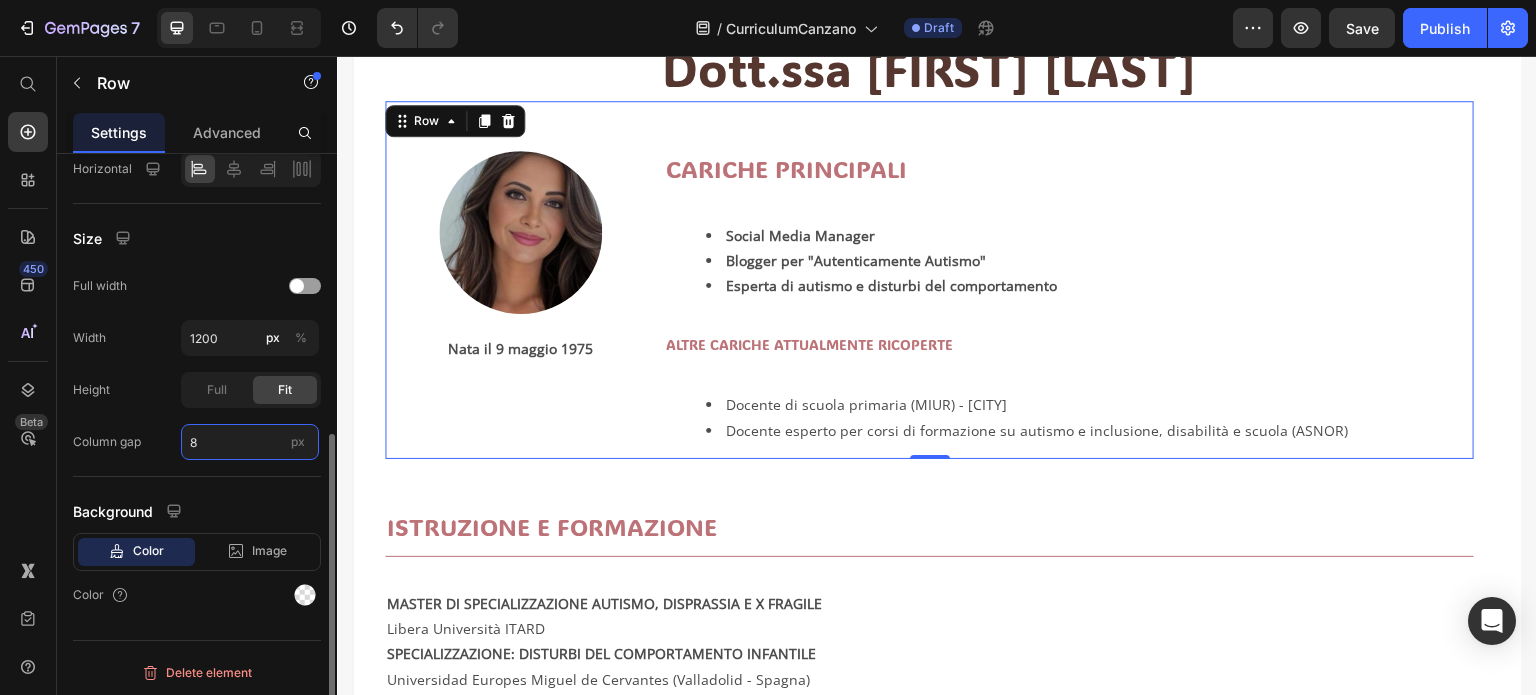 click on "8" at bounding box center (250, 442) 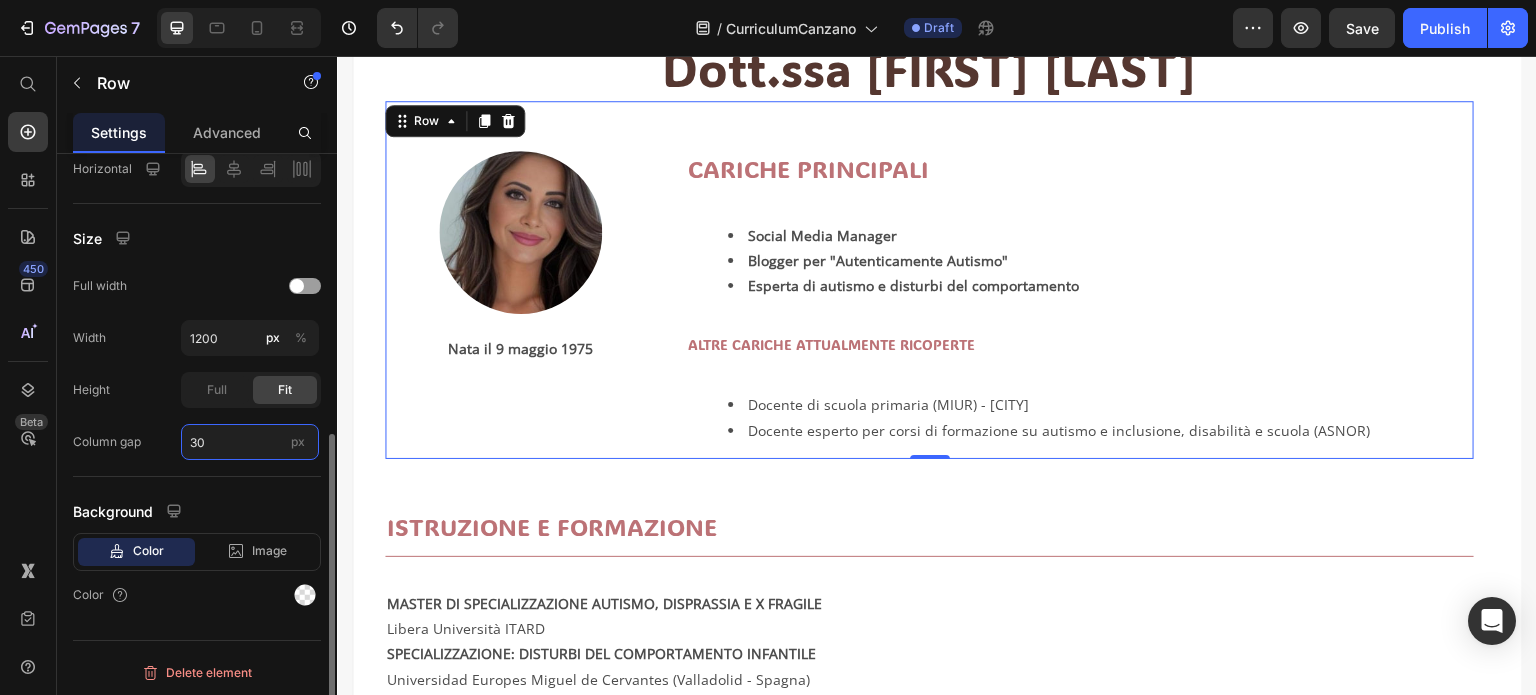 type on "3" 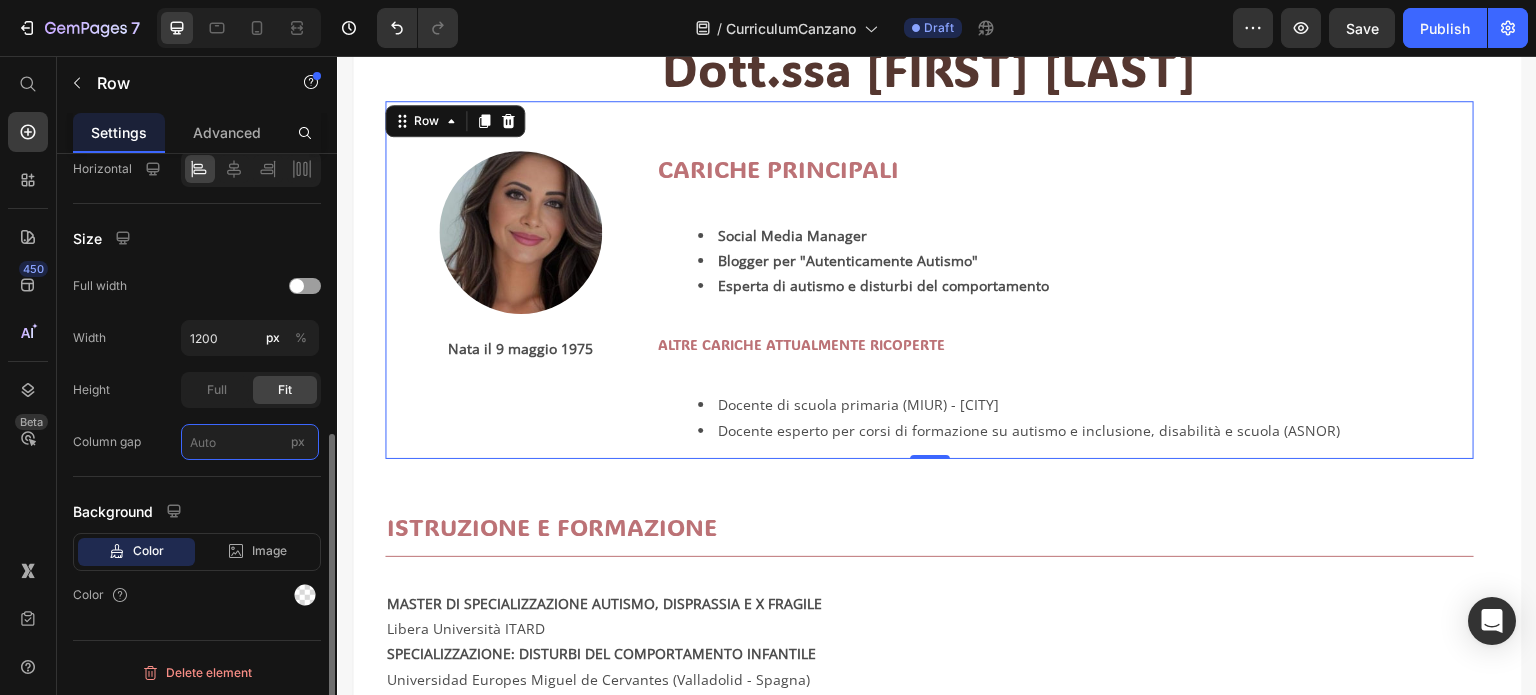 type on "8" 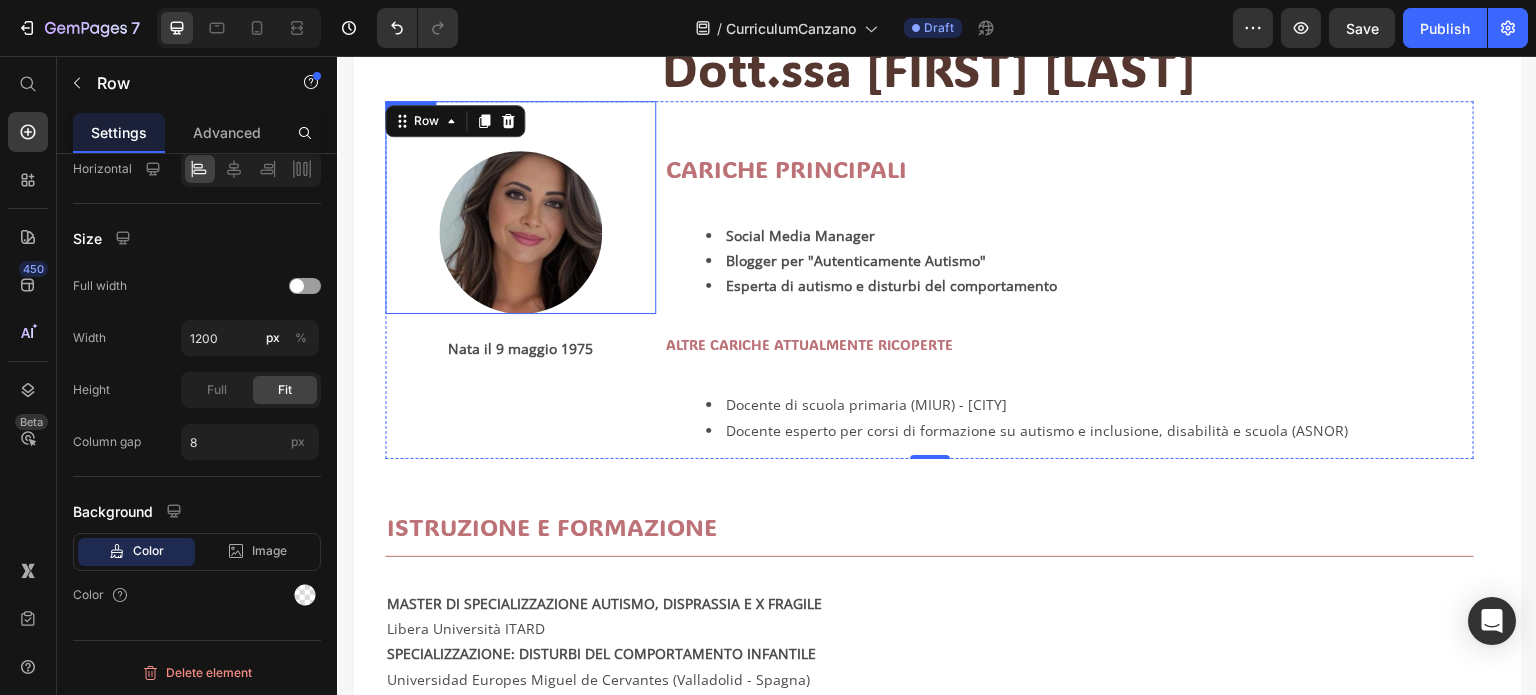 click at bounding box center [520, 207] 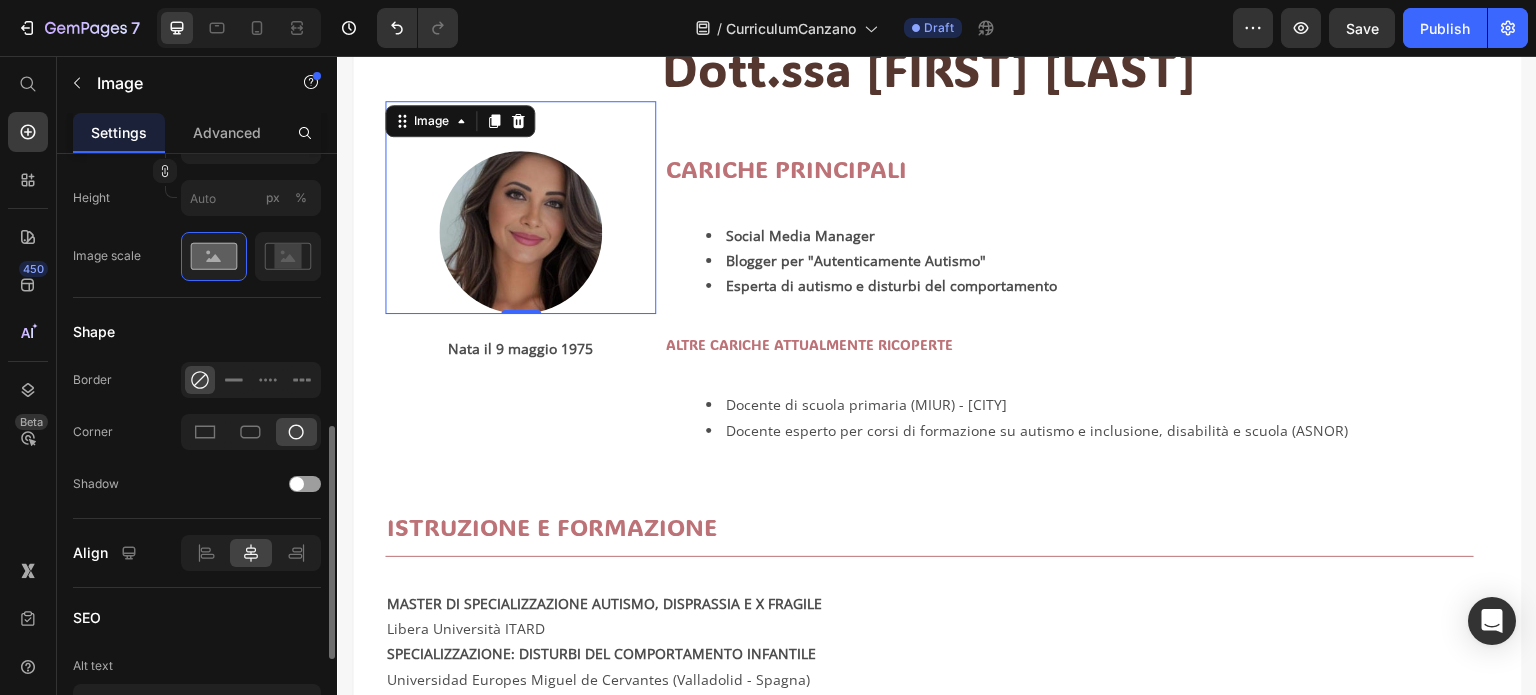 scroll, scrollTop: 400, scrollLeft: 0, axis: vertical 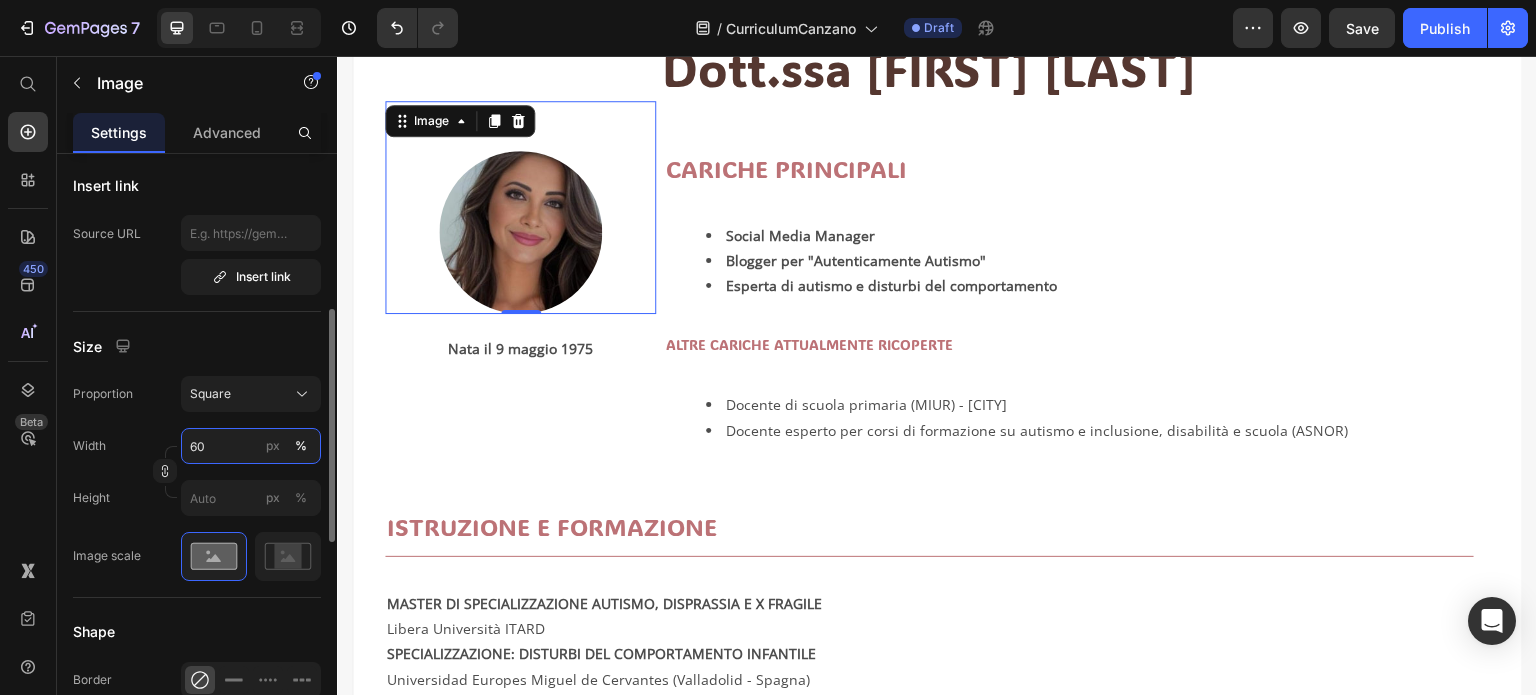 click on "60" at bounding box center (251, 446) 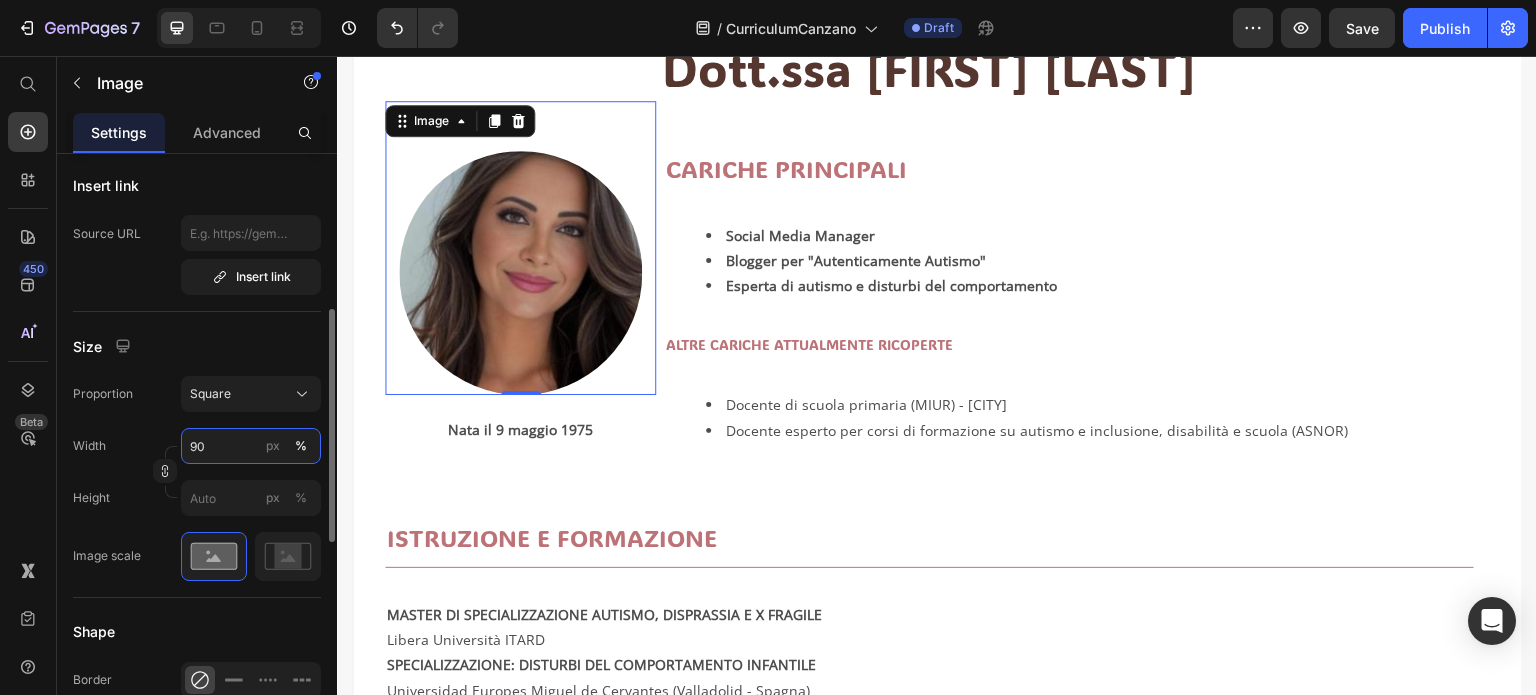 drag, startPoint x: 219, startPoint y: 444, endPoint x: 157, endPoint y: 454, distance: 62.801273 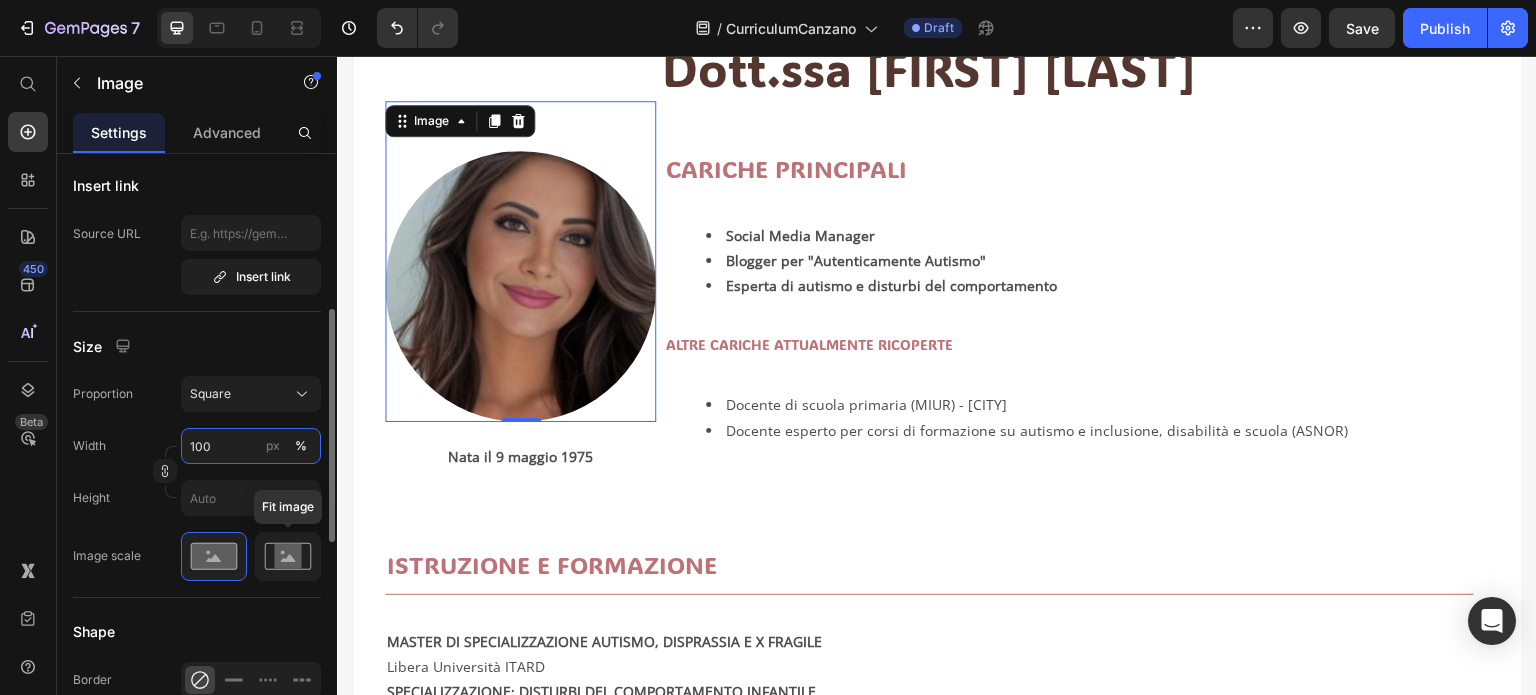 type on "100" 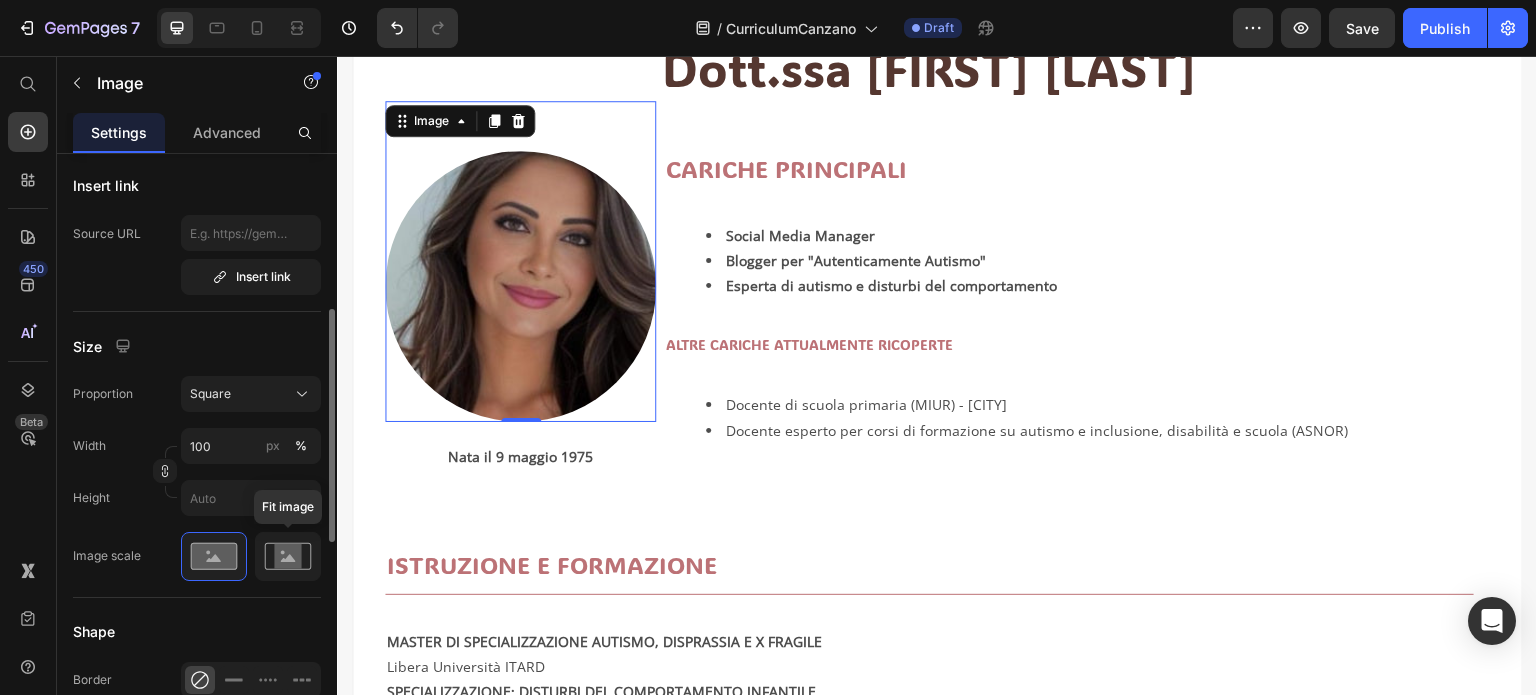 click 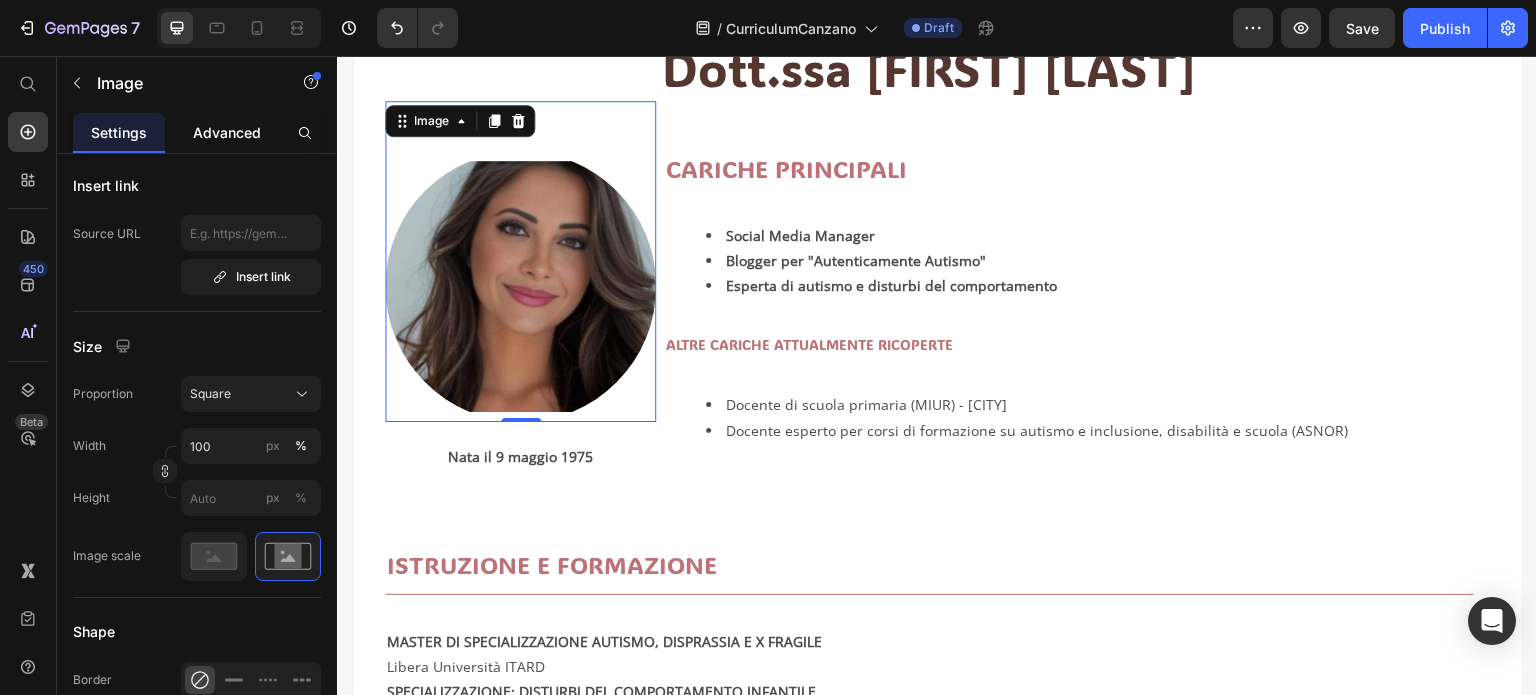 click on "Advanced" 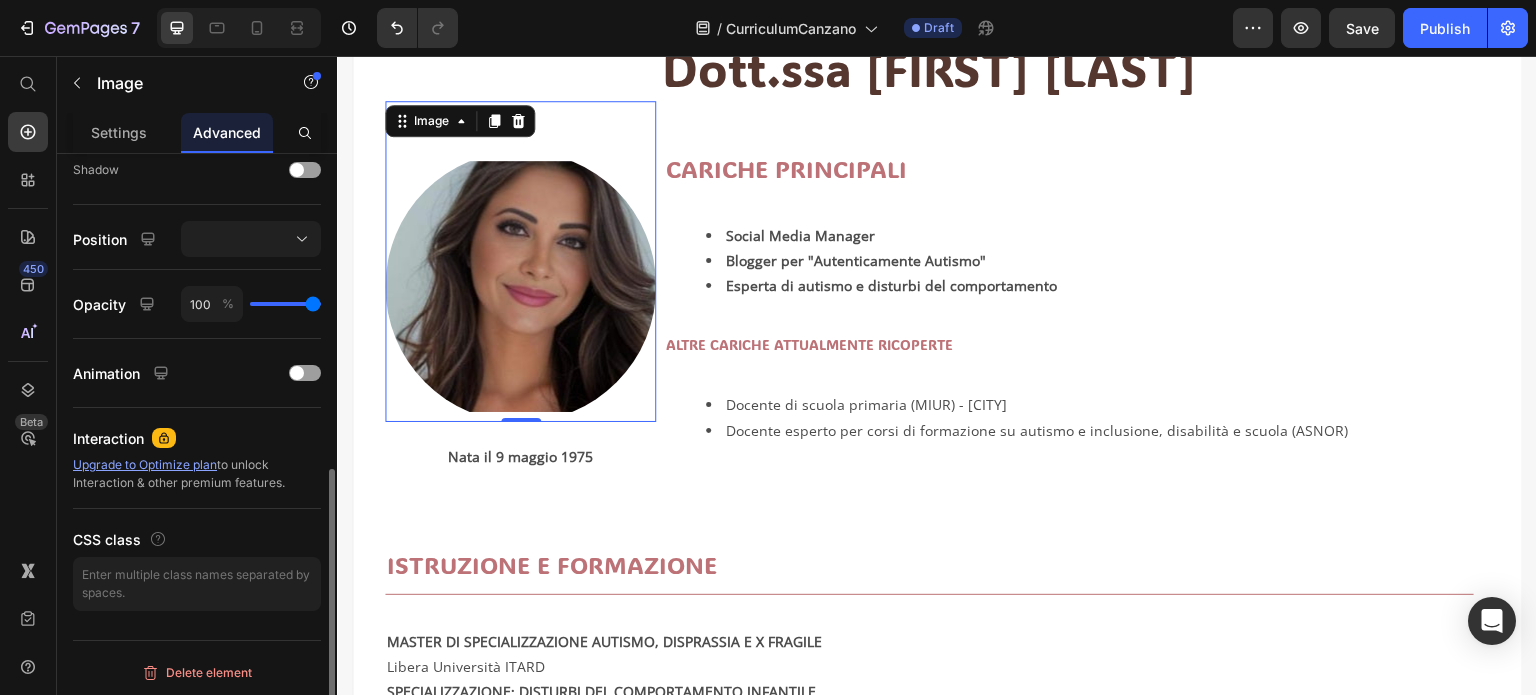 scroll, scrollTop: 168, scrollLeft: 0, axis: vertical 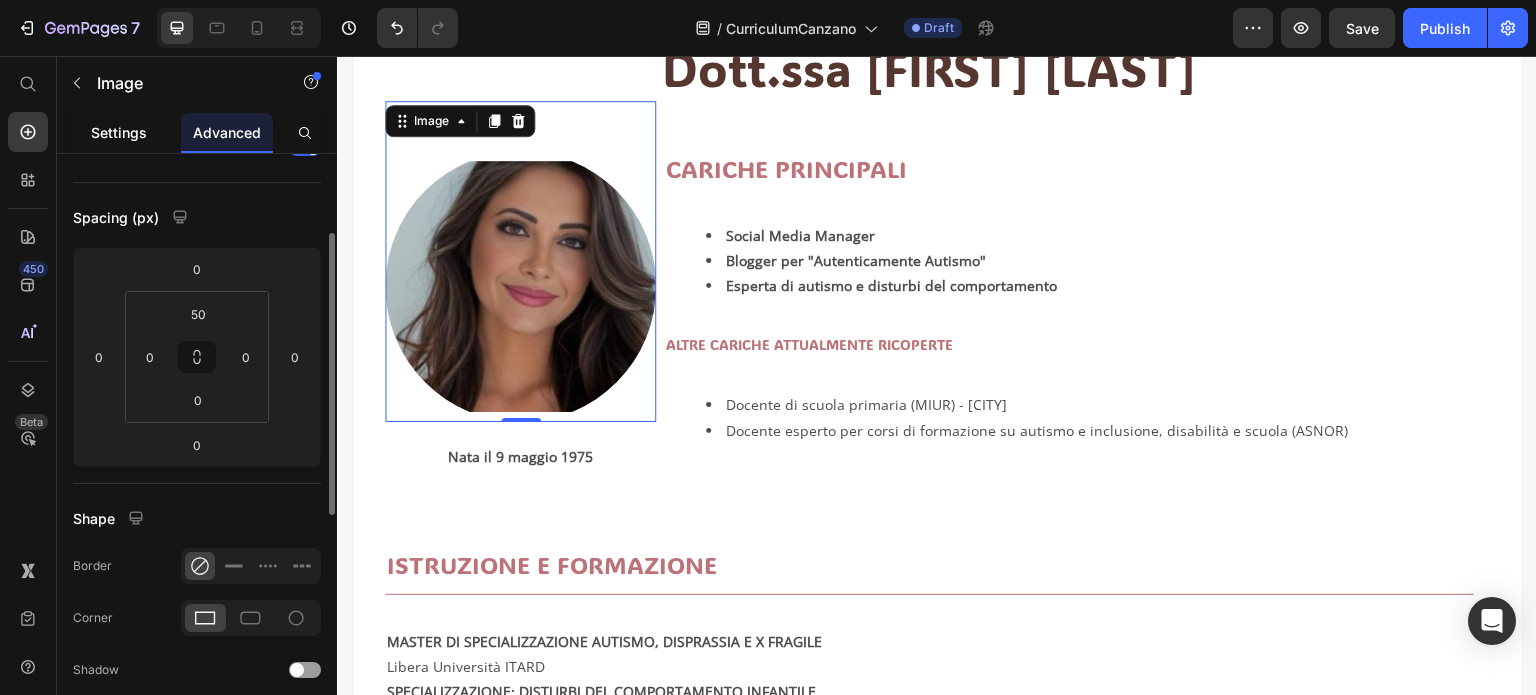 click on "Settings" at bounding box center (119, 132) 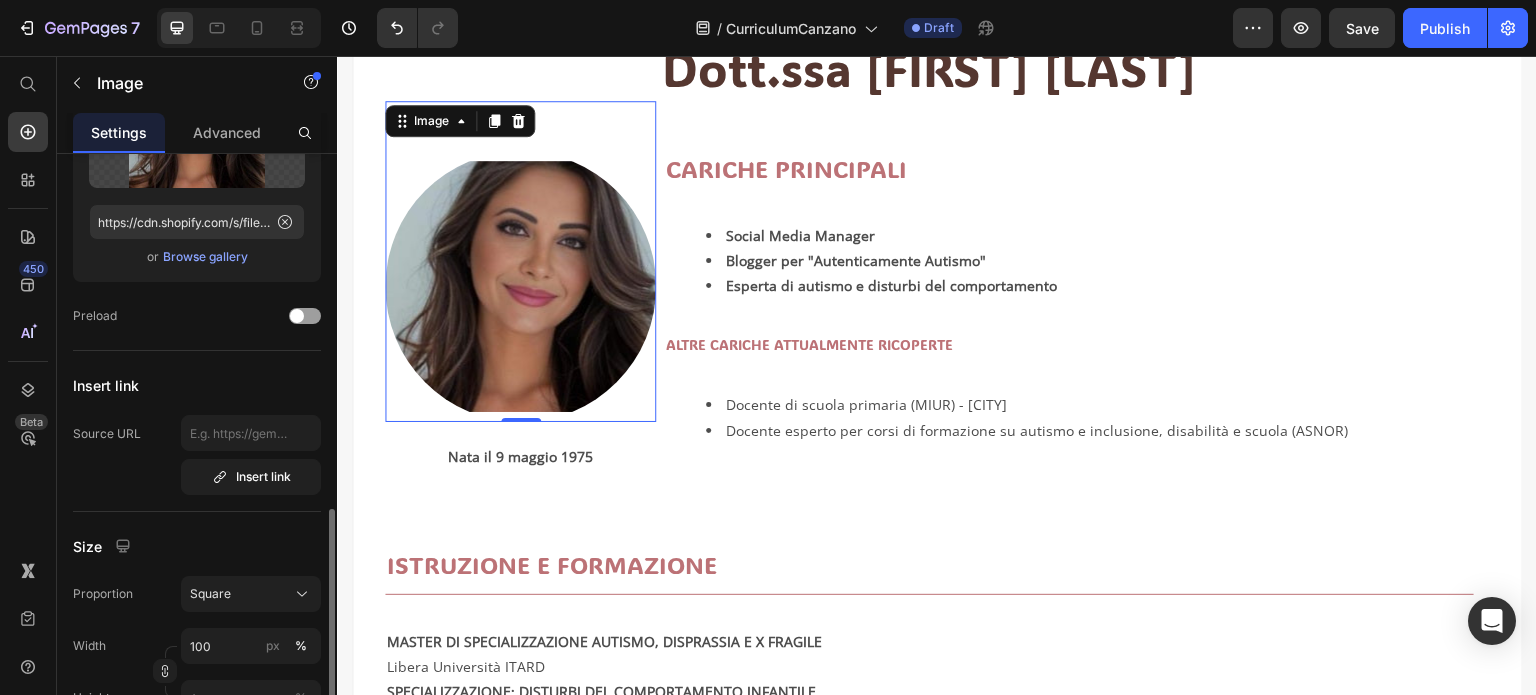 scroll, scrollTop: 400, scrollLeft: 0, axis: vertical 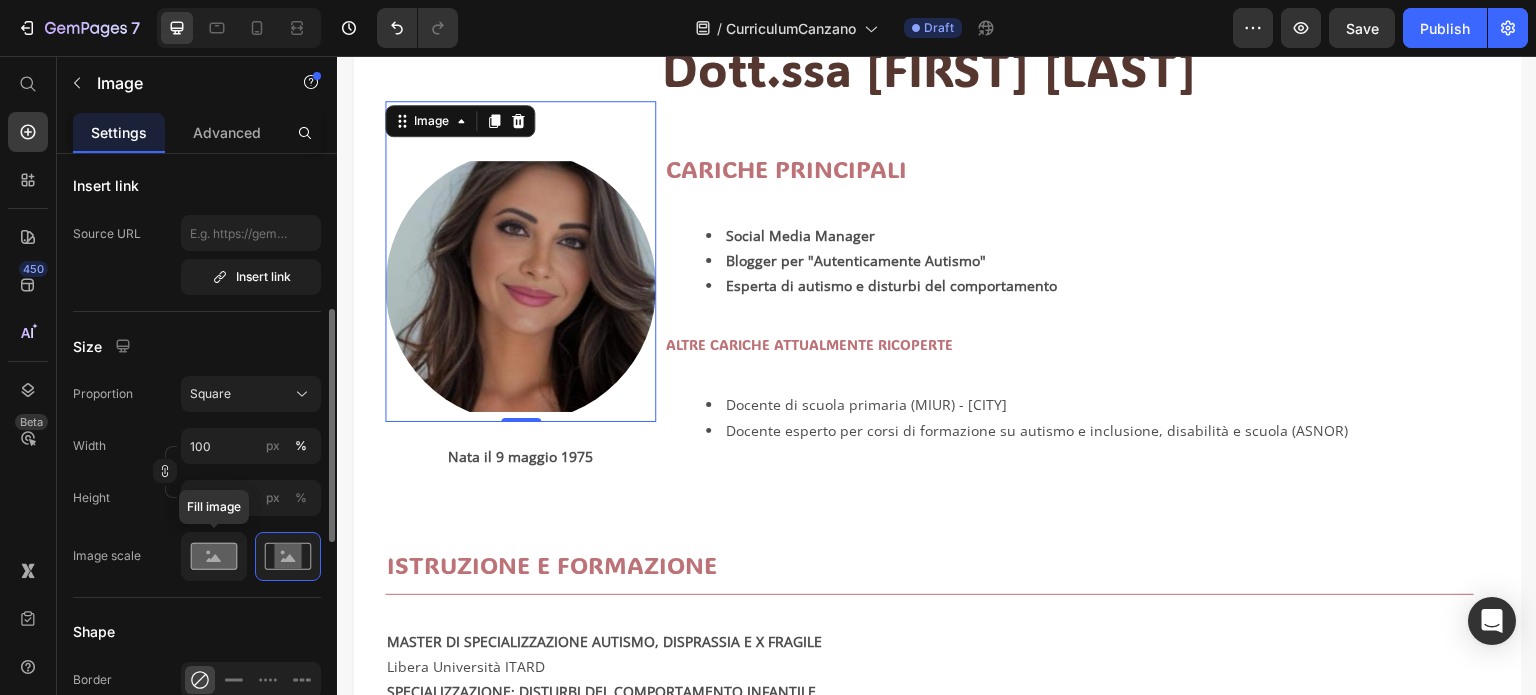 click 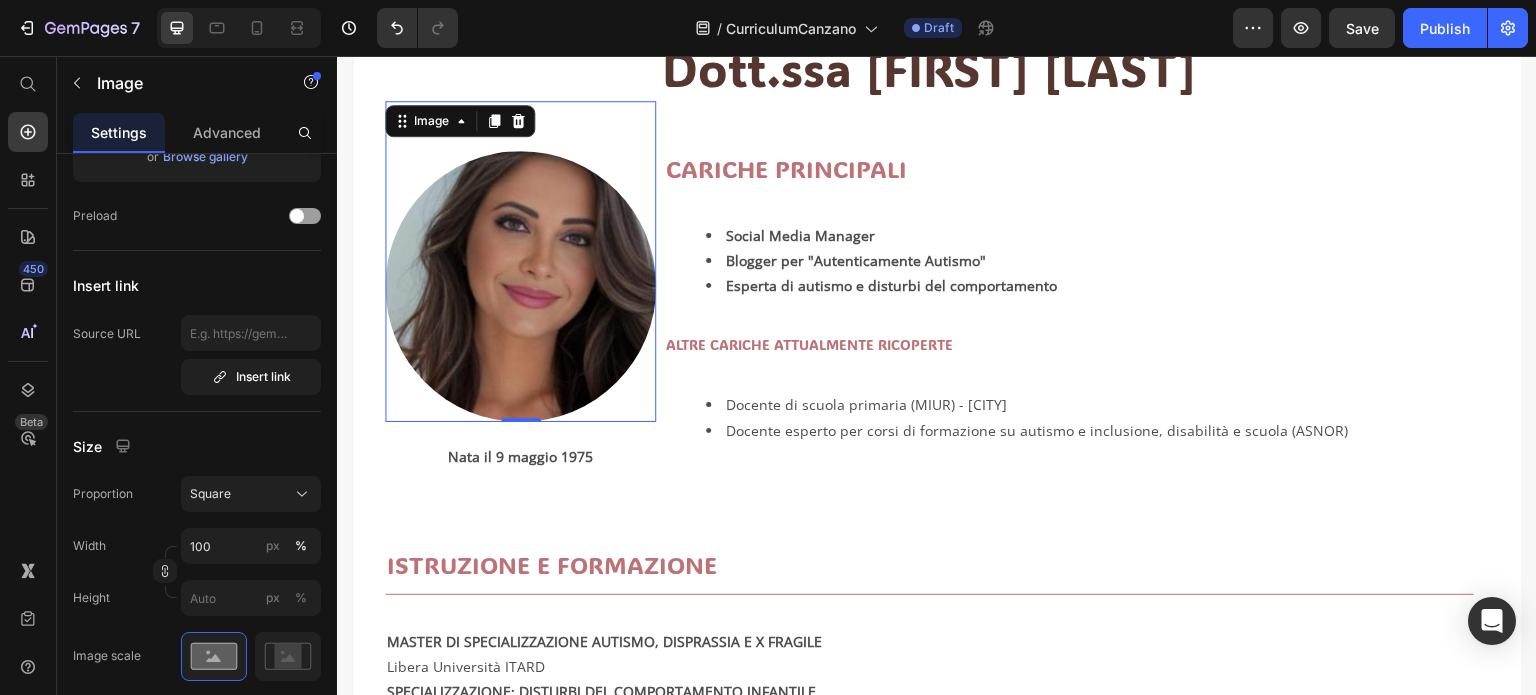scroll, scrollTop: 0, scrollLeft: 0, axis: both 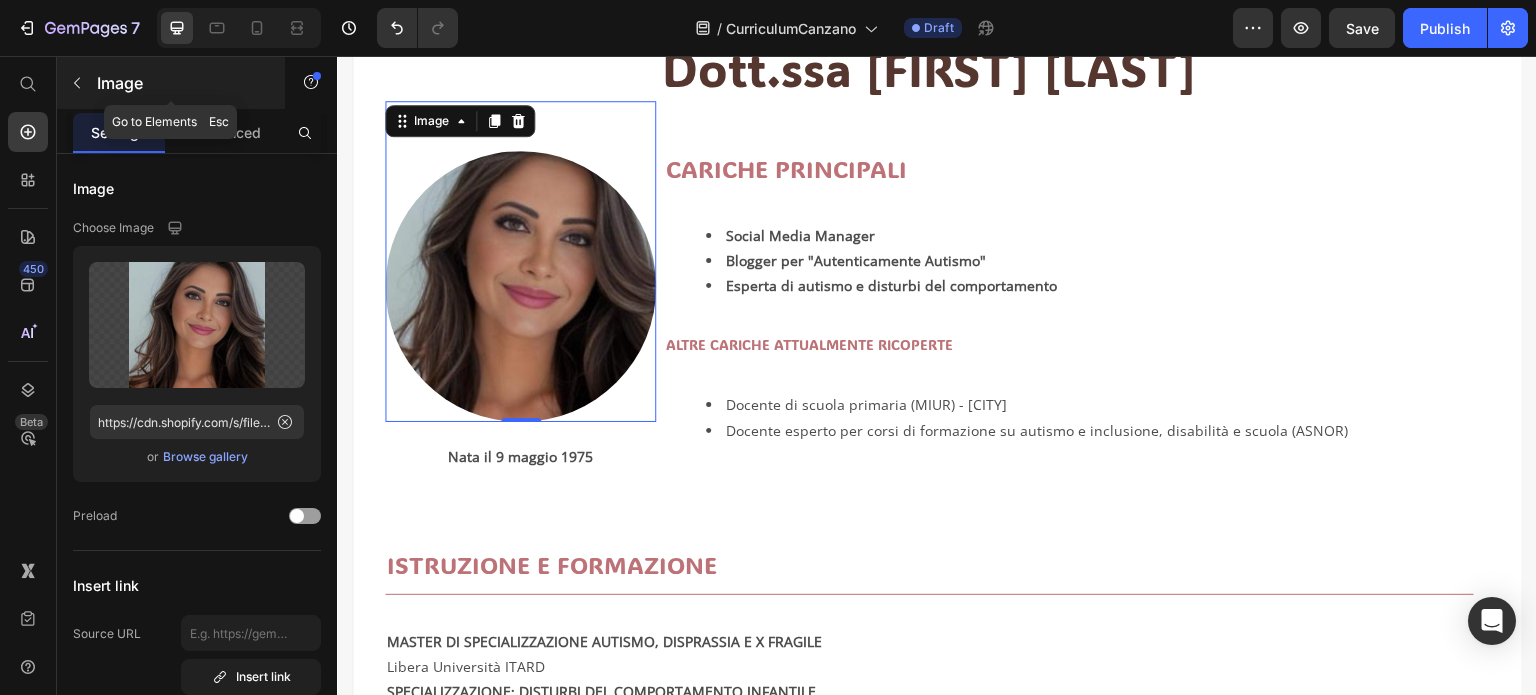 click at bounding box center (77, 83) 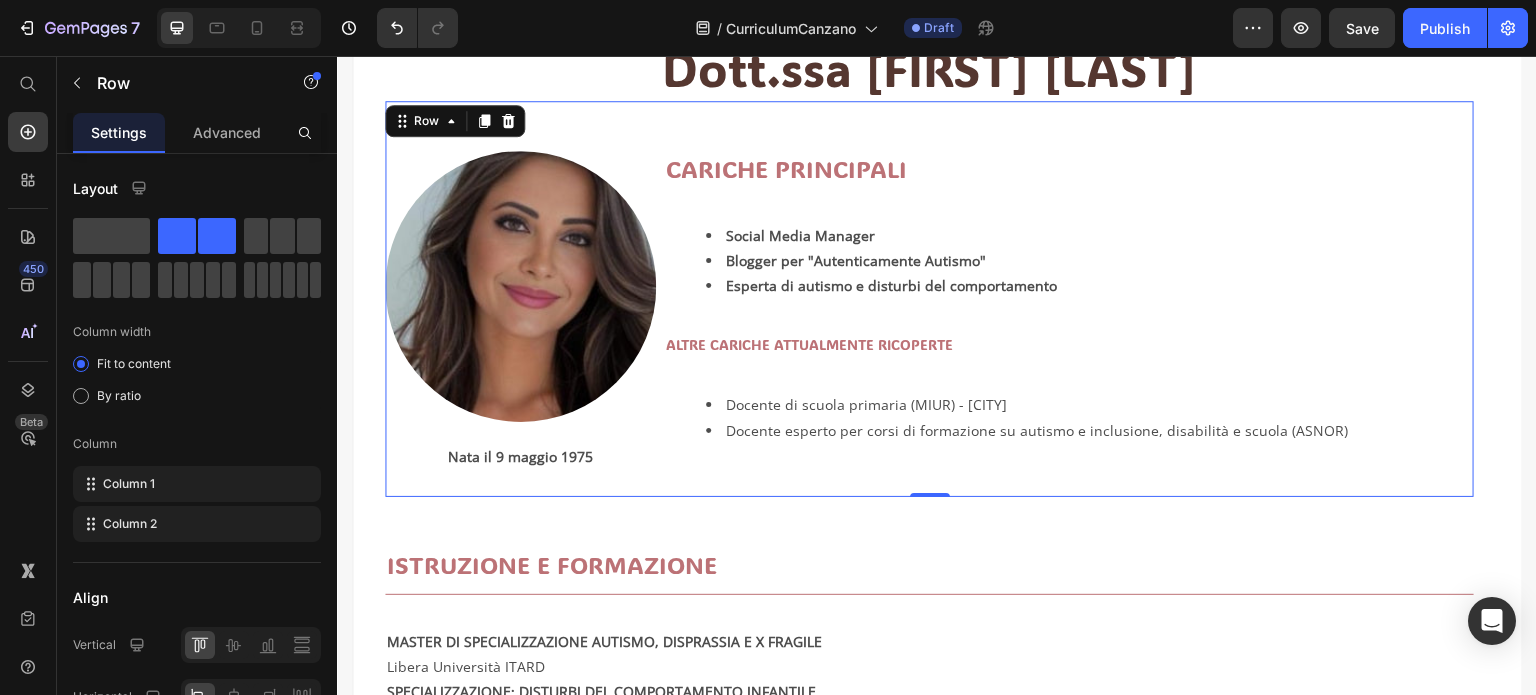 click on "Image Nata il [DAY] [MONTH] [YEAR]   Text Block CARICHE PRINCIPALI Heading Social Media Manager Blogger per "Autenticamente Autismo" Esperta di autismo e disturbi del comportamento Text Block ALTRE CARICHE ATTUALMENTE RICOPERTE Heading Docente di scuola primaria (MIUR) - Caserta Docente esperto per corsi di formazione su autismo e inclusione, disabilità e scuola (ASNOR) Text Block Row   0" at bounding box center (929, 298) 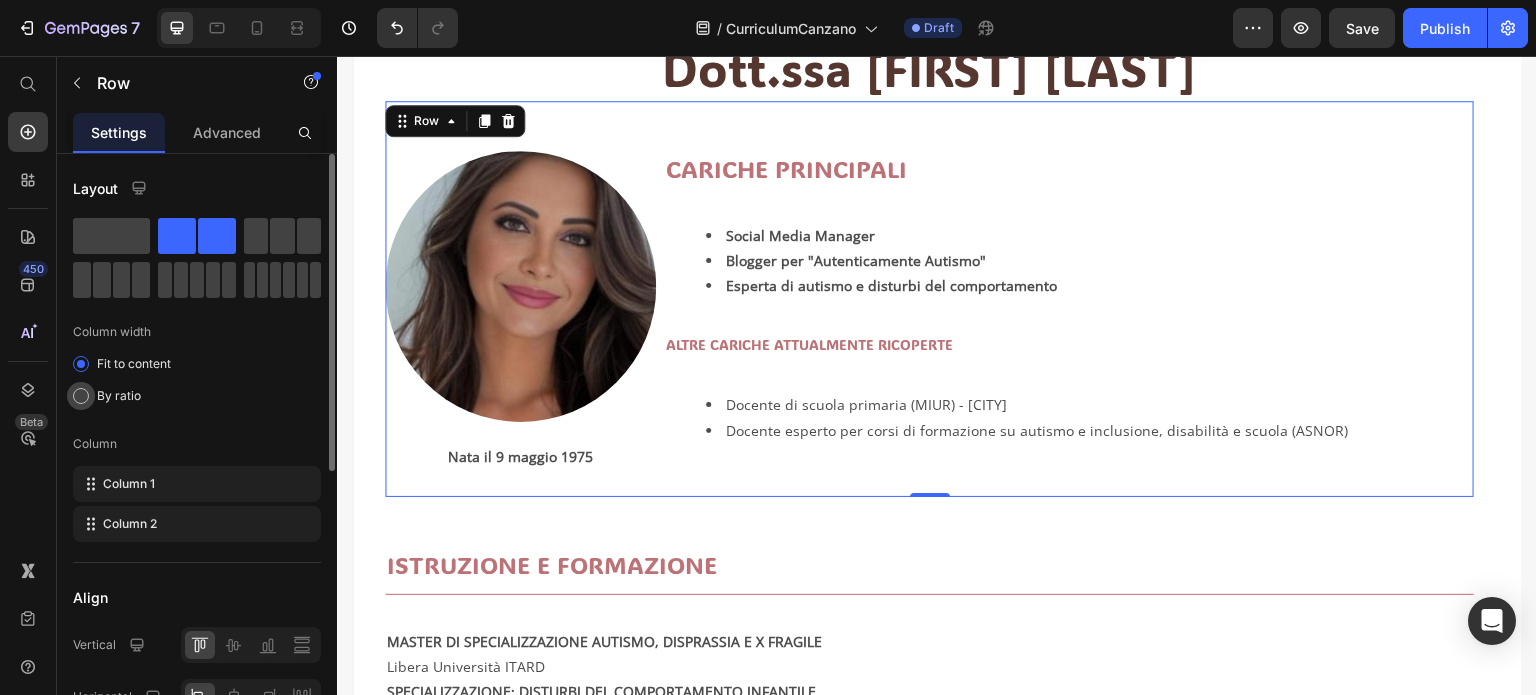 click on "By ratio" 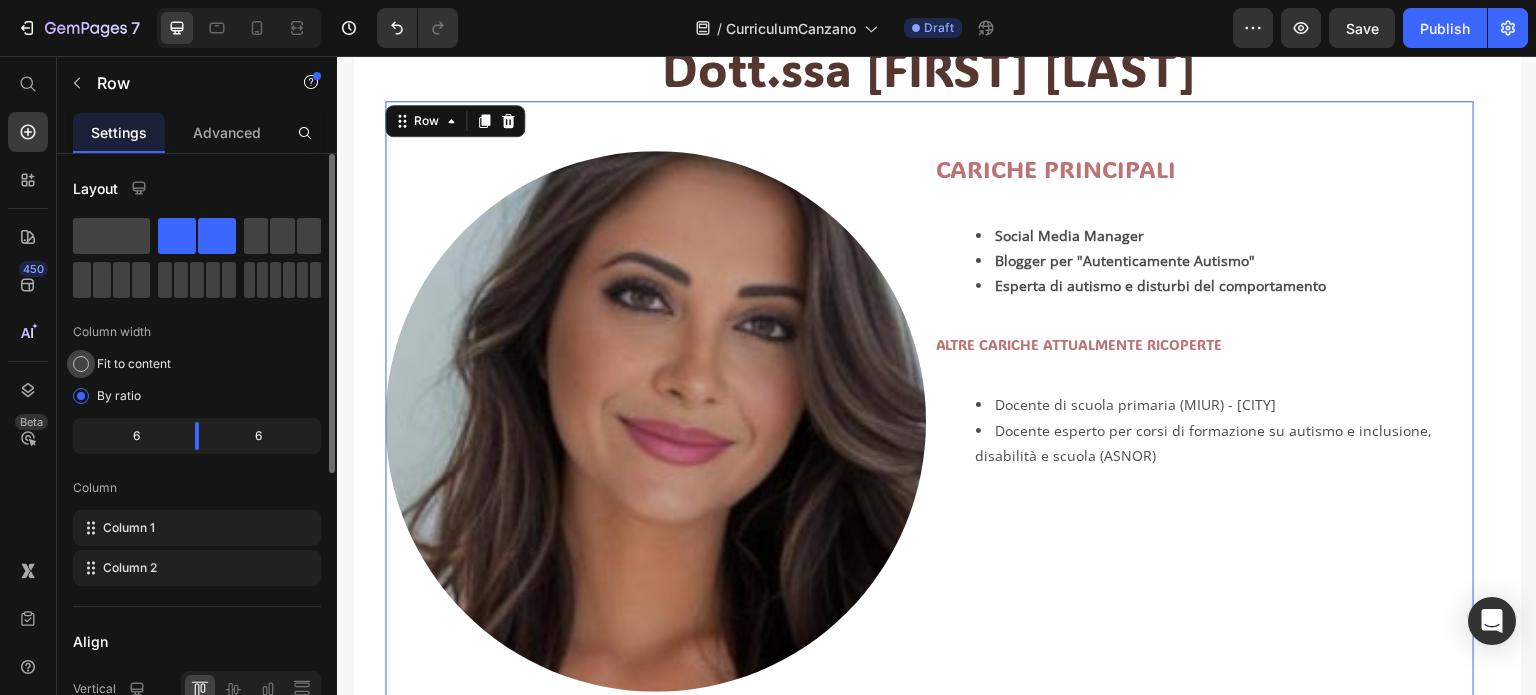 click at bounding box center [81, 364] 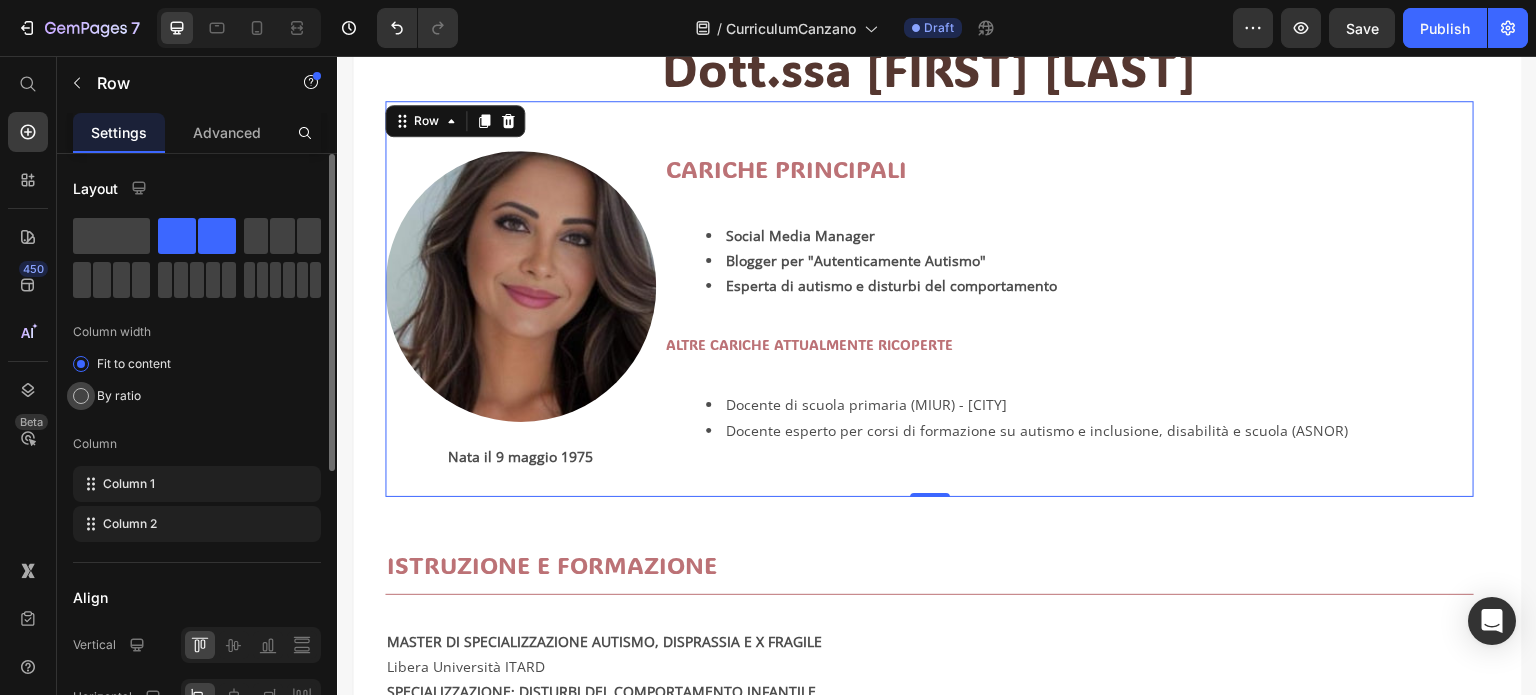 click on "By ratio" 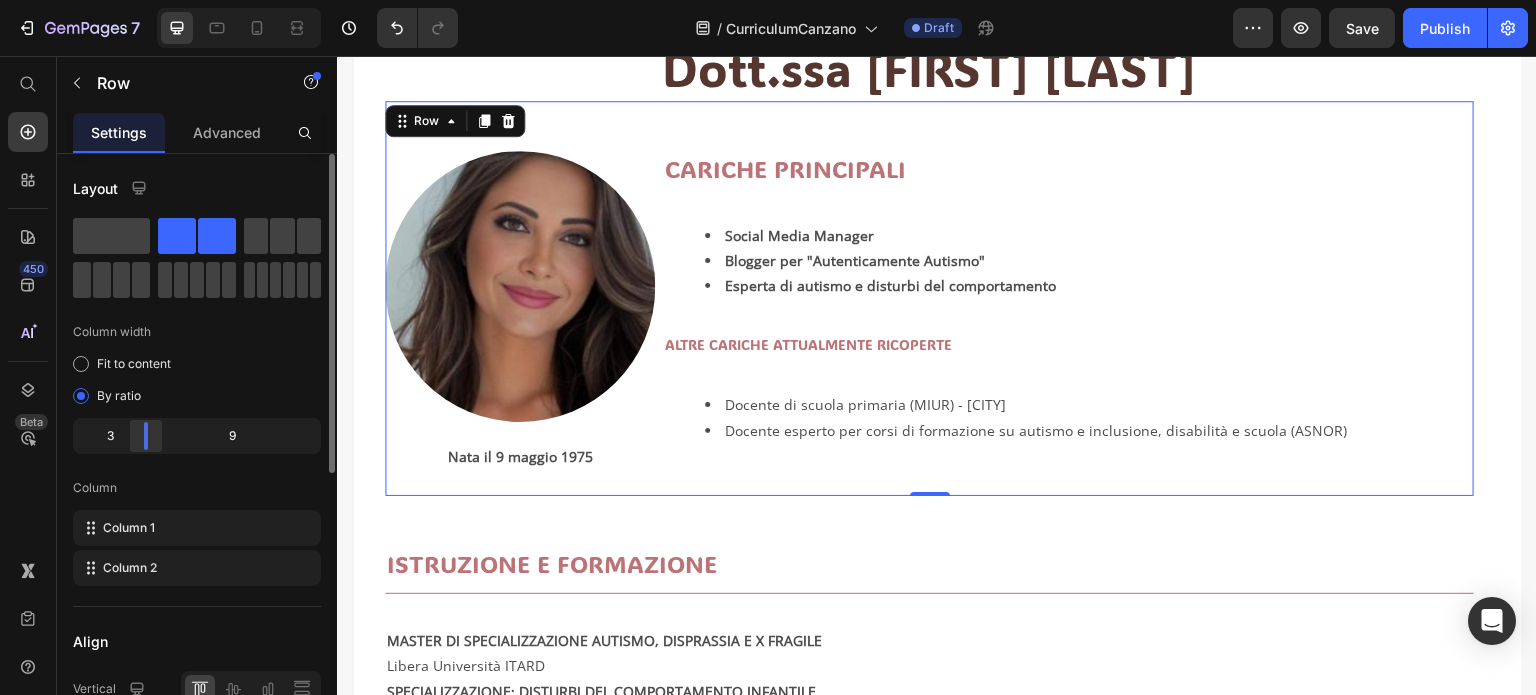 drag, startPoint x: 195, startPoint y: 443, endPoint x: 144, endPoint y: 437, distance: 51.351727 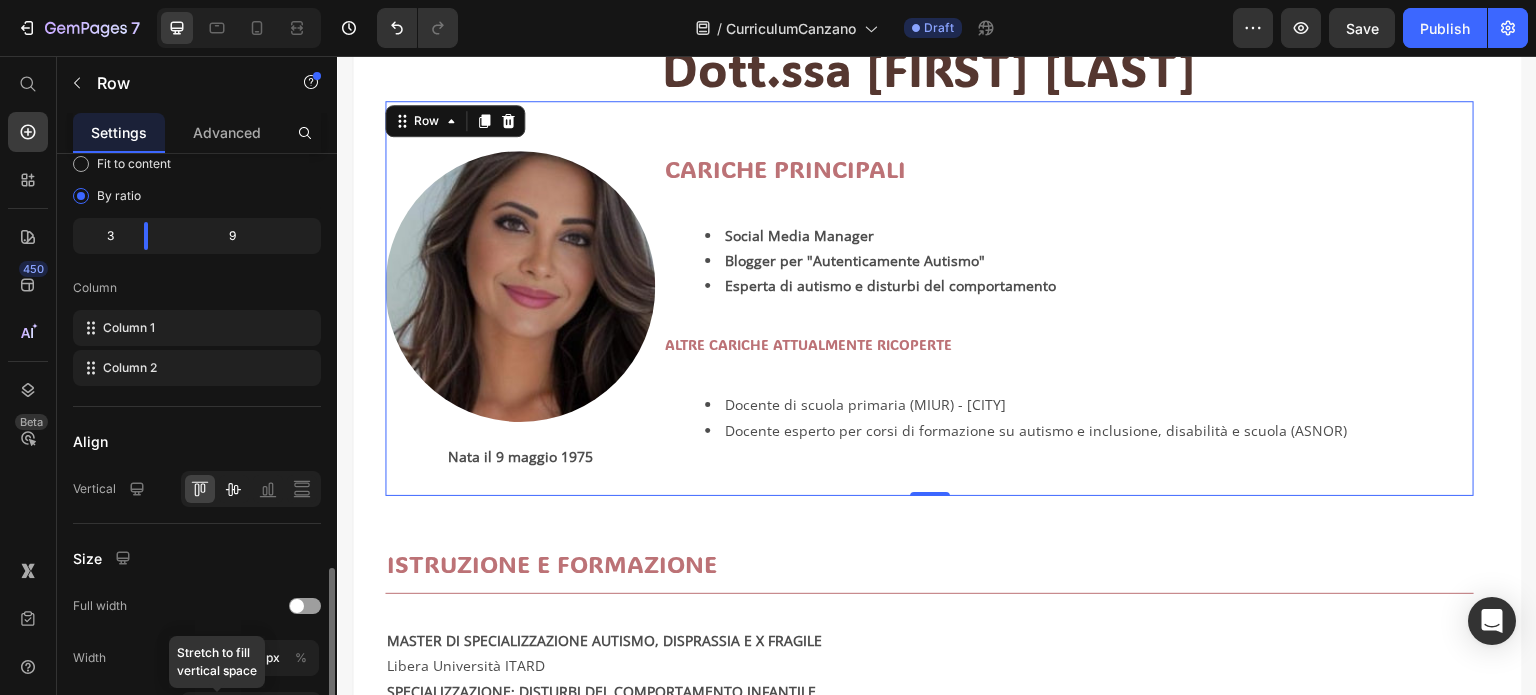 scroll, scrollTop: 400, scrollLeft: 0, axis: vertical 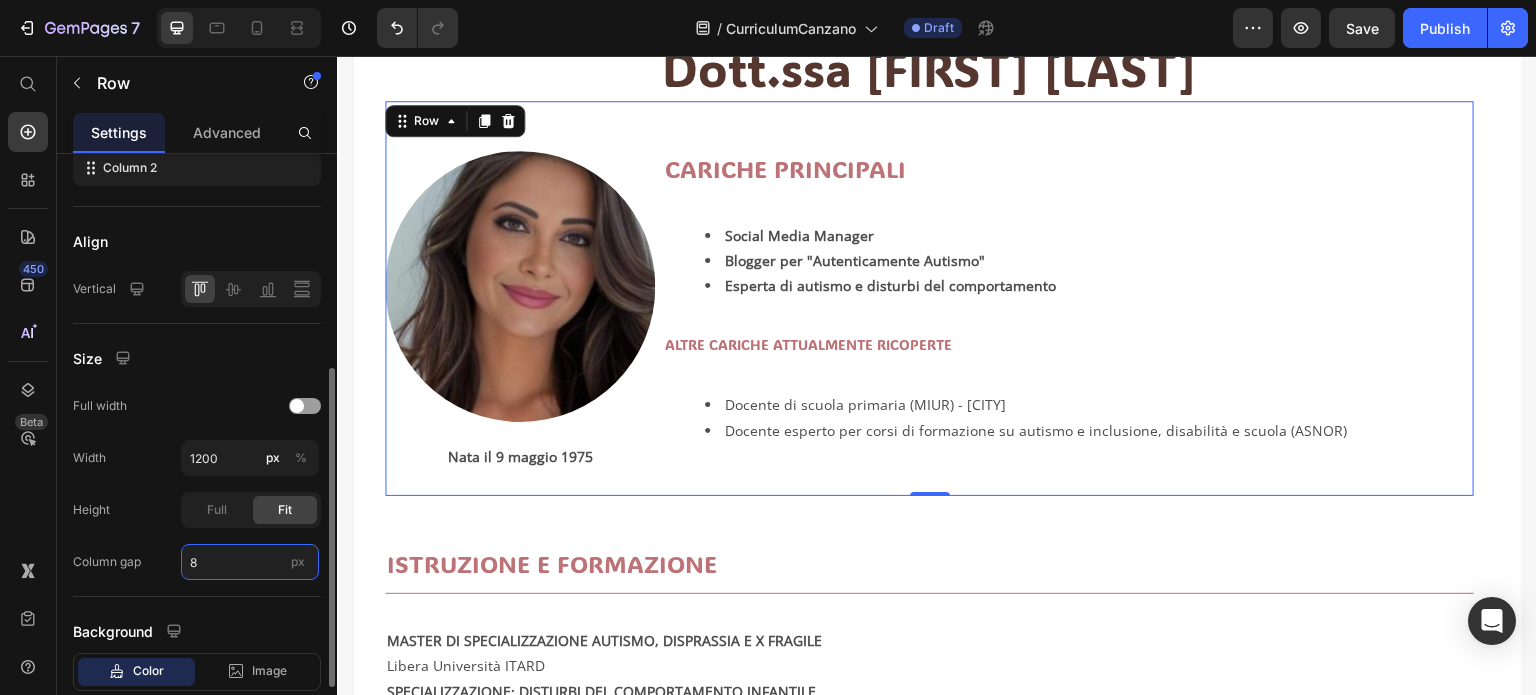 click on "8" at bounding box center [250, 562] 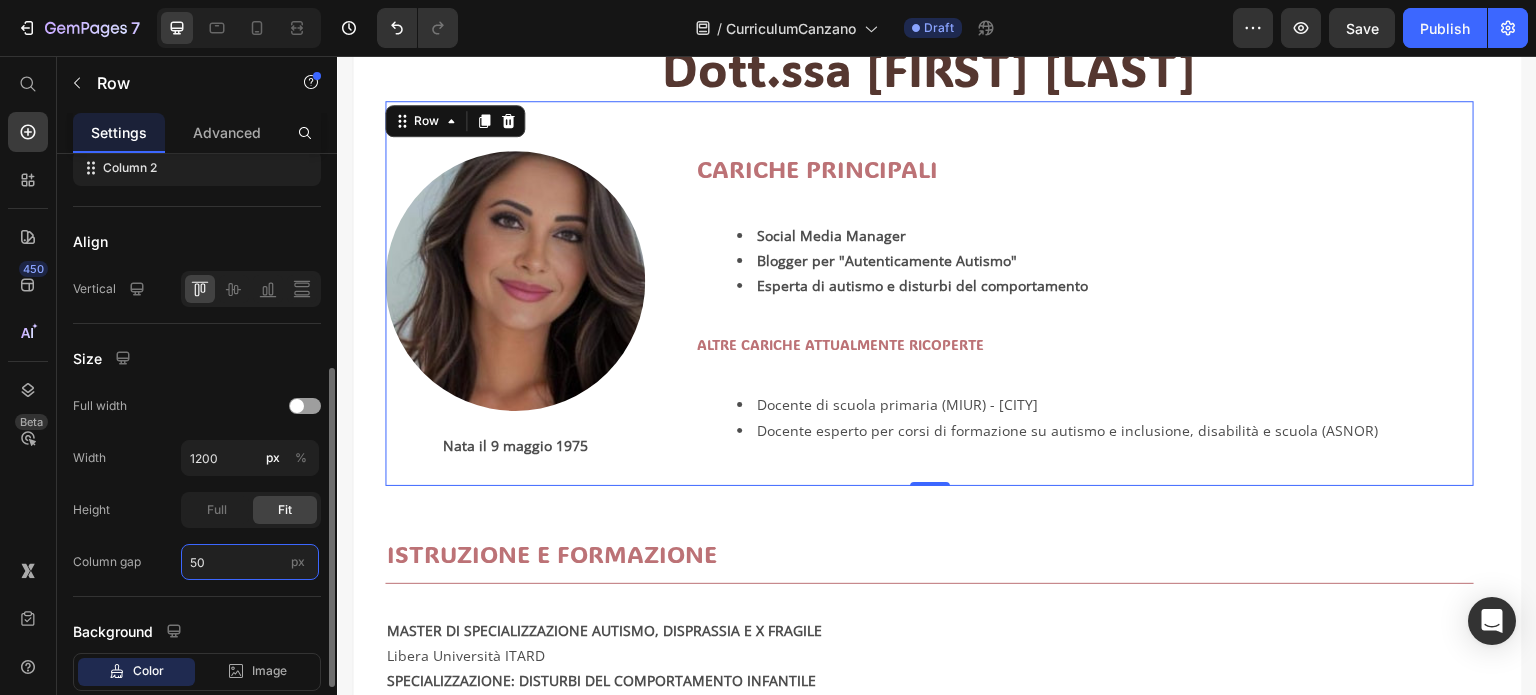 type on "5" 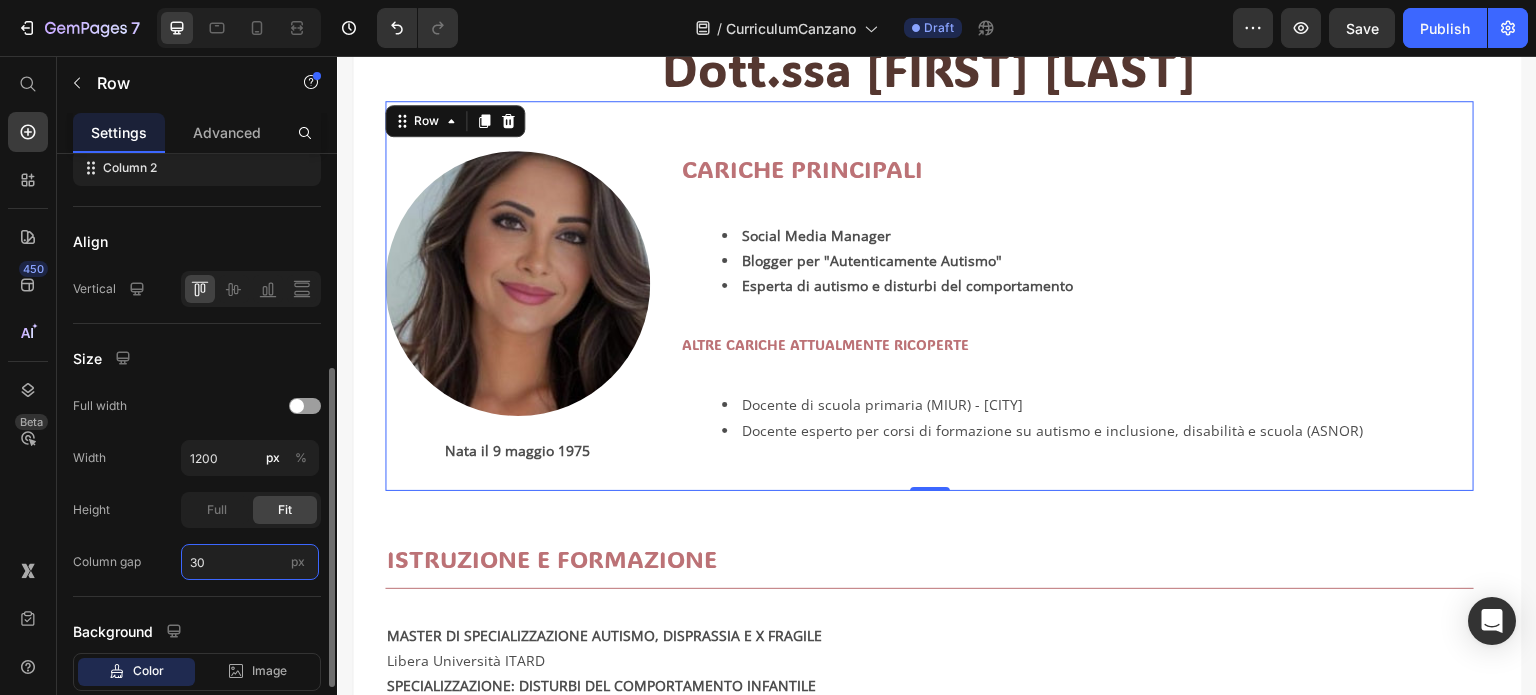 type on "3" 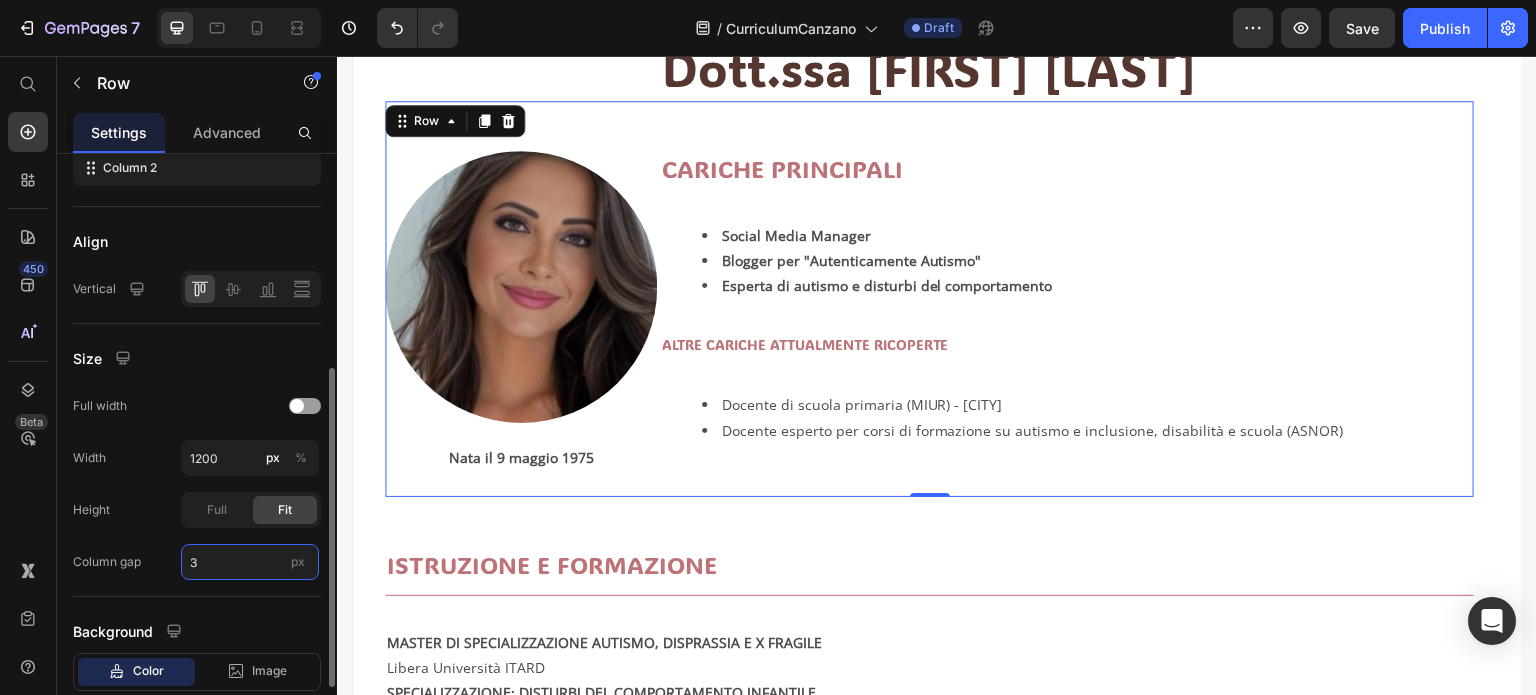 type 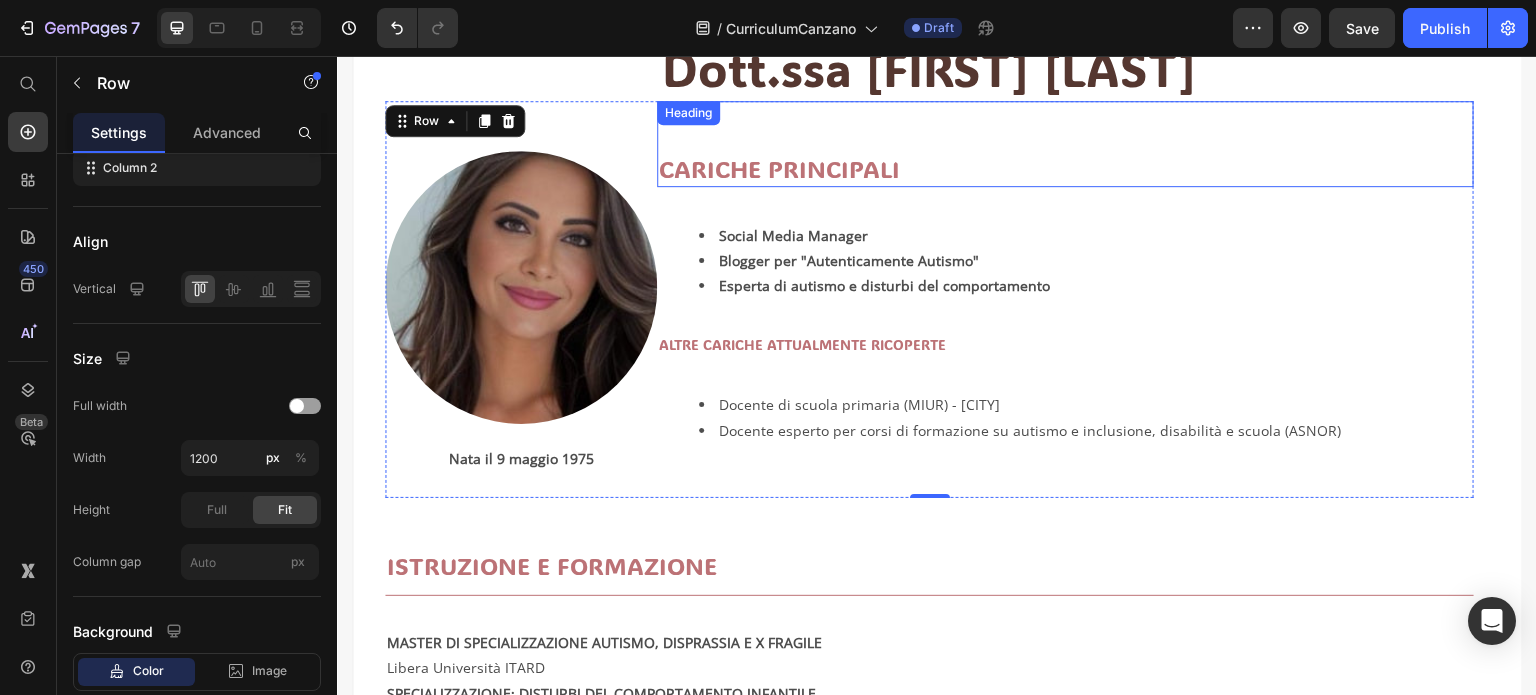 click on "CARICHE PRINCIPALI" at bounding box center [1065, 168] 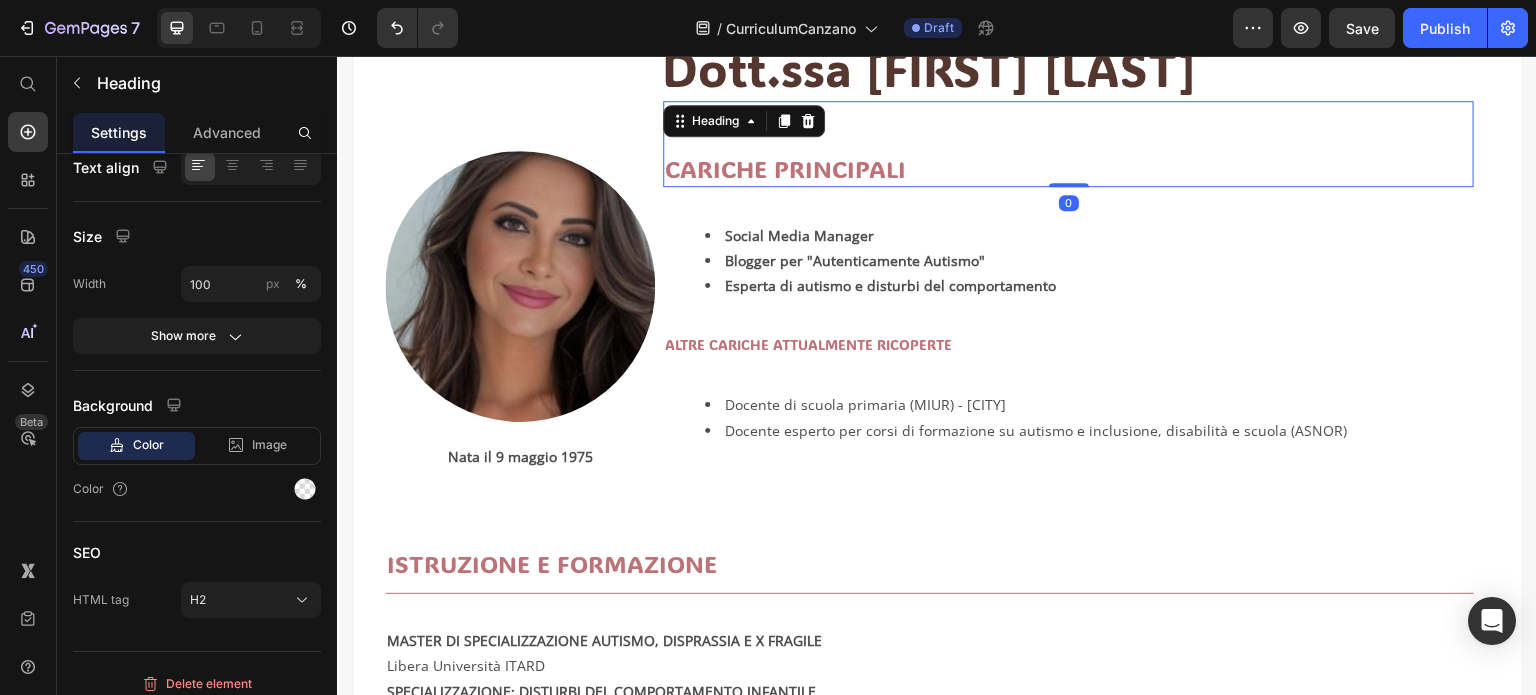 scroll, scrollTop: 0, scrollLeft: 0, axis: both 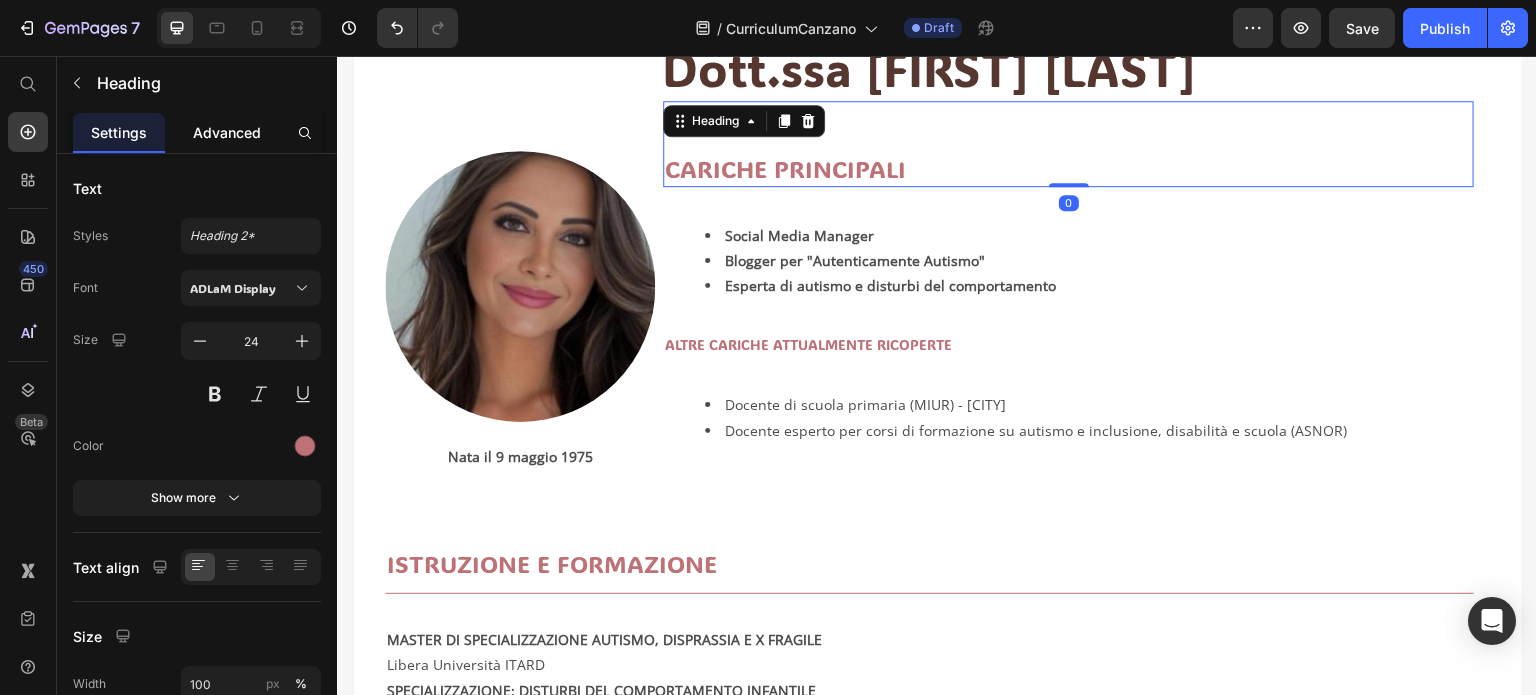 click on "Advanced" at bounding box center [227, 132] 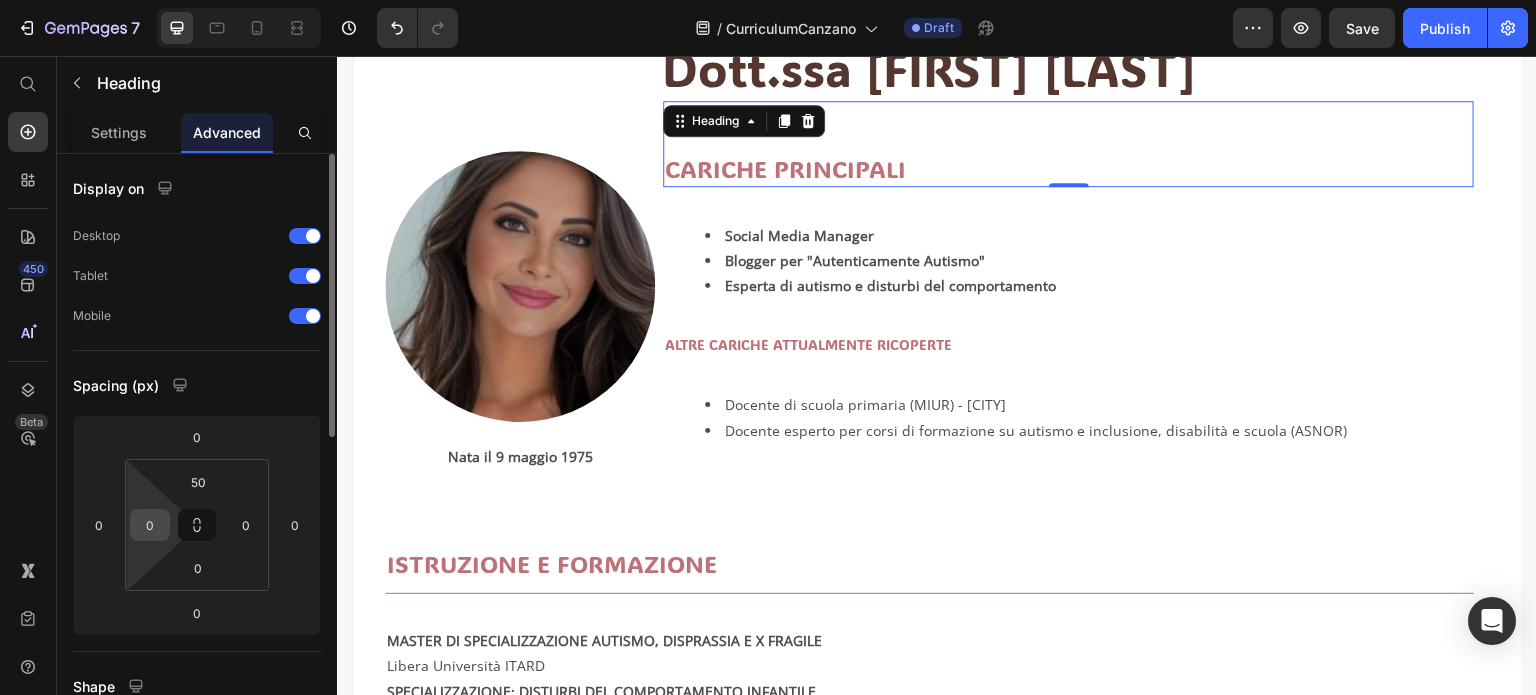 click on "0" at bounding box center (150, 525) 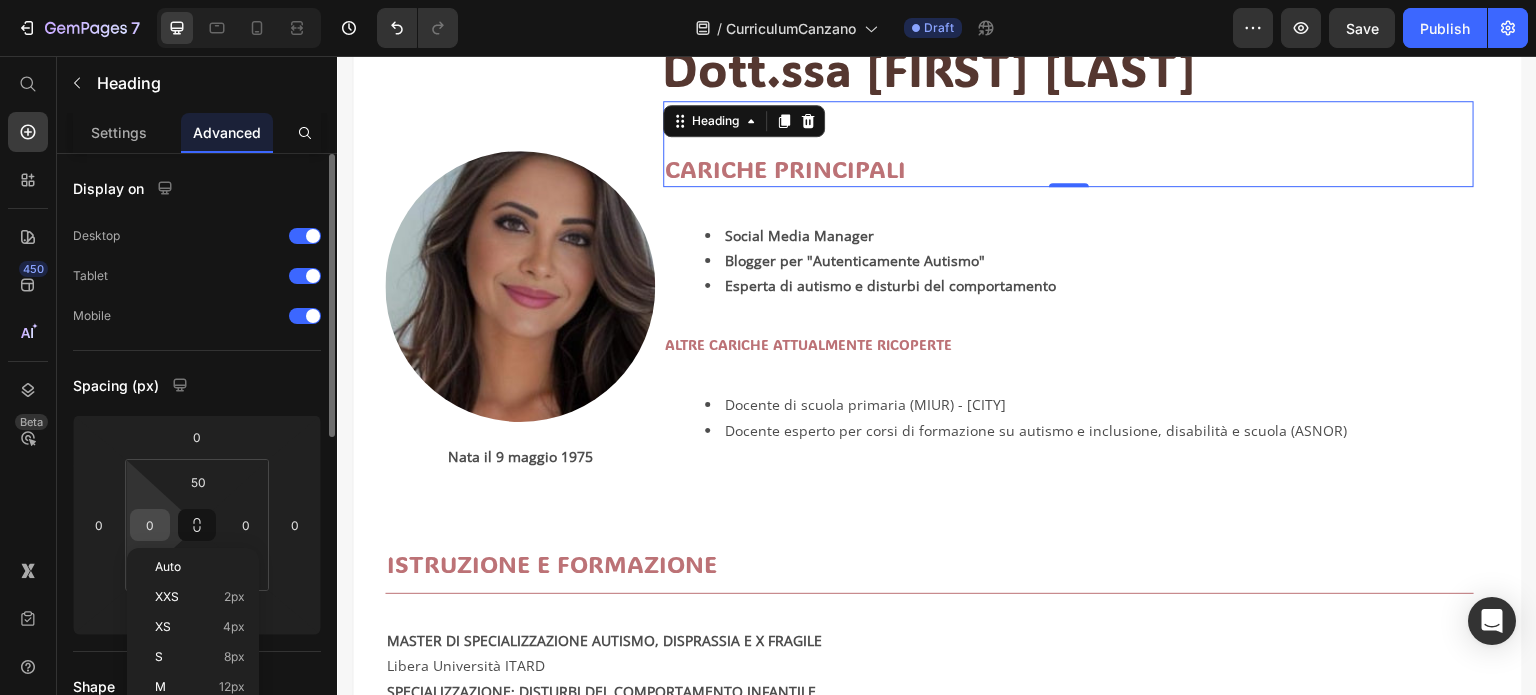 click on "0" at bounding box center (150, 525) 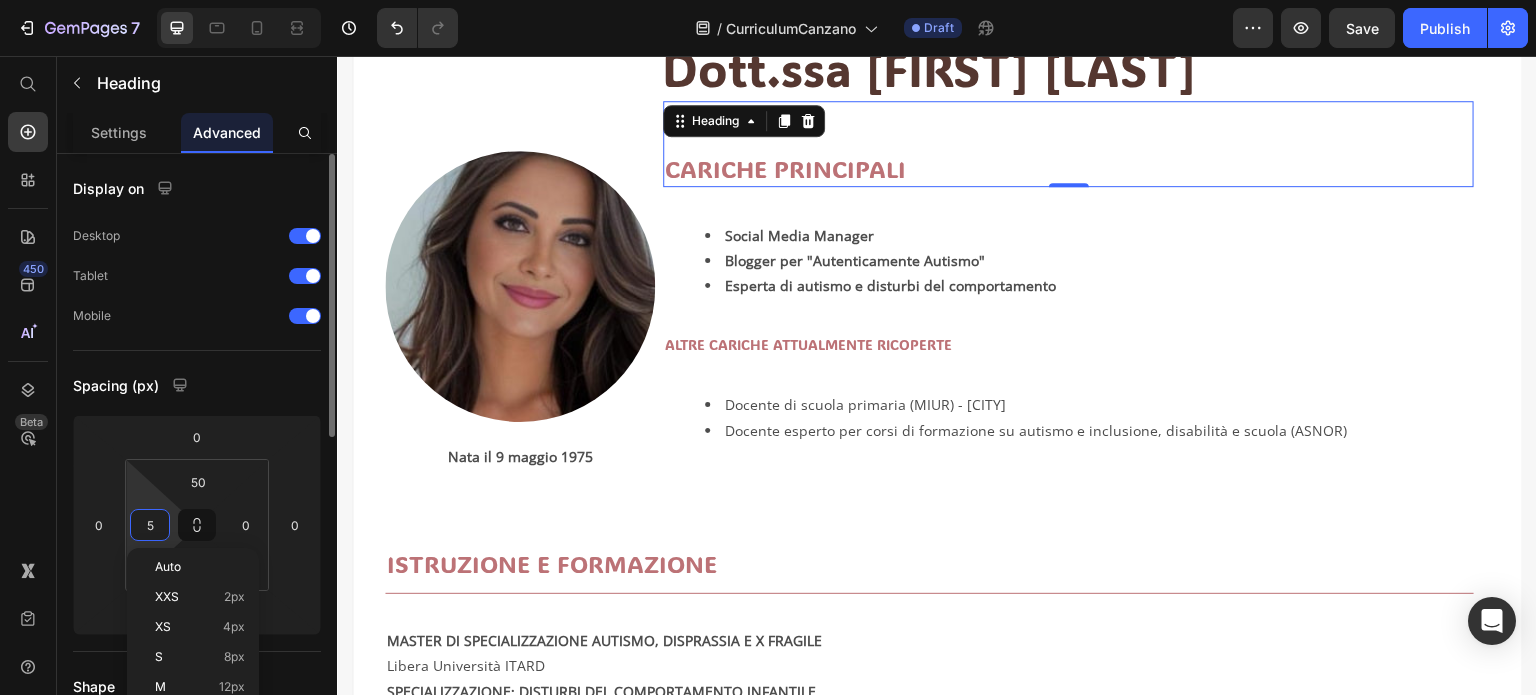 type on "50" 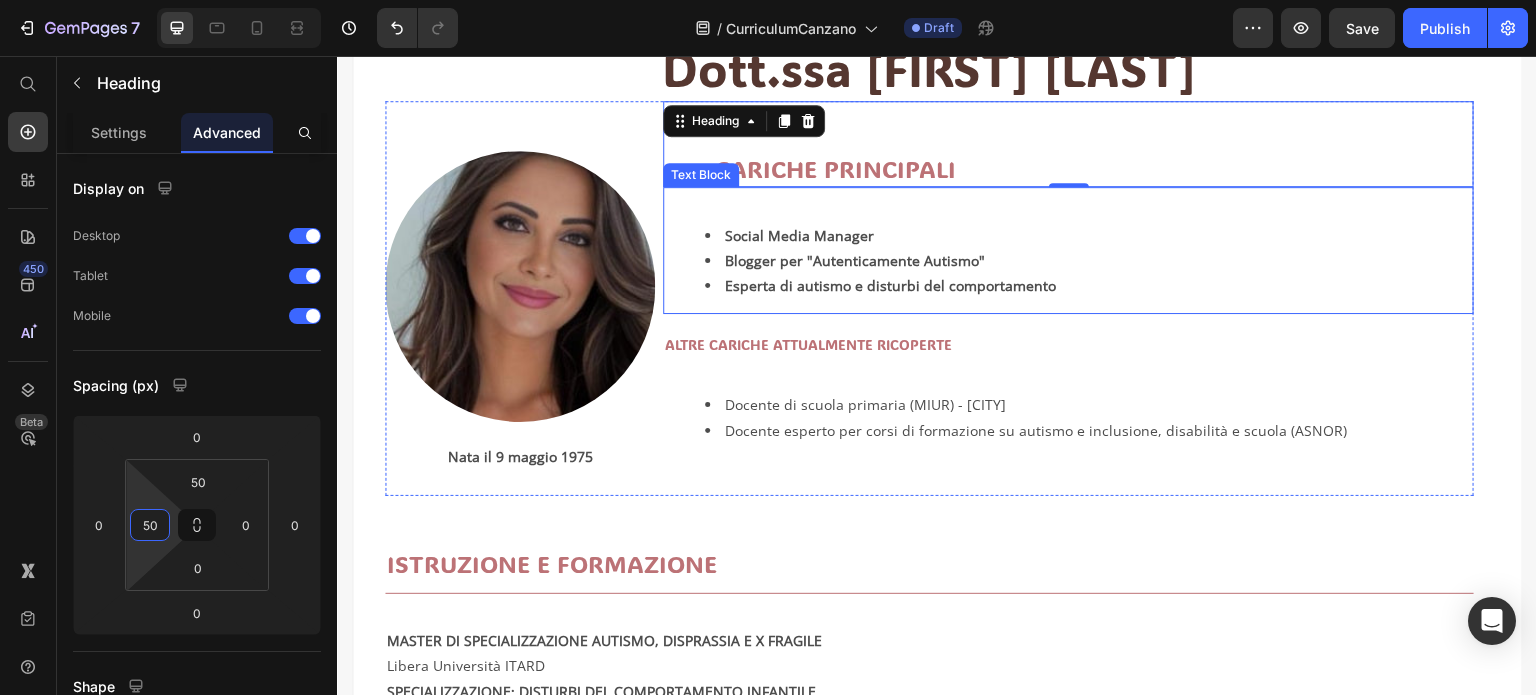 click on "Social Media Manager" at bounding box center [1088, 235] 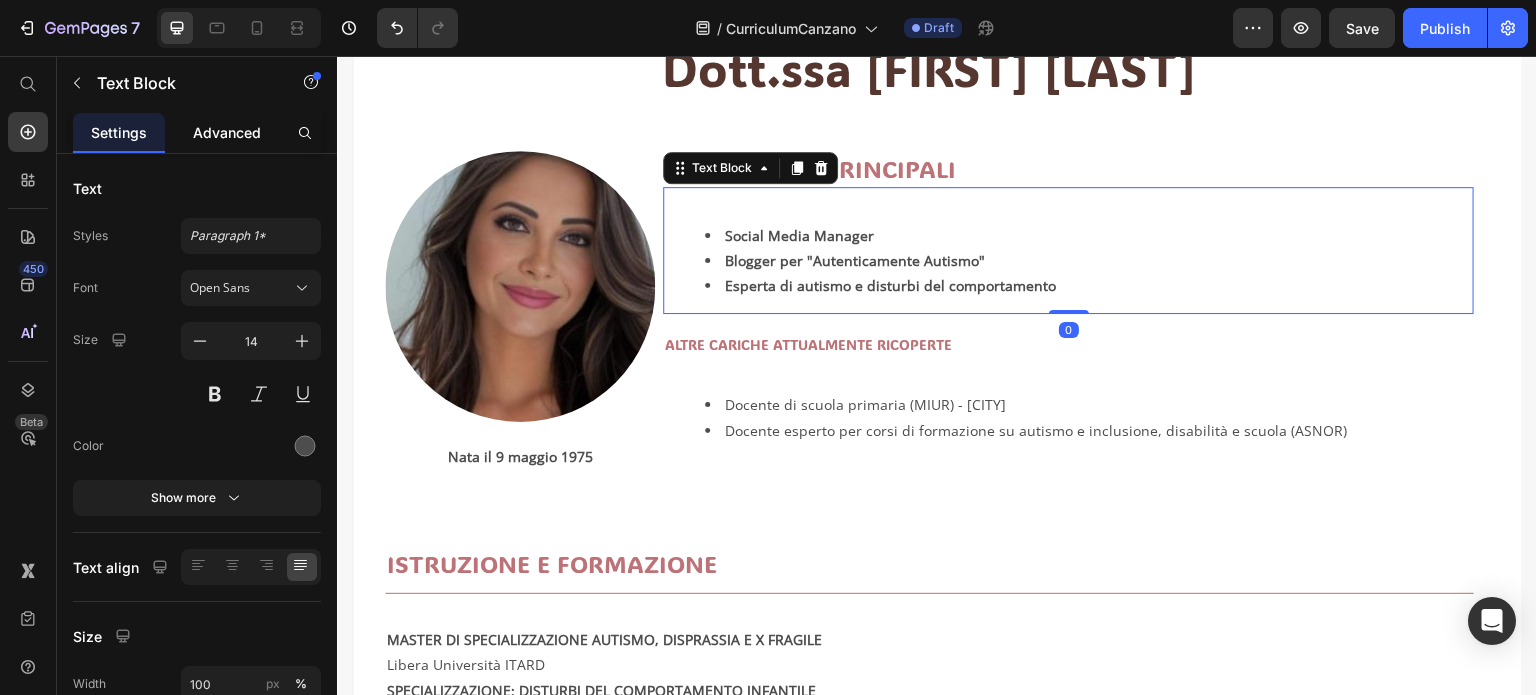 click on "Advanced" at bounding box center (227, 132) 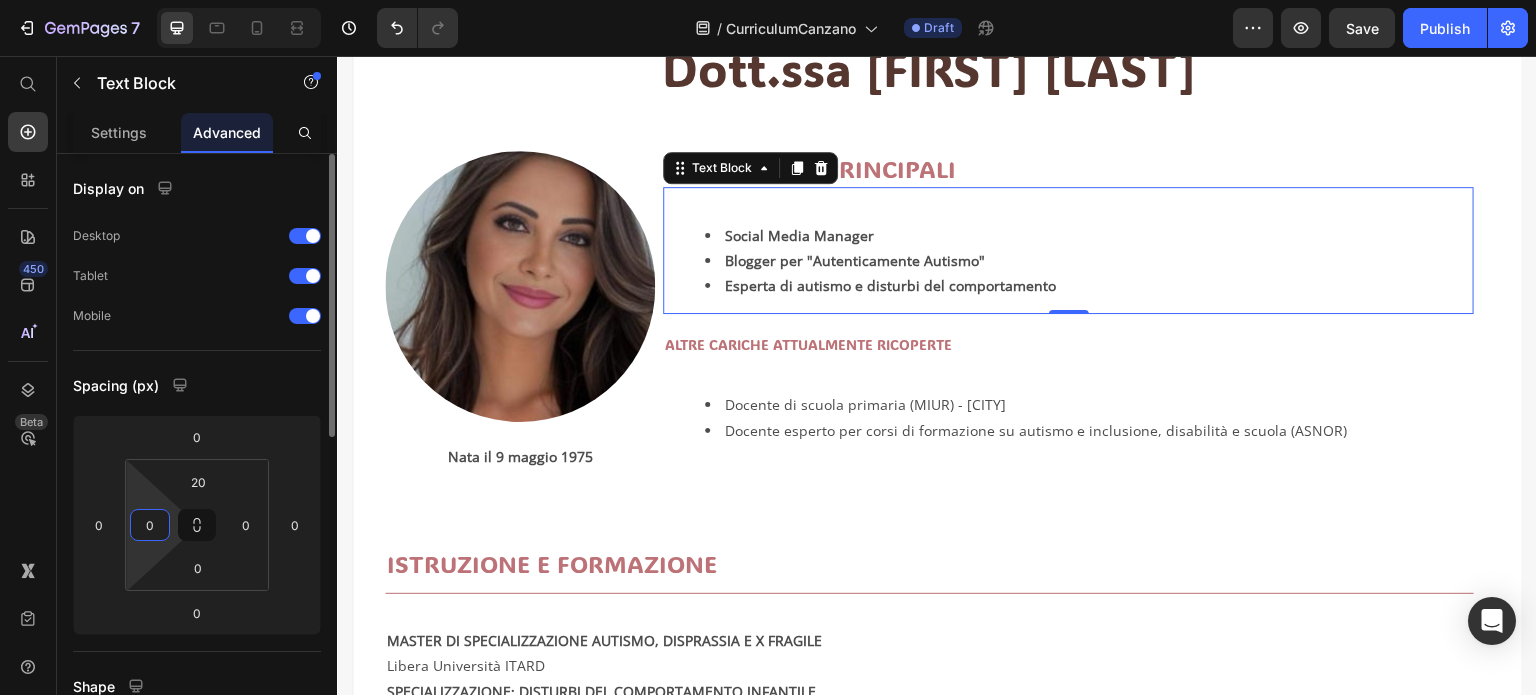 click on "0" at bounding box center (150, 525) 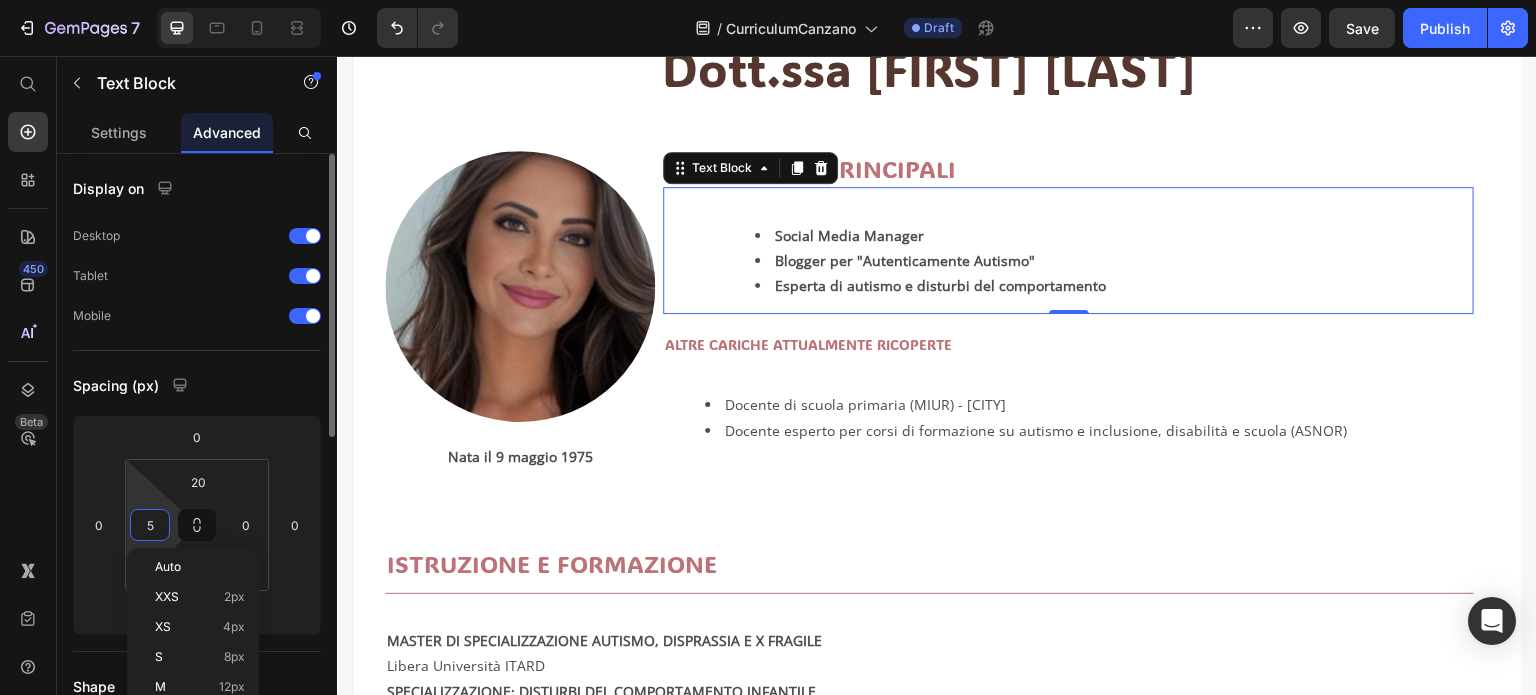 type on "50" 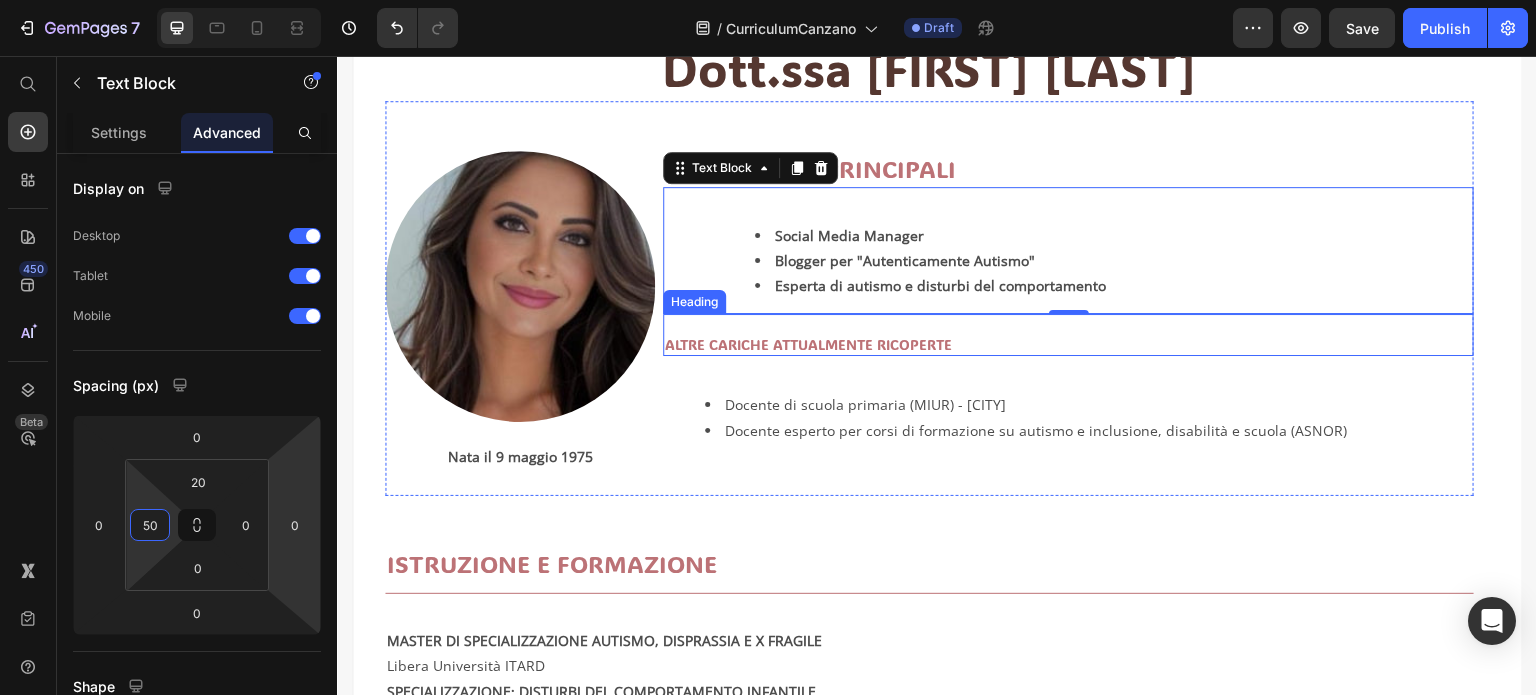 click on "ALTRE CARICHE ATTUALMENTE RICOPERTE" at bounding box center (1068, 345) 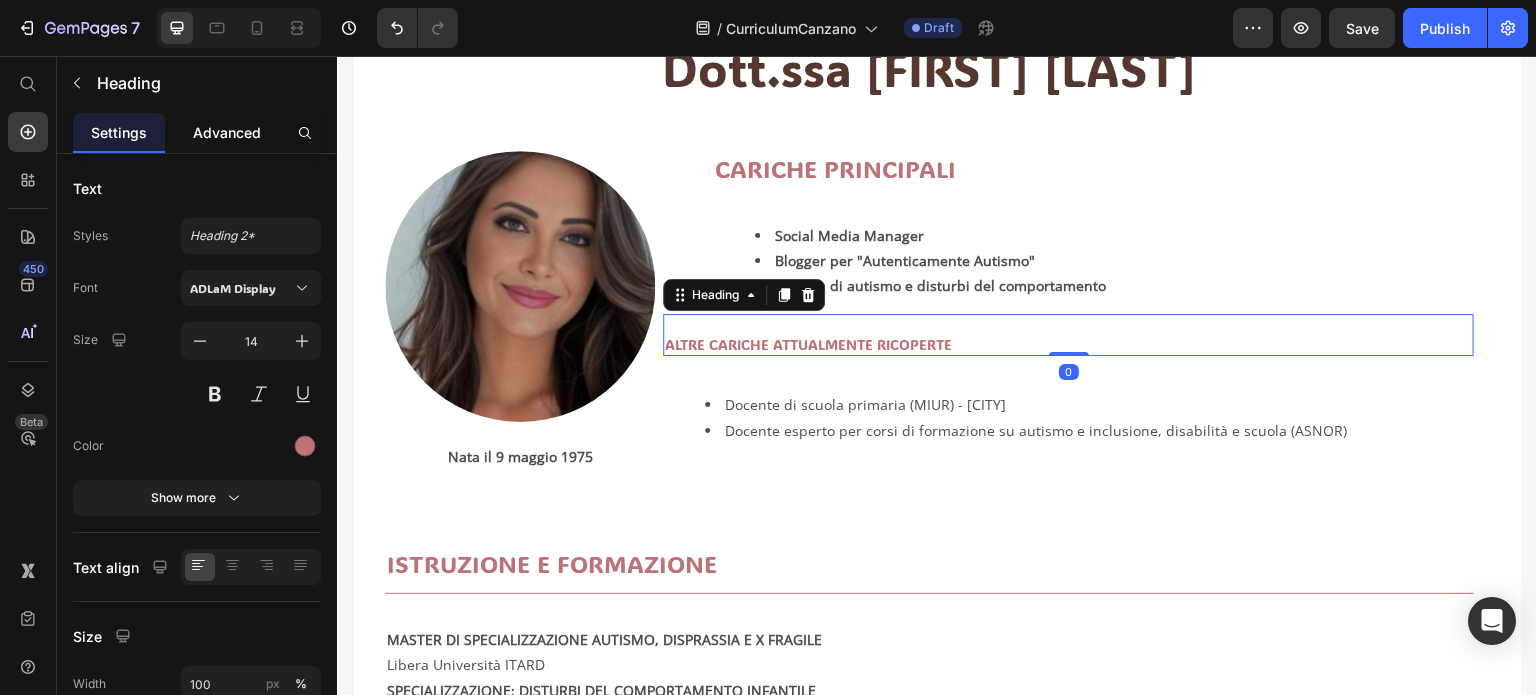 click on "Advanced" at bounding box center (227, 132) 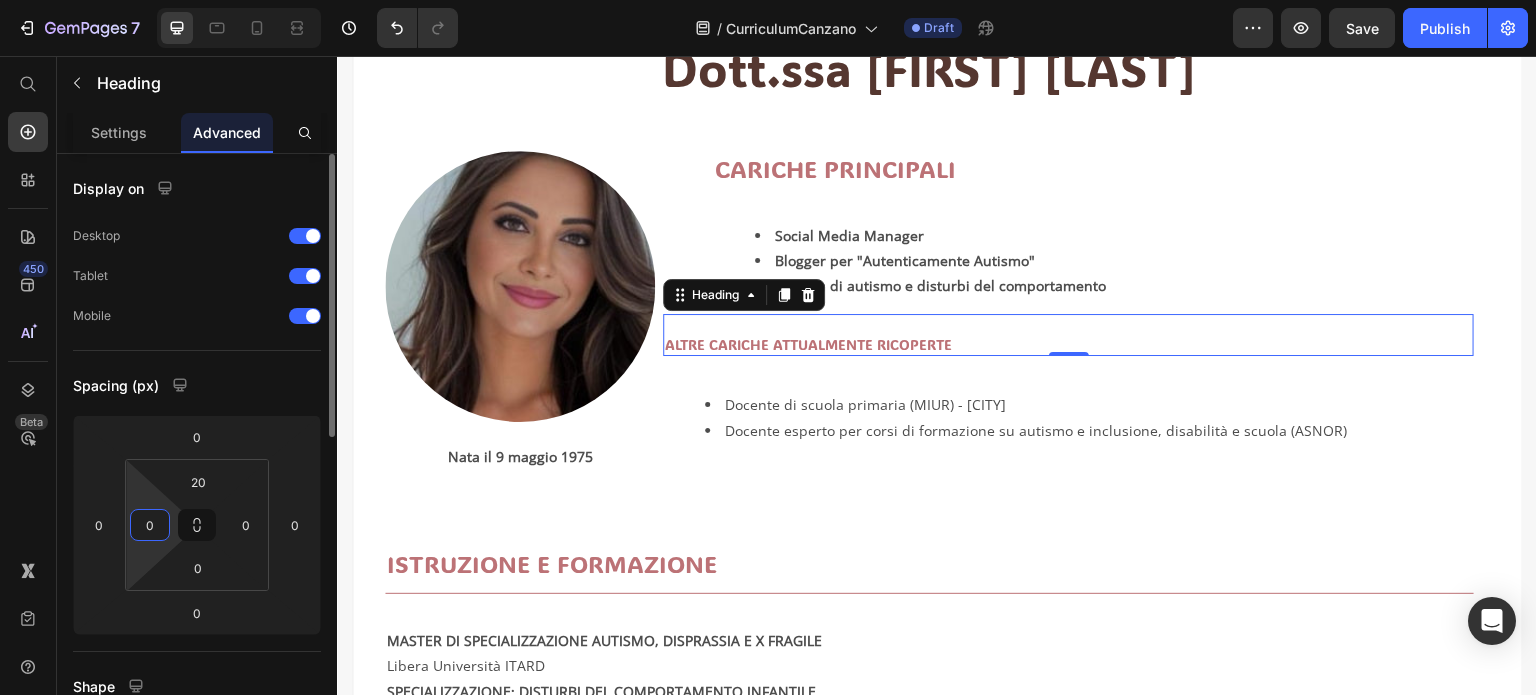 click on "0" at bounding box center [150, 525] 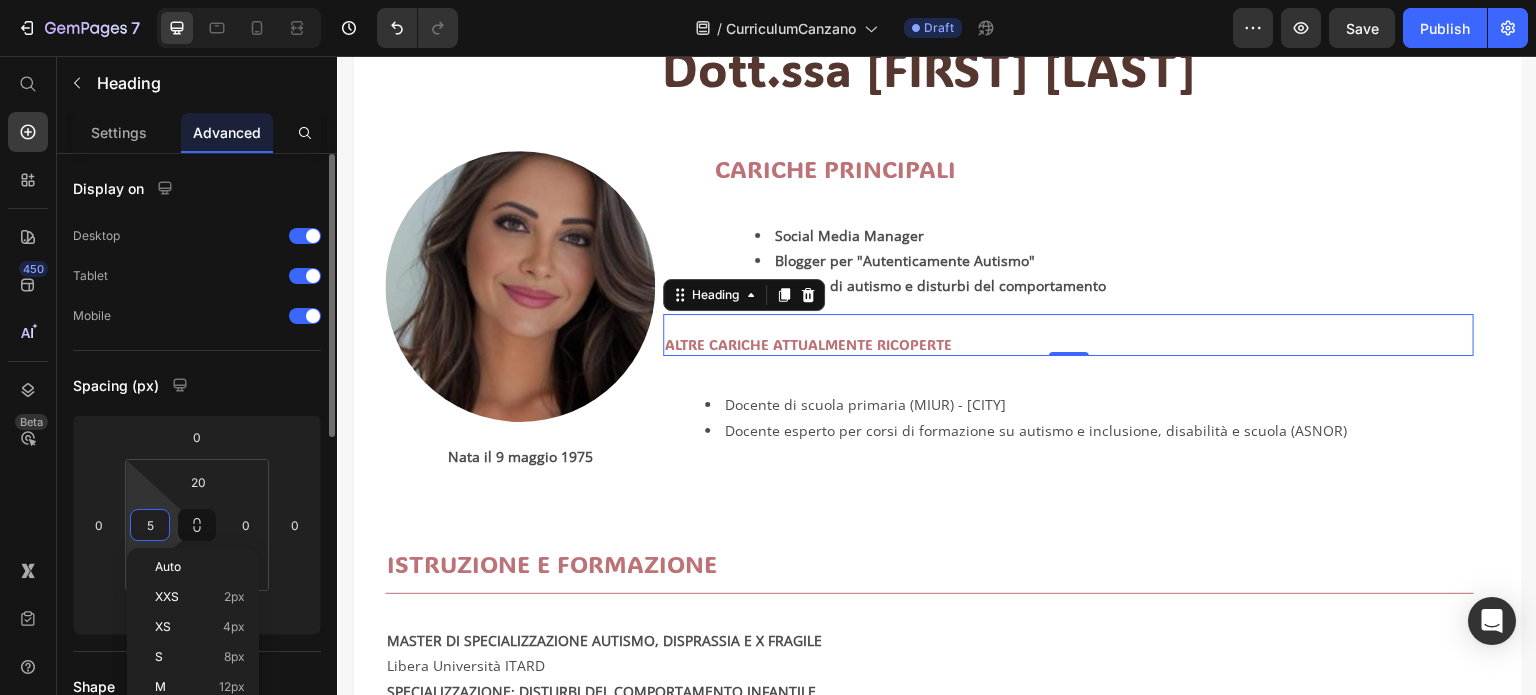 type on "50" 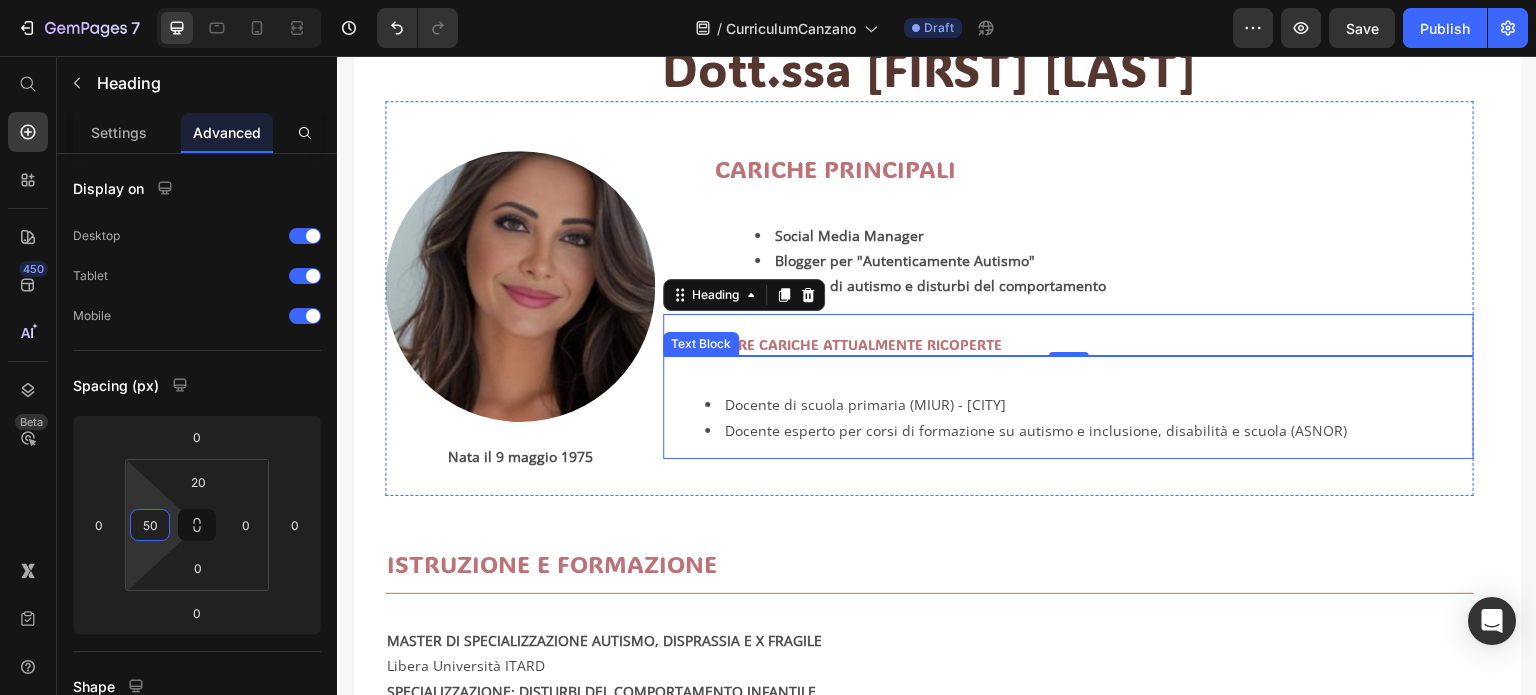 click on "Docente di scuola primaria (MIUR) - [CITY]" at bounding box center (1088, 404) 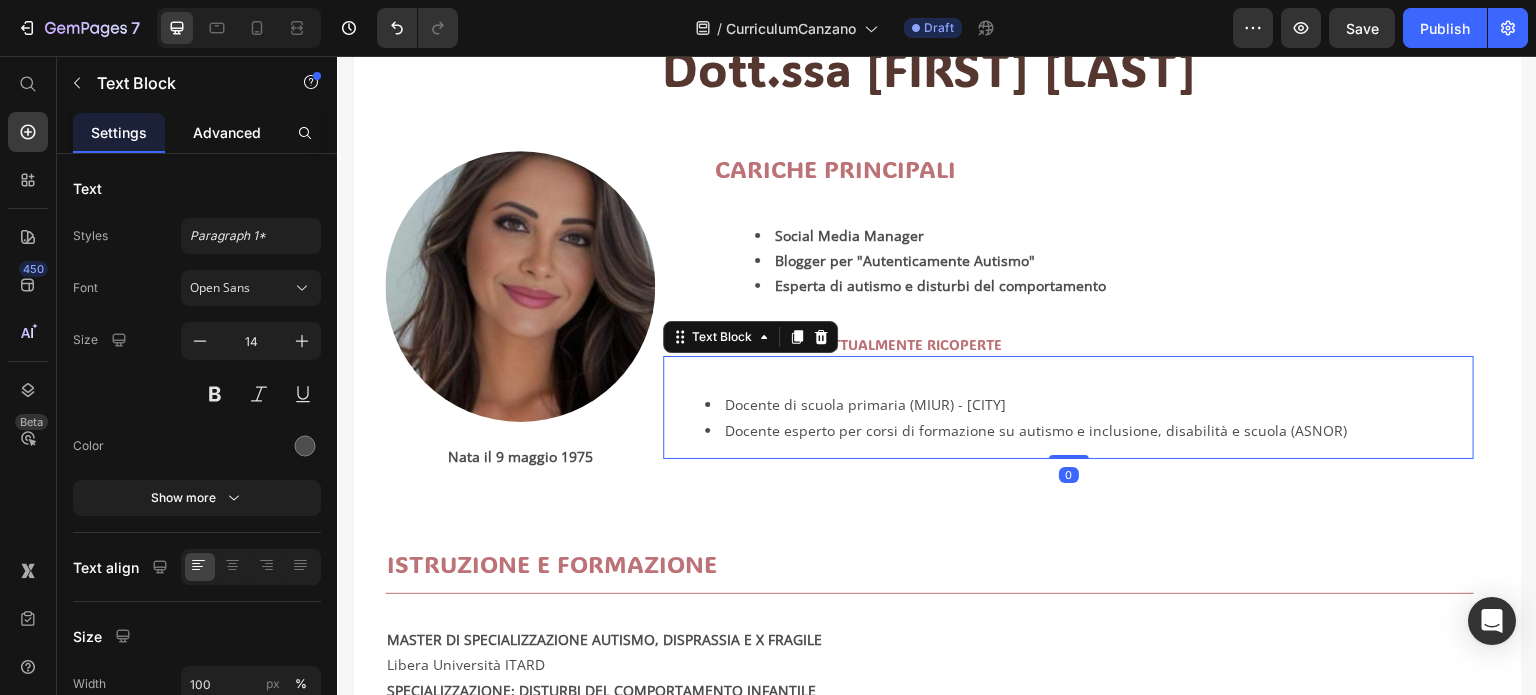 click on "Advanced" 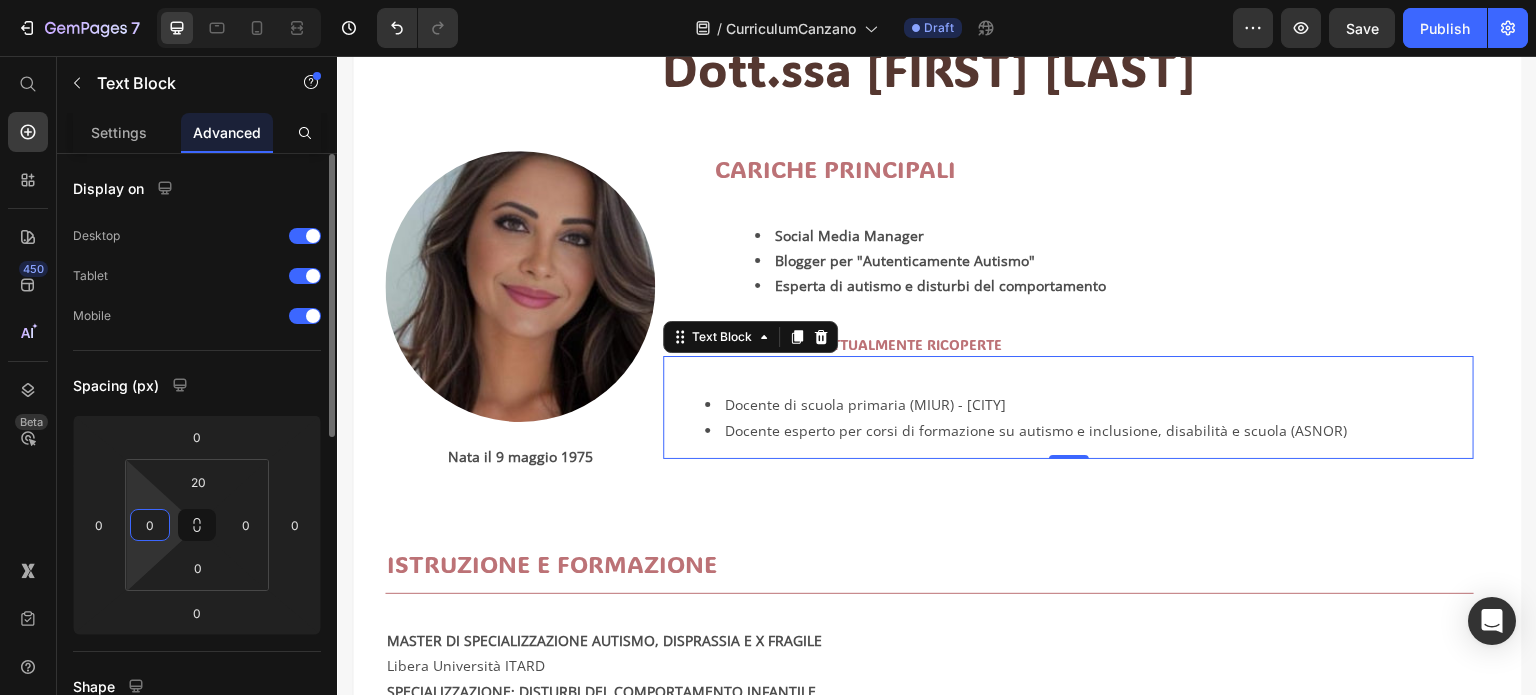 click on "0" at bounding box center (150, 525) 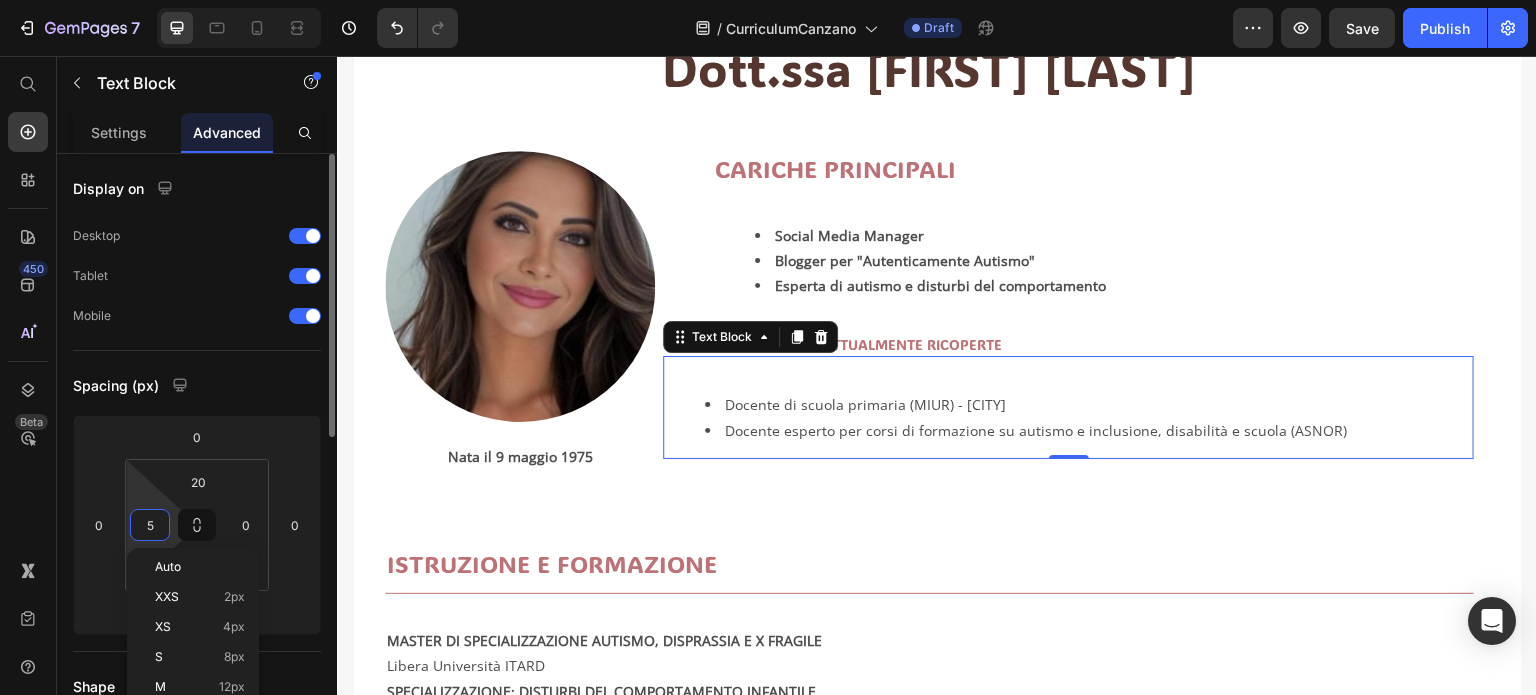 type on "50" 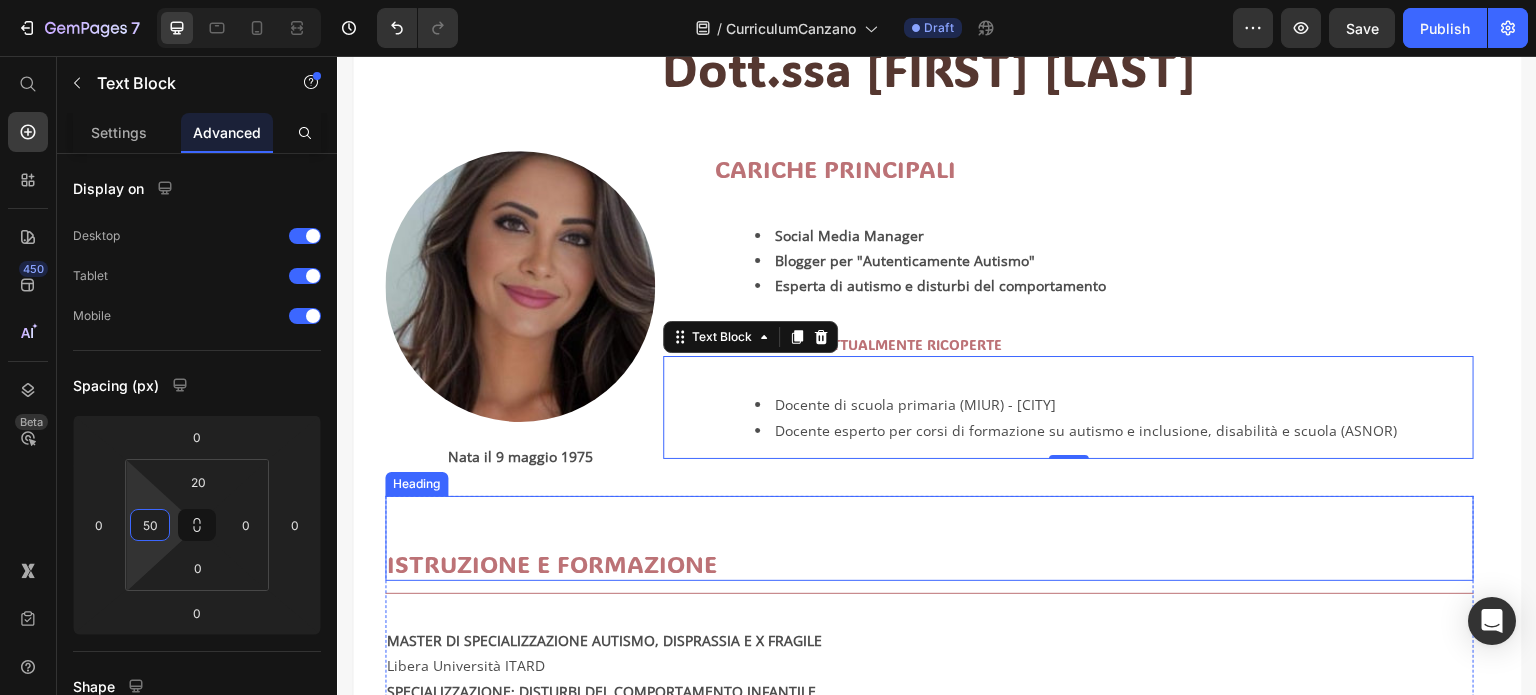 click on "ISTRUZIONE E FORMAZIONE Heading" at bounding box center [929, 538] 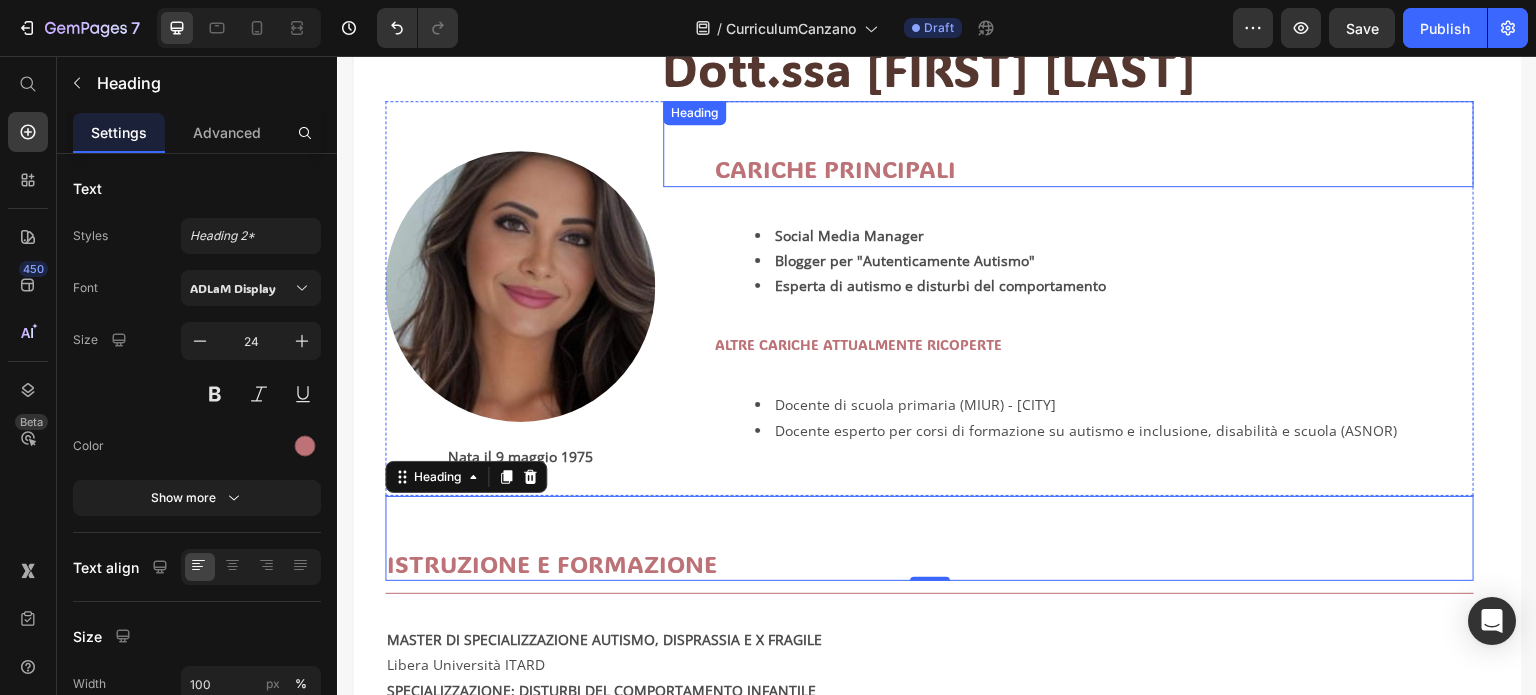 click on "CARICHE PRINCIPALI" at bounding box center [1093, 168] 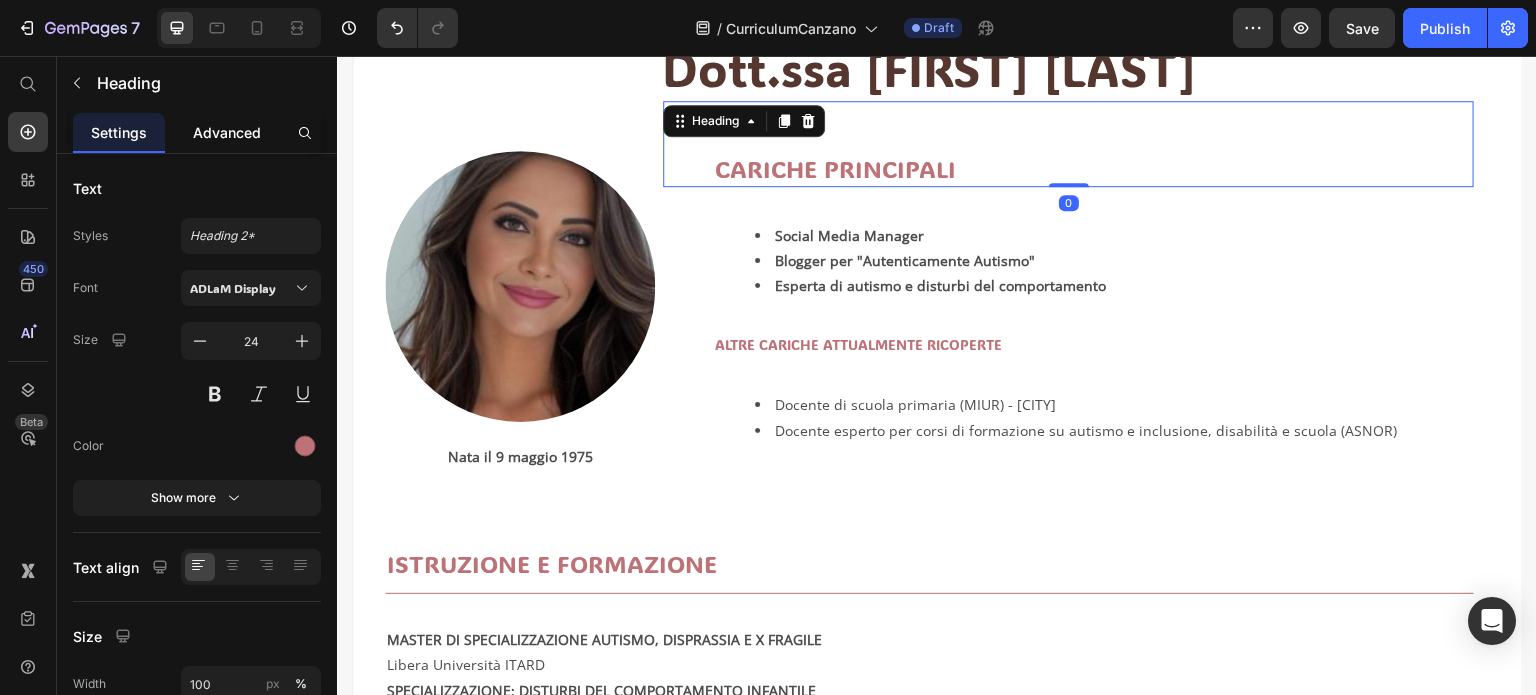 click on "Advanced" at bounding box center (227, 132) 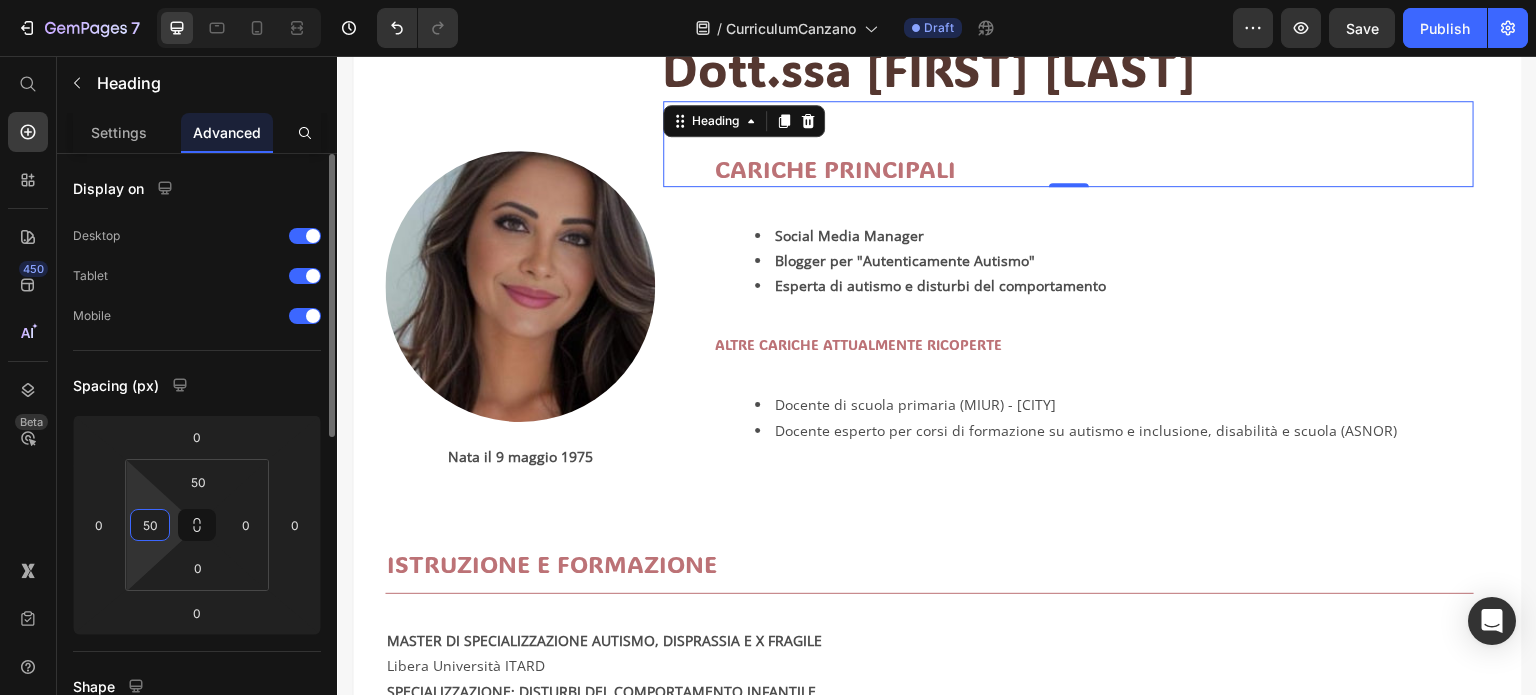 click on "50" at bounding box center (150, 525) 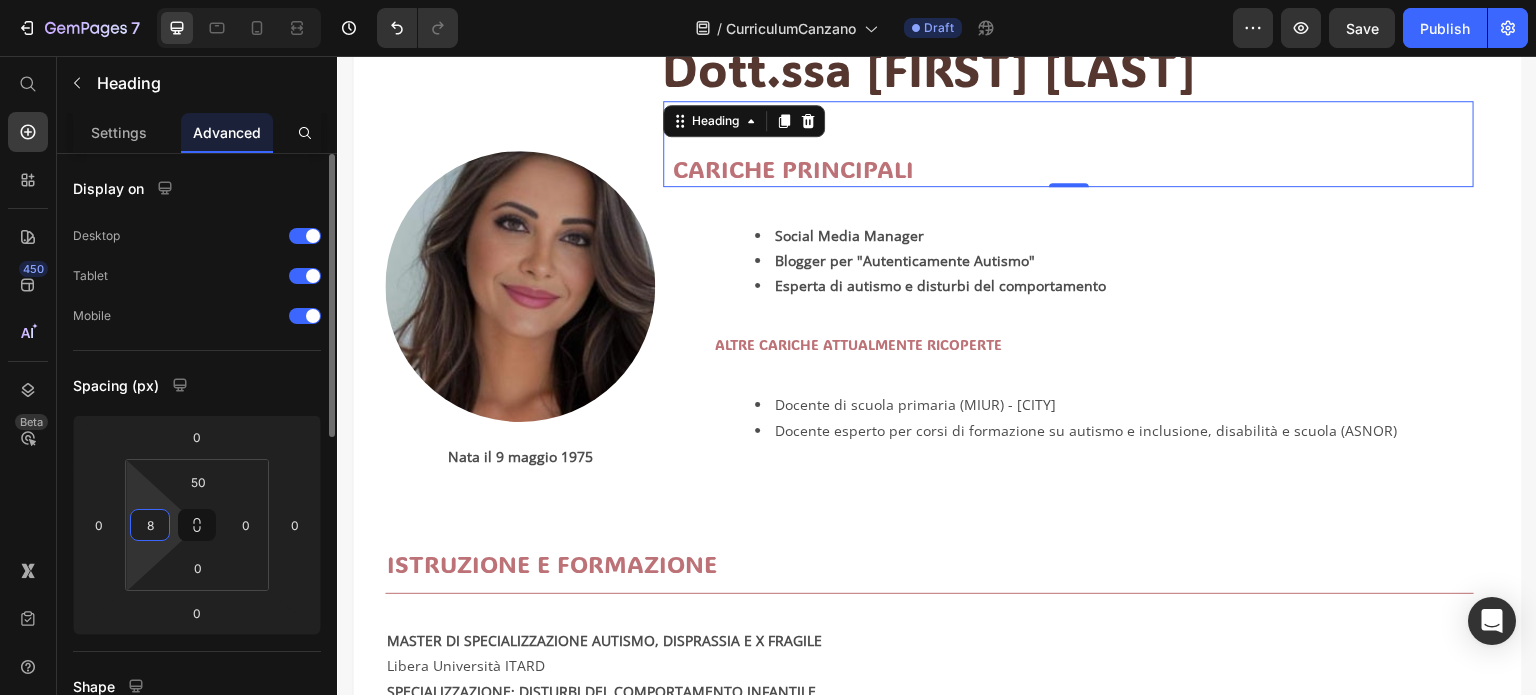 type on "80" 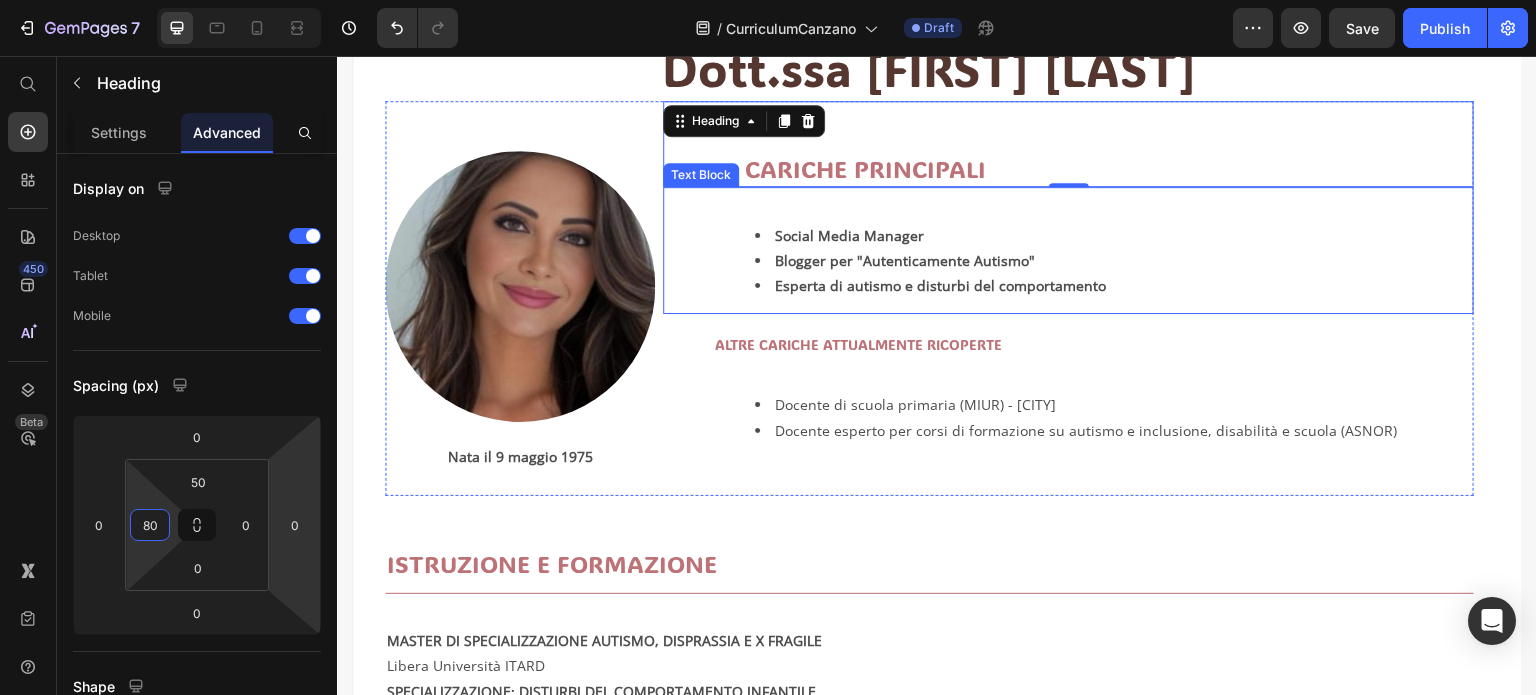 click on "Social Media Manager" at bounding box center [849, 235] 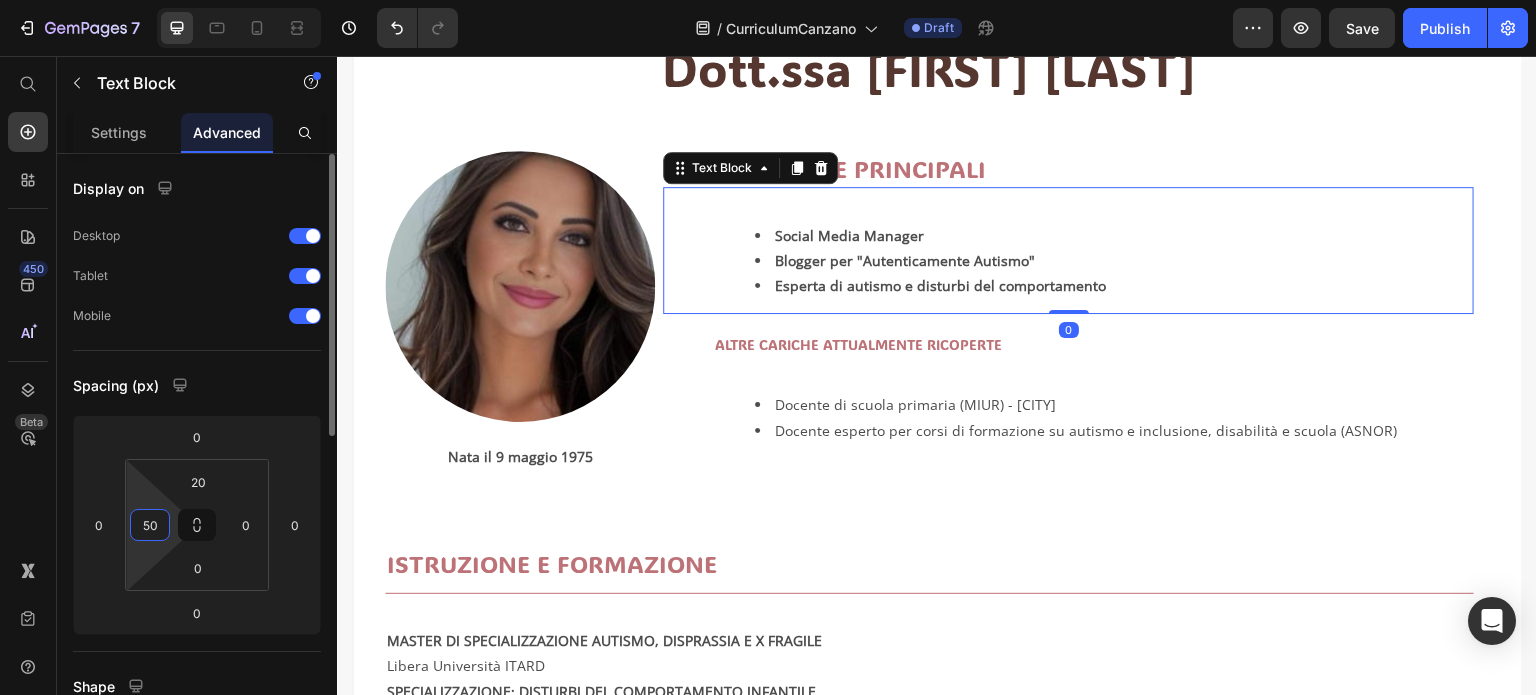 click on "50" at bounding box center [150, 525] 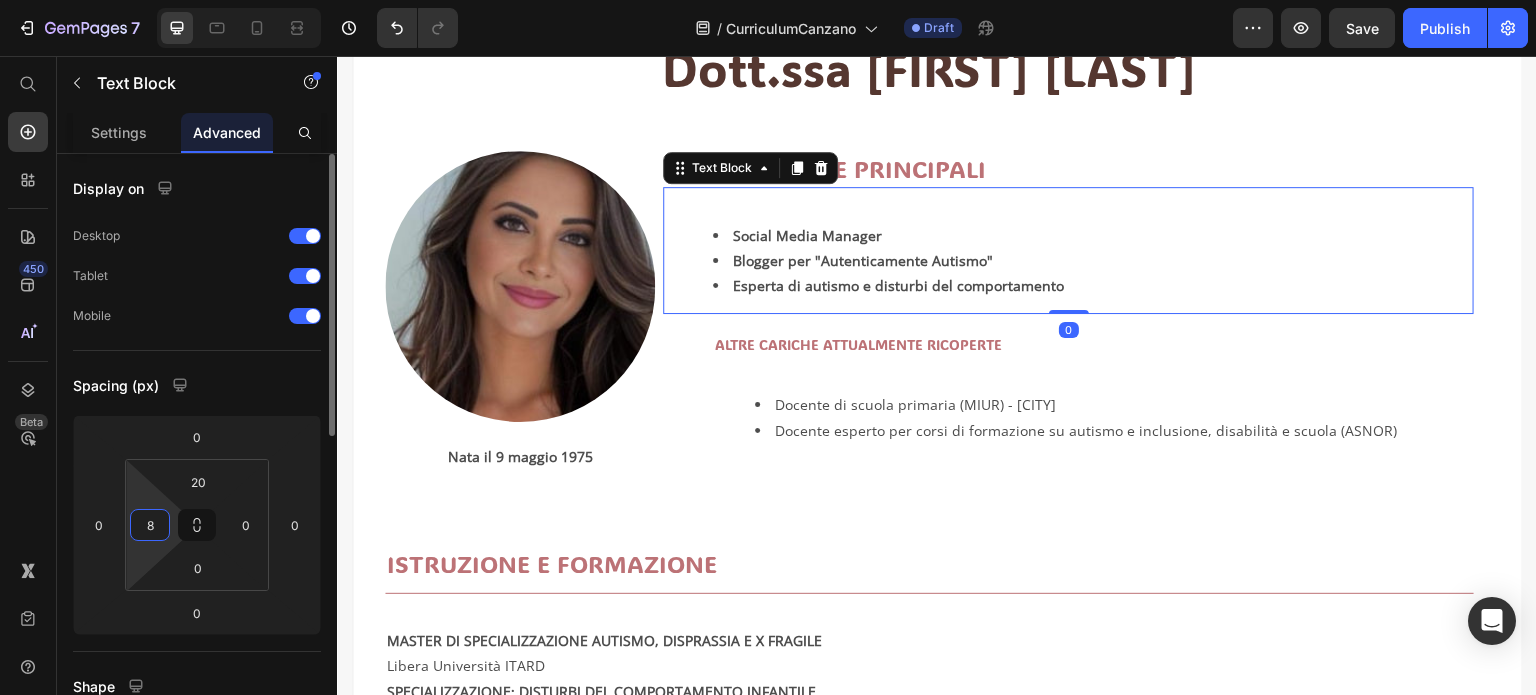 type on "80" 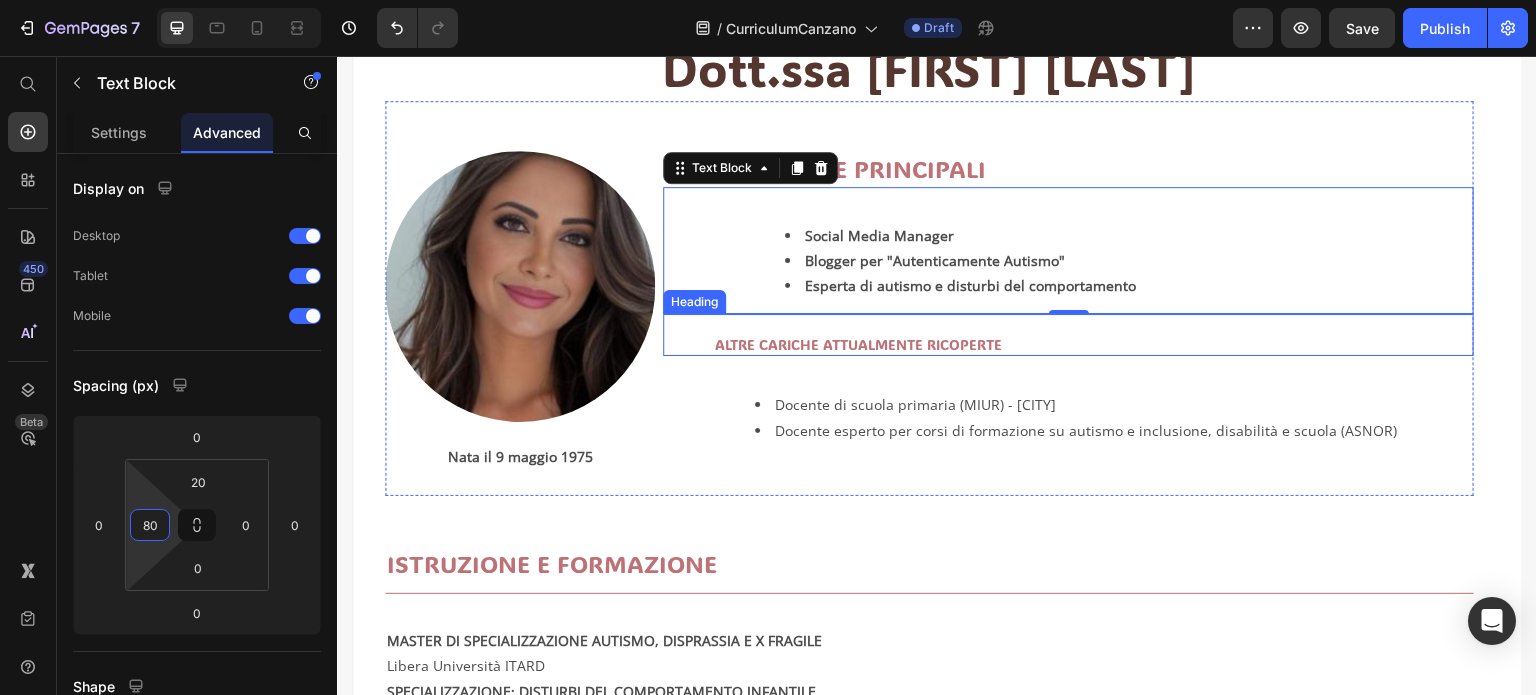 click on "ALTRE CARICHE ATTUALMENTE RICOPERTE" at bounding box center [1093, 345] 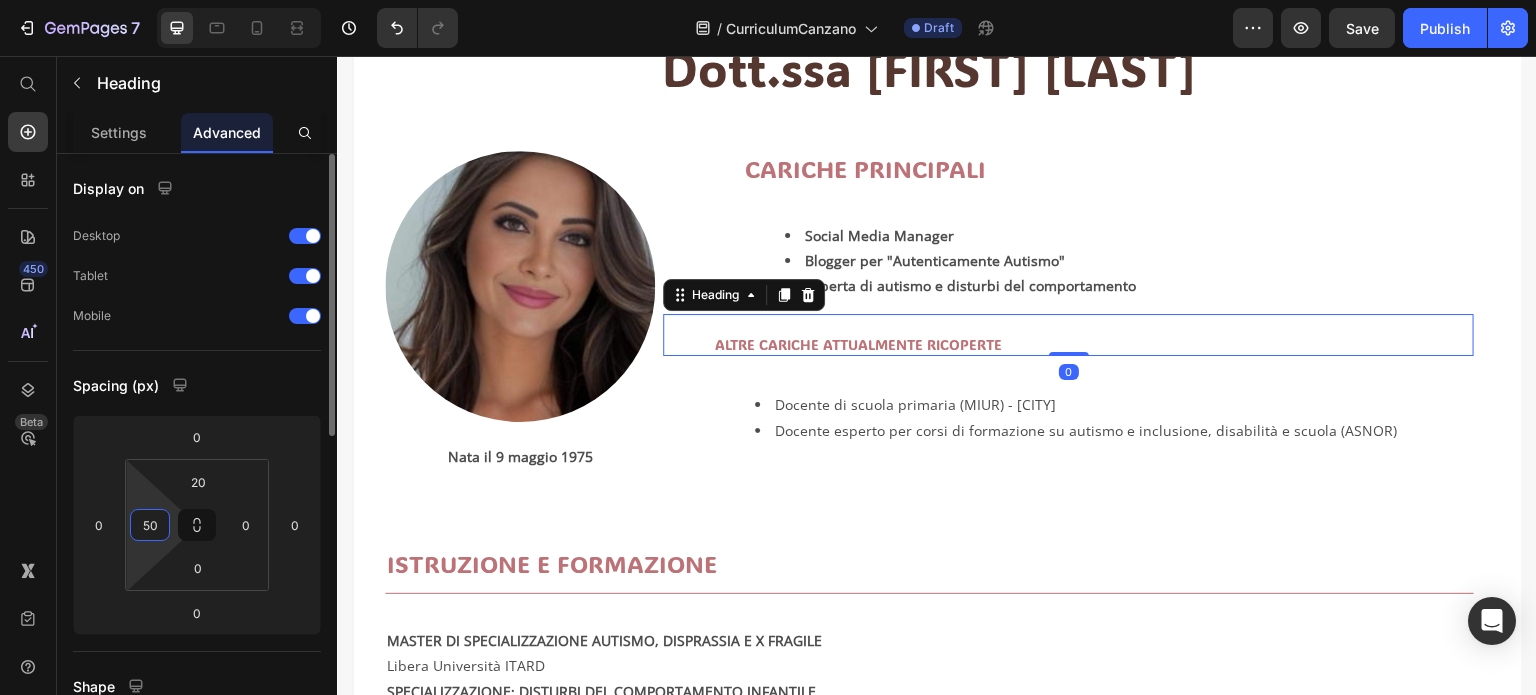 click on "50" at bounding box center (150, 525) 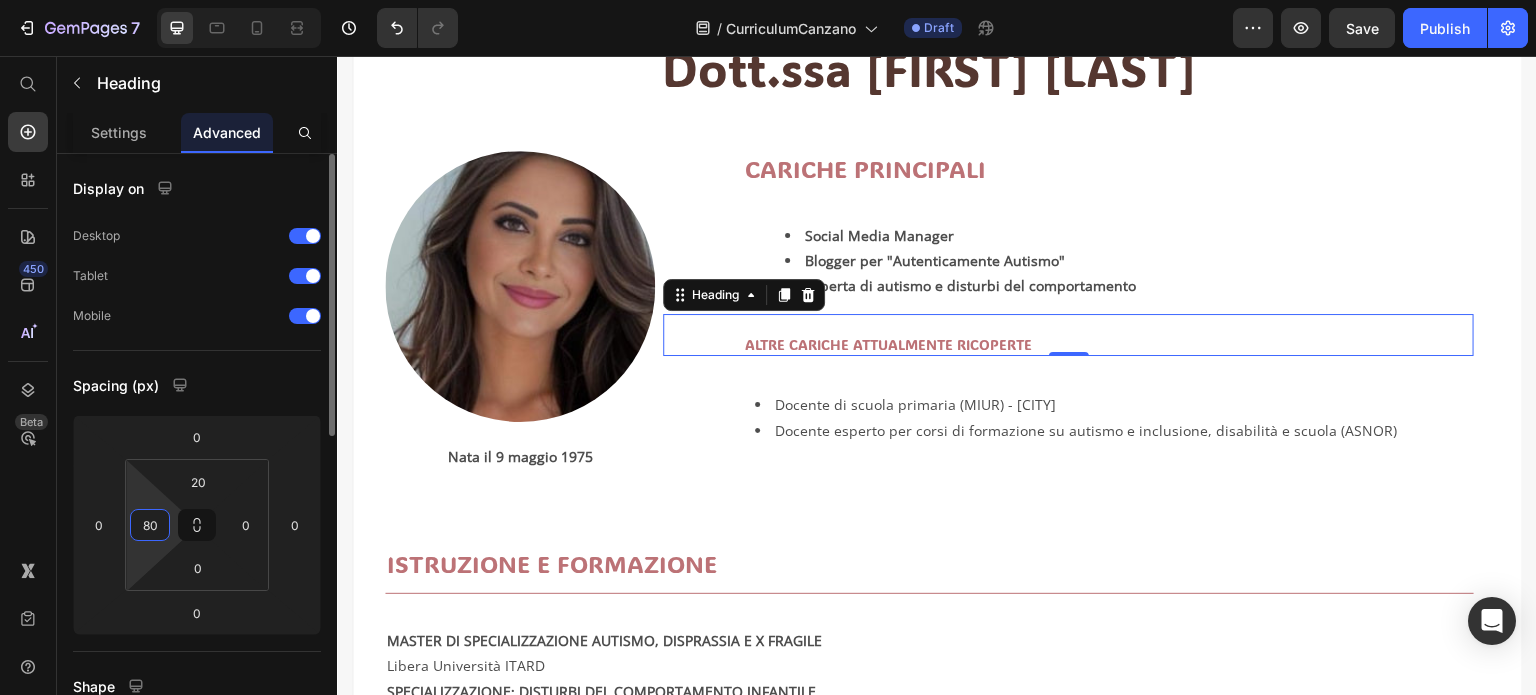 type on "81" 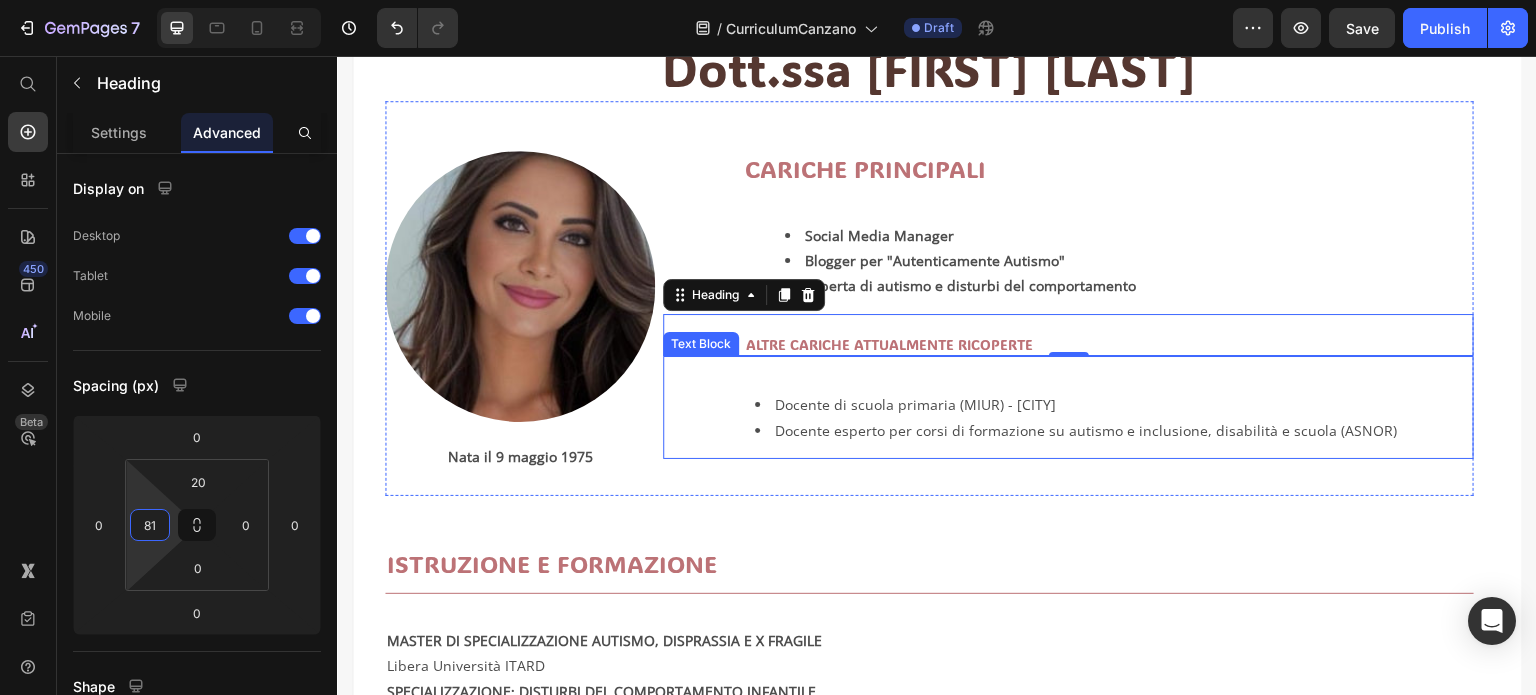 click on "Docente di scuola primaria (MIUR) - [CITY]" at bounding box center [1113, 404] 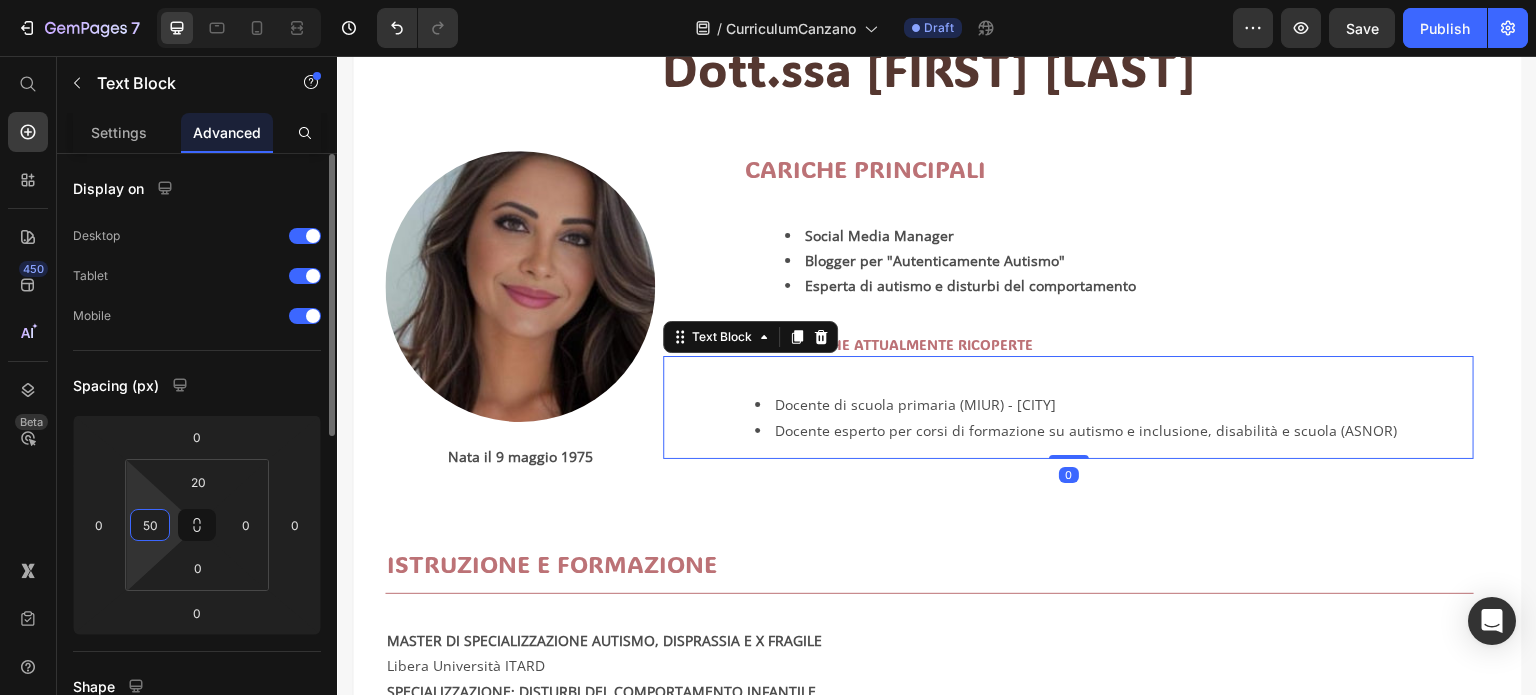 click on "50" at bounding box center (150, 525) 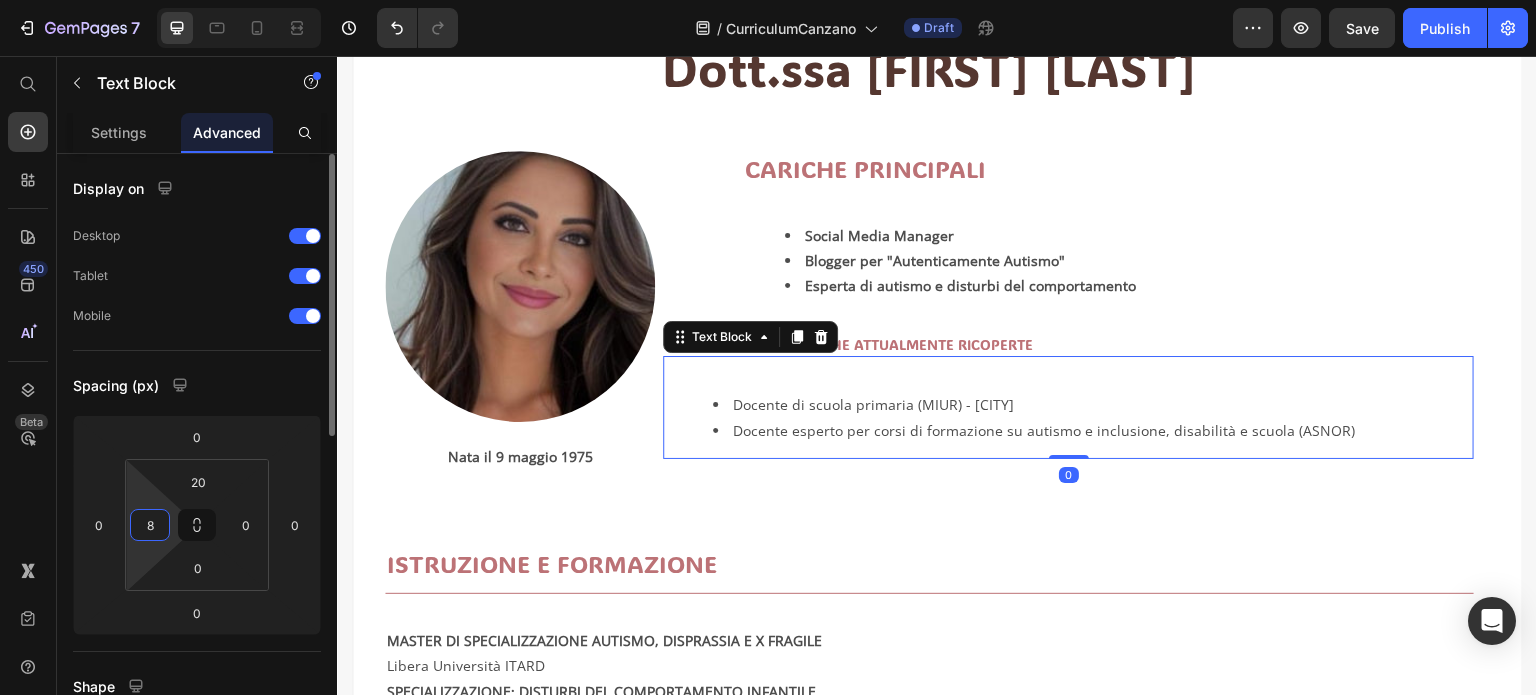 type on "80" 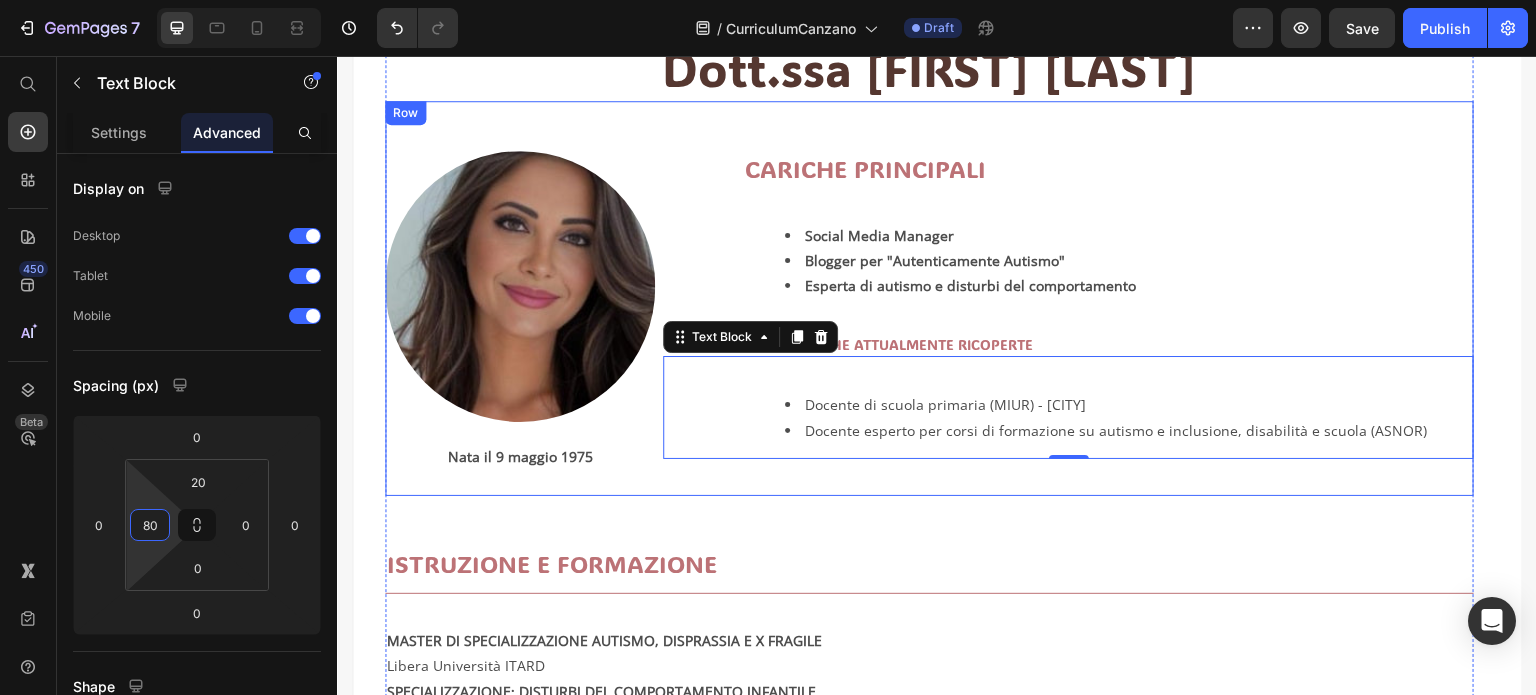 click on "ISTRUZIONE E FORMAZIONE Heading" at bounding box center [929, 538] 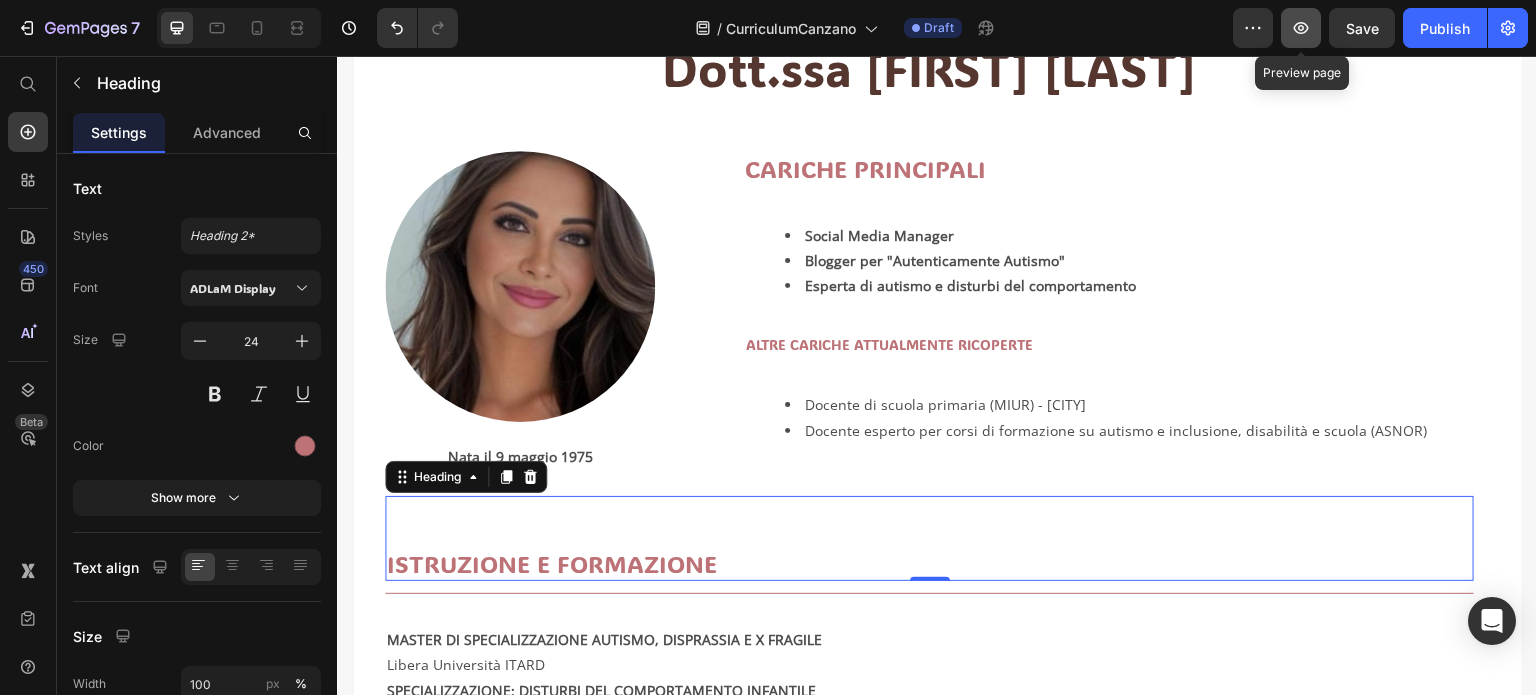 click 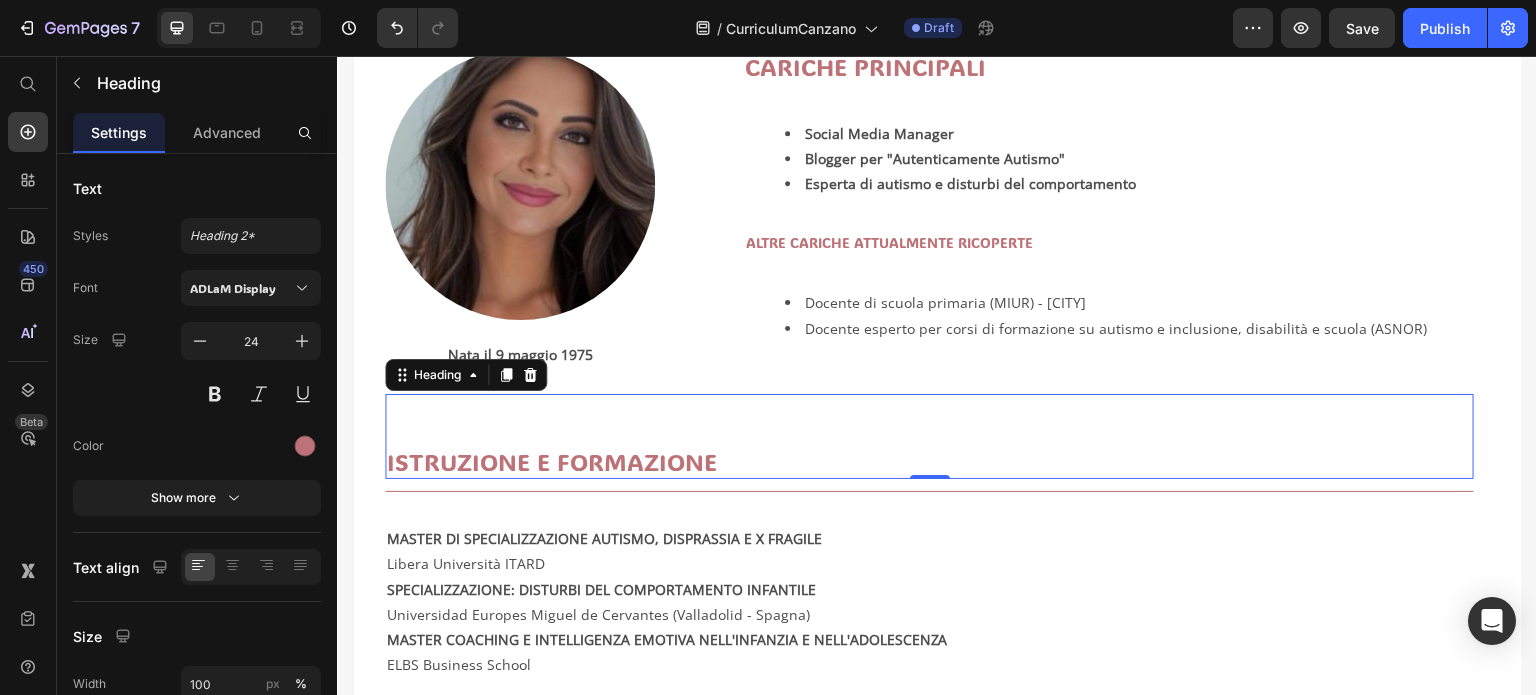 scroll, scrollTop: 422, scrollLeft: 0, axis: vertical 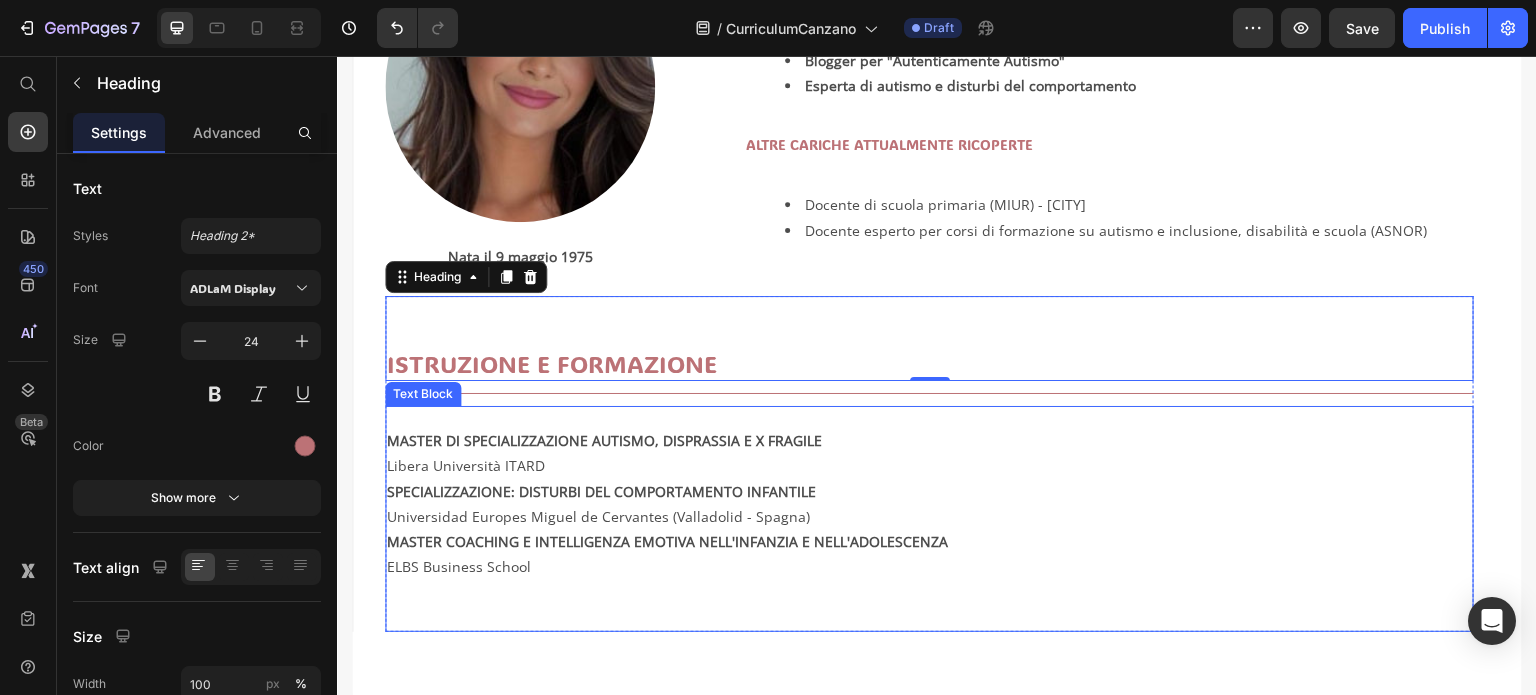 click on "MASTER DI SPECIALIZZAZIONE AUTISMO, DISPRASSIA E X FRAGILE" at bounding box center [604, 440] 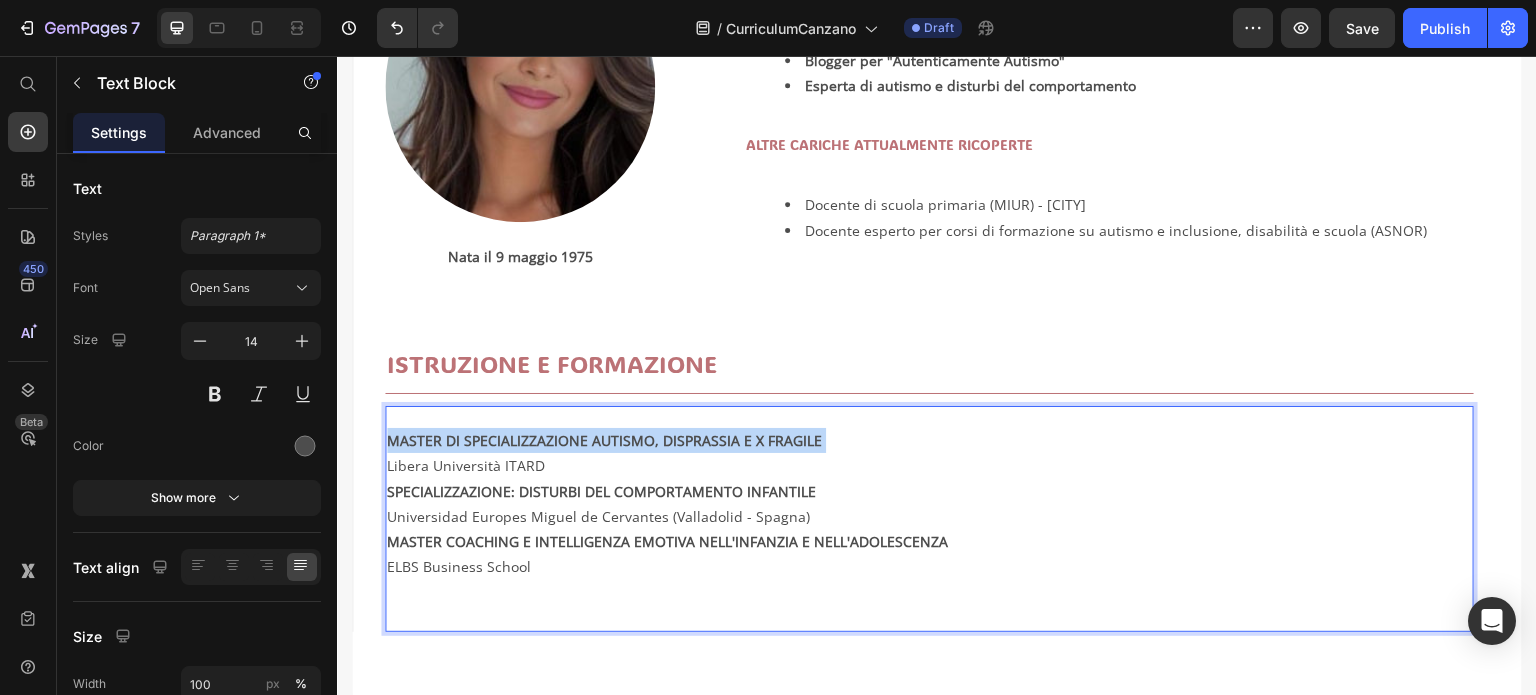 click on "MASTER DI SPECIALIZZAZIONE AUTISMO, DISPRASSIA E X FRAGILE" at bounding box center (604, 440) 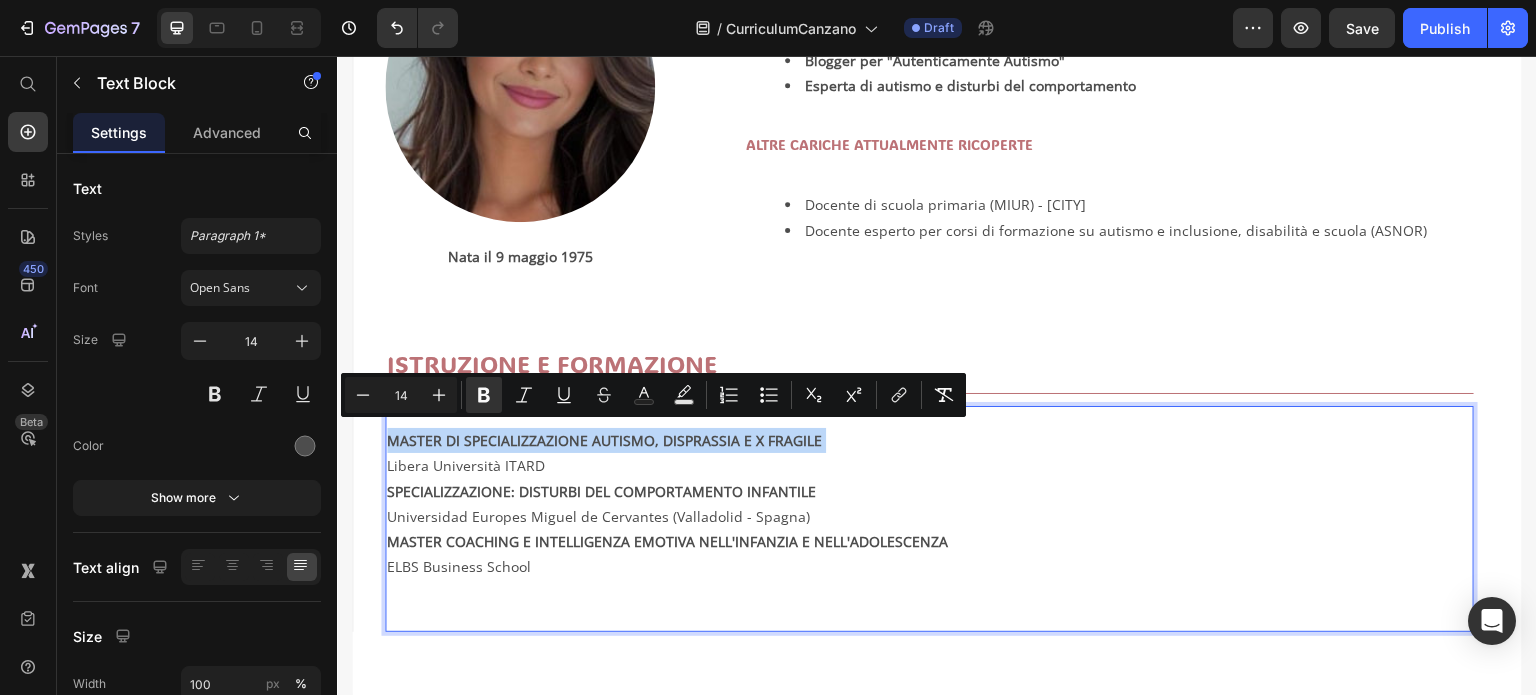 click on "MASTER DI SPECIALIZZAZIONE AUTISMO, DISPRASSIA E X FRAGILE" at bounding box center (604, 440) 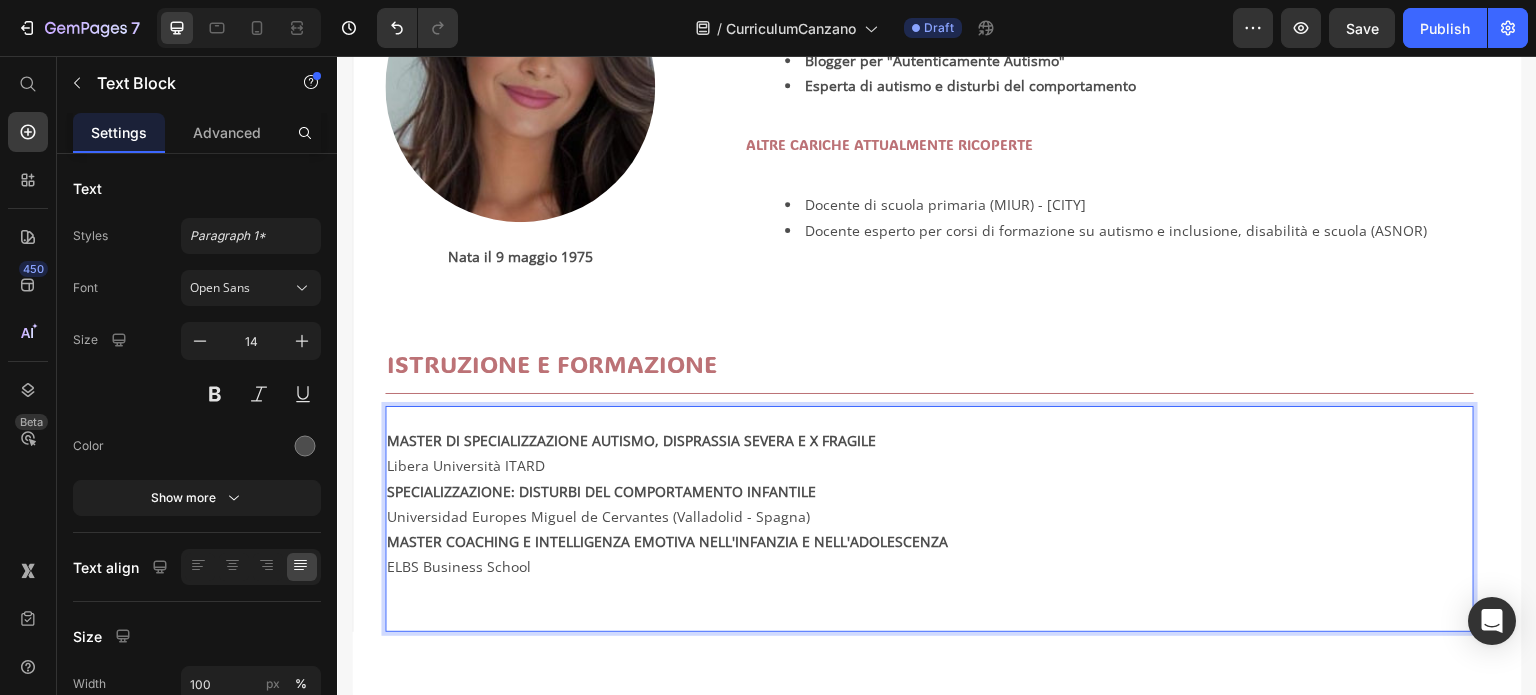 click on "Libera Università ITARD" at bounding box center [929, 465] 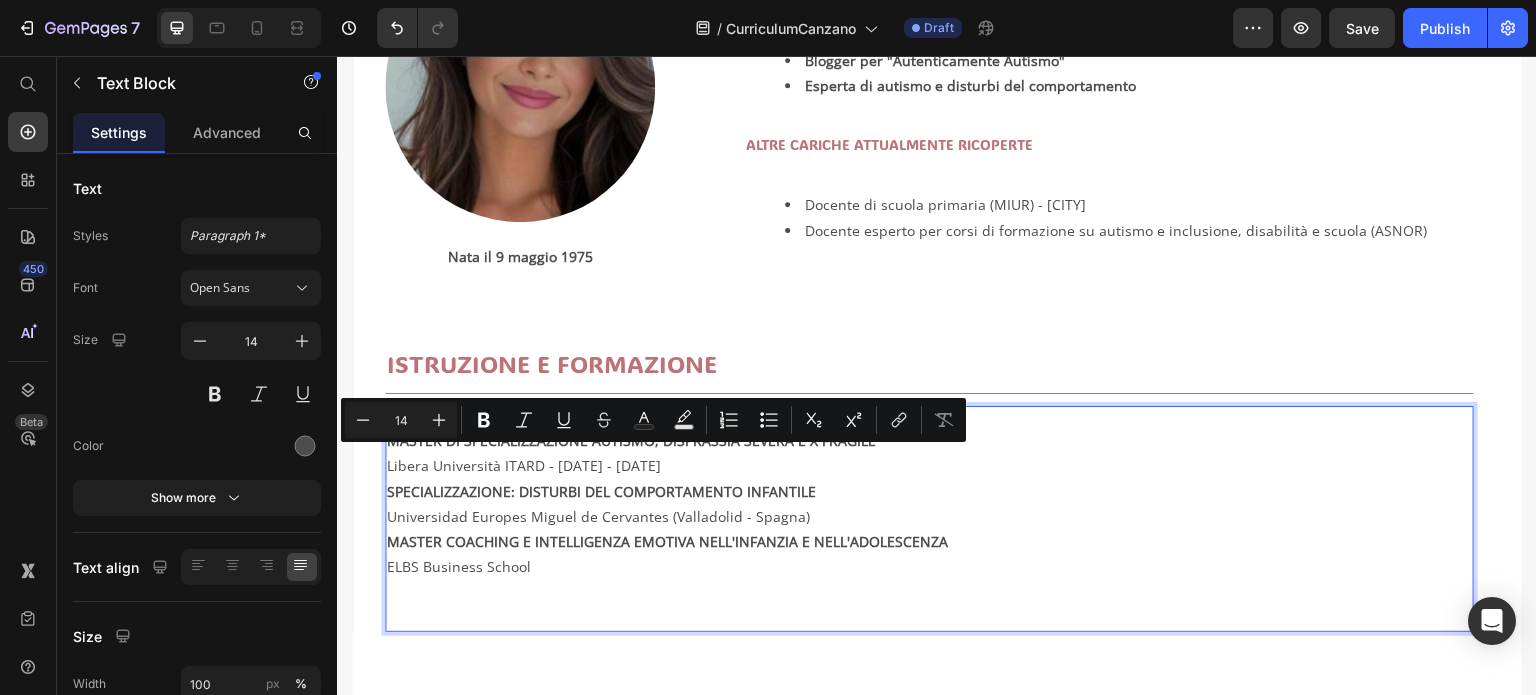 drag, startPoint x: 720, startPoint y: 455, endPoint x: 552, endPoint y: 462, distance: 168.14577 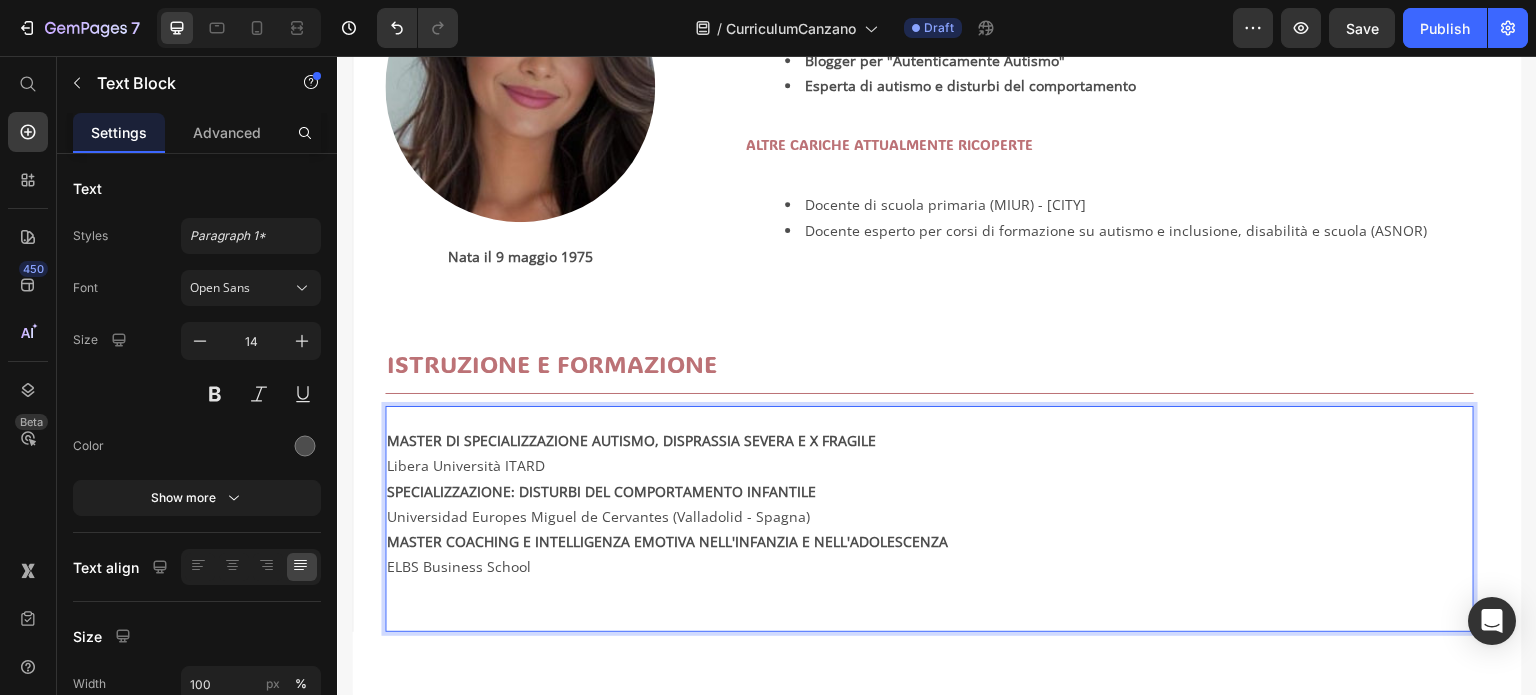 click on "Universidad Europes Miguel de Cervantes (Valladolid - Spagna)" at bounding box center (929, 516) 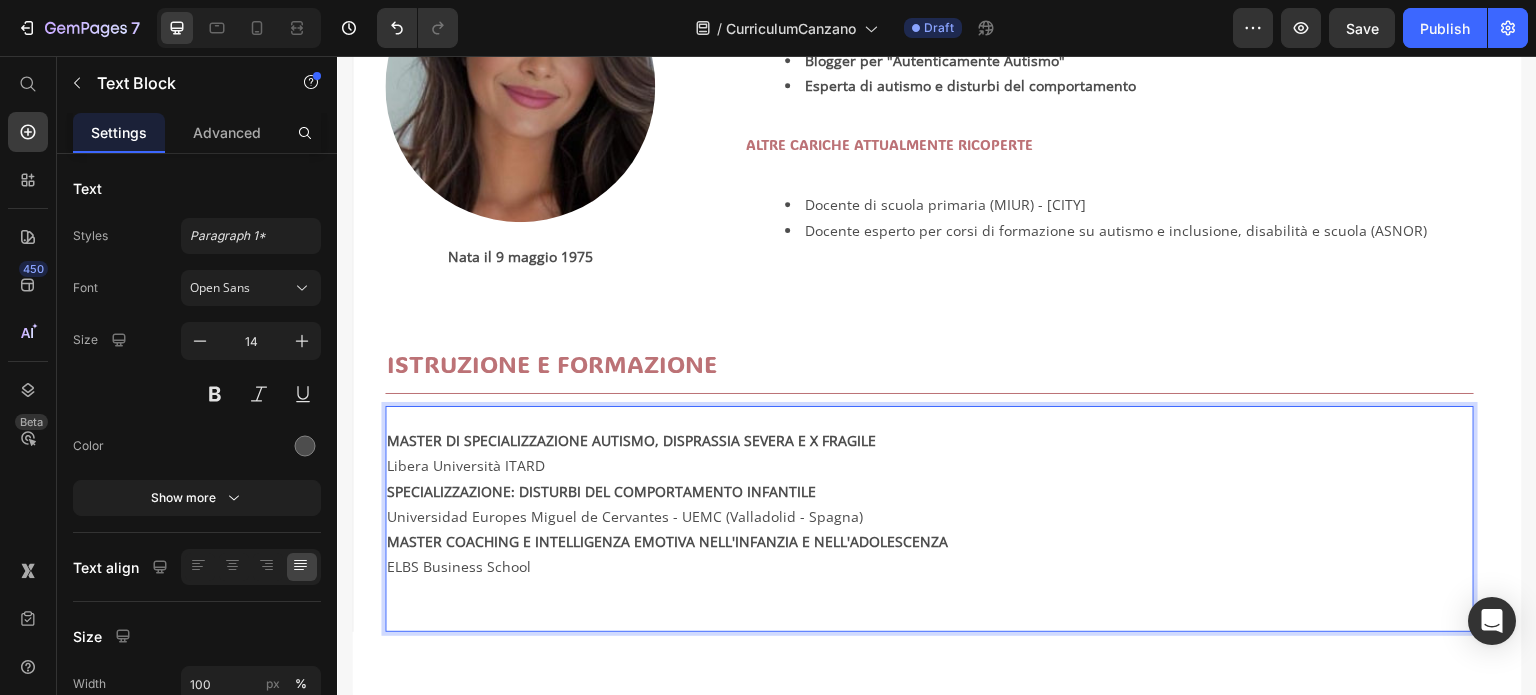 click on "ELBS Business School" at bounding box center (929, 592) 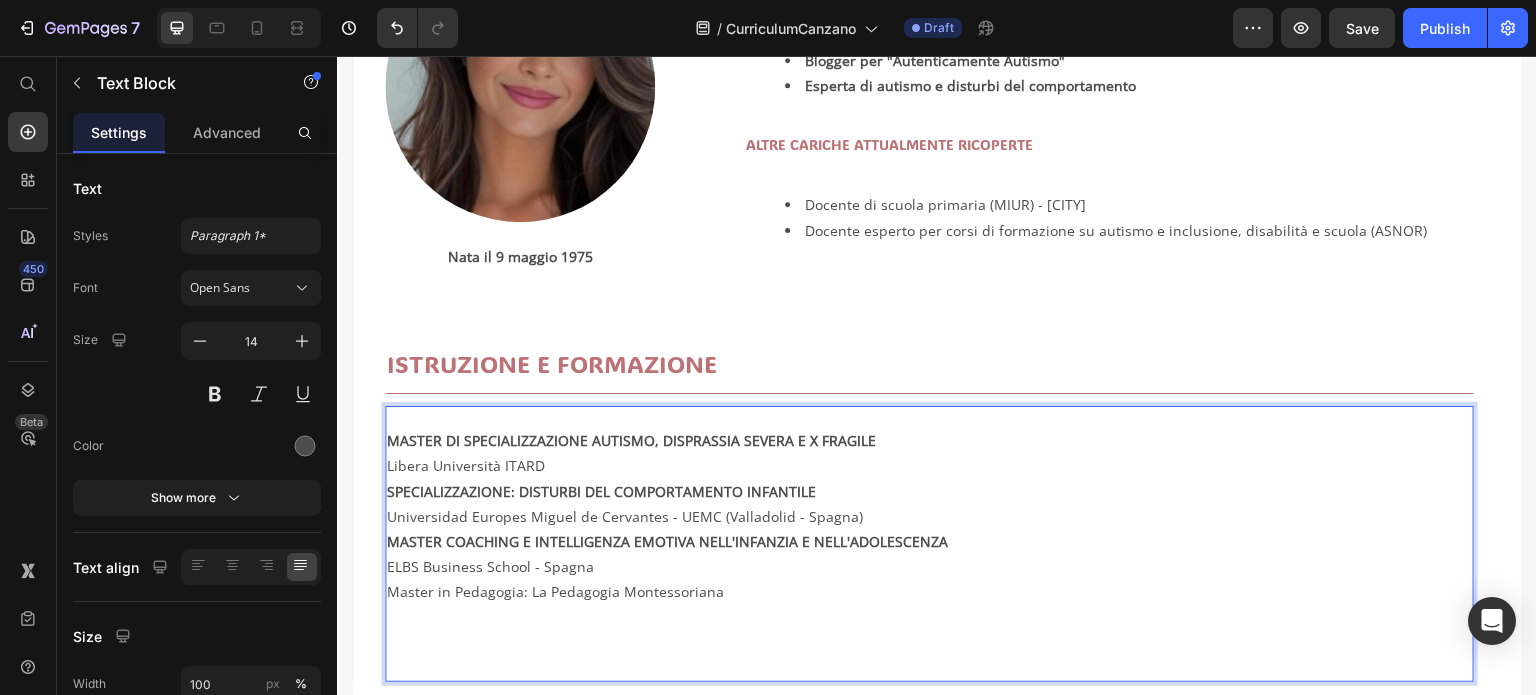 click on "Master in Pedagogia: La Pedagogia Montessoriana ⁠⁠⁠⁠⁠⁠⁠" at bounding box center [929, 629] 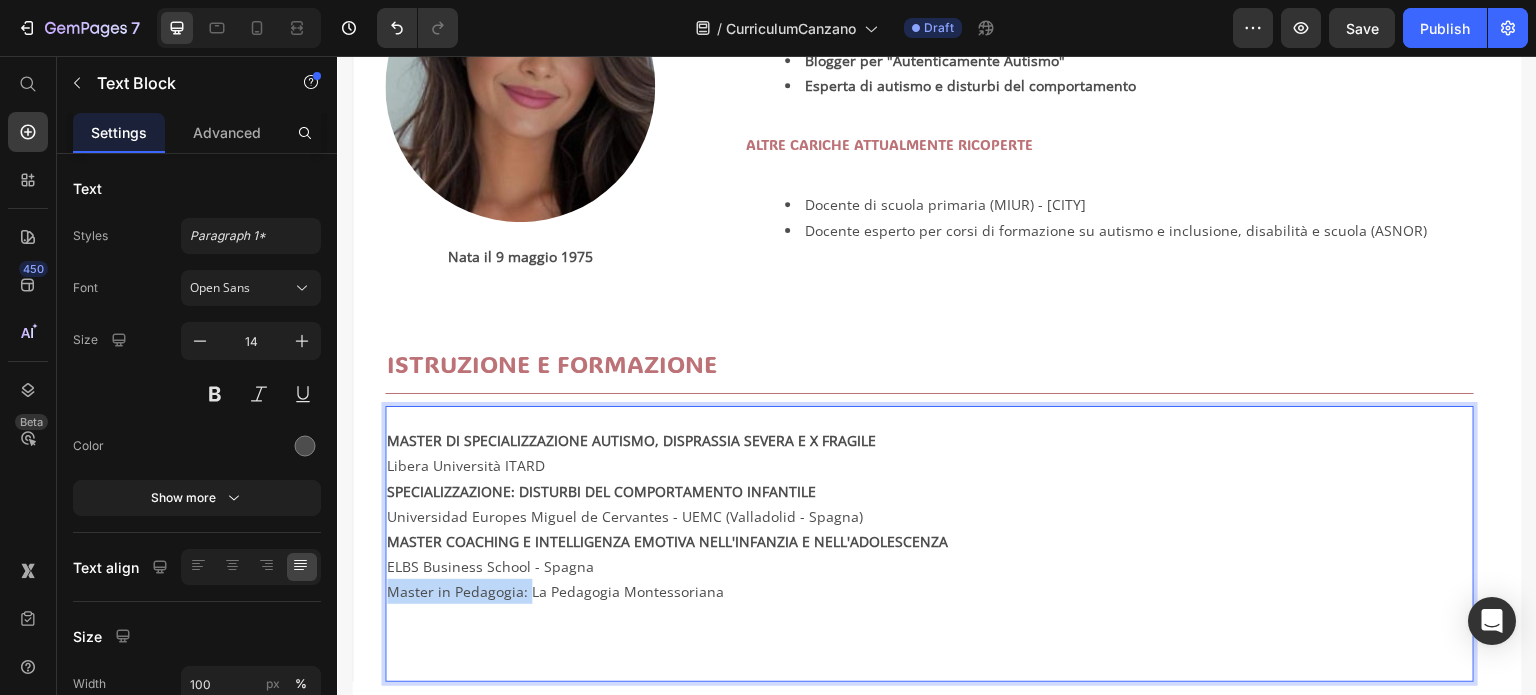 drag, startPoint x: 391, startPoint y: 586, endPoint x: 521, endPoint y: 577, distance: 130.31117 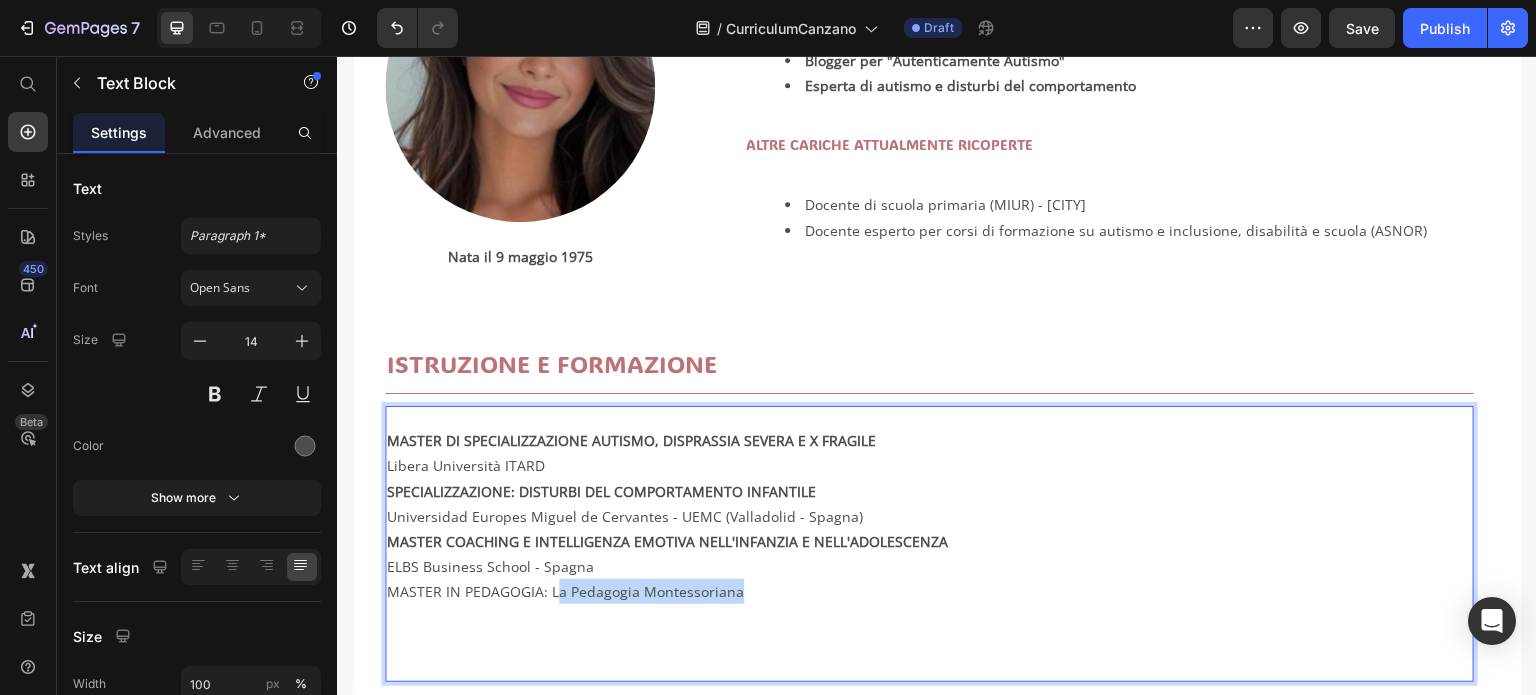 drag, startPoint x: 745, startPoint y: 588, endPoint x: 557, endPoint y: 585, distance: 188.02394 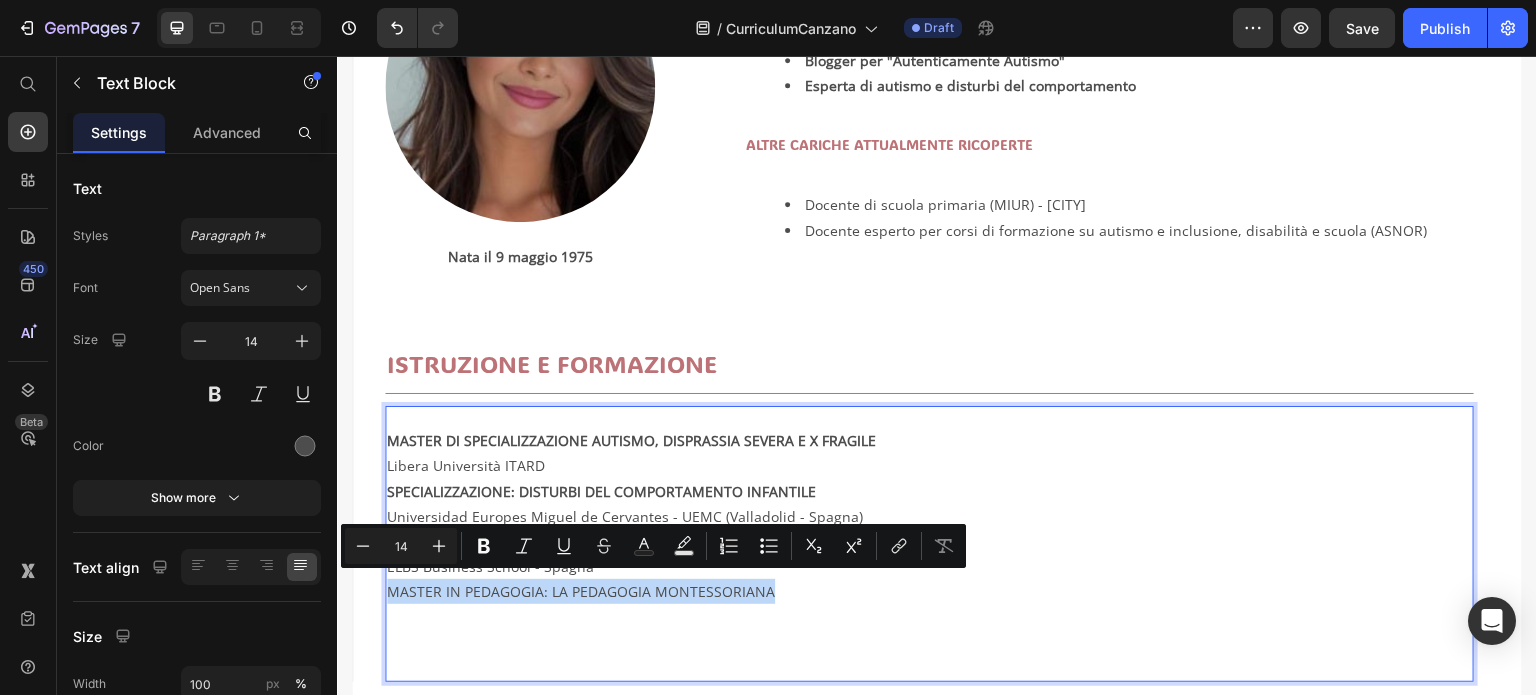 drag, startPoint x: 786, startPoint y: 588, endPoint x: 390, endPoint y: 571, distance: 396.36475 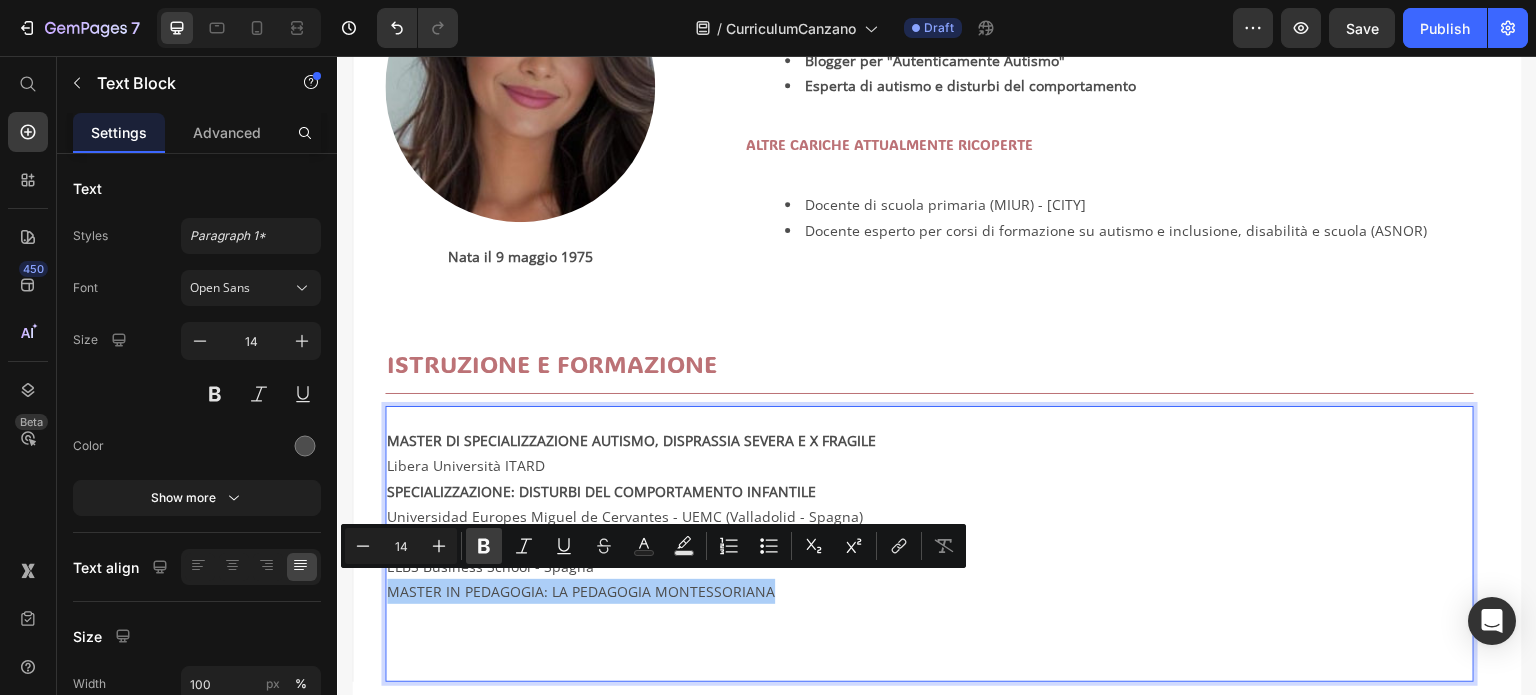 click 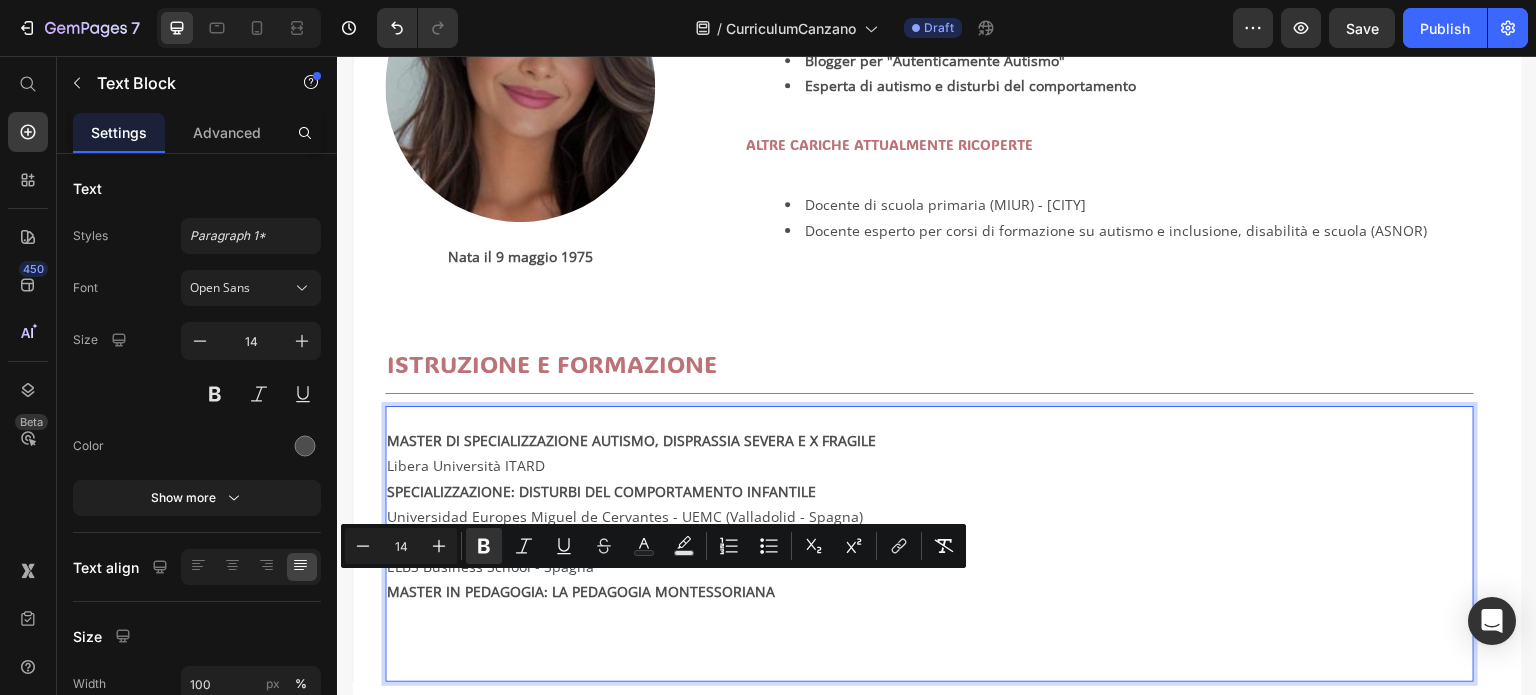 click on "SPECIALIZZAZIONE: DISTURBI DEL COMPORTAMENTO INFANTILE" at bounding box center (601, 491) 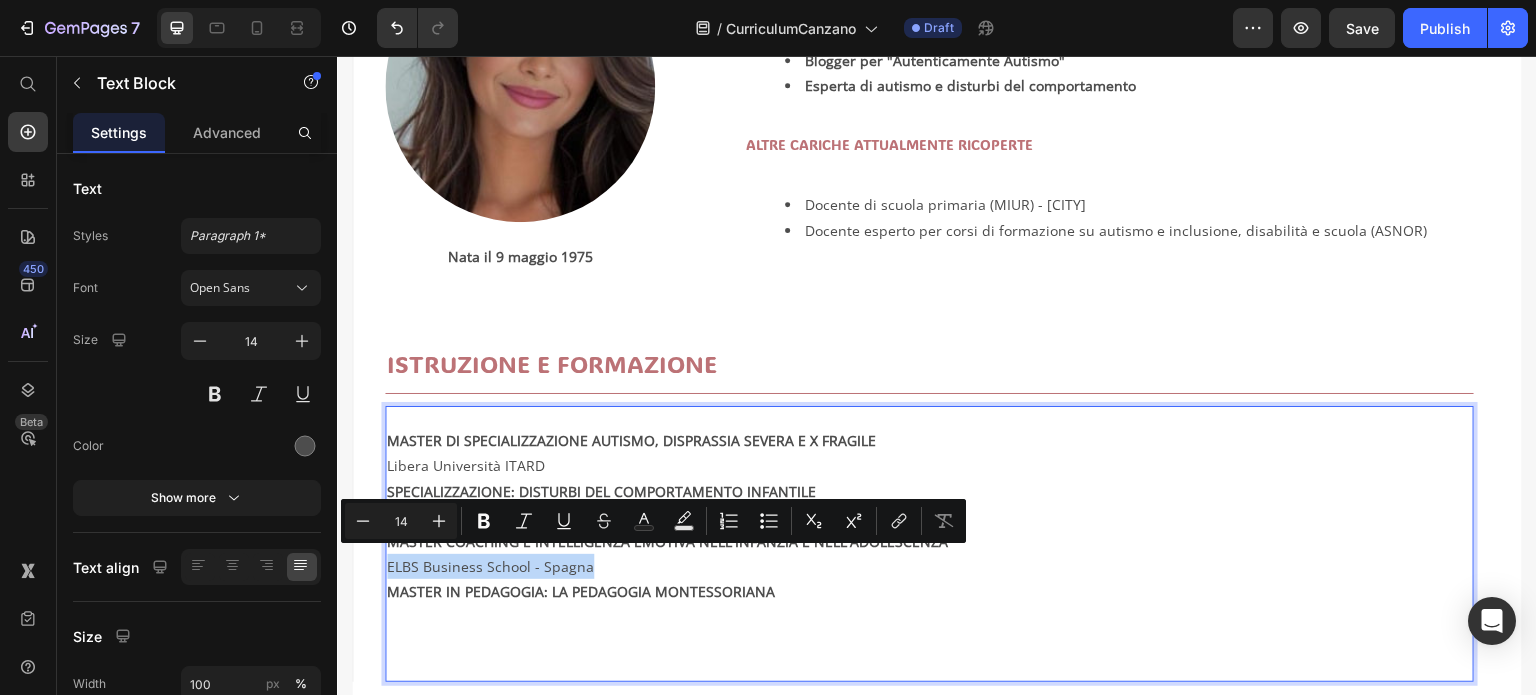 drag, startPoint x: 586, startPoint y: 562, endPoint x: 388, endPoint y: 565, distance: 198.02272 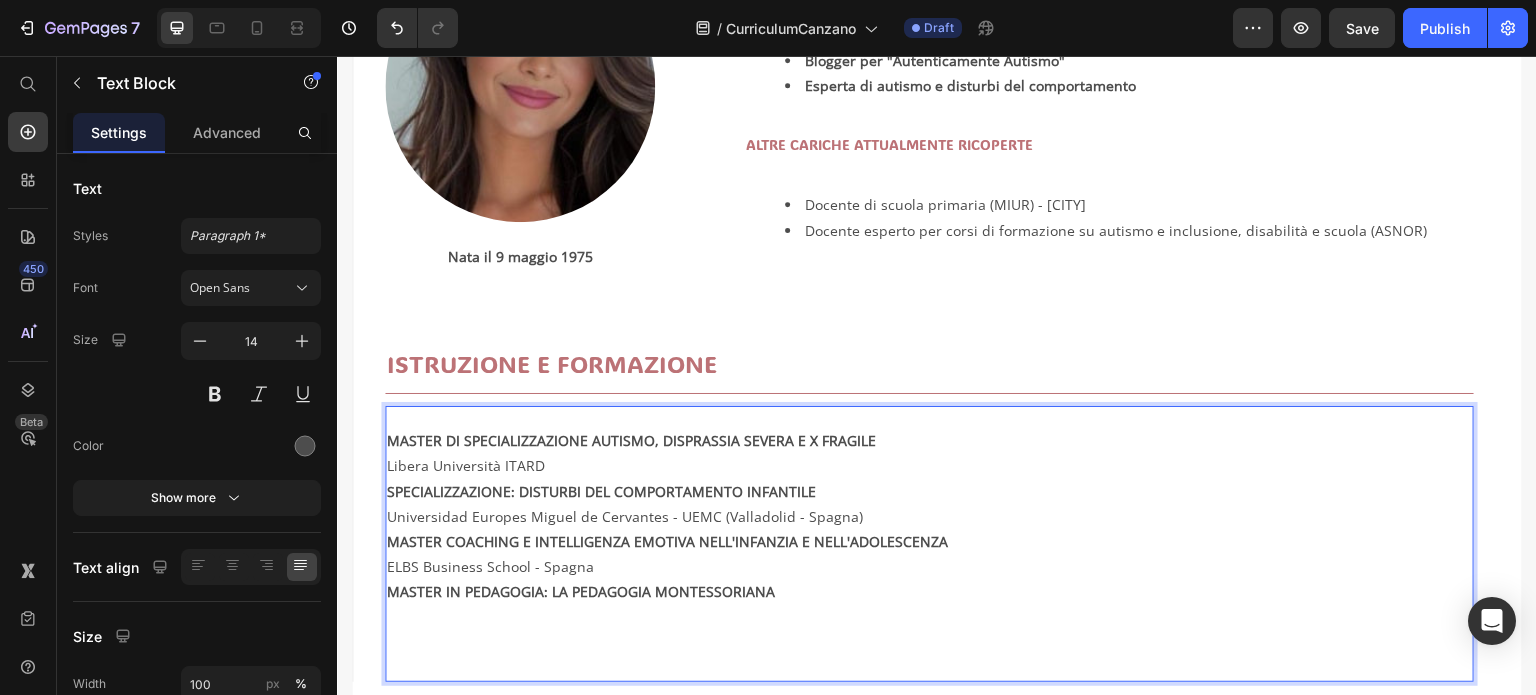 click on "MASTER IN PEDAGOGIA: LA PEDAGOGIA MONTESSORIANA" at bounding box center (581, 591) 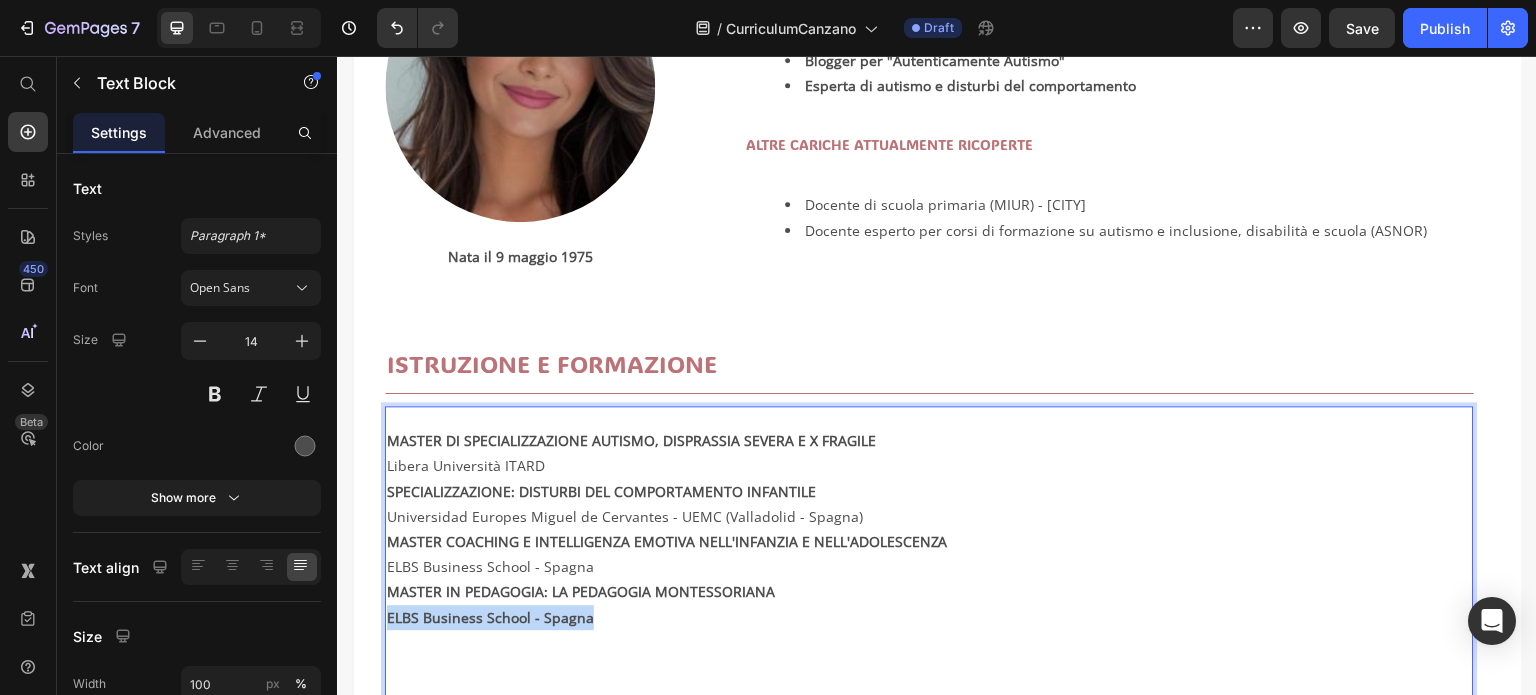 drag, startPoint x: 593, startPoint y: 613, endPoint x: 385, endPoint y: 615, distance: 208.00961 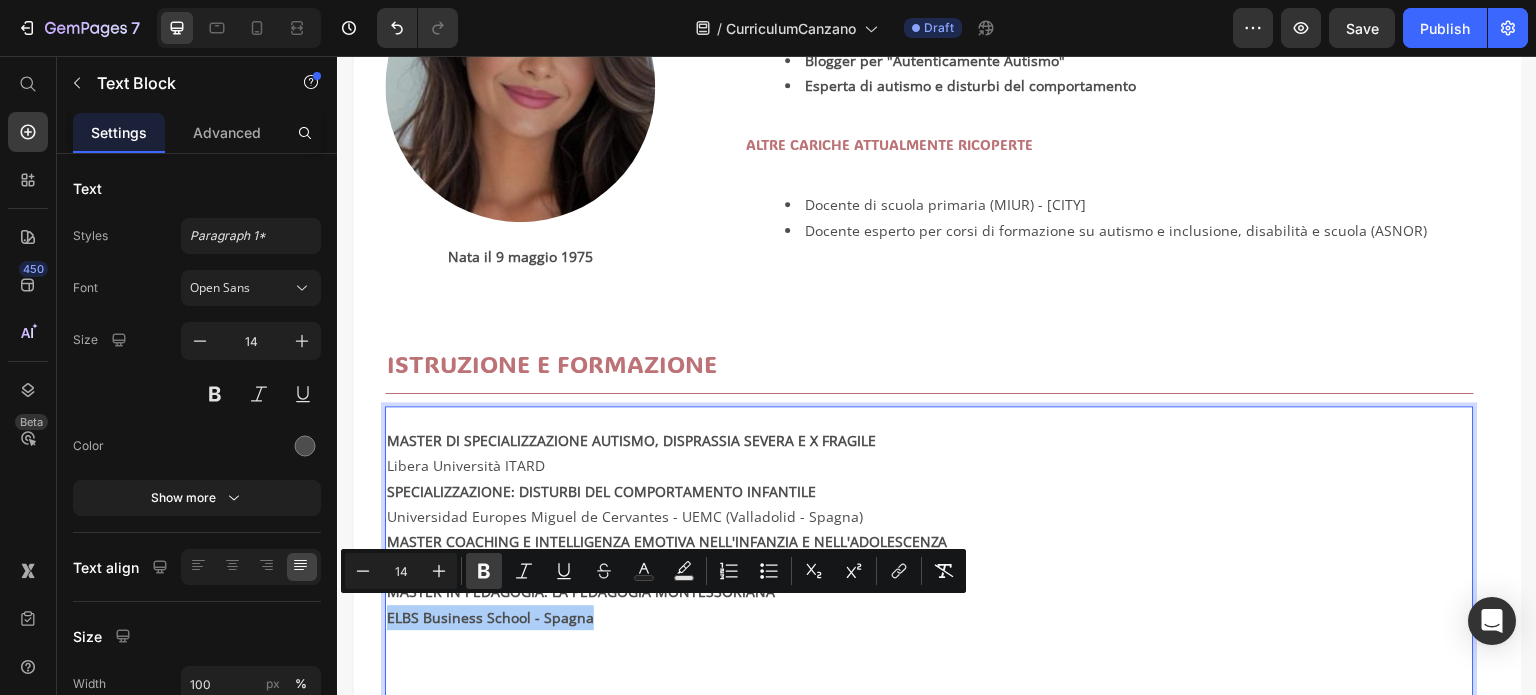 click 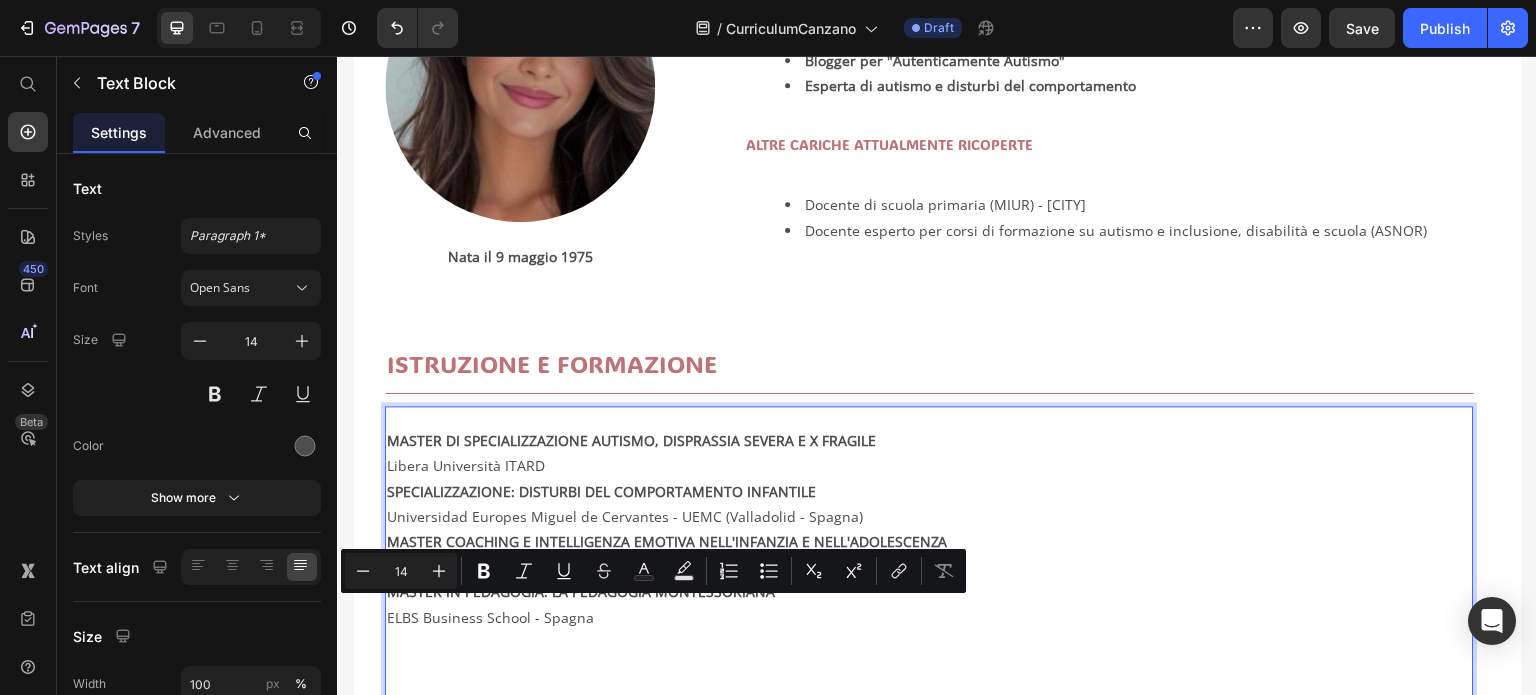 click on "ELBS Business School - Spagna" at bounding box center (929, 655) 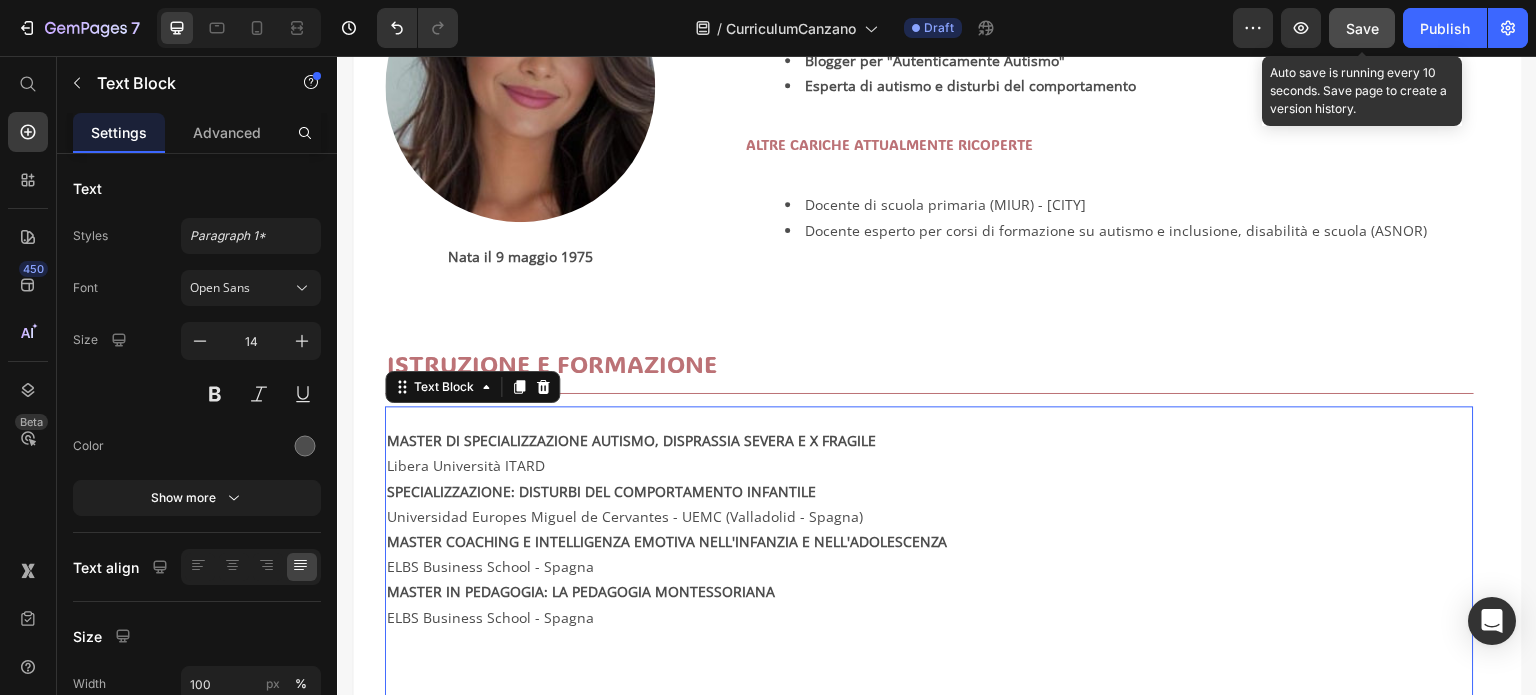 click on "Save" 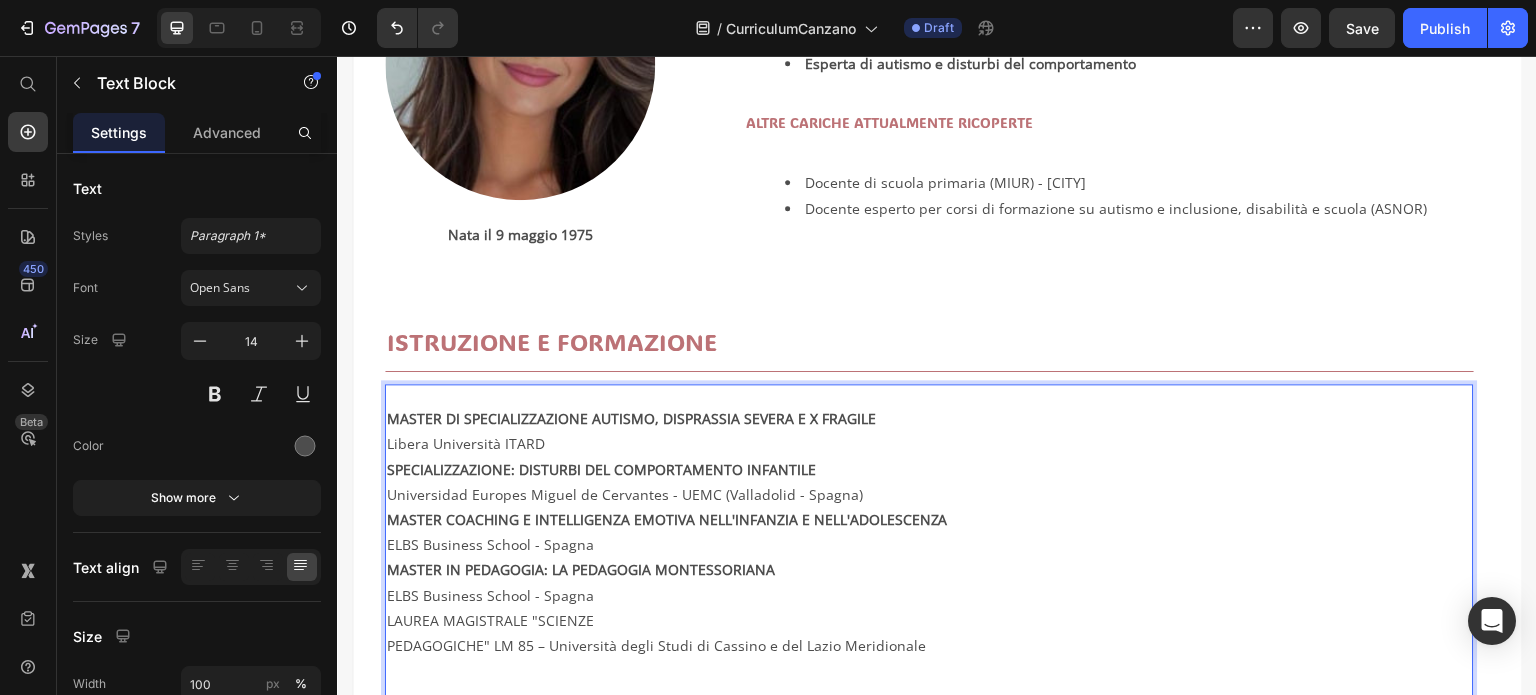 scroll, scrollTop: 22, scrollLeft: 0, axis: vertical 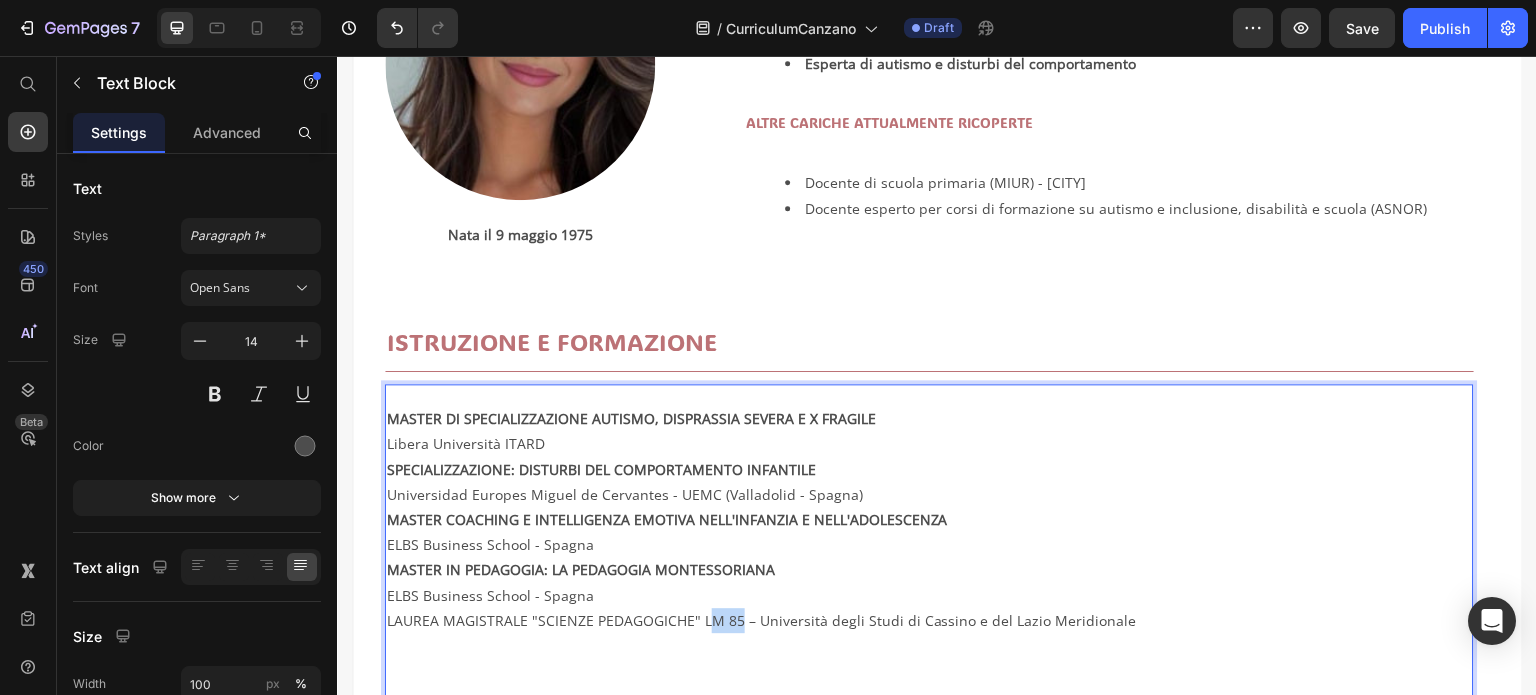 drag, startPoint x: 705, startPoint y: 610, endPoint x: 737, endPoint y: 613, distance: 32.140316 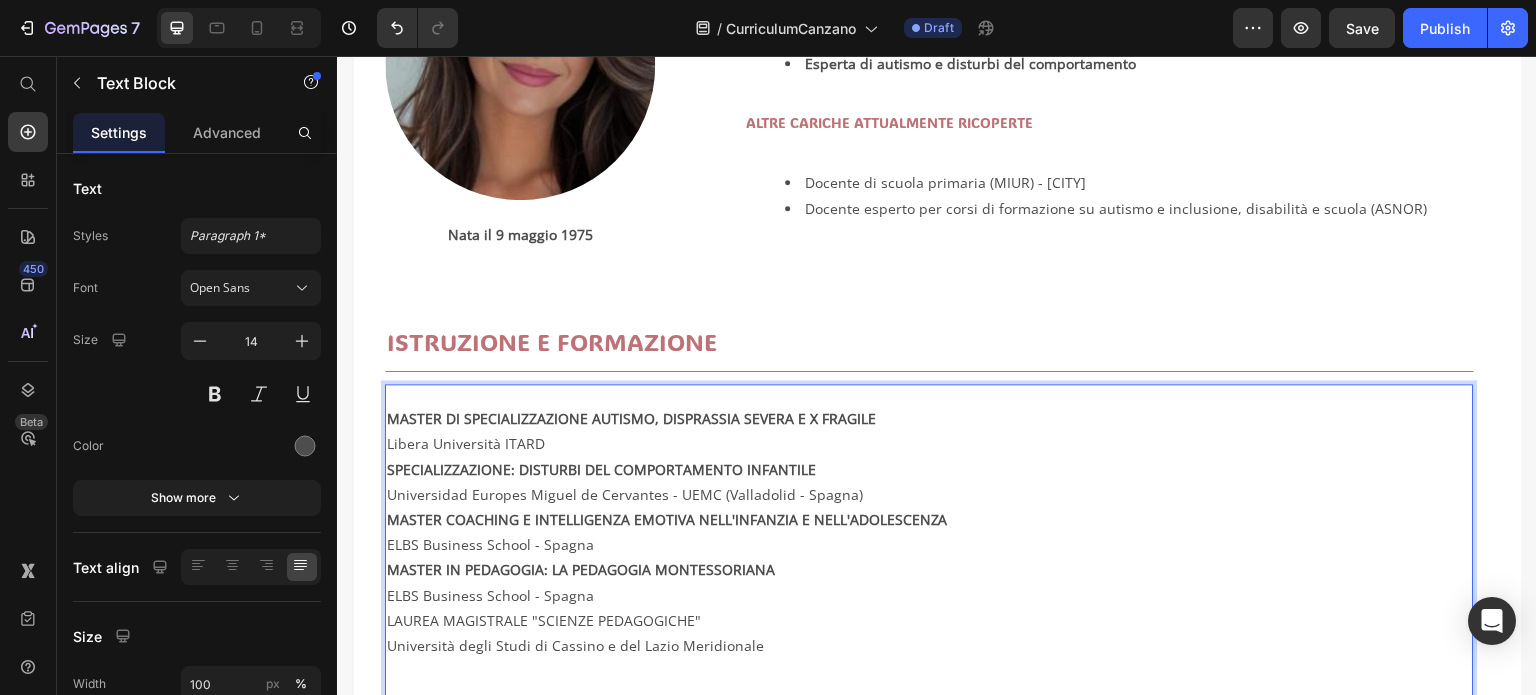 drag, startPoint x: 388, startPoint y: 616, endPoint x: 703, endPoint y: 622, distance: 315.05713 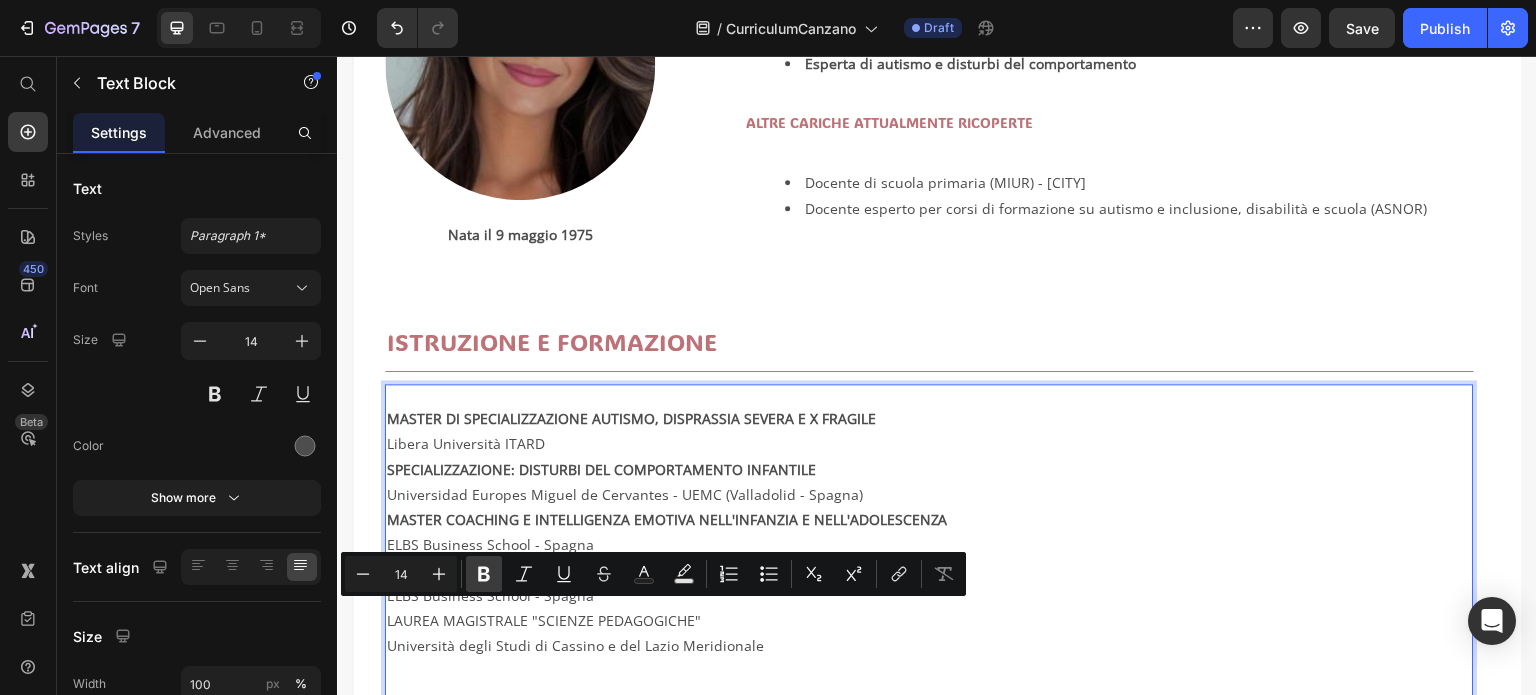 click 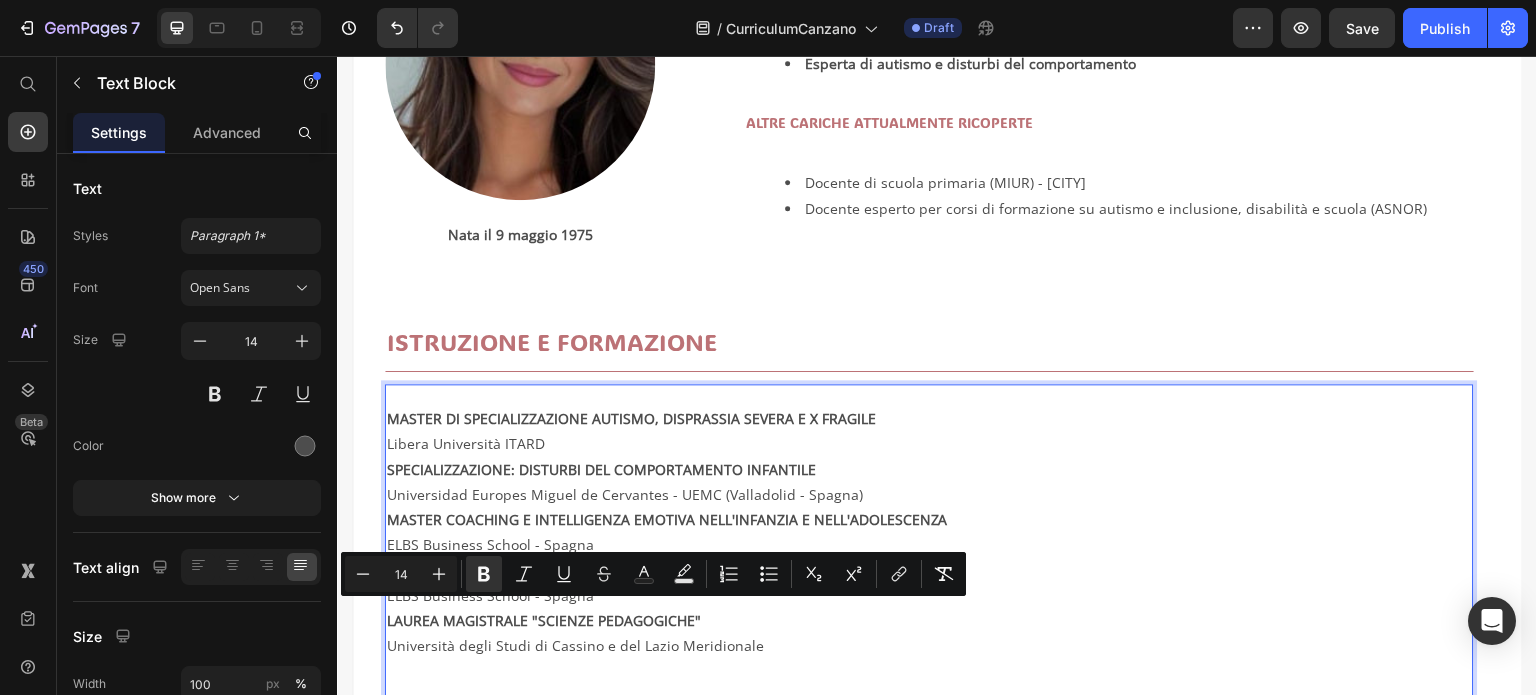 click on "Università degli Studi di Cassino e del Lazio Meridionale" at bounding box center (929, 696) 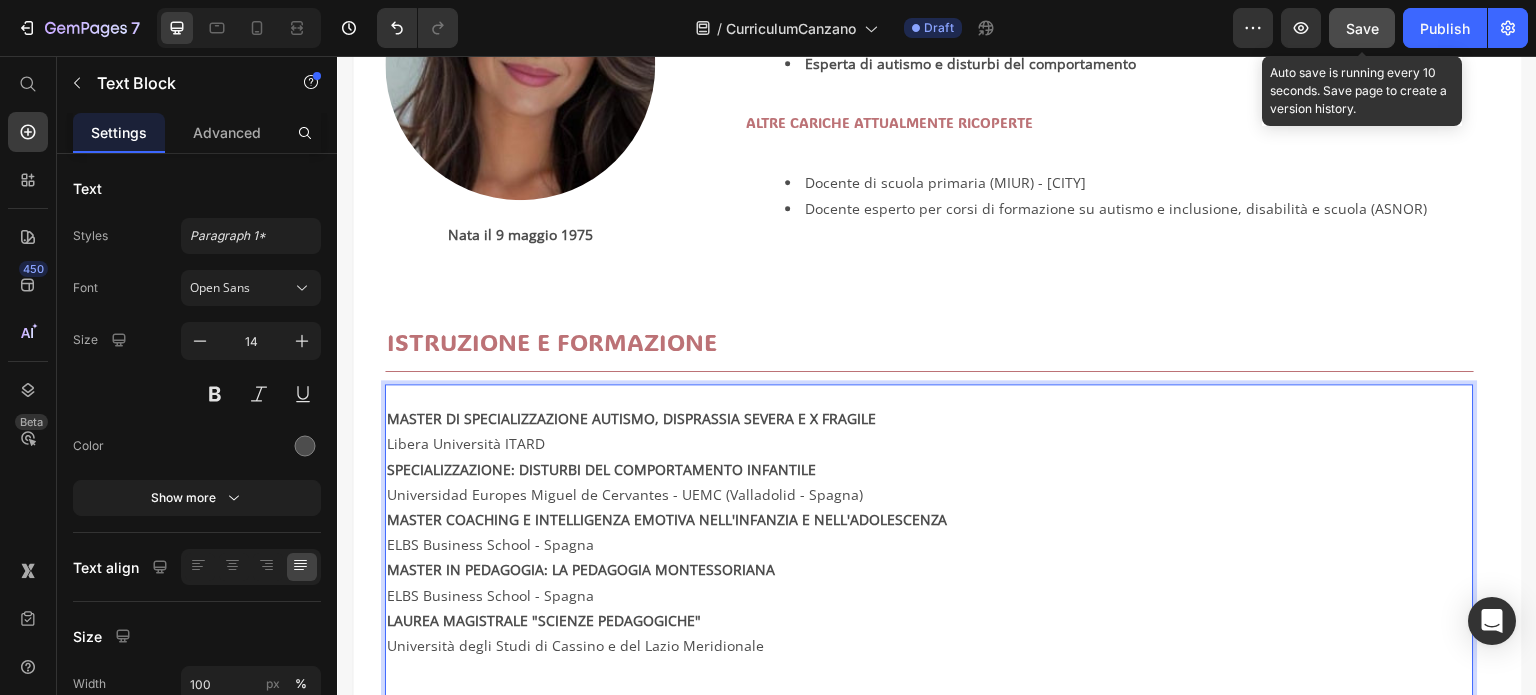 click on "Save" at bounding box center [1362, 28] 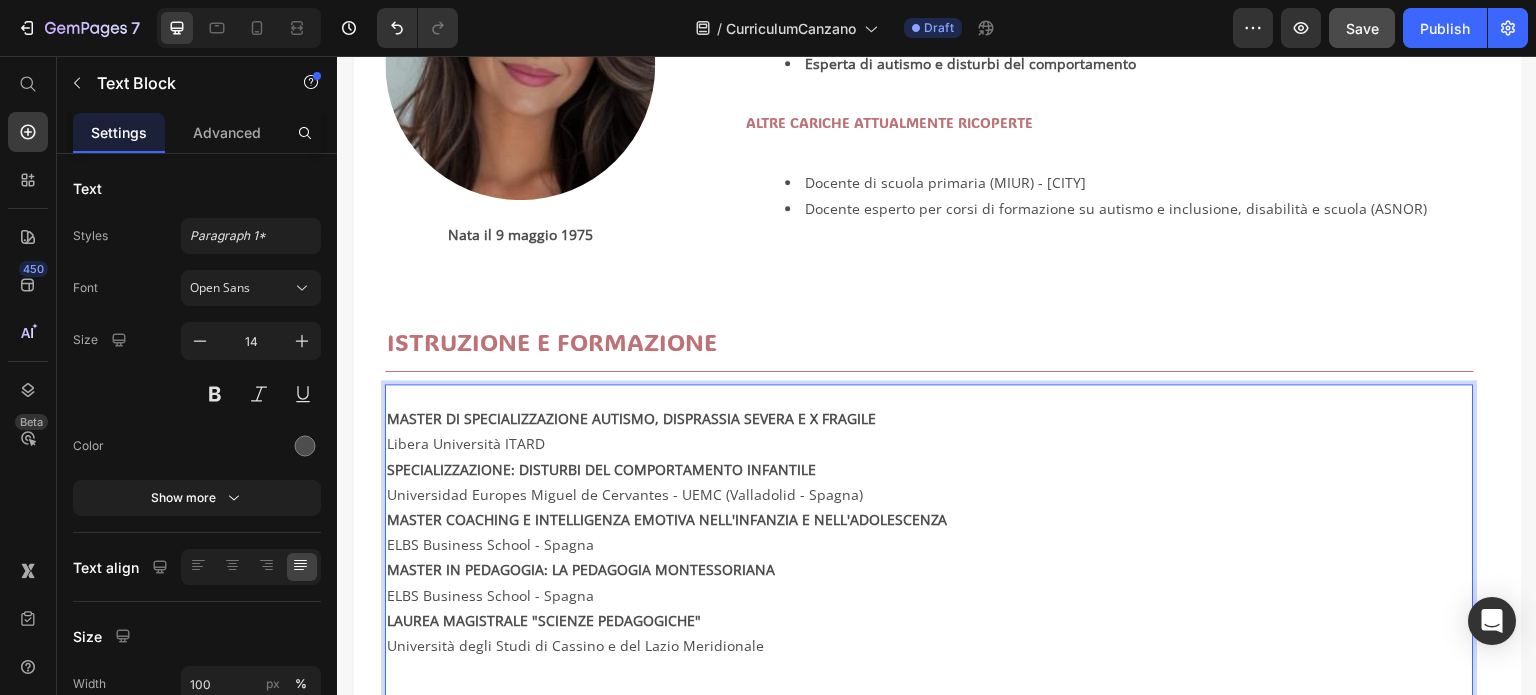 click on "LAUREA MAGISTRALE "SCIENZE PEDAGOGICHE"" at bounding box center [544, 620] 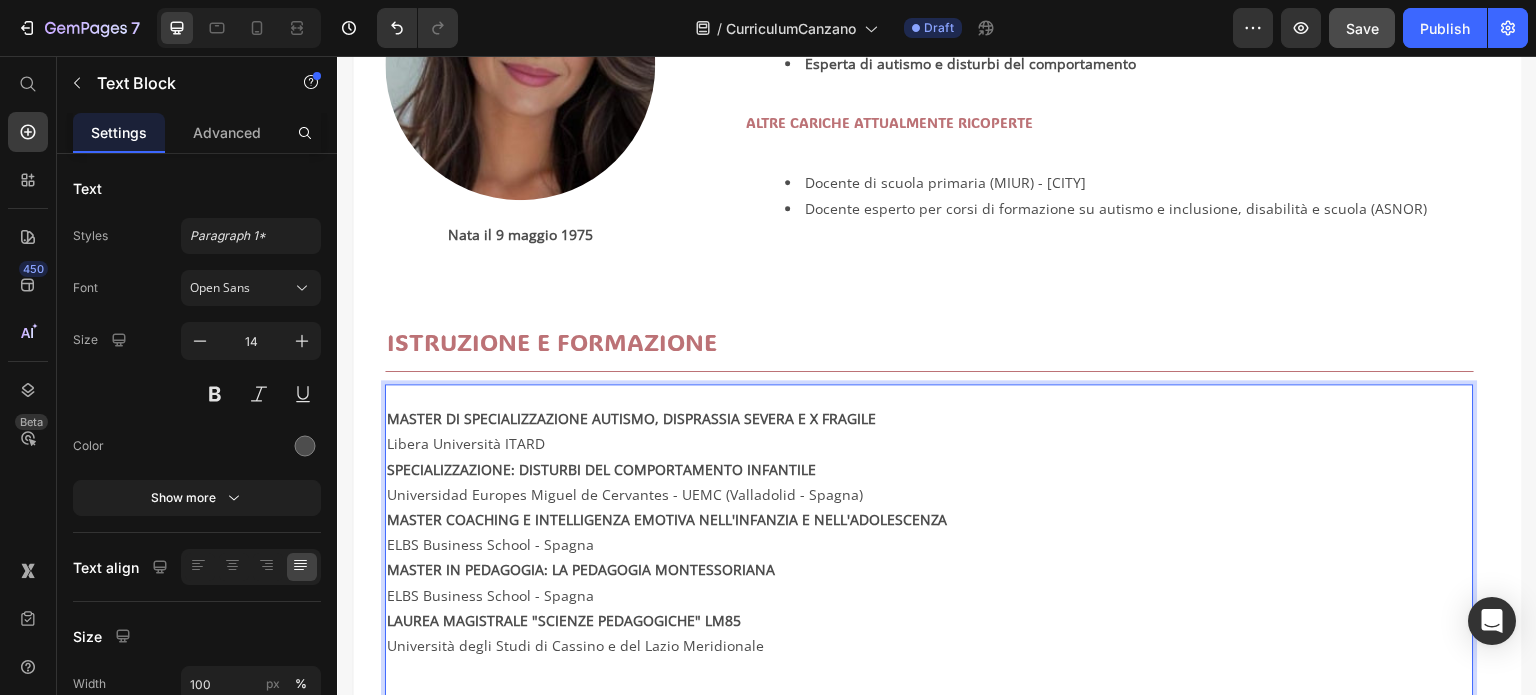 click on "LAUREA MAGISTRALE "SCIENZE PEDAGOGICHE" LM85" at bounding box center [564, 620] 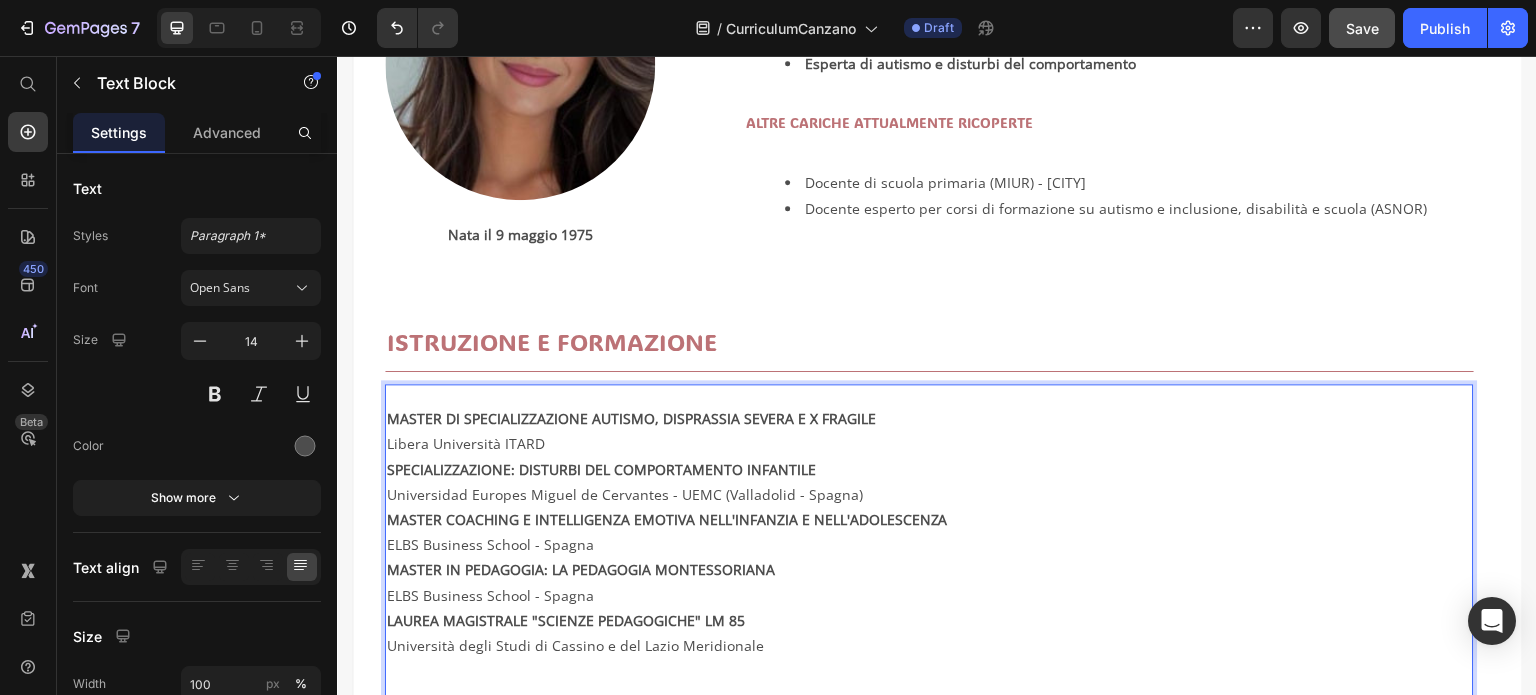 click on "Università degli Studi di Cassino e del Lazio Meridionale" at bounding box center [929, 696] 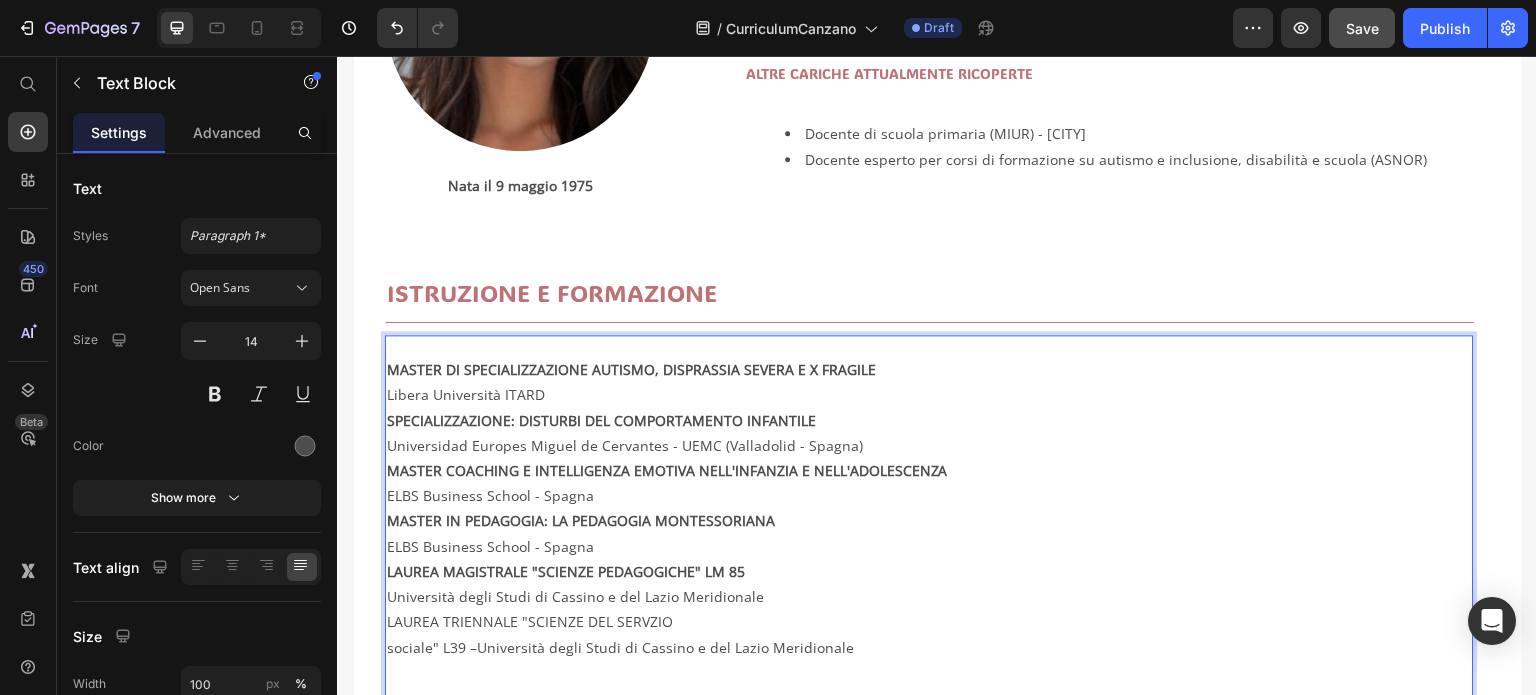 scroll, scrollTop: 495, scrollLeft: 0, axis: vertical 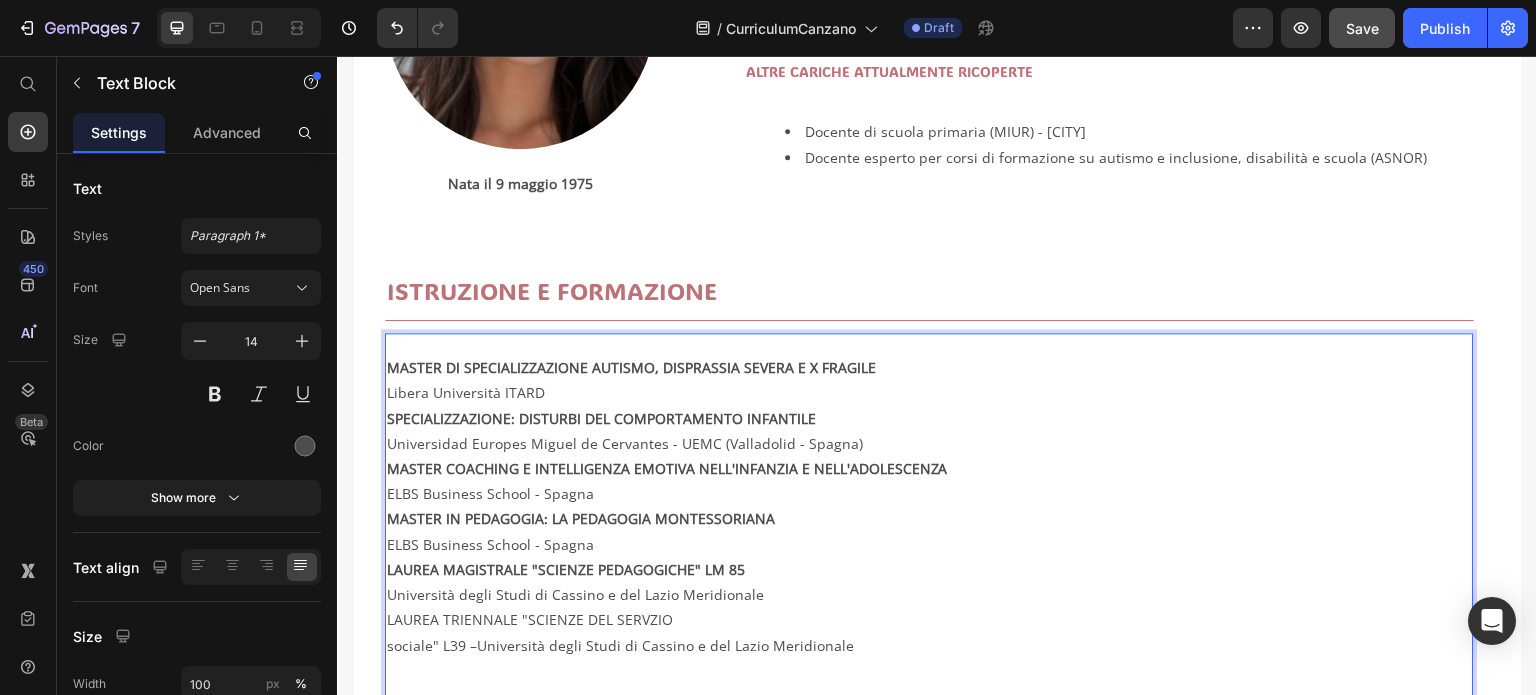click on "LAUREA TRIENNALE "SCIENZE DEL SERVZIO SOCIALE" L39 –Università degli Studi di Cassino e del Lazio Meridionale ⁠⁠⁠⁠⁠⁠⁠" at bounding box center [929, 695] 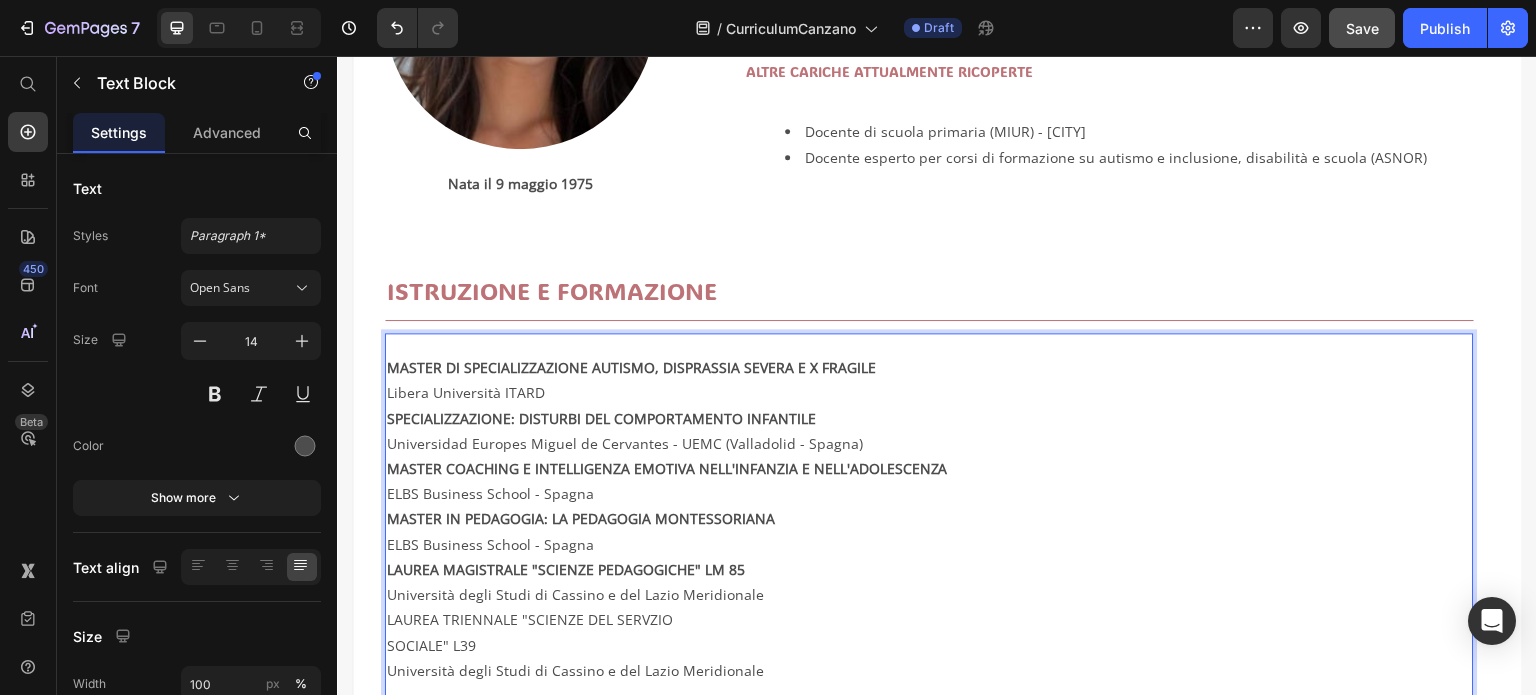 click on "LAUREA TRIENNALE "SCIENZE DEL SERVZIO SOCIALE" L39" at bounding box center [929, 632] 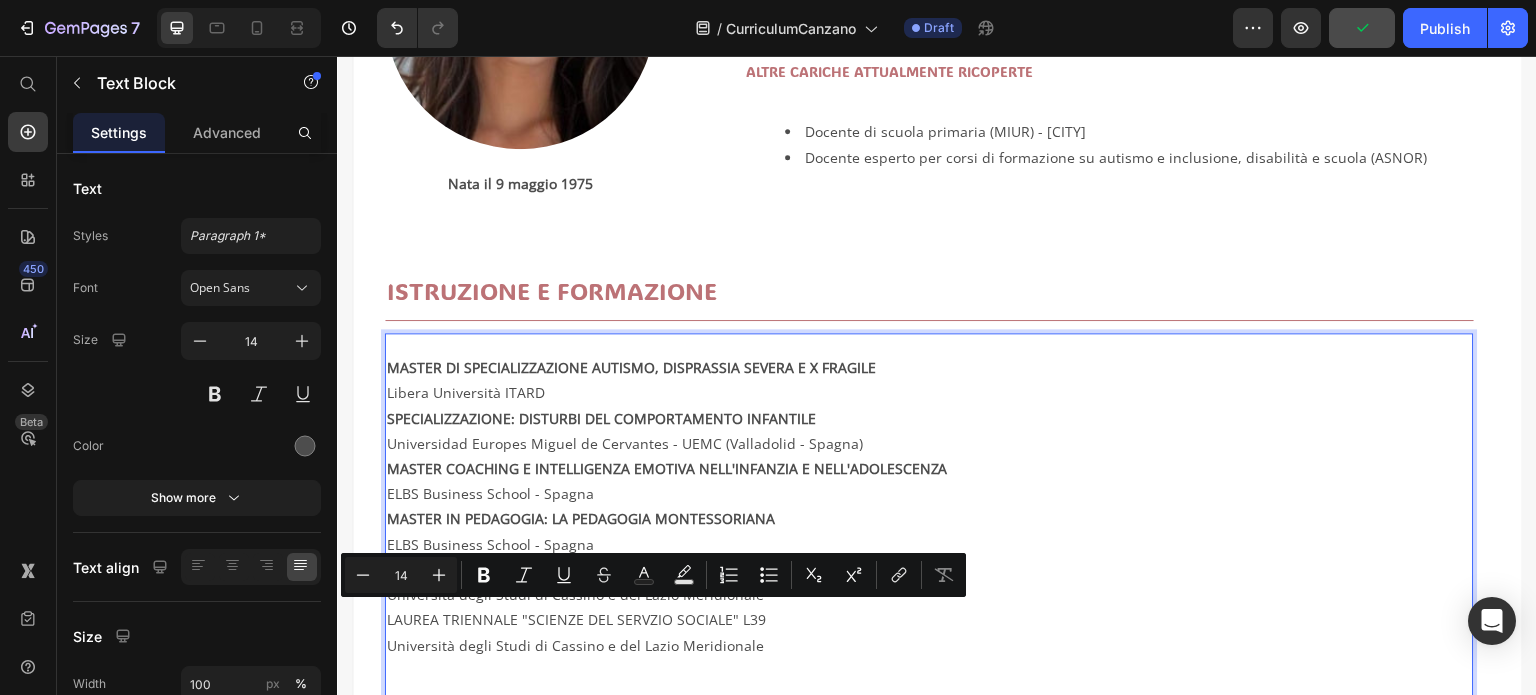 drag, startPoint x: 774, startPoint y: 614, endPoint x: 390, endPoint y: 614, distance: 384 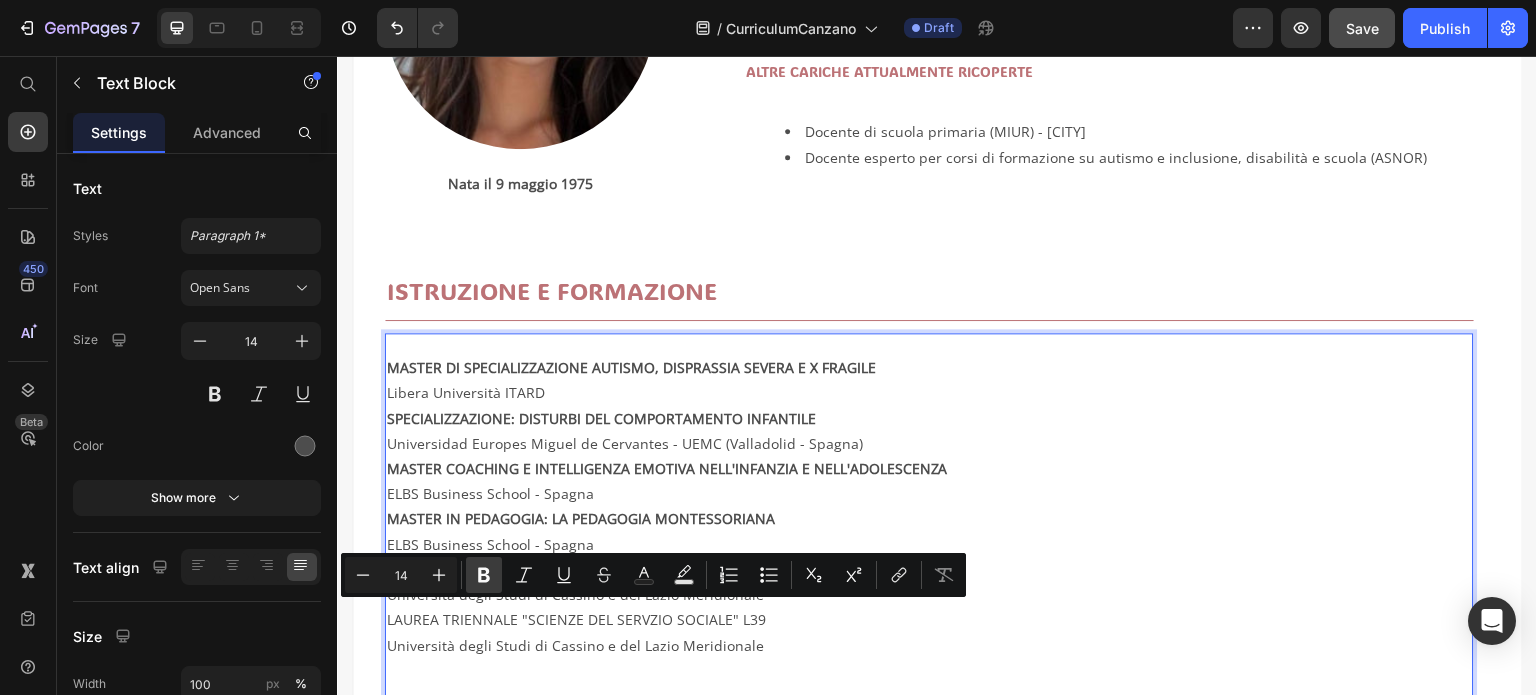 click 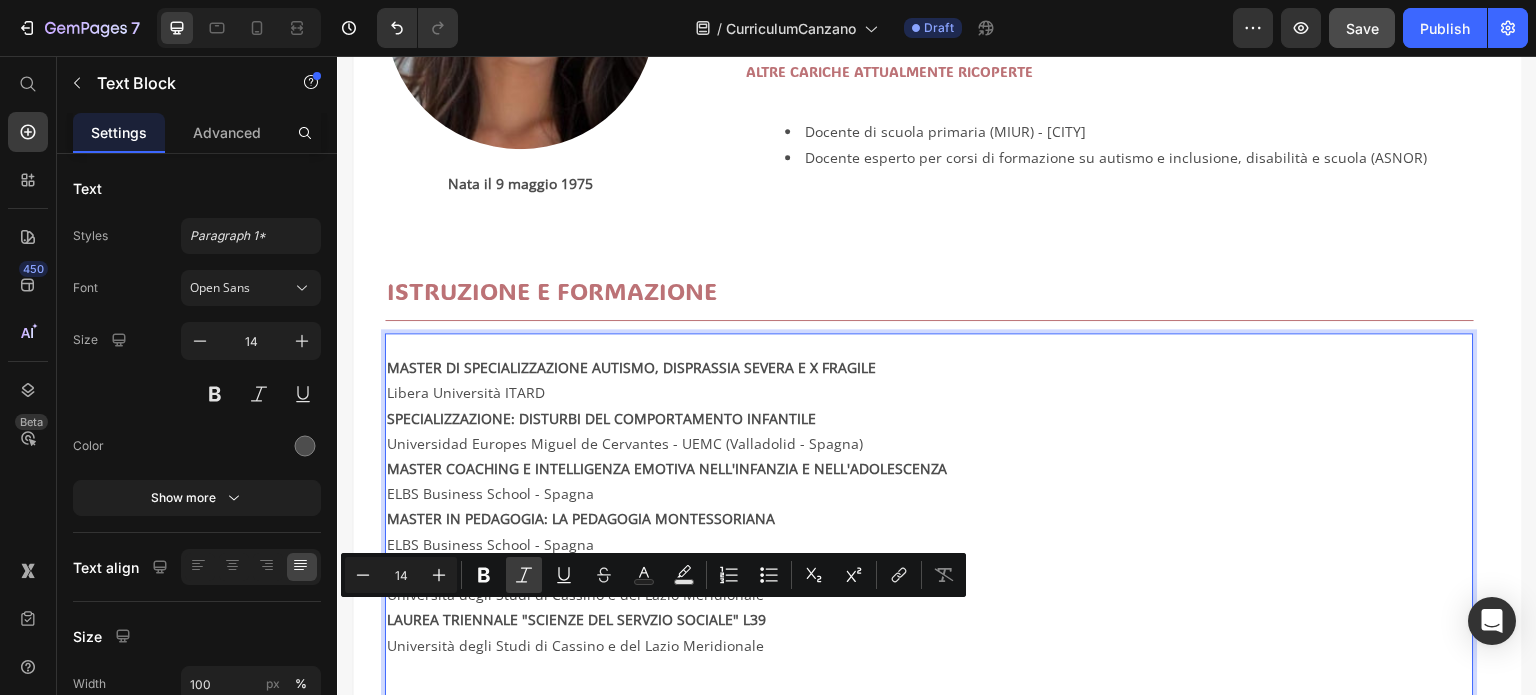 type on "16" 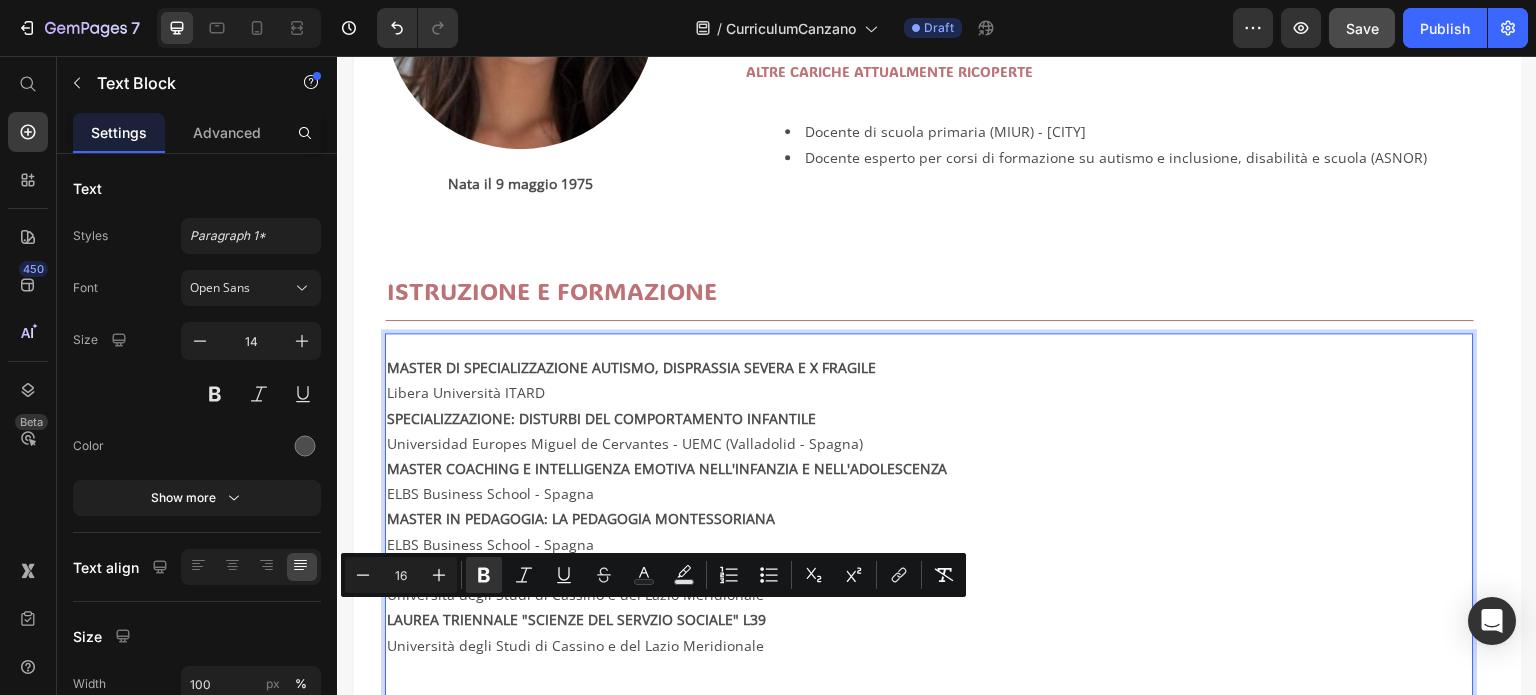 drag, startPoint x: 821, startPoint y: 629, endPoint x: 750, endPoint y: 642, distance: 72.18033 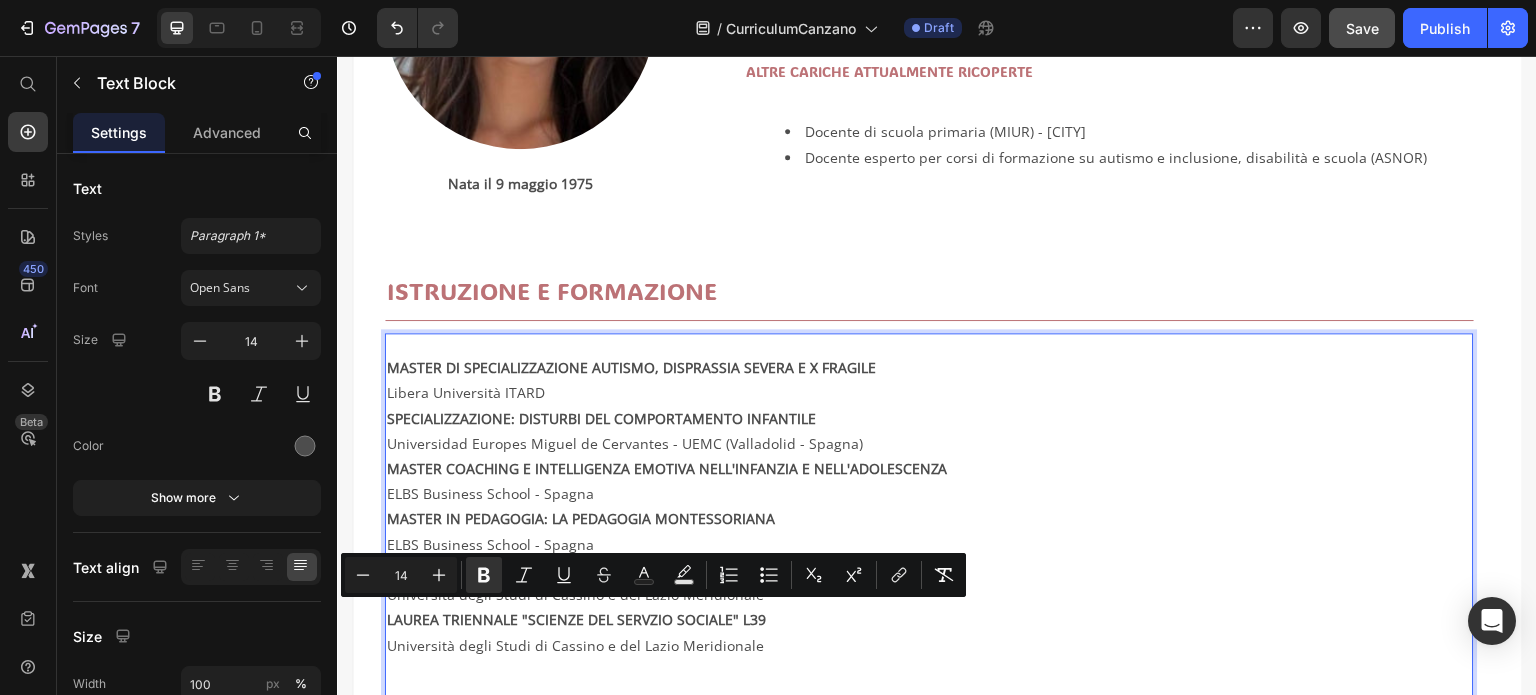 click on "Università degli Studi di Cassino e del Lazio Meridionale" at bounding box center [929, 708] 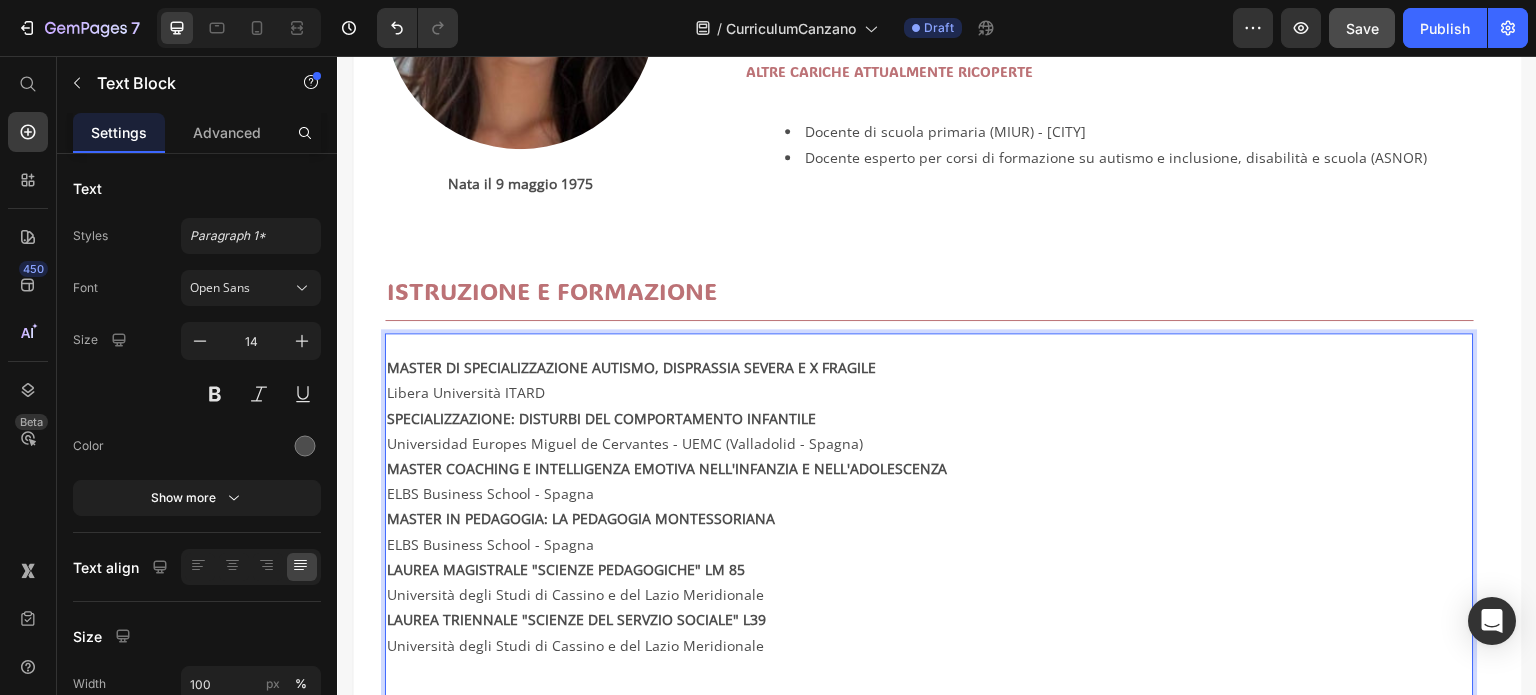 scroll, scrollTop: 695, scrollLeft: 0, axis: vertical 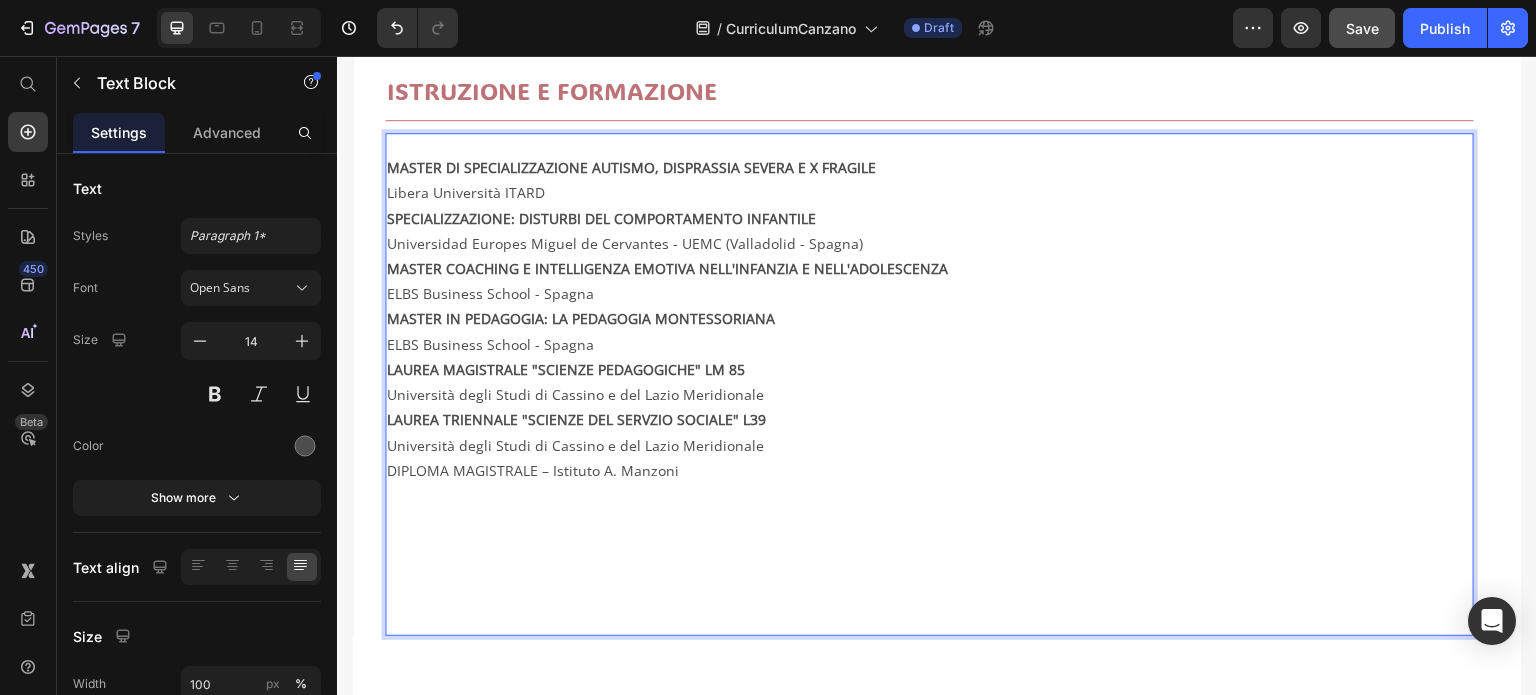 click on "DIPLOMA MAGISTRALE – Istituto A. Manzoni ⁠⁠⁠⁠⁠⁠⁠" at bounding box center [929, 546] 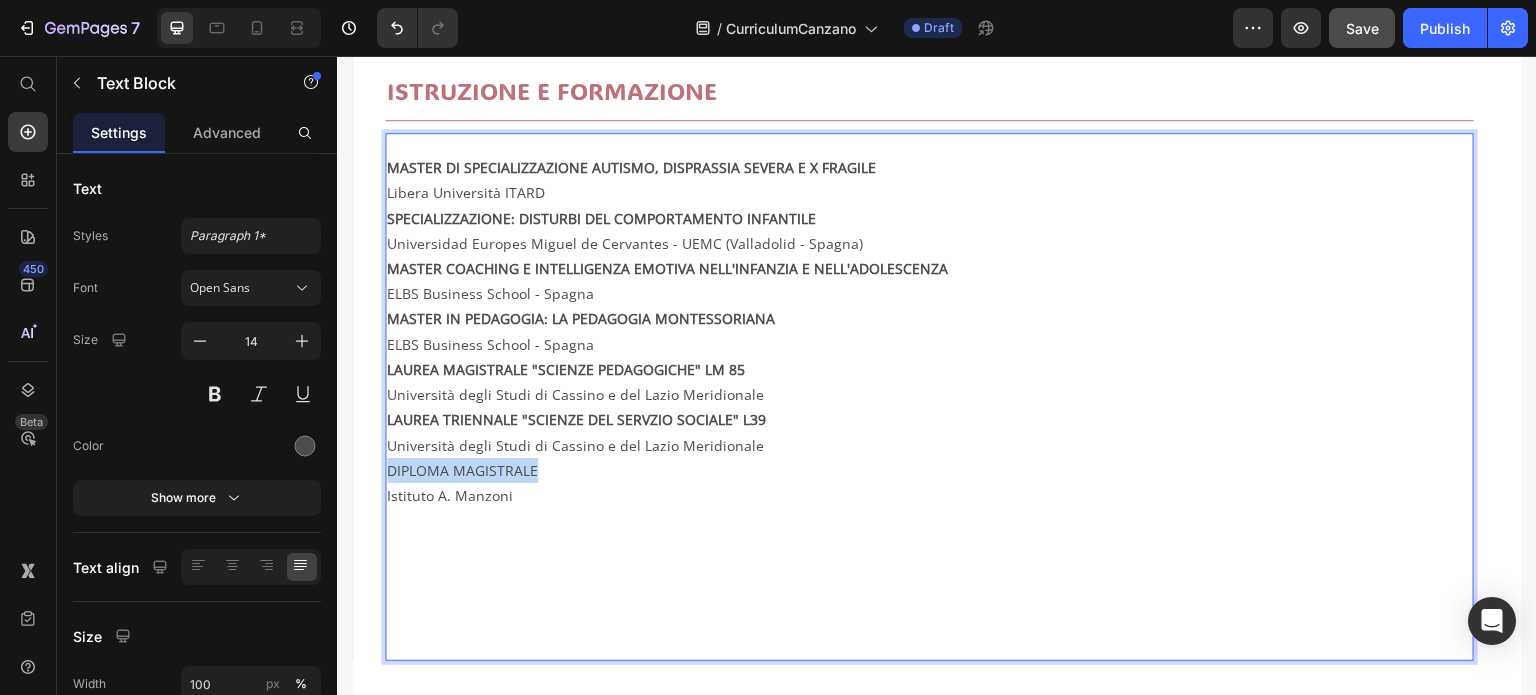 drag, startPoint x: 540, startPoint y: 460, endPoint x: 384, endPoint y: 469, distance: 156.2594 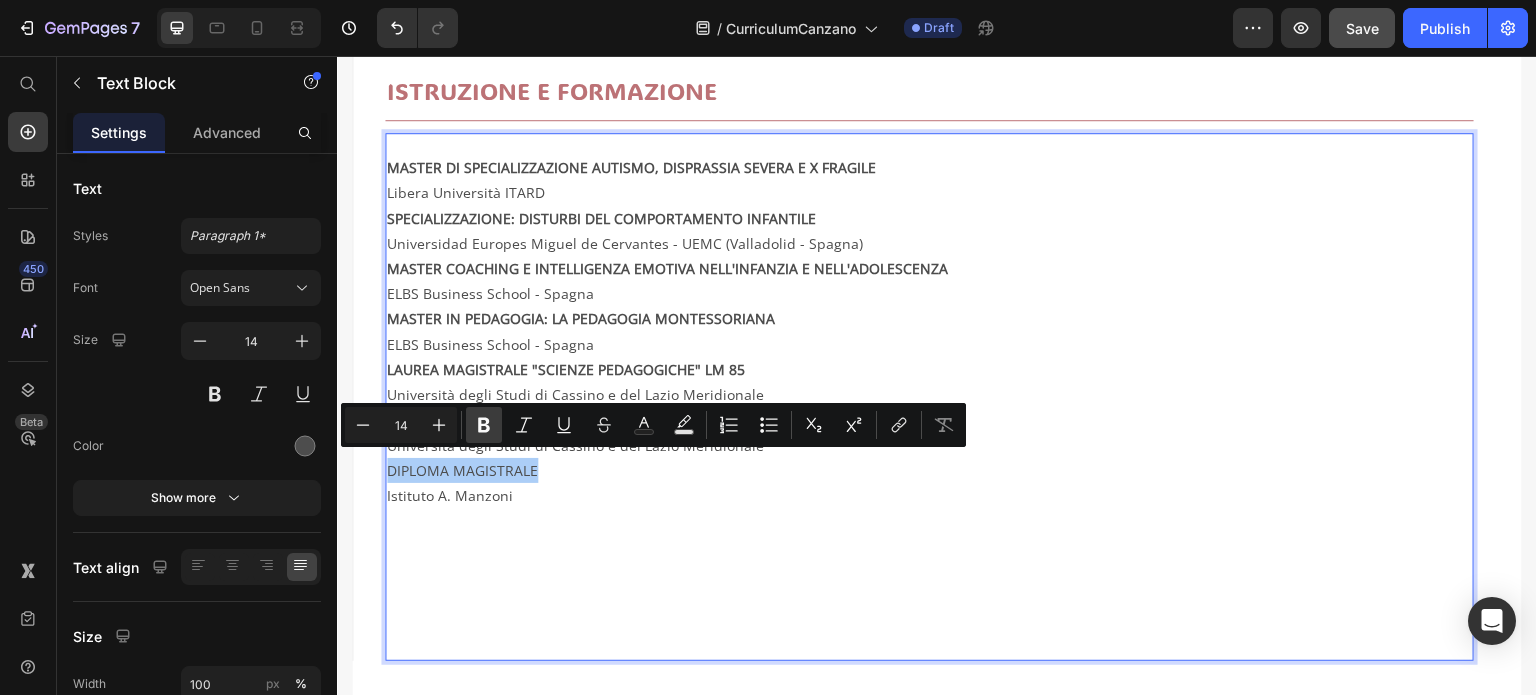 click 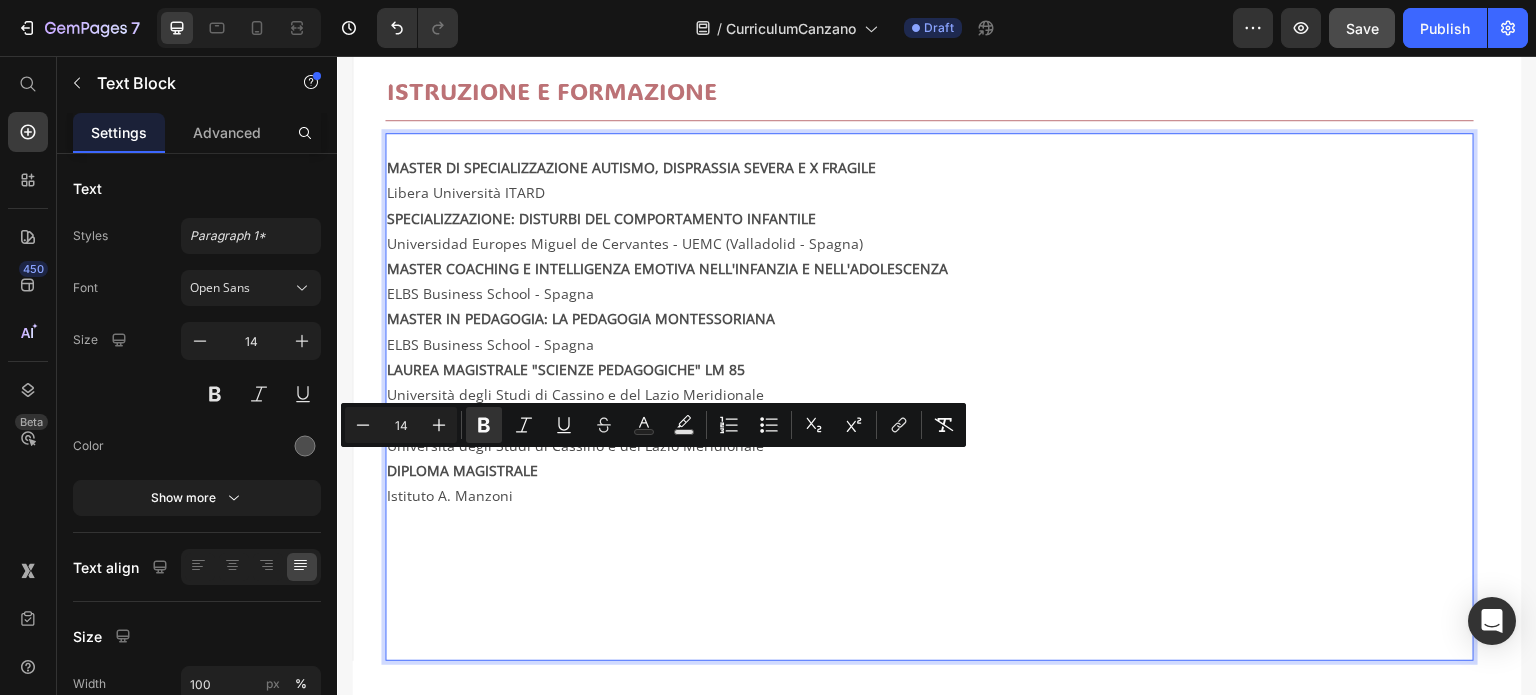 click on "Istituto A. Manzoni" at bounding box center [929, 571] 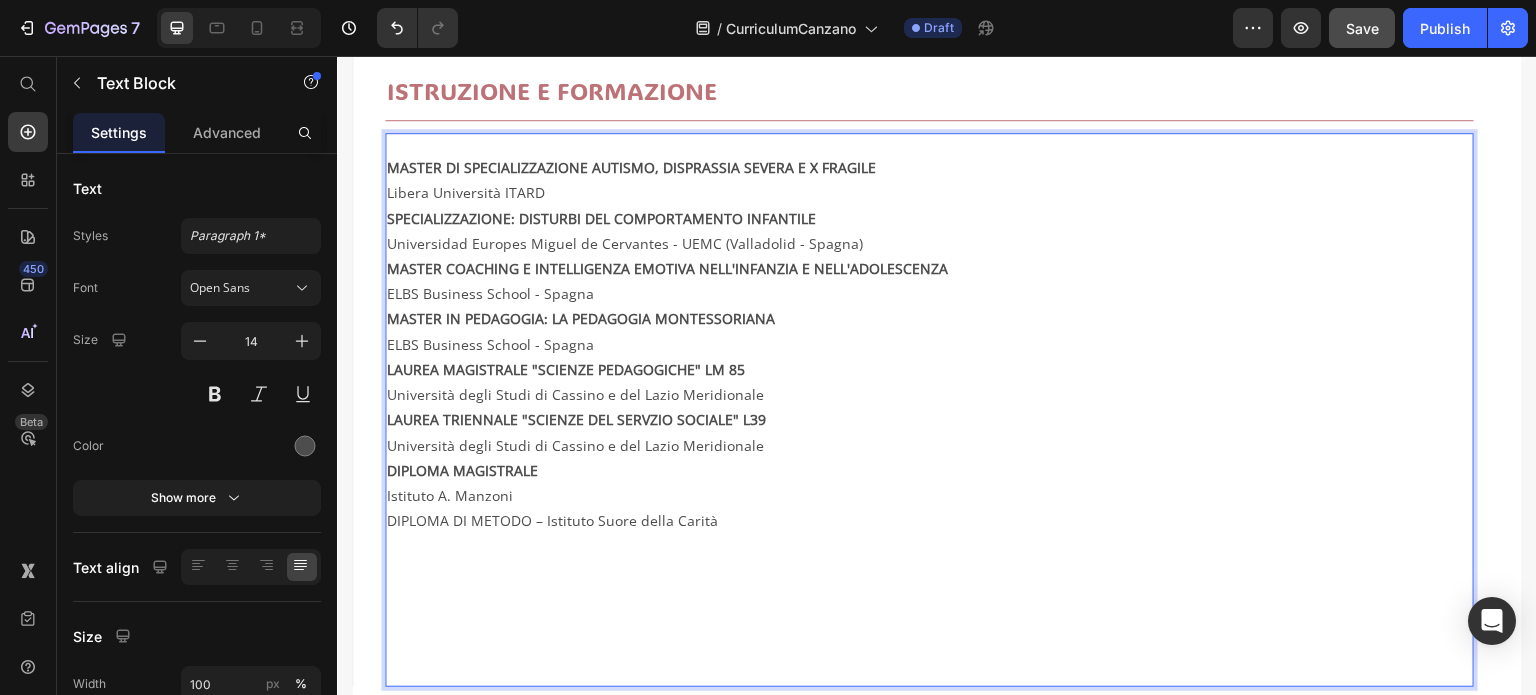 click on "Istituto A. Manzoni DIPLOMA DI METODO – Istituto Suore della Carità ⁠⁠⁠⁠⁠⁠⁠" at bounding box center (929, 584) 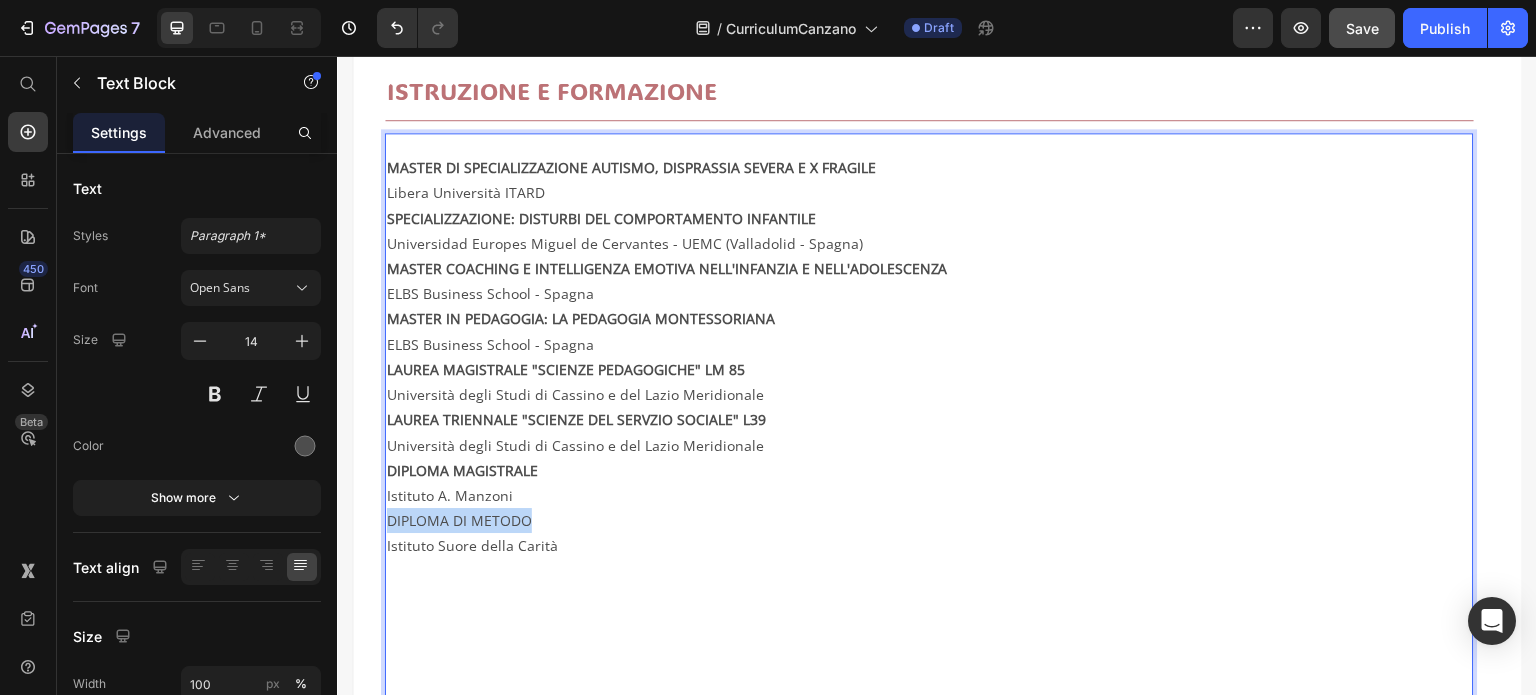 drag, startPoint x: 543, startPoint y: 516, endPoint x: 388, endPoint y: 513, distance: 155.02902 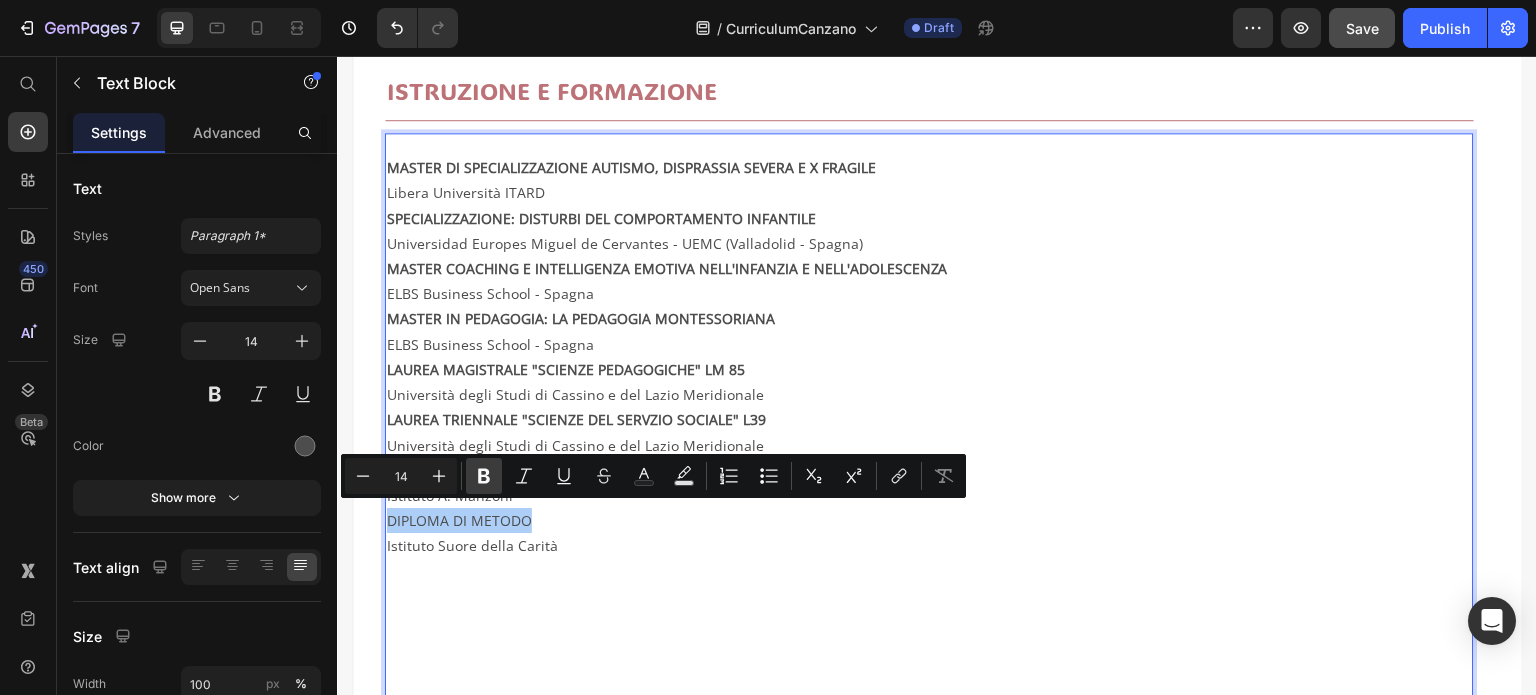 click 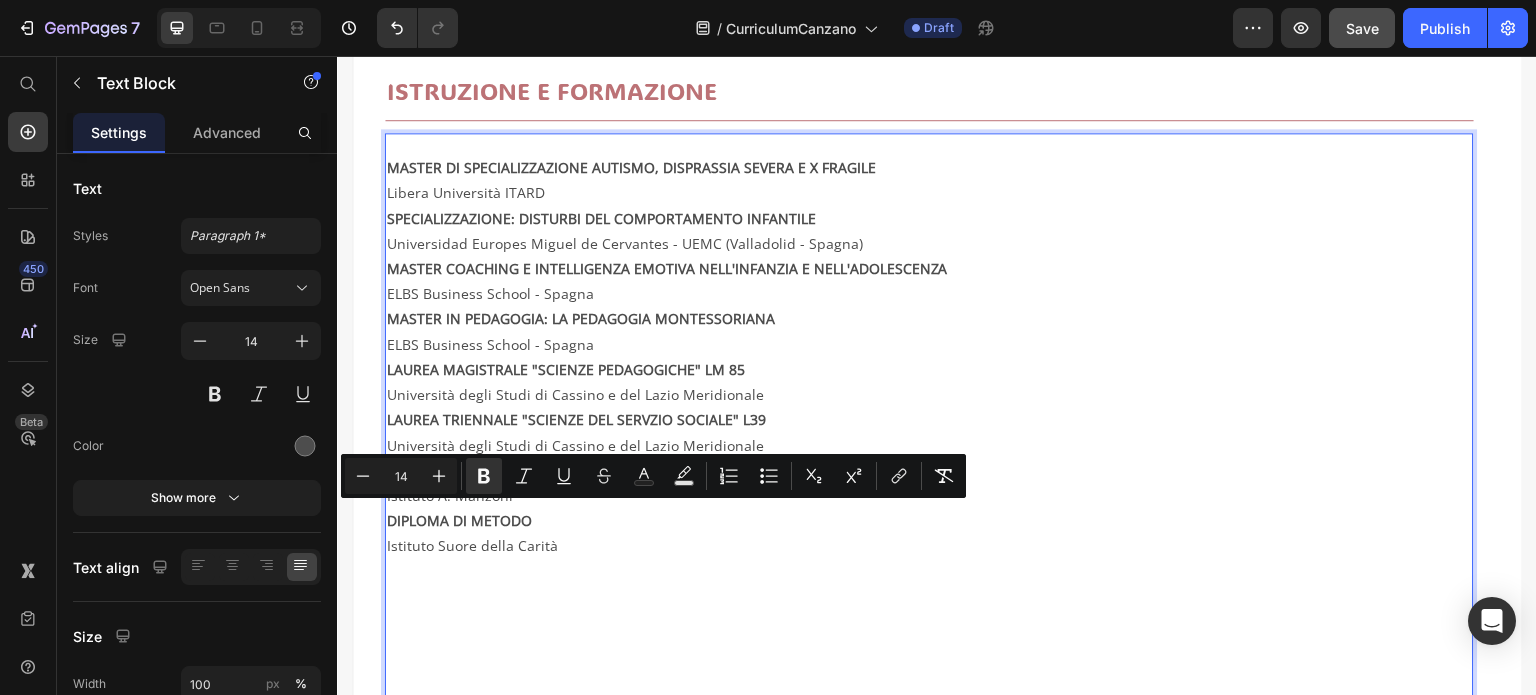 click on "Istituto Suore della Carità" at bounding box center [929, 621] 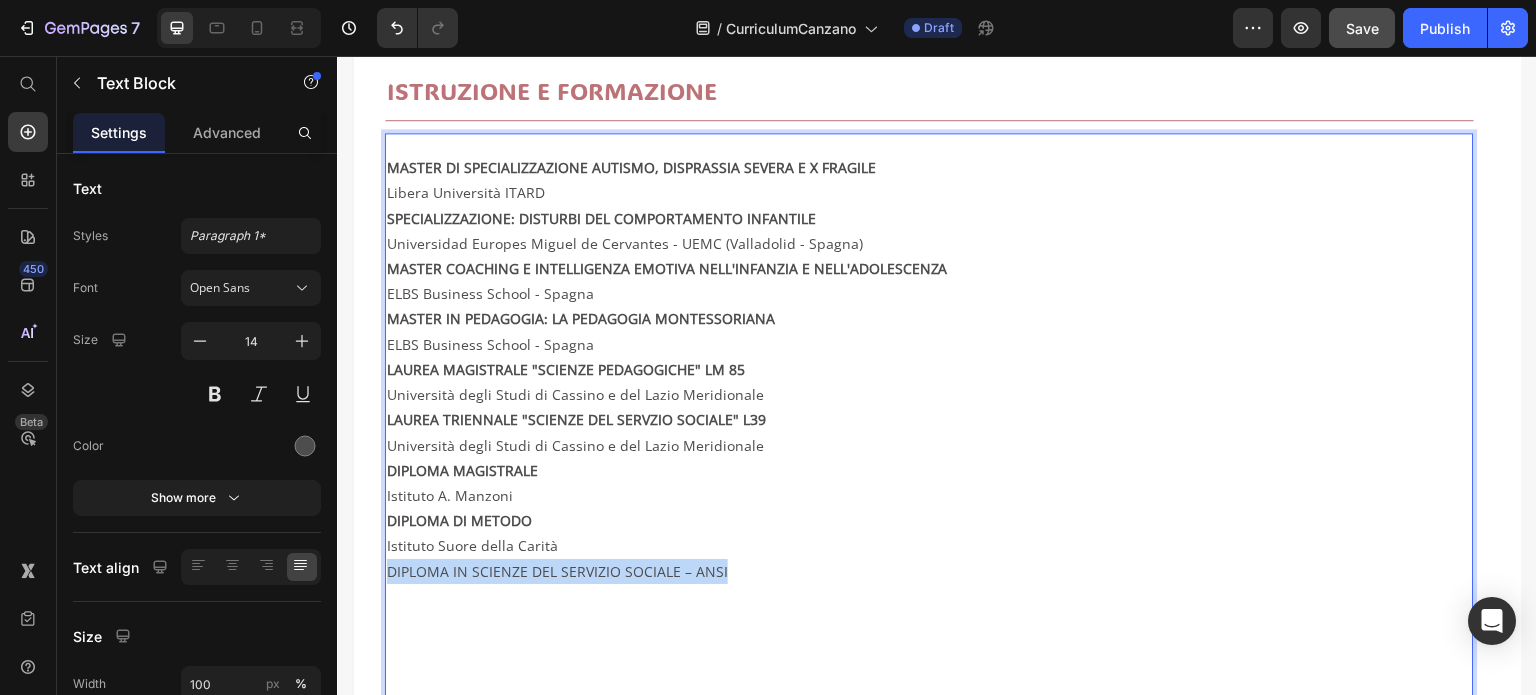 drag, startPoint x: 721, startPoint y: 569, endPoint x: 384, endPoint y: 557, distance: 337.2136 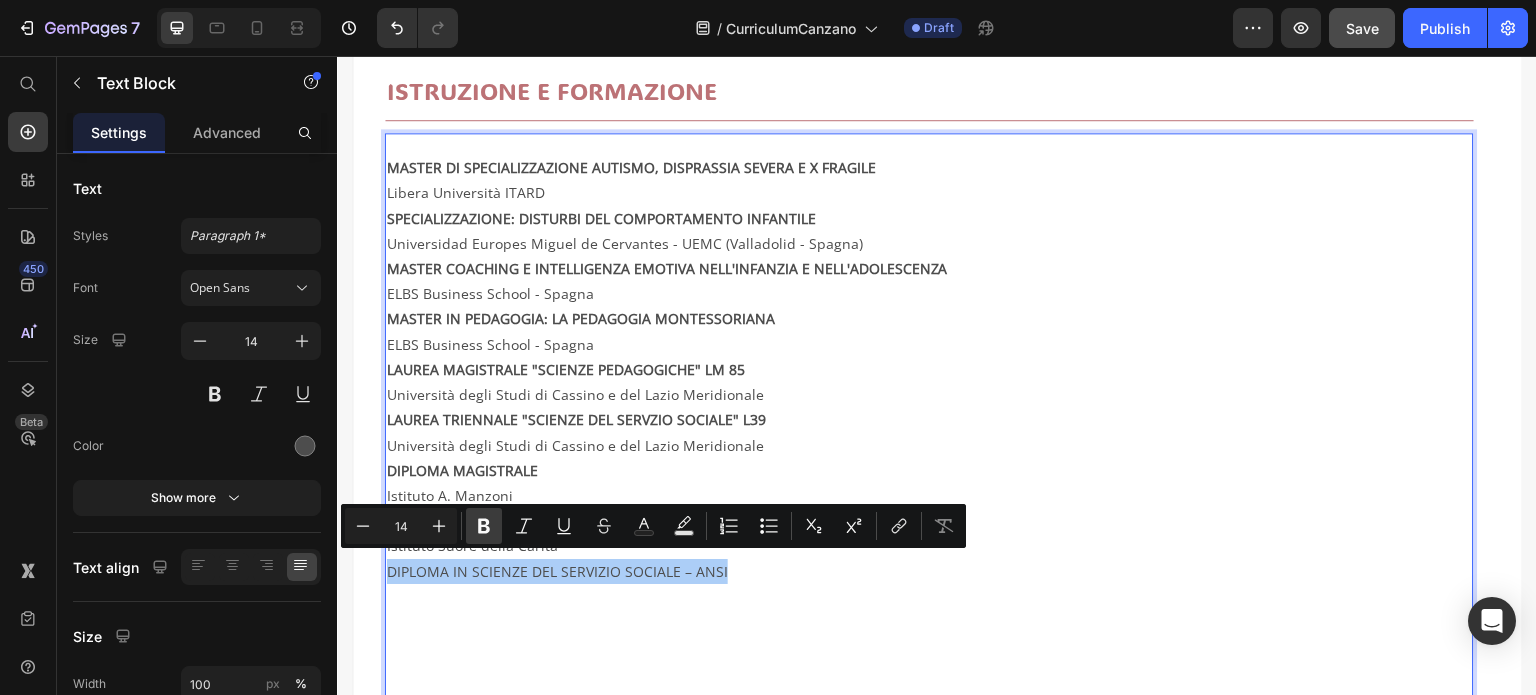 click 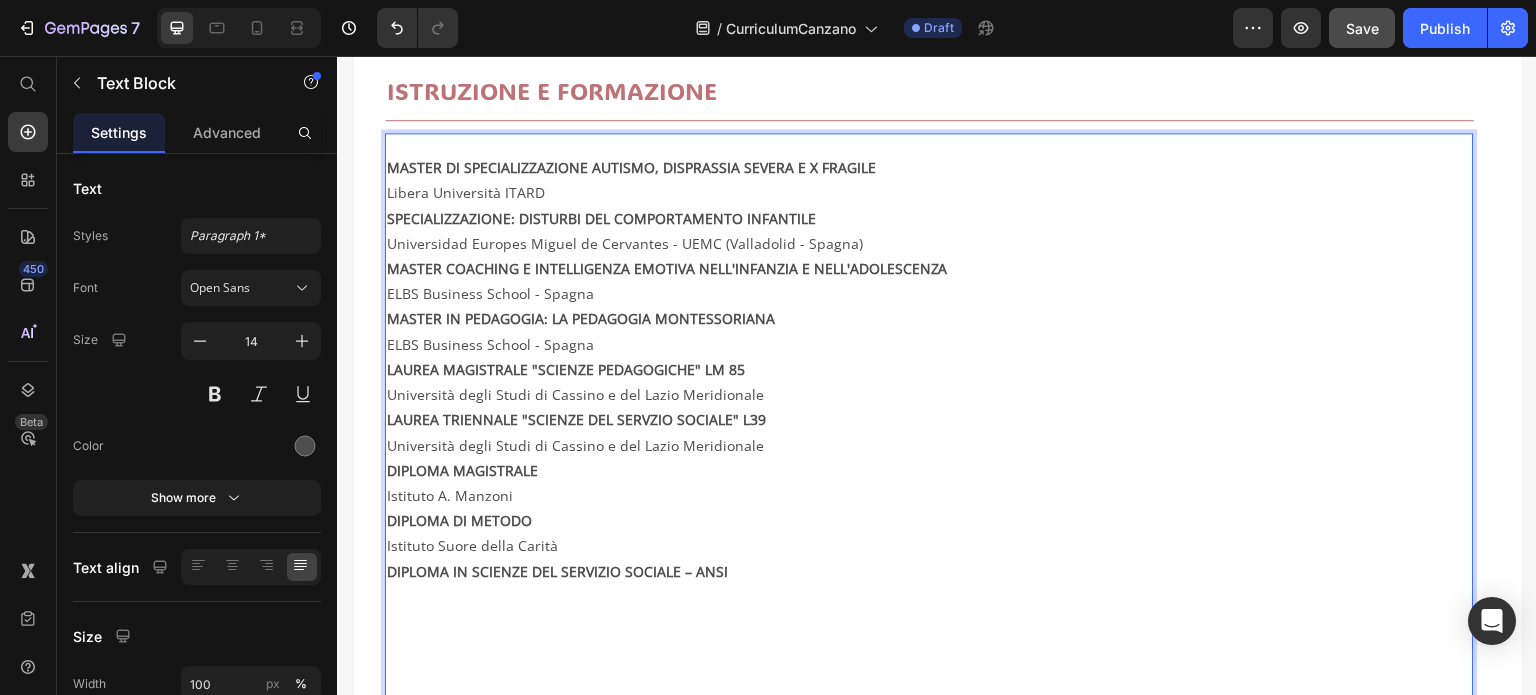 click on "DIPLOMA IN SCIENZE DEL SERVIZIO SOCIALE – ANSI" at bounding box center (929, 647) 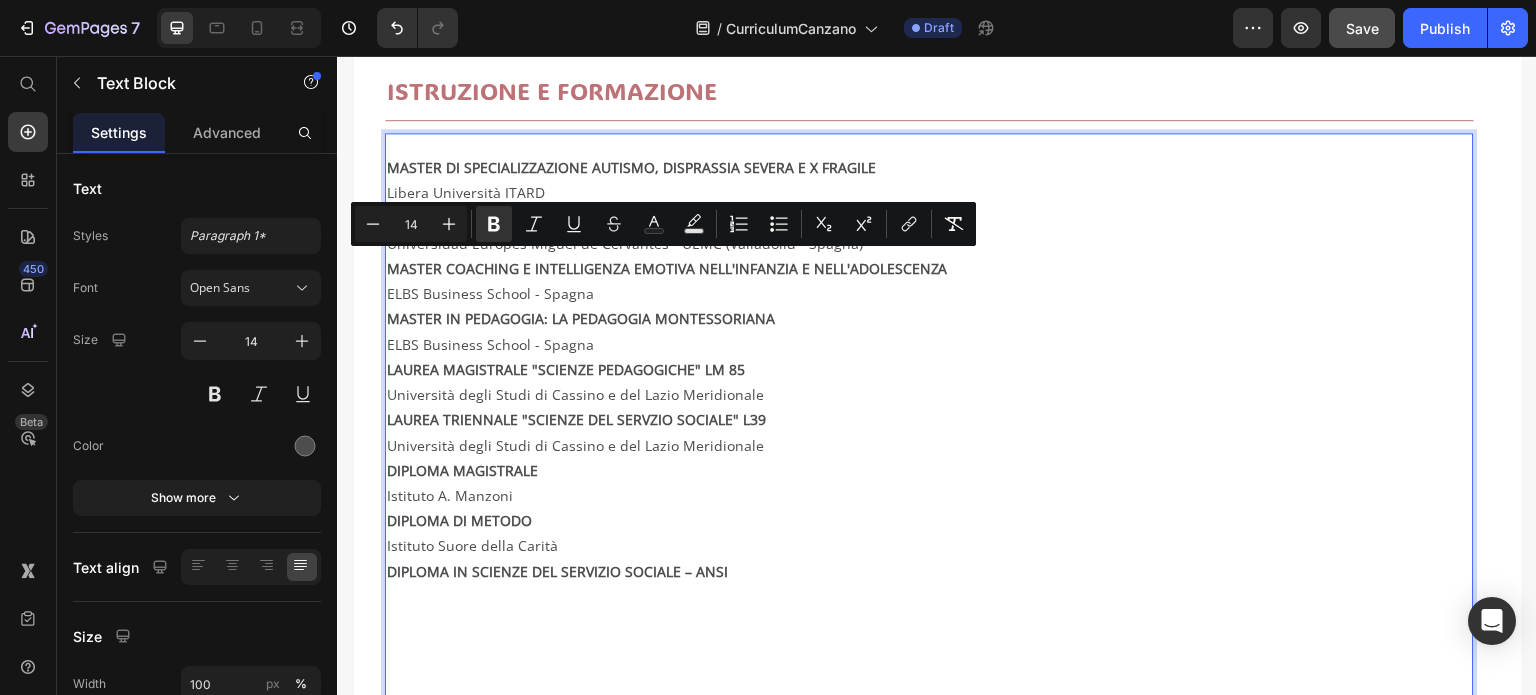 drag, startPoint x: 395, startPoint y: 260, endPoint x: 942, endPoint y: 267, distance: 547.0448 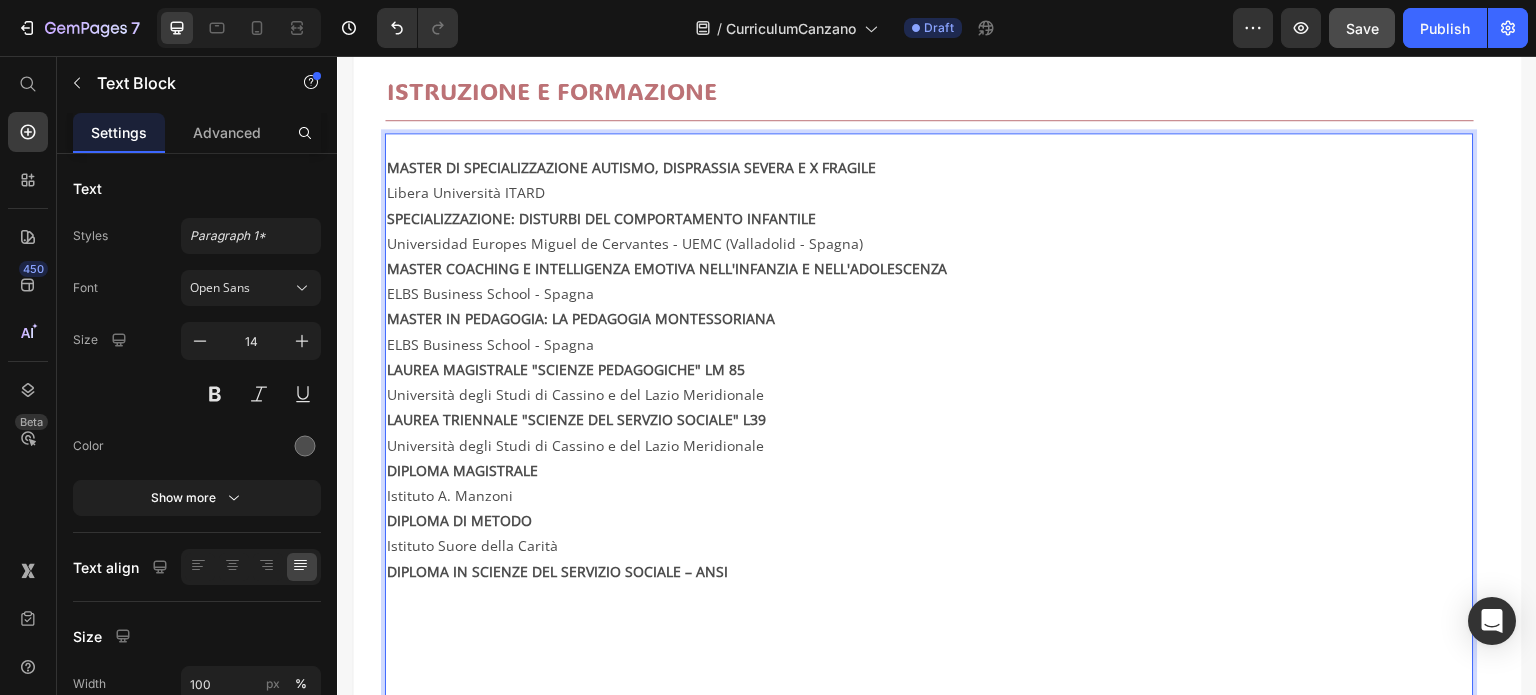 click on "DIPLOMA IN SCIENZE DEL SERVIZIO SOCIALE – ANSI" at bounding box center (929, 647) 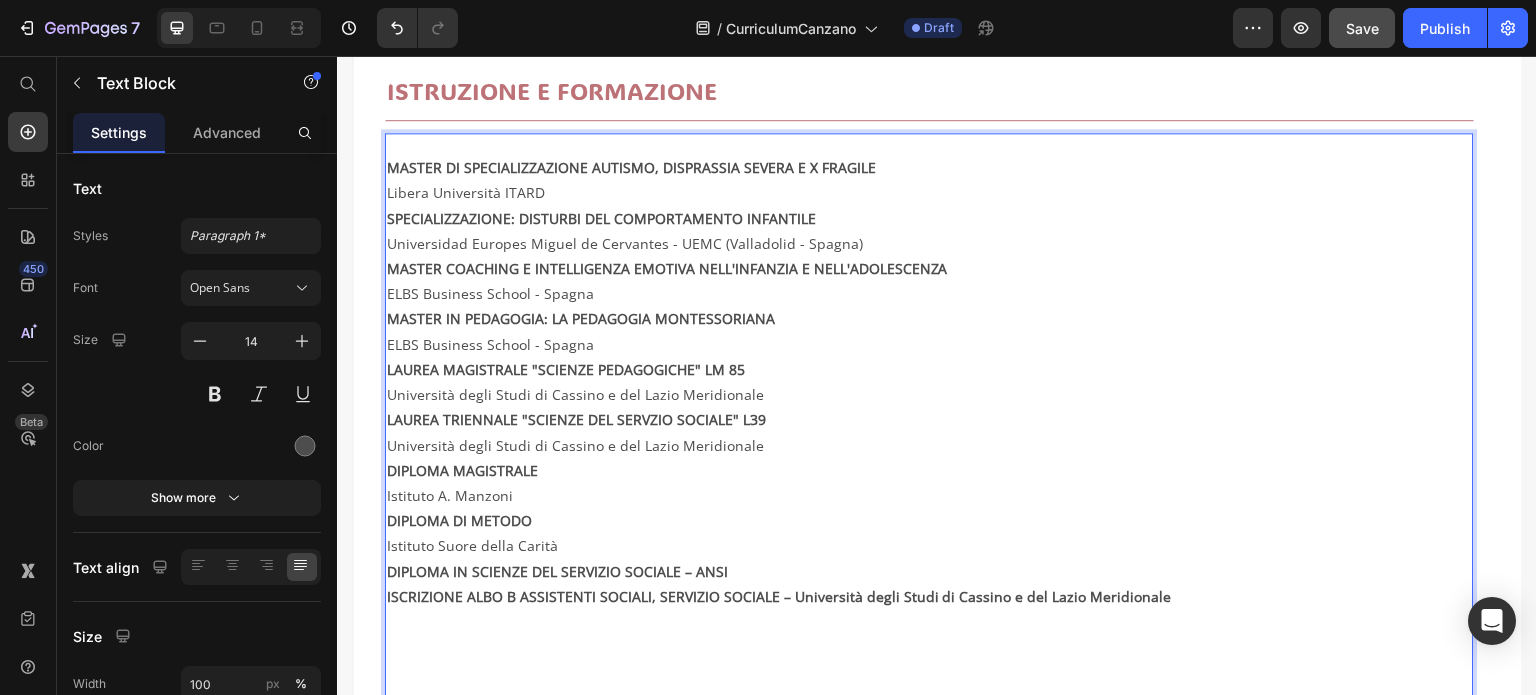 click on "ISCRIZIONE ALBO B ASSISTENTI SOCIALI, SERVIZIO SOCIALE – Università degli Studi di Cassino e del Lazio Meridionale" at bounding box center (779, 596) 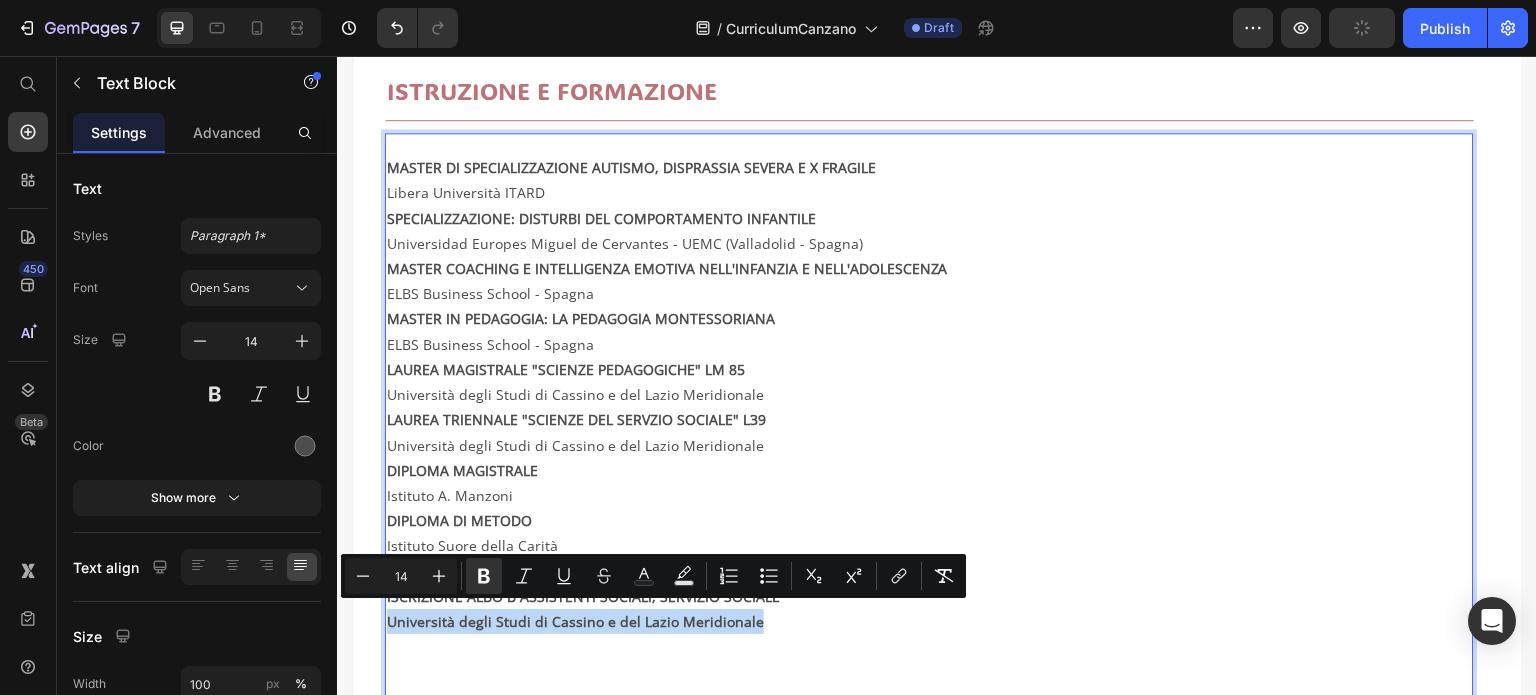 drag, startPoint x: 764, startPoint y: 617, endPoint x: 389, endPoint y: 619, distance: 375.00534 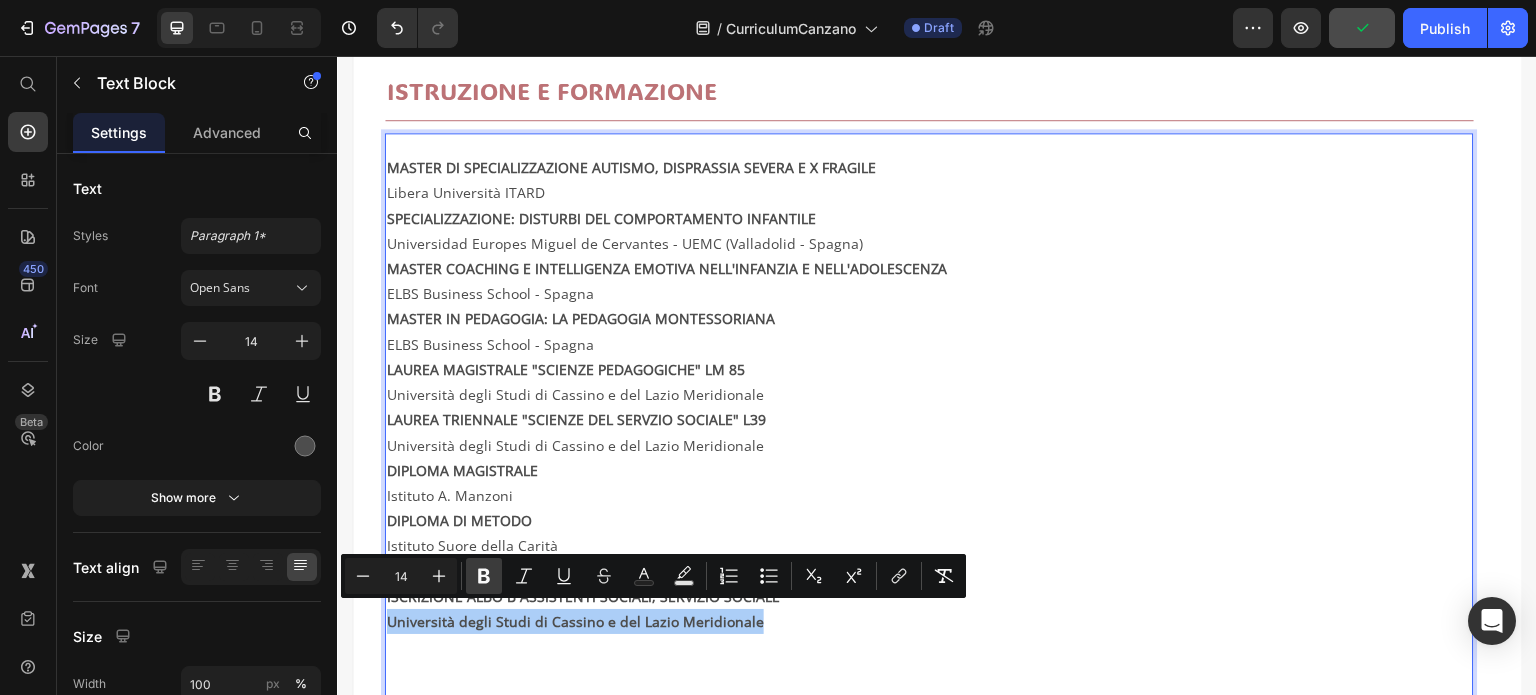 click 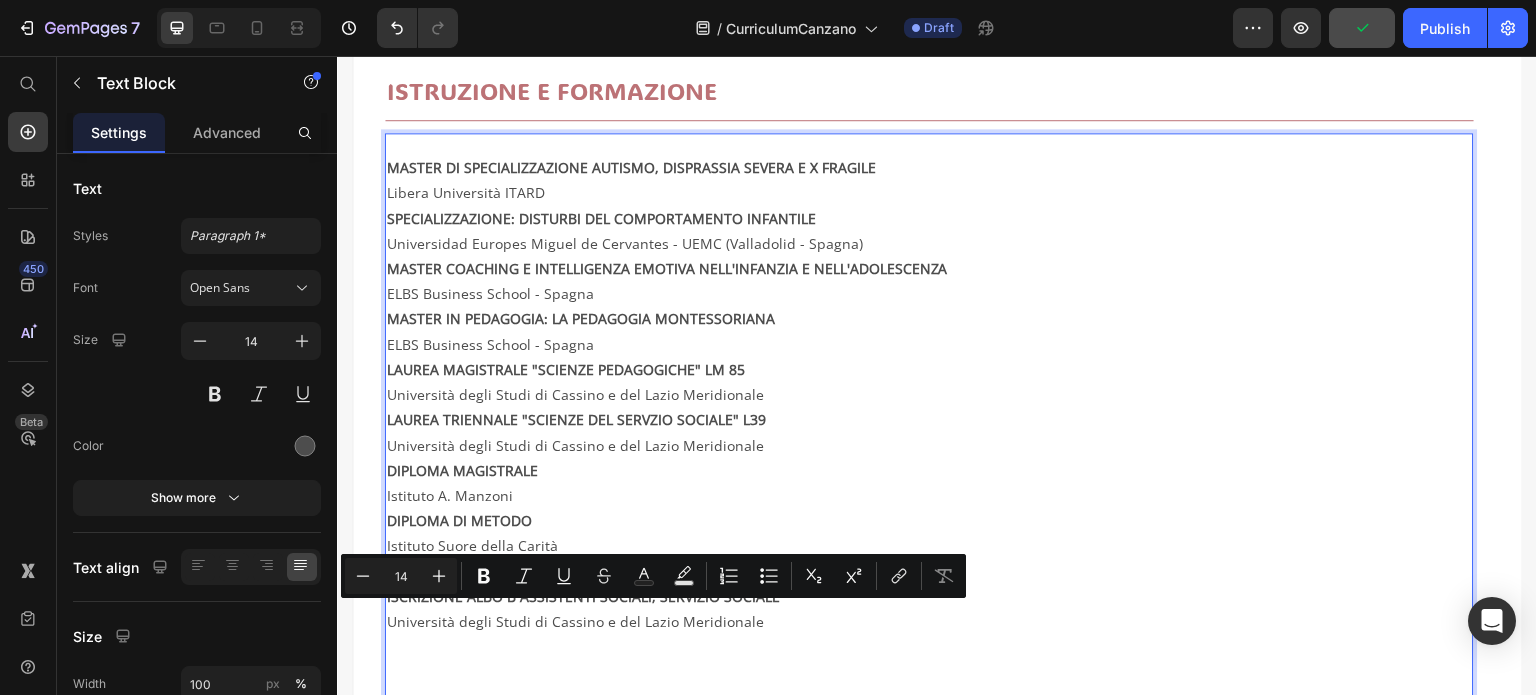 click on "Università degli Studi di Cassino e del Lazio Meridionale" at bounding box center (929, 710) 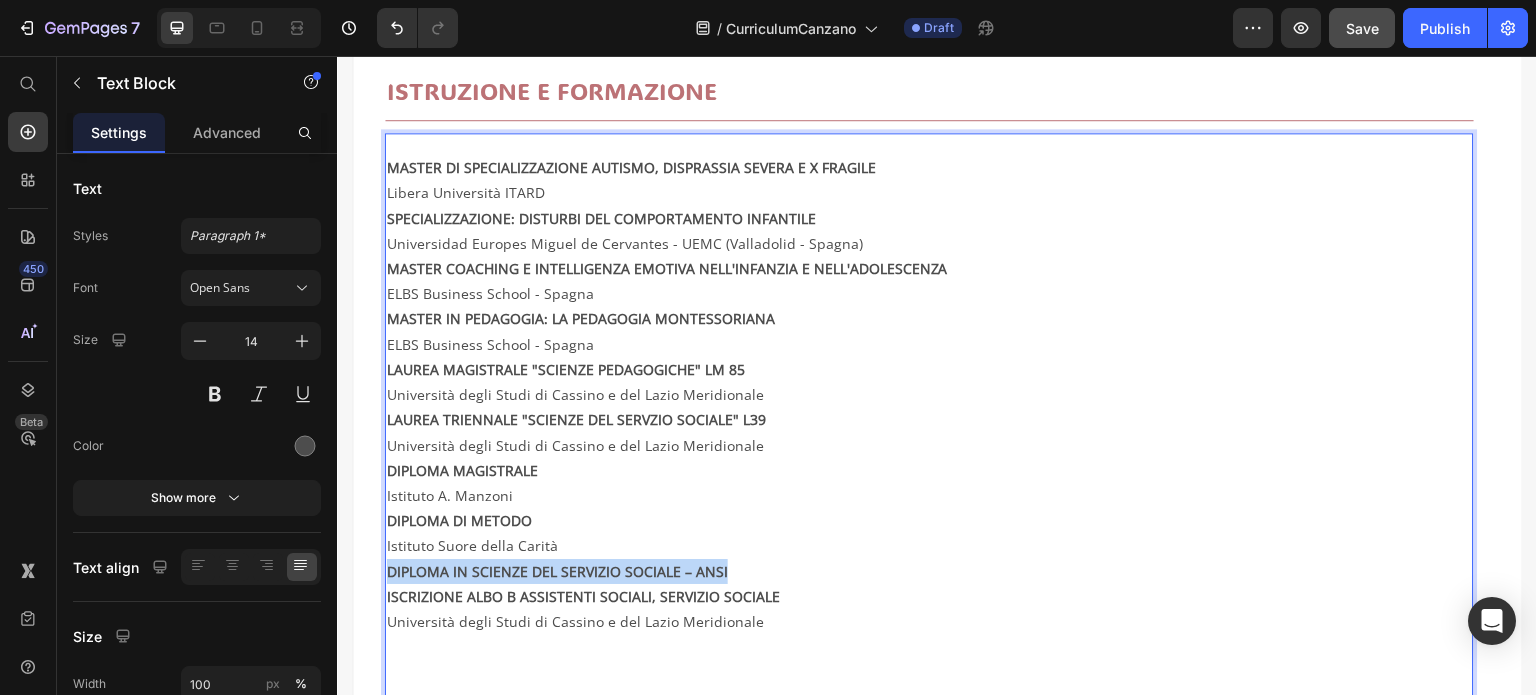 drag, startPoint x: 729, startPoint y: 562, endPoint x: 386, endPoint y: 563, distance: 343.00146 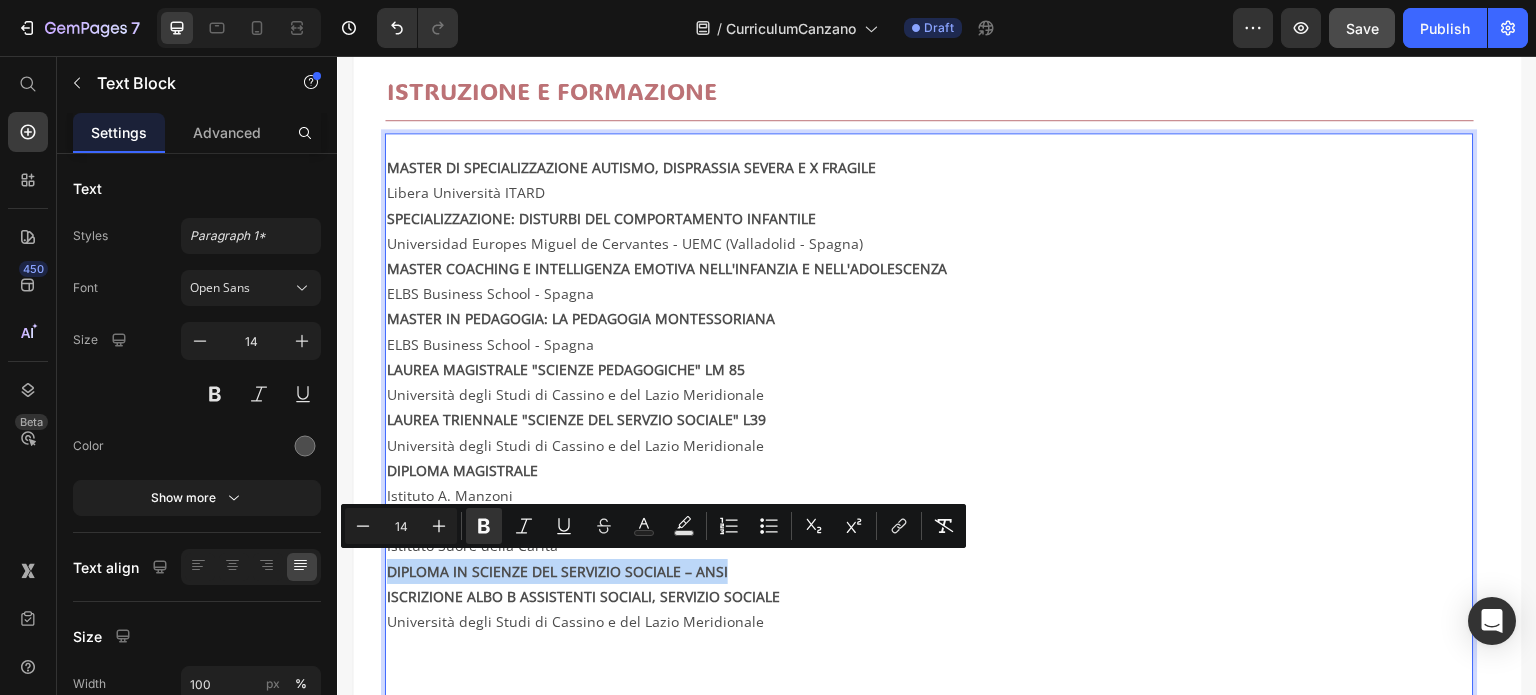 copy on "DIPLOMA IN SCIENZE DEL SERVIZIO SOCIALE – ANSI" 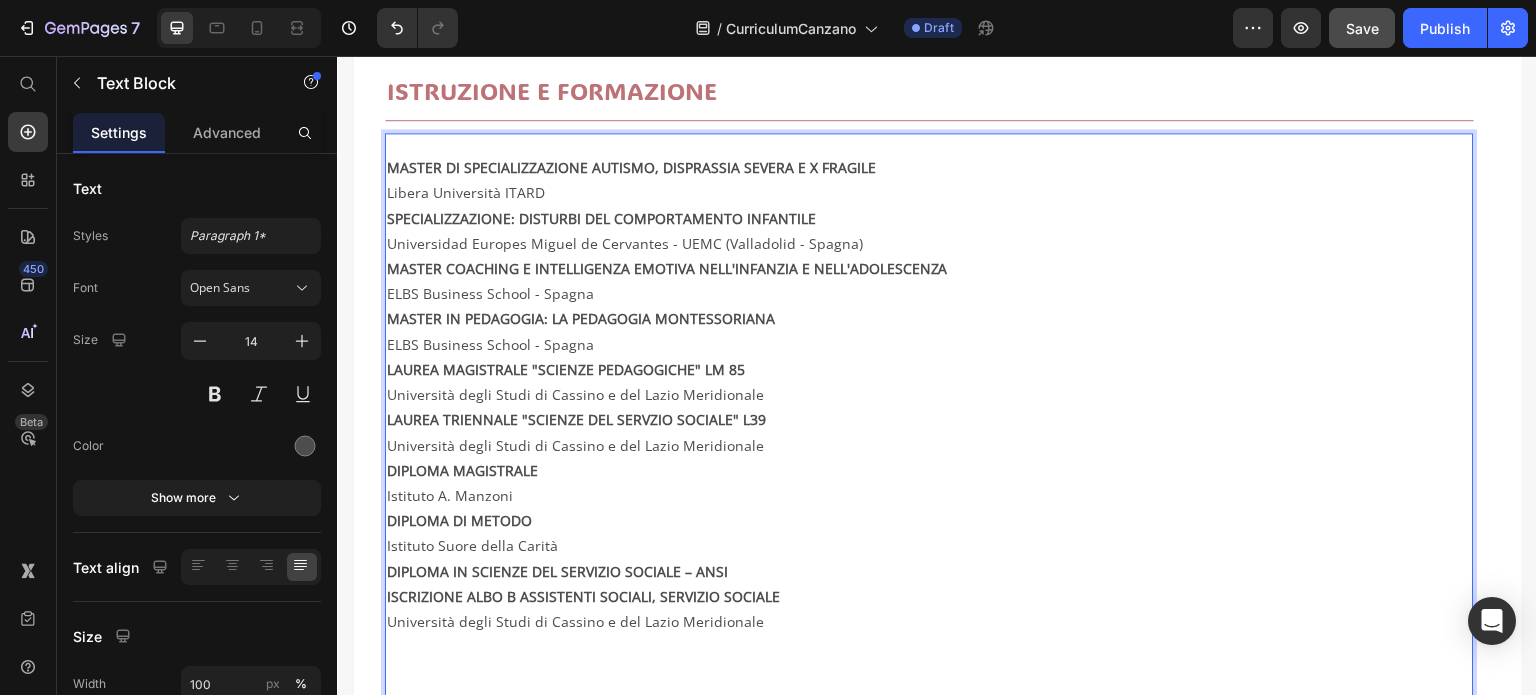 click on "Università degli Studi di Cassino e del Lazio Meridionale" at bounding box center (929, 710) 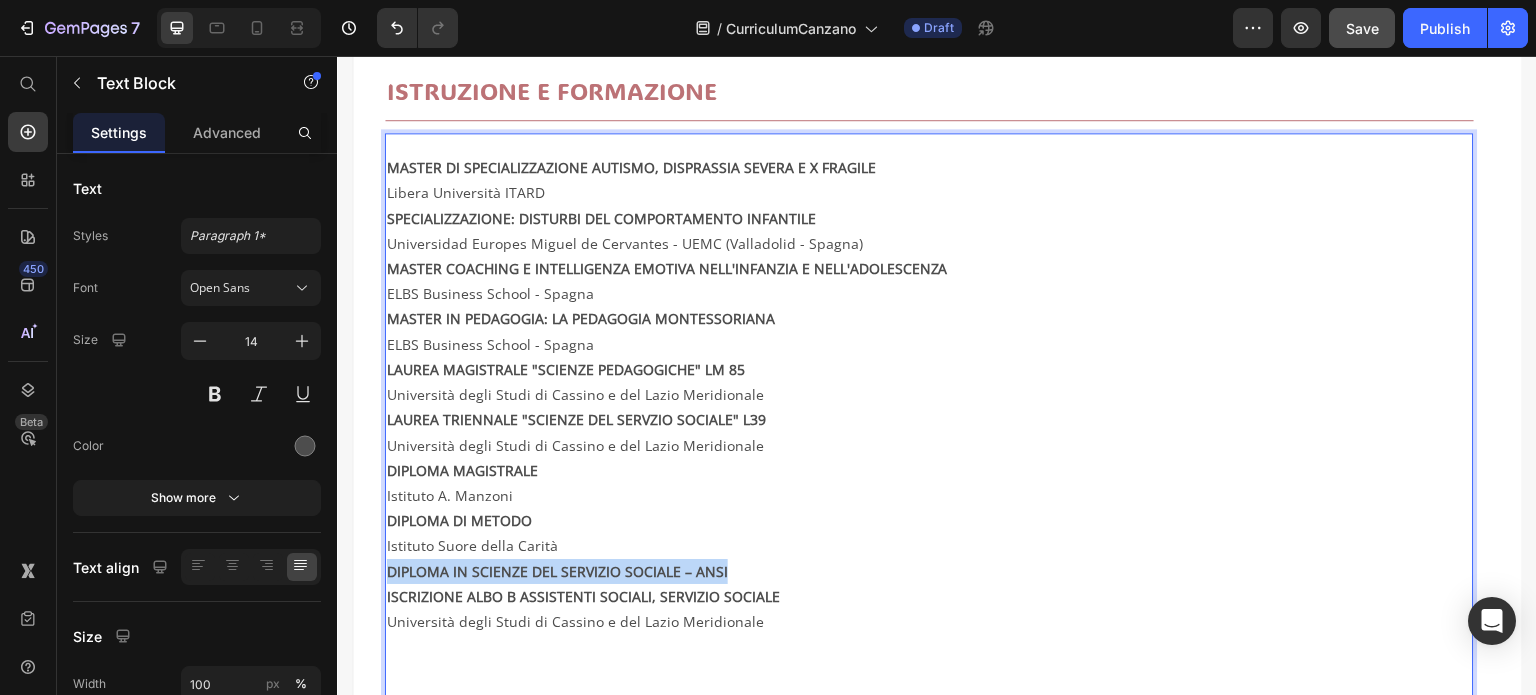 drag, startPoint x: 735, startPoint y: 565, endPoint x: 384, endPoint y: 568, distance: 351.01282 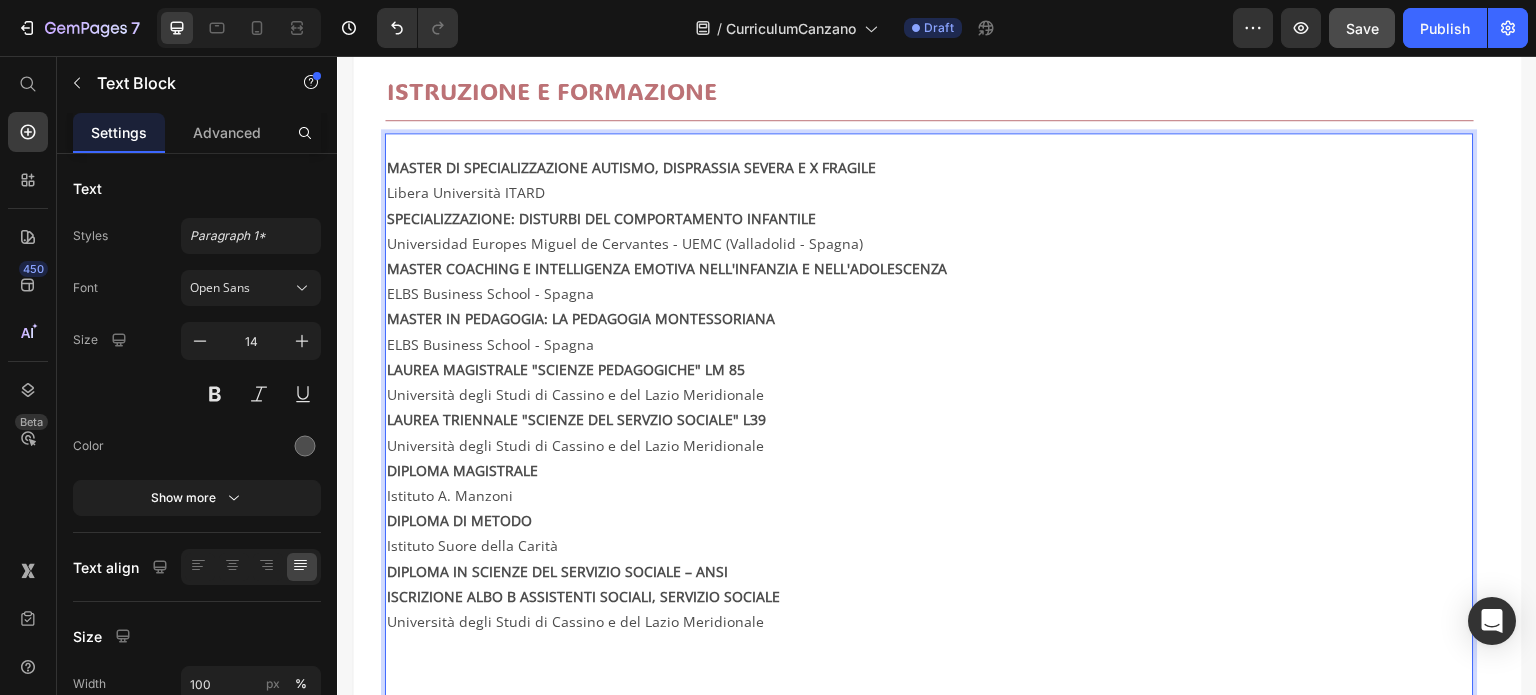 click on "Università degli Studi di Cassino e del Lazio Meridionale" at bounding box center [929, 710] 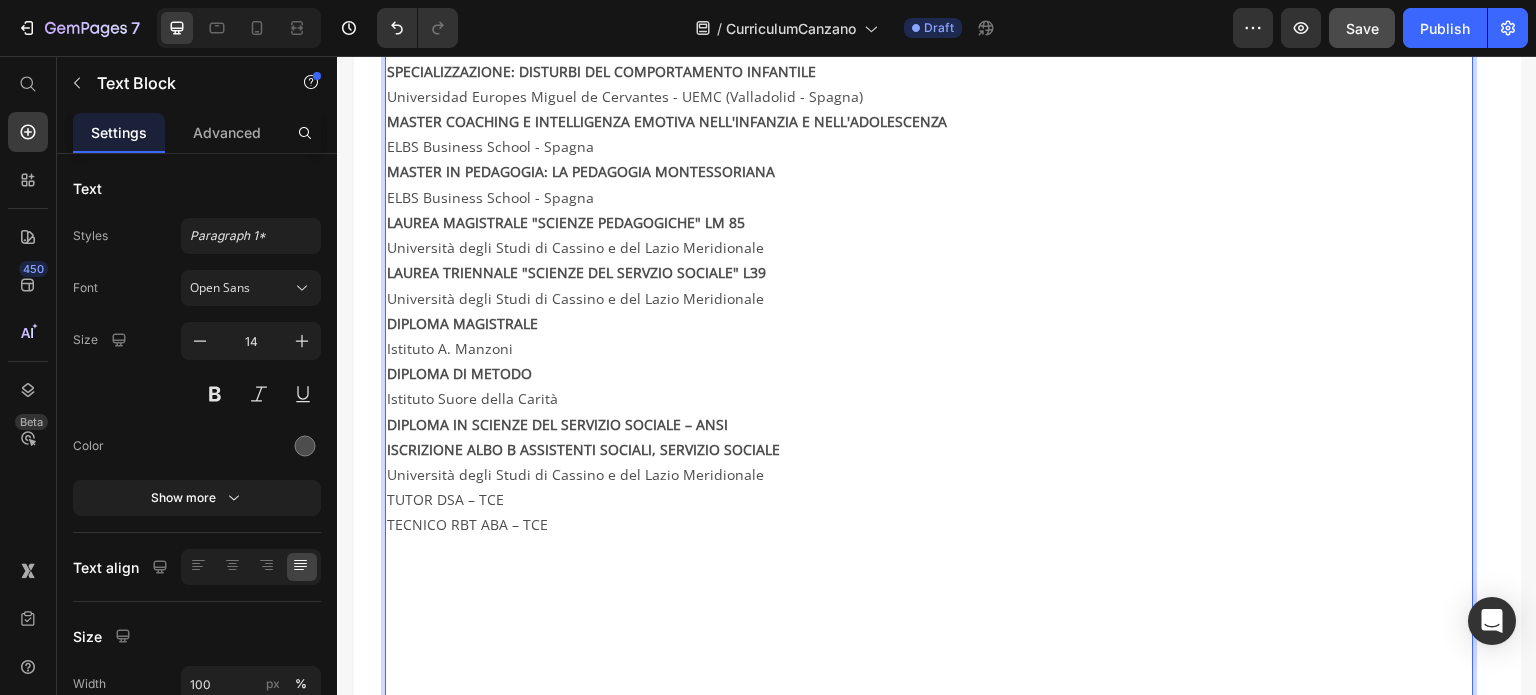 scroll, scrollTop: 796, scrollLeft: 0, axis: vertical 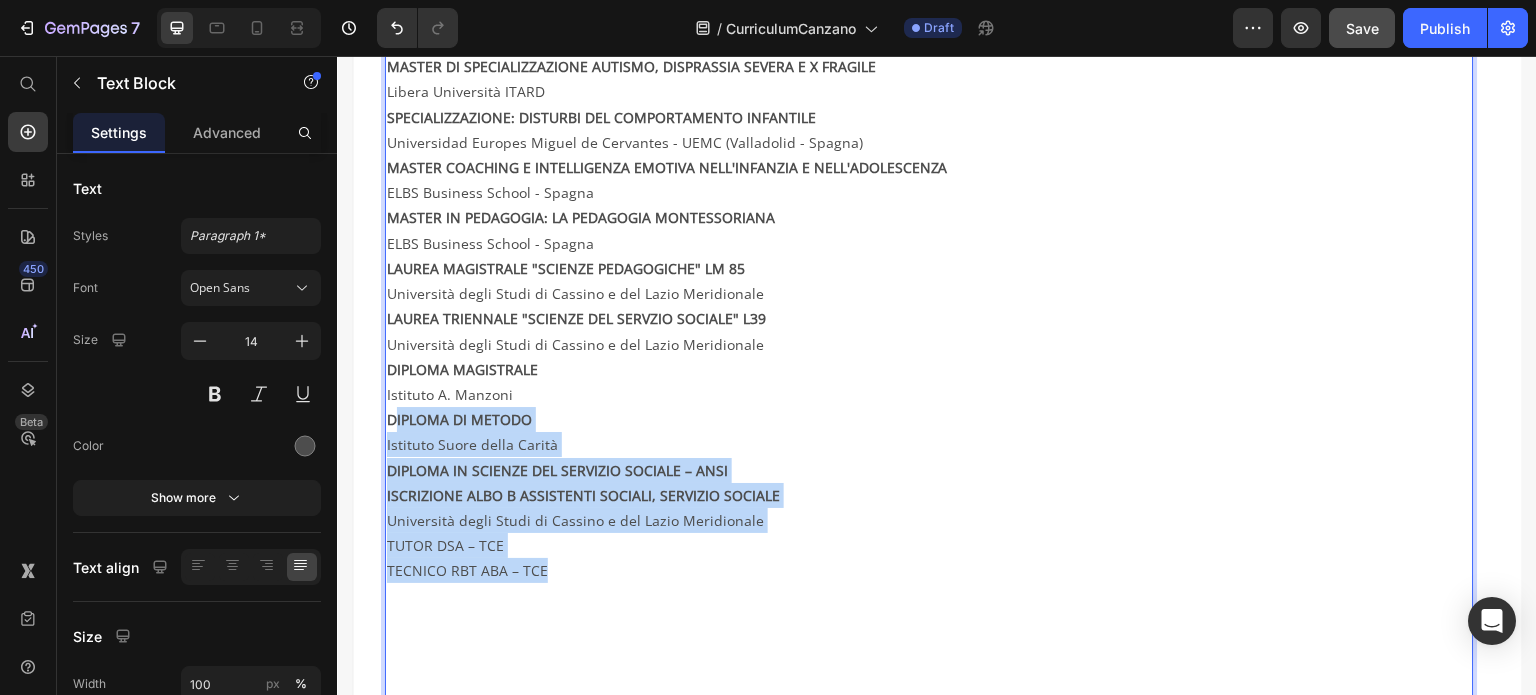 drag, startPoint x: 392, startPoint y: 413, endPoint x: 727, endPoint y: 570, distance: 369.96487 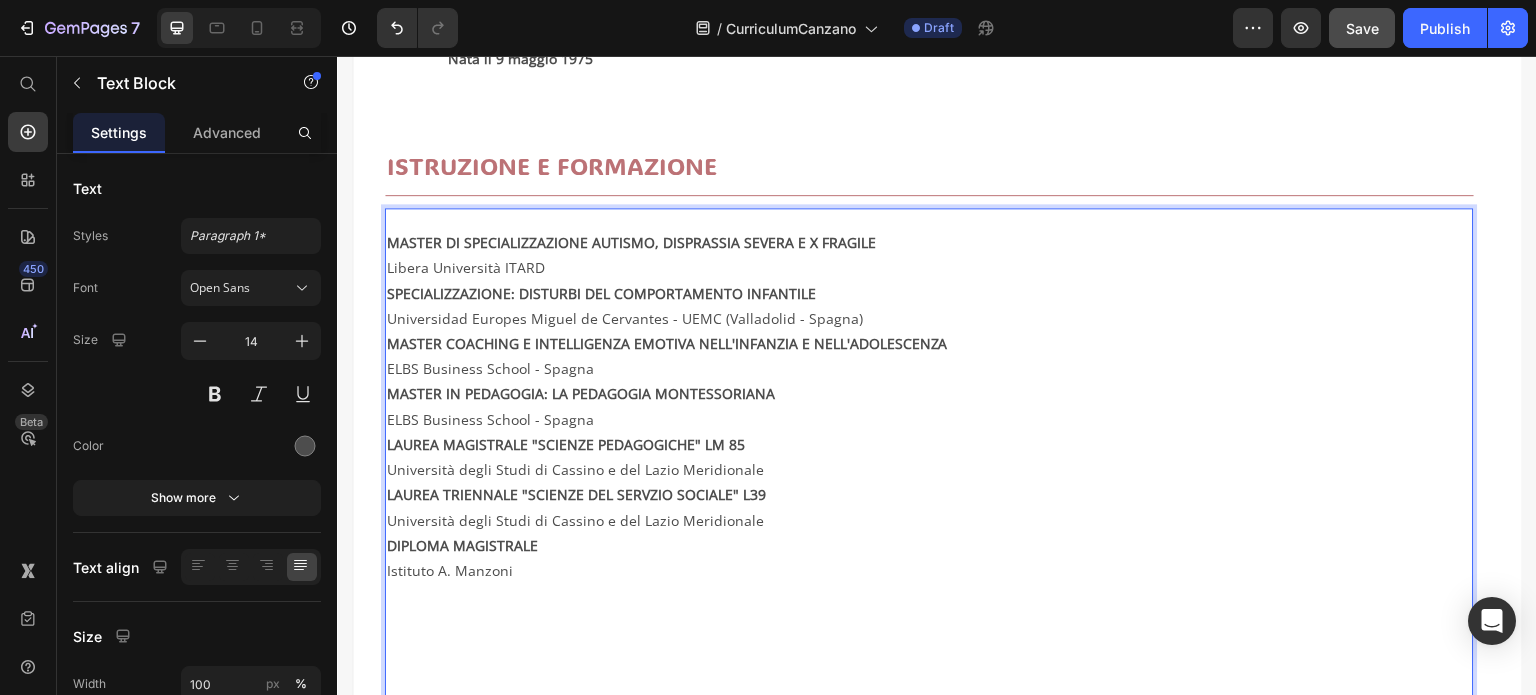 scroll, scrollTop: 596, scrollLeft: 0, axis: vertical 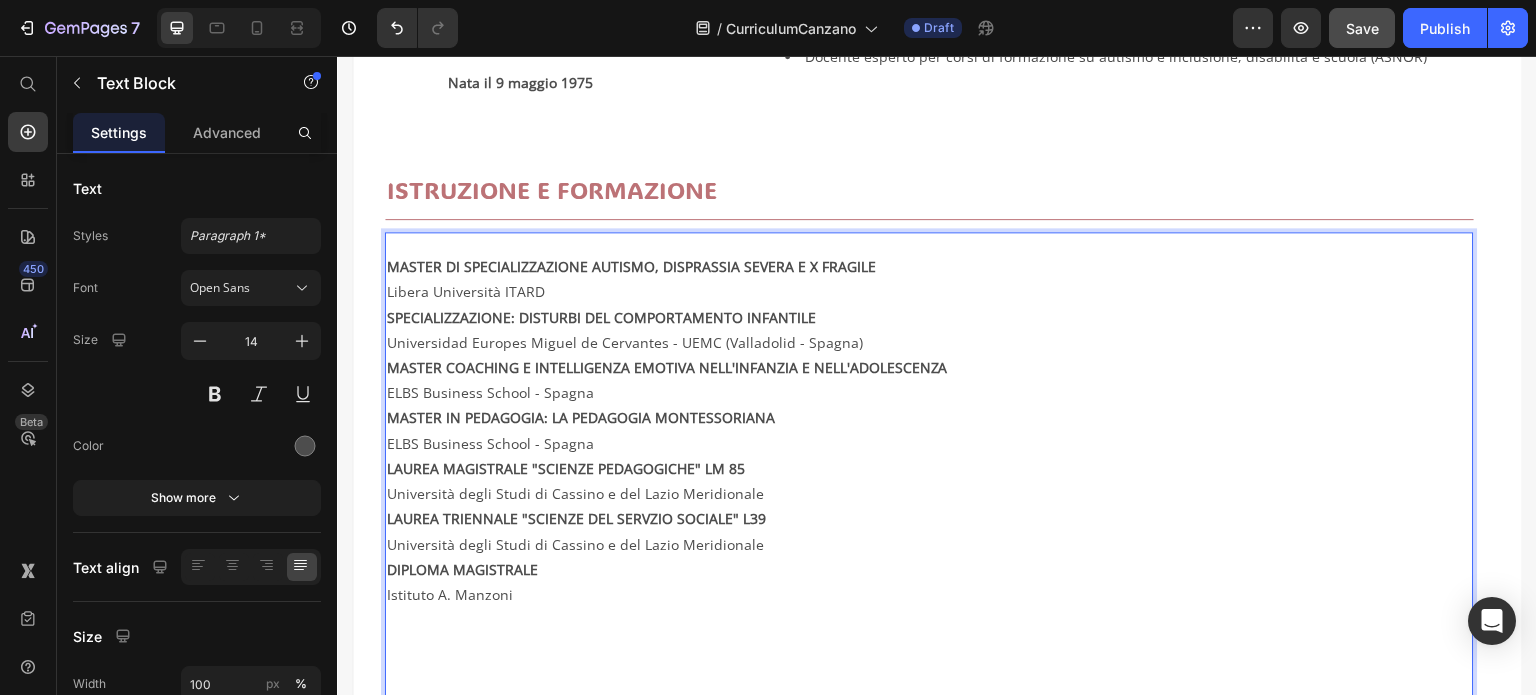 click on "Istituto A. Manzoni" at bounding box center [929, 683] 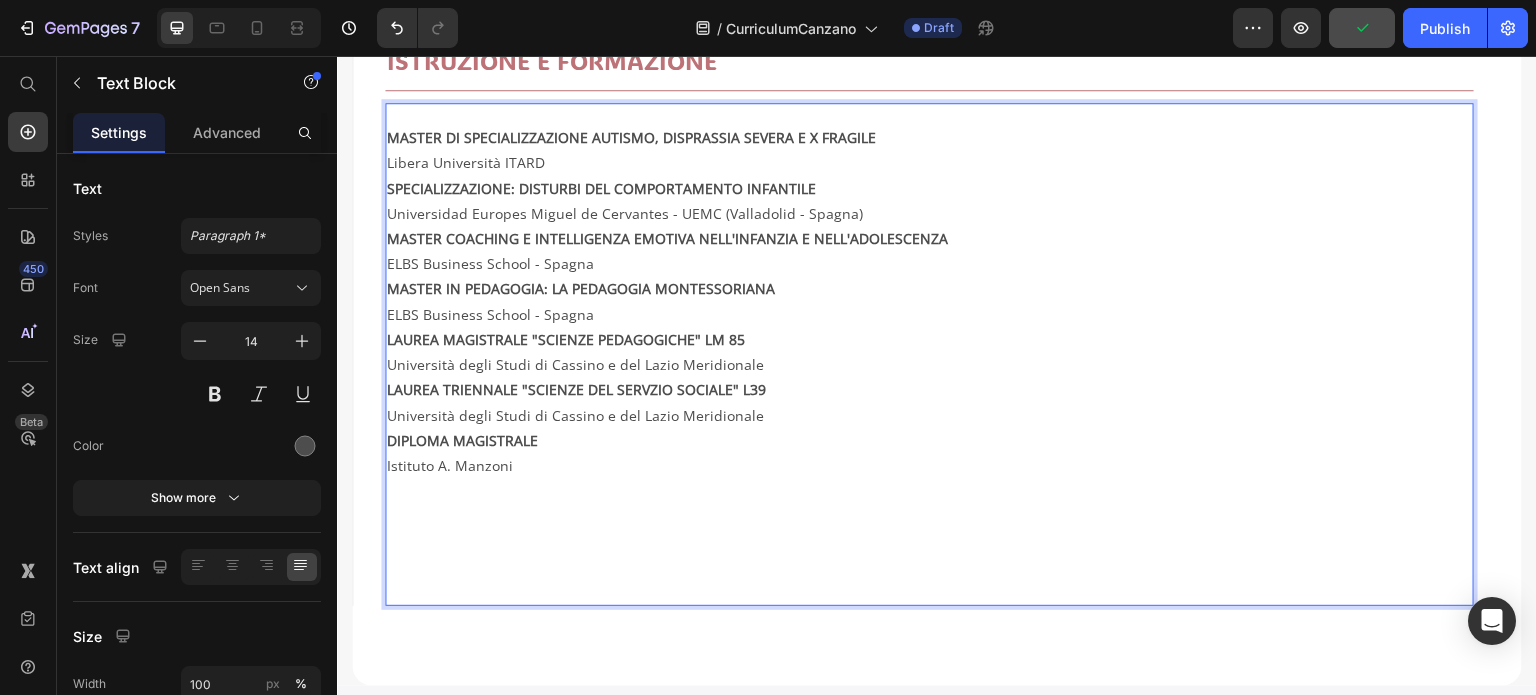 scroll, scrollTop: 696, scrollLeft: 0, axis: vertical 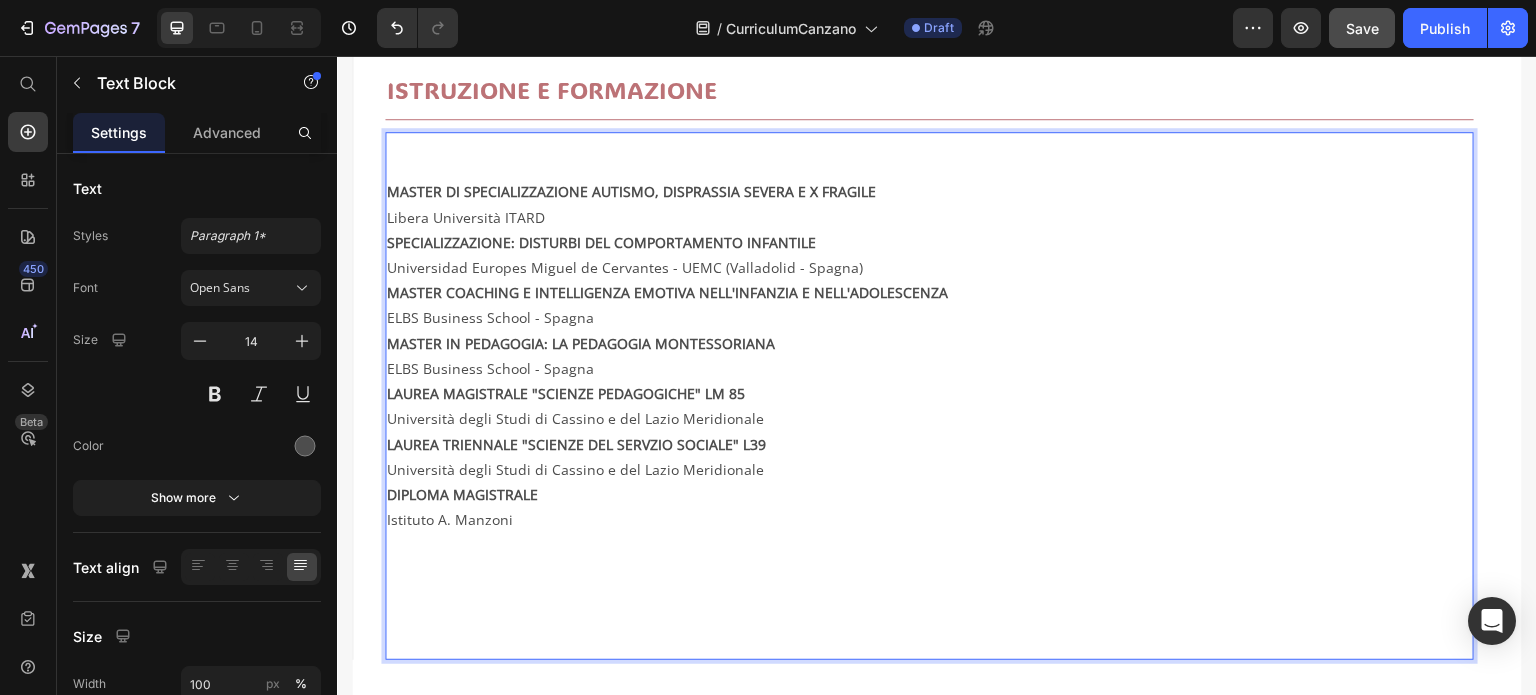 click at bounding box center (929, 166) 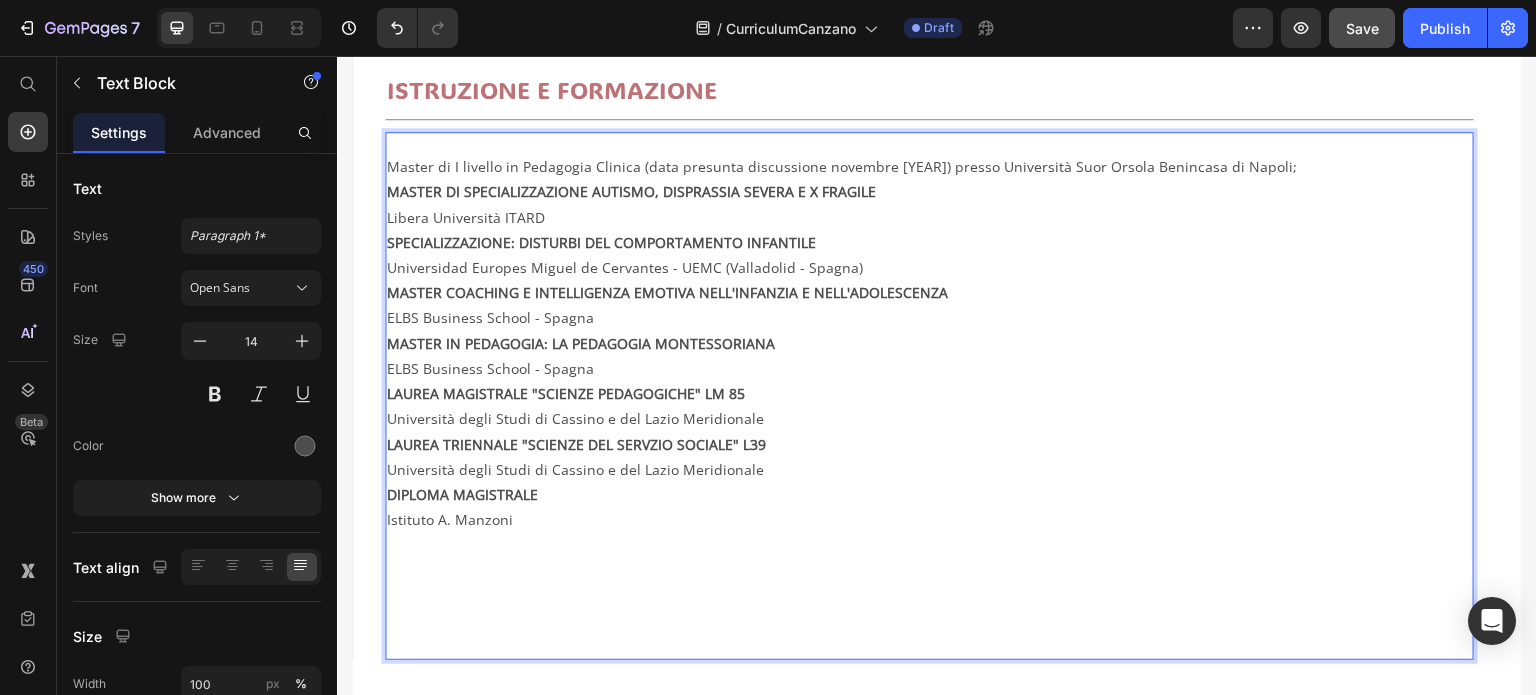 click on "Master di I livello in Pedagogia Clinica (data presunta discussione novembre [YEAR]) presso Università Suor Orsola Benincasa di Napoli;" at bounding box center (929, 166) 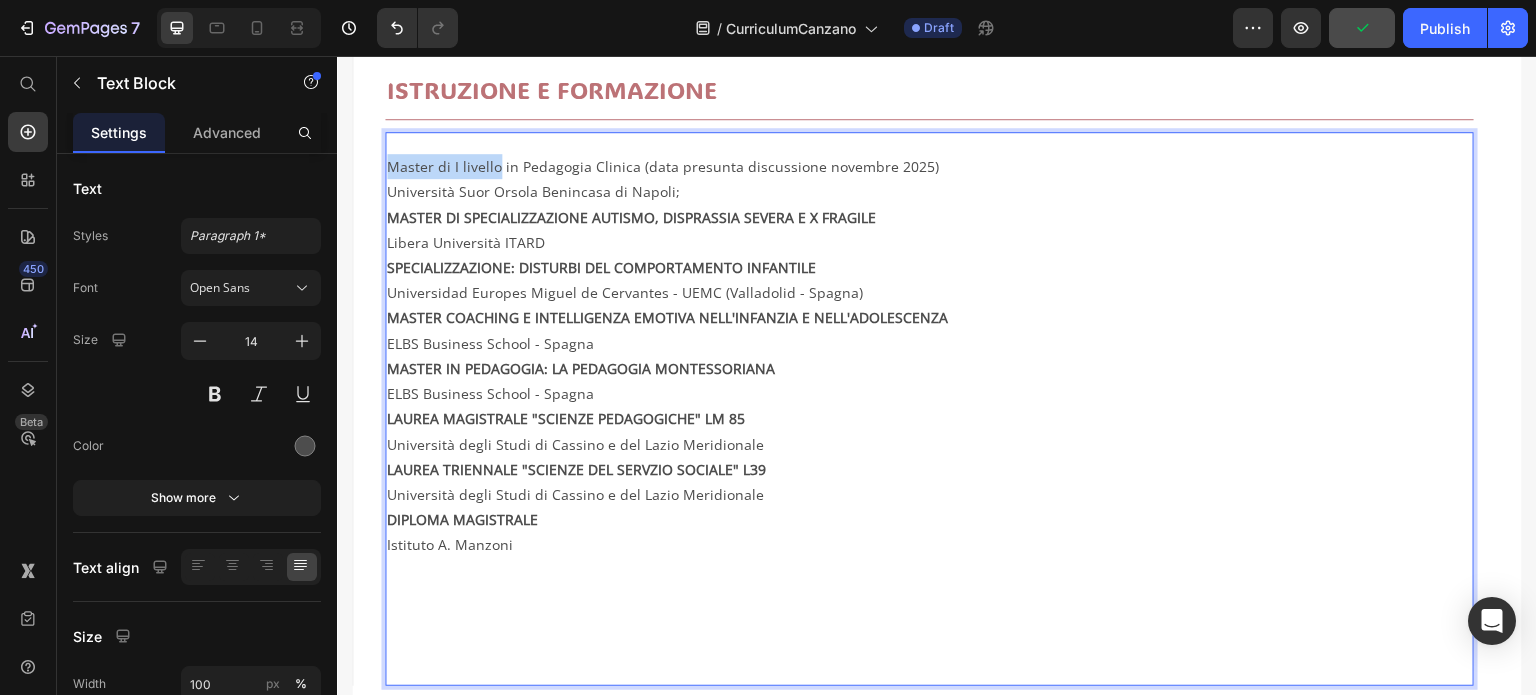 drag, startPoint x: 388, startPoint y: 162, endPoint x: 496, endPoint y: 162, distance: 108 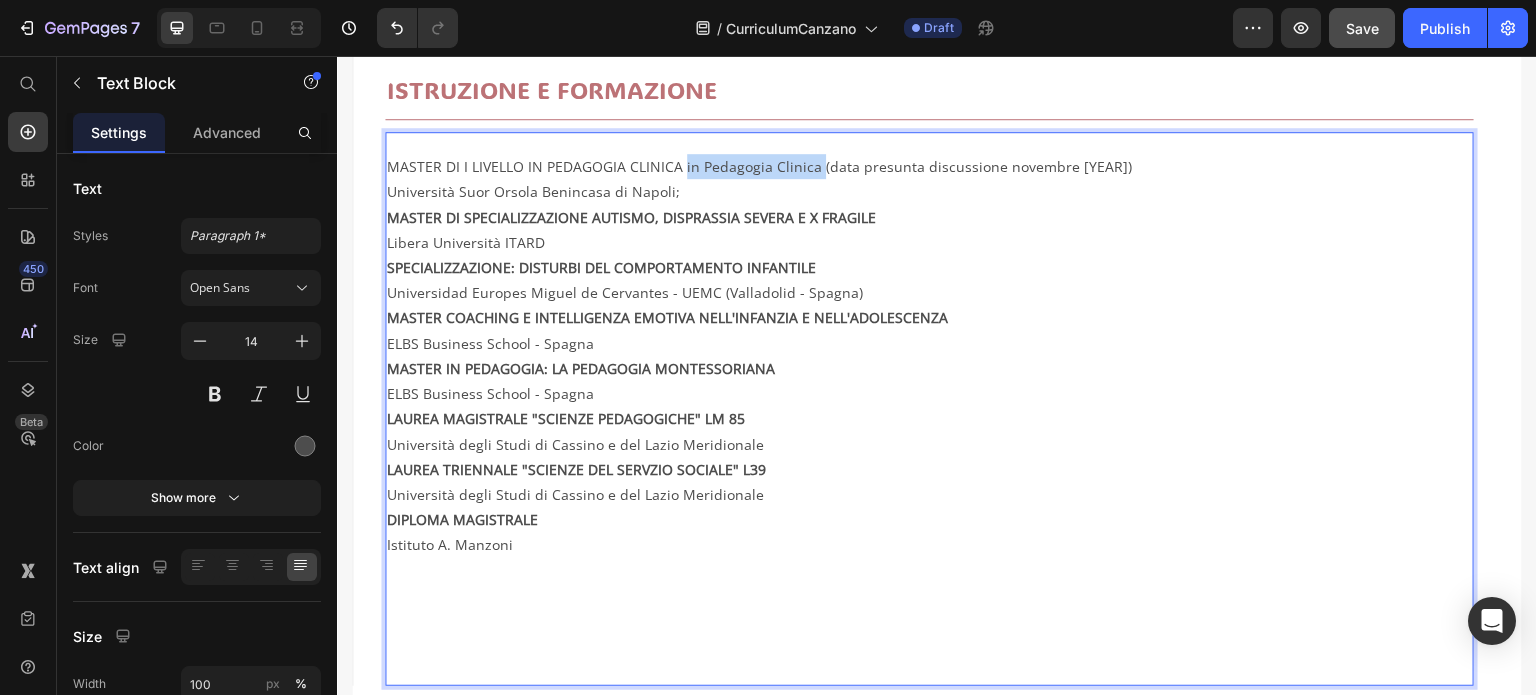 drag, startPoint x: 682, startPoint y: 165, endPoint x: 815, endPoint y: 171, distance: 133.13527 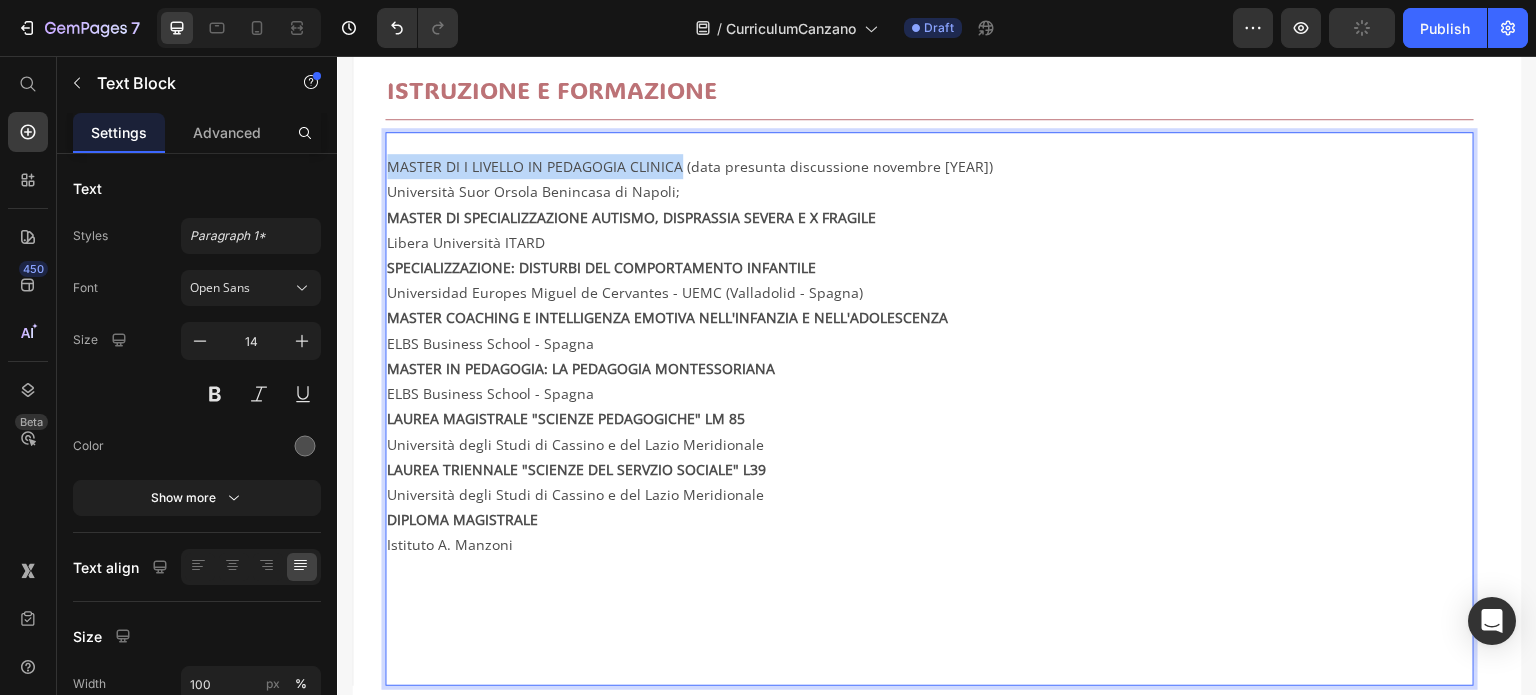 drag, startPoint x: 392, startPoint y: 163, endPoint x: 677, endPoint y: 172, distance: 285.14206 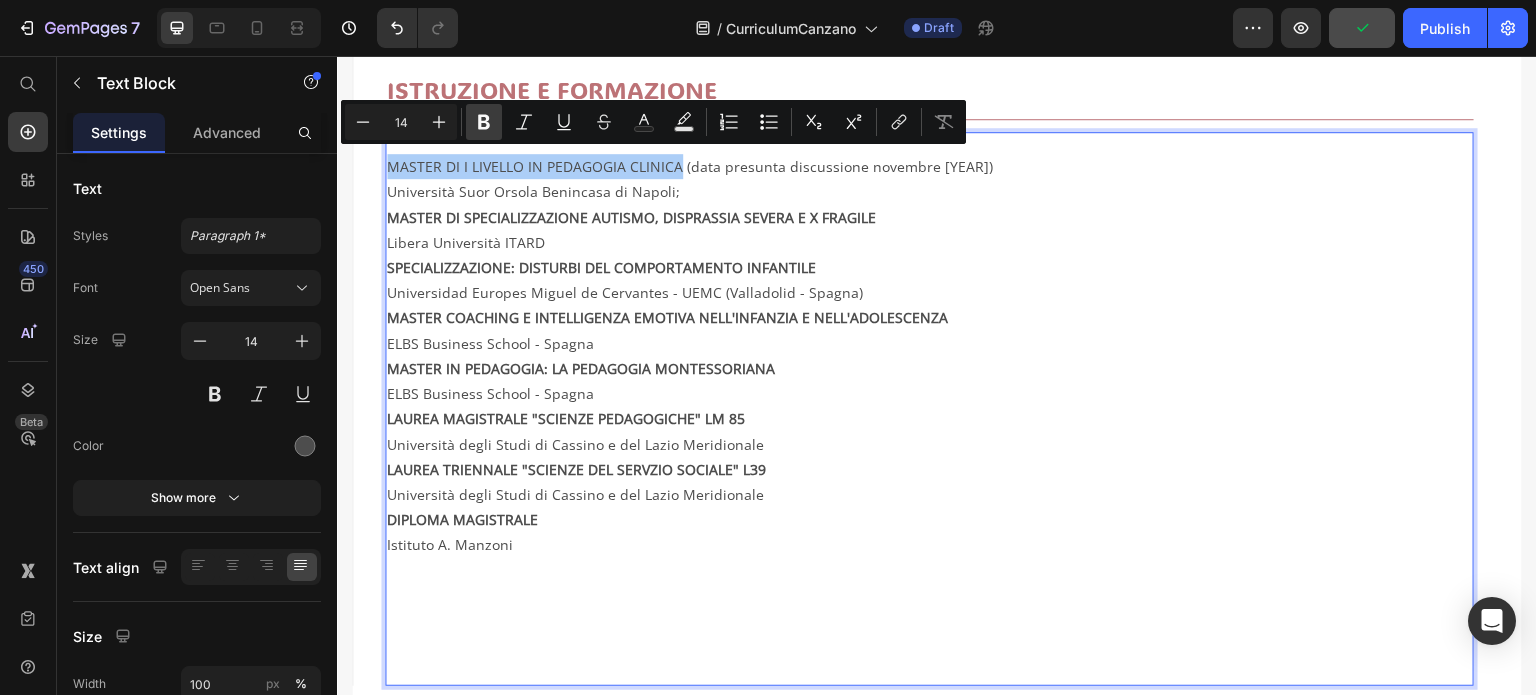click 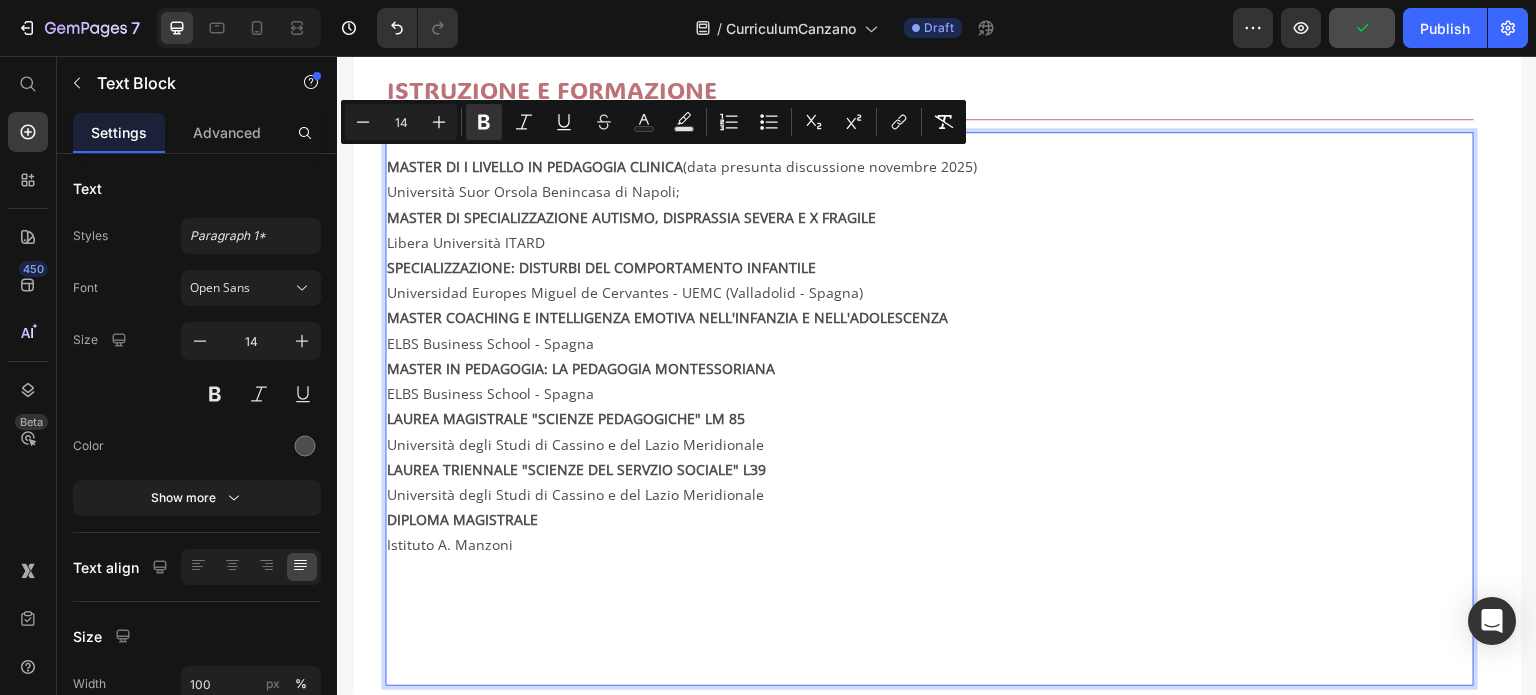 click on "MASTER DI I LIVELLO IN PEDAGOGIA CLINICA  (data presunta discussione novembre [YEAR])" at bounding box center [929, 166] 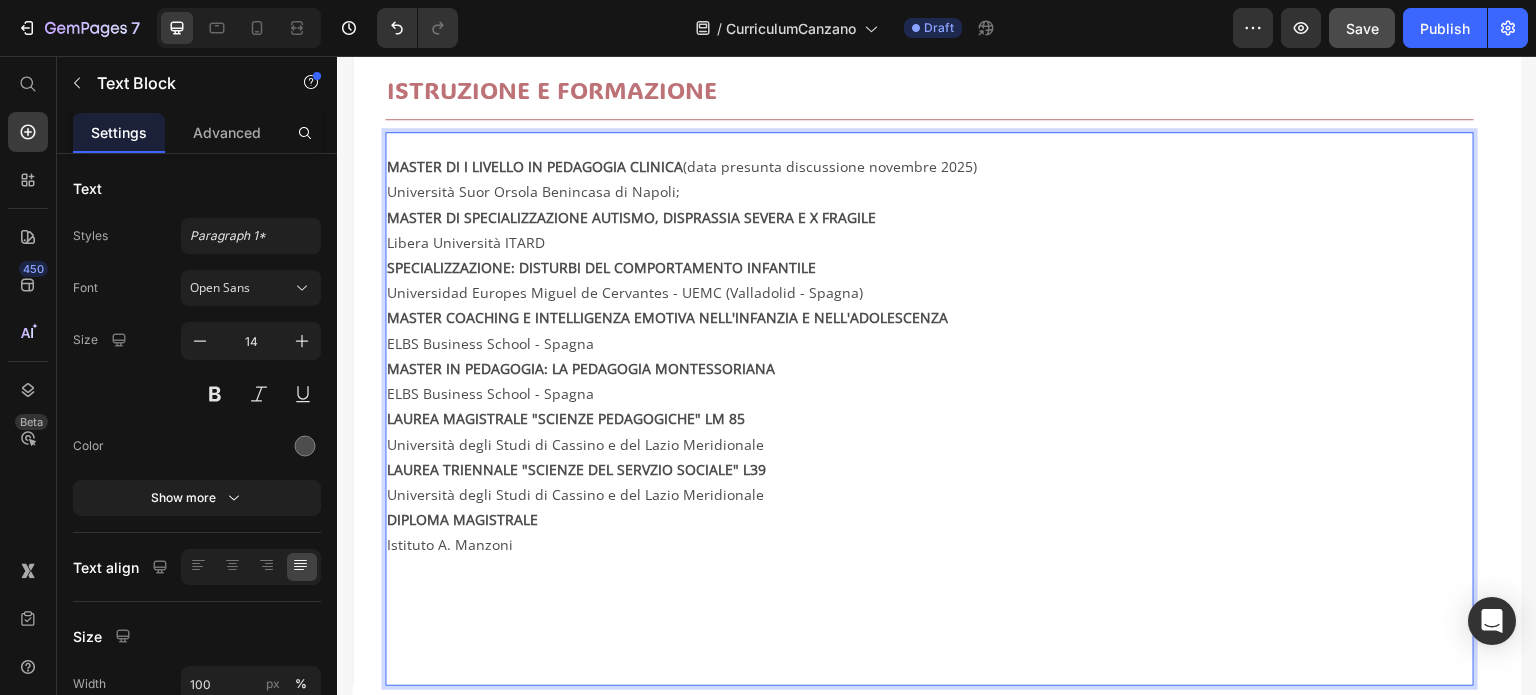 drag, startPoint x: 970, startPoint y: 159, endPoint x: 680, endPoint y: 164, distance: 290.0431 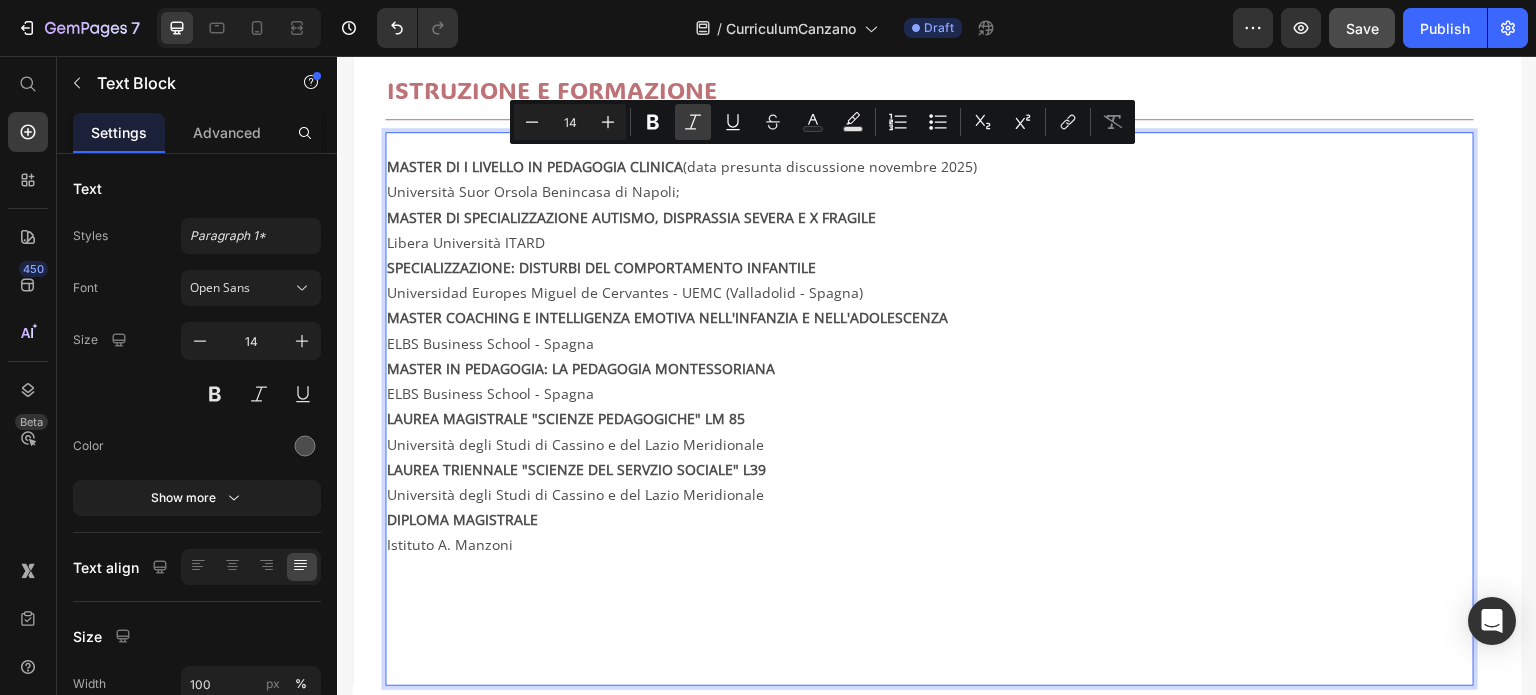 click on "Italic" at bounding box center [693, 122] 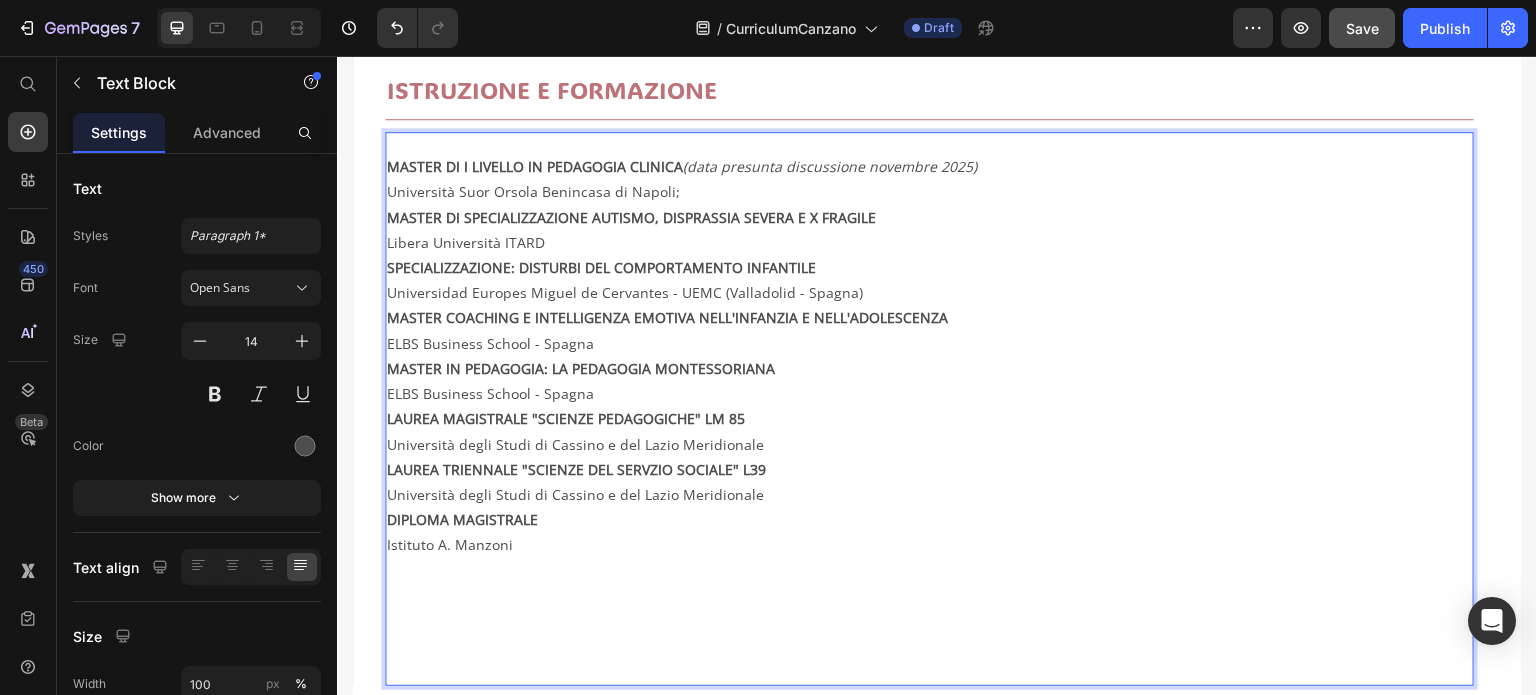 click on "Università Suor Orsola Benincasa di Napoli;" at bounding box center [929, 191] 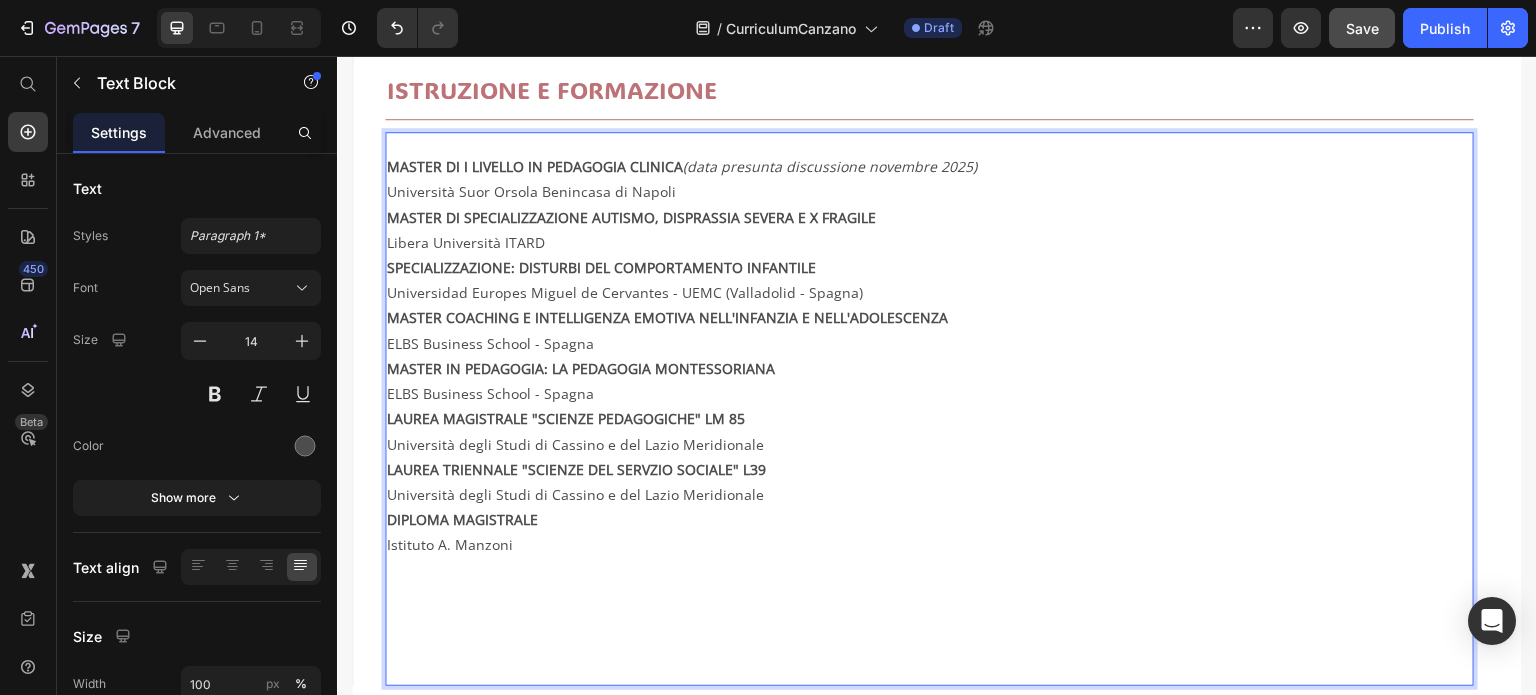 click on "MASTER DI I LIVELLO IN PEDAGOGIA CLINICA" at bounding box center [535, 166] 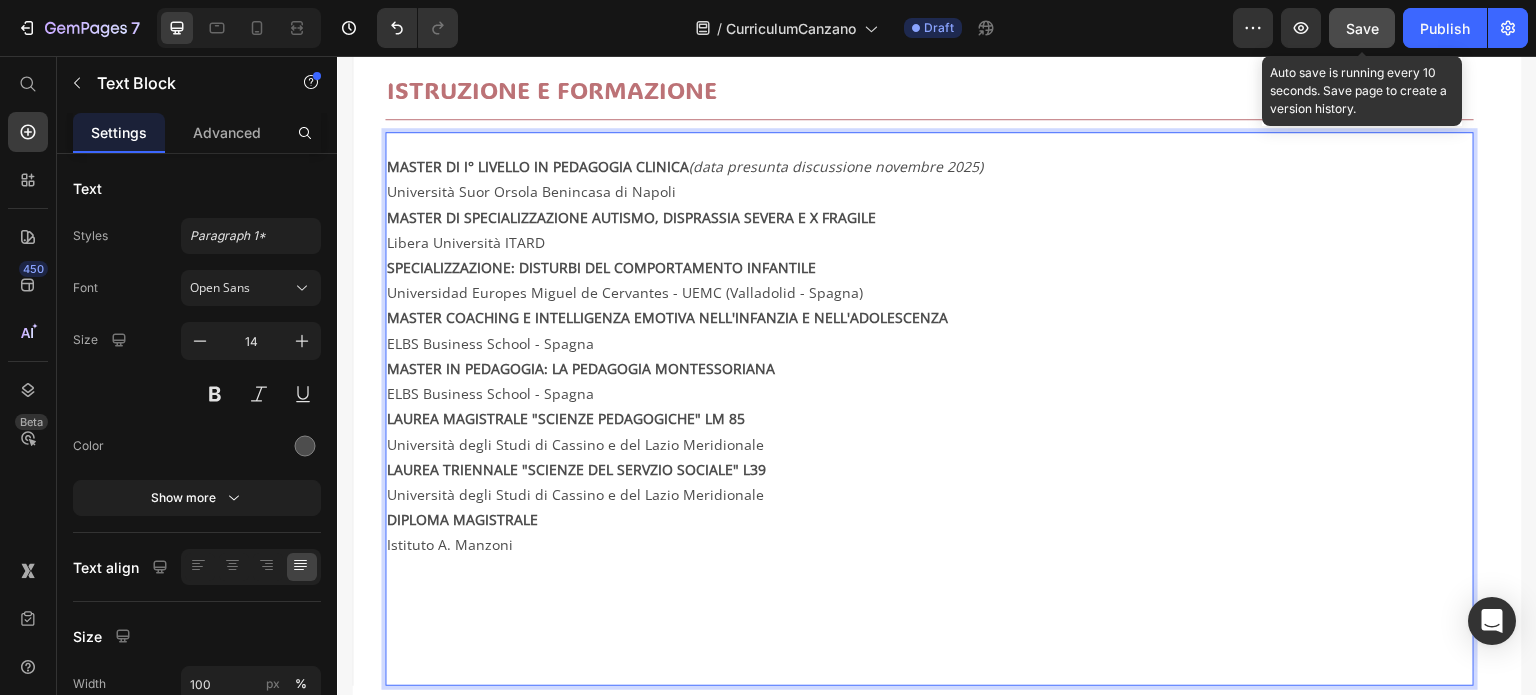 click on "Save" at bounding box center [1362, 28] 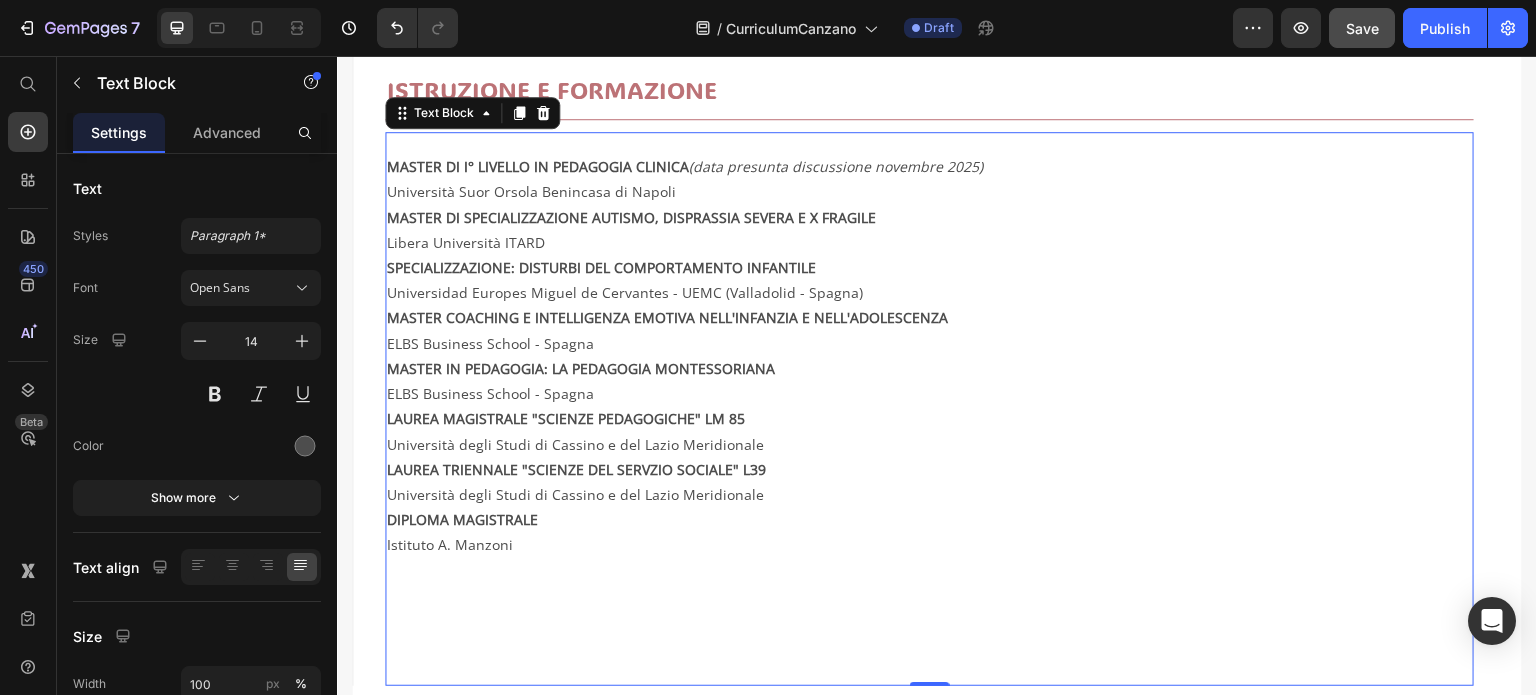 click on "Istituto A. Manzoni" at bounding box center (929, 607) 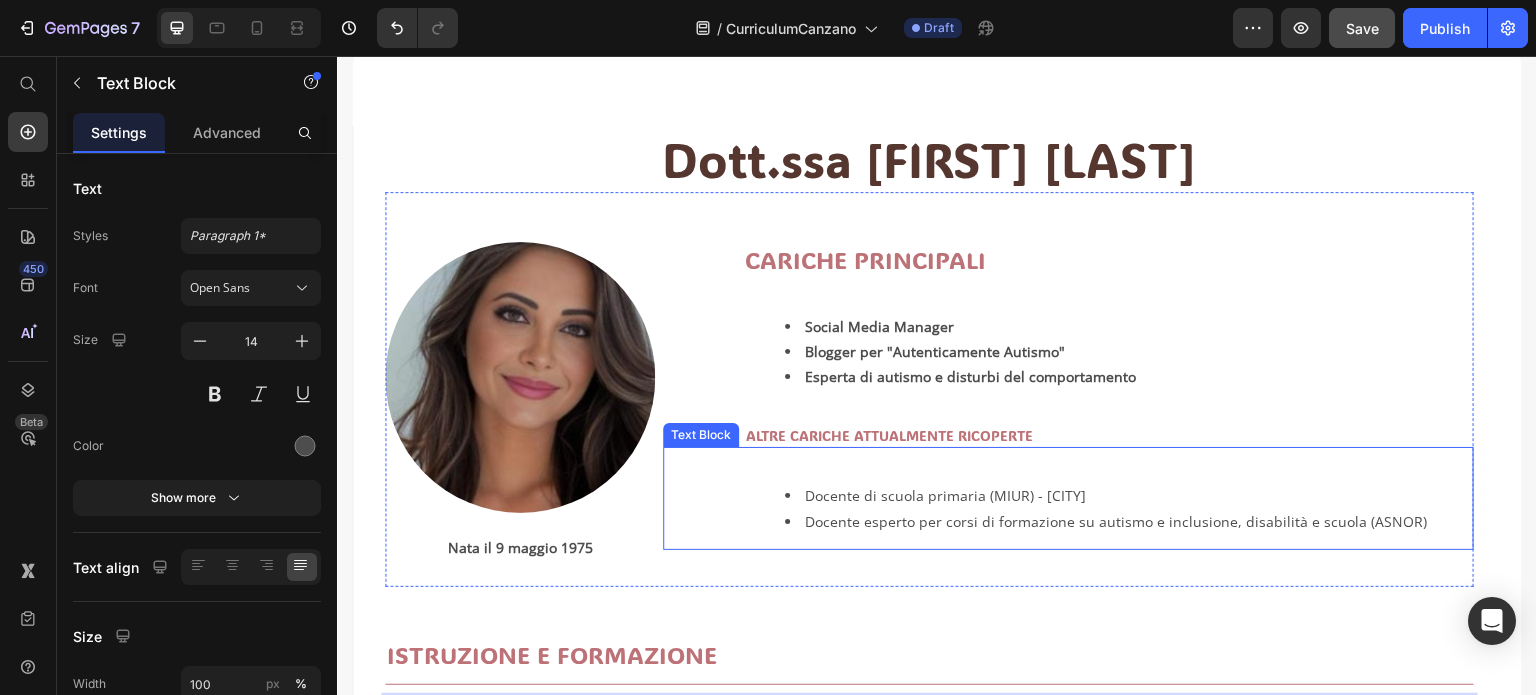 scroll, scrollTop: 96, scrollLeft: 0, axis: vertical 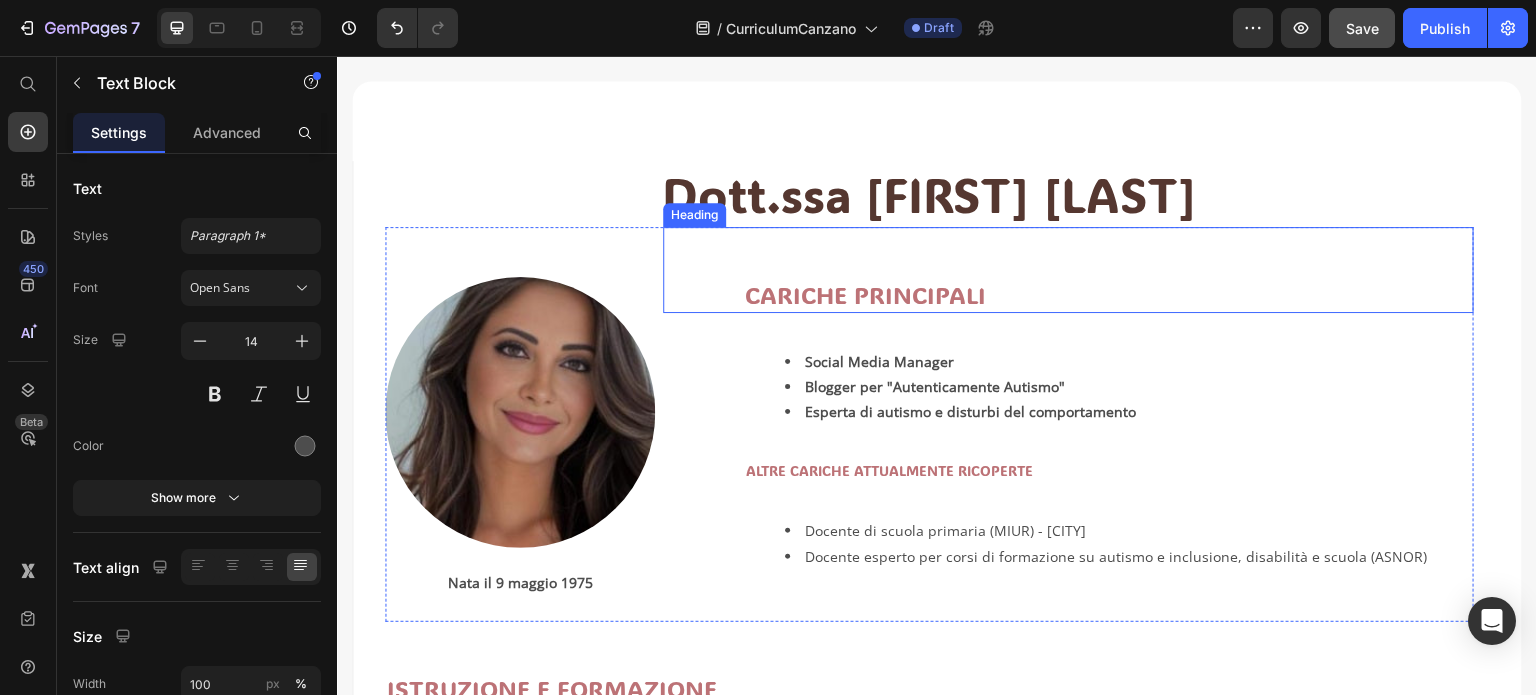 click on "CARICHE PRINCIPALI Heading" at bounding box center (1068, 269) 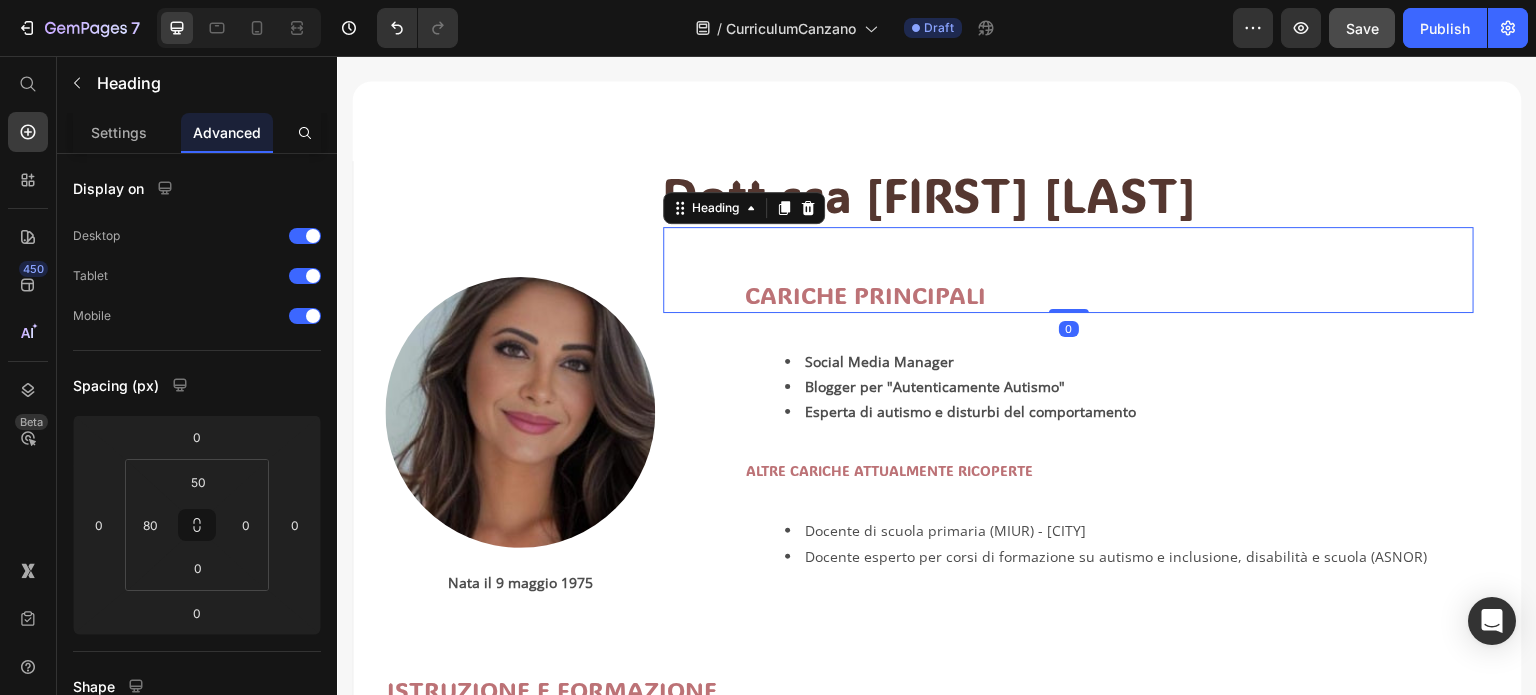 scroll, scrollTop: 0, scrollLeft: 0, axis: both 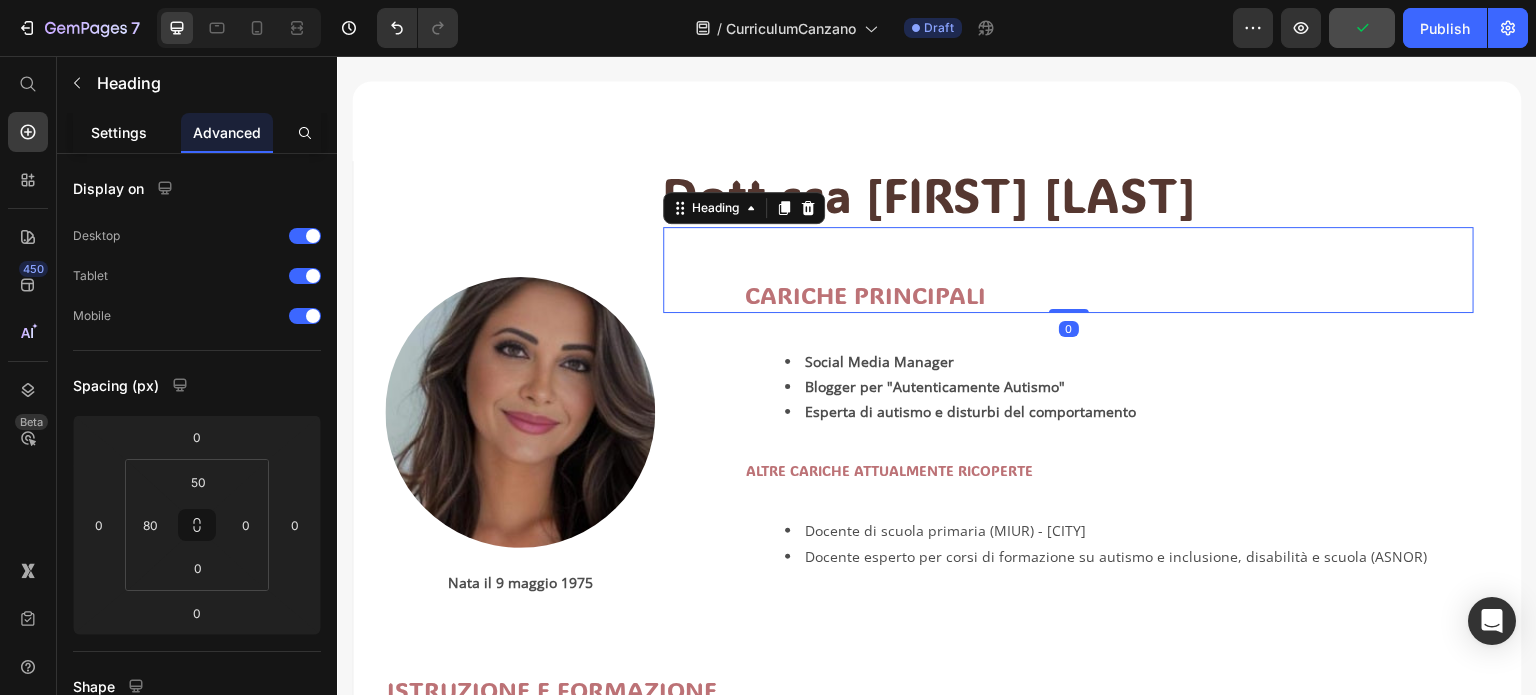 click on "Settings" at bounding box center (119, 132) 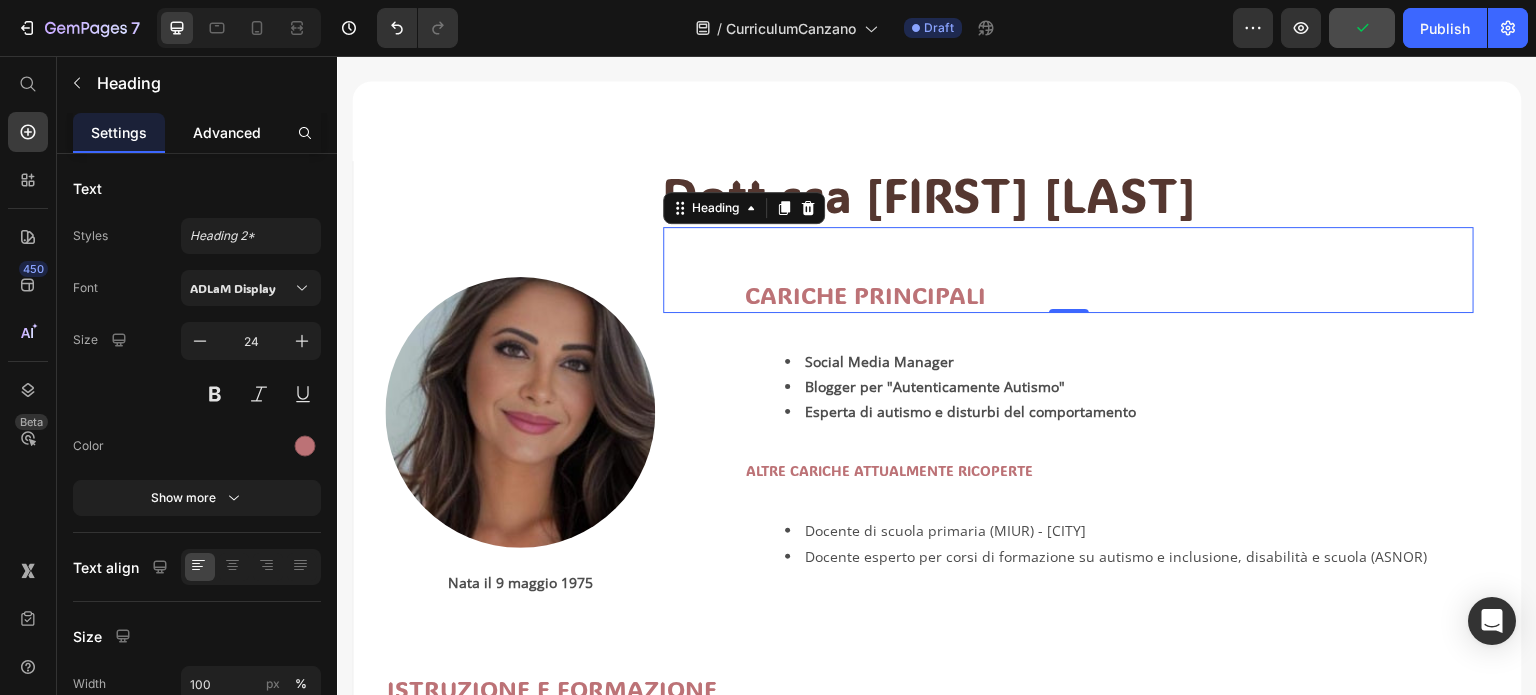 click on "Advanced" at bounding box center [227, 132] 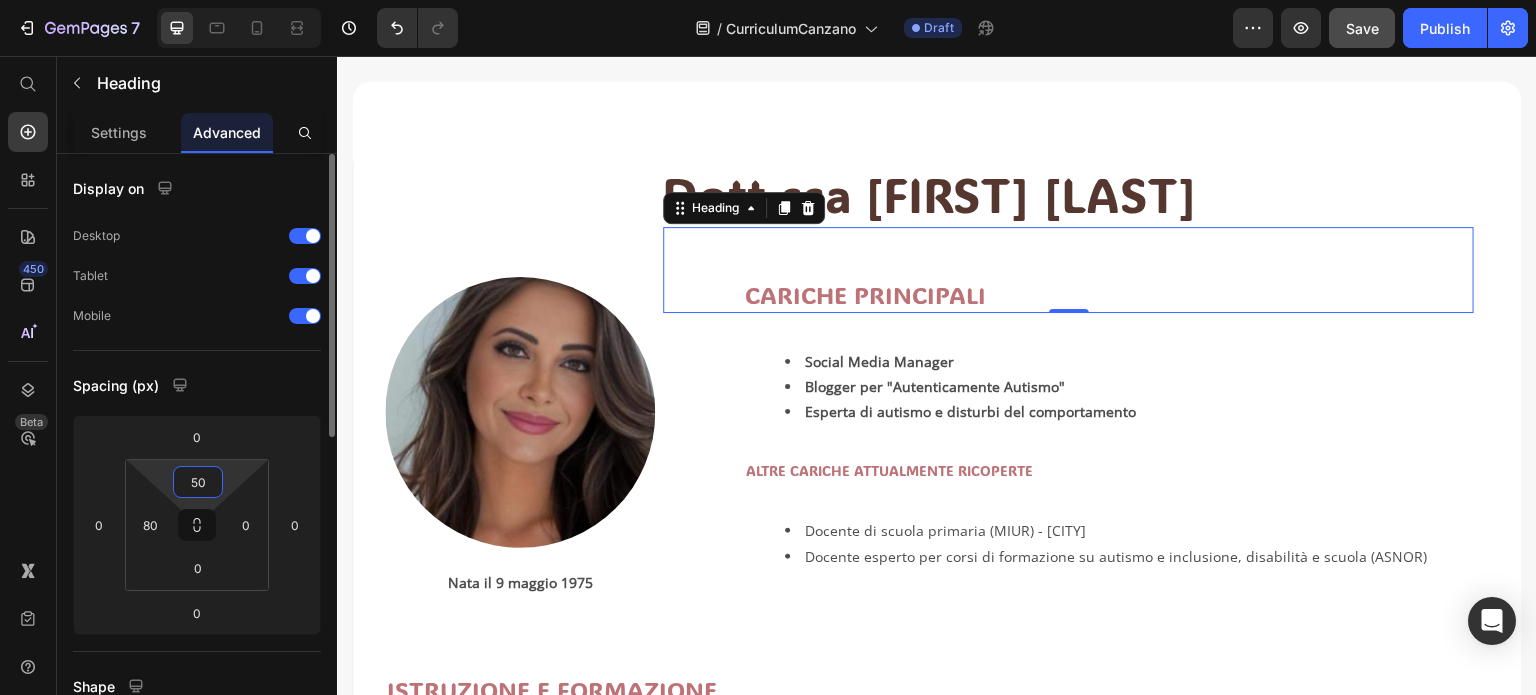 click on "50" at bounding box center (198, 482) 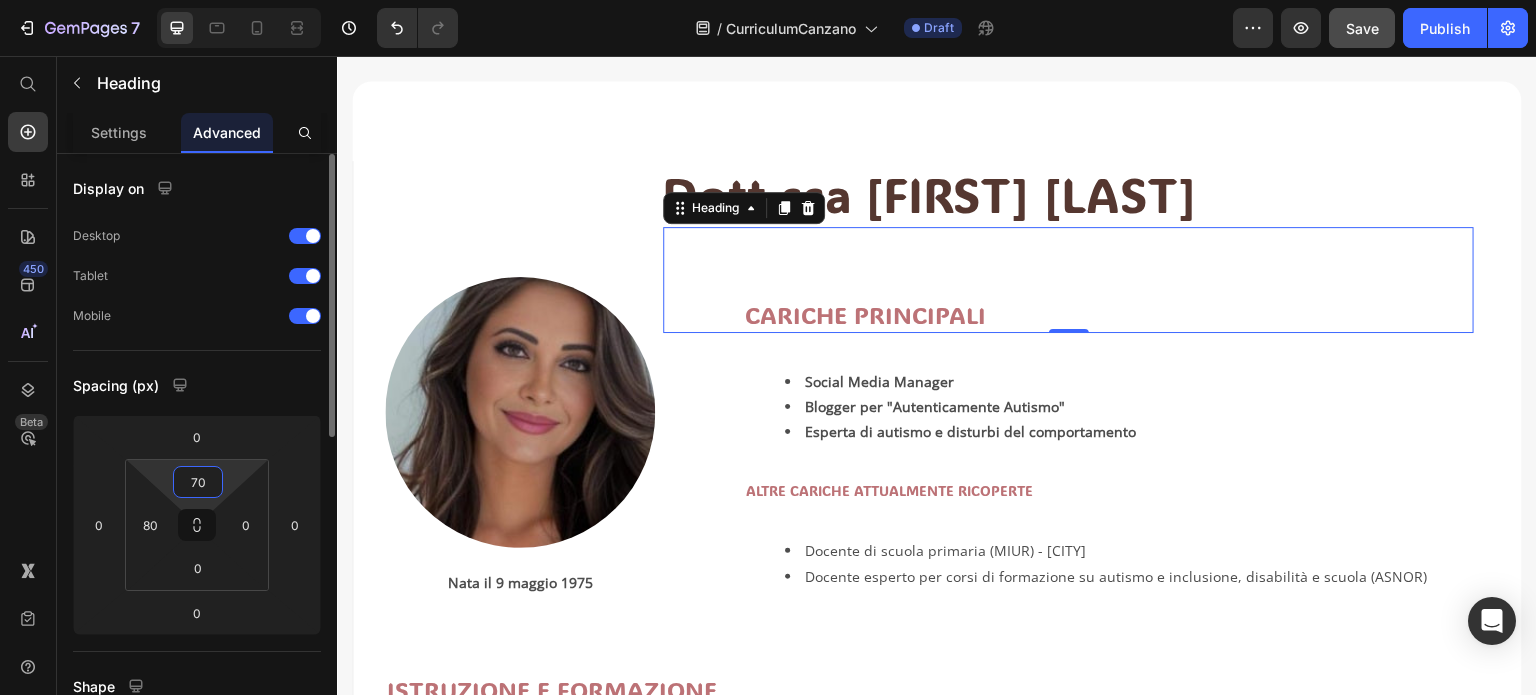type on "7" 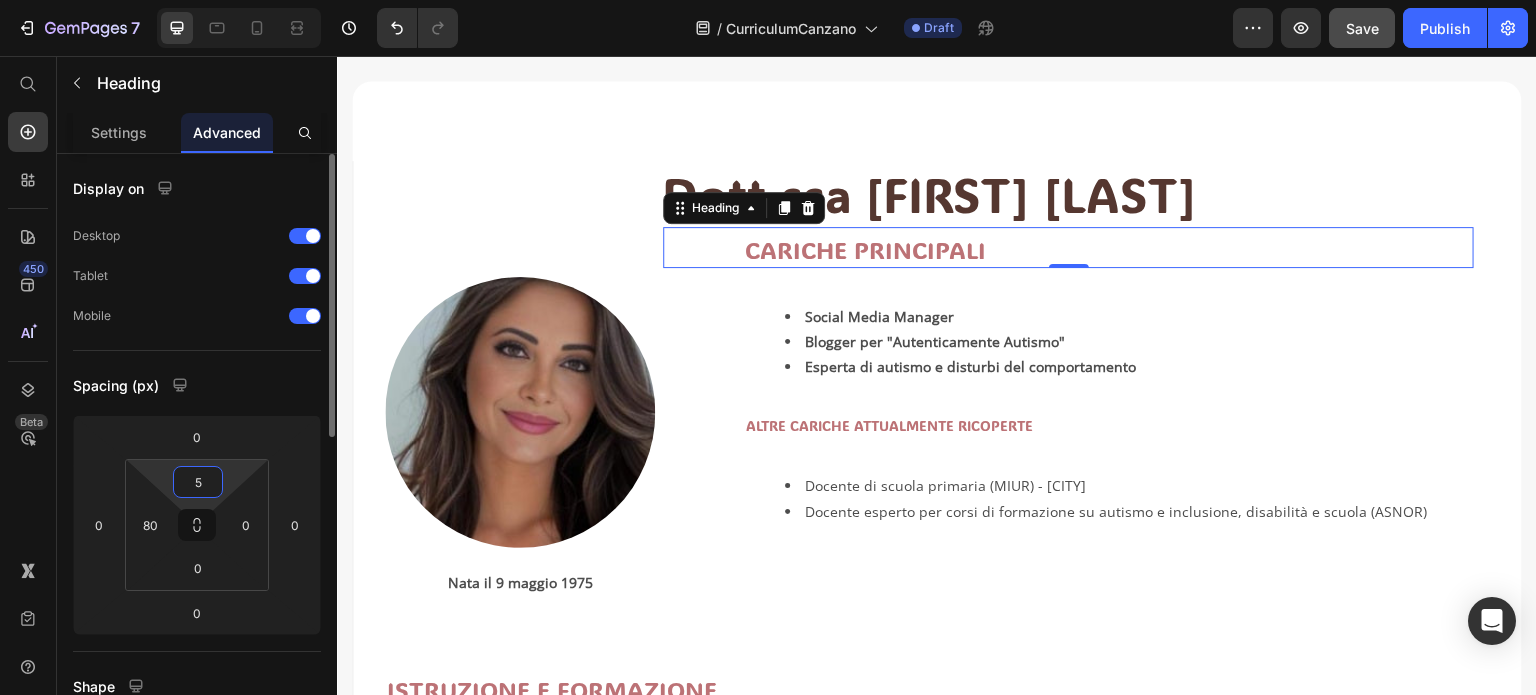 type on "50" 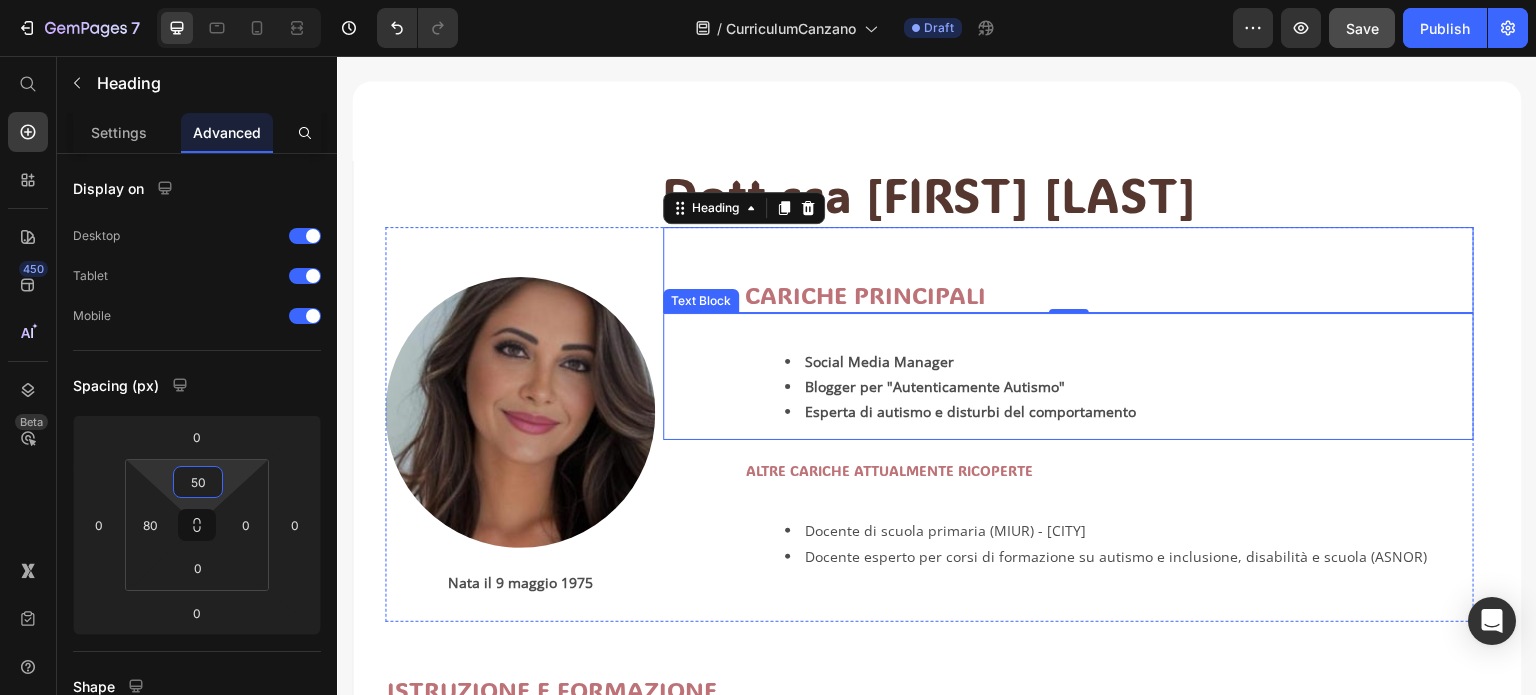 click on "Esperta di autismo e disturbi del comportamento" at bounding box center [970, 411] 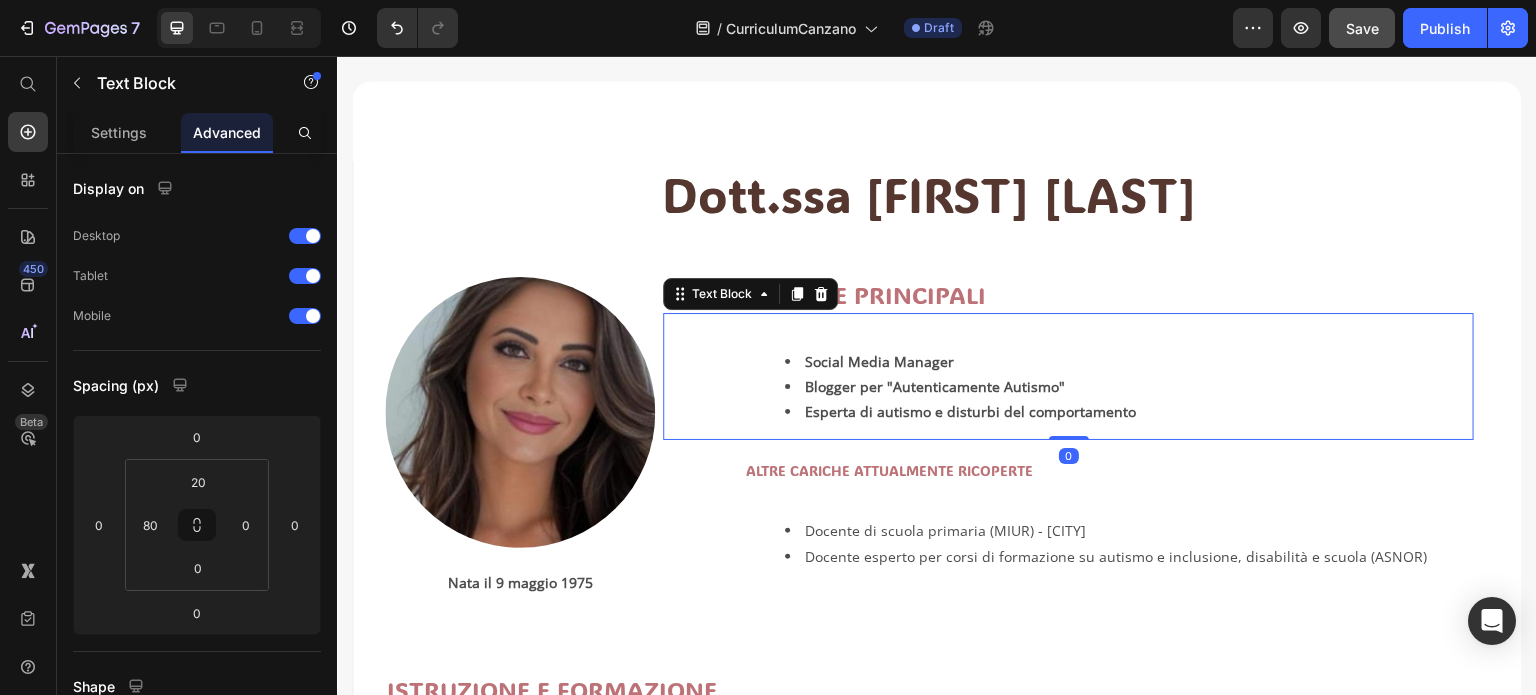 click on "Esperta di autismo e disturbi del comportamento" at bounding box center [970, 411] 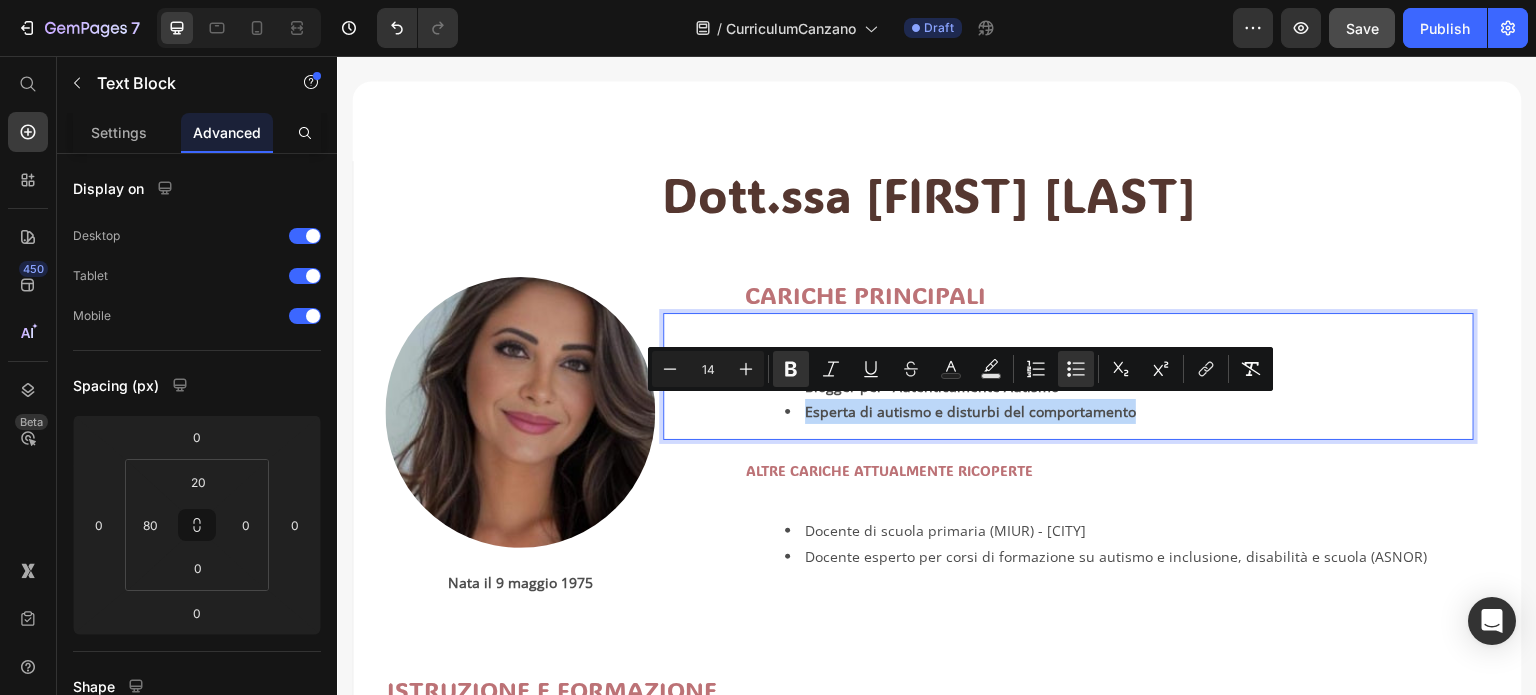 drag, startPoint x: 804, startPoint y: 412, endPoint x: 1123, endPoint y: 415, distance: 319.0141 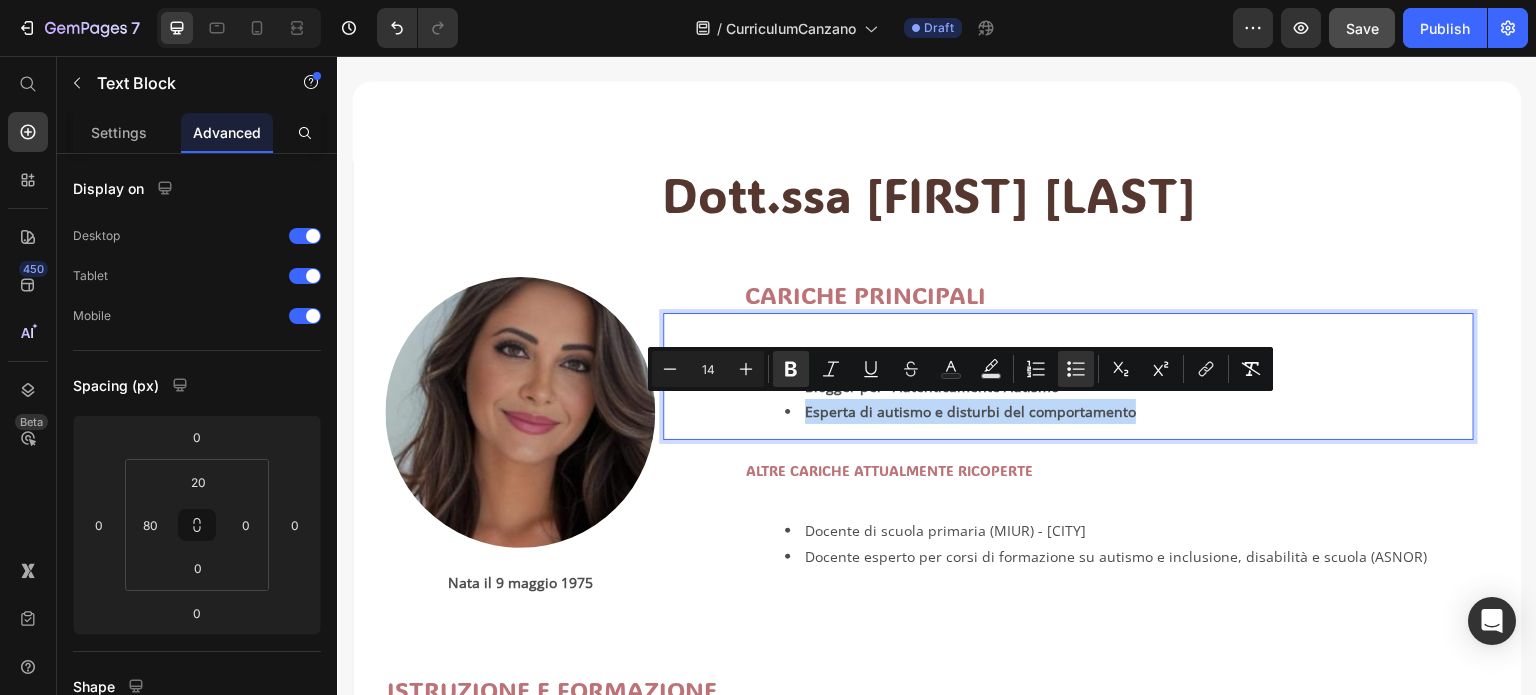 click on "Esperta di autismo e disturbi del comportamento" at bounding box center (1128, 411) 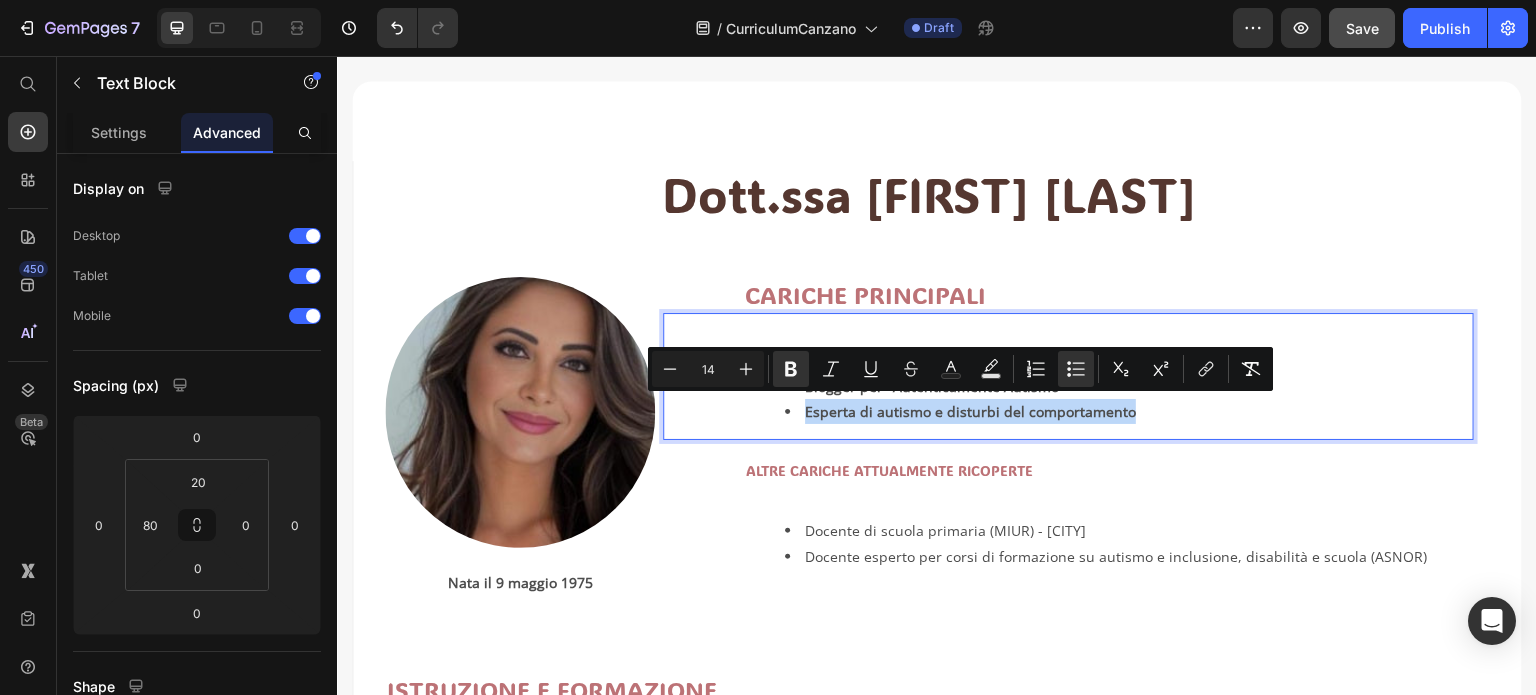 copy on "Esperta di autismo e disturbi del comportamento" 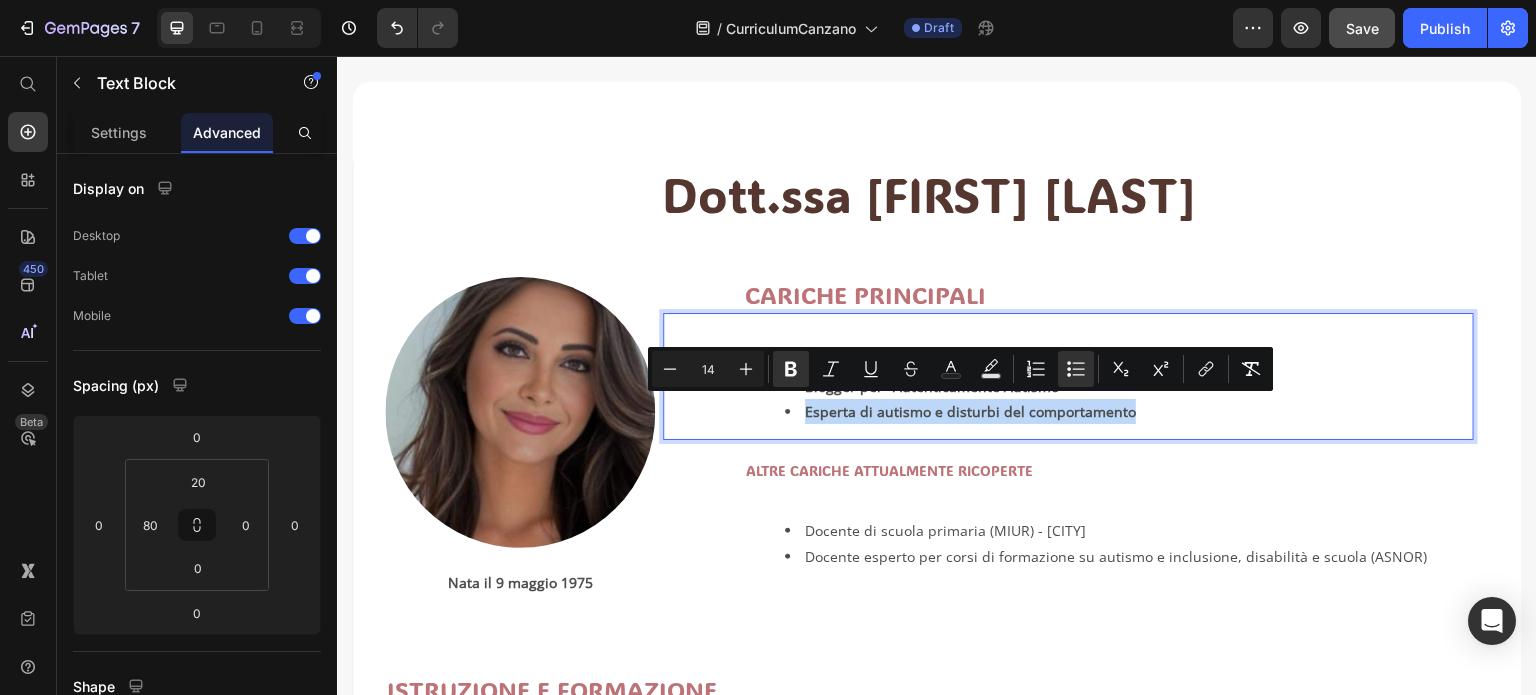 click on "Esperta di autismo e disturbi del comportamento" at bounding box center (970, 411) 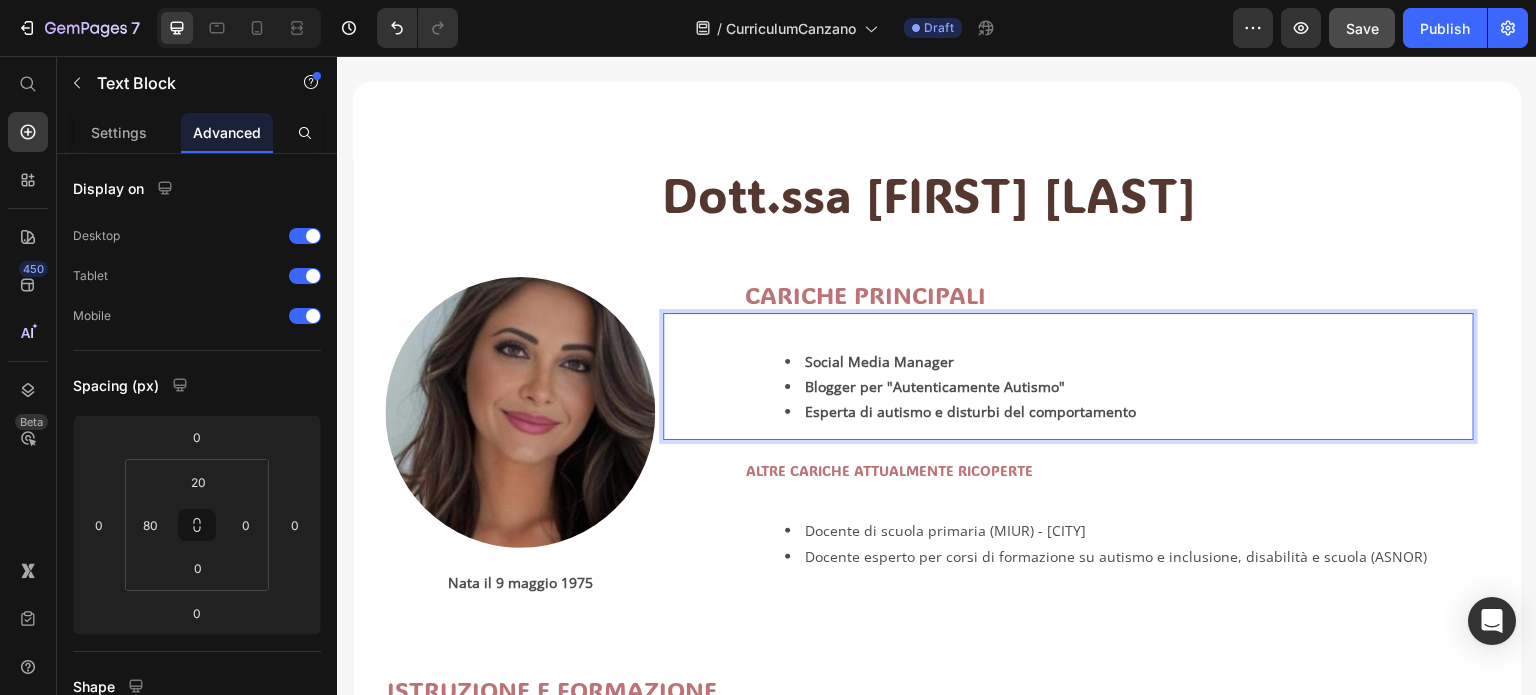 click on "Social Media Manager" at bounding box center [879, 361] 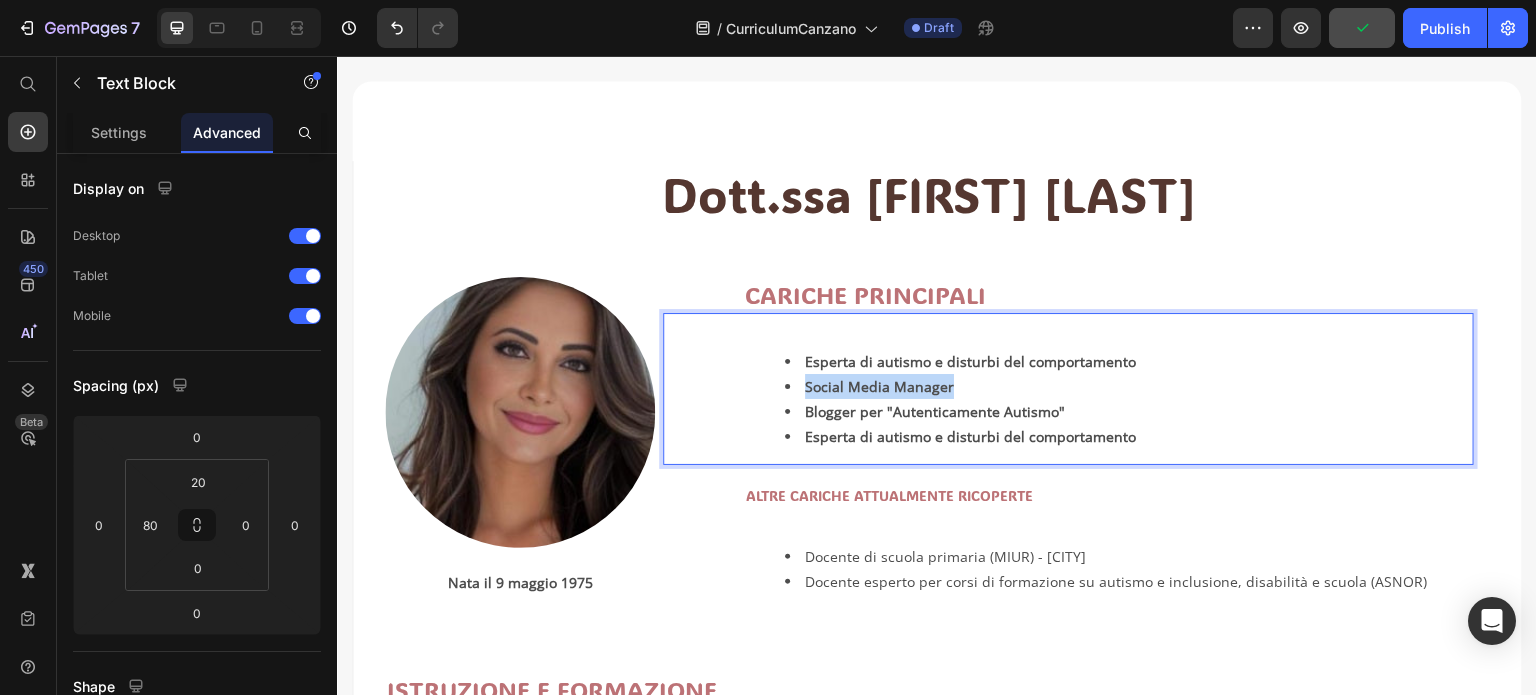 drag, startPoint x: 809, startPoint y: 385, endPoint x: 948, endPoint y: 393, distance: 139.23003 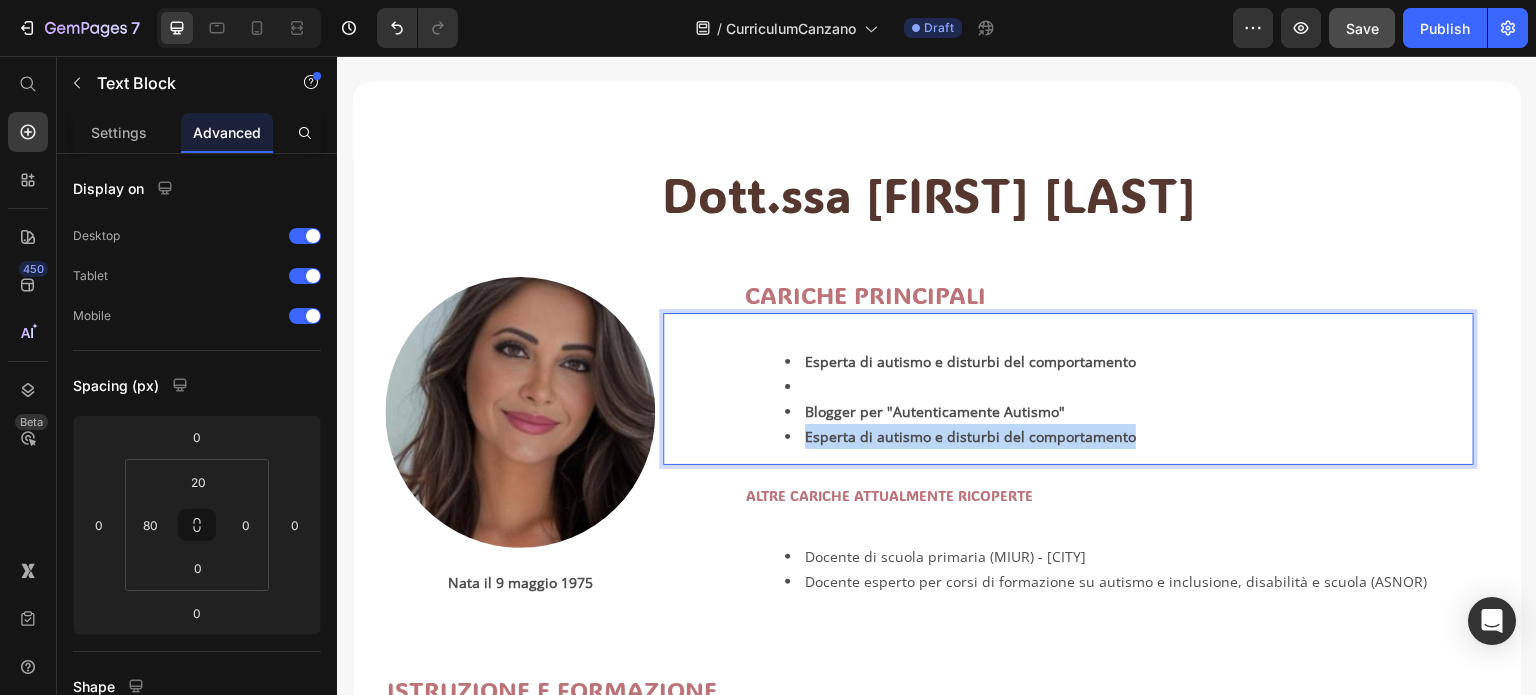 drag, startPoint x: 802, startPoint y: 434, endPoint x: 1147, endPoint y: 436, distance: 345.0058 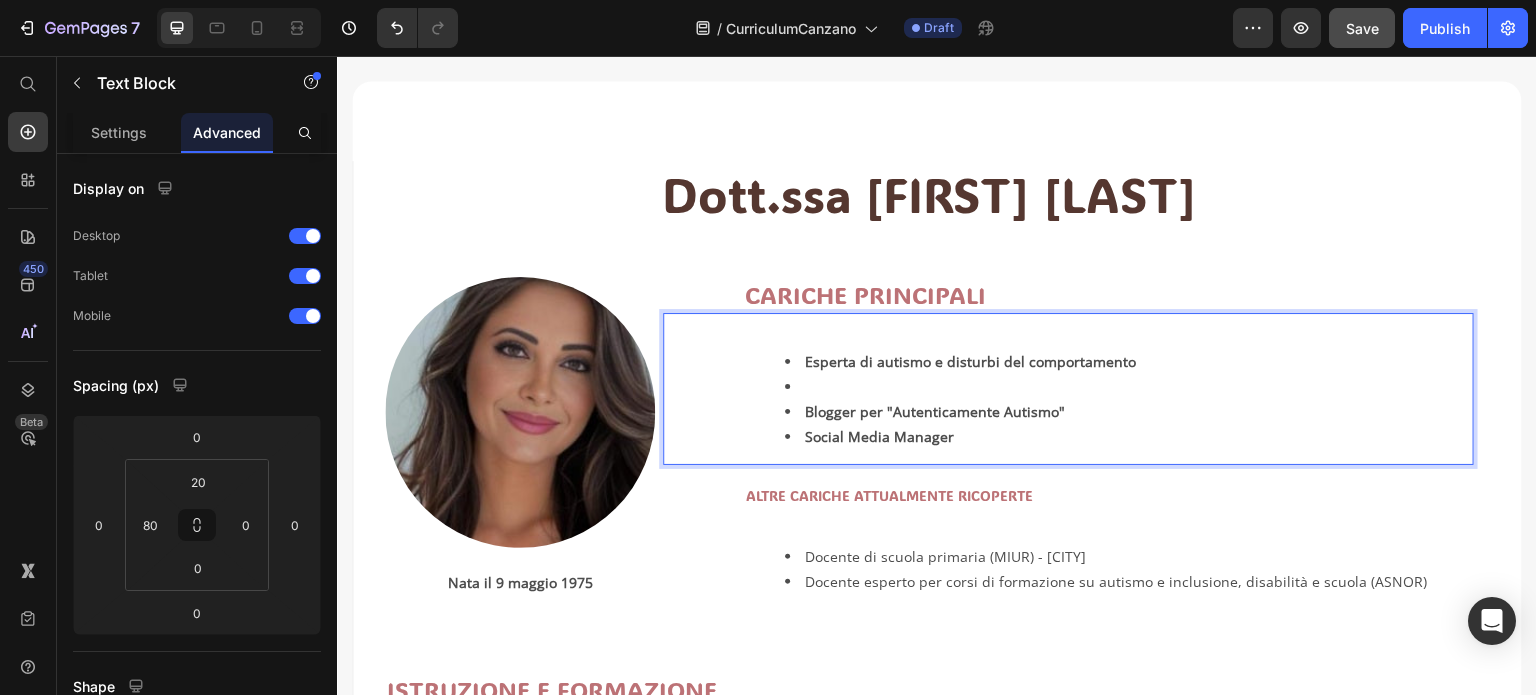 click at bounding box center [1128, 386] 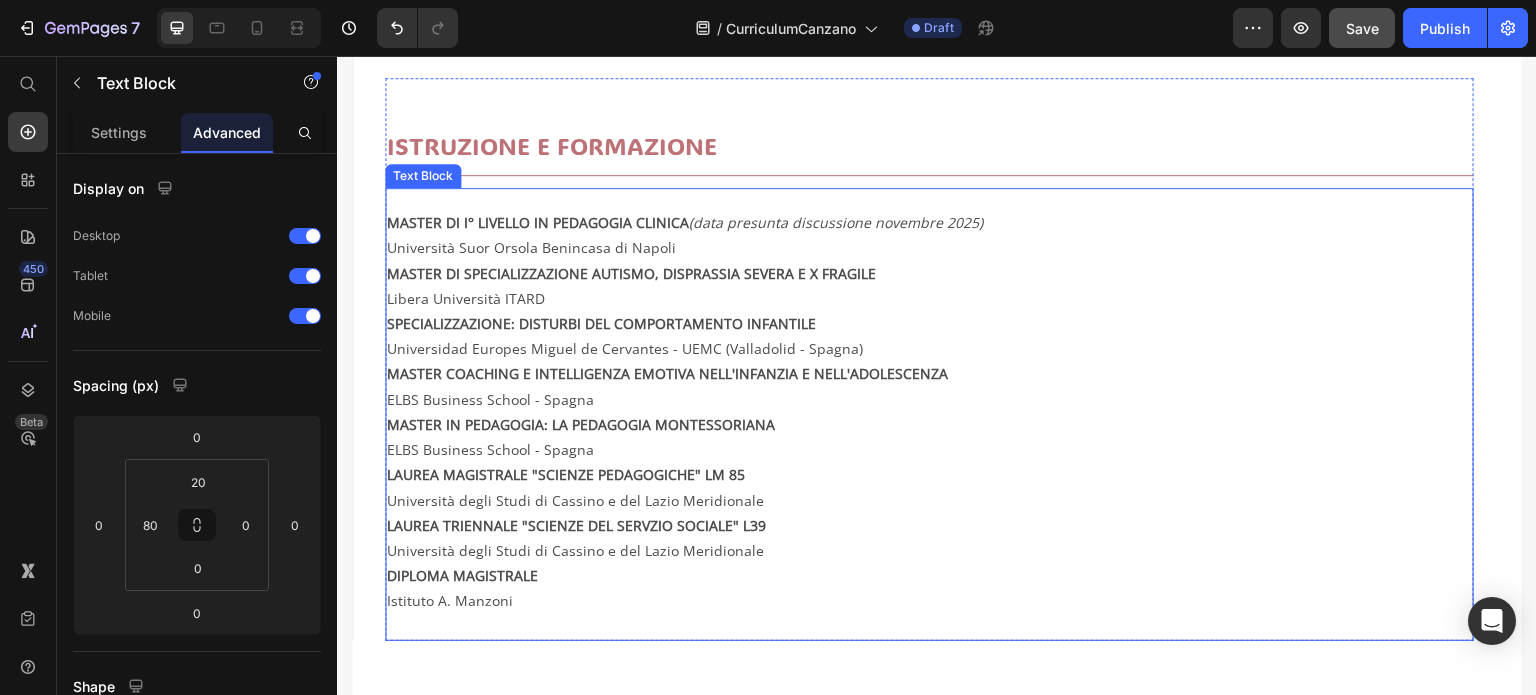 scroll, scrollTop: 596, scrollLeft: 0, axis: vertical 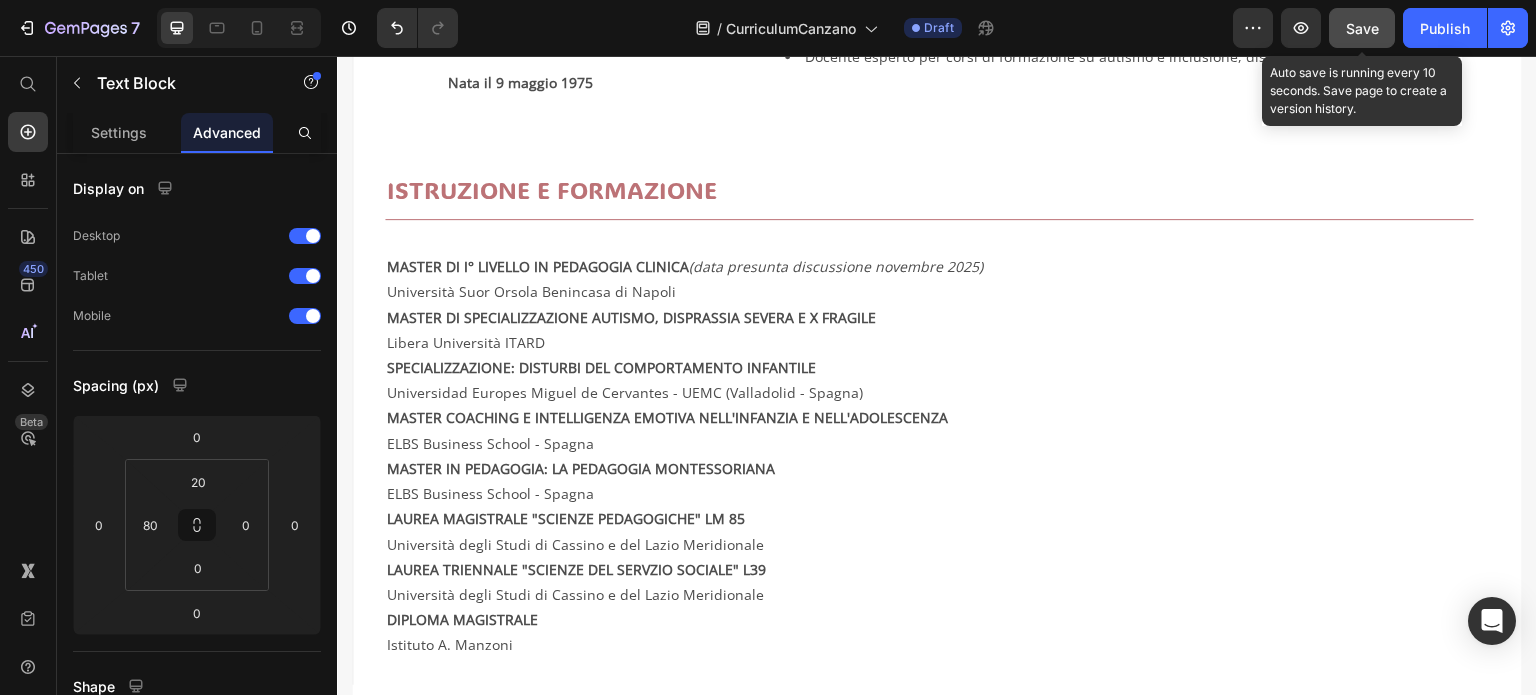 click on "Save" at bounding box center (1362, 28) 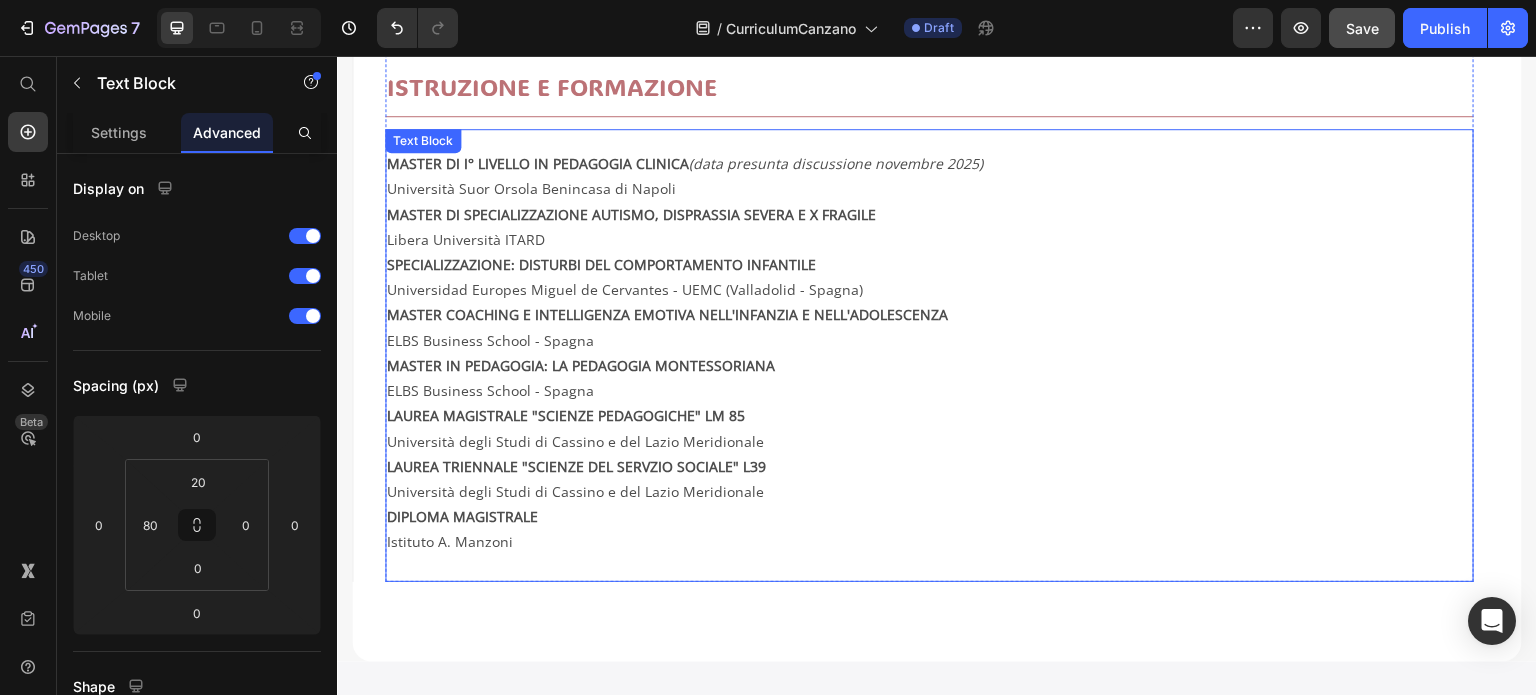 scroll, scrollTop: 496, scrollLeft: 0, axis: vertical 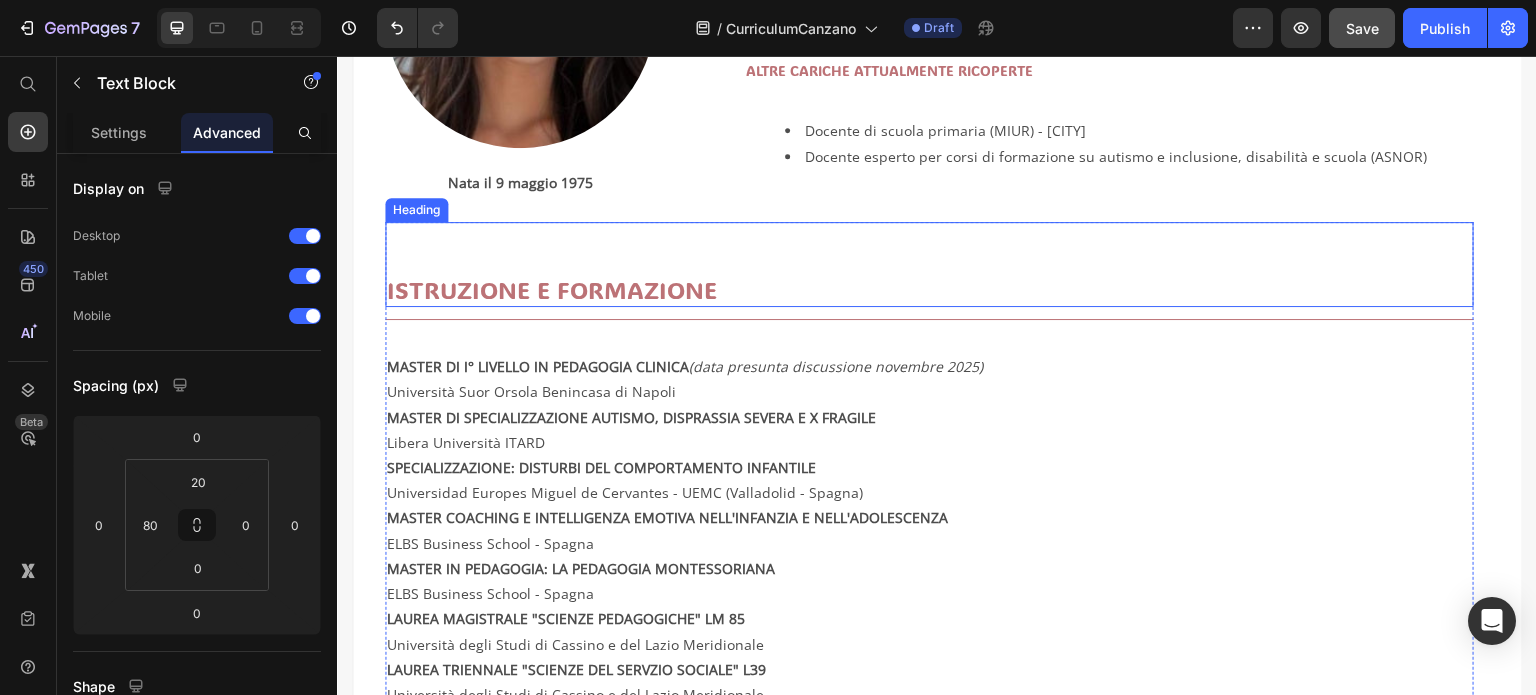 click on "ISTRUZIONE E FORMAZIONE" at bounding box center (929, 289) 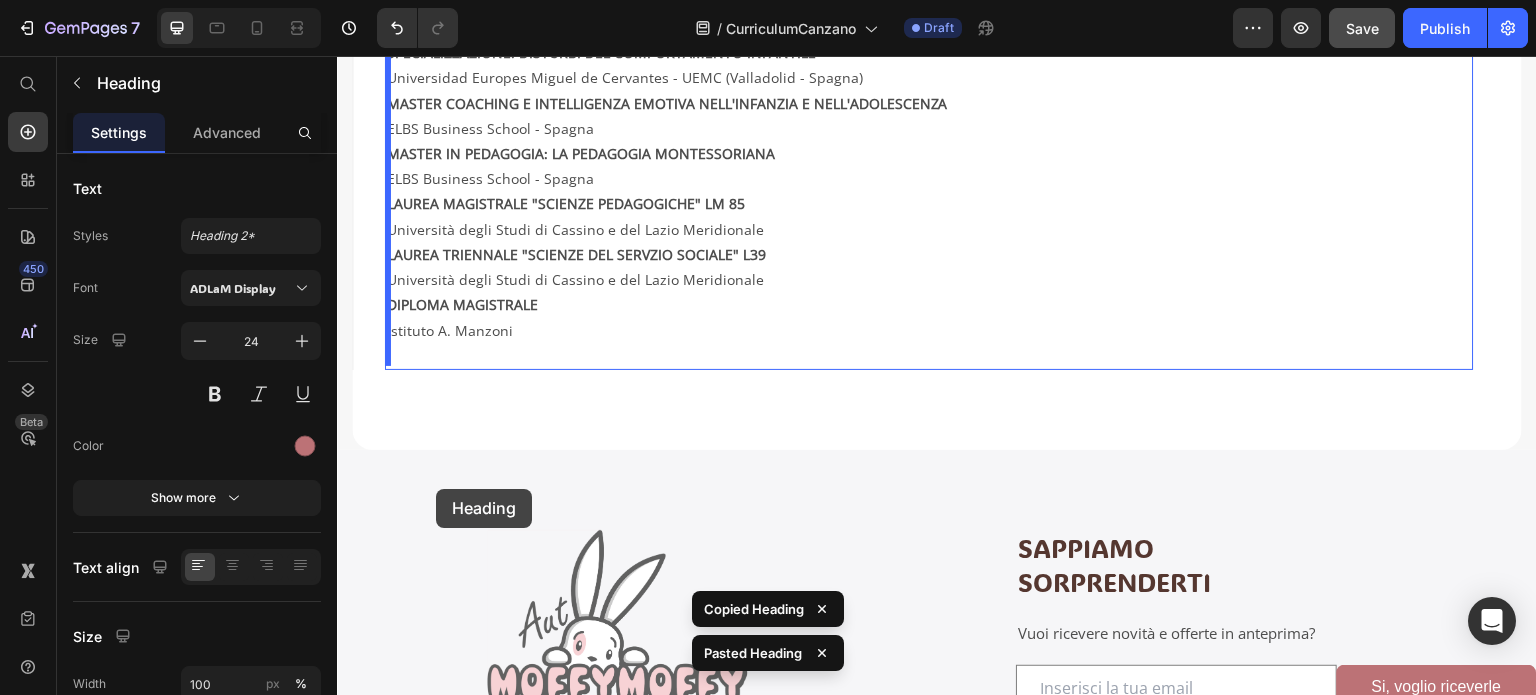 scroll, scrollTop: 996, scrollLeft: 0, axis: vertical 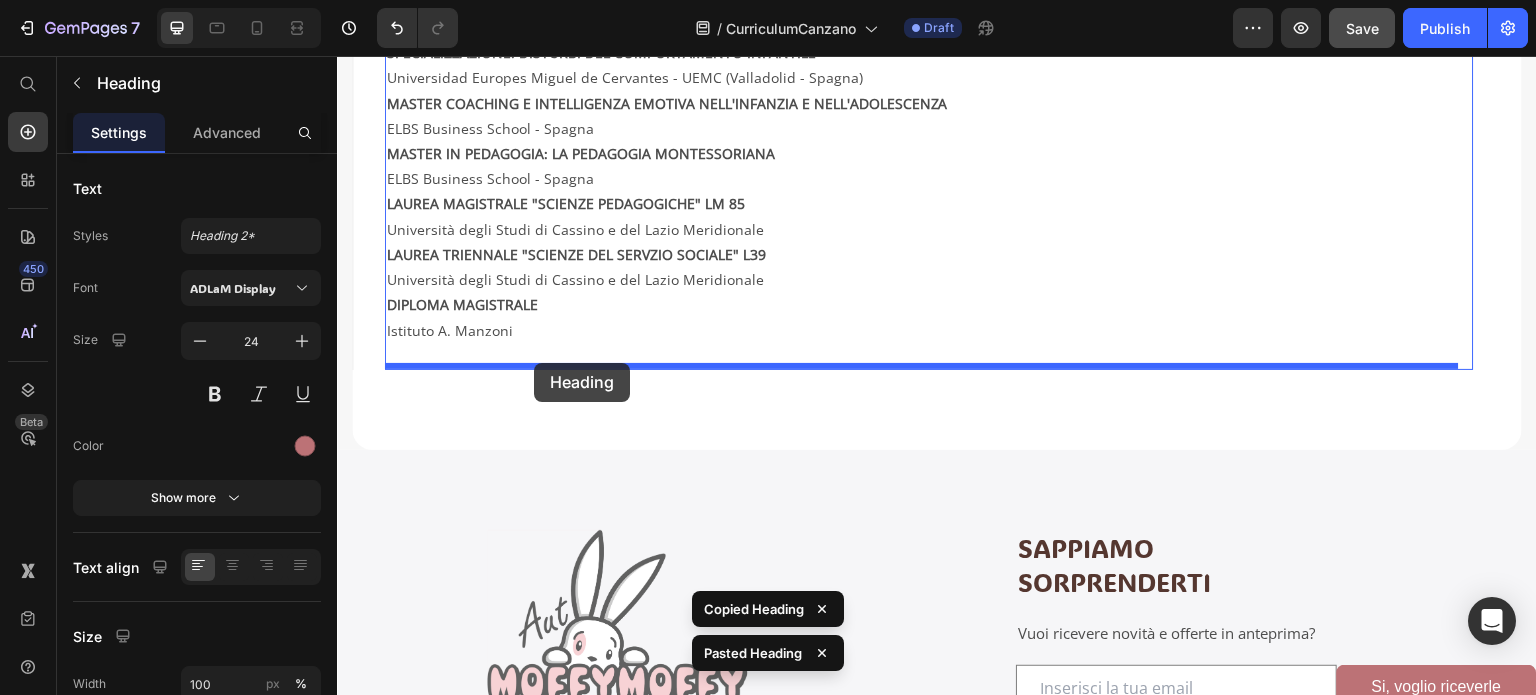 drag, startPoint x: 408, startPoint y: 293, endPoint x: 534, endPoint y: 363, distance: 144.13882 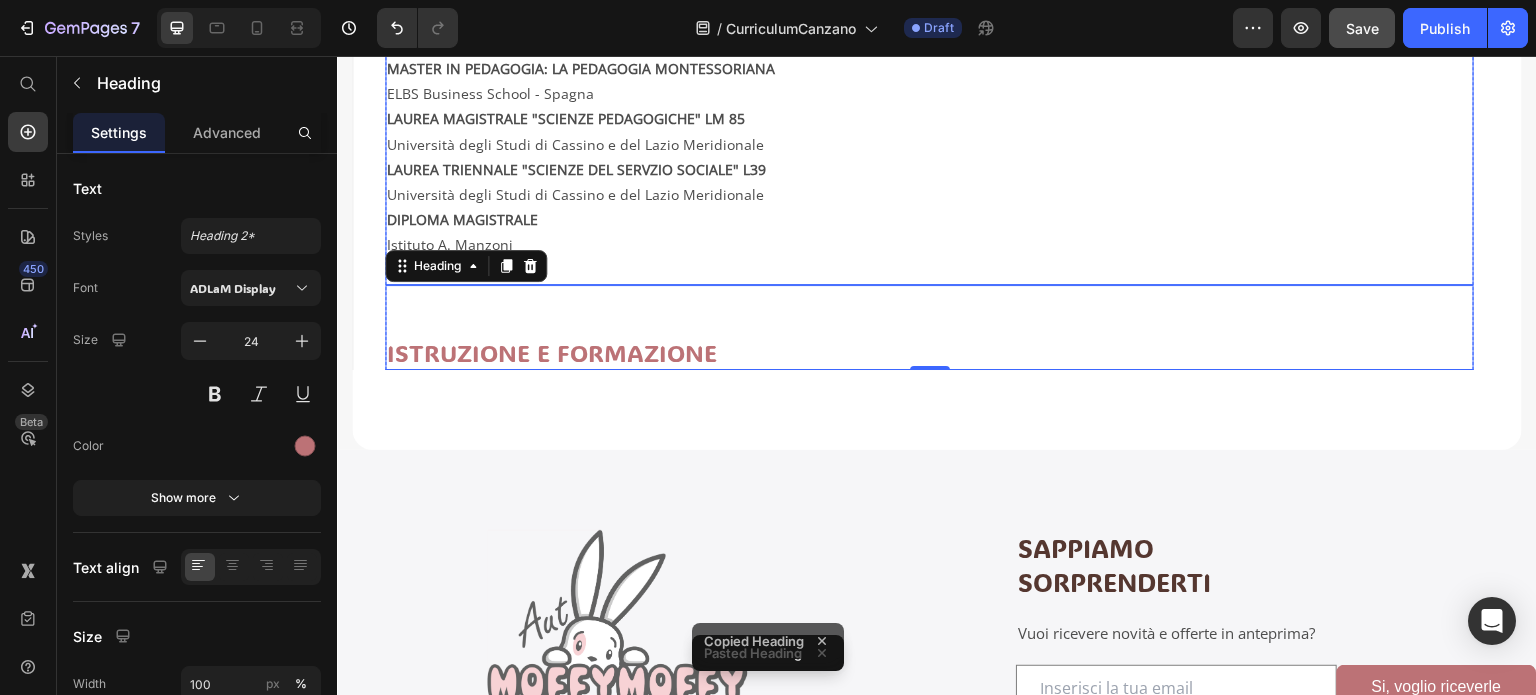 scroll, scrollTop: 912, scrollLeft: 0, axis: vertical 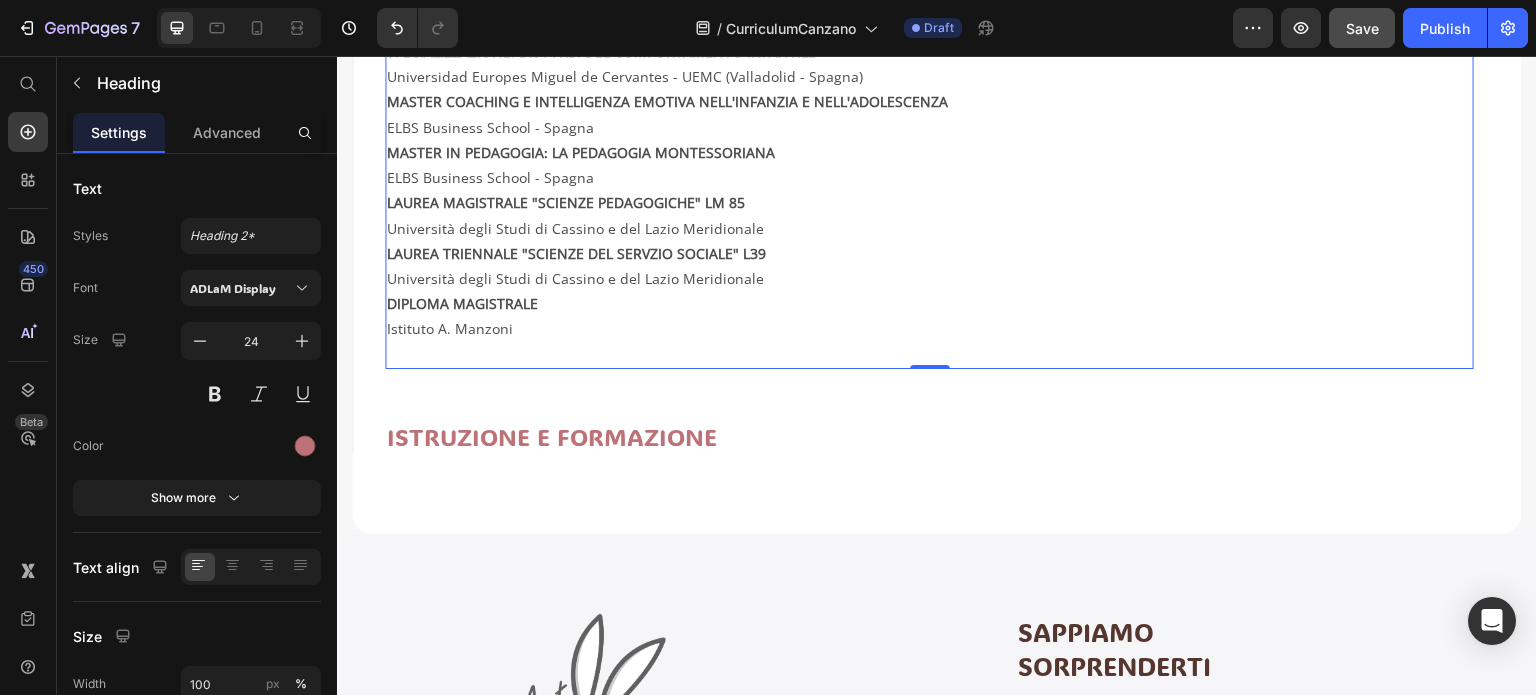click on "LAUREA MAGISTRALE "SCIENZE PEDAGOGICHE" LM 85" at bounding box center [929, 202] 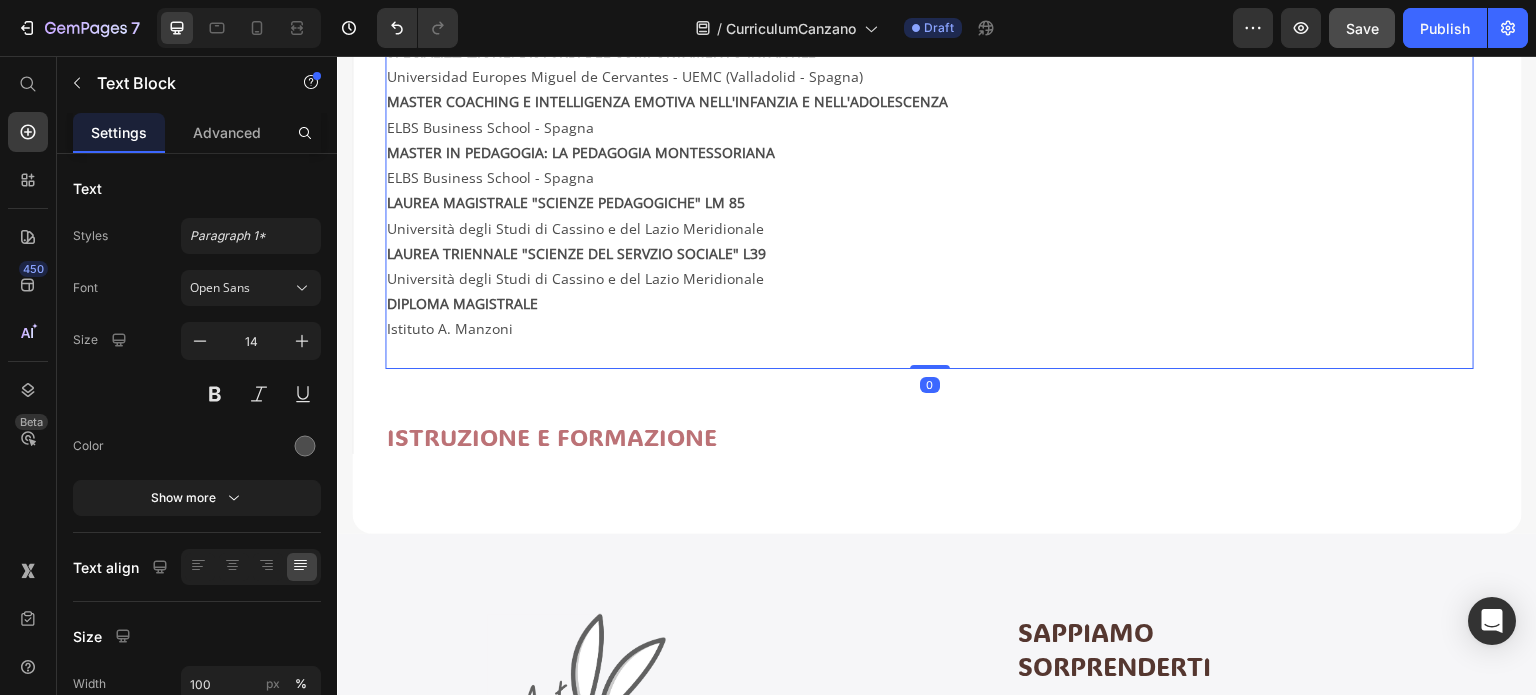 scroll, scrollTop: 712, scrollLeft: 0, axis: vertical 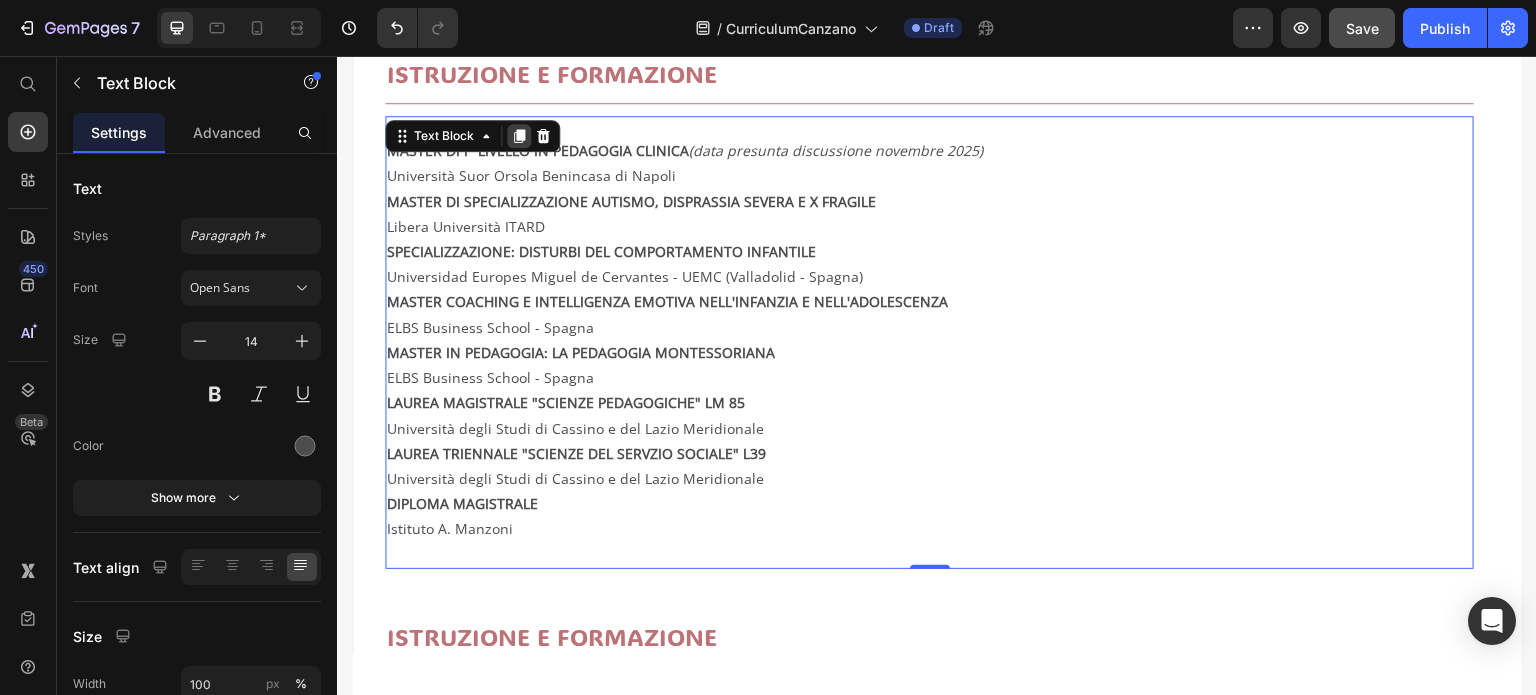 click 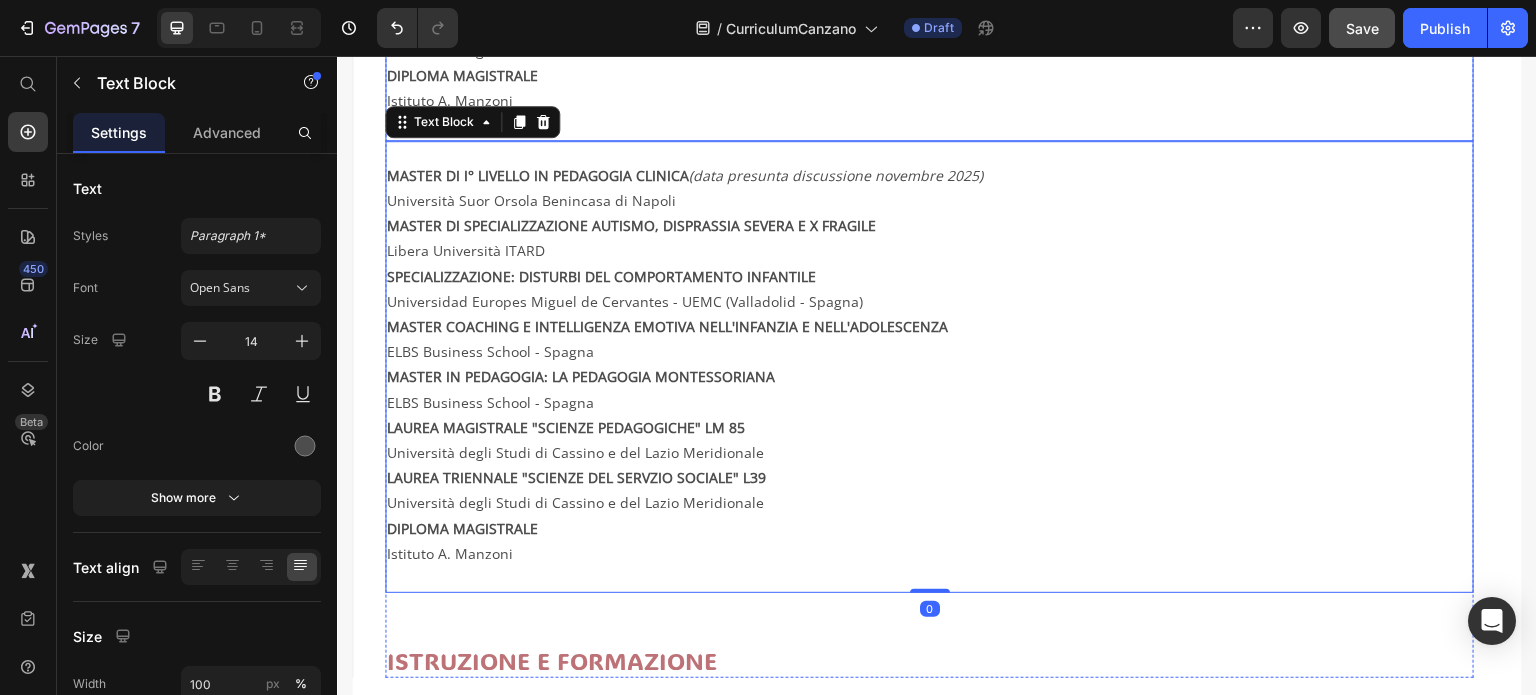 scroll, scrollTop: 1150, scrollLeft: 0, axis: vertical 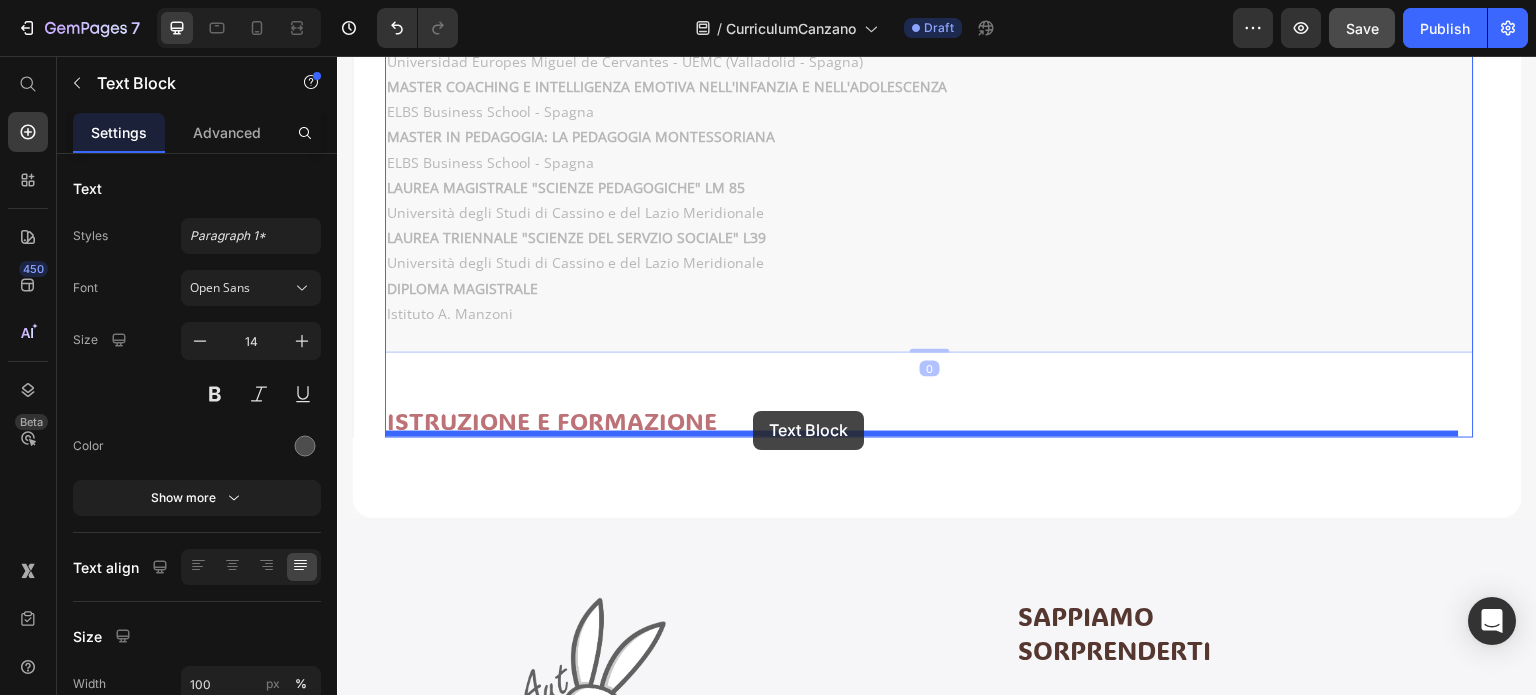 drag, startPoint x: 401, startPoint y: 116, endPoint x: 753, endPoint y: 411, distance: 459.27008 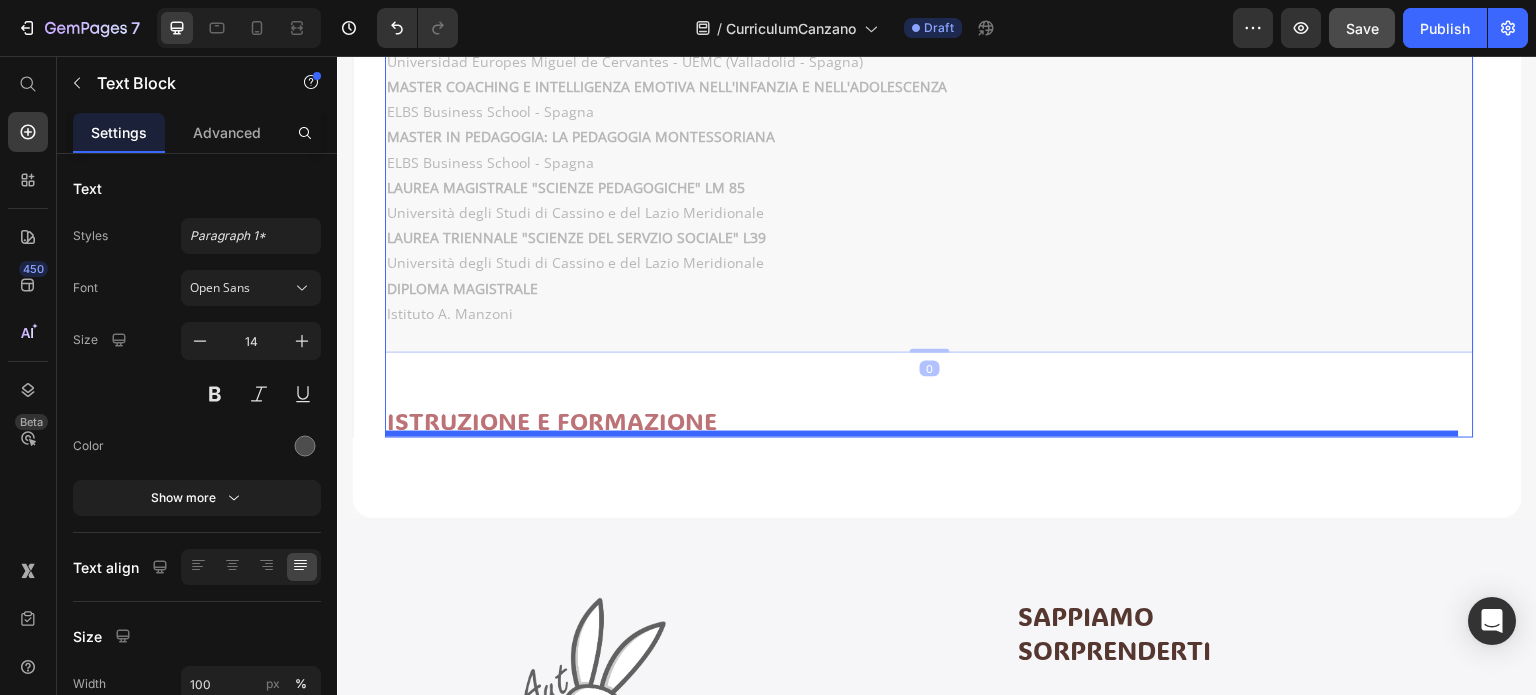 scroll, scrollTop: 928, scrollLeft: 0, axis: vertical 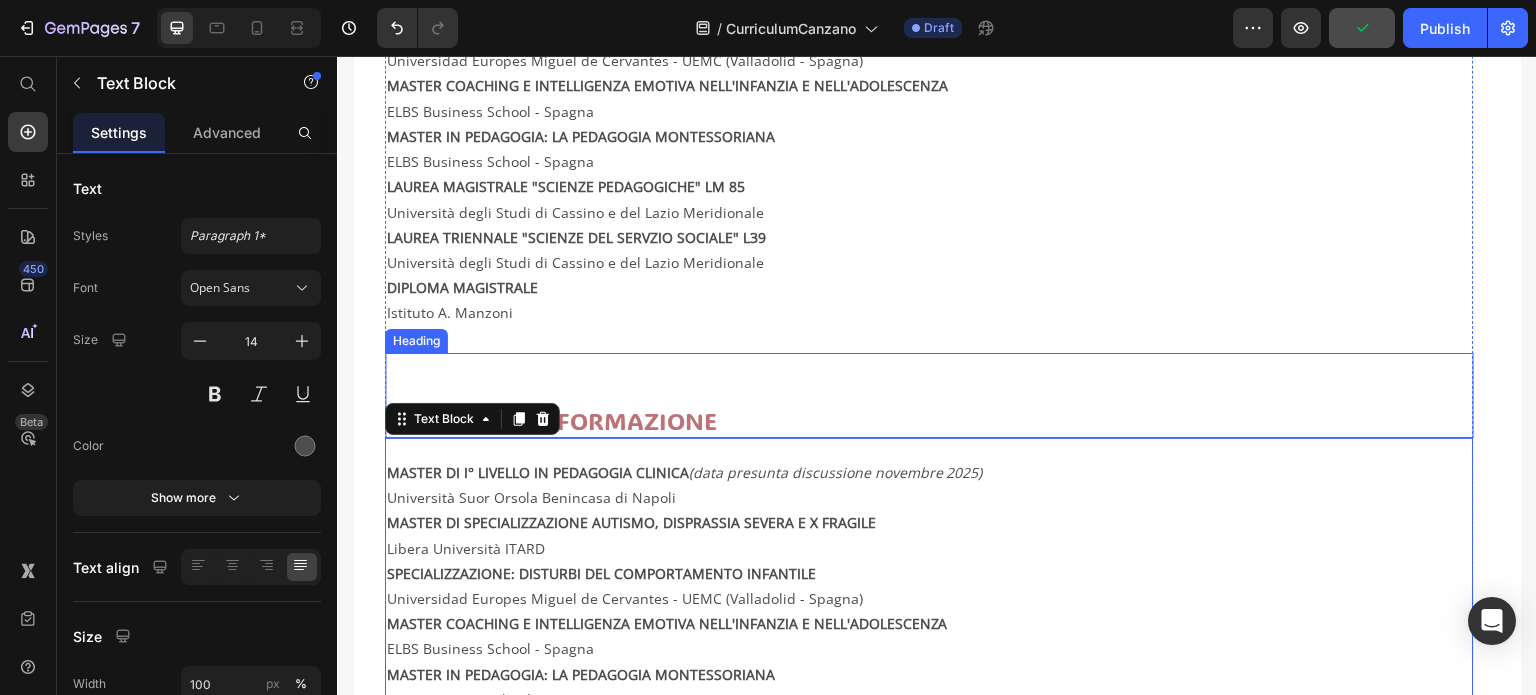 click on "ISTRUZIONE E FORMAZIONE" at bounding box center (929, 420) 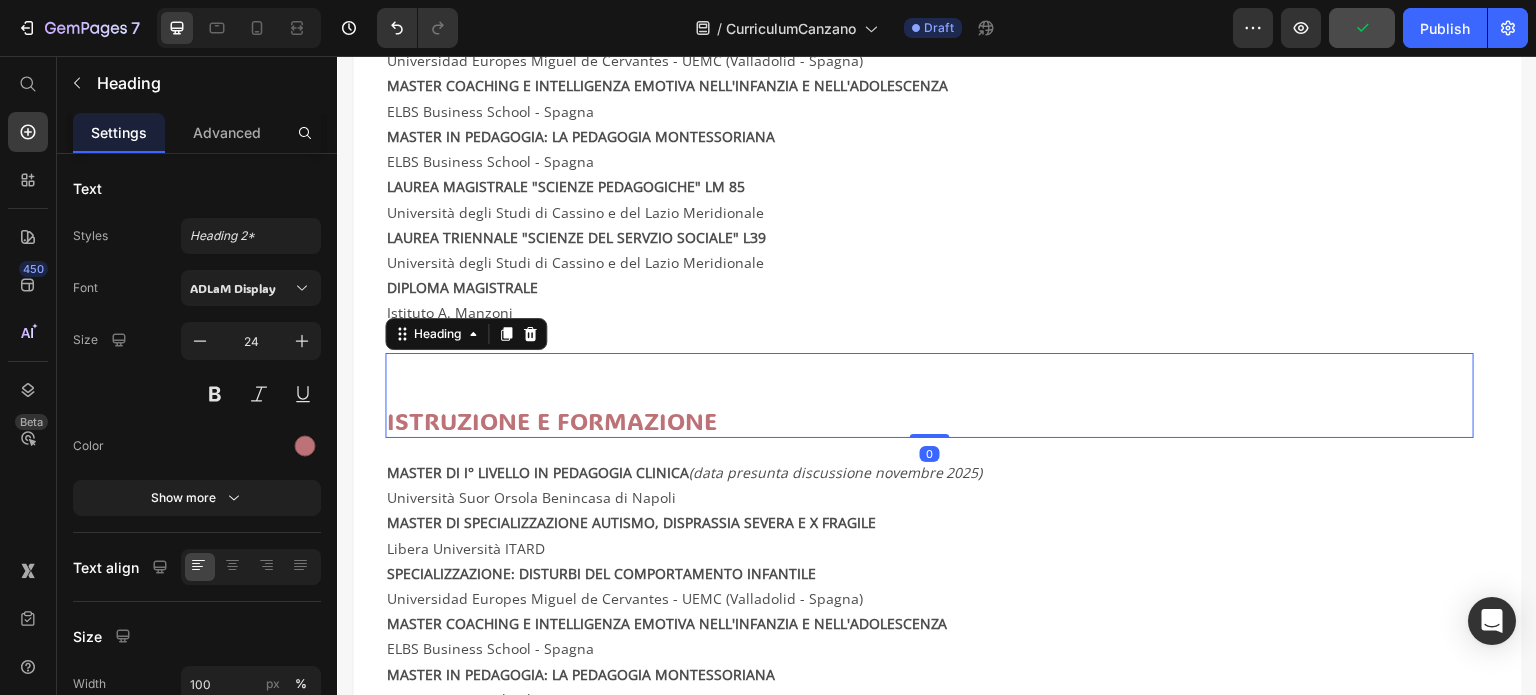 click on "ISTRUZIONE E FORMAZIONE" at bounding box center (929, 420) 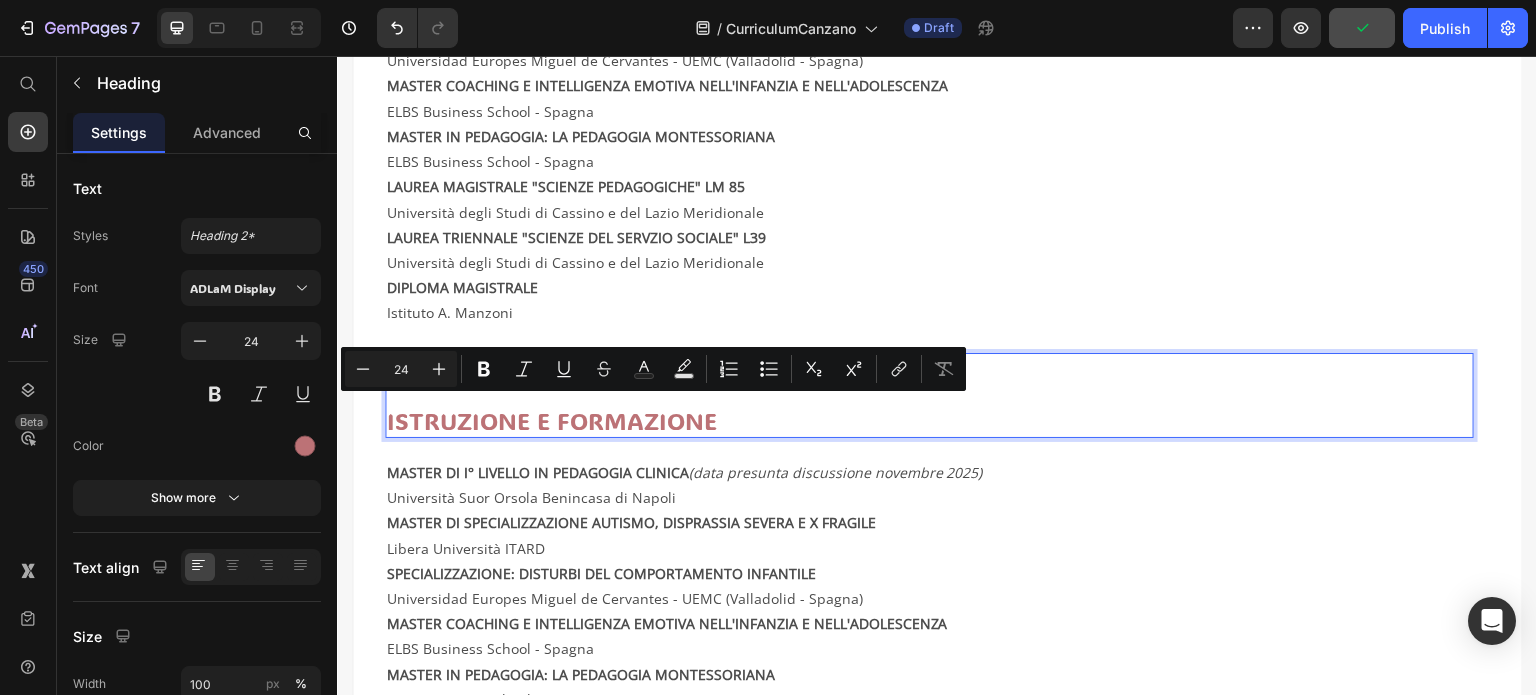 click on "ISTRUZIONE E FORMAZIONE" at bounding box center (929, 420) 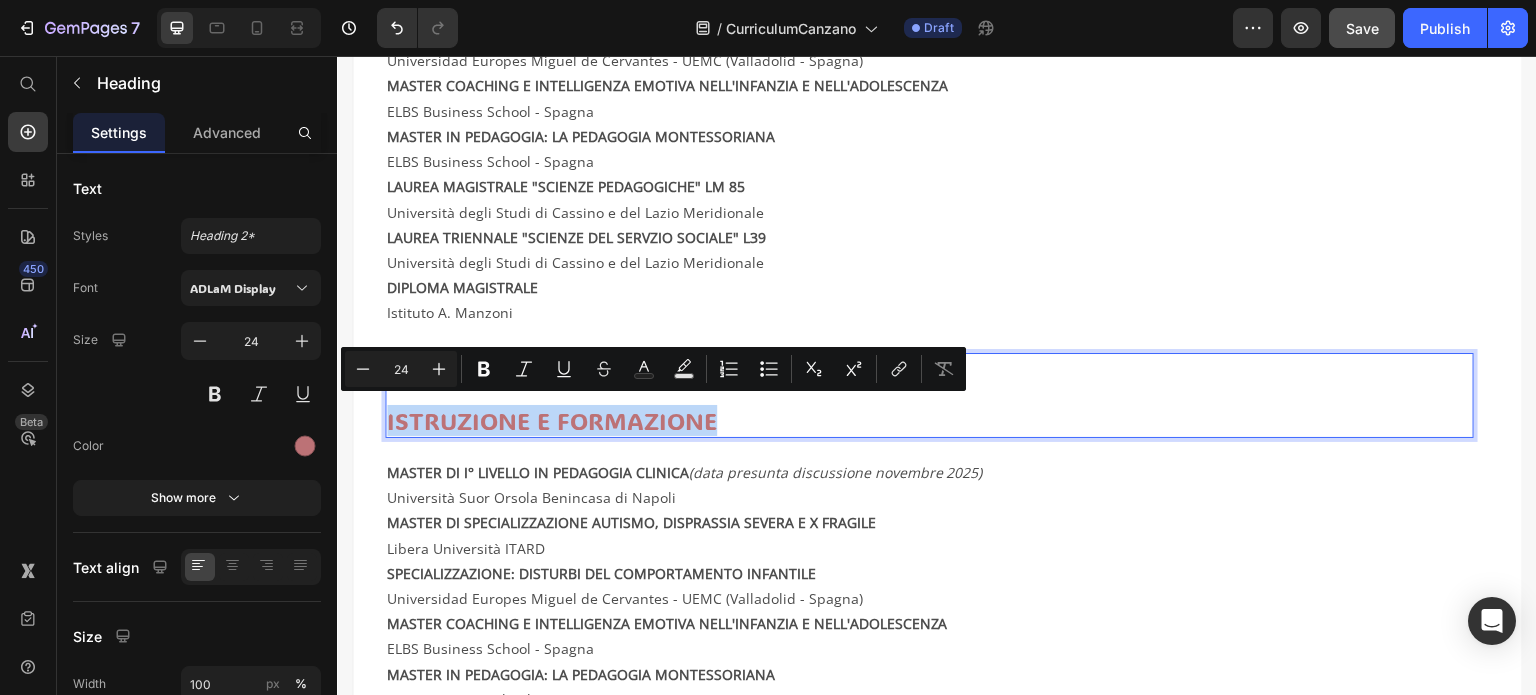 drag, startPoint x: 714, startPoint y: 417, endPoint x: 385, endPoint y: 411, distance: 329.05472 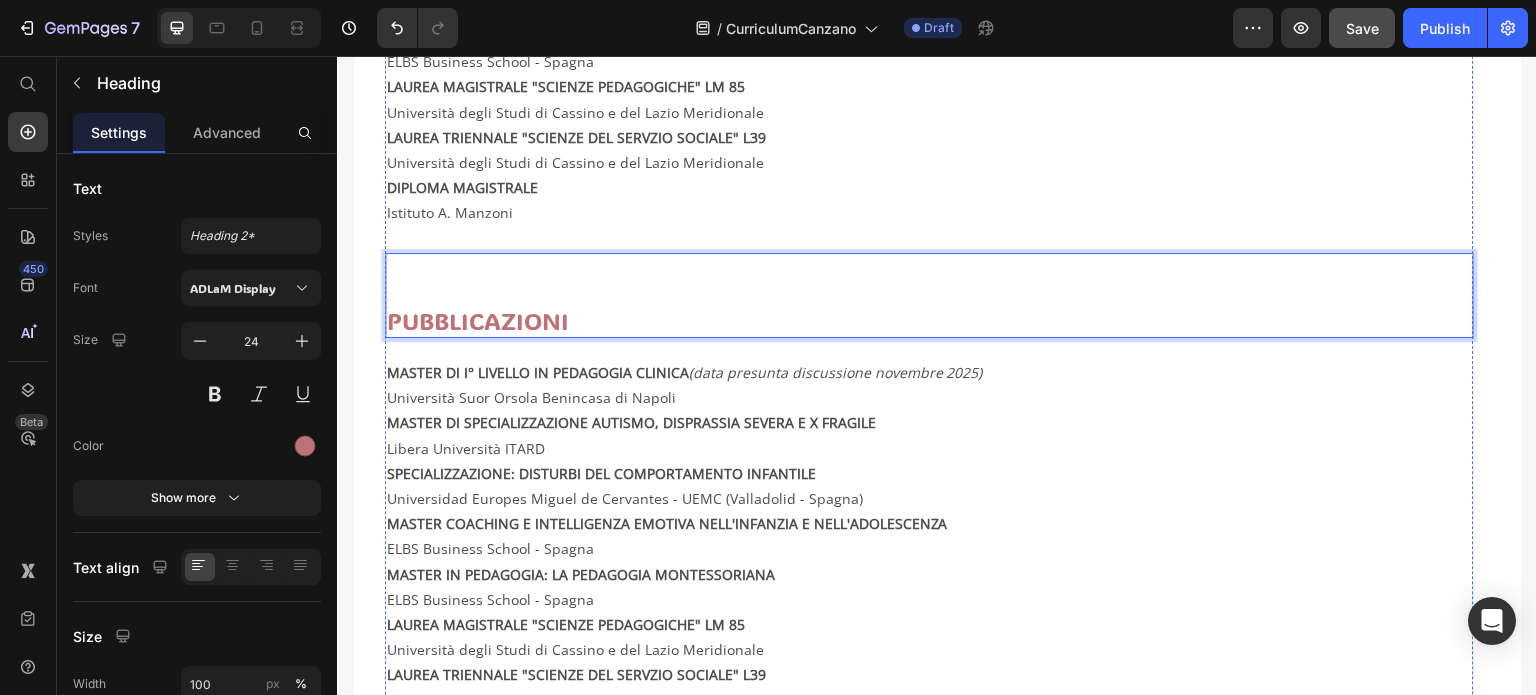 scroll, scrollTop: 1028, scrollLeft: 0, axis: vertical 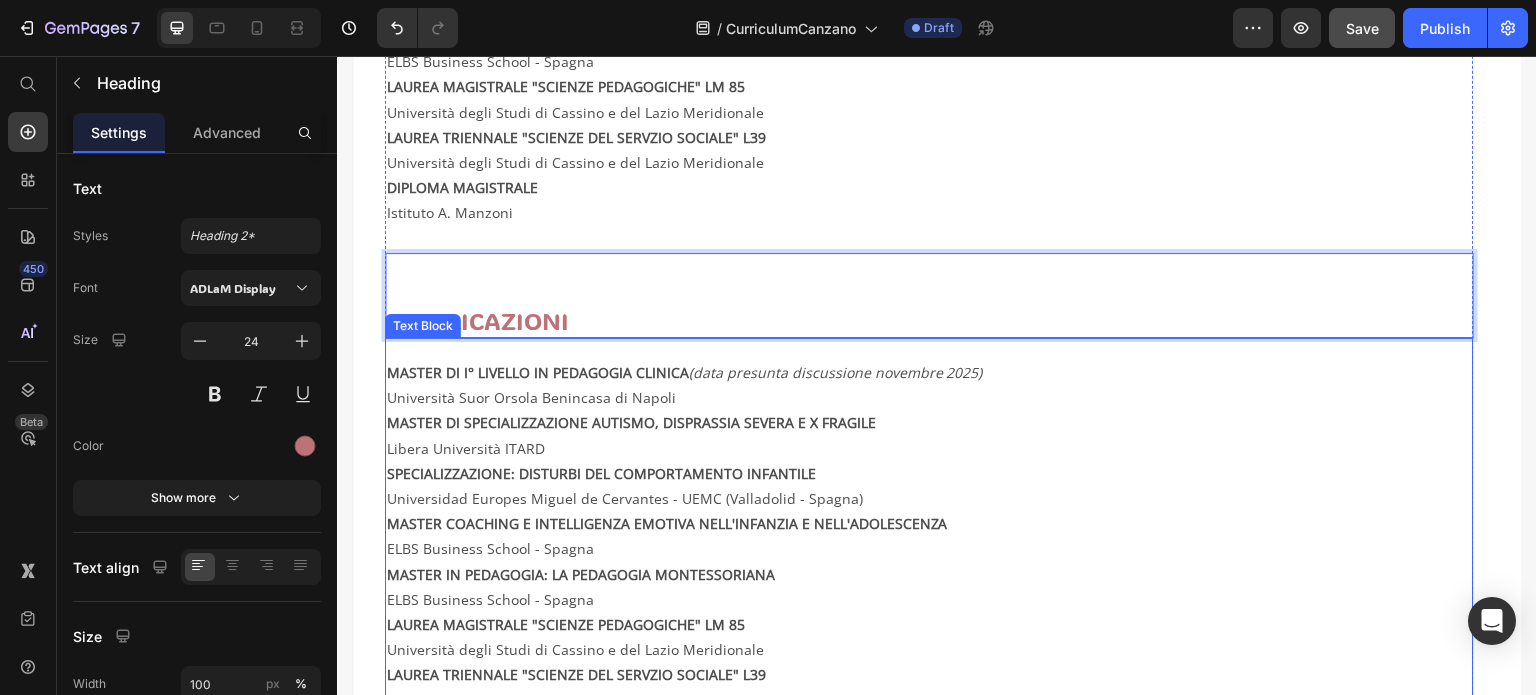 click on "MASTER DI I° LIVELLO IN PEDAGOGIA CLINICA" at bounding box center [538, 372] 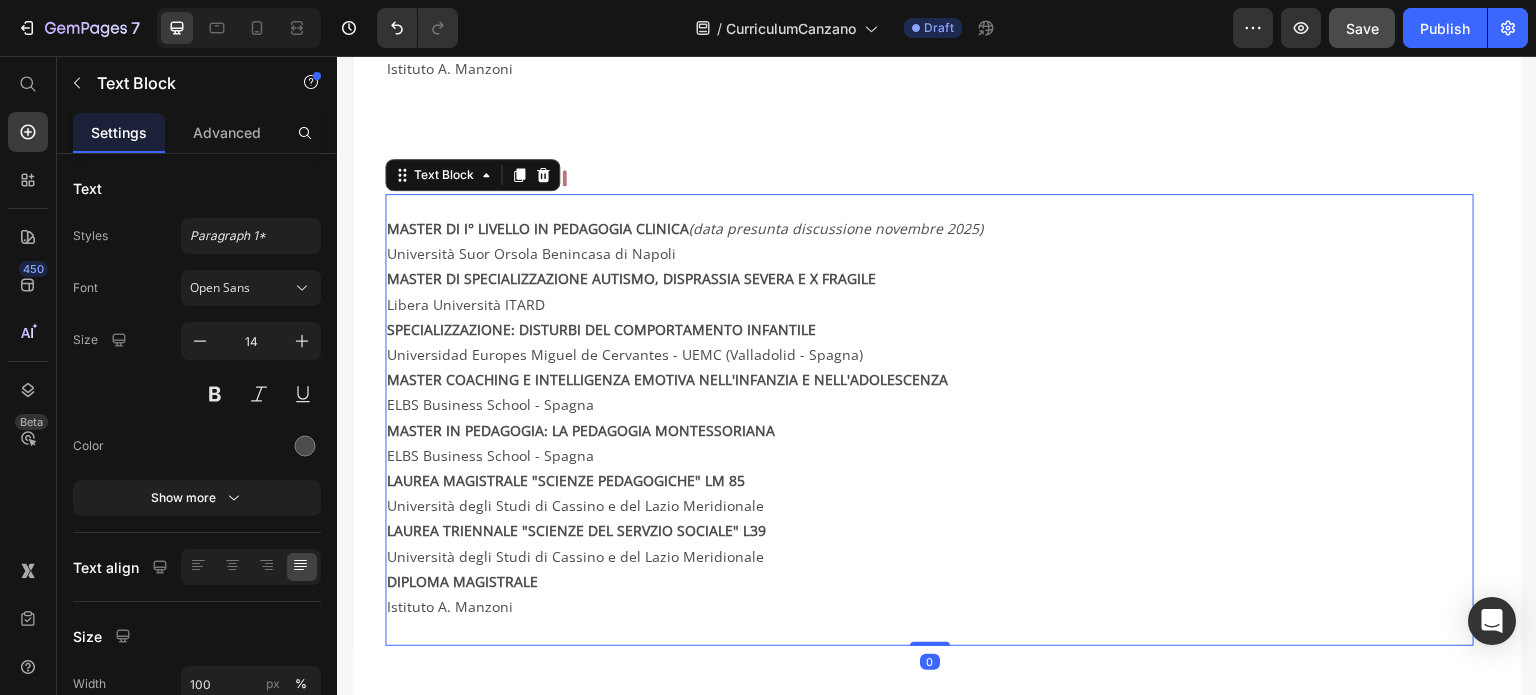 scroll, scrollTop: 1328, scrollLeft: 0, axis: vertical 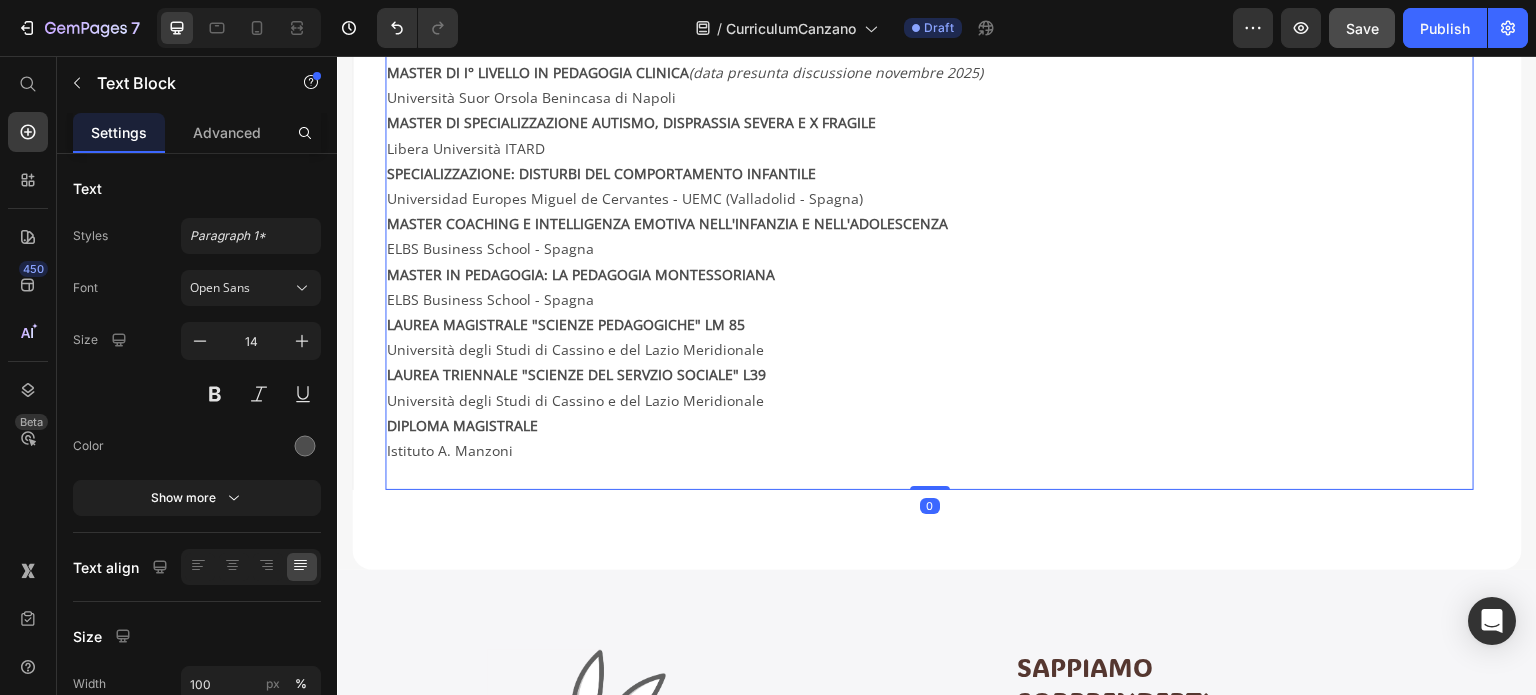 click on "Istituto A. Manzoni" at bounding box center (929, 463) 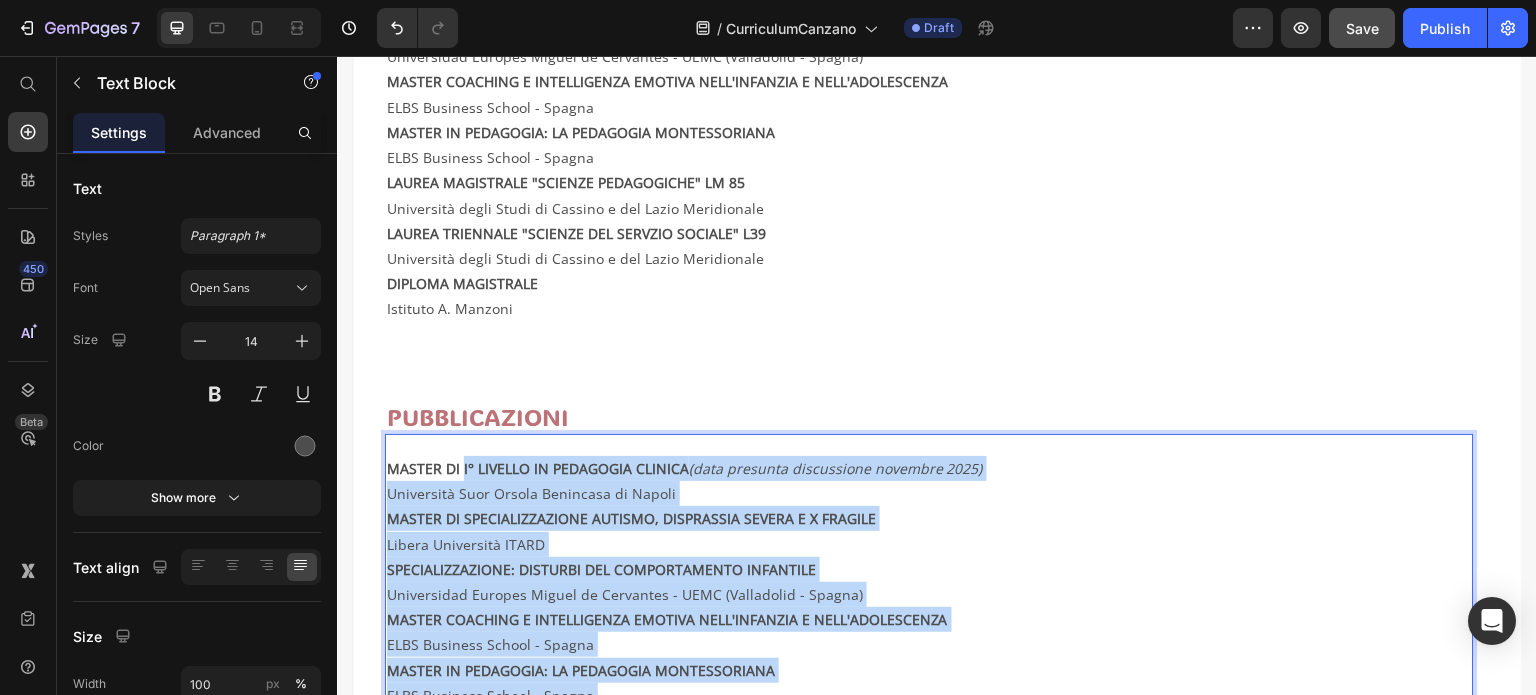 scroll, scrollTop: 928, scrollLeft: 0, axis: vertical 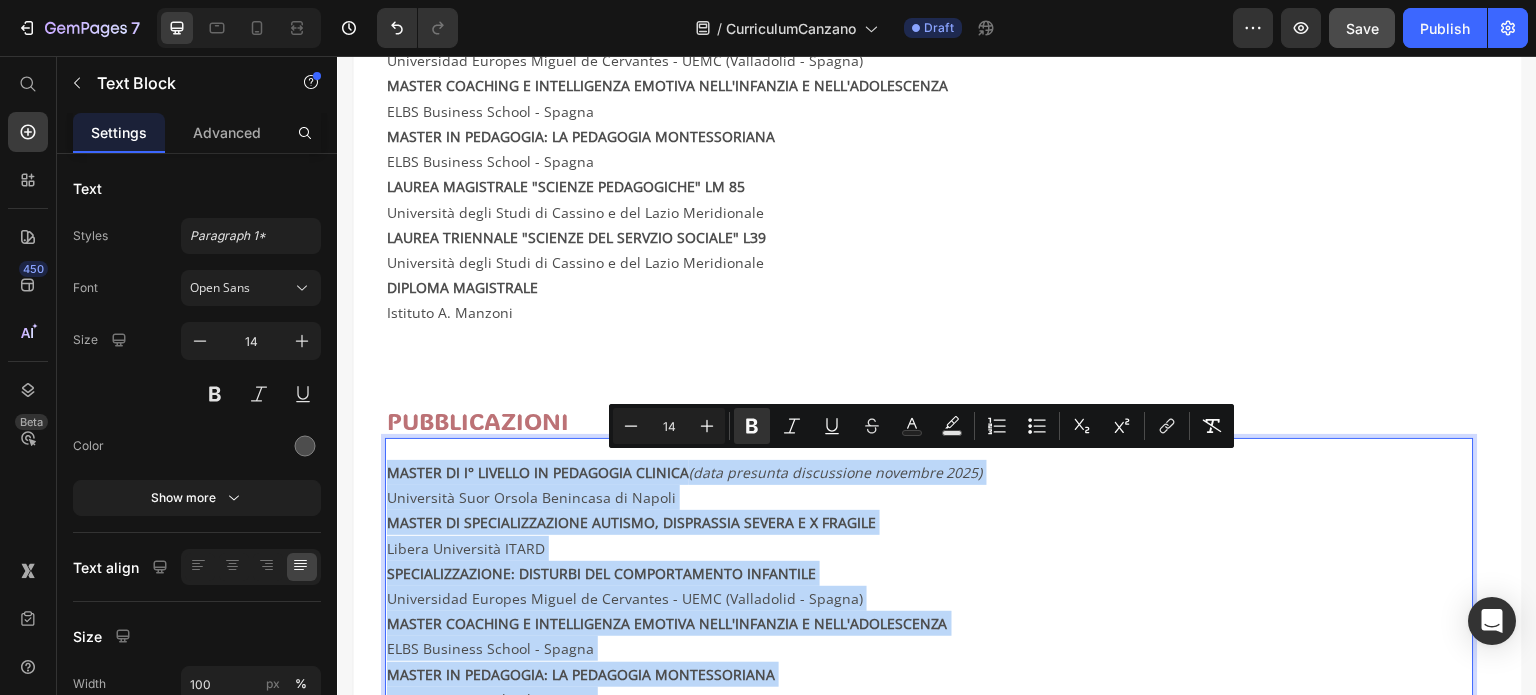 drag, startPoint x: 524, startPoint y: 444, endPoint x: 388, endPoint y: 456, distance: 136.52838 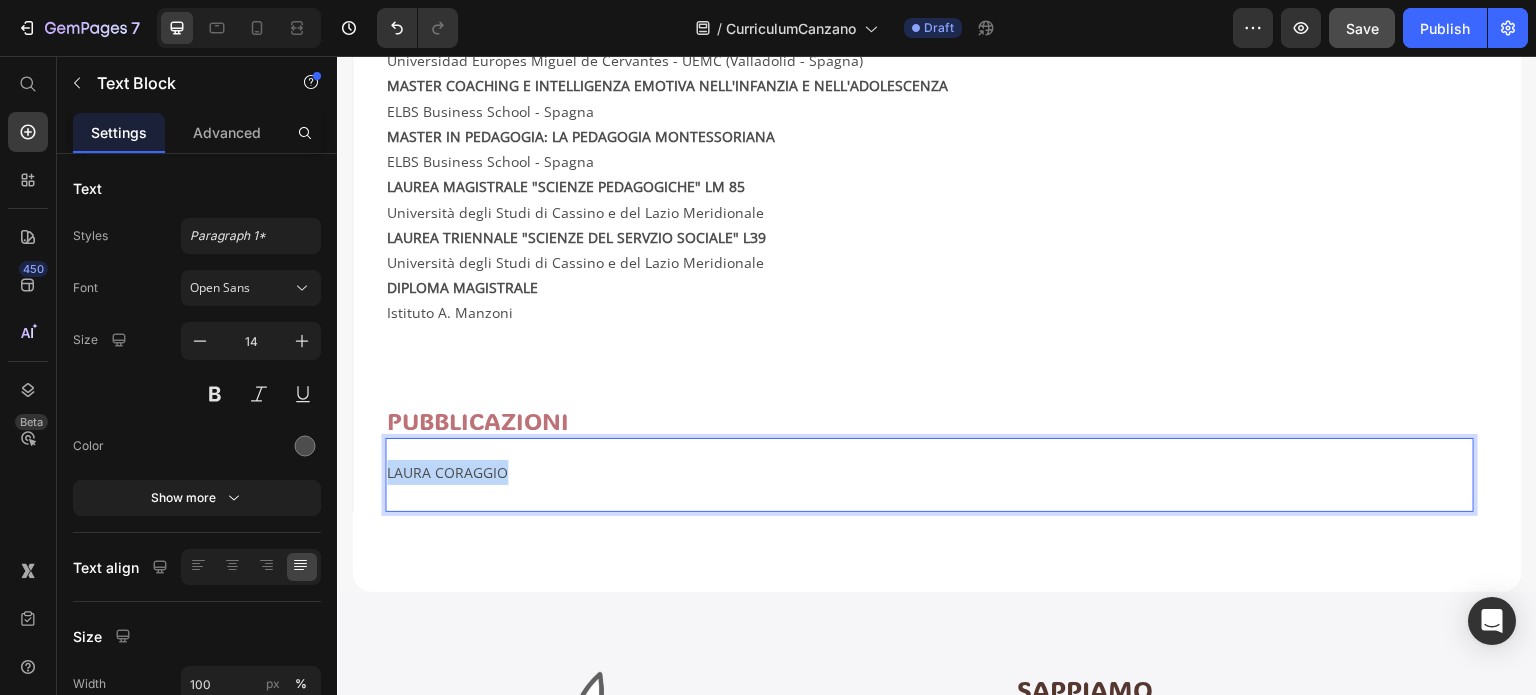 drag, startPoint x: 532, startPoint y: 465, endPoint x: 387, endPoint y: 468, distance: 145.03104 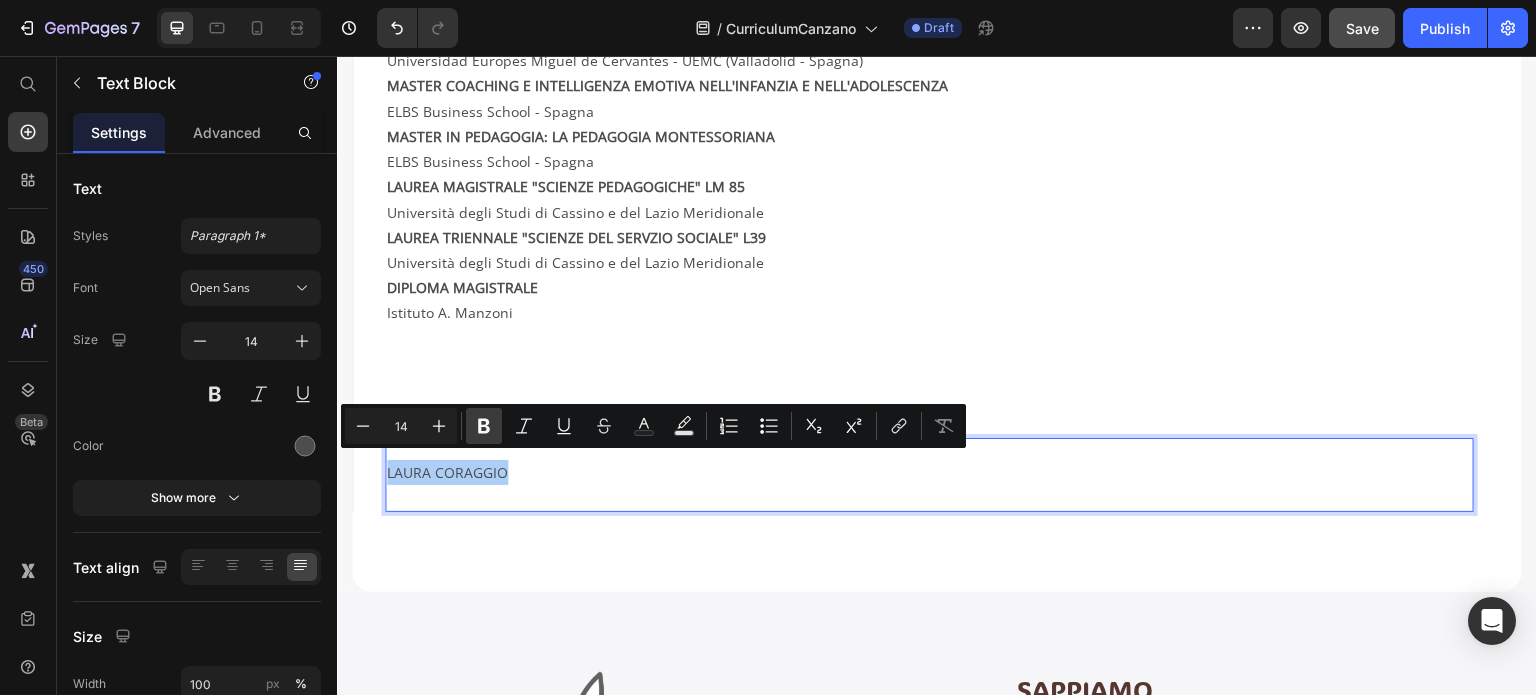 click 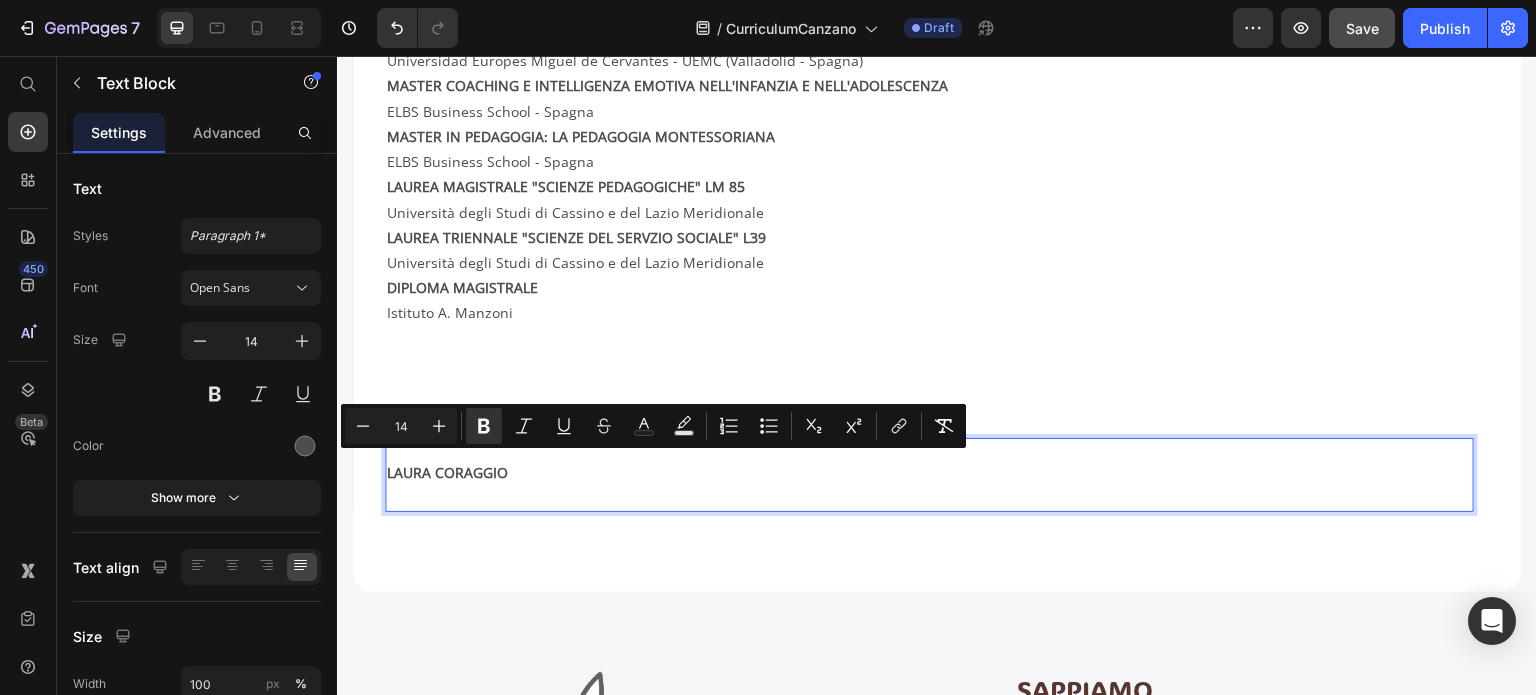 click on "LAURA CORAGGIO" at bounding box center [929, 485] 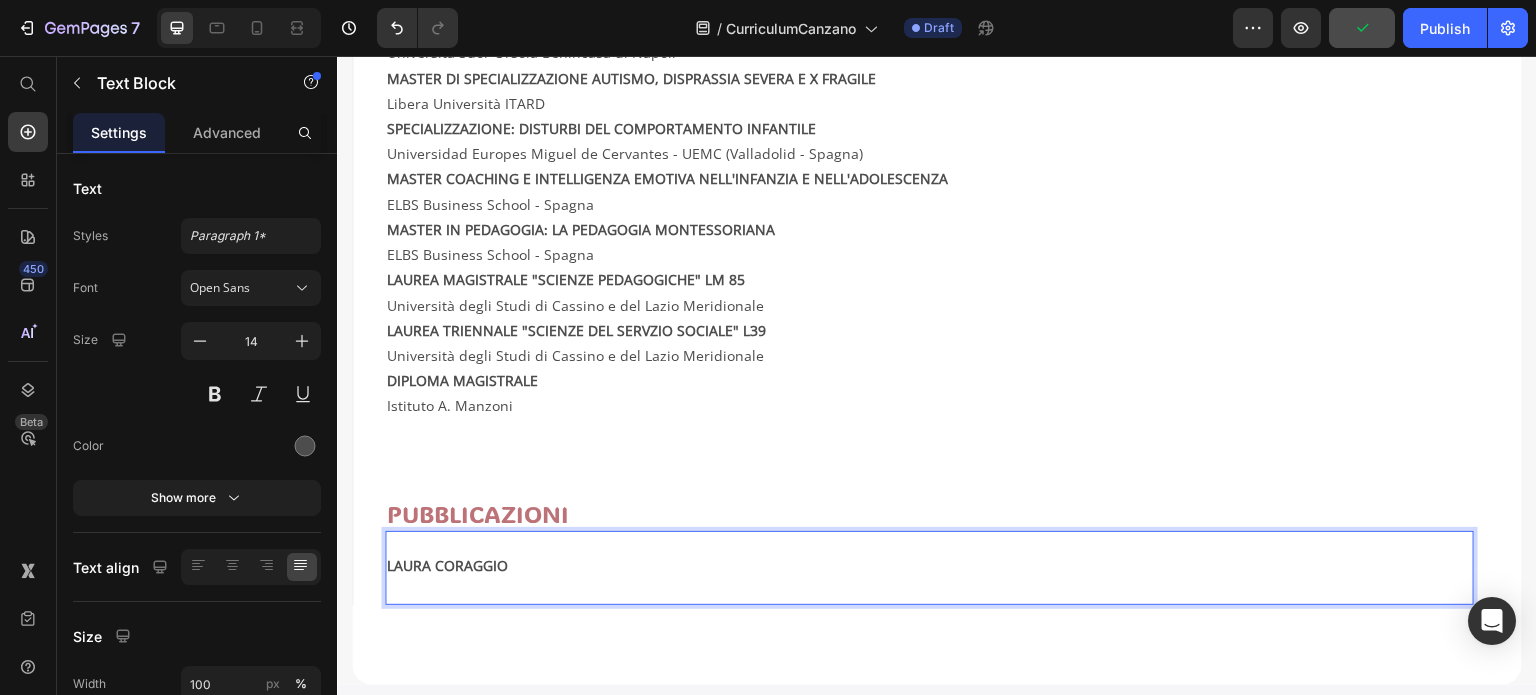scroll, scrollTop: 1028, scrollLeft: 0, axis: vertical 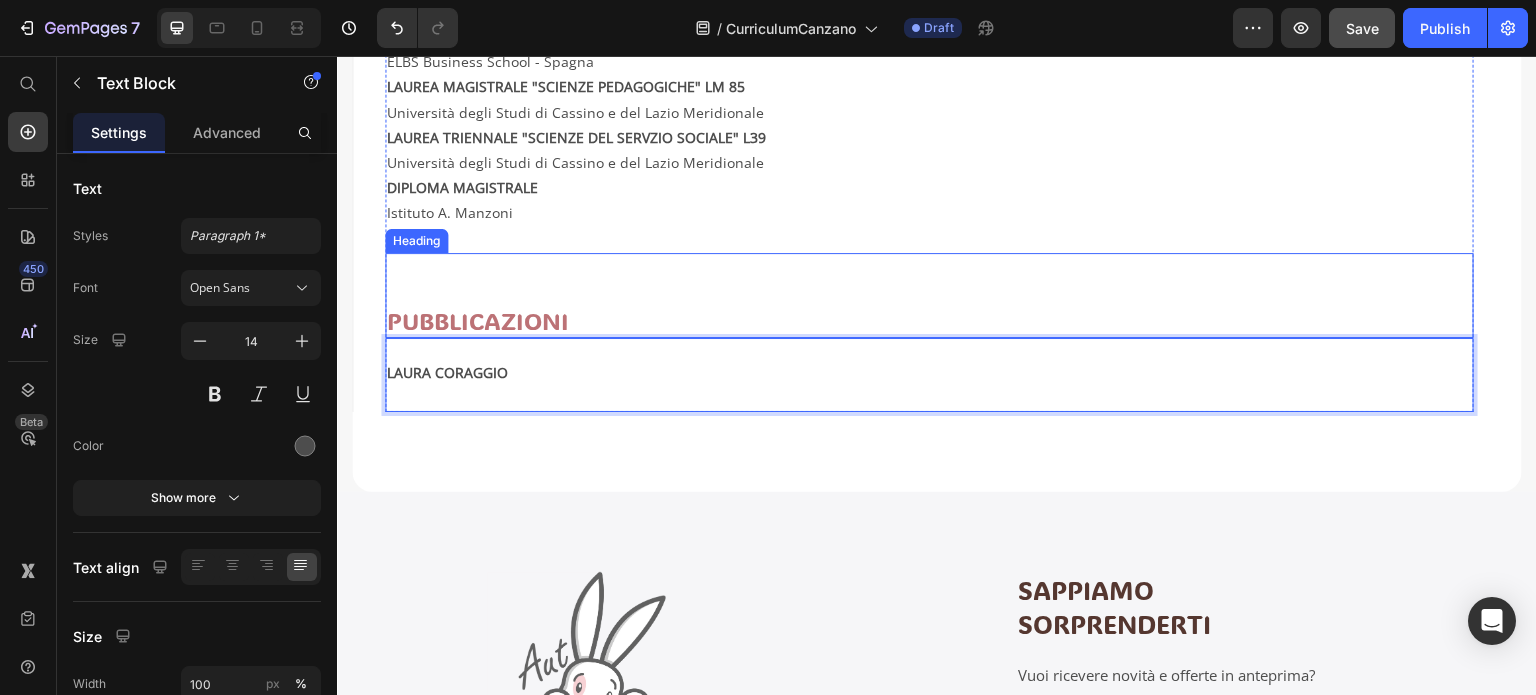 click on "PUBBLICAZIONI Heading" at bounding box center (929, 295) 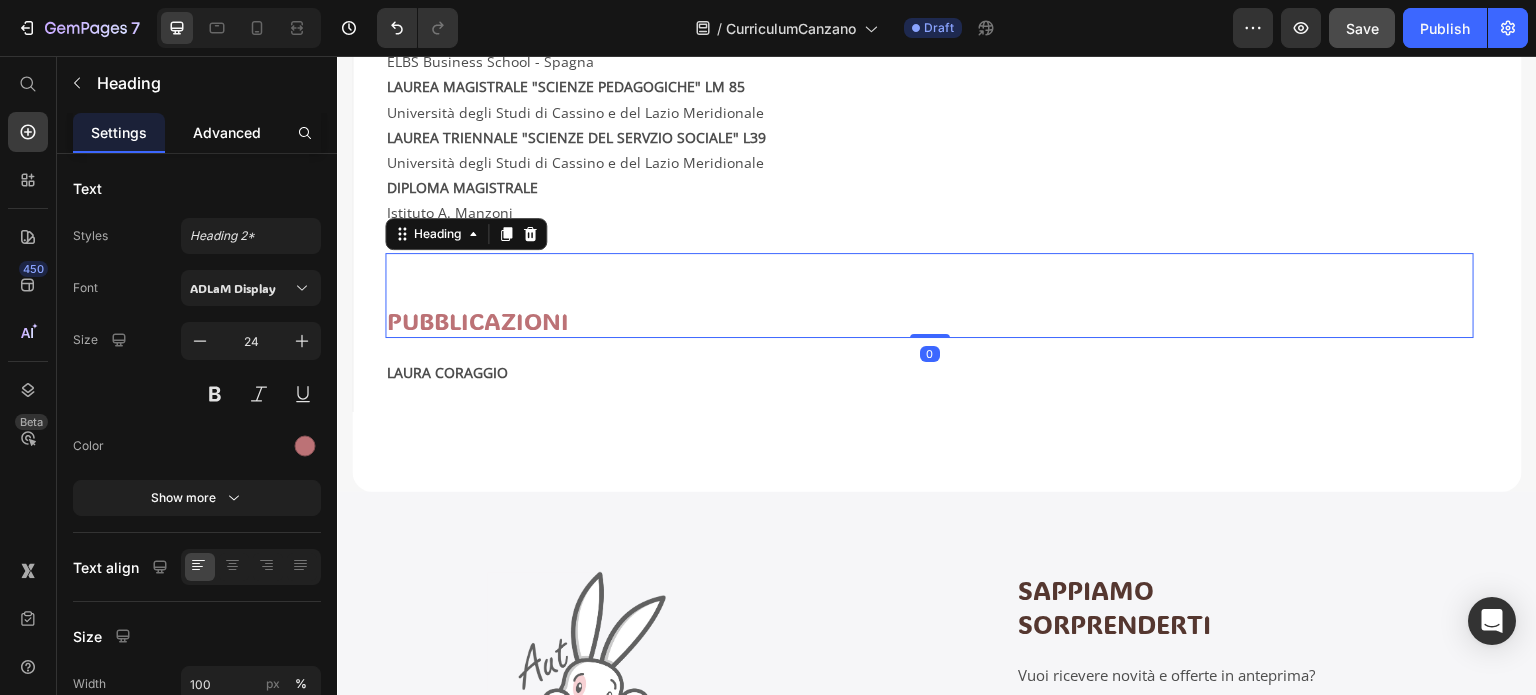 click on "Advanced" at bounding box center (227, 132) 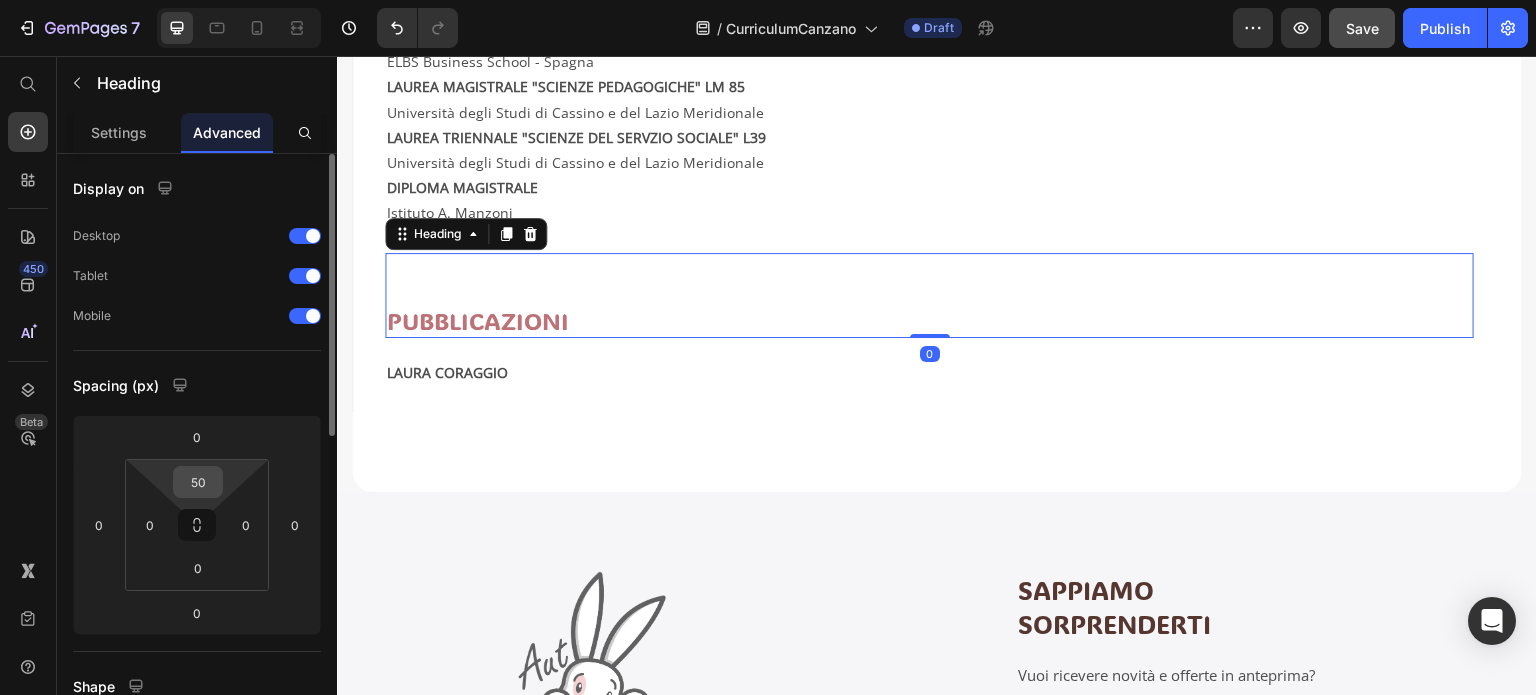 click on "50" at bounding box center (198, 482) 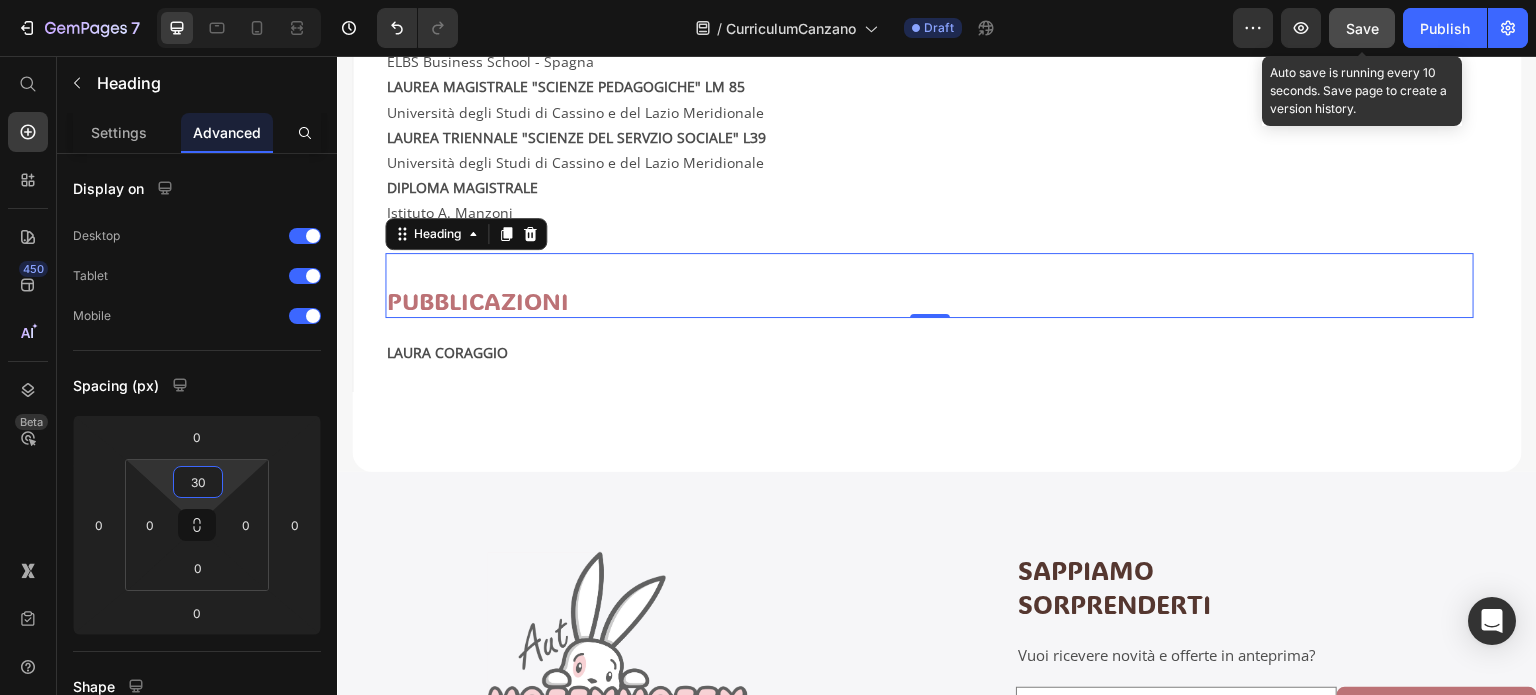 type on "30" 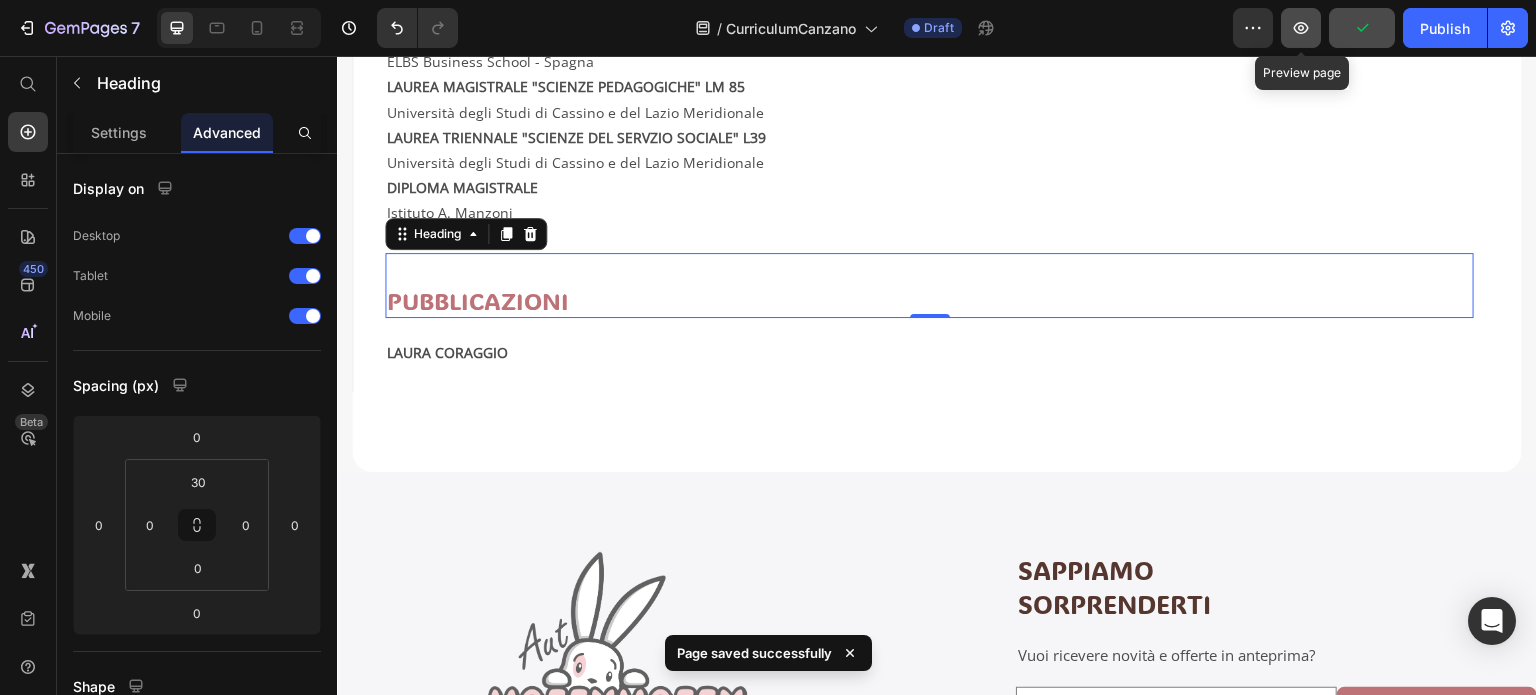 click 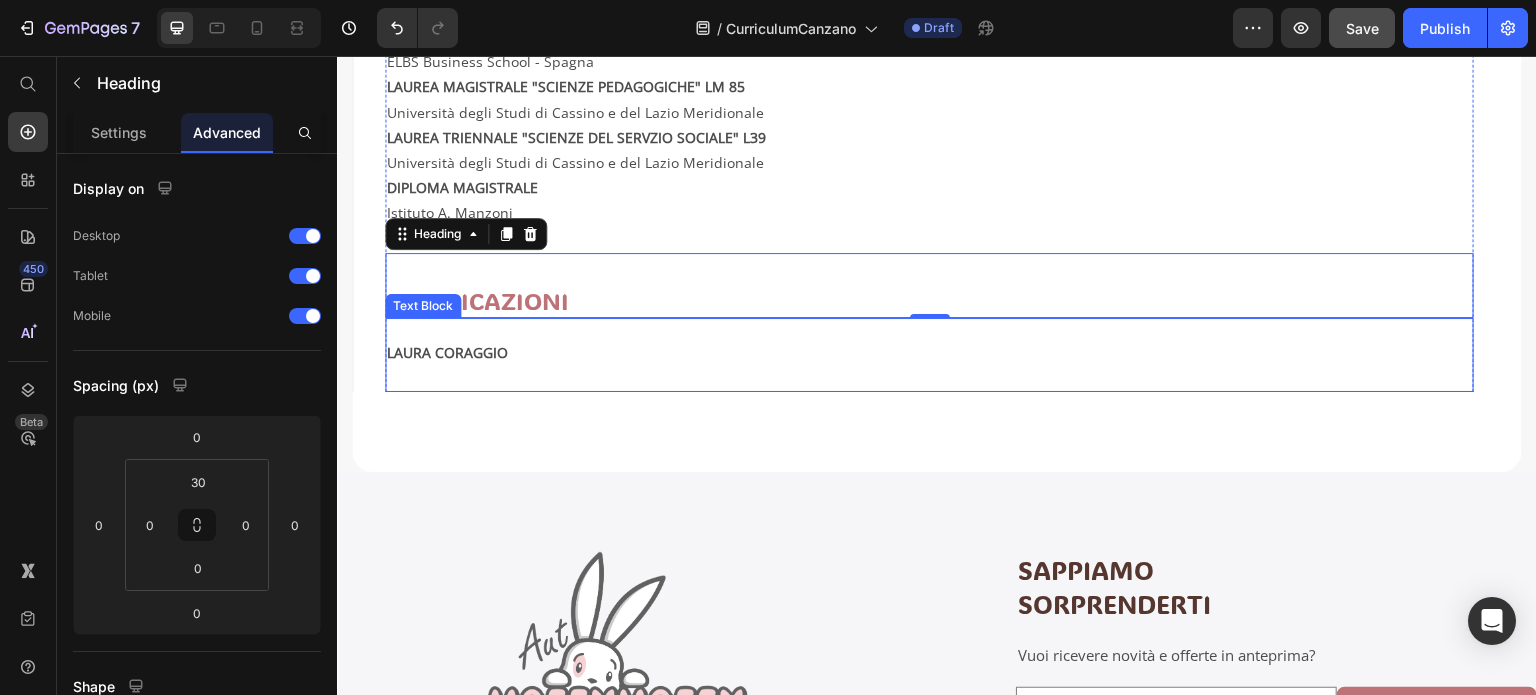 click on "LAURA CORAGGIO" at bounding box center [929, 365] 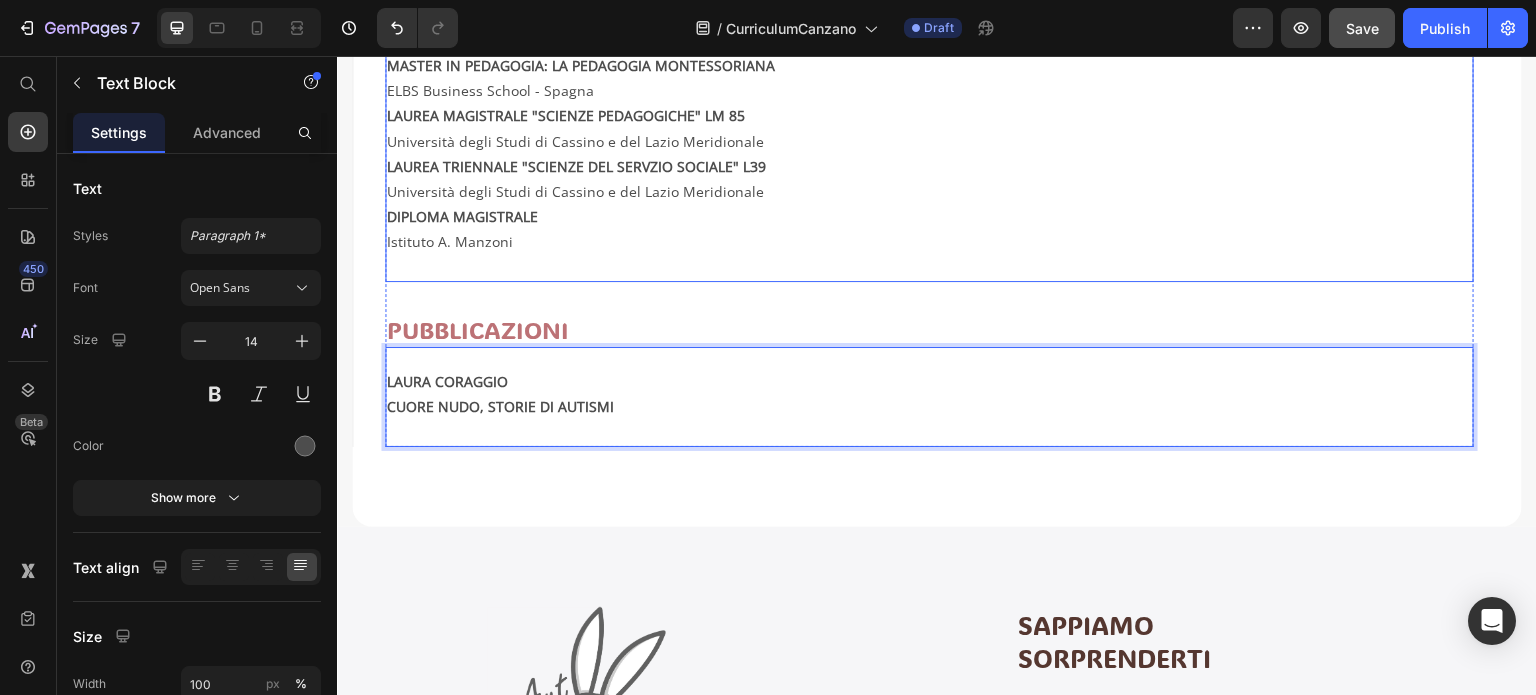 scroll, scrollTop: 1028, scrollLeft: 0, axis: vertical 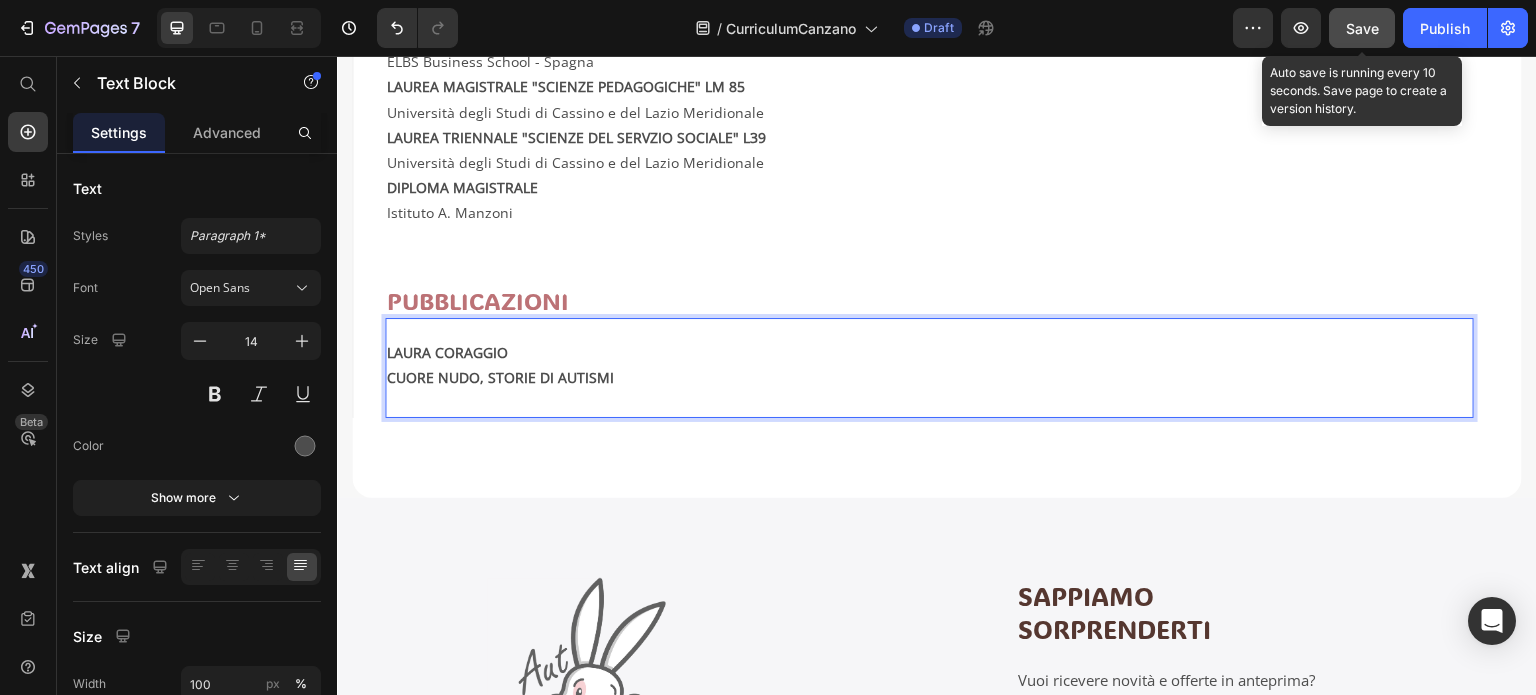 click on "Save" at bounding box center [1362, 28] 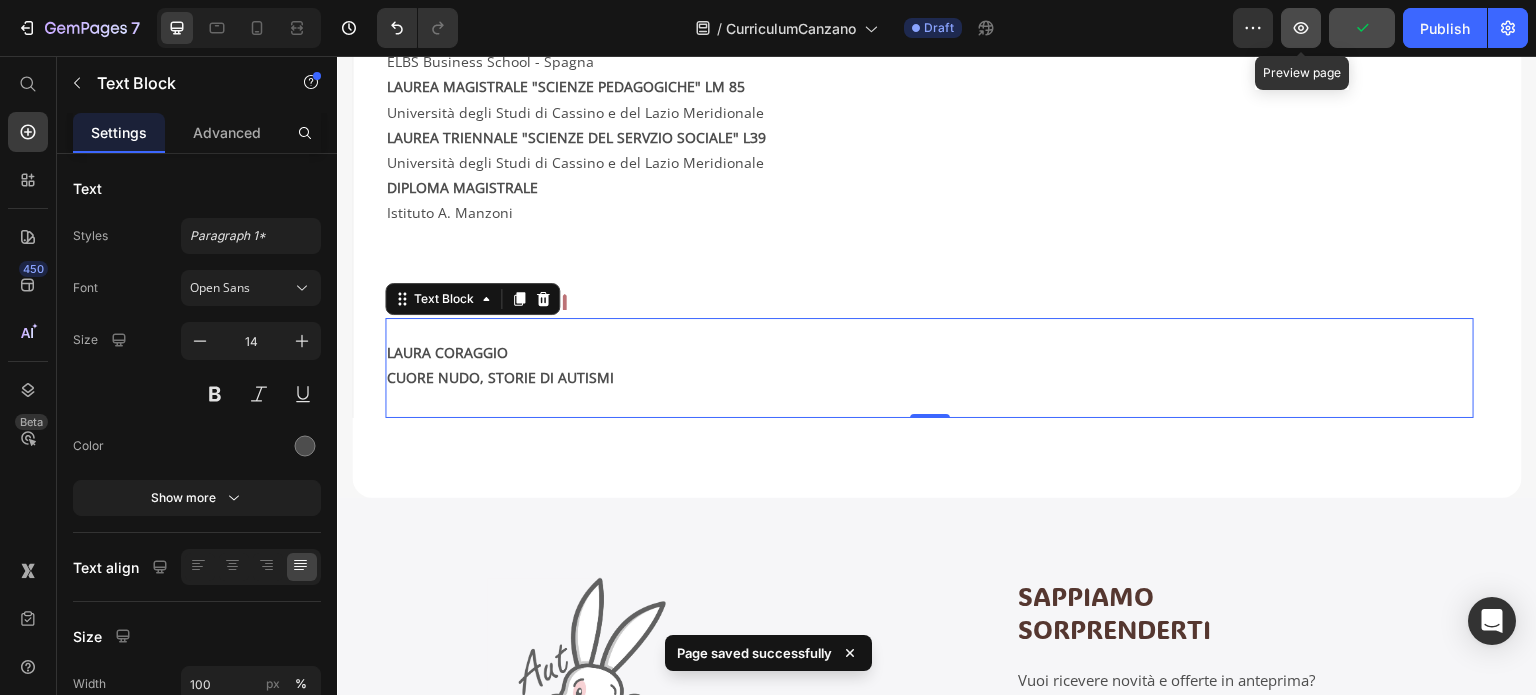 click 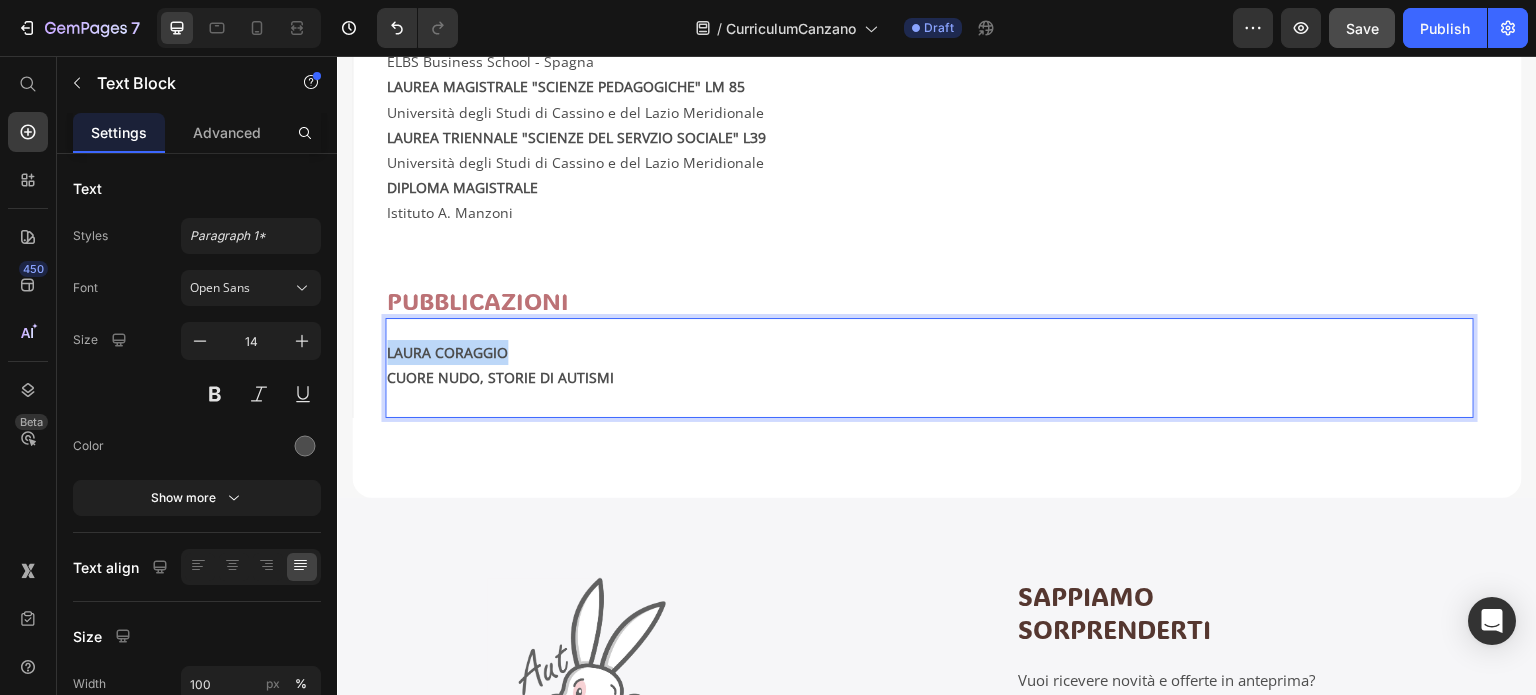 drag, startPoint x: 501, startPoint y: 345, endPoint x: 388, endPoint y: 344, distance: 113.004425 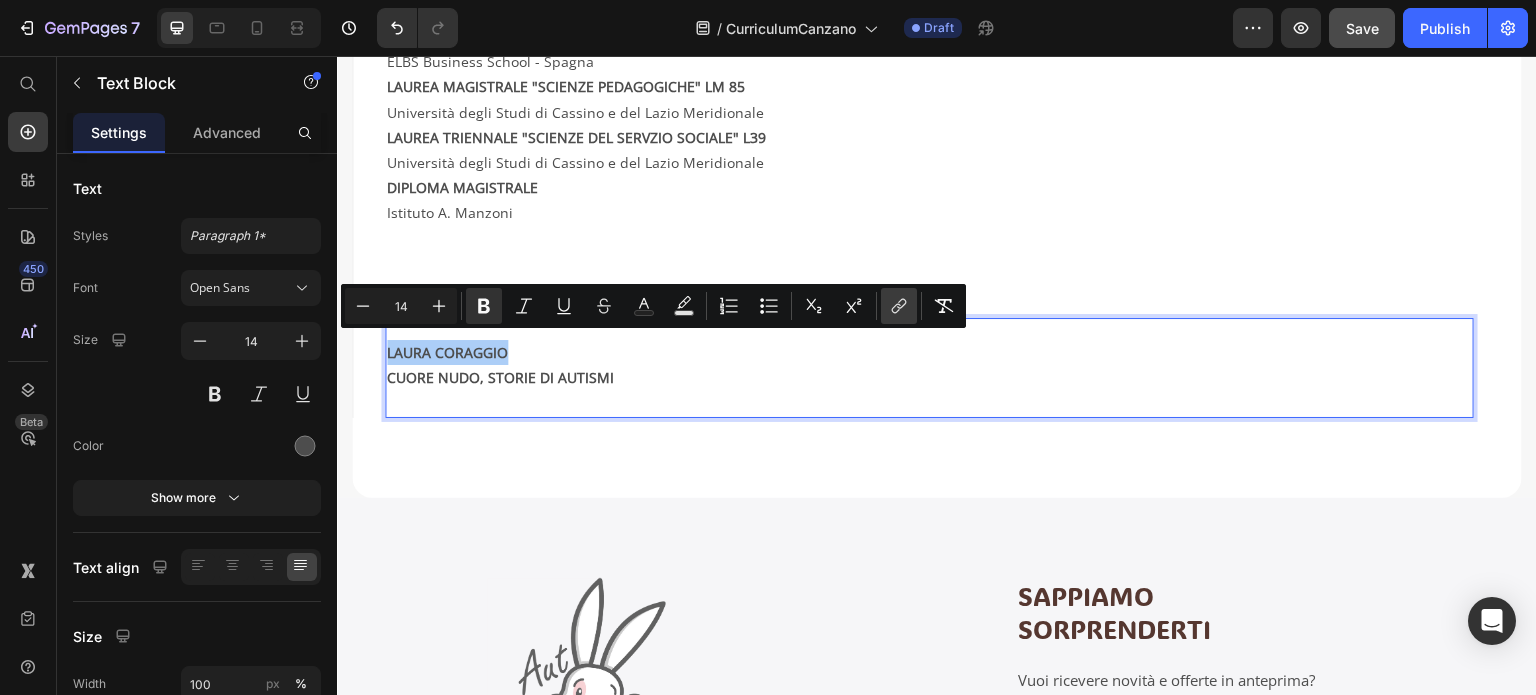 click 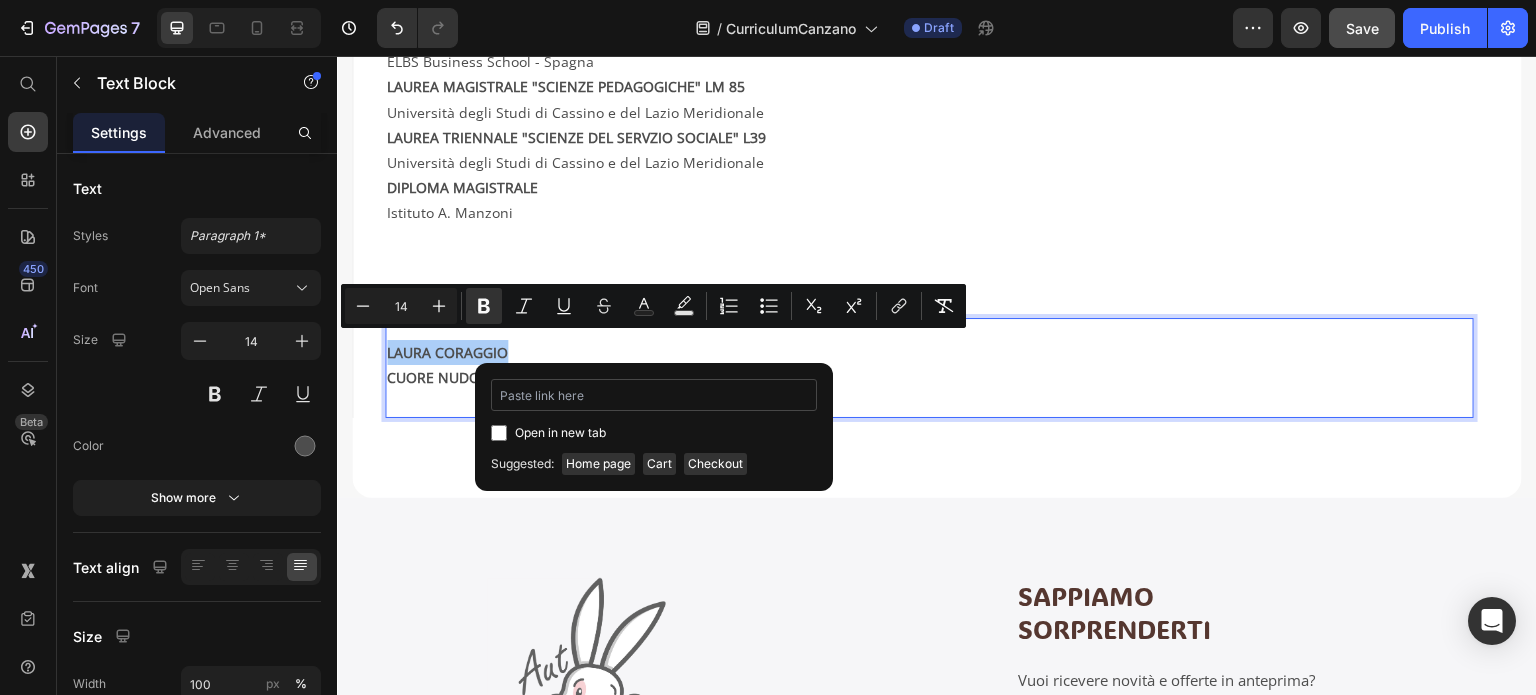 click at bounding box center (654, 395) 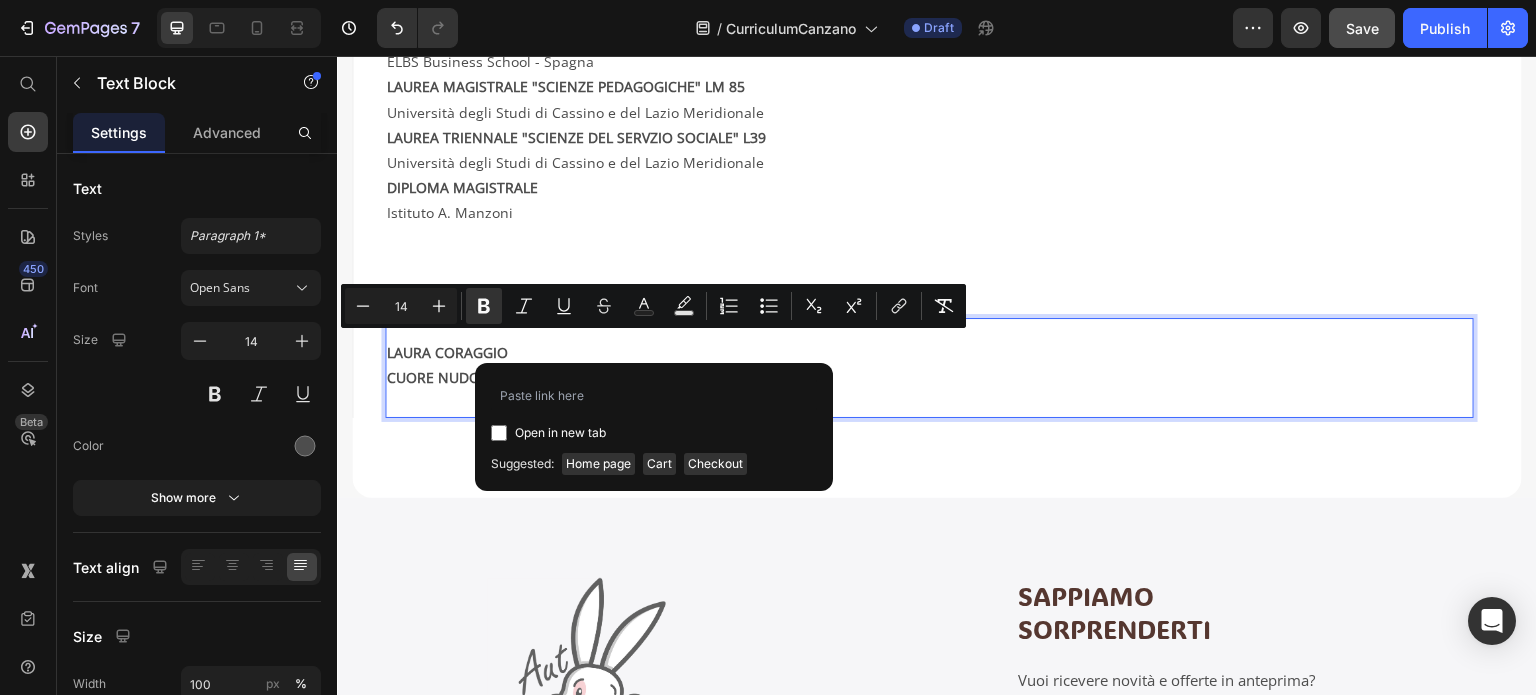 click on "CUORE NUDO, STORIE DI AUTISMI" at bounding box center (929, 390) 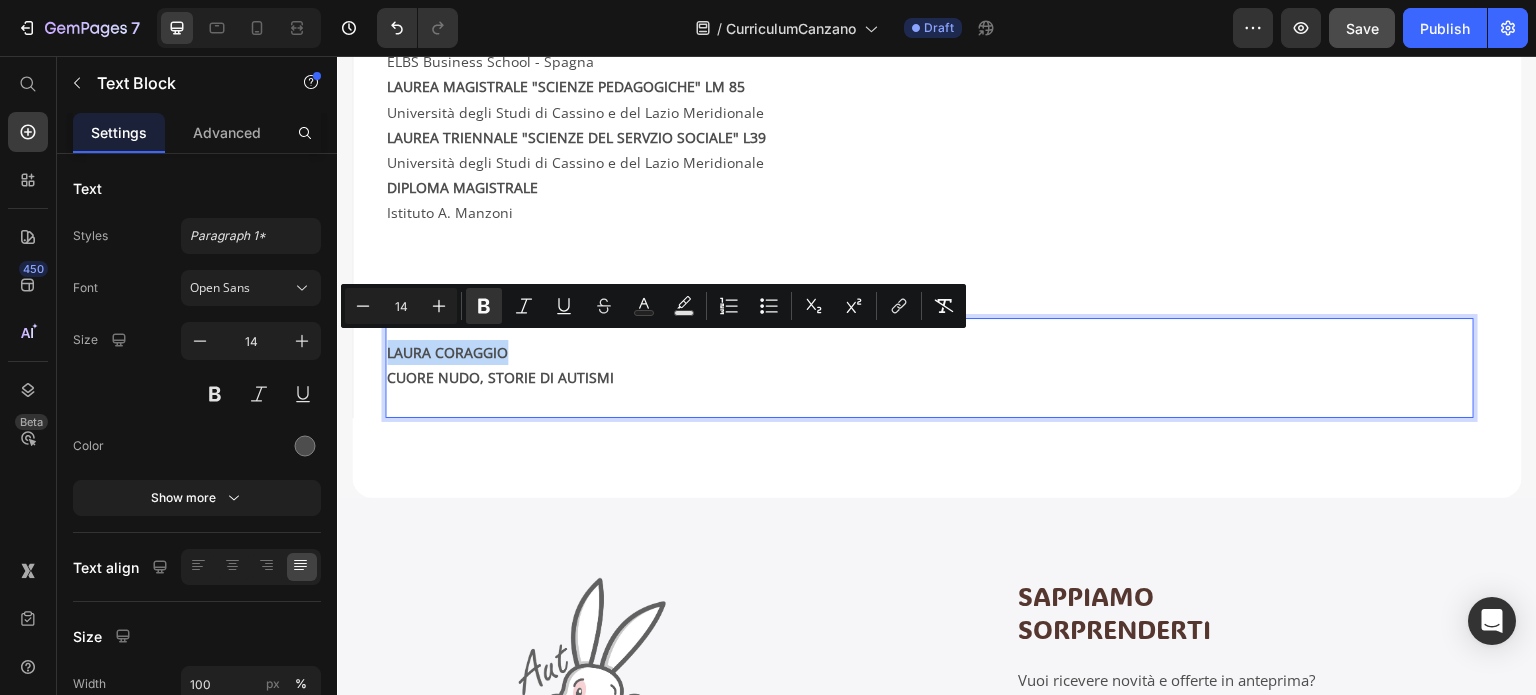 drag, startPoint x: 504, startPoint y: 346, endPoint x: 389, endPoint y: 348, distance: 115.01739 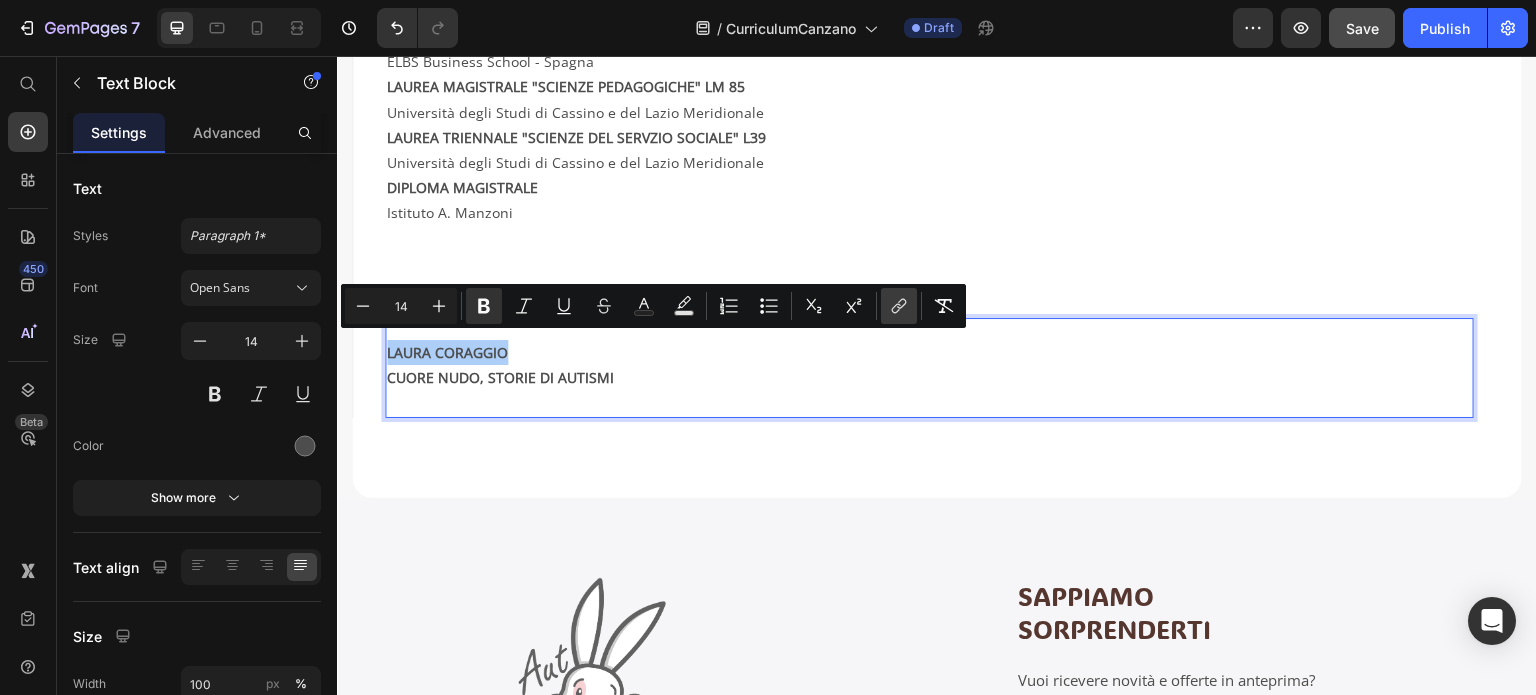click on "link" at bounding box center [899, 306] 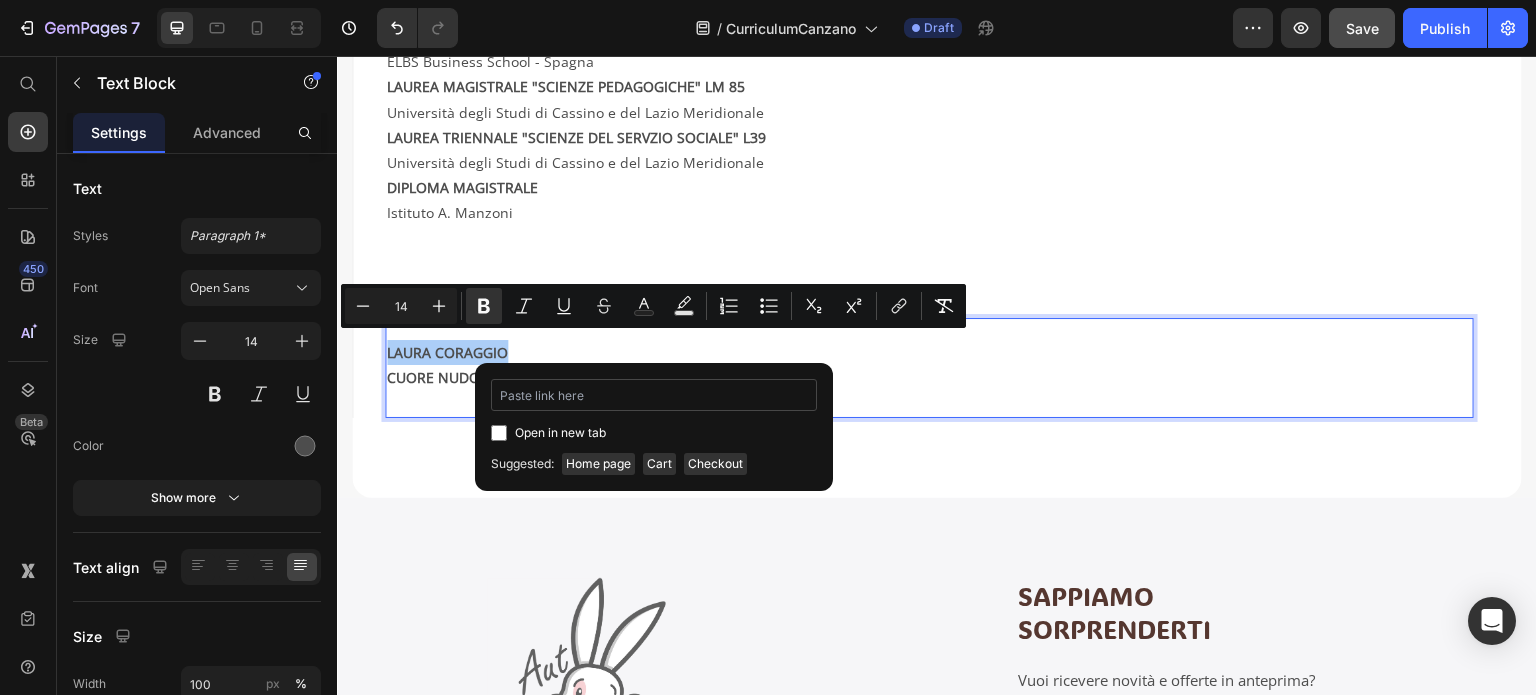 click at bounding box center [654, 395] 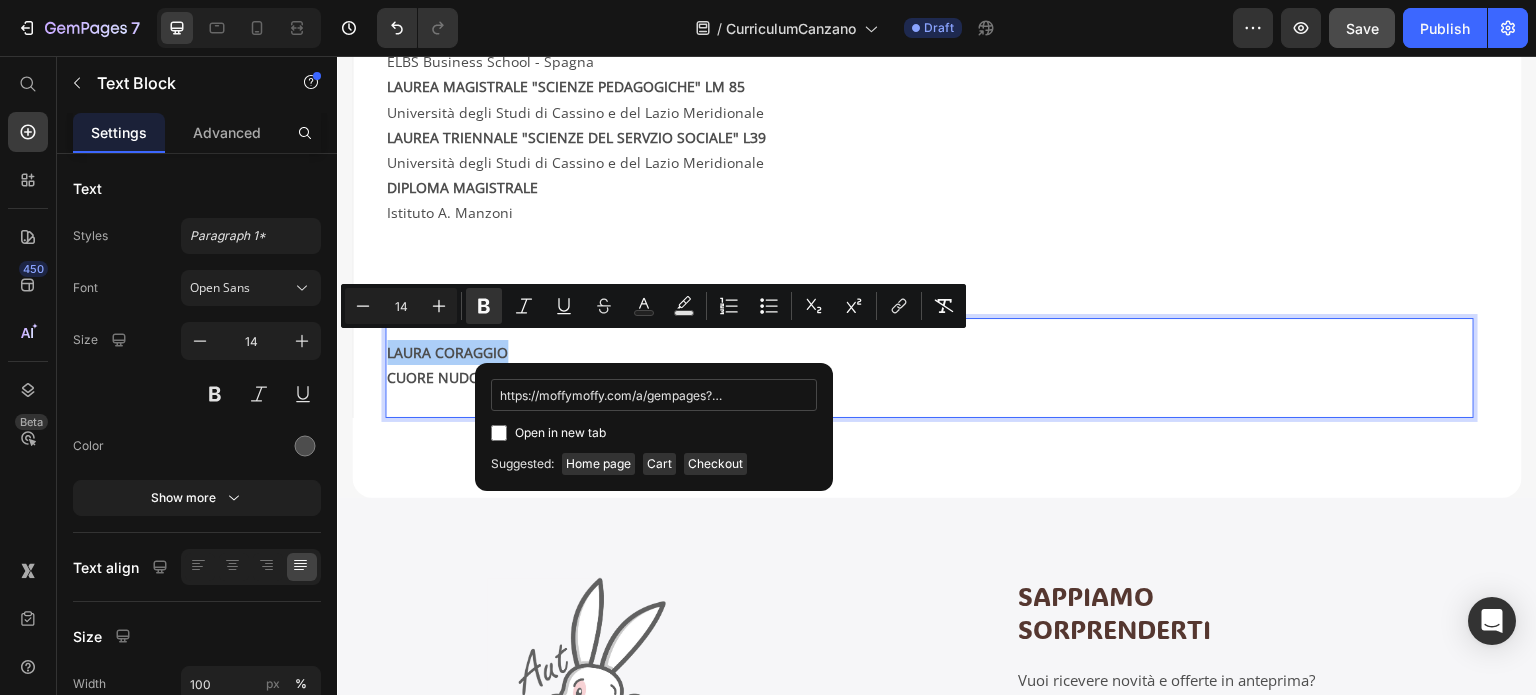 scroll, scrollTop: 0, scrollLeft: 610, axis: horizontal 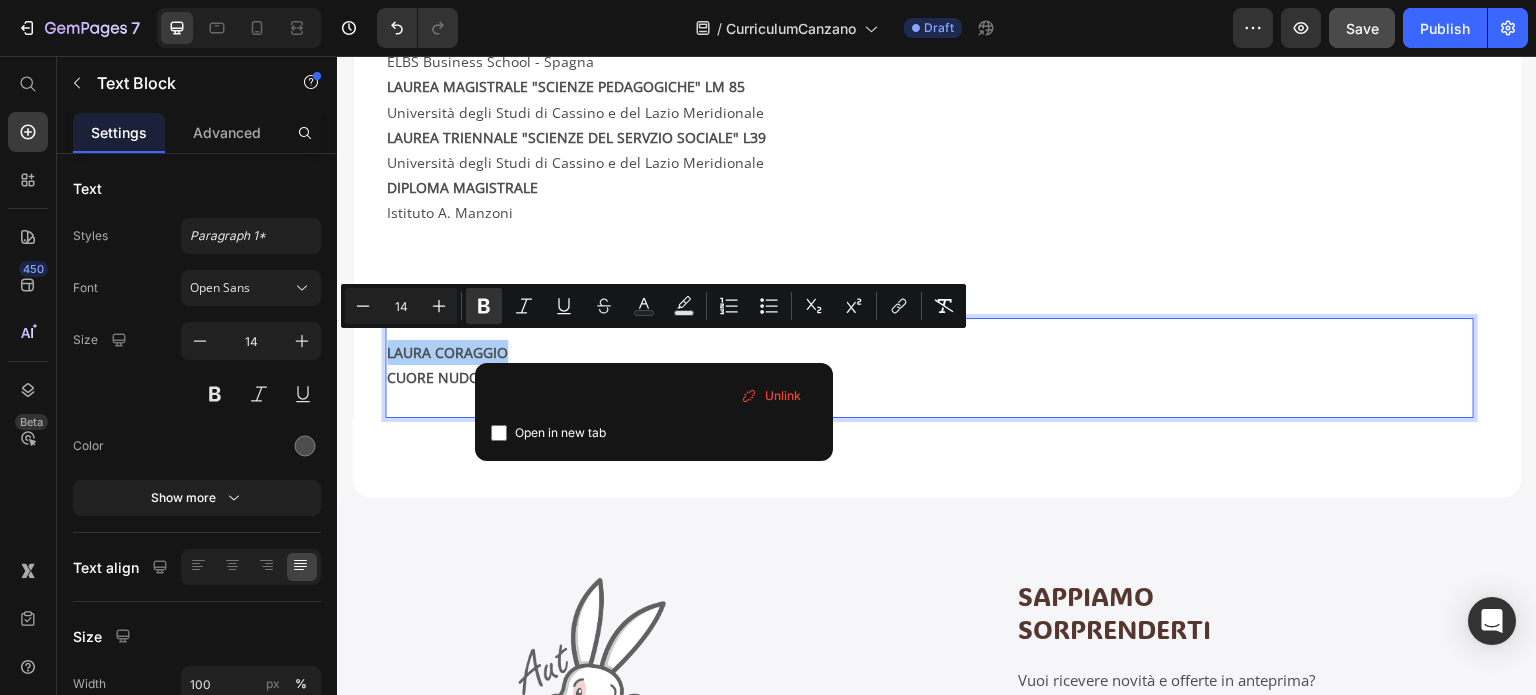 type on "https://moffymoffy.com/a/gempages?version=v7&shop_id=566131130235880255&theme_page_id=574437480737015013&page_type=GP_ARTICLE" 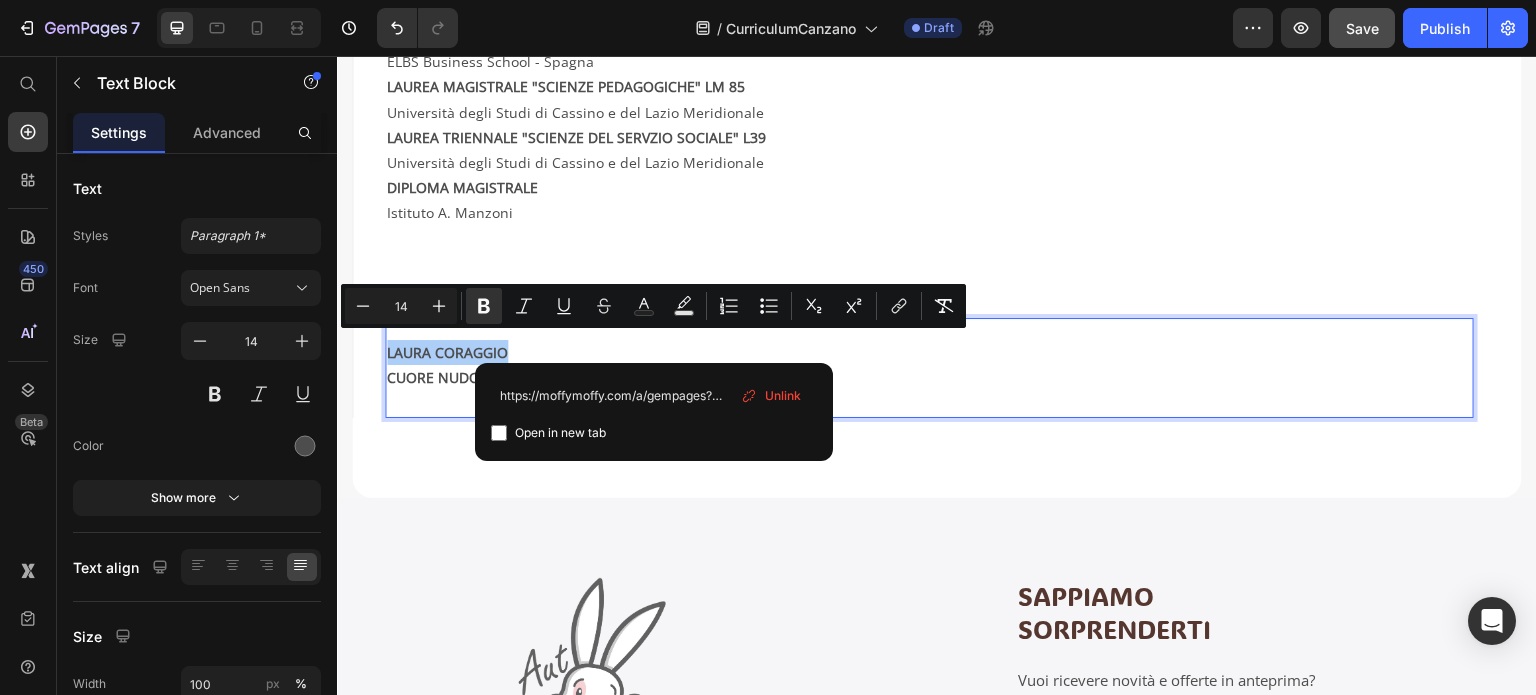 click at bounding box center (499, 433) 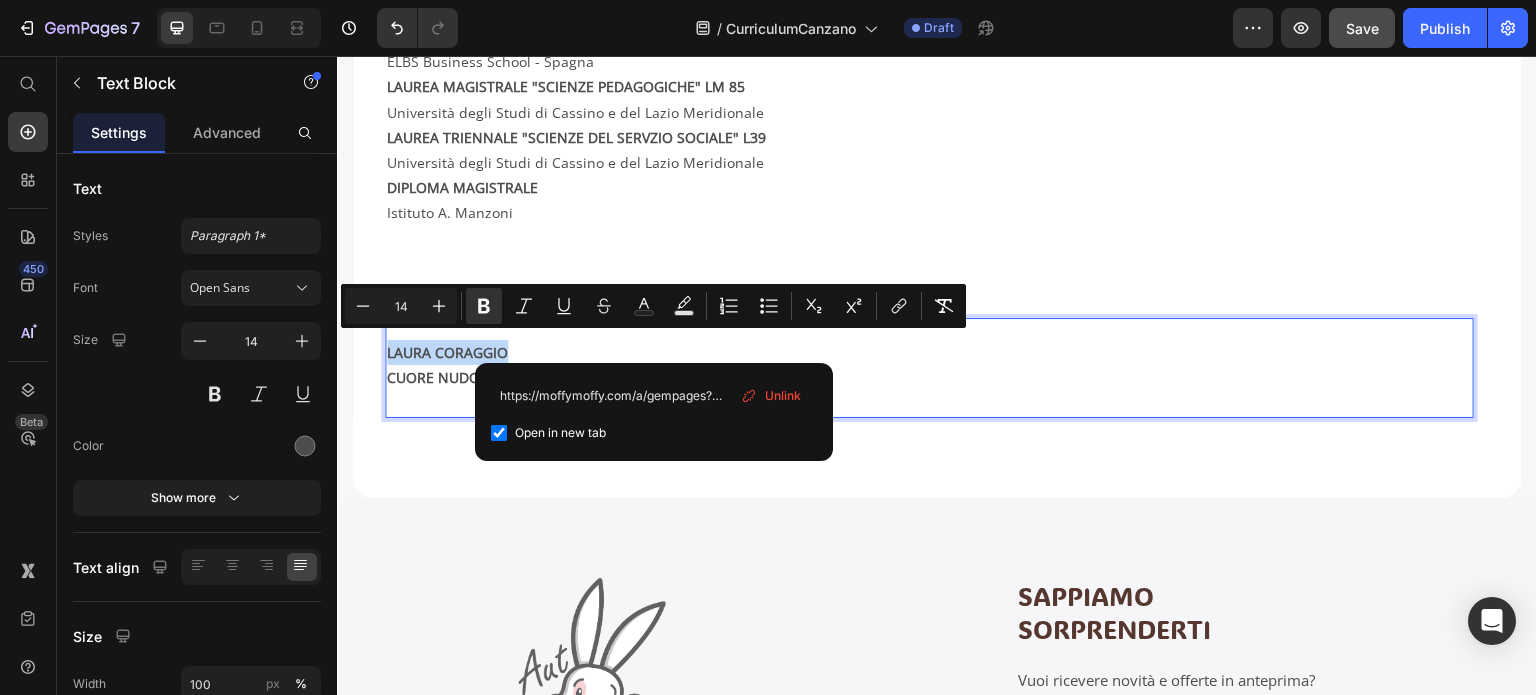 checkbox on "true" 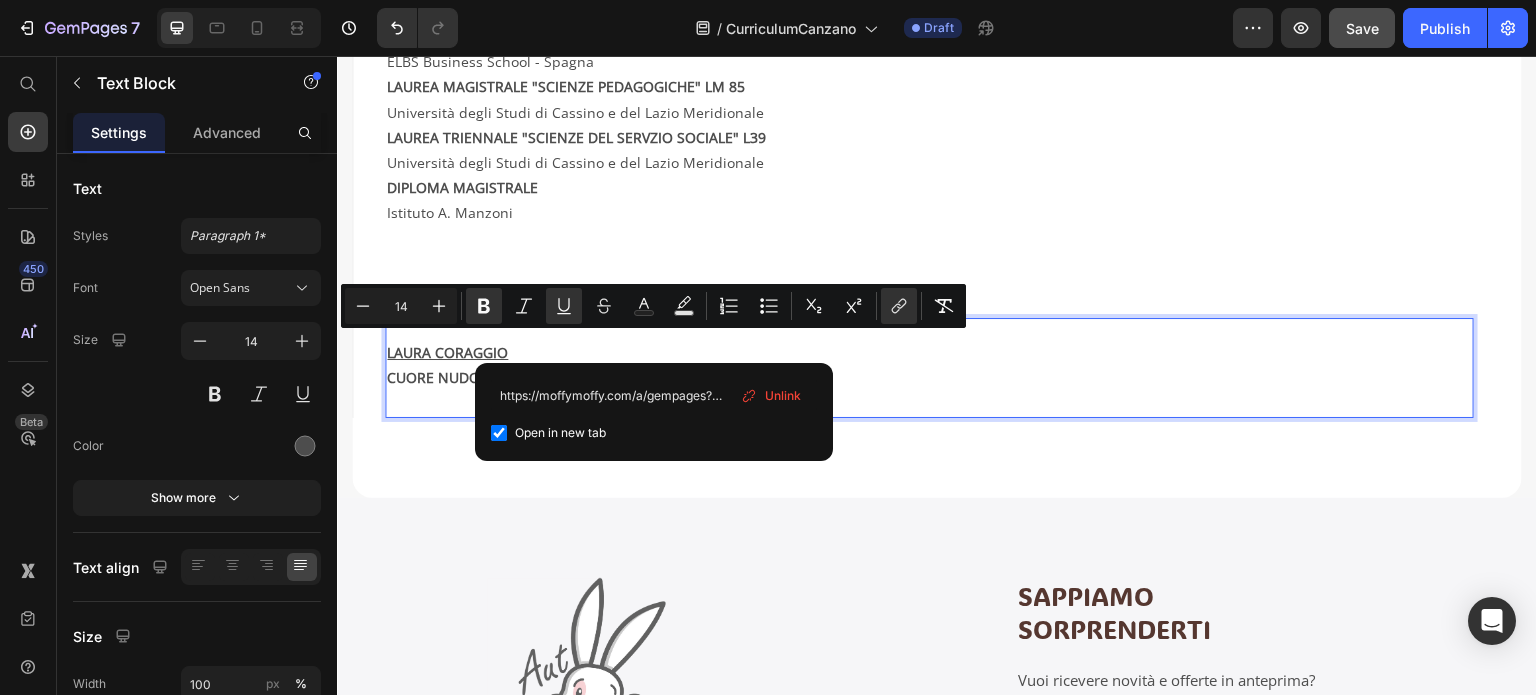 click on "CUORE NUDO, STORIE DI AUTISMI" at bounding box center [500, 377] 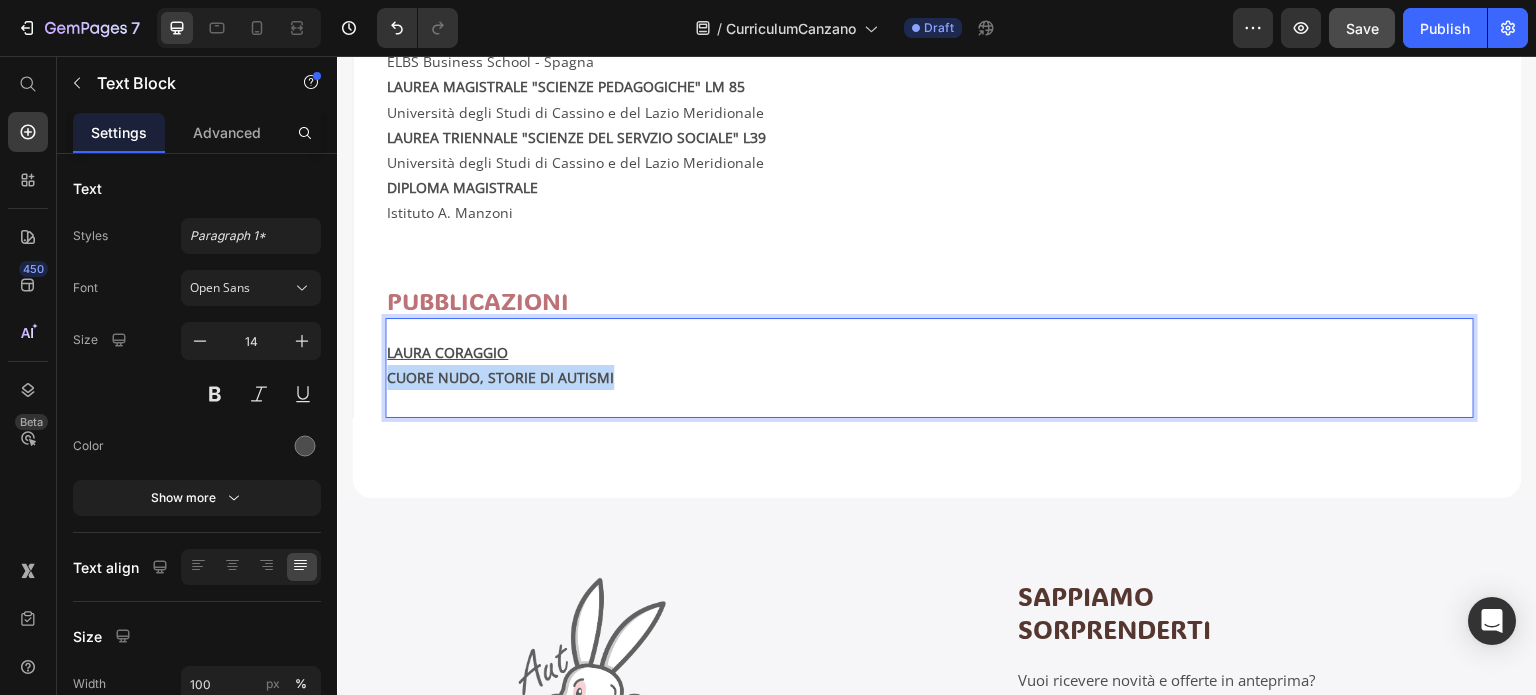 drag, startPoint x: 616, startPoint y: 372, endPoint x: 385, endPoint y: 376, distance: 231.03462 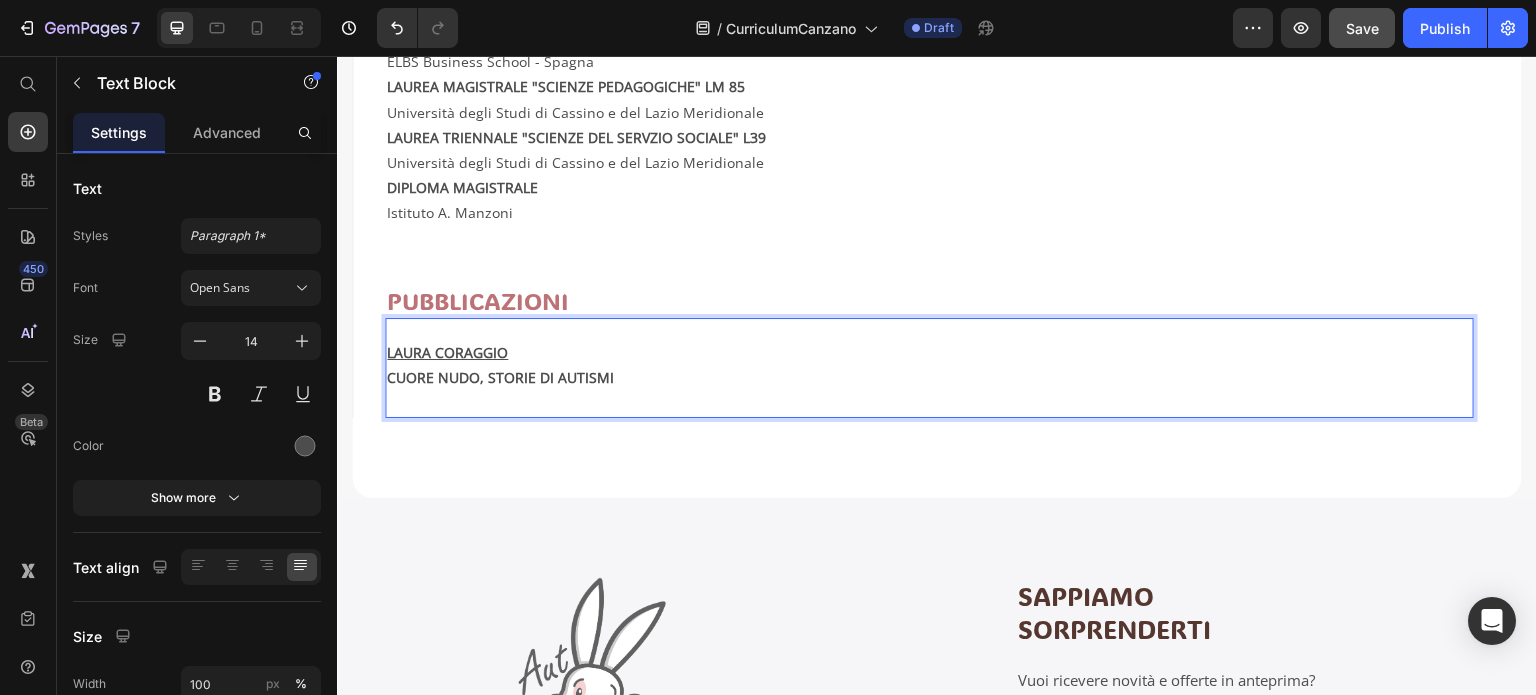 click on "CUORE NUDO, STORIE DI AUTISMI" at bounding box center (929, 390) 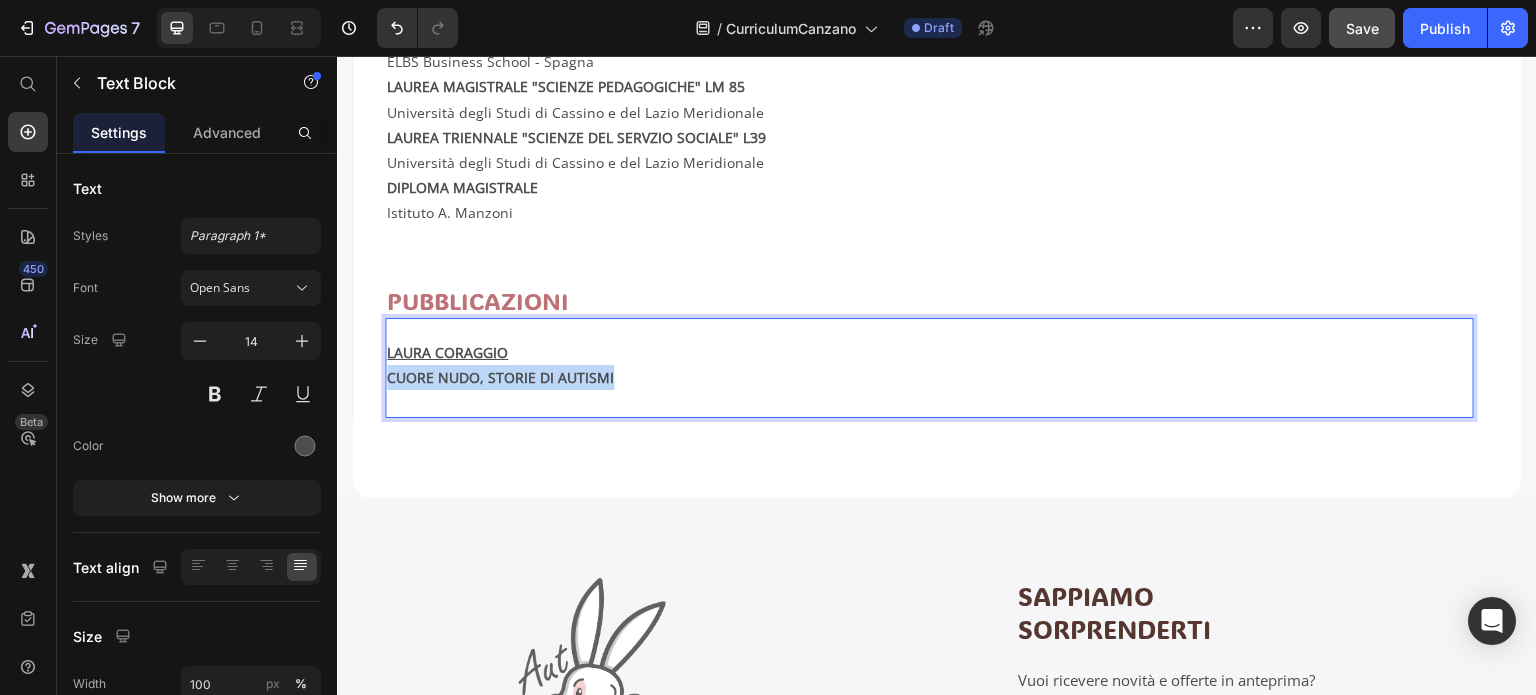 drag, startPoint x: 612, startPoint y: 366, endPoint x: 388, endPoint y: 367, distance: 224.00223 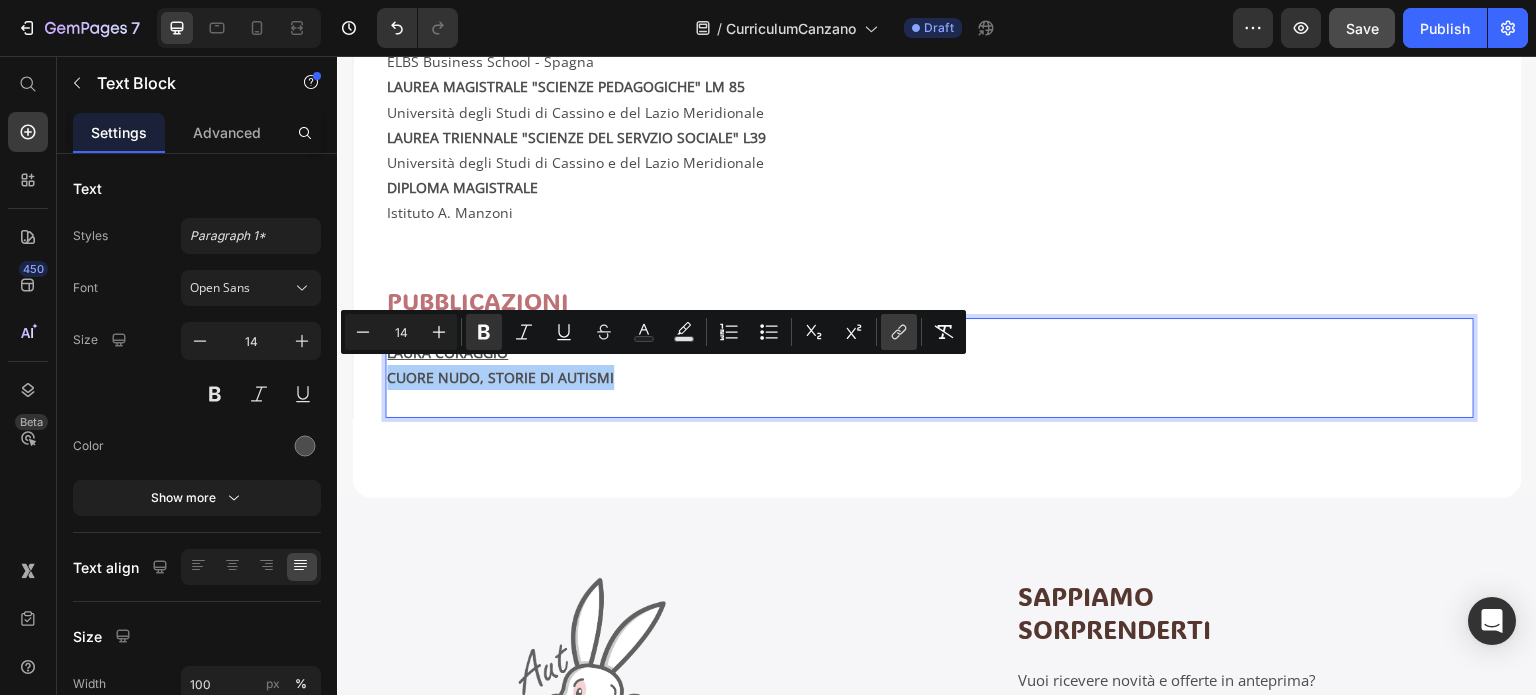 click 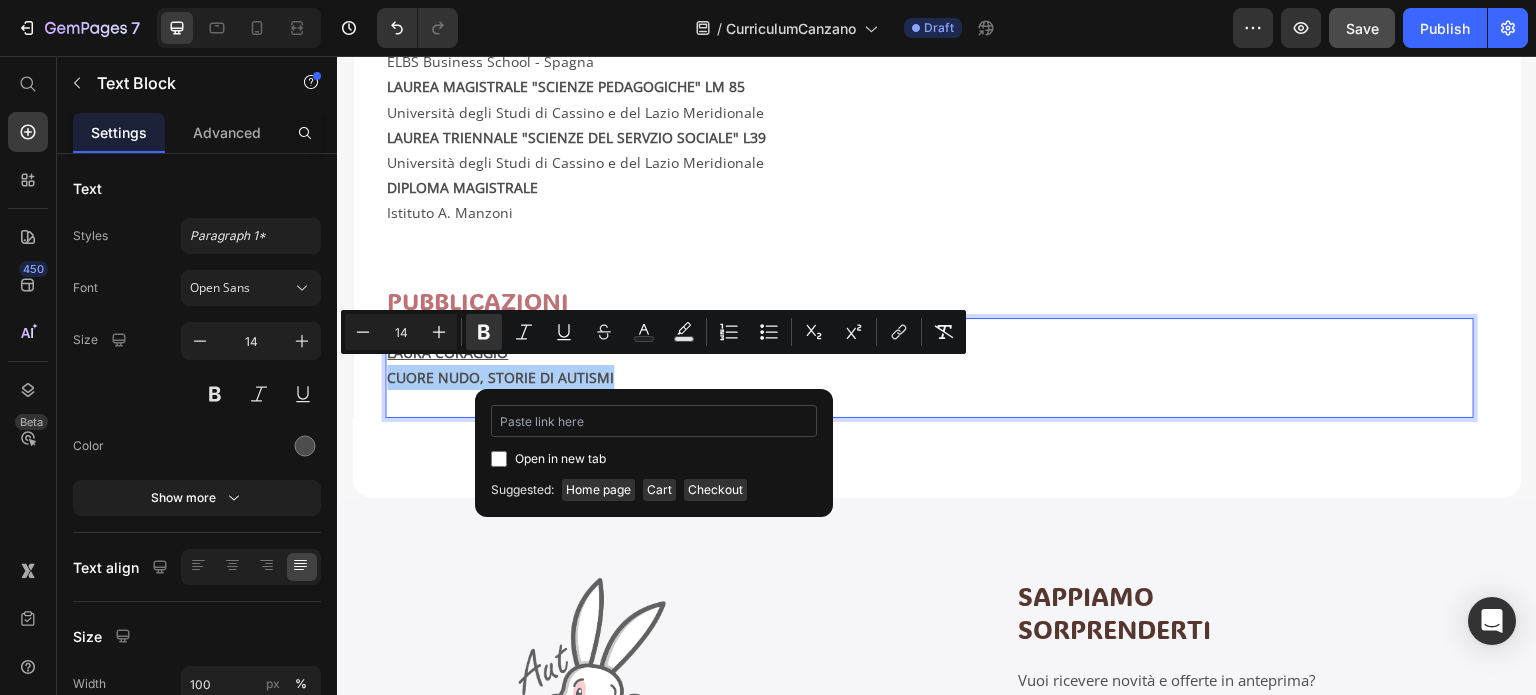 click at bounding box center (654, 421) 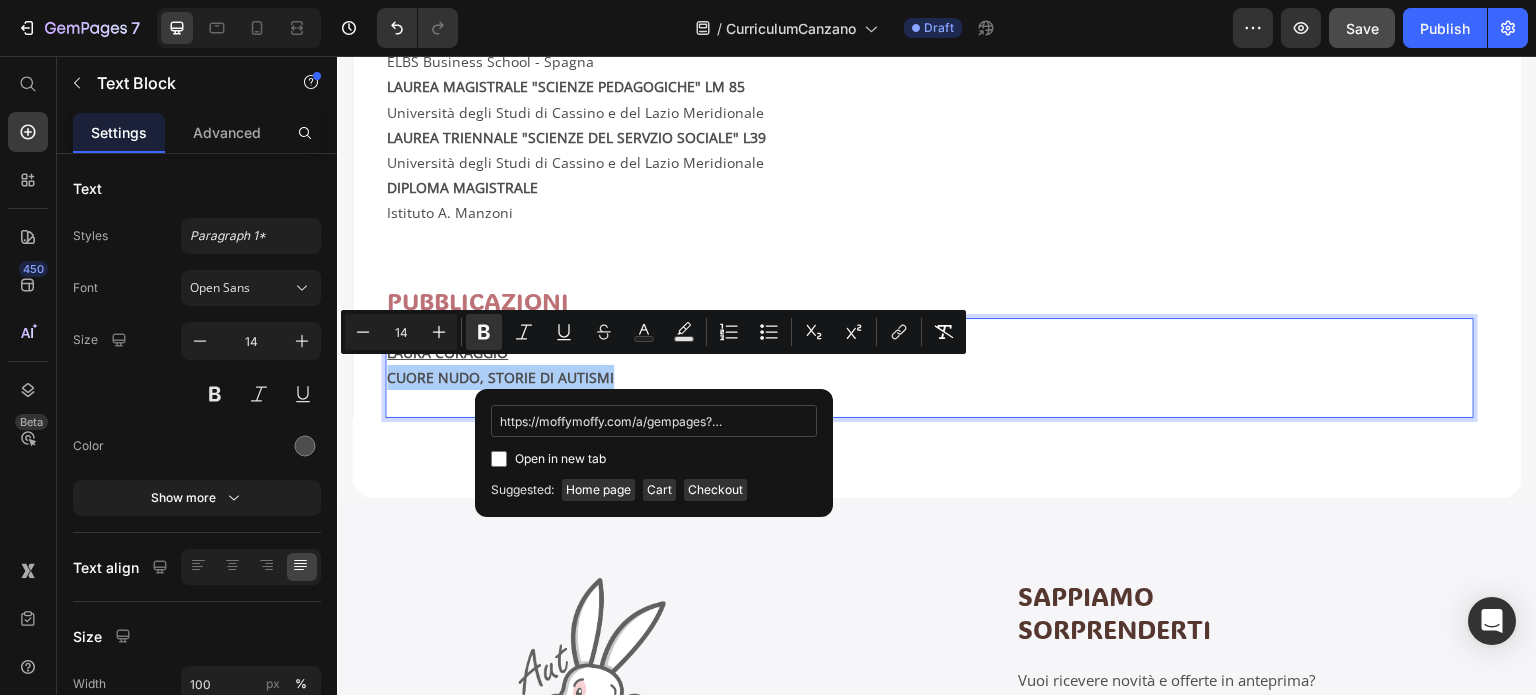 scroll, scrollTop: 0, scrollLeft: 610, axis: horizontal 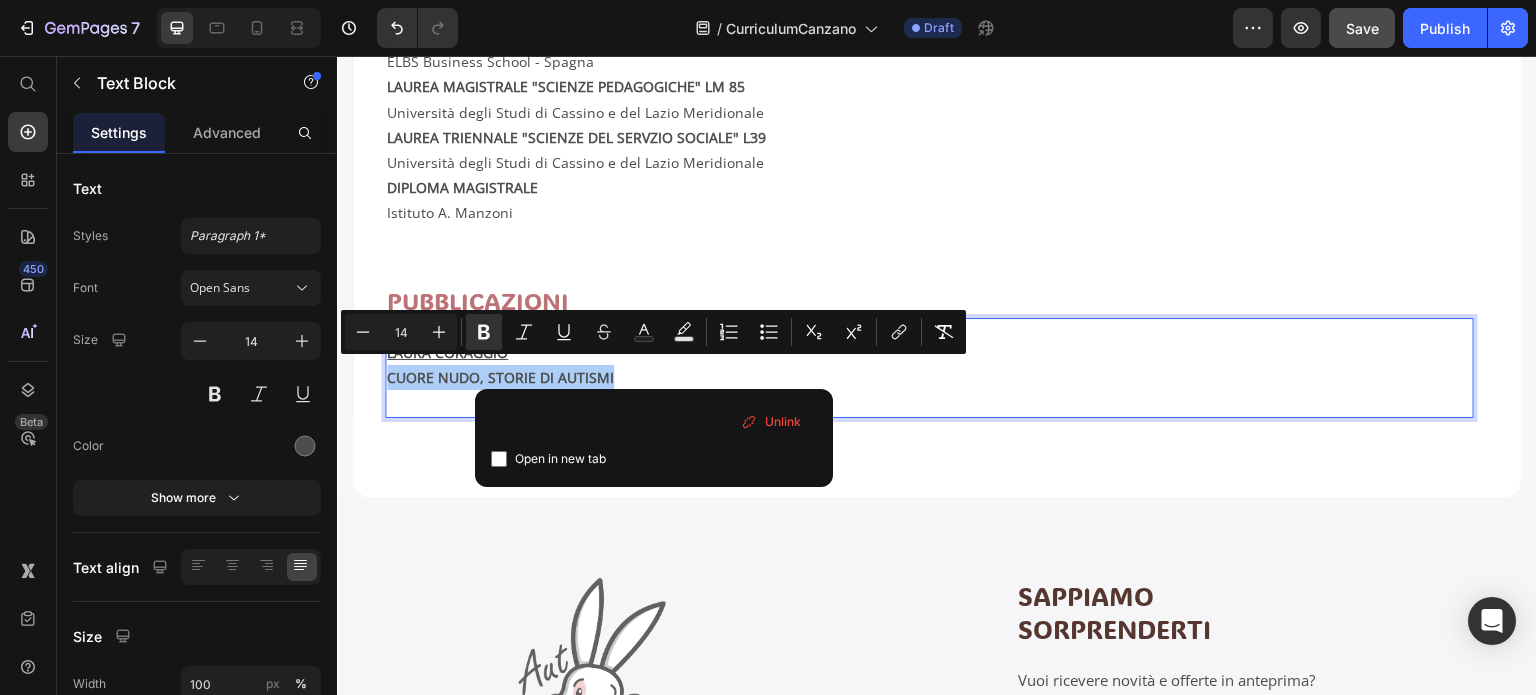 type on "https://moffymoffy.com/a/gempages?version=v7&shop_id=566131130235880255&theme_page_id=574437480737015013&page_type=GP_ARTICLE" 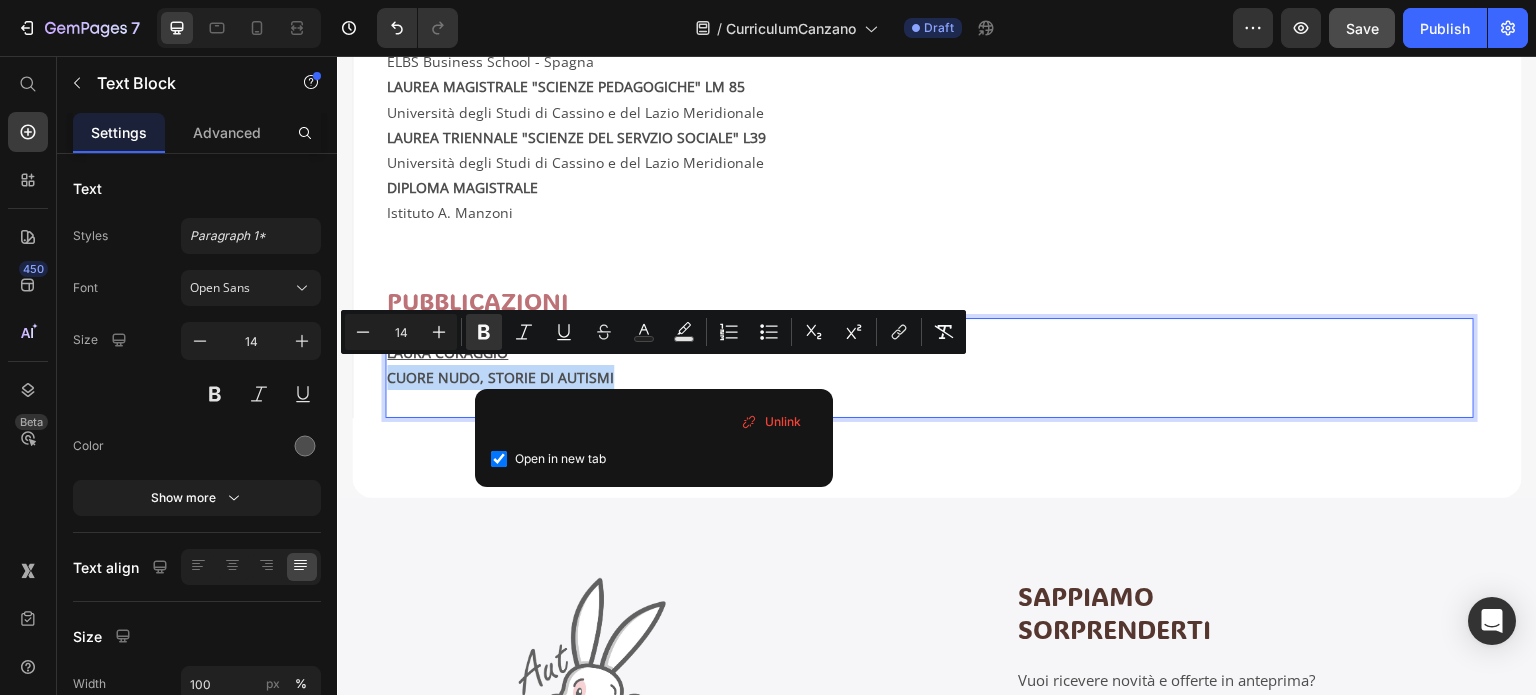 checkbox on "true" 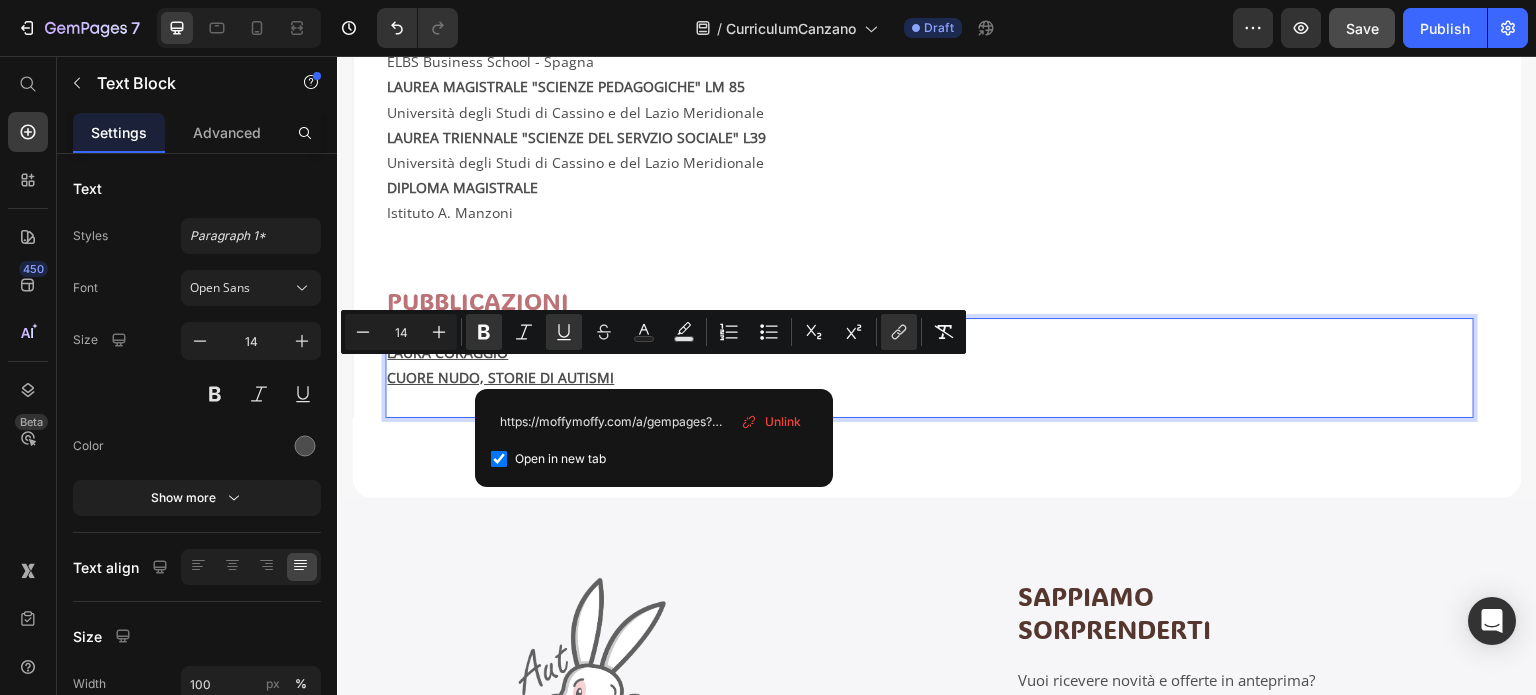 click on "CUORE NUDO, STORIE DI AUTISMI" at bounding box center [929, 390] 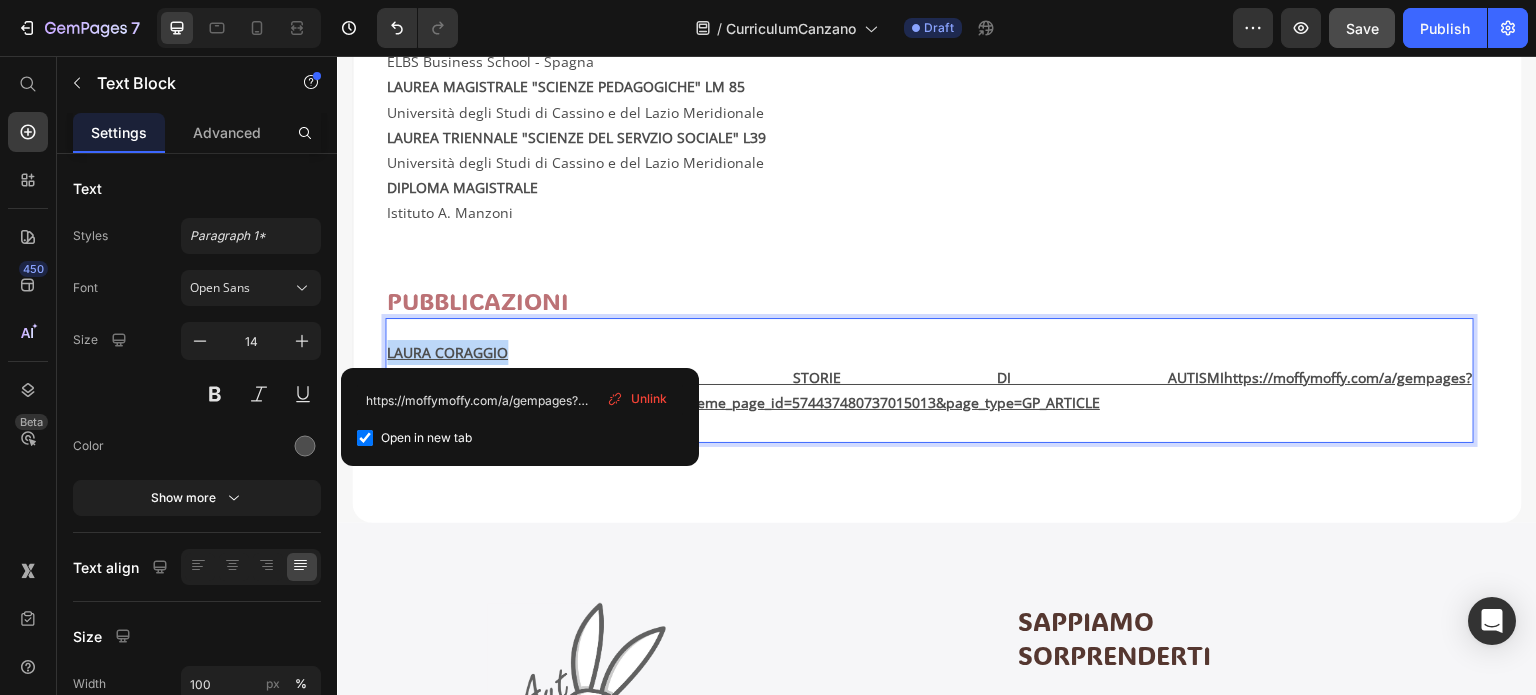 drag, startPoint x: 513, startPoint y: 349, endPoint x: 384, endPoint y: 356, distance: 129.18979 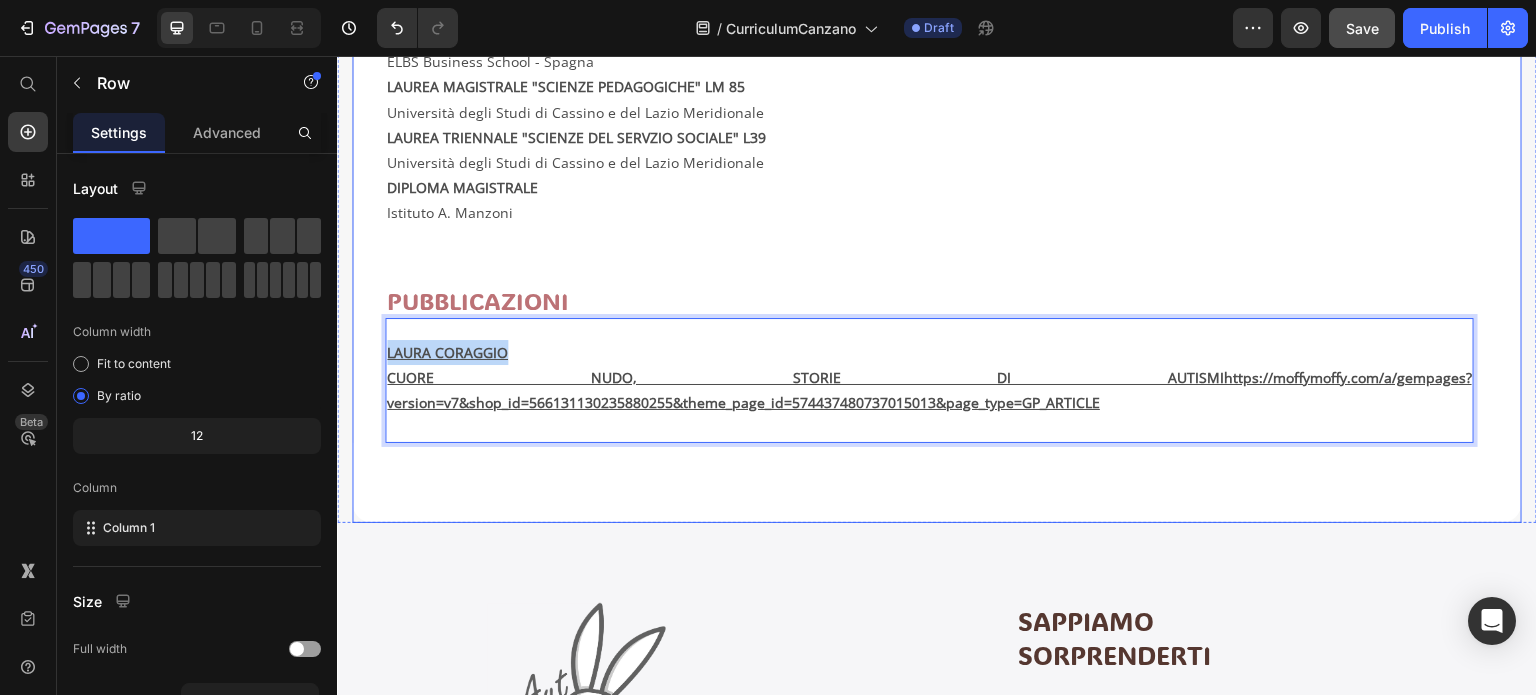 click on "Dott.ssa [FIRST] [LAST] Heading Image Nata il [DAY] [MONTH] [YEAR]   Text Block CARICHE PRINCIPALI Heading Esperta di autismo e disturbi del comportamento Blogger per "Autenticamente Autismo" Social Media Manager Text Block ALTRE CARICHE ATTUALMENTE RICOPERTE Heading Docente di scuola primaria (MIUR) - [CITY] Docente esperto per corsi di formazione su autismo e inclusione, disabilità e scuola (ASNOR) Text Block Row ISTRUZIONE E FORMAZIONE Heading                Title Line MASTER DI I° LIVELLO IN PEDAGOGIA CLINICA  (data presunta discussione novembre [YEAR]) Università Suor Orsola Benincasa di Napoli MASTER DI SPECIALIZZAZIONE AUTISMO, DISPRASSIA SEVERA E X FRAGILE Libera Università ITARD SPECIALIZZAZIONE: DISTURBI DEL COMPORTAMENTO INFANTILE Universidad Europes Miguel de Cervantes - UEMC ([CITY] - [STATE]) MASTER COACHING E INTELLIGENZA EMOTIVA NELL'INFANZIA E NELL'ADOLESCENZA  ELBS Business School - [STATE] MASTER IN PEDAGOGIA: LA PEDAGOGIA MONTESSORIANA ELBS Business School - [STATE] DIPLOMA MAGISTRALE" at bounding box center [937, -164] 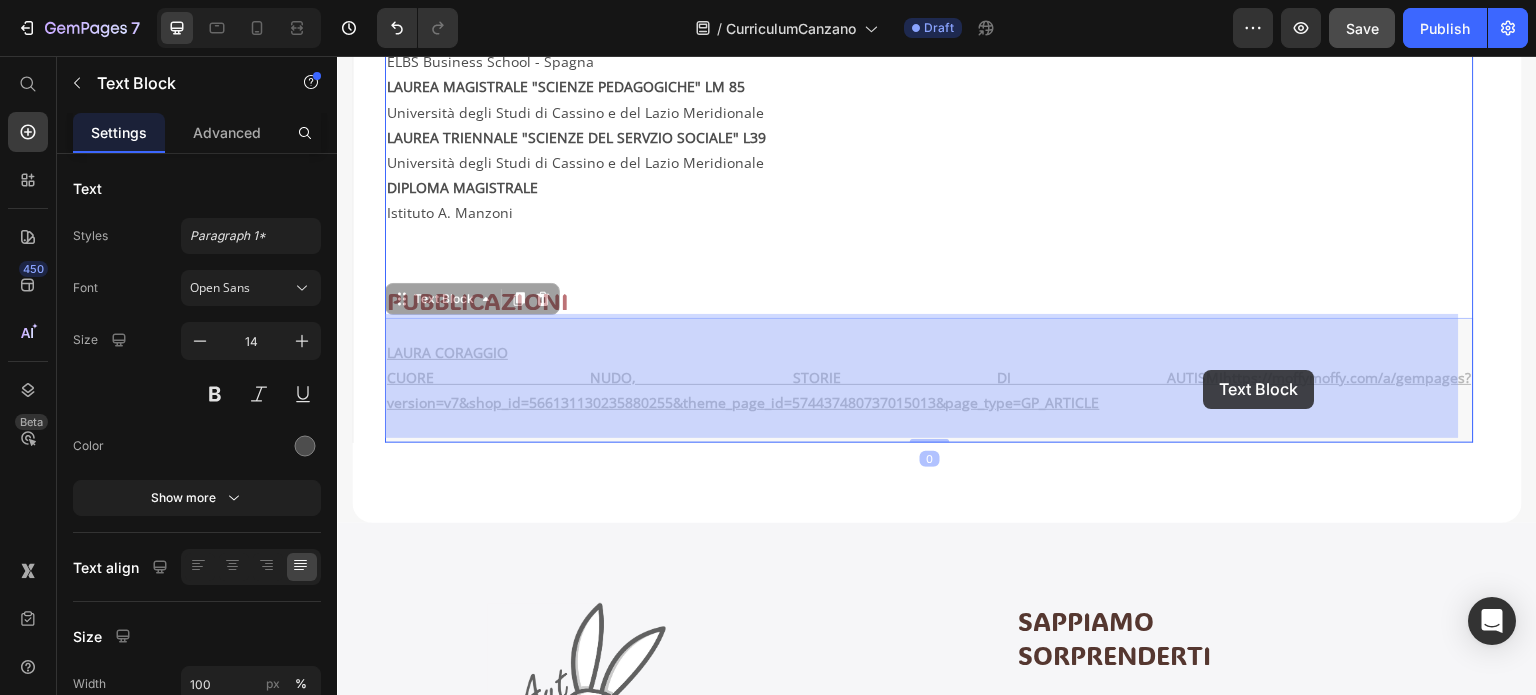 drag, startPoint x: 1151, startPoint y: 404, endPoint x: 1204, endPoint y: 370, distance: 62.968246 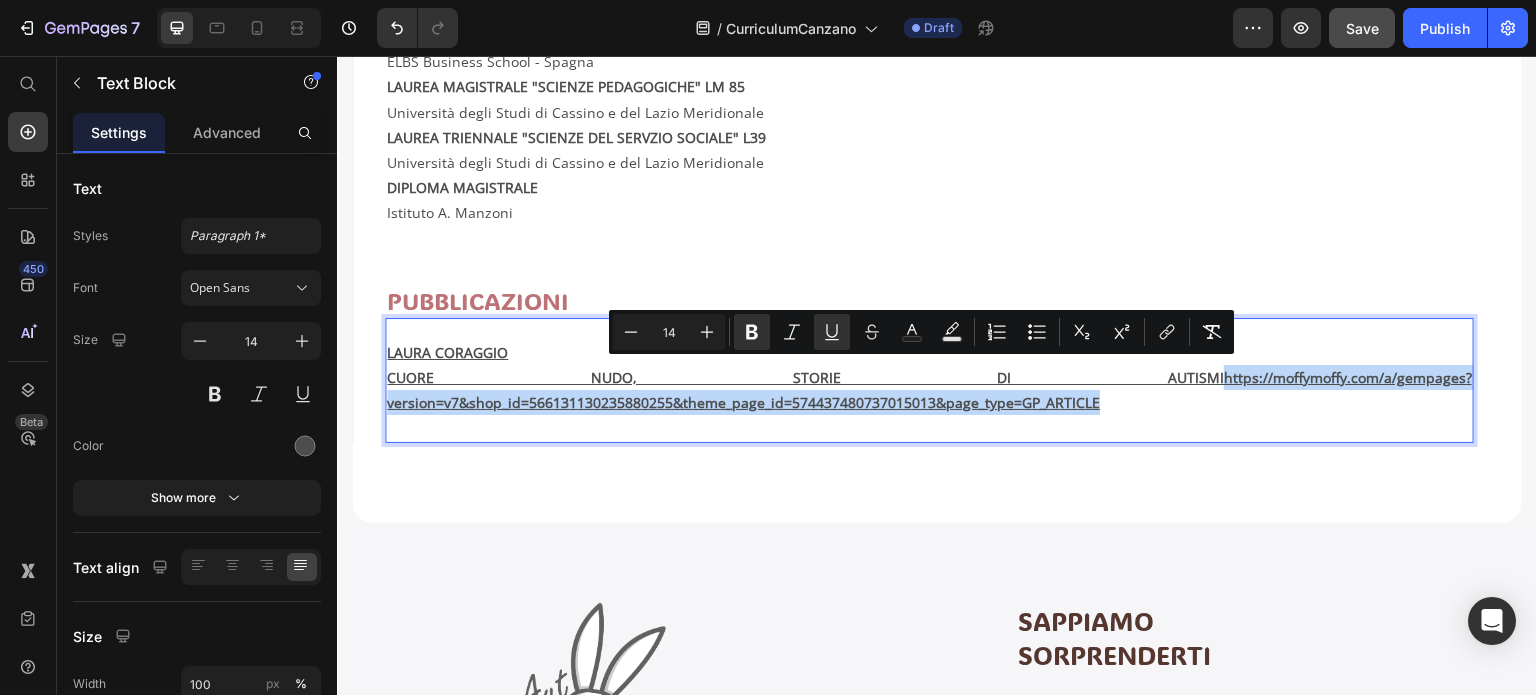 drag, startPoint x: 1121, startPoint y: 398, endPoint x: 1209, endPoint y: 378, distance: 90.24411 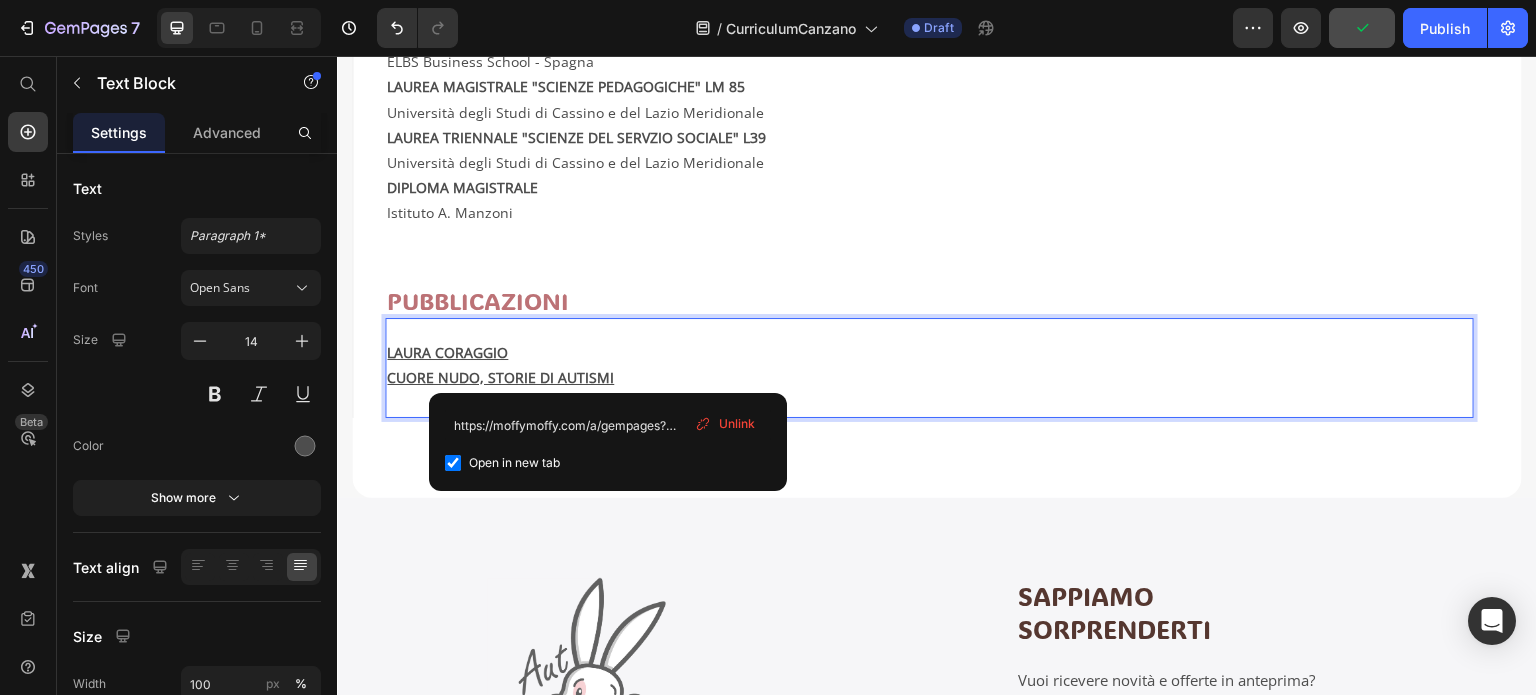 click on "LAURA CORAGGIO" at bounding box center [929, 352] 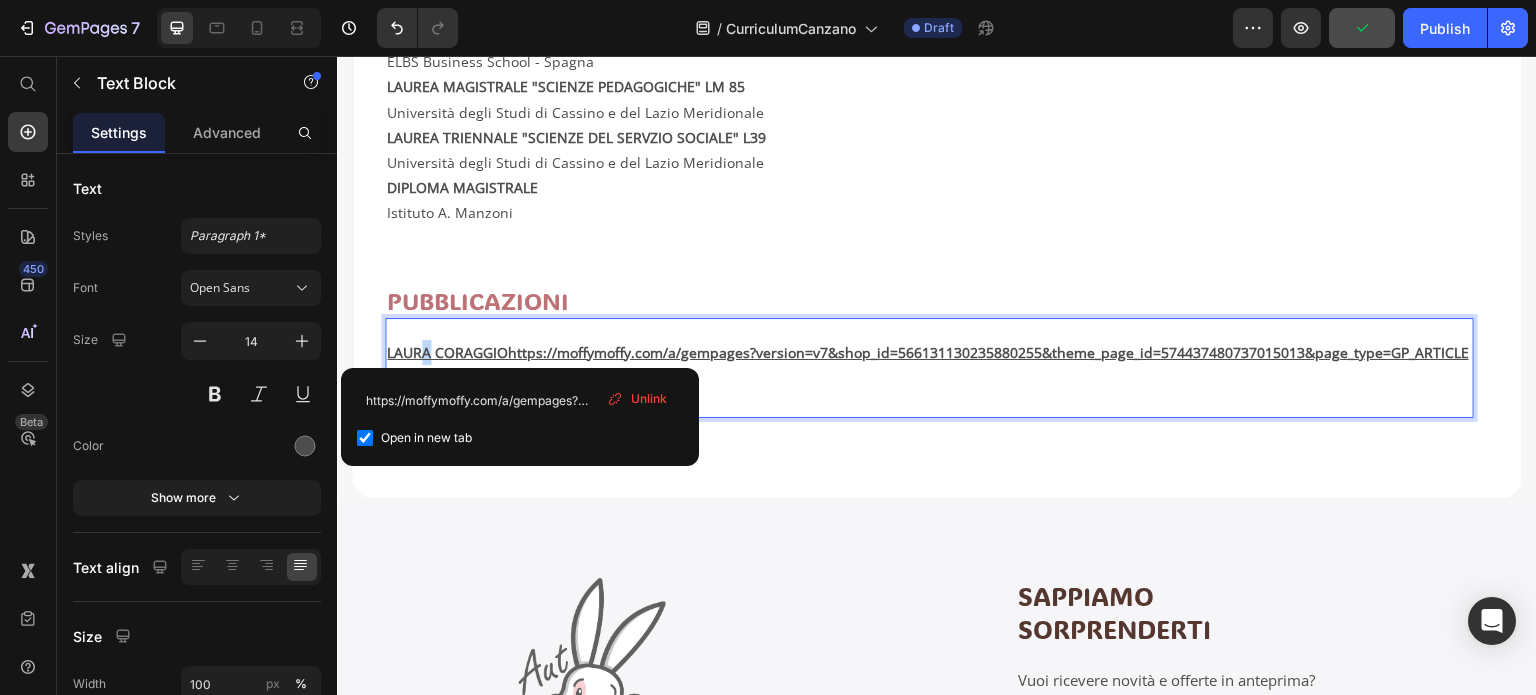 drag, startPoint x: 510, startPoint y: 342, endPoint x: 424, endPoint y: 343, distance: 86.00581 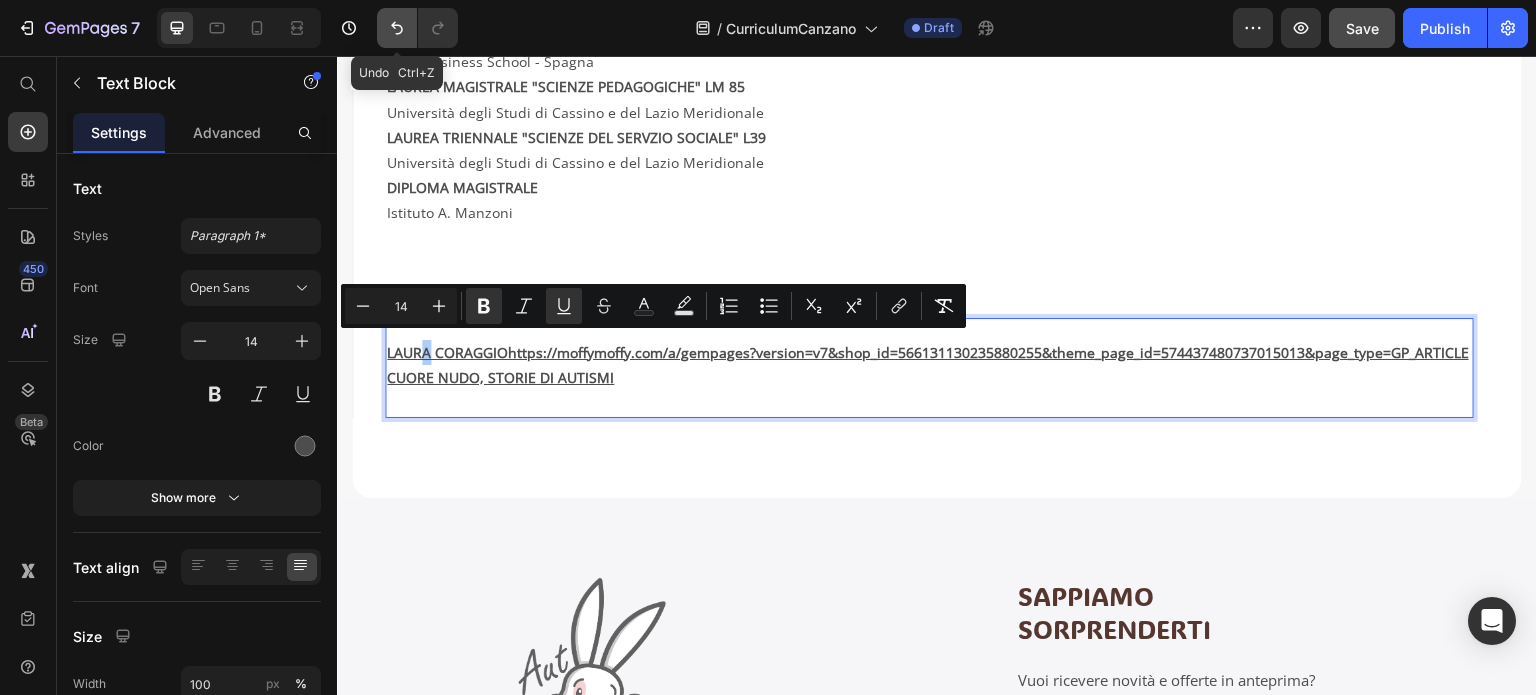 click 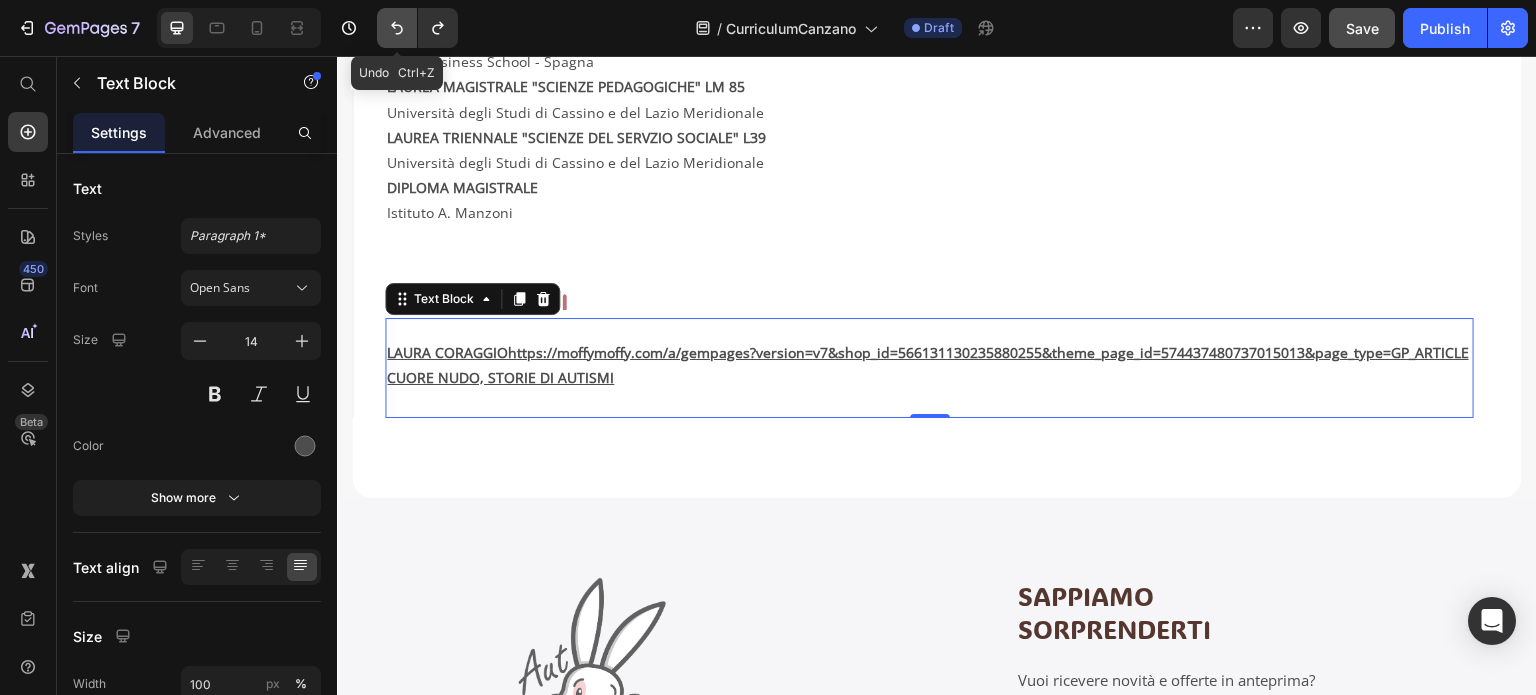 click 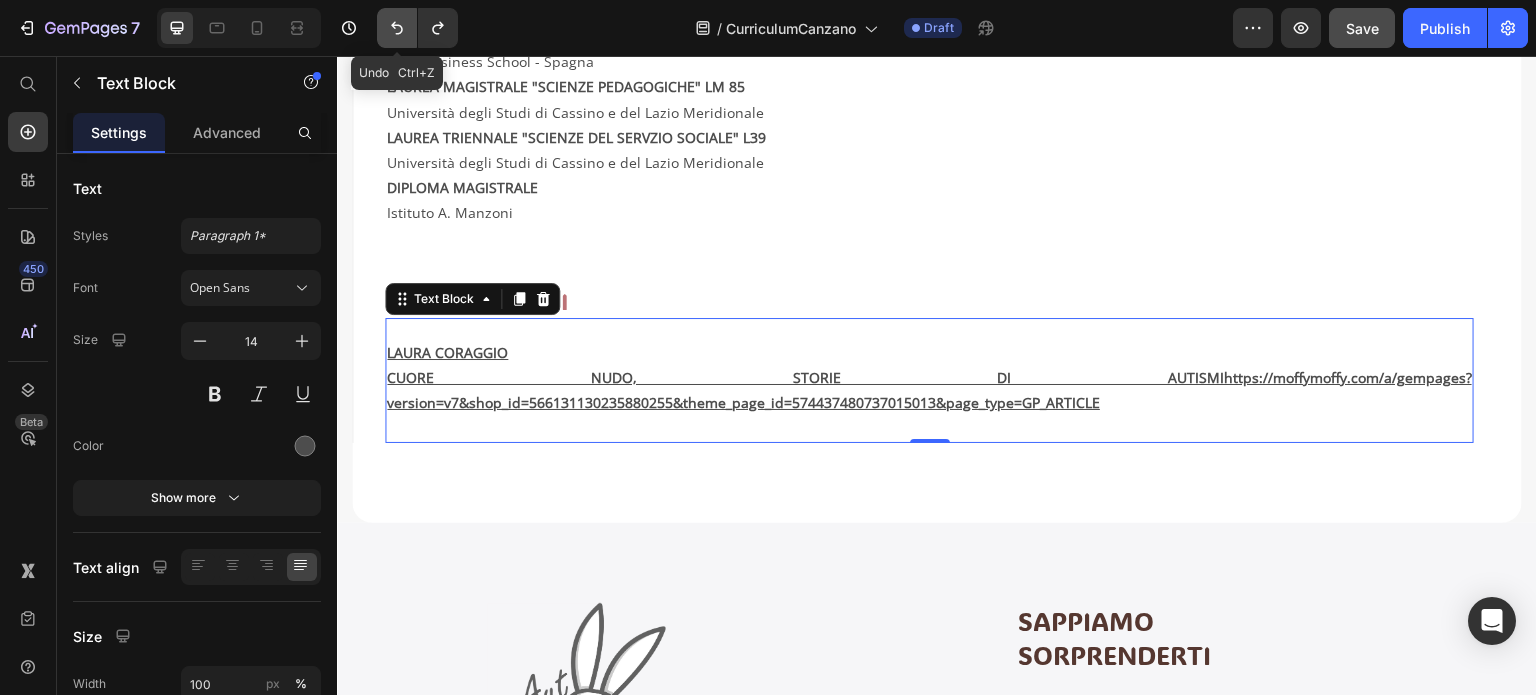 click 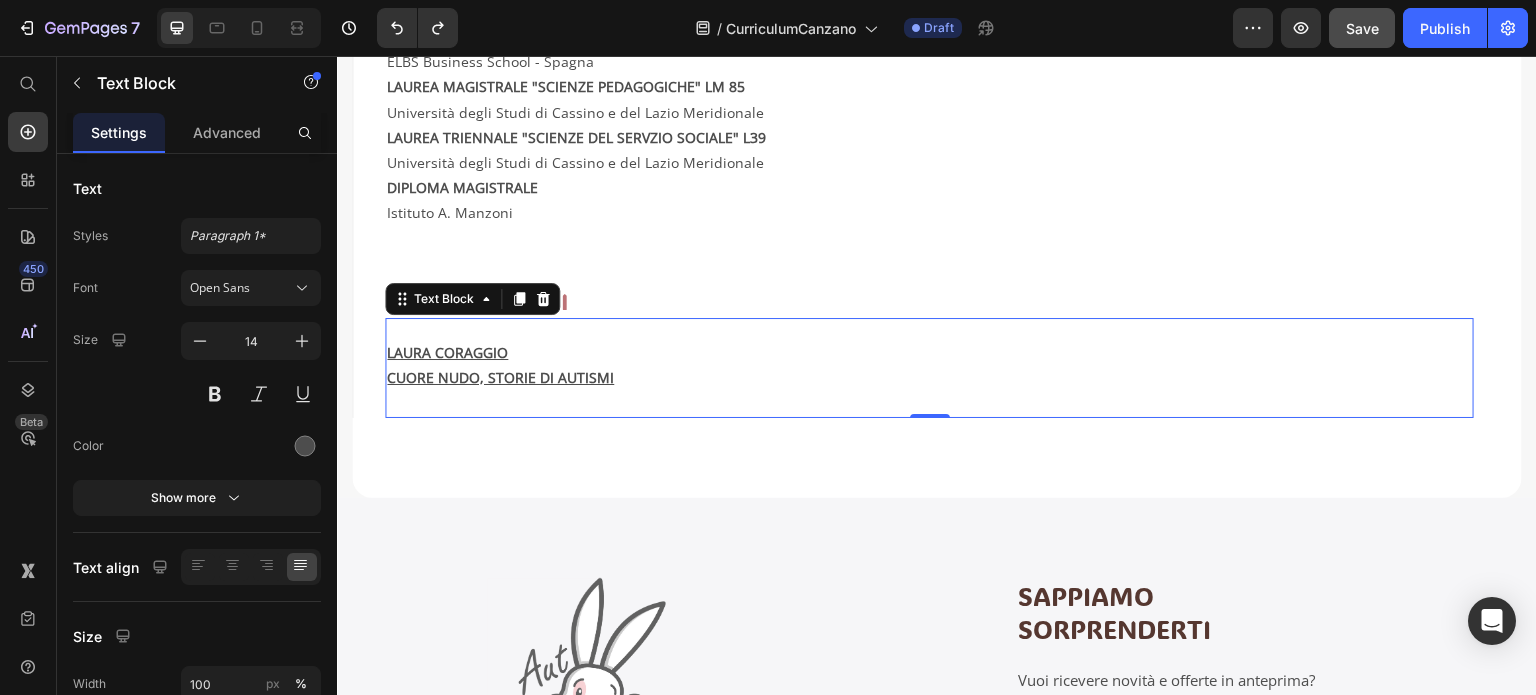 click on "[FIRST] [LAST] CUORE NUDO, STORIE DI AUTISMI   Text Block   0" at bounding box center [929, 368] 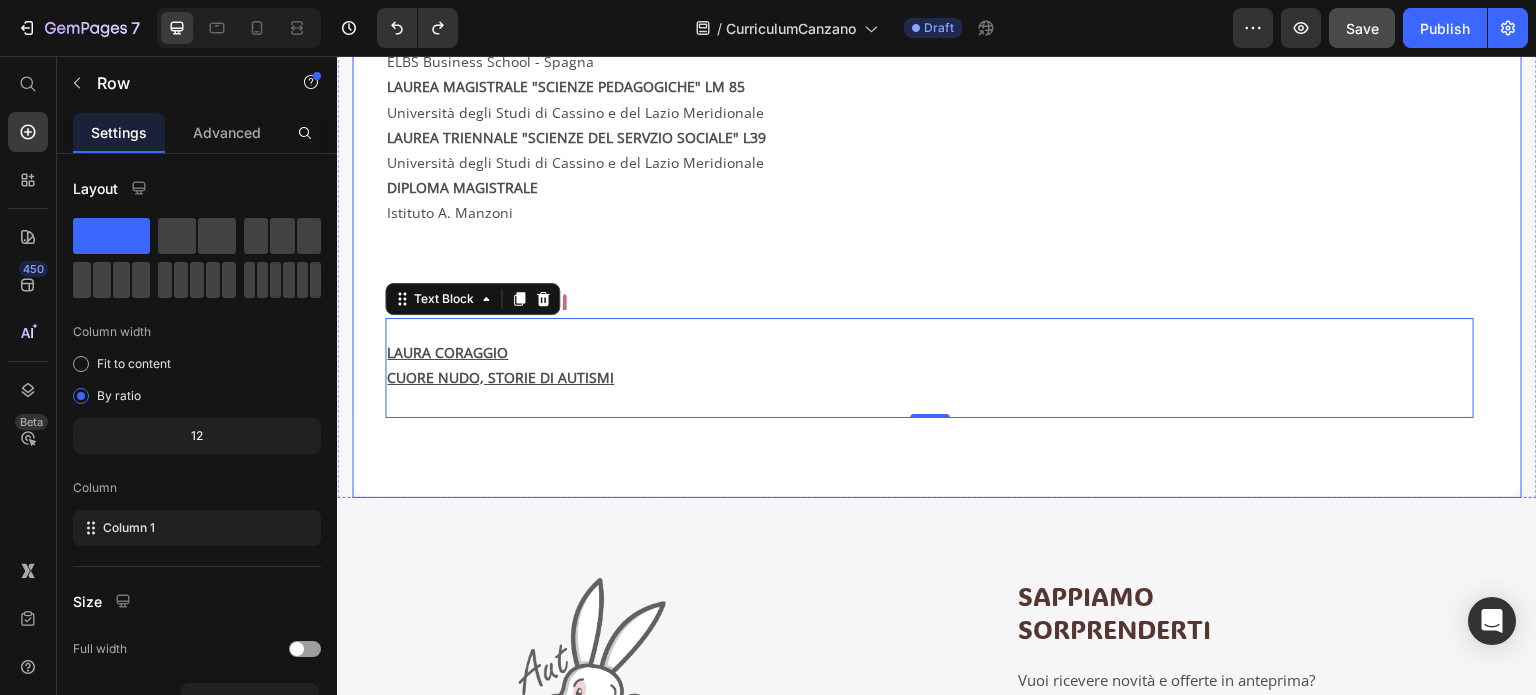 click on "Dott.ssa [FIRST] [LAST] Heading Image Nata il [DAY] [MONTH] [YEAR]   Text Block CARICHE PRINCIPALI Heading Esperta di autismo e disturbi del comportamento Blogger per "Autenticamente Autismo" Social Media Manager Text Block ALTRE CARICHE ATTUALMENTE RICOPERTE Heading Docente di scuola primaria (MIUR) - [CITY] Docente esperto per corsi di formazione su autismo e inclusione, disabilità e scuola (ASNOR) Text Block Row ISTRUZIONE E FORMAZIONE Heading                Title Line MASTER DI I° LIVELLO IN PEDAGOGIA CLINICA  (data presunta discussione novembre [YEAR]) Università Suor Orsola Benincasa di Napoli MASTER DI SPECIALIZZAZIONE AUTISMO, DISPRASSIA SEVERA E X FRAGILE Libera Università ITARD SPECIALIZZAZIONE: DISTURBI DEL COMPORTAMENTO INFANTILE Universidad Europes Miguel de Cervantes - UEMC ([CITY] - [STATE]) MASTER COACHING E INTELLIGENZA EMOTIVA NELL'INFANZIA E NELL'ADOLESCENZA  ELBS Business School - [STATE] MASTER IN PEDAGOGIA: LA PEDAGOGIA MONTESSORIANA ELBS Business School - [STATE] DIPLOMA MAGISTRALE" at bounding box center [937, -177] 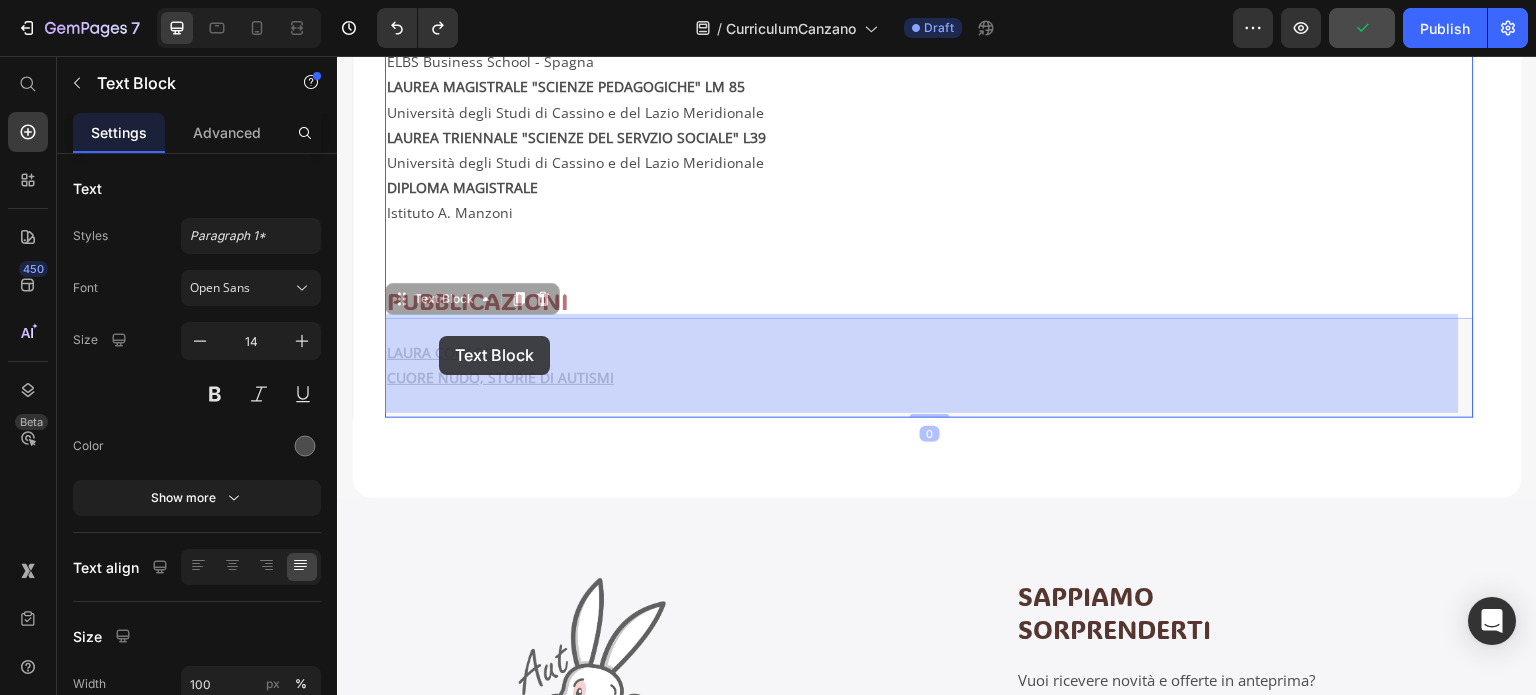 drag, startPoint x: 633, startPoint y: 376, endPoint x: 418, endPoint y: 341, distance: 217.83022 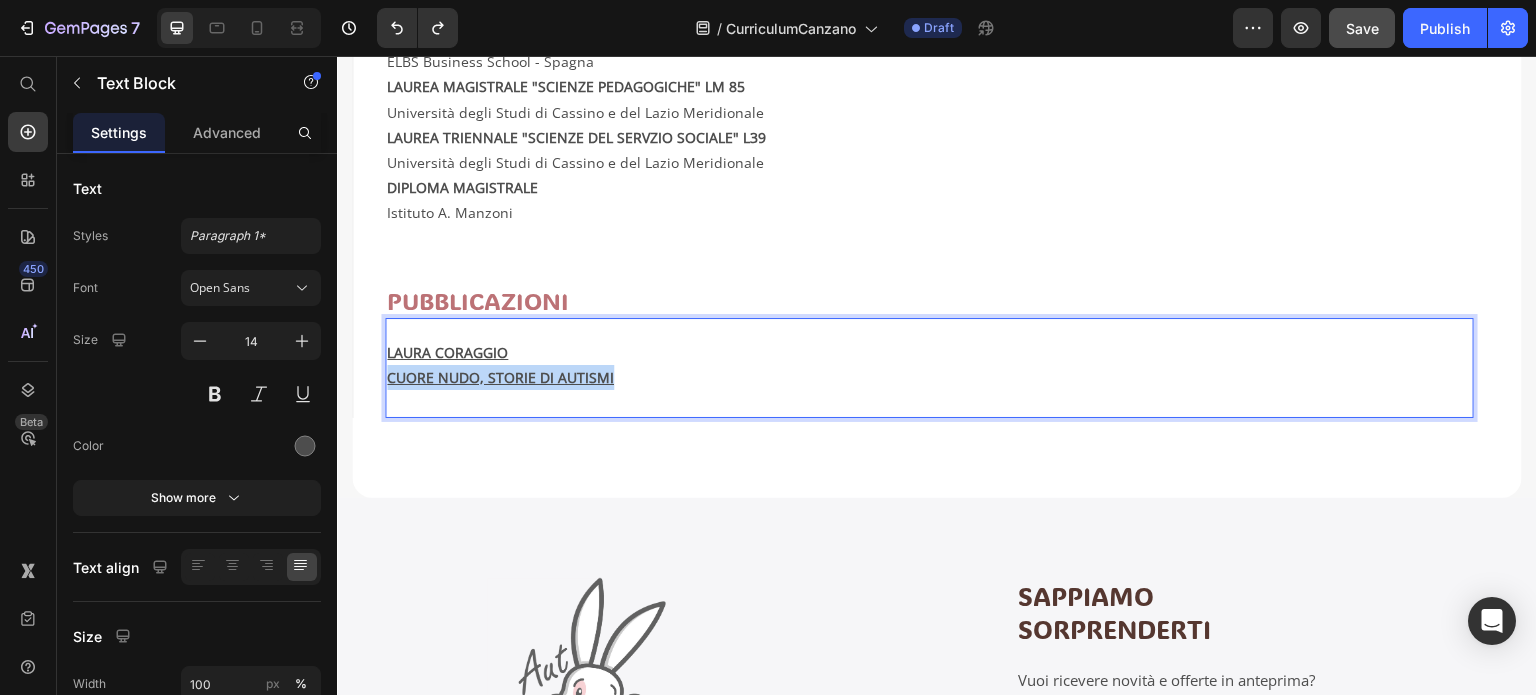 drag, startPoint x: 614, startPoint y: 372, endPoint x: 386, endPoint y: 372, distance: 228 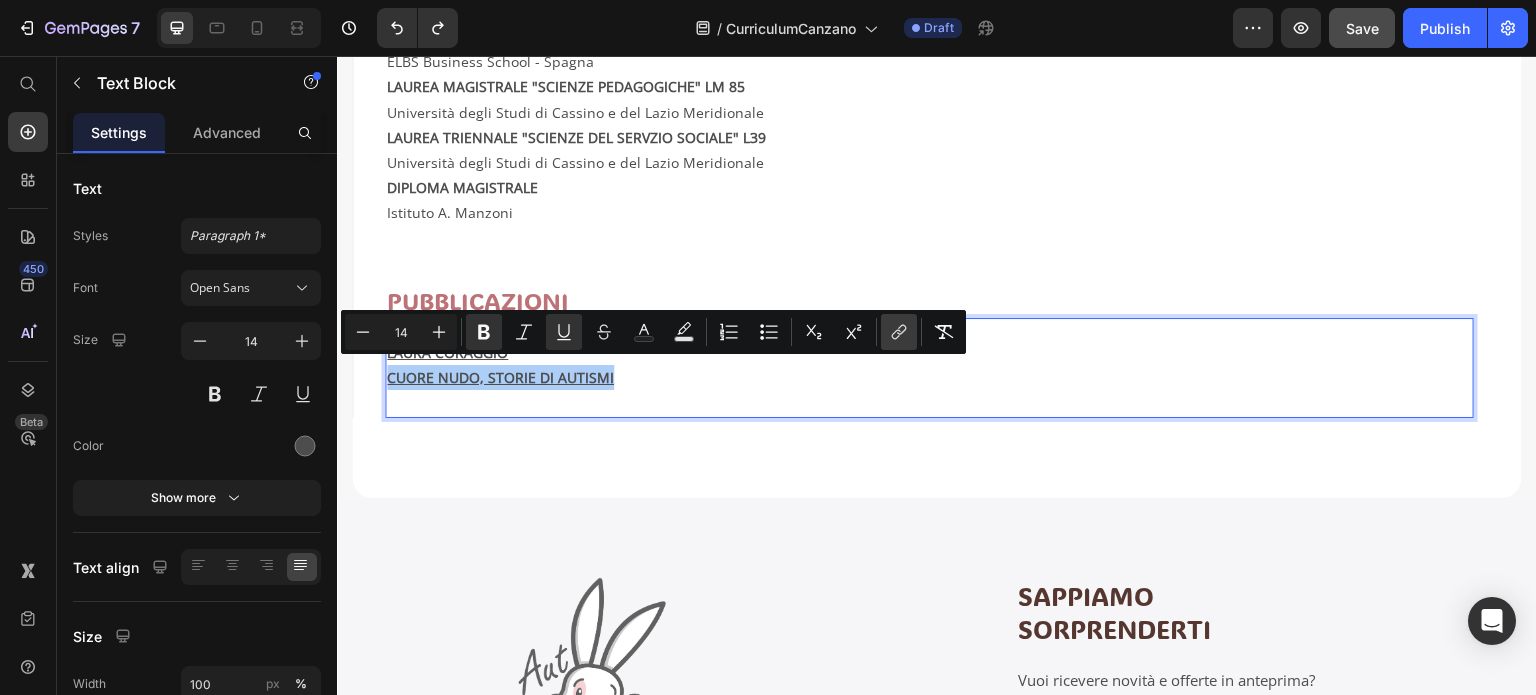 click 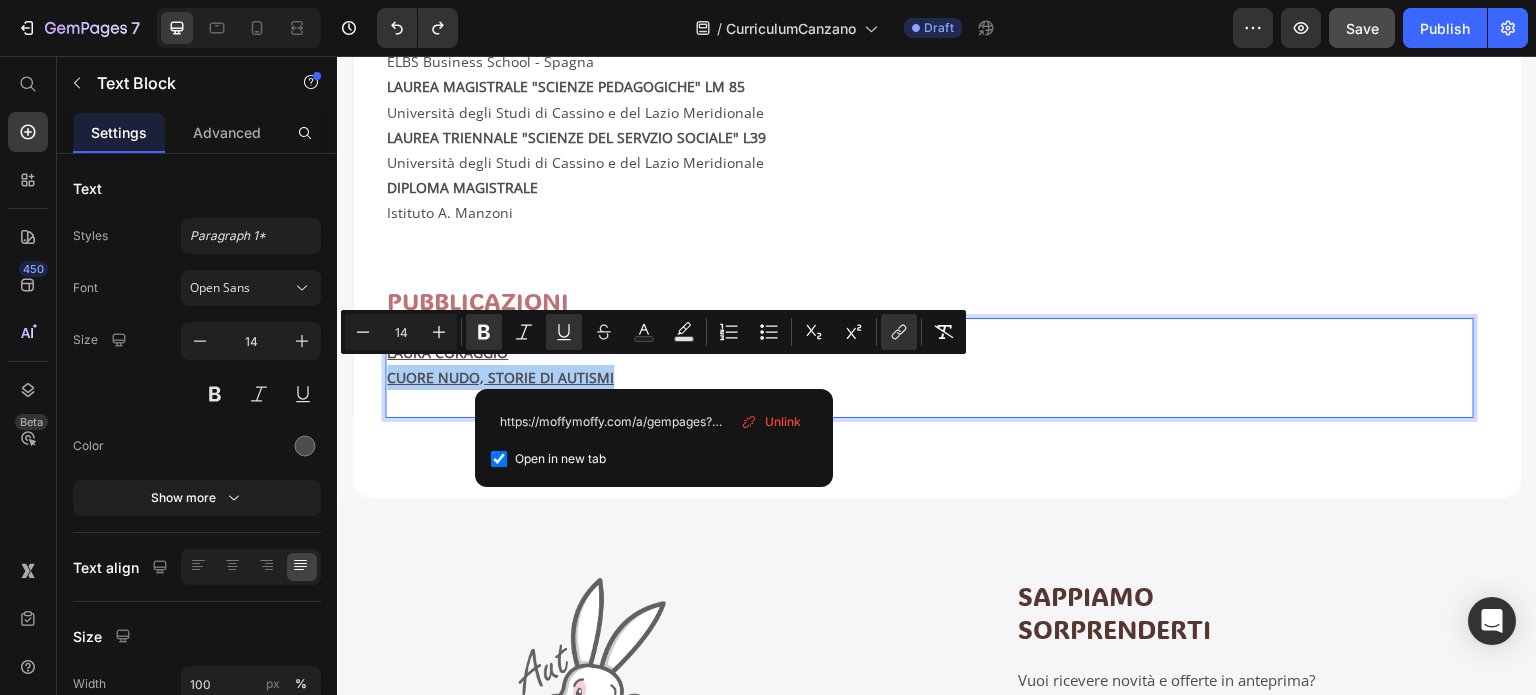 scroll, scrollTop: 0, scrollLeft: 610, axis: horizontal 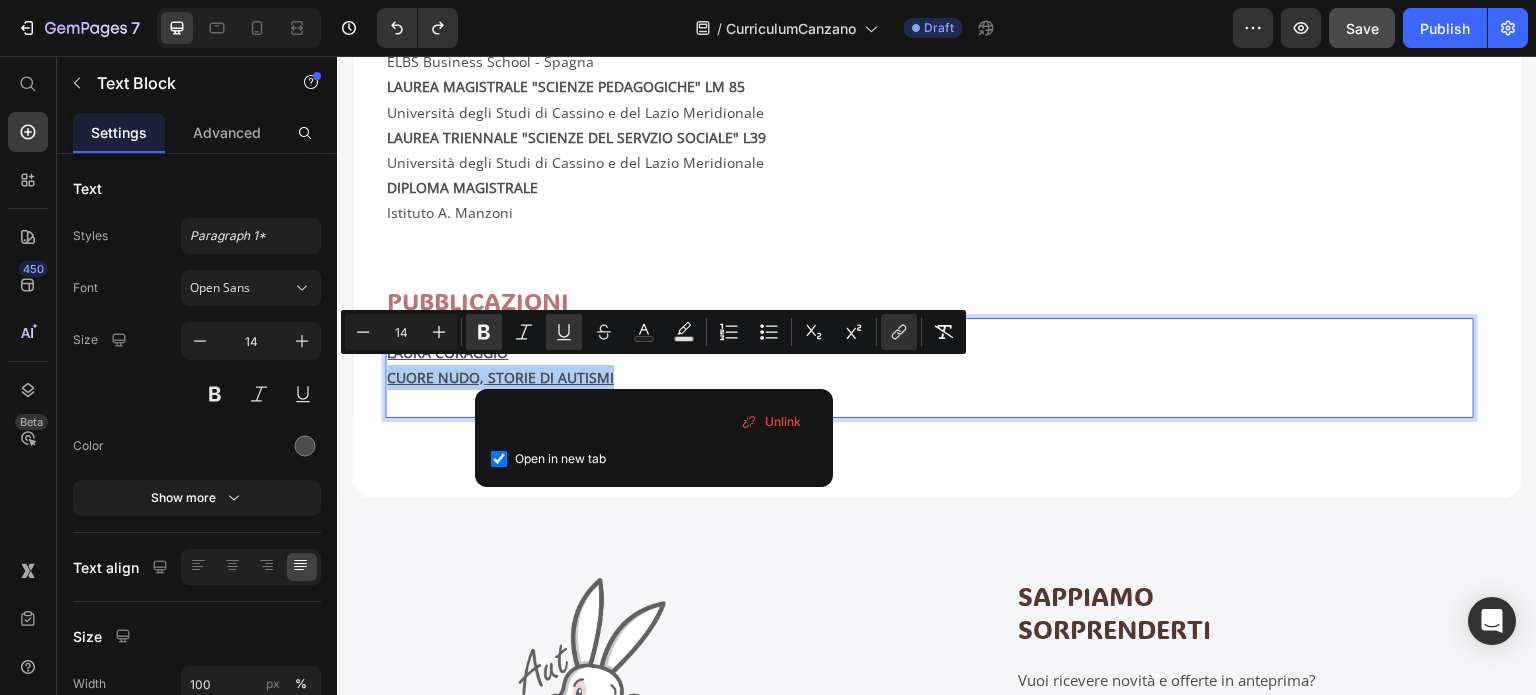 click on "Unlink" at bounding box center [783, 422] 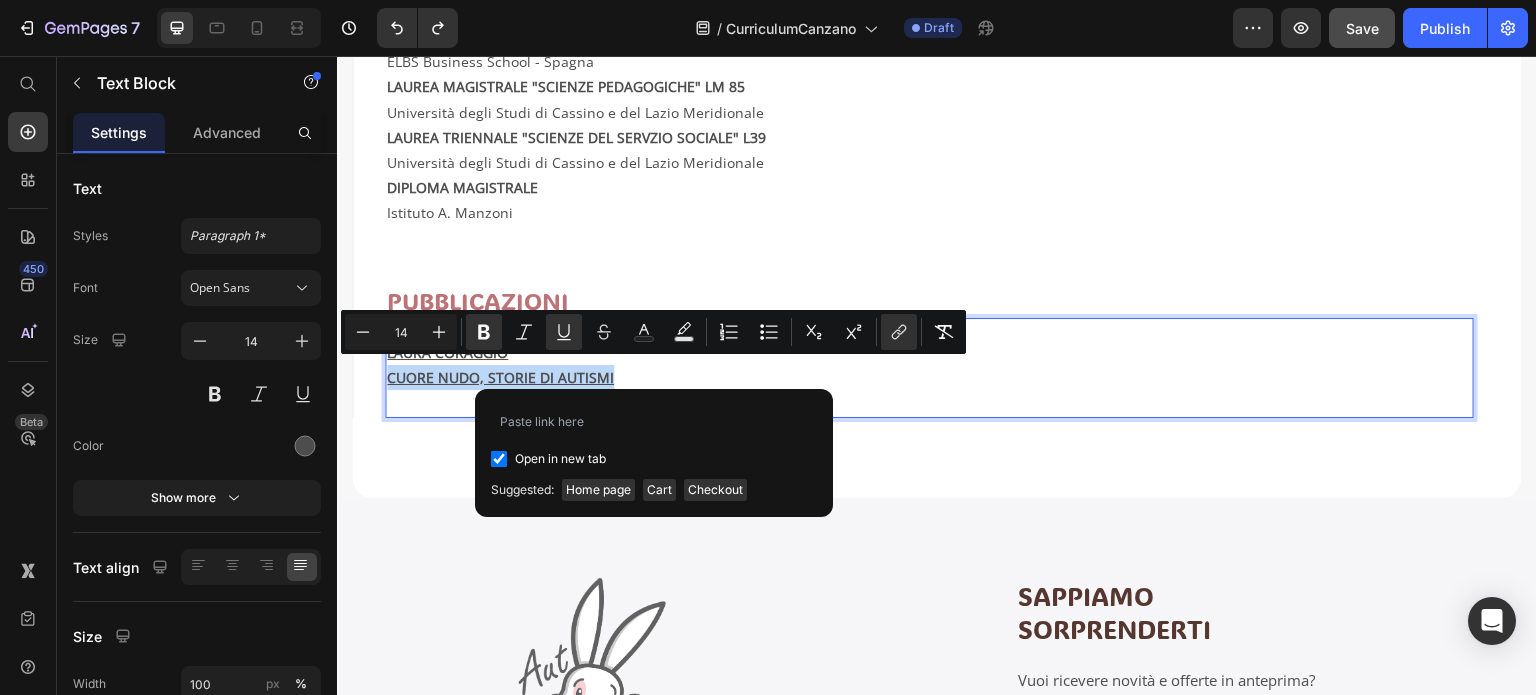 click on "CUORE NUDO, STORIE DI AUTISMI" at bounding box center (929, 390) 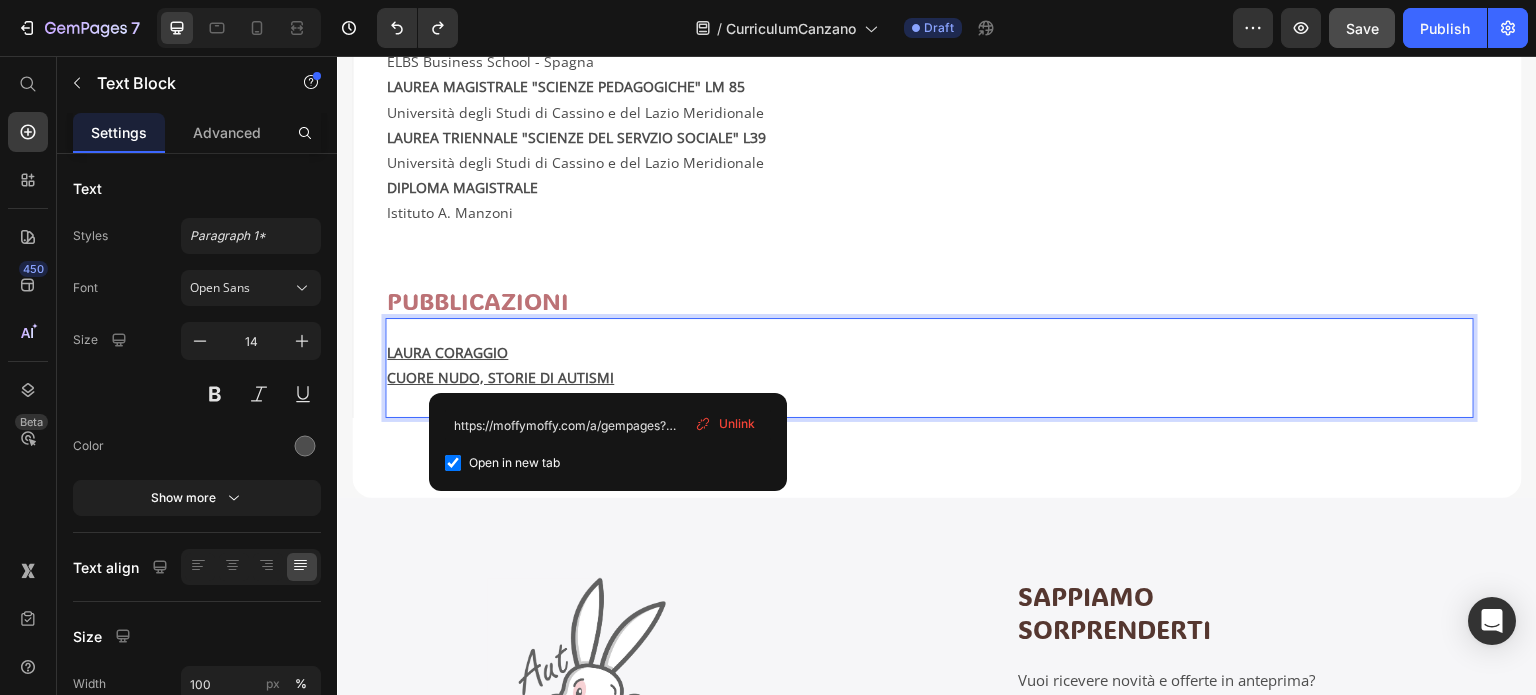 click on "Unlink" at bounding box center (737, 424) 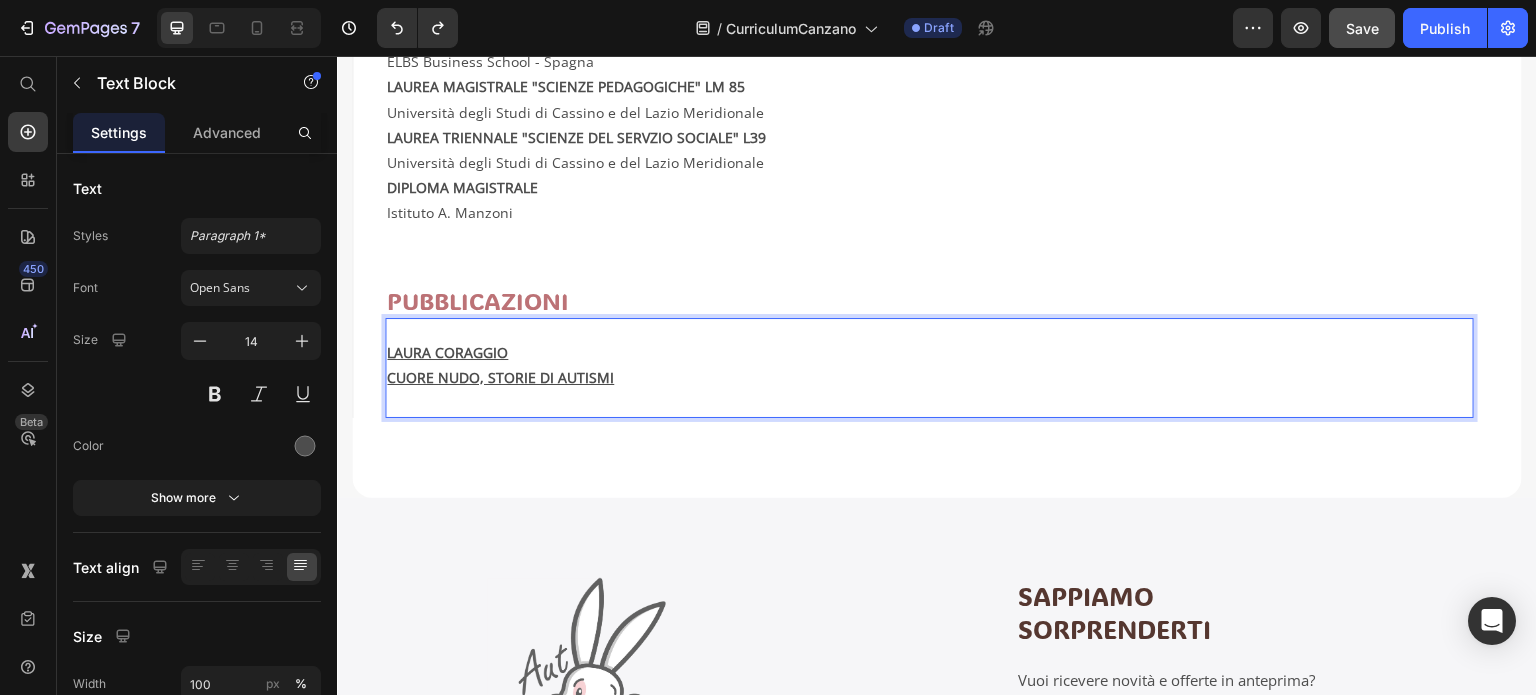 click on "CUORE NUDO, STORIE DI AUTISMI ⁠⁠⁠⁠⁠⁠⁠" at bounding box center (929, 390) 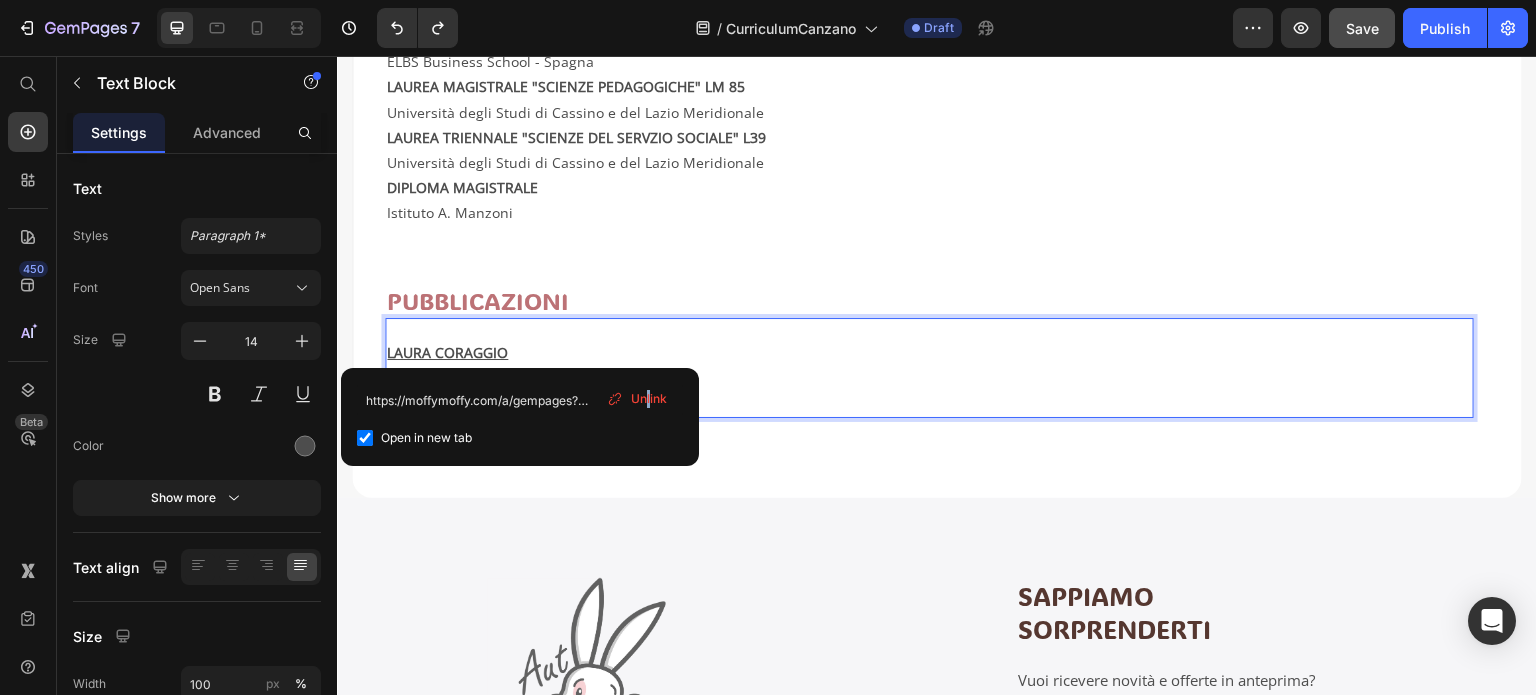 click on "Unlink" at bounding box center (649, 399) 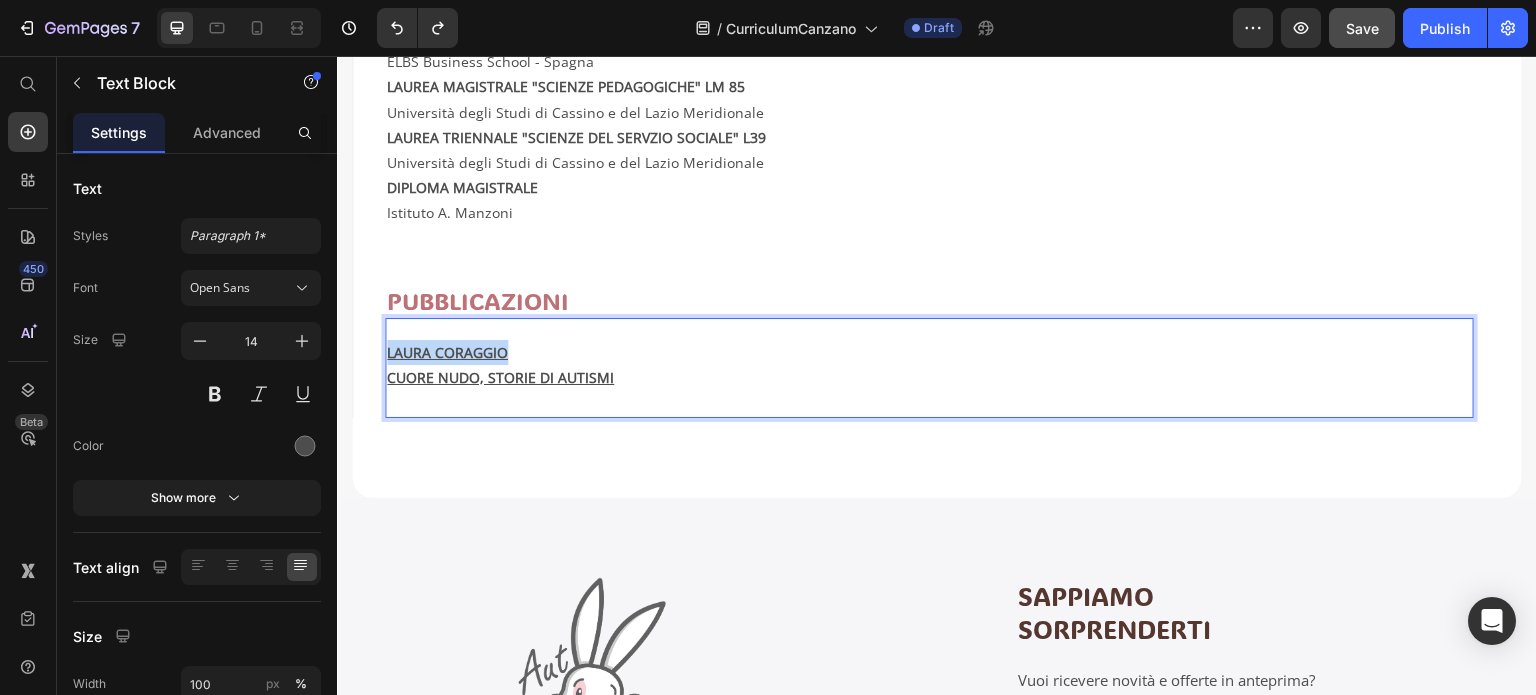 drag, startPoint x: 512, startPoint y: 349, endPoint x: 388, endPoint y: 348, distance: 124.004036 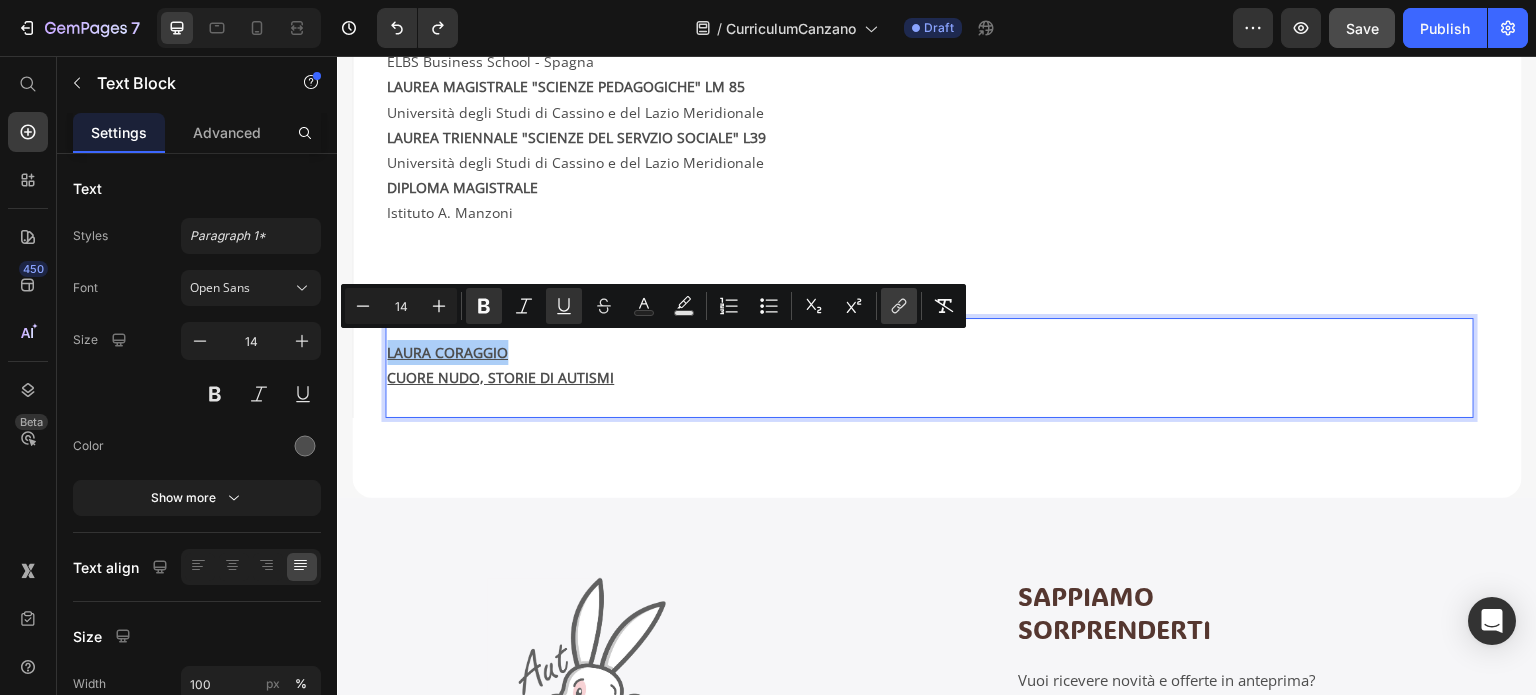 click 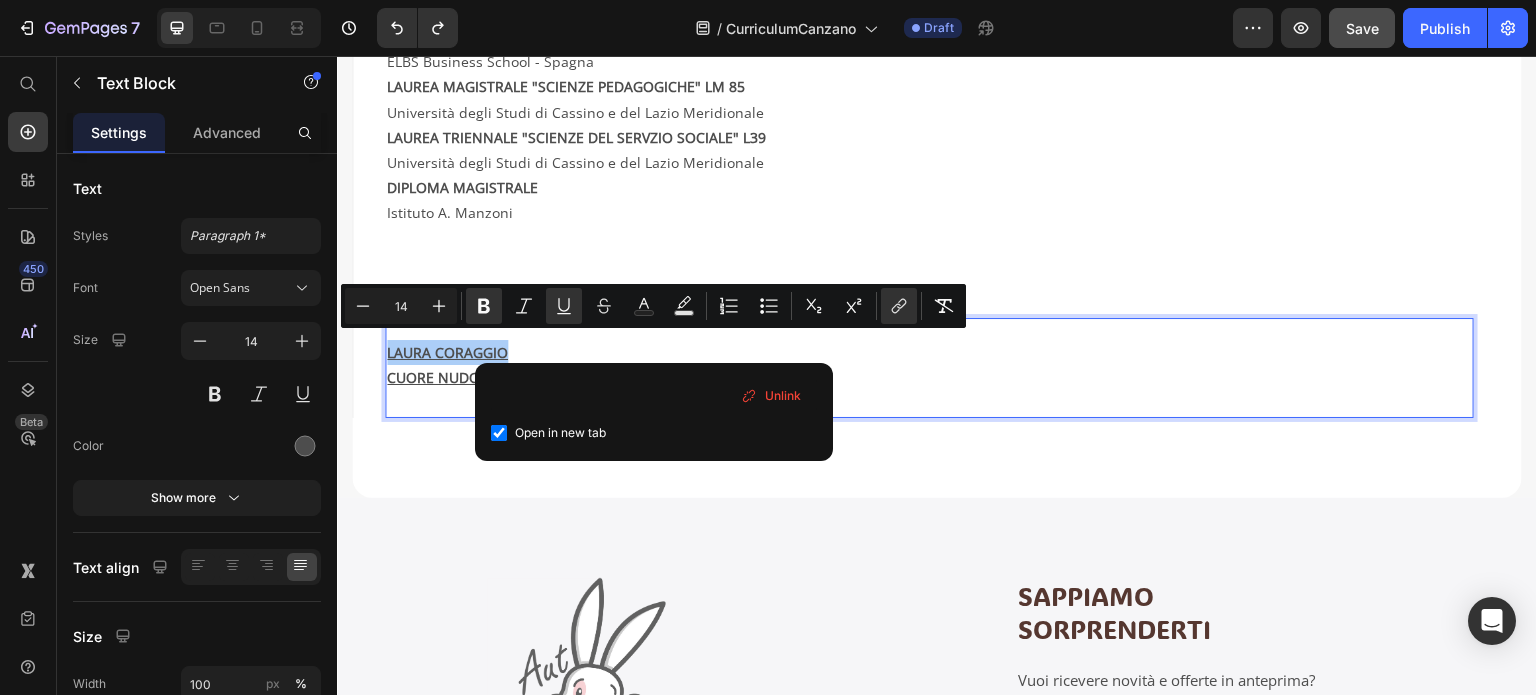 scroll, scrollTop: 0, scrollLeft: 0, axis: both 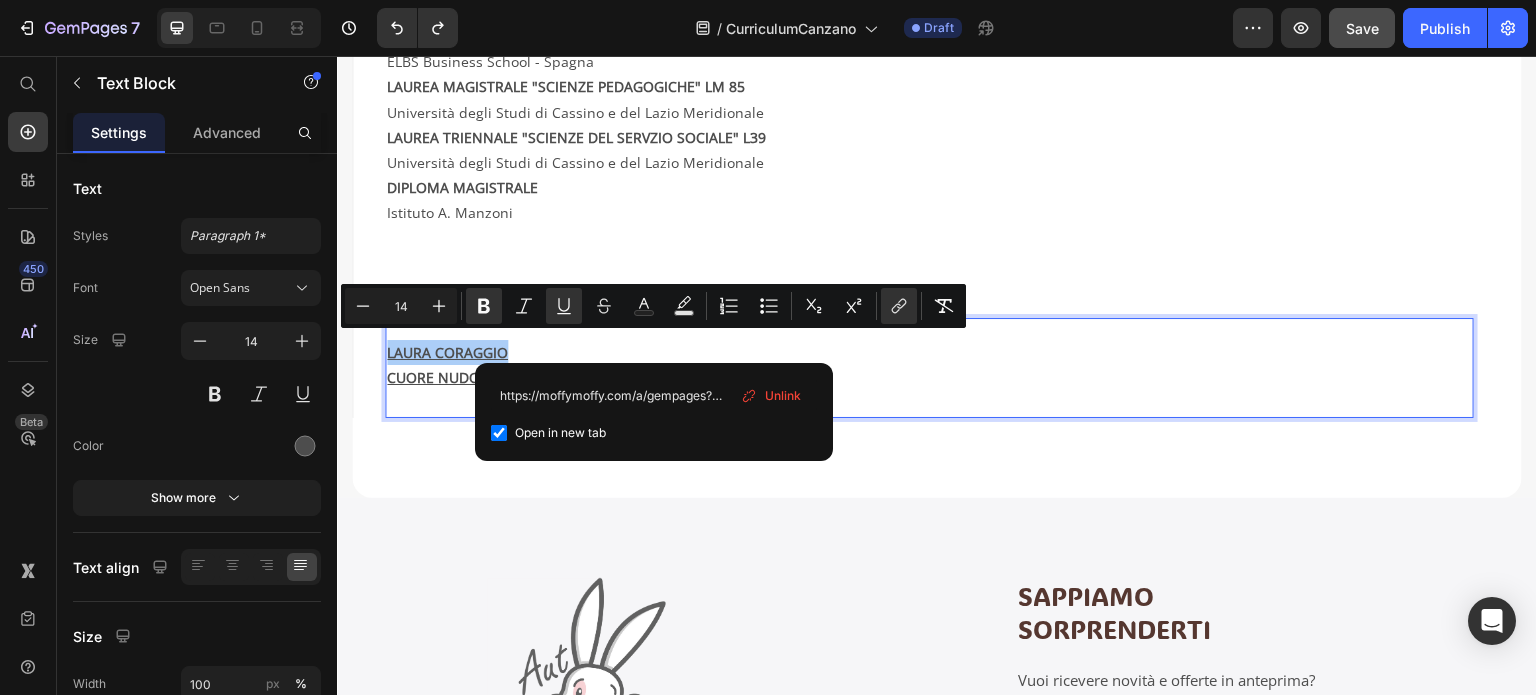 click on "Unlink" at bounding box center [771, 396] 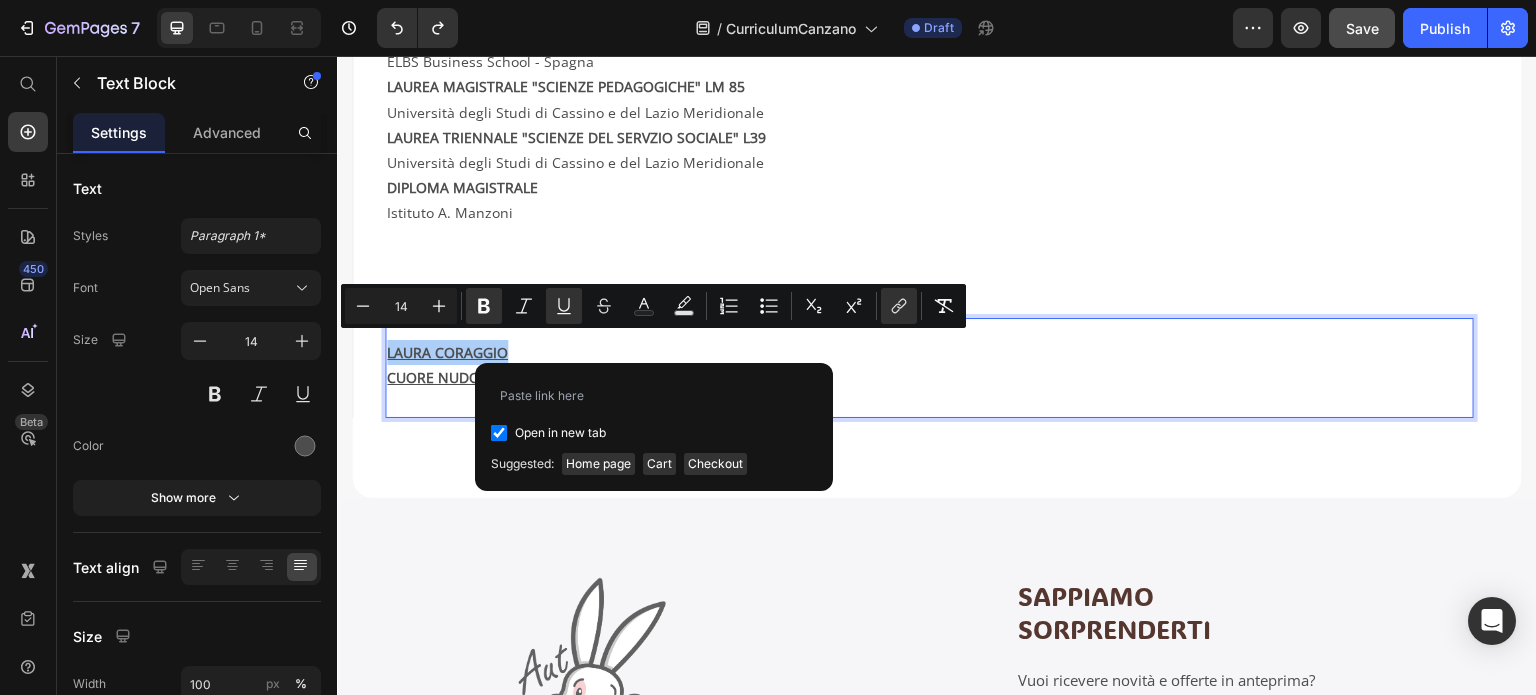 click at bounding box center (499, 433) 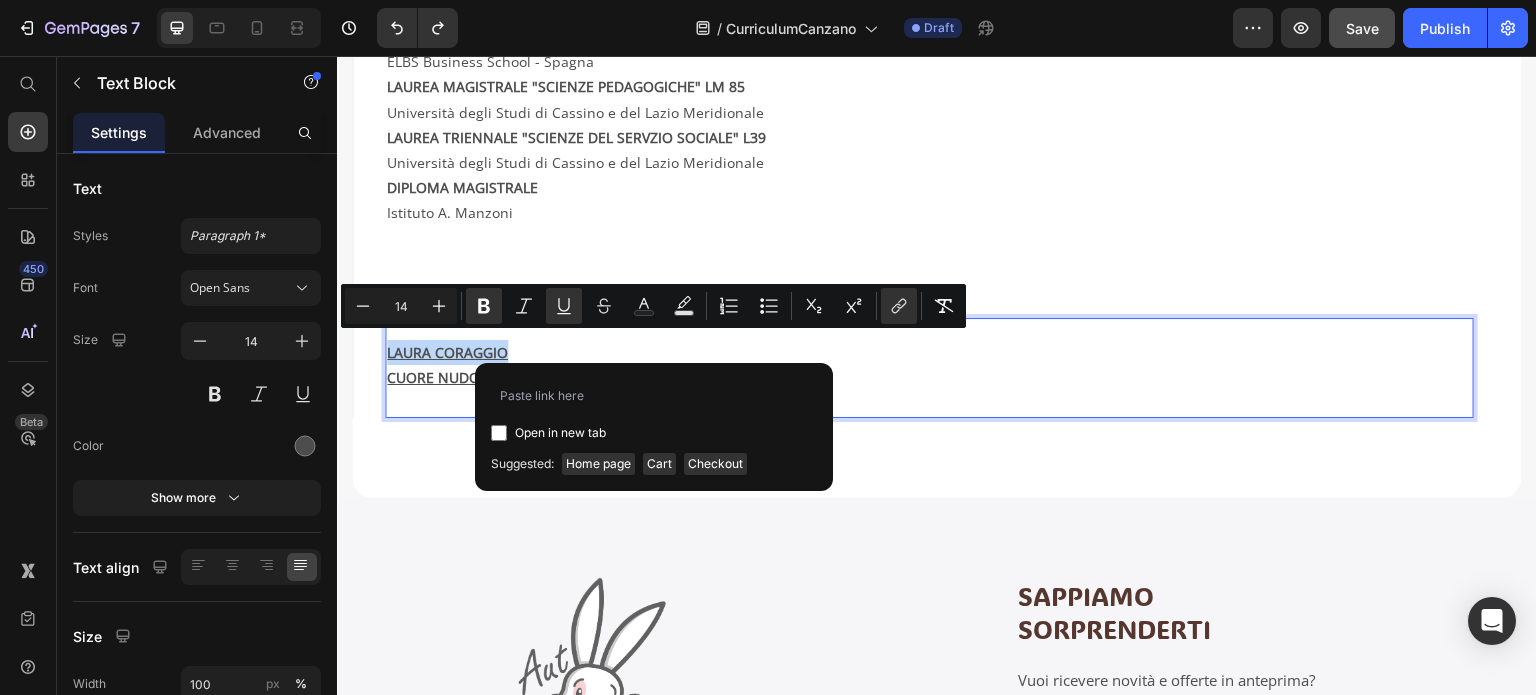 checkbox on "false" 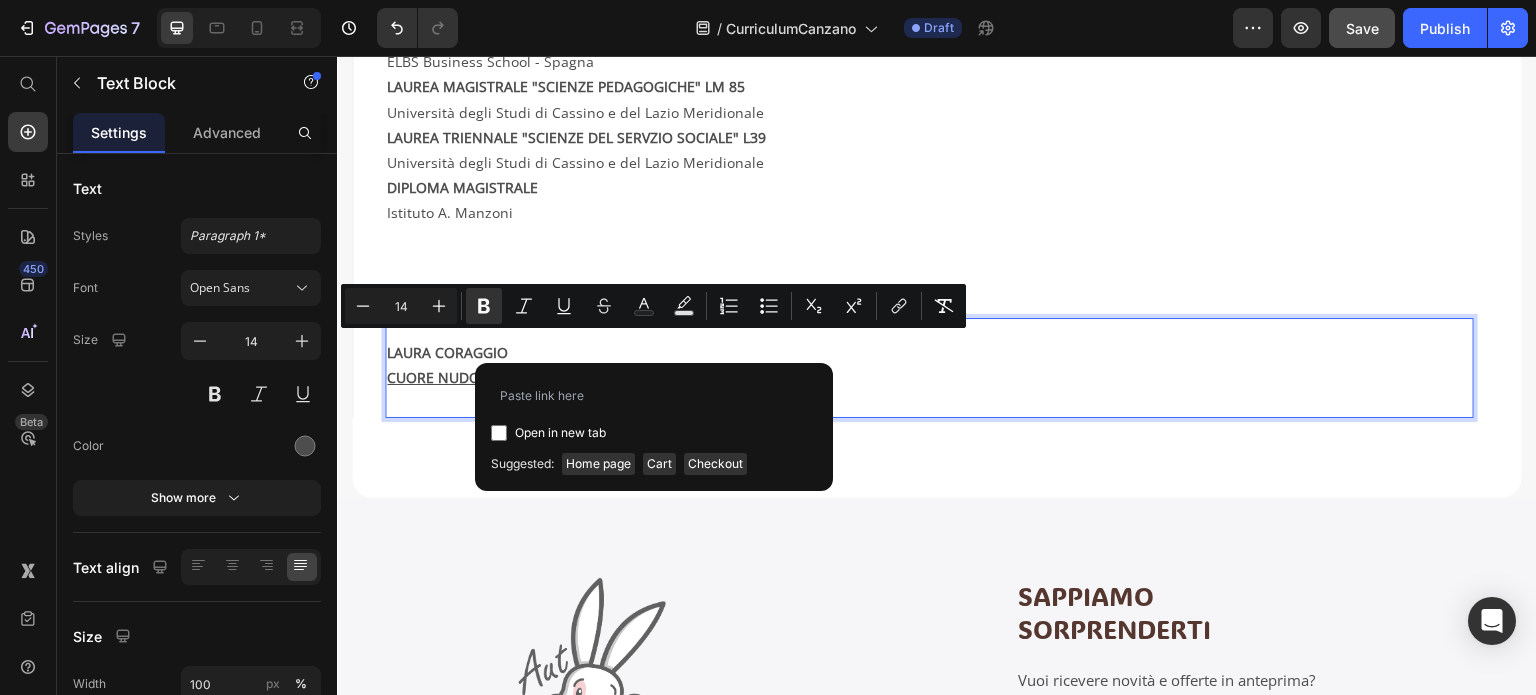 click on "CUORE NUDO, STORIE DI AUTISMI" at bounding box center (929, 390) 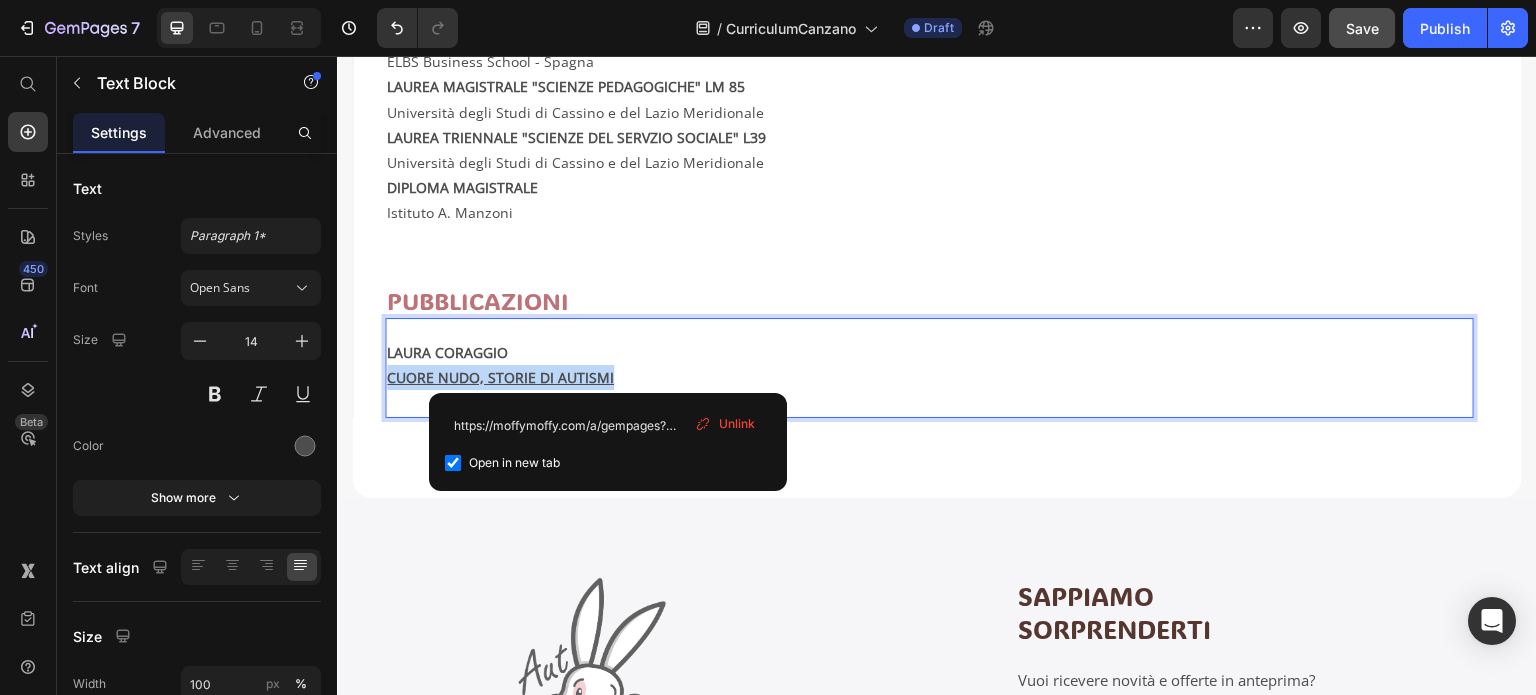 drag, startPoint x: 628, startPoint y: 371, endPoint x: 388, endPoint y: 373, distance: 240.00833 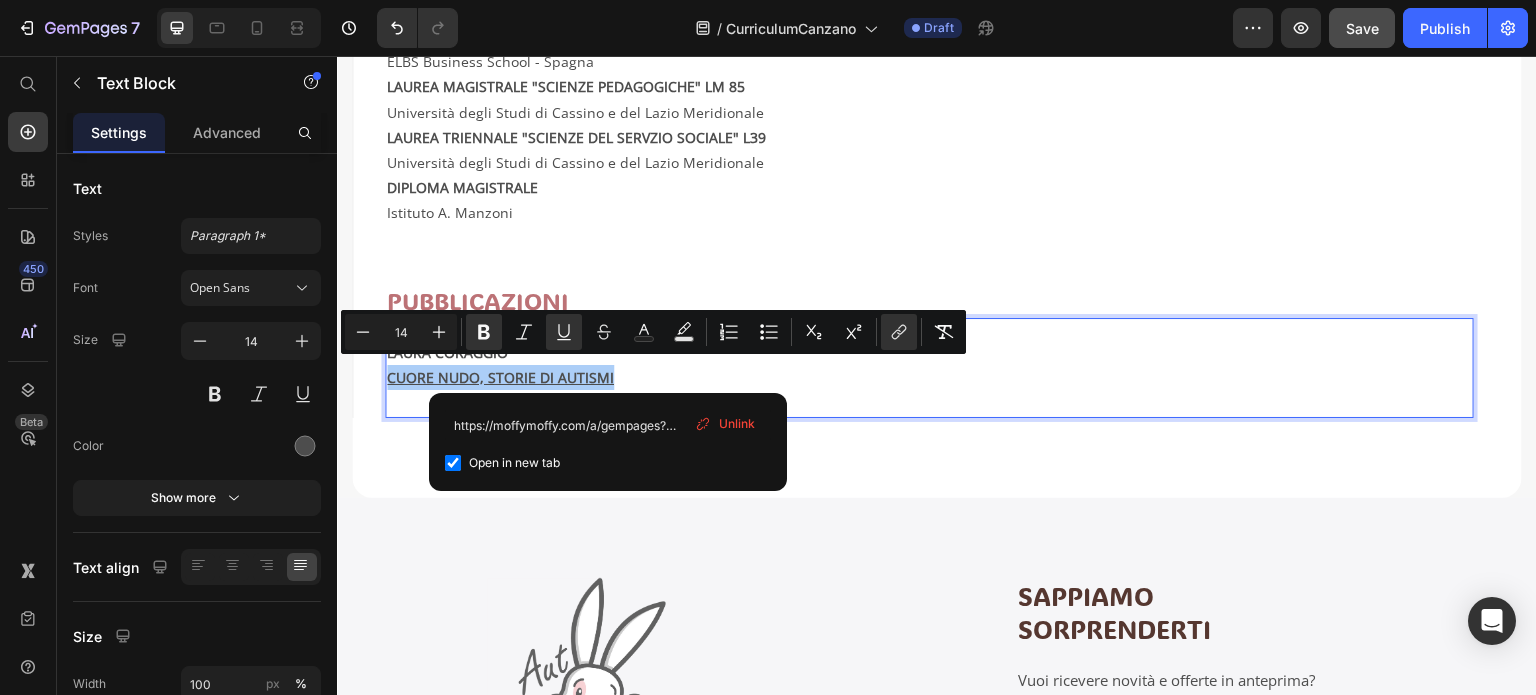 click on "Unlink" at bounding box center (737, 424) 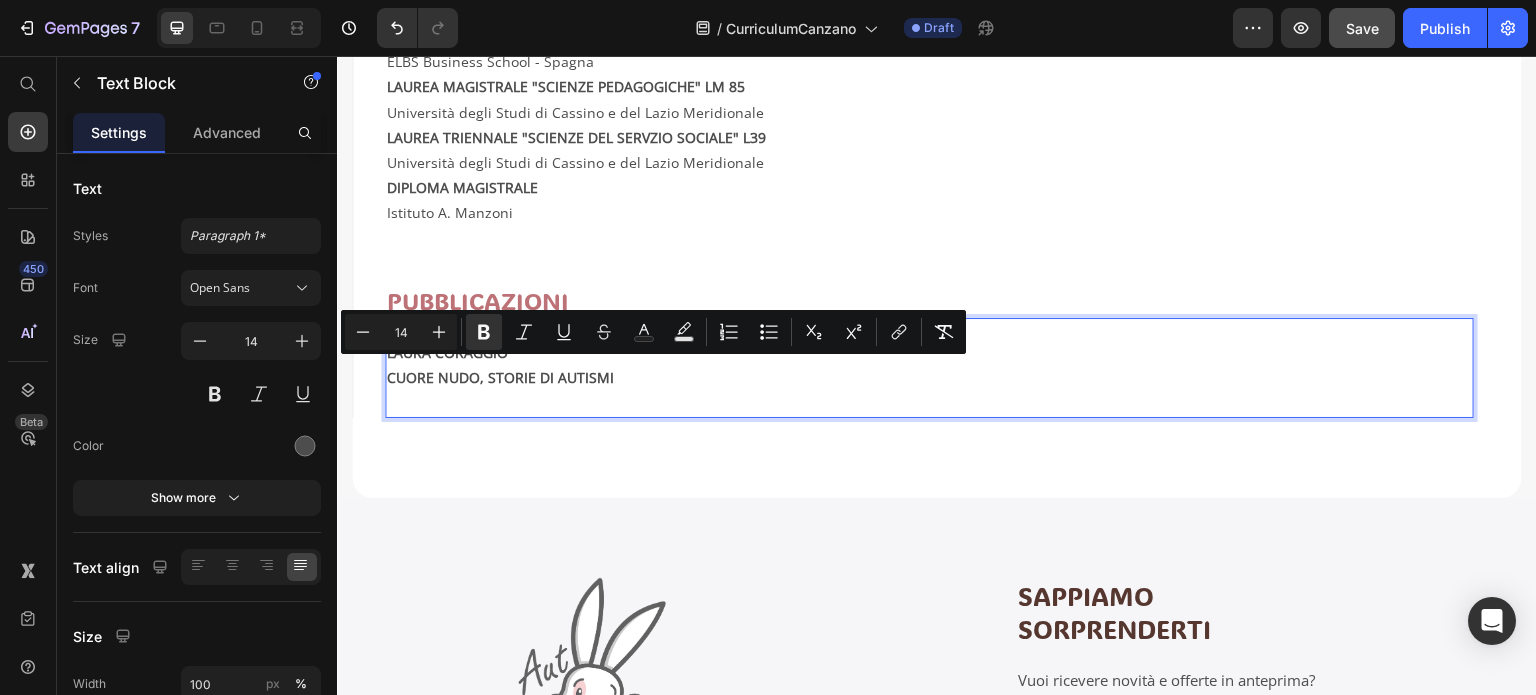 click on "CUORE NUDO, STORIE DI AUTISMI" at bounding box center (929, 390) 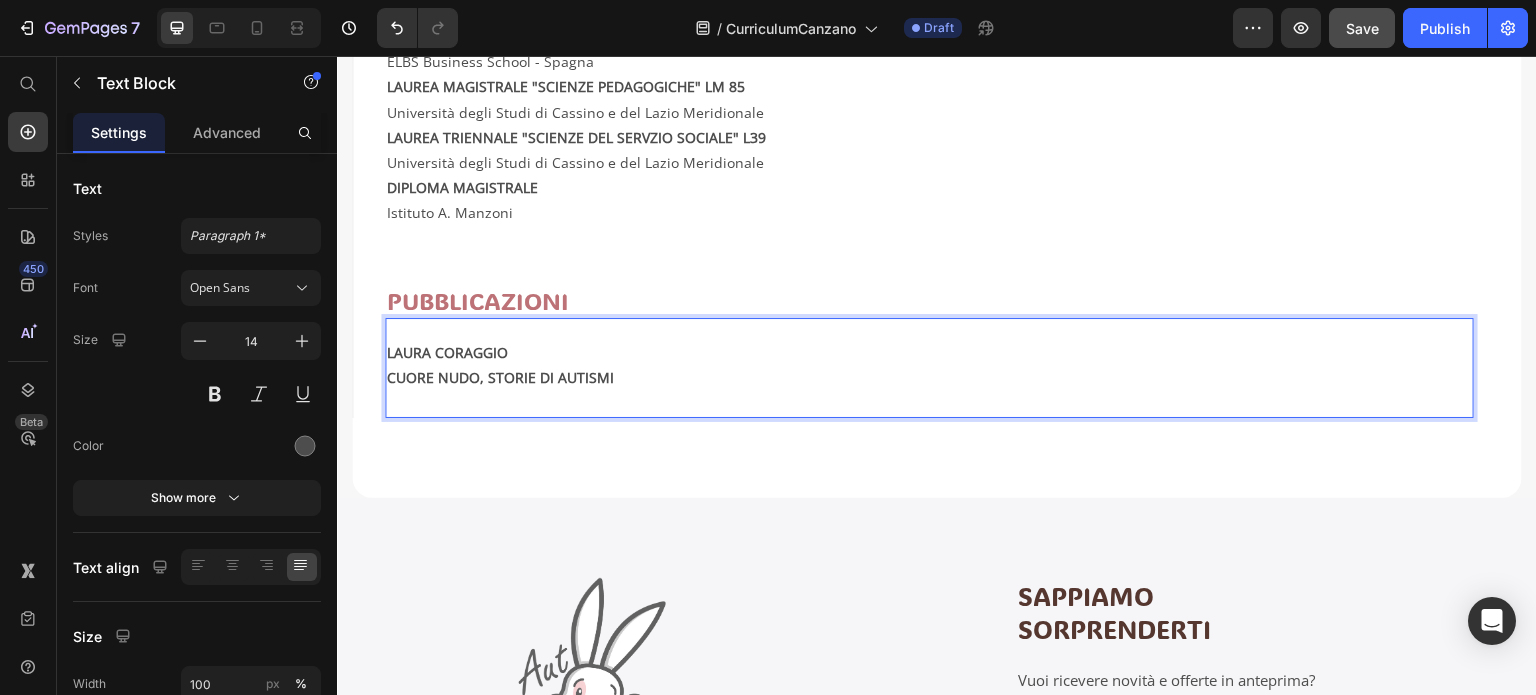 click on "LAURA CORAGGIO" at bounding box center [929, 352] 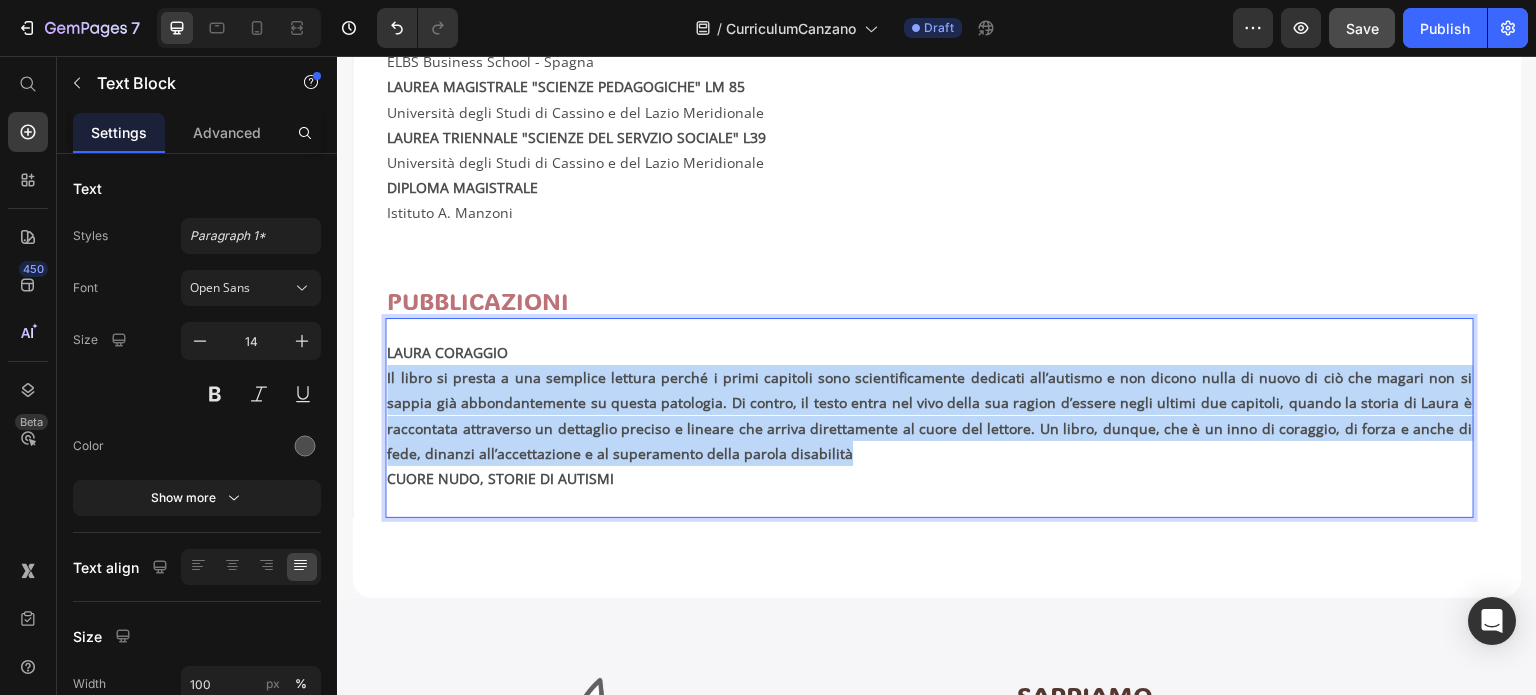 drag, startPoint x: 767, startPoint y: 448, endPoint x: 386, endPoint y: 377, distance: 387.55902 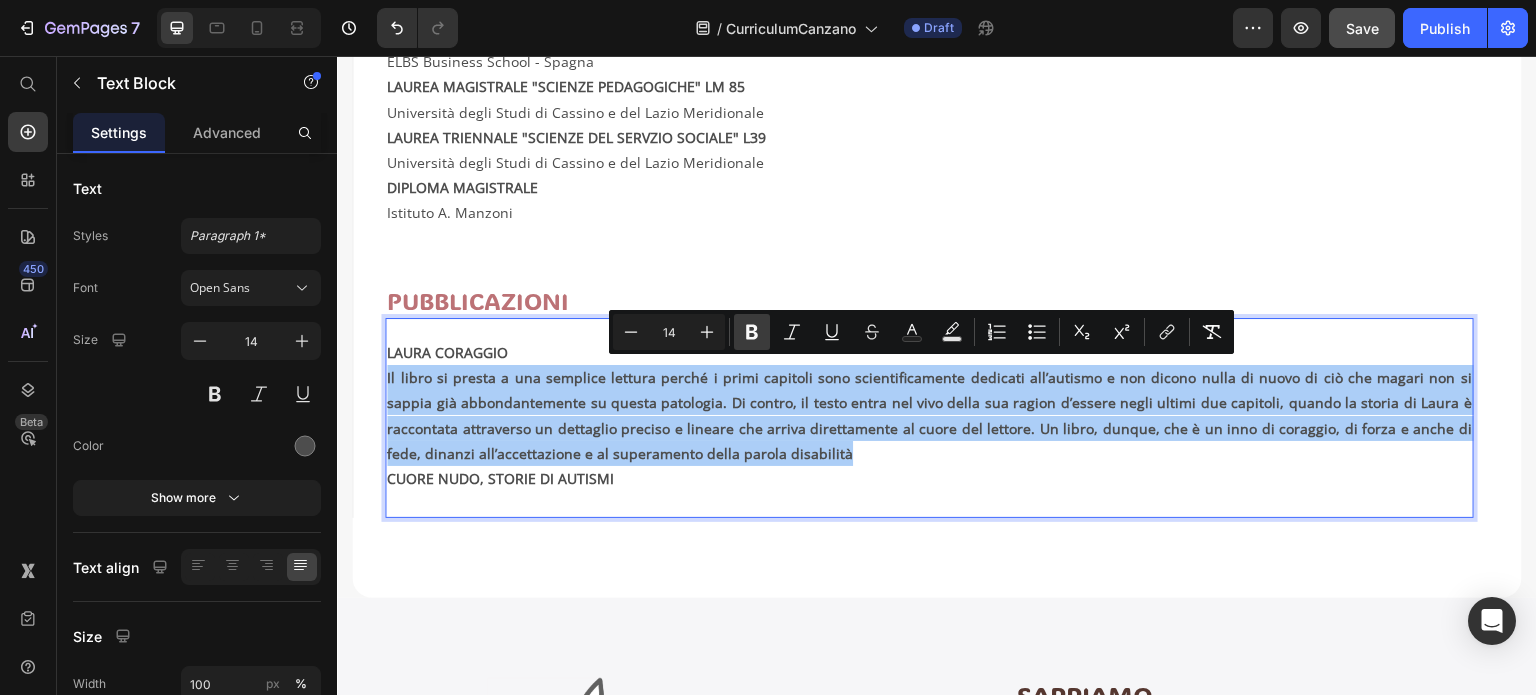 click 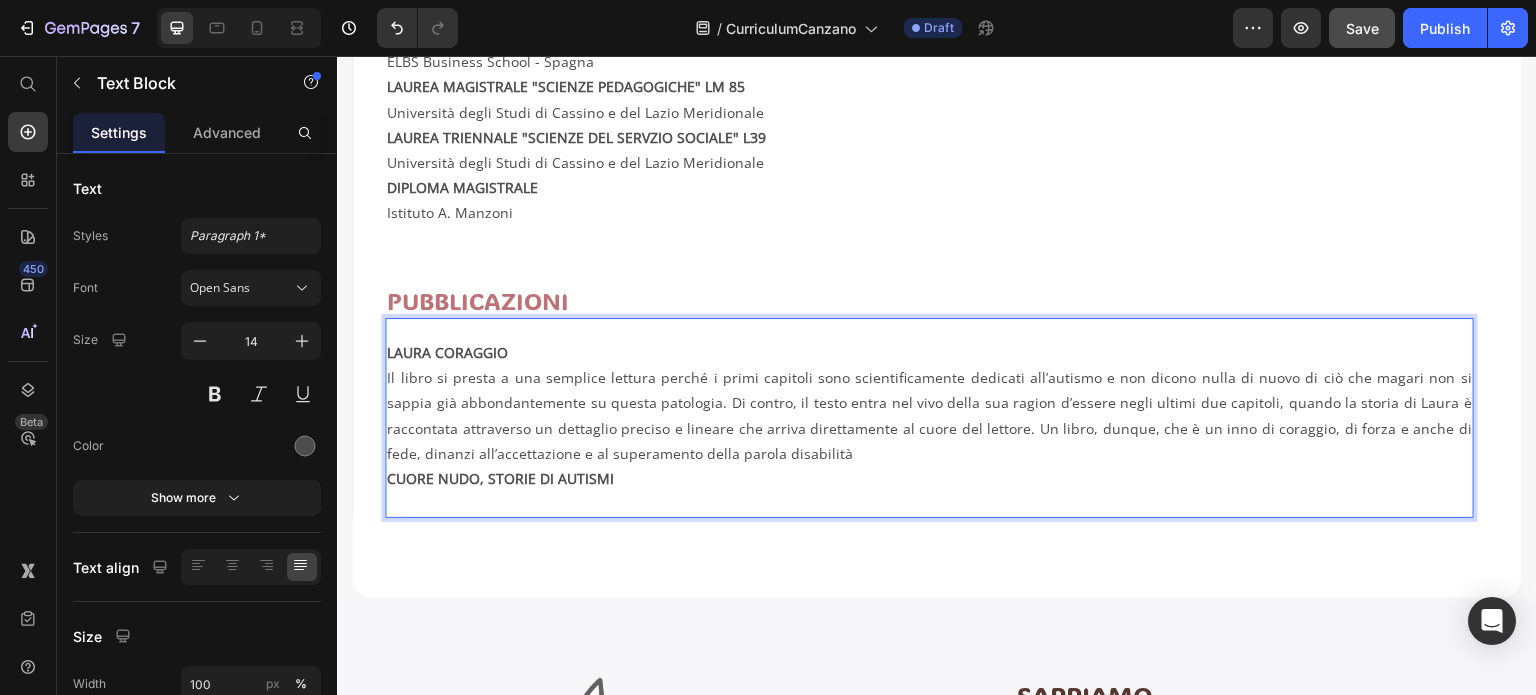click on "Il libro si presta a una semplice lettura perché i primi capitoli sono scientificamente dedicati all’autismo e non dicono nulla di nuovo di ciò che magari non si sappia già abbondantemente su questa patologia. Di contro, il testo entra nel vivo della sua ragion d’essere negli ultimi due capitoli, quando la storia di Laura è raccontata attraverso un dettaglio preciso e lineare che arriva direttamente al cuore del lettore. Un libro, dunque, che è un inno di coraggio, di forza e anche di fede, dinanzi all’accettazione e al superamento della parola disabilità" at bounding box center [929, 415] 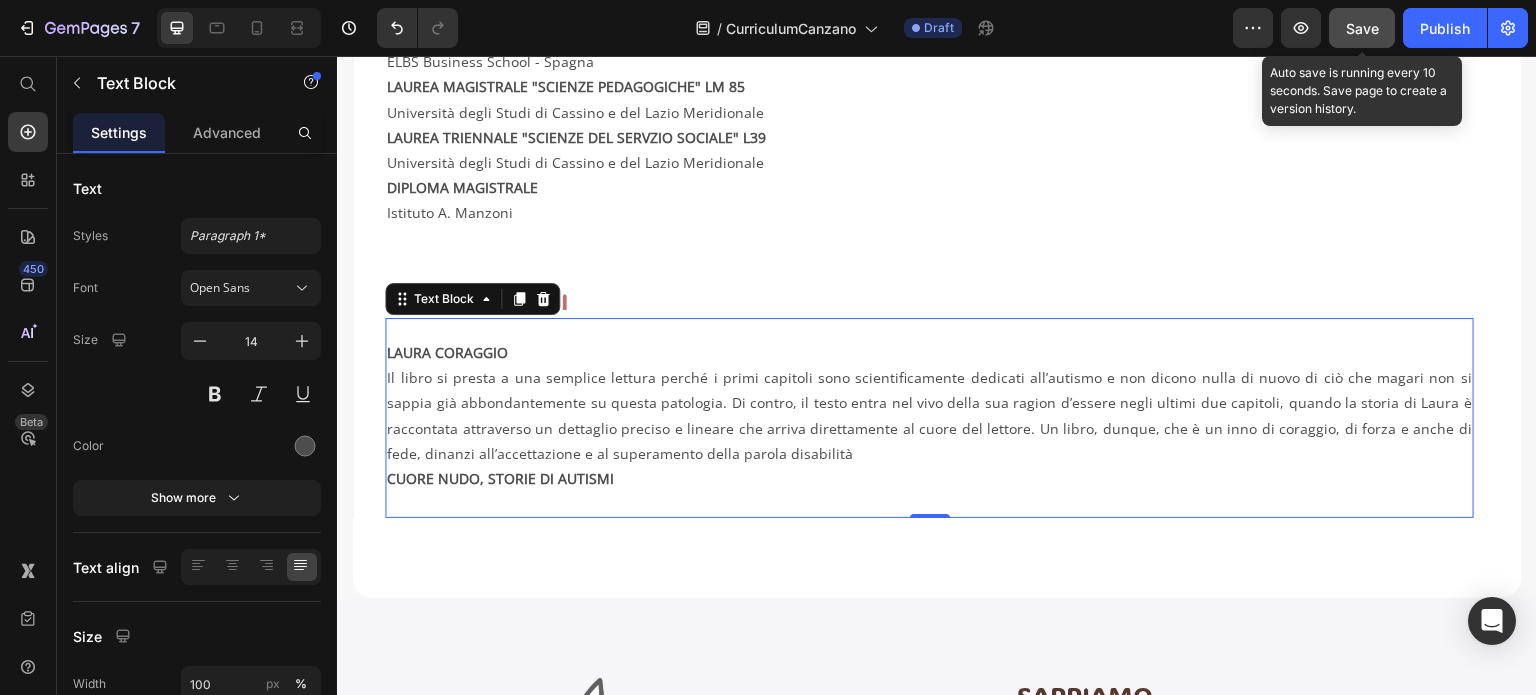 click on "Save" at bounding box center (1362, 28) 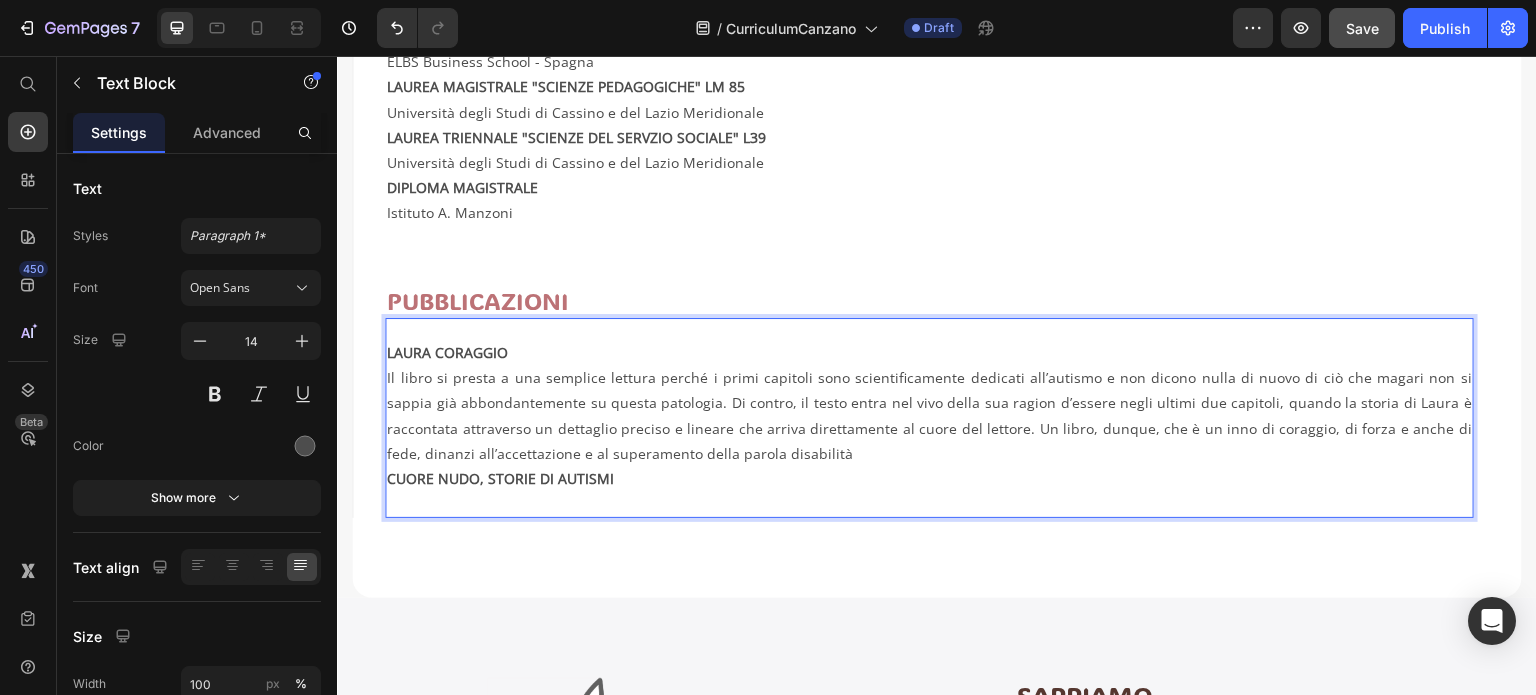 click on "CUORE NUDO, STORIE DI AUTISMI" at bounding box center [929, 491] 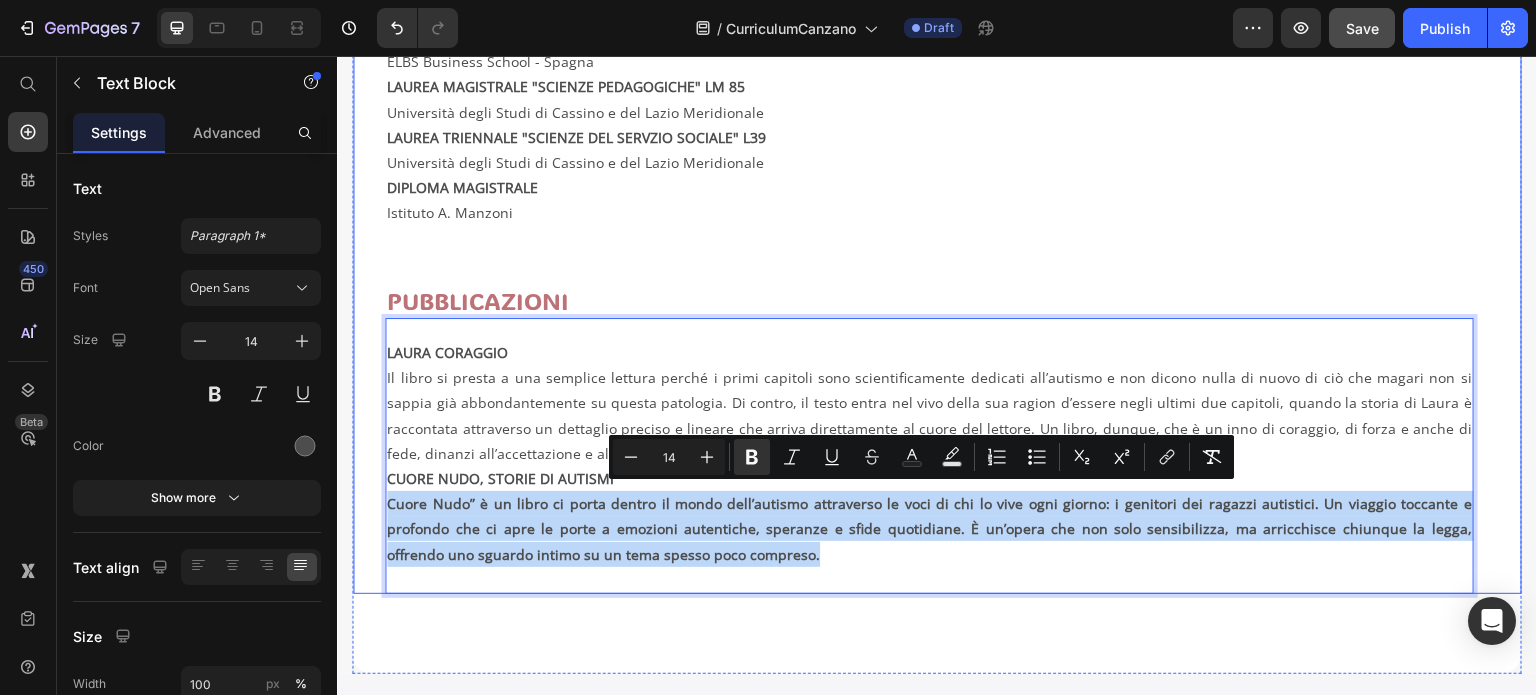 drag, startPoint x: 757, startPoint y: 541, endPoint x: 372, endPoint y: 496, distance: 387.62094 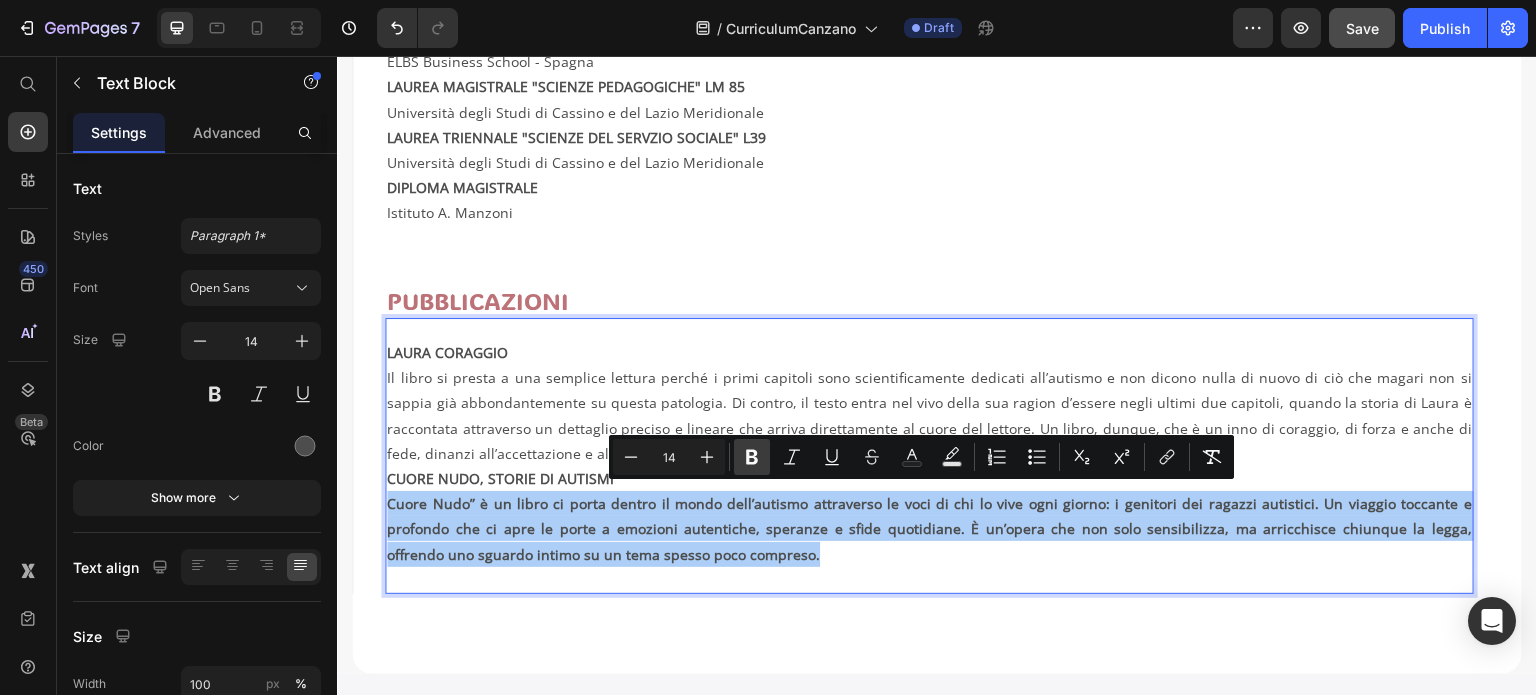 click 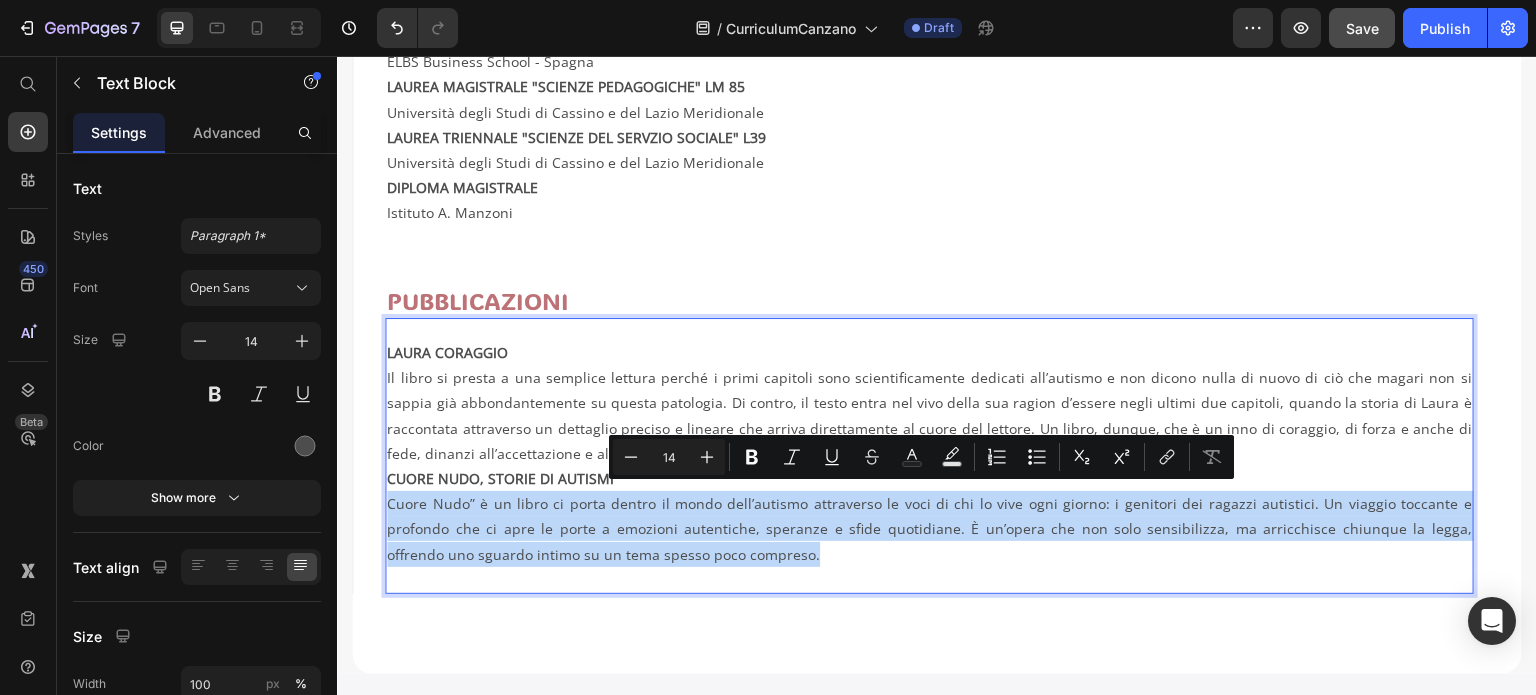 click on "Cuore Nudo” è un libro ci porta dentro il mondo dell’autismo attraverso le voci di chi lo vive ogni giorno: i genitori dei ragazzi autistici. Un viaggio toccante e profondo che ci apre le porte a emozioni autentiche, speranze e sfide quotidiane. È un’opera che non solo sensibilizza, ma arricchisce chiunque la legga, offrendo uno sguardo intimo su un tema spesso poco compreso." at bounding box center (929, 541) 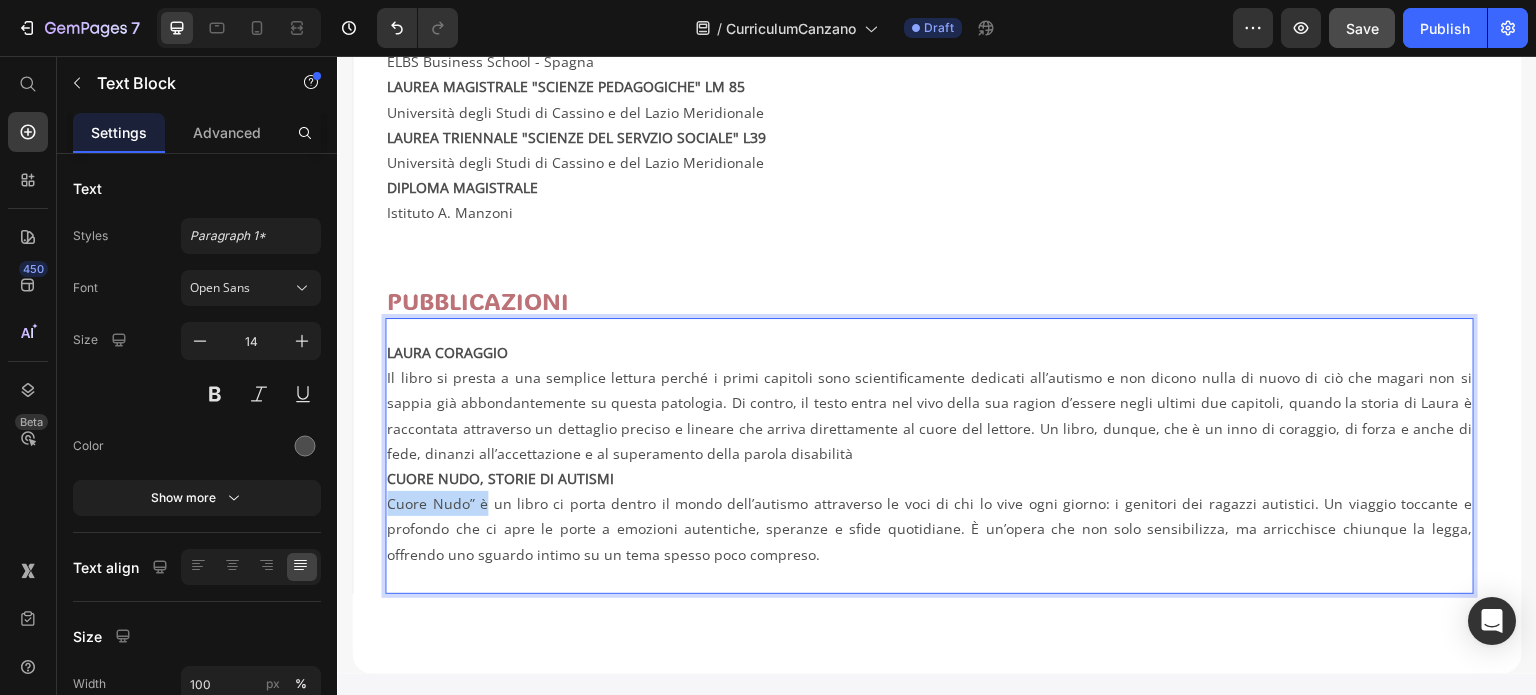 drag, startPoint x: 486, startPoint y: 494, endPoint x: 386, endPoint y: 499, distance: 100.12492 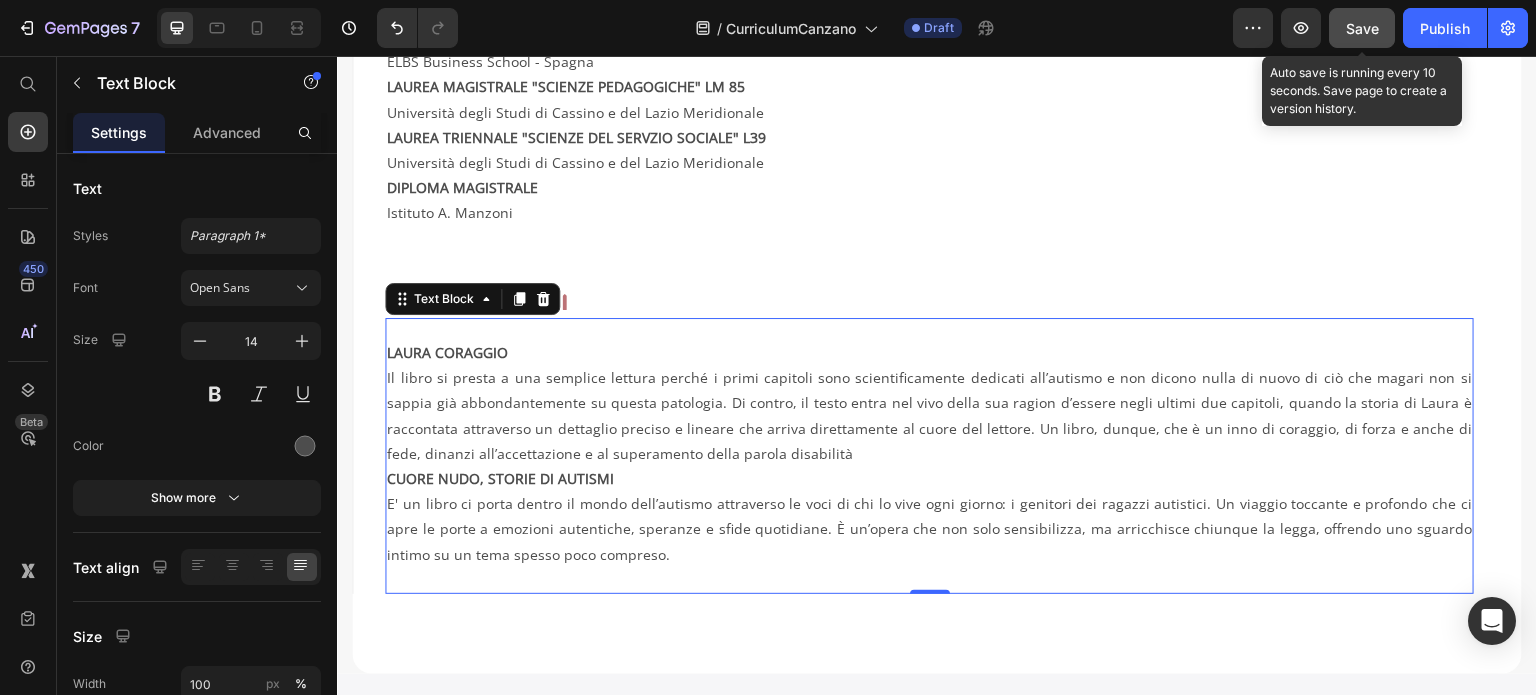 click on "Save" at bounding box center (1362, 28) 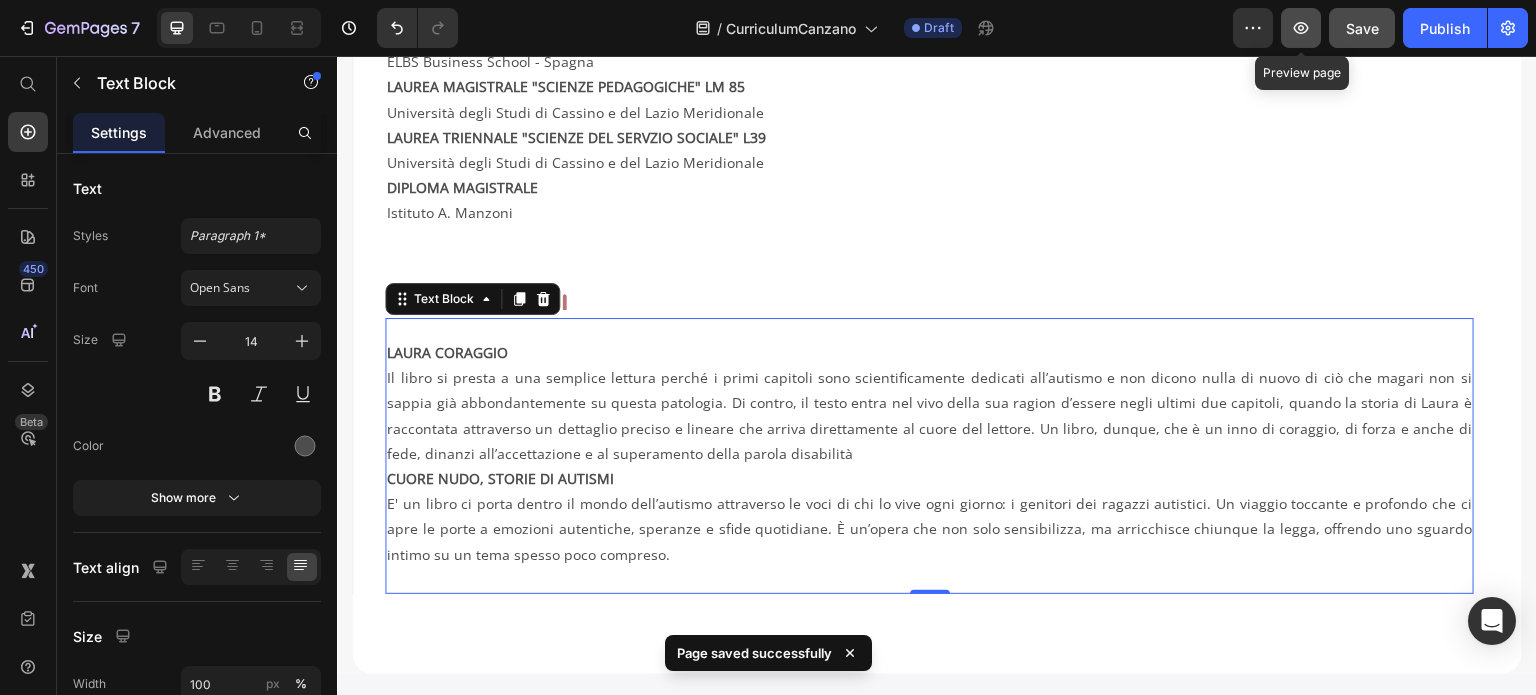 click 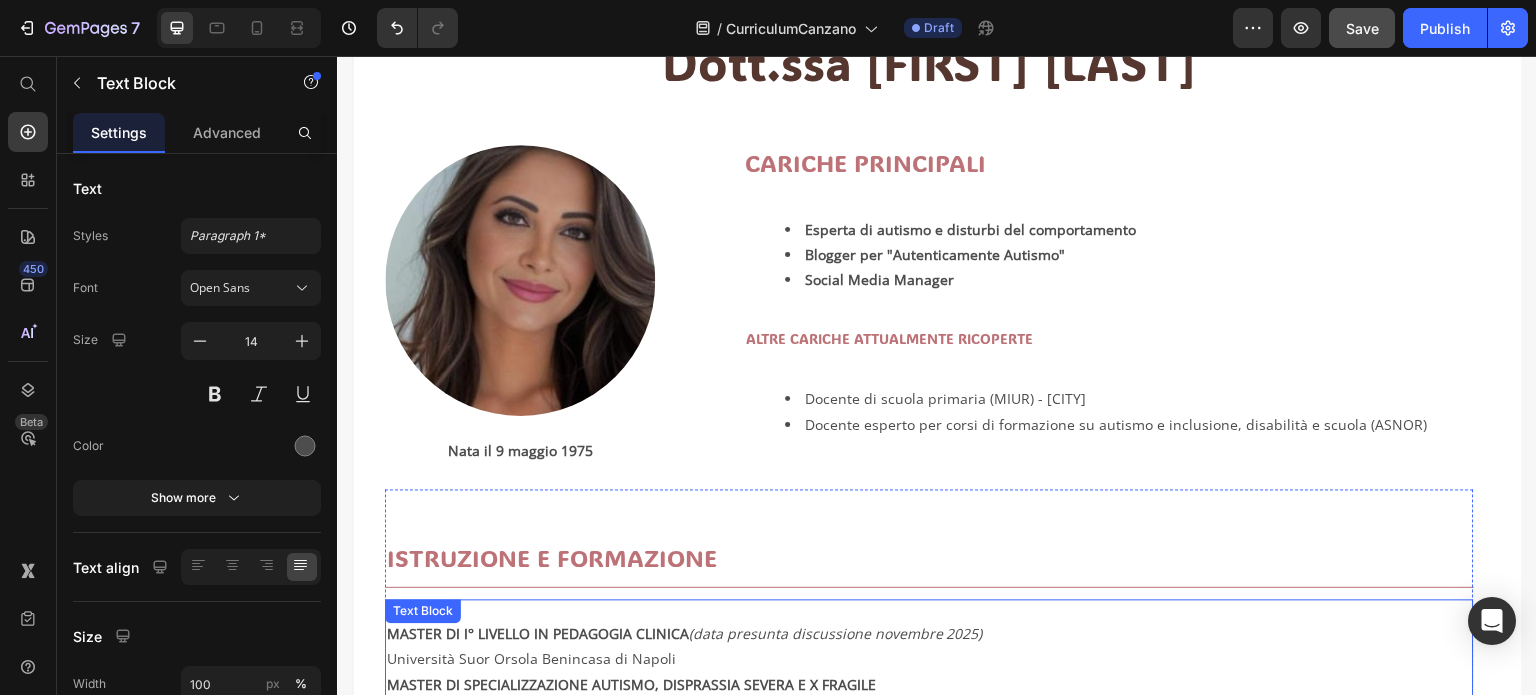 scroll, scrollTop: 28, scrollLeft: 0, axis: vertical 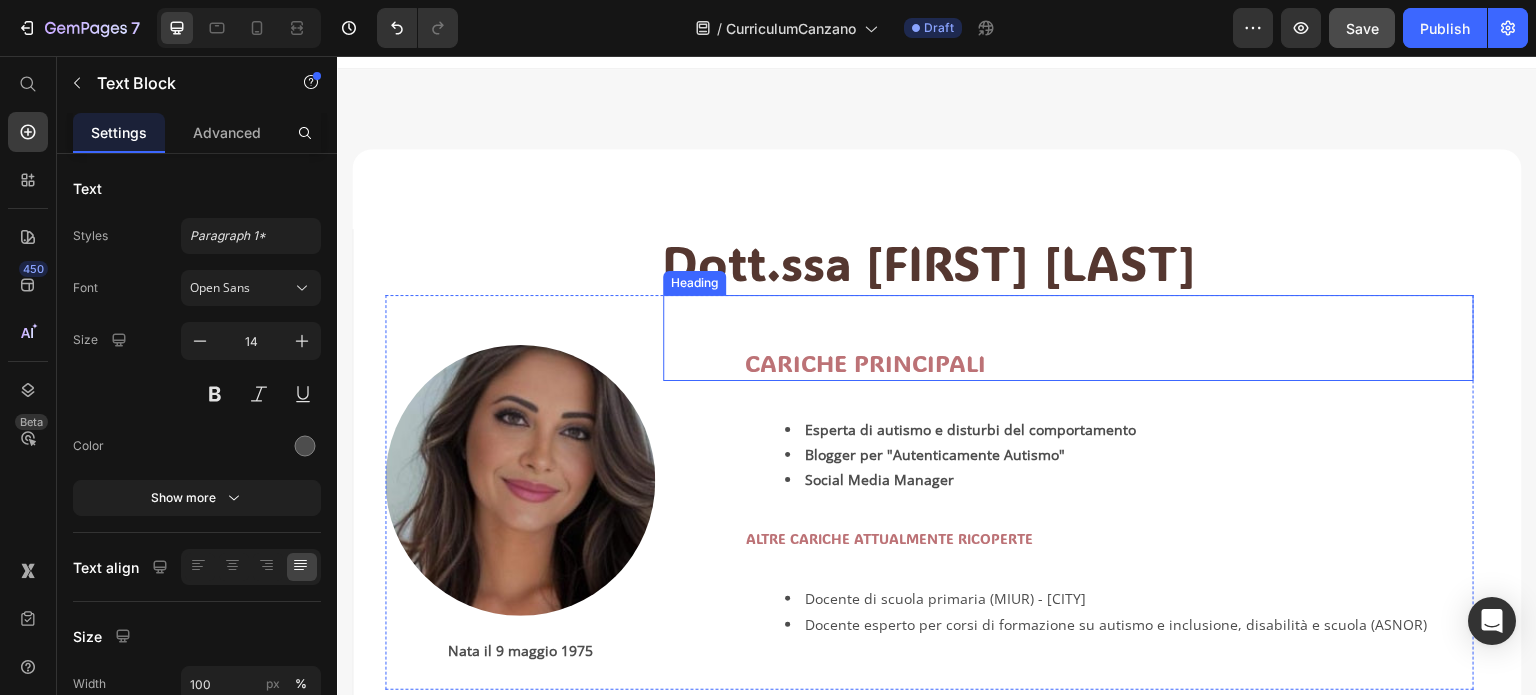 click on "CARICHE PRINCIPALI" at bounding box center [1108, 362] 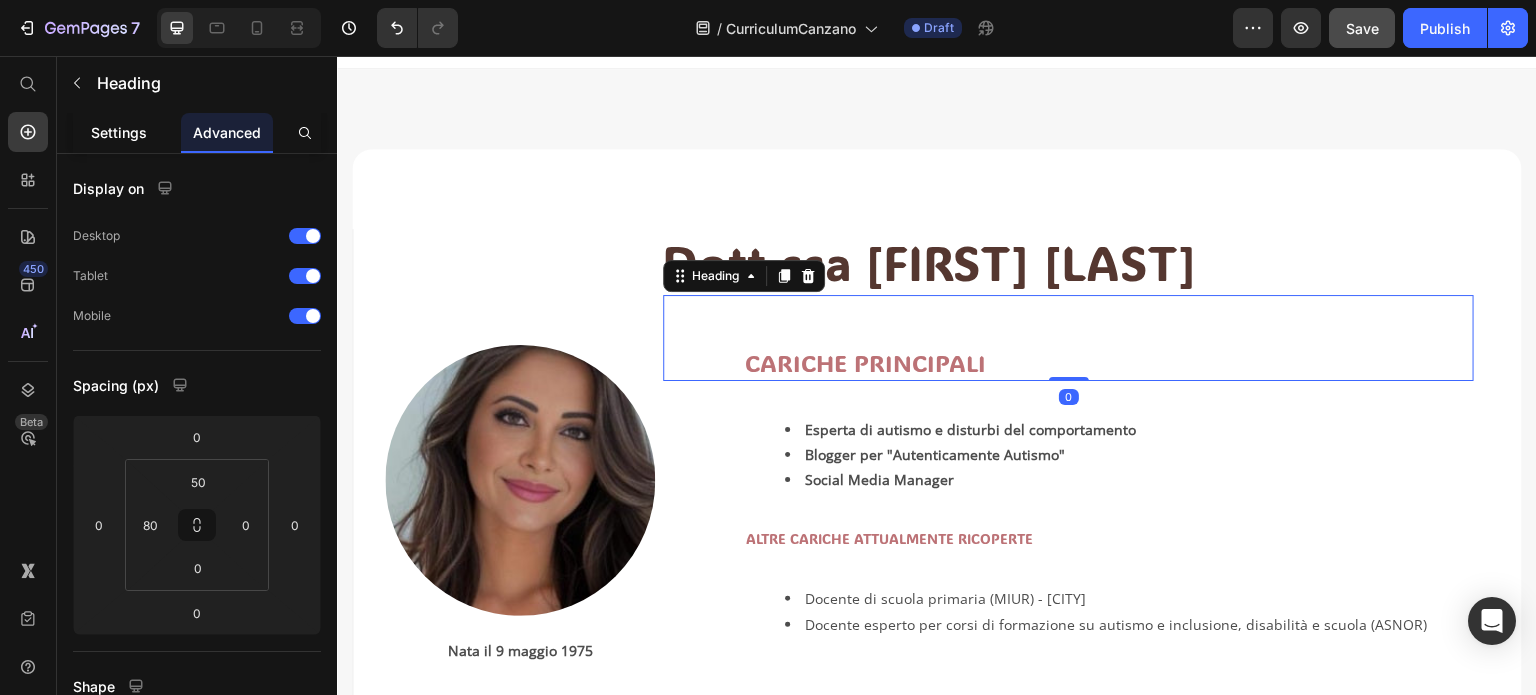 click on "Settings" at bounding box center (119, 132) 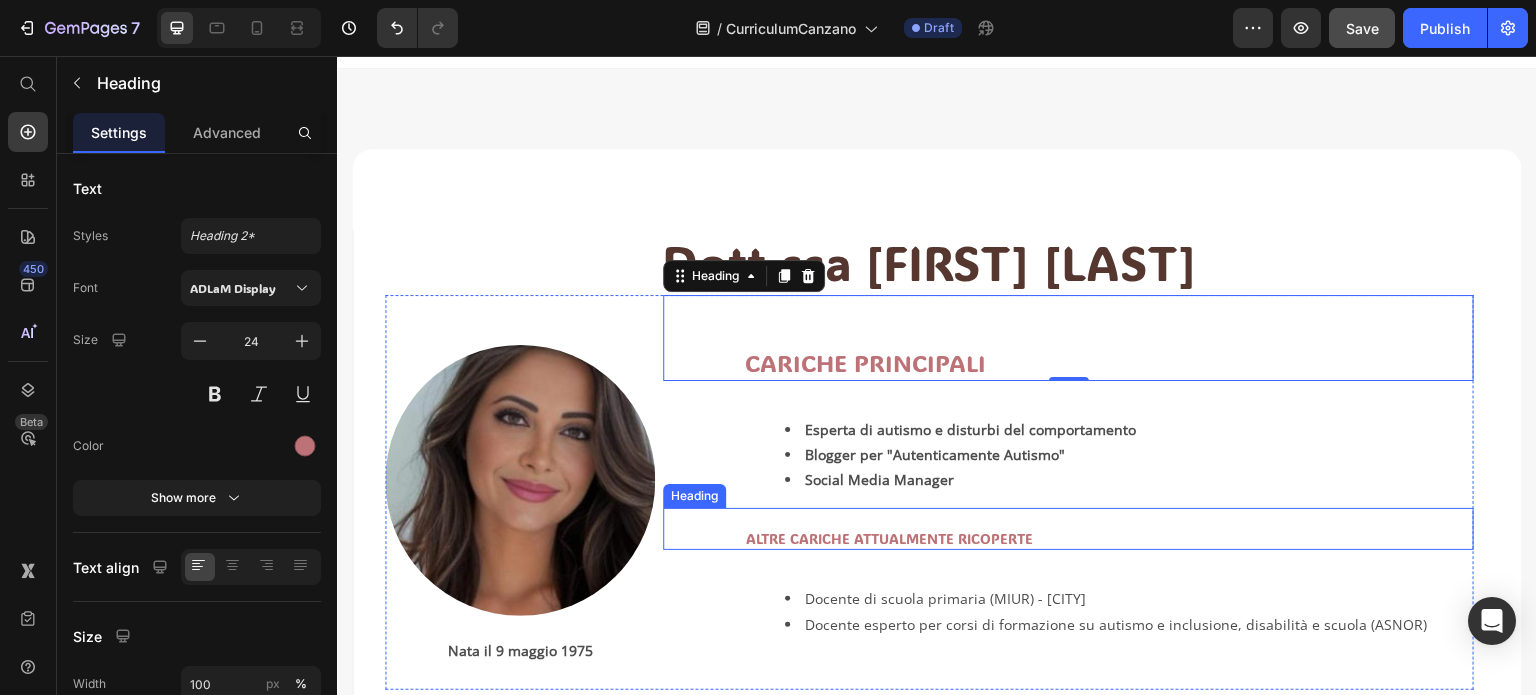click on "ALTRE CARICHE ATTUALMENTE RICOPERTE" at bounding box center (1109, 539) 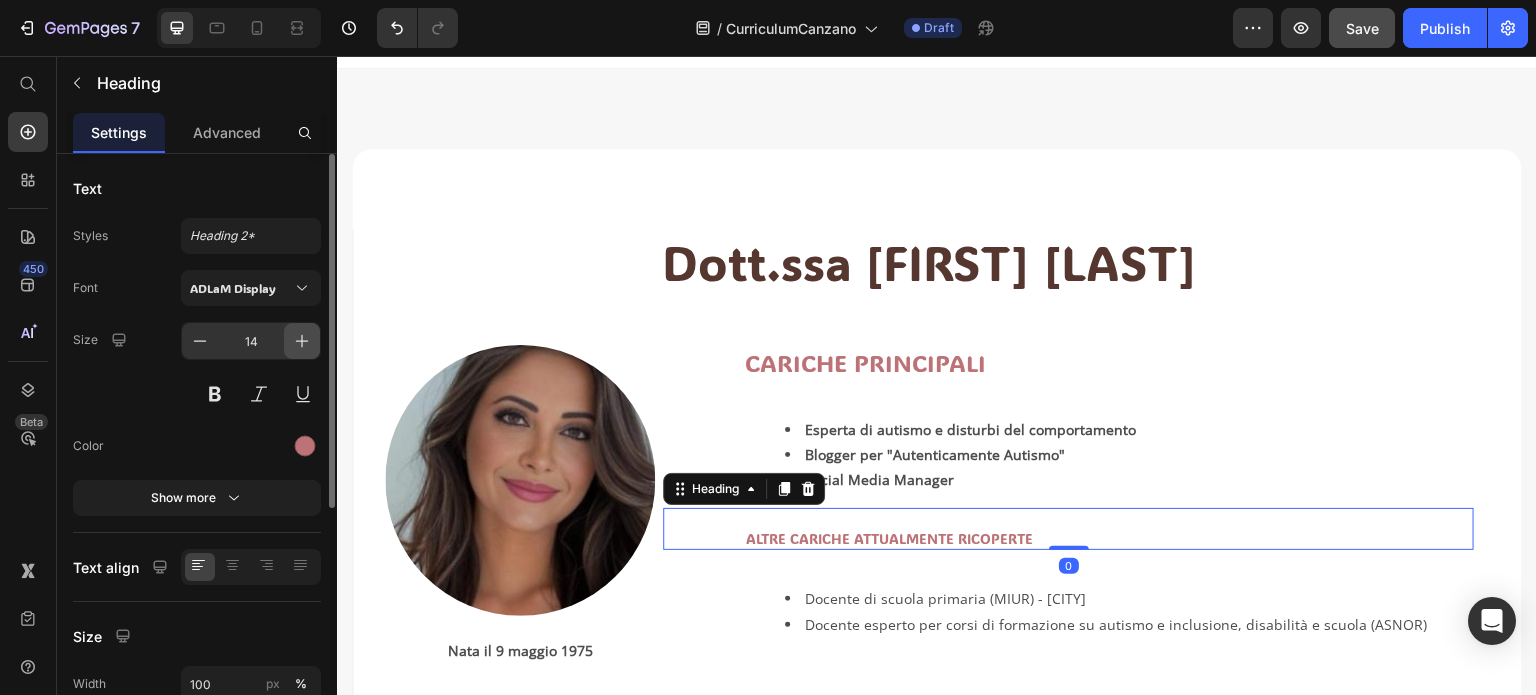 click 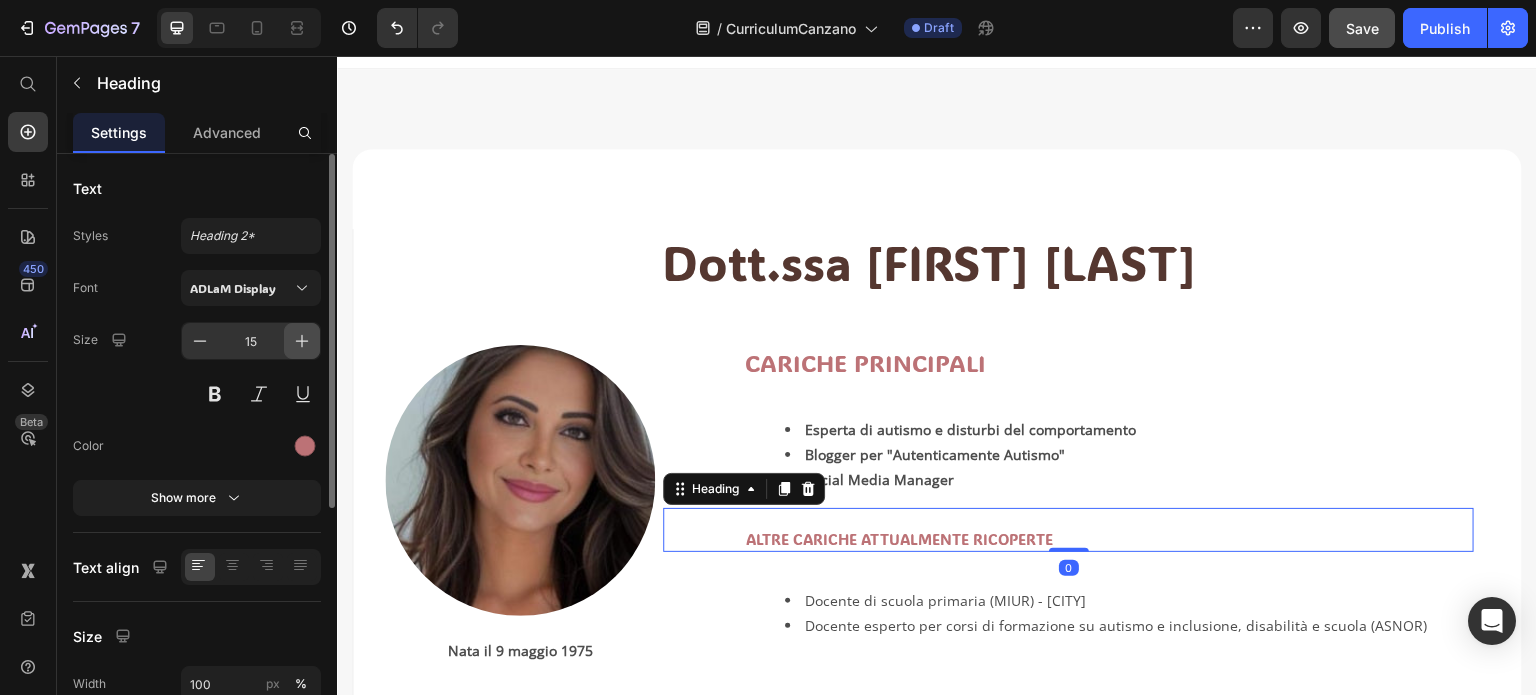 click 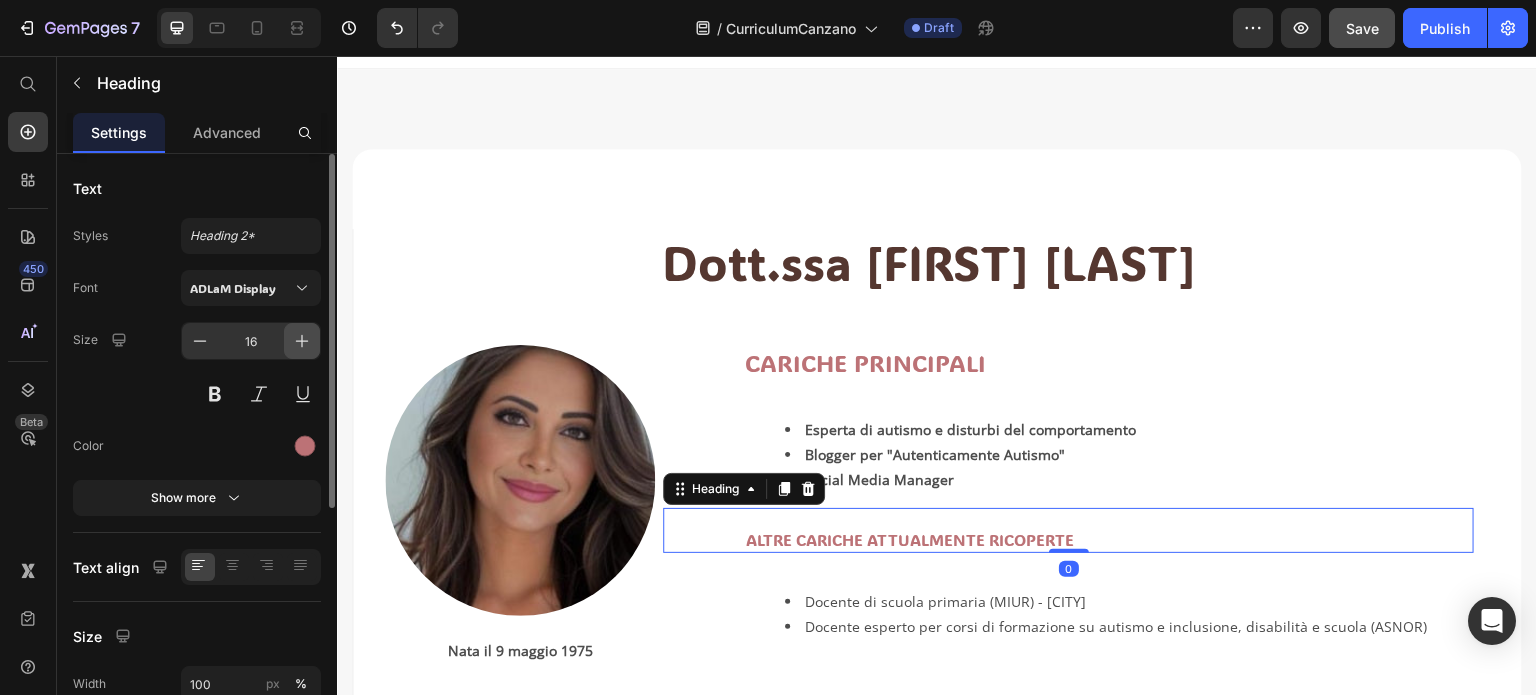 click 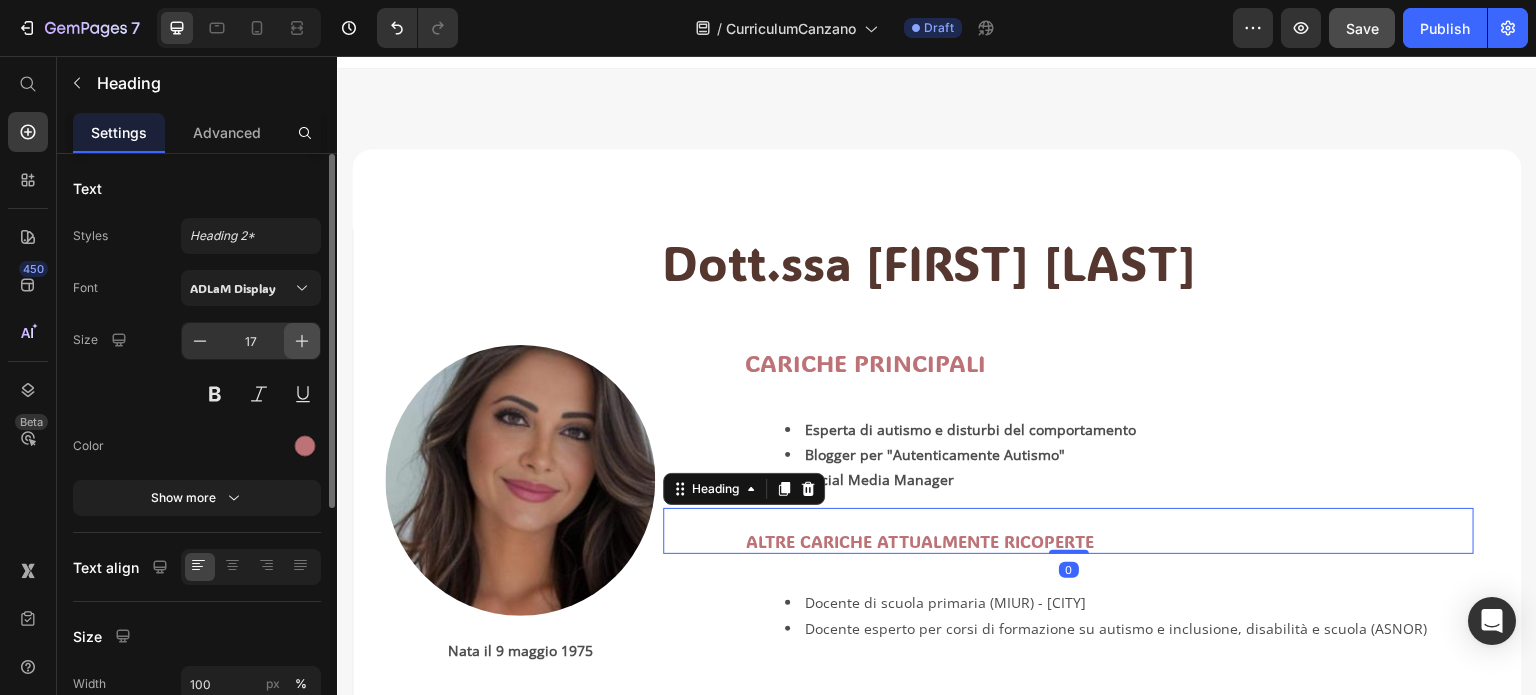 click 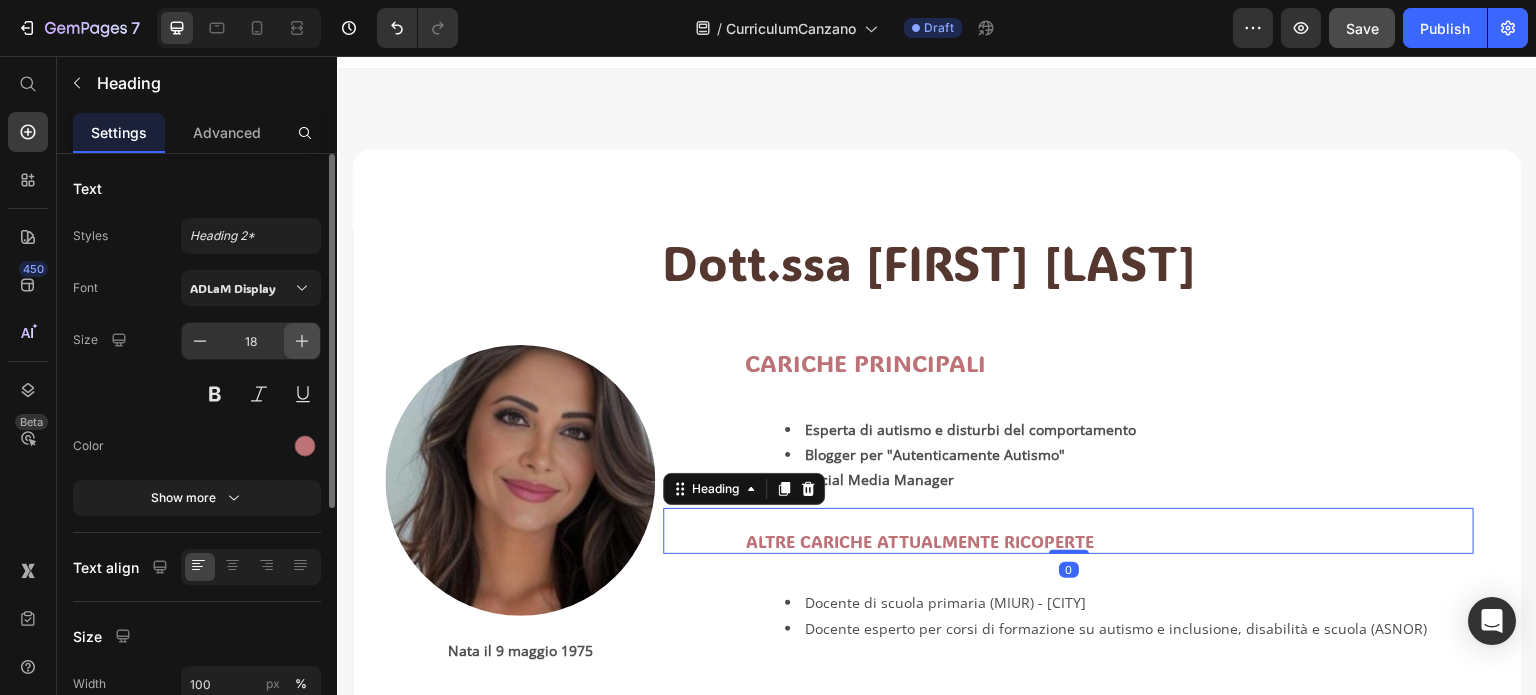 click 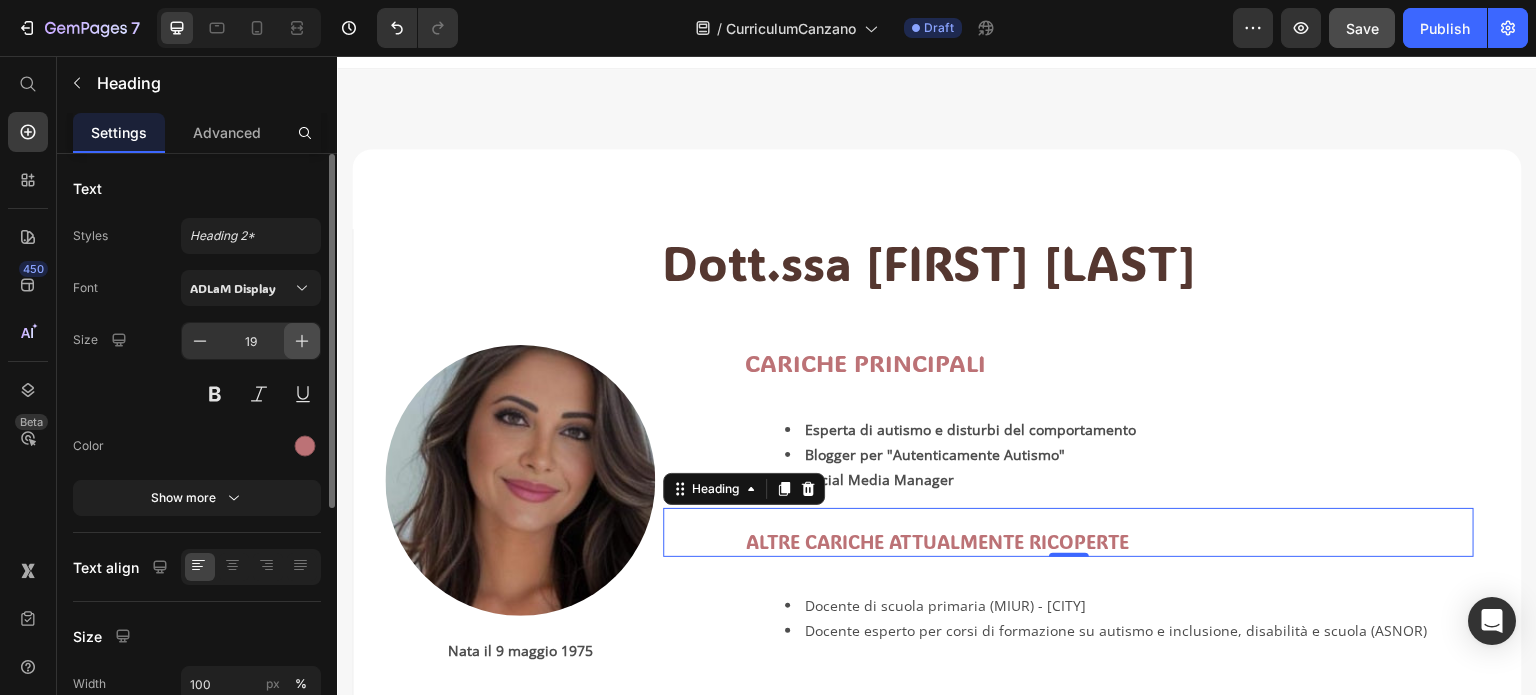 click 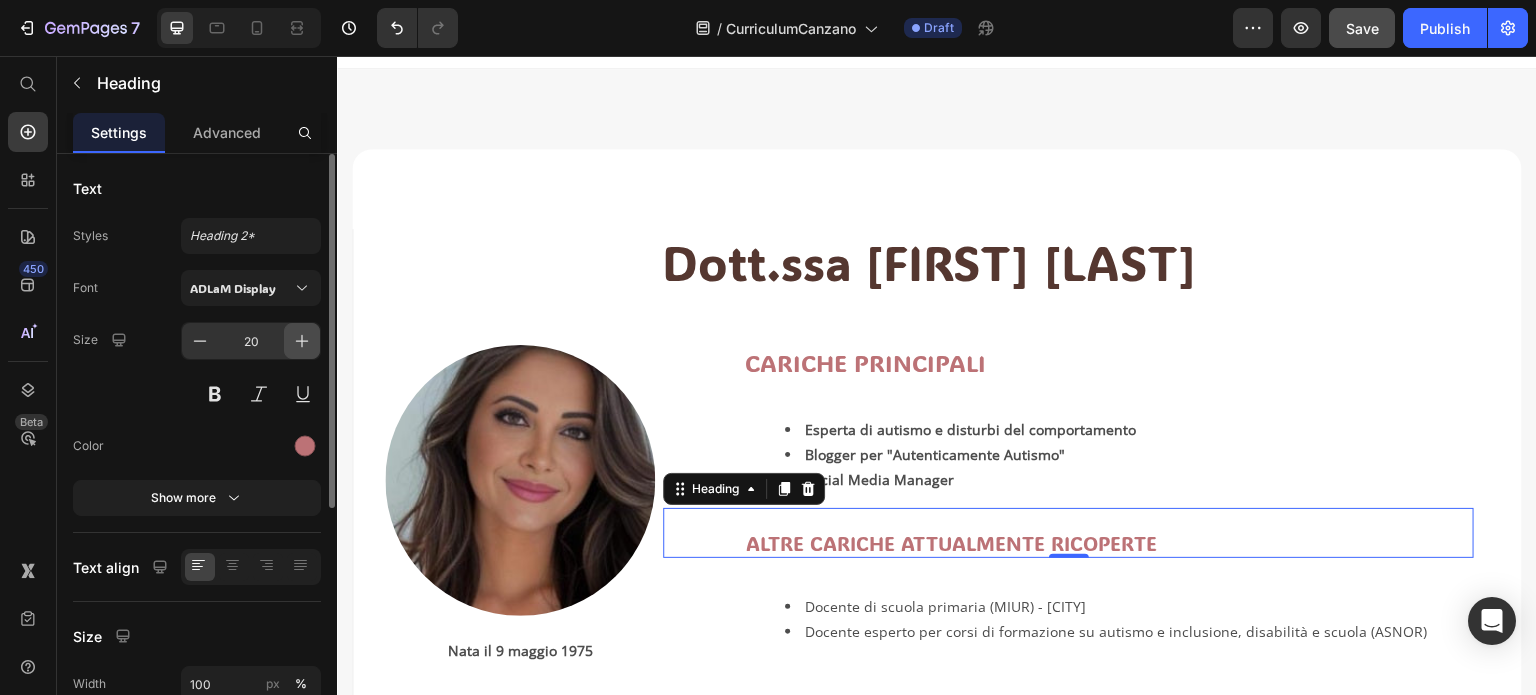 click 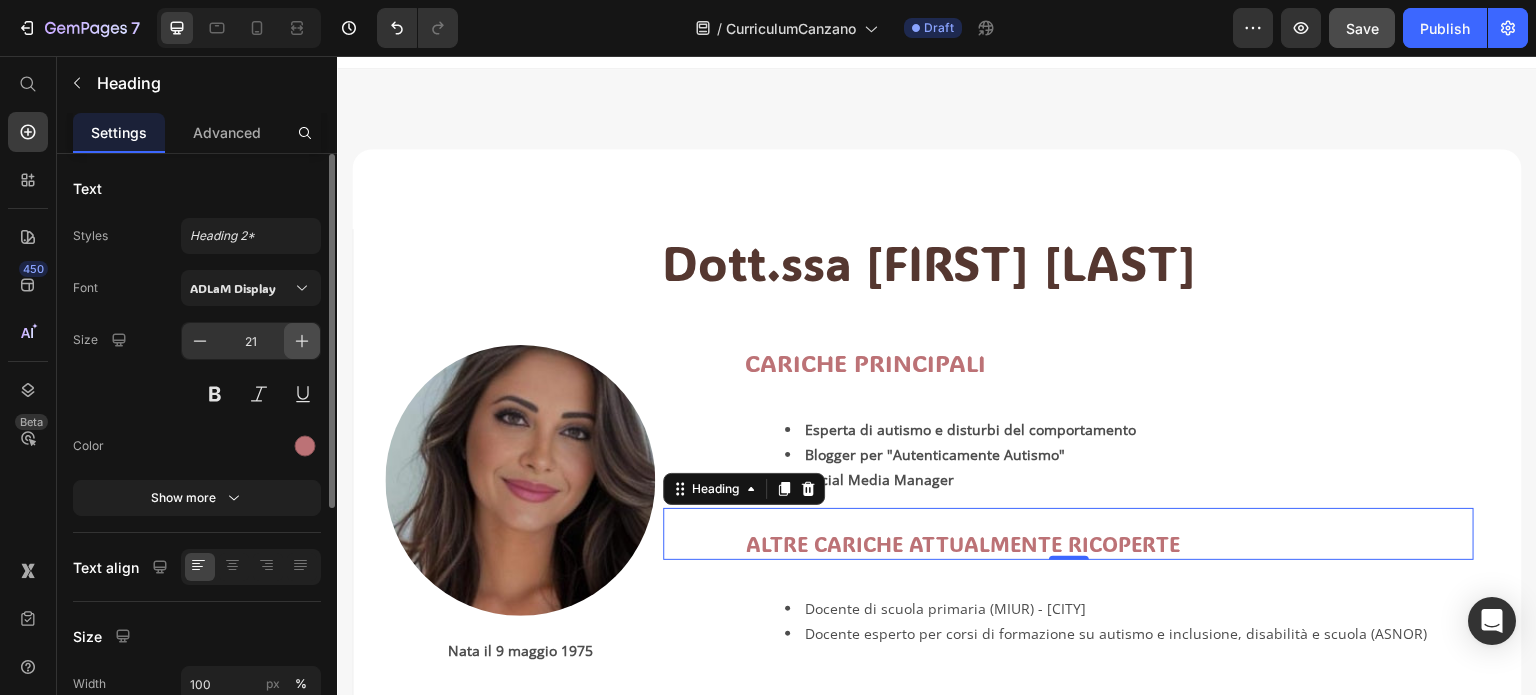 click 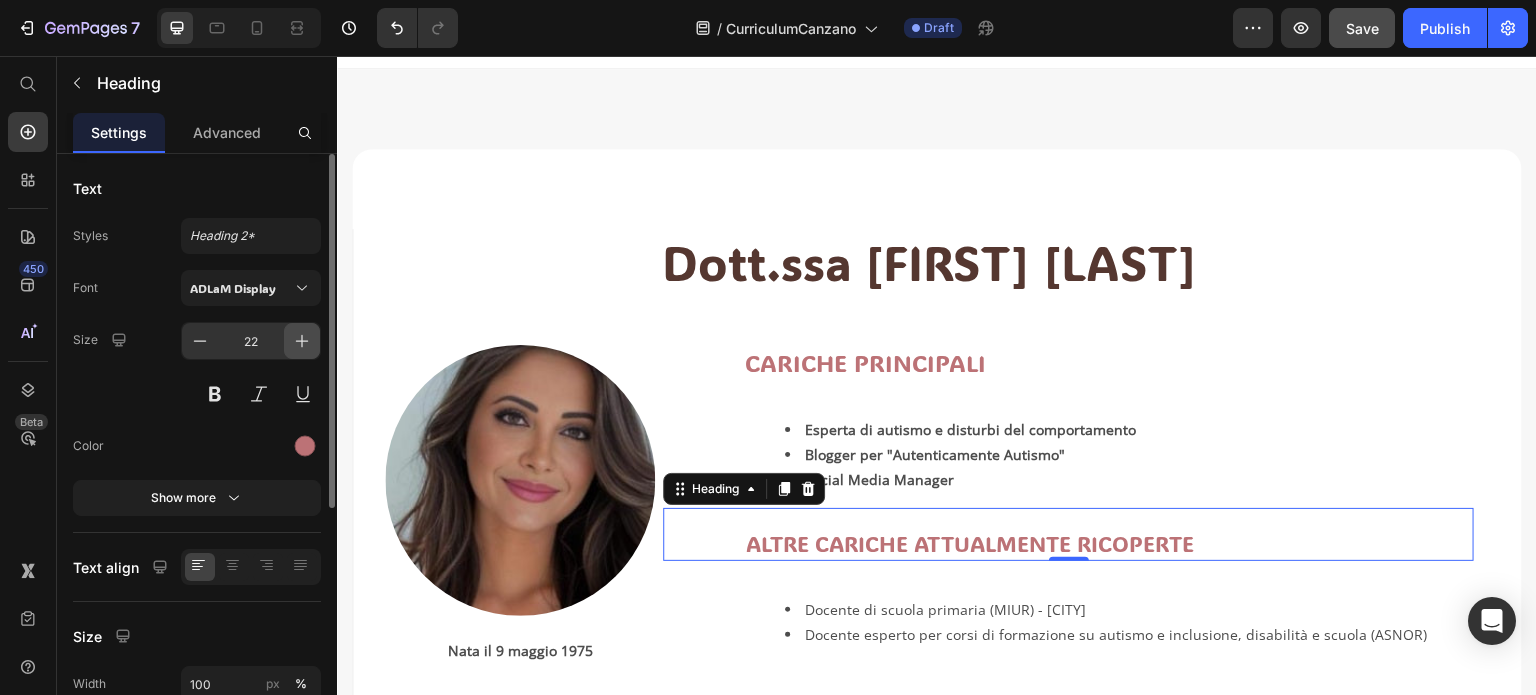 click 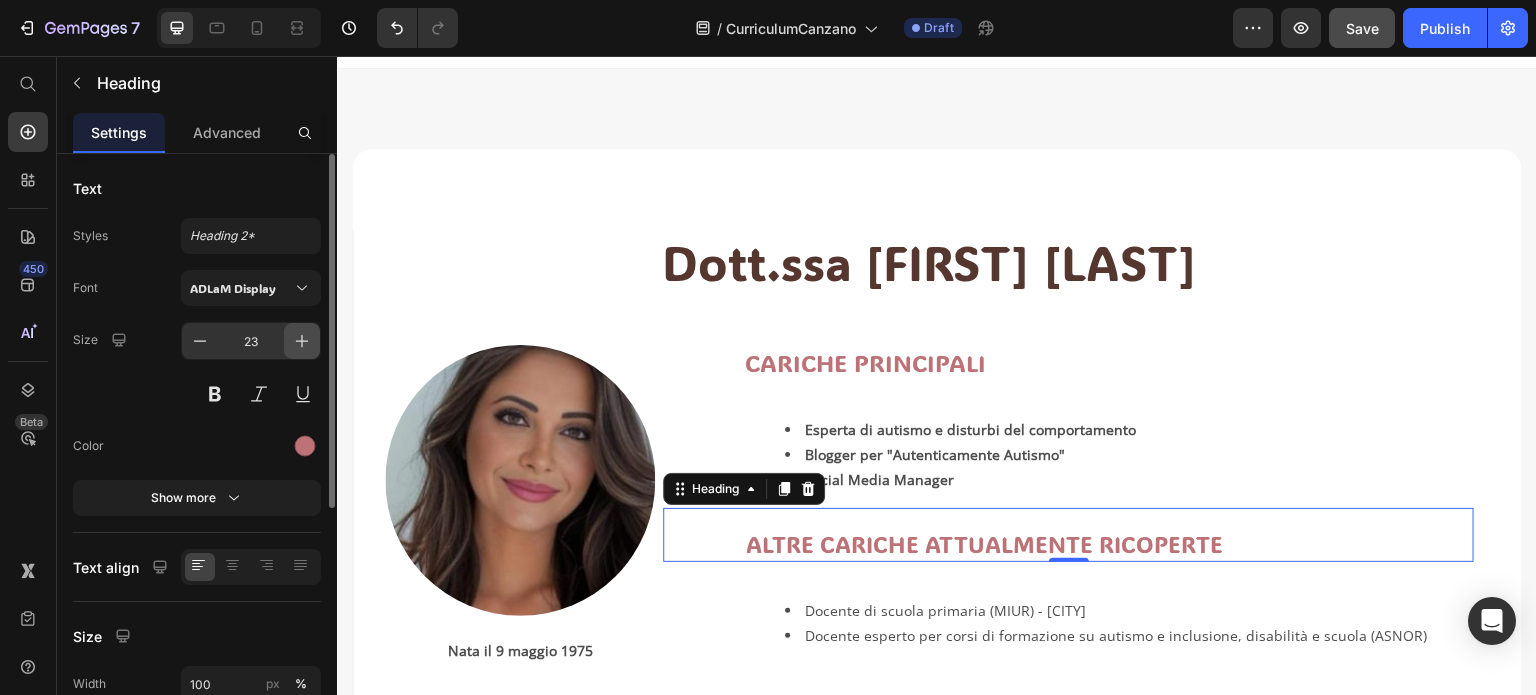 click 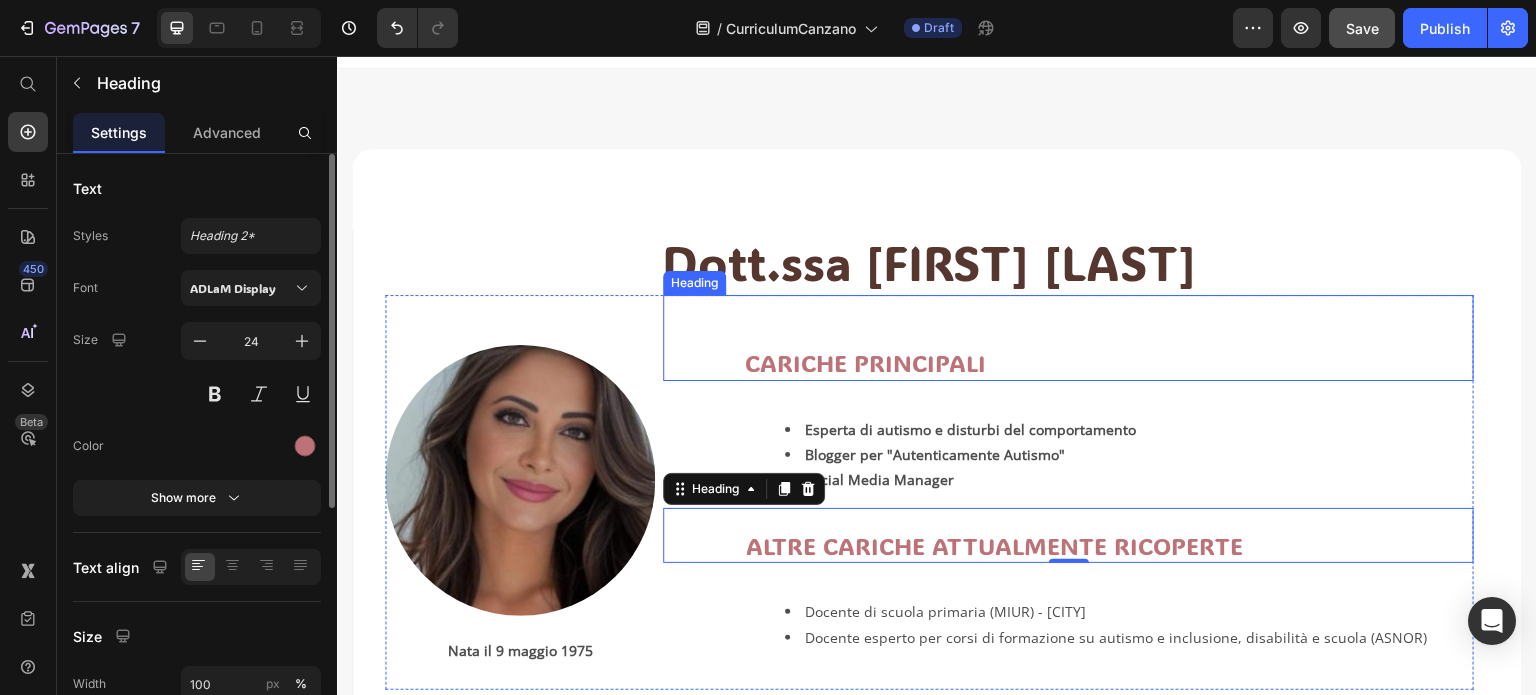 click on "CARICHE PRINCIPALI" at bounding box center [1108, 362] 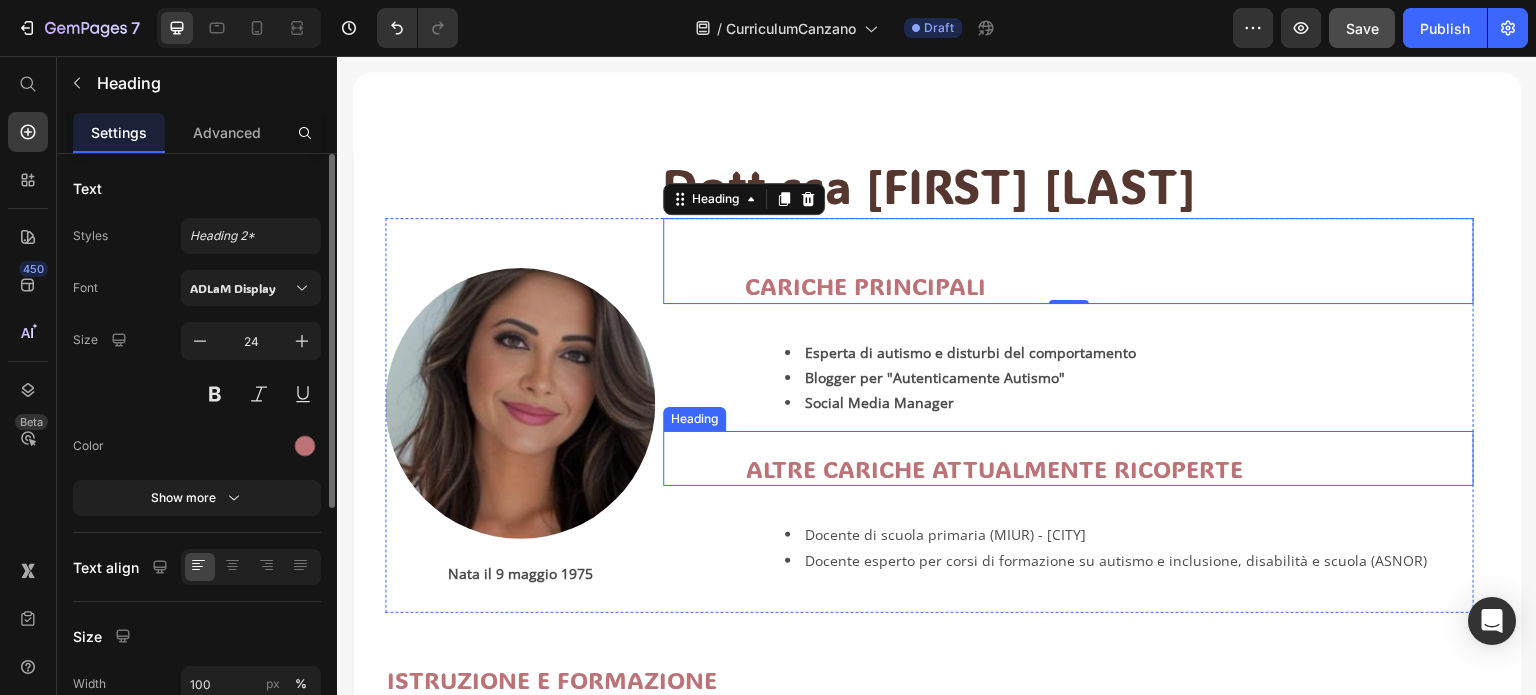 scroll, scrollTop: 228, scrollLeft: 0, axis: vertical 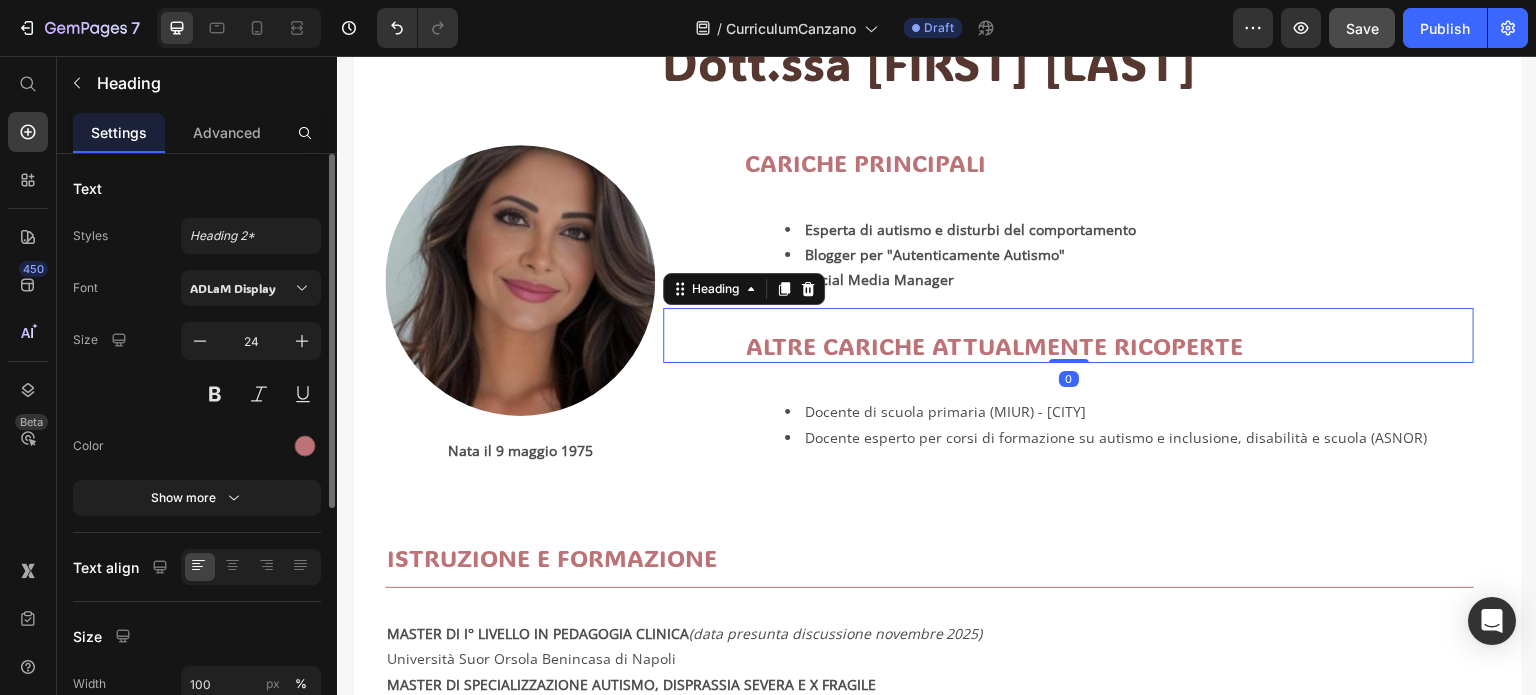click on "ALTRE CARICHE ATTUALMENTE RICOPERTE" at bounding box center [1109, 345] 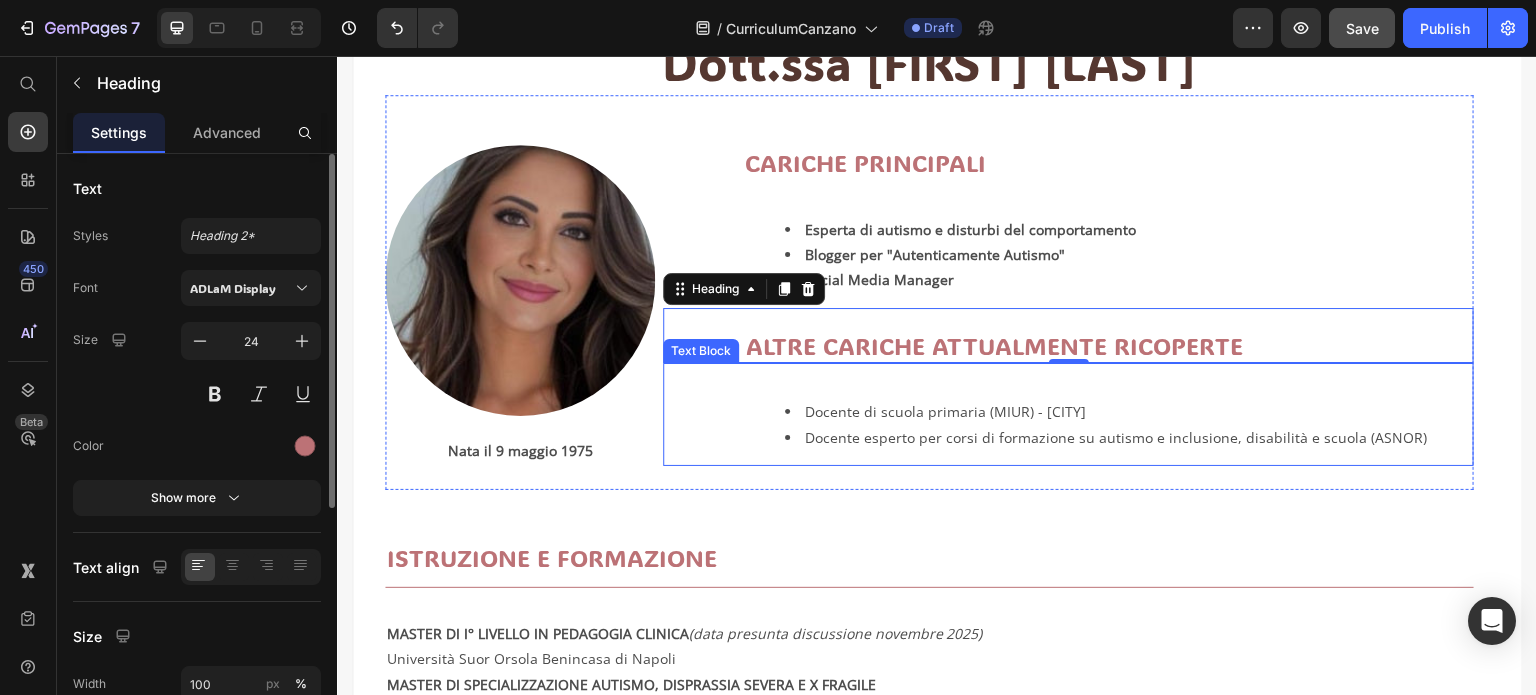 click on "Docente di scuola primaria (MIUR) - [CITY]" at bounding box center (1128, 411) 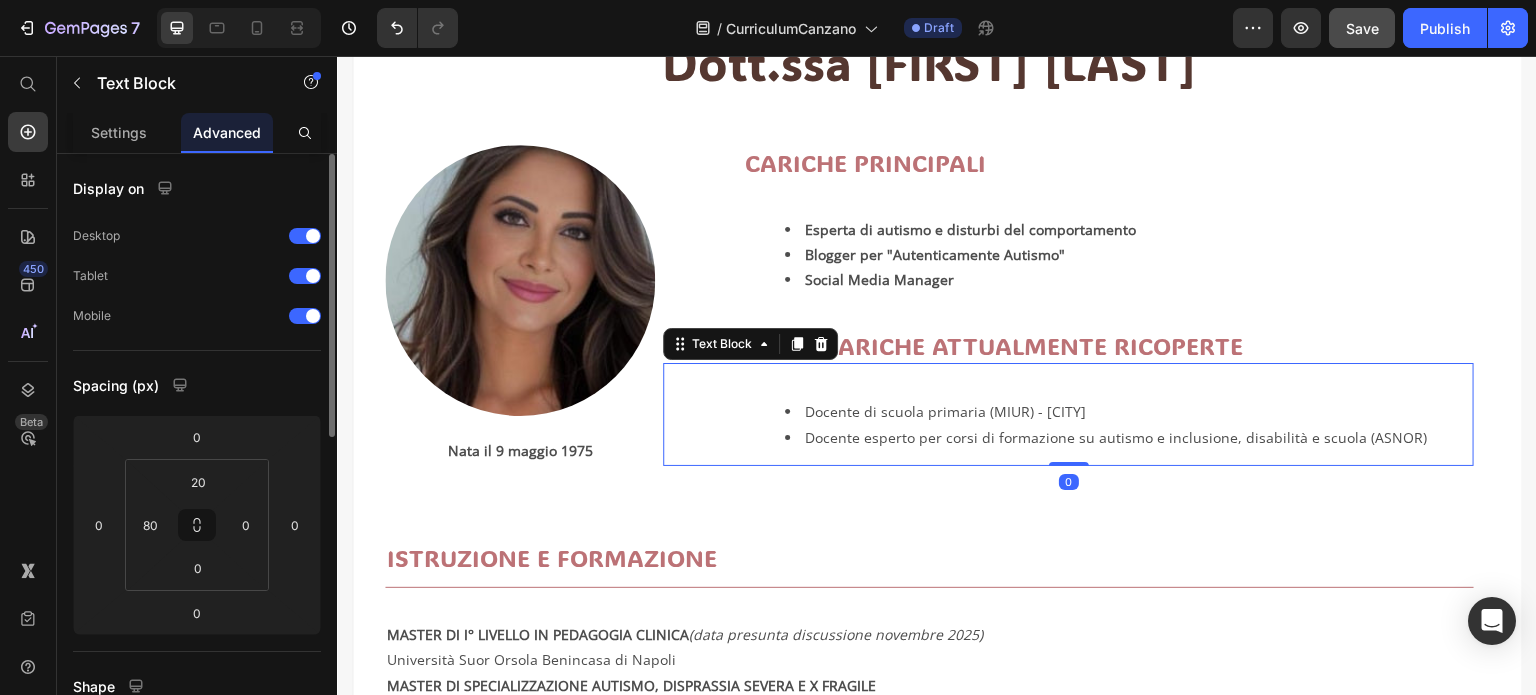click on "Docente di scuola primaria (MIUR) - [CITY]" at bounding box center [1128, 411] 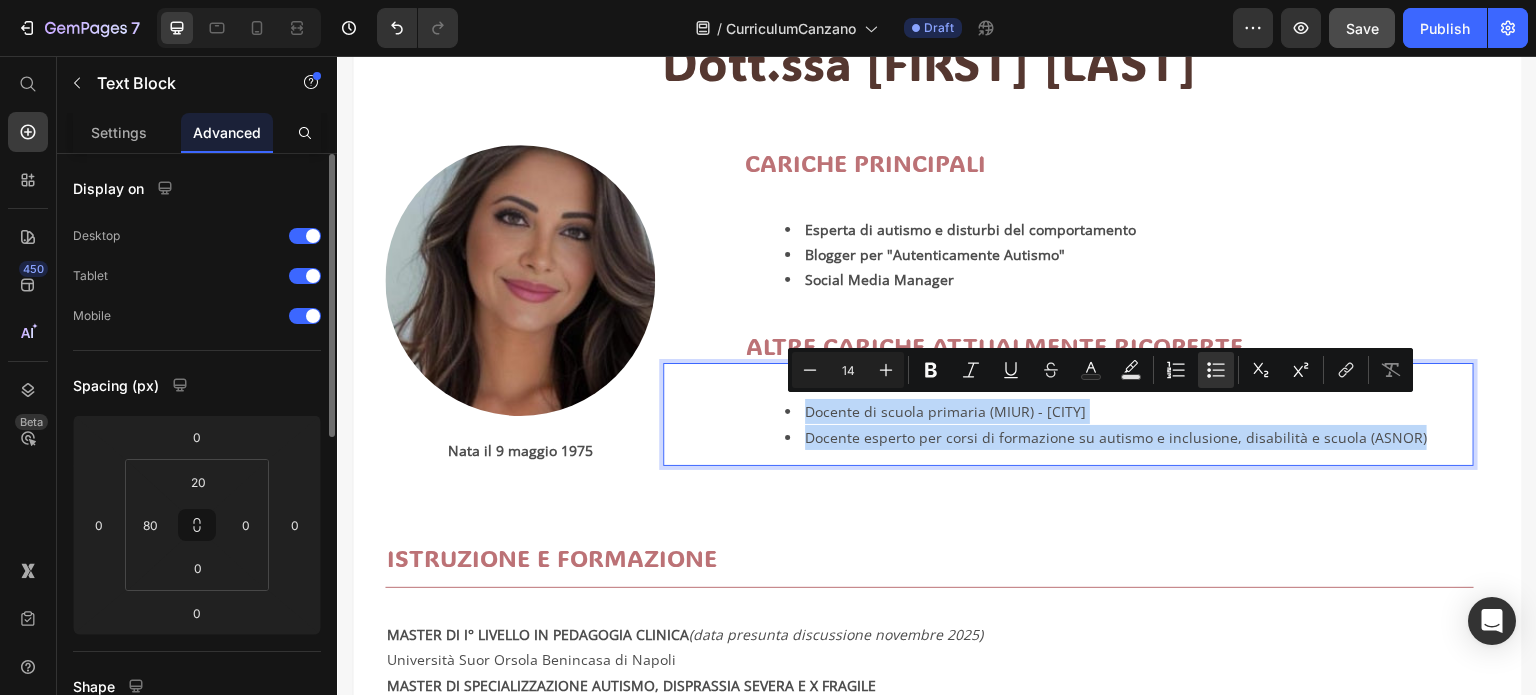 drag, startPoint x: 1404, startPoint y: 432, endPoint x: 786, endPoint y: 404, distance: 618.634 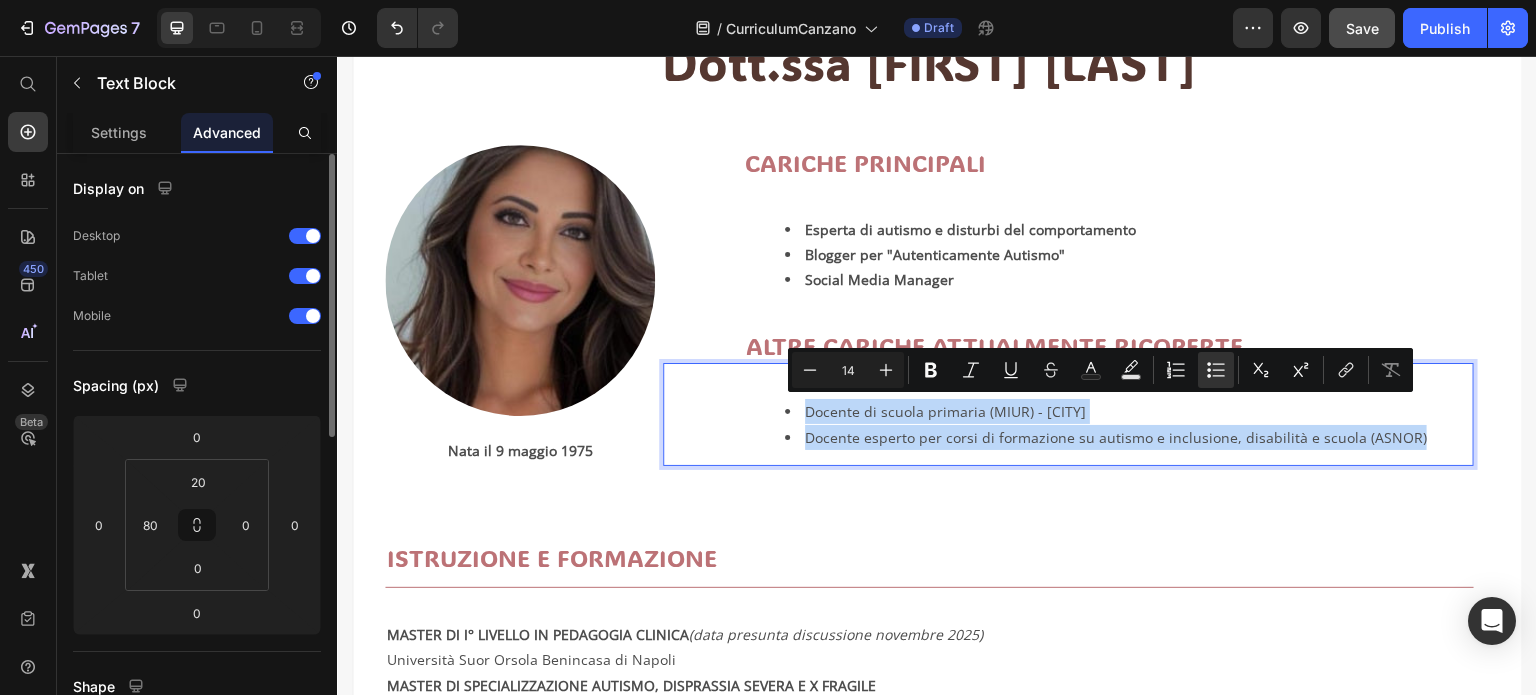 click on "Docente di scuola primaria (MIUR) - Caserta Docente esperto per corsi di formazione su autismo e inclusione, disabilità e scuola (ASNOR)" at bounding box center [1108, 424] 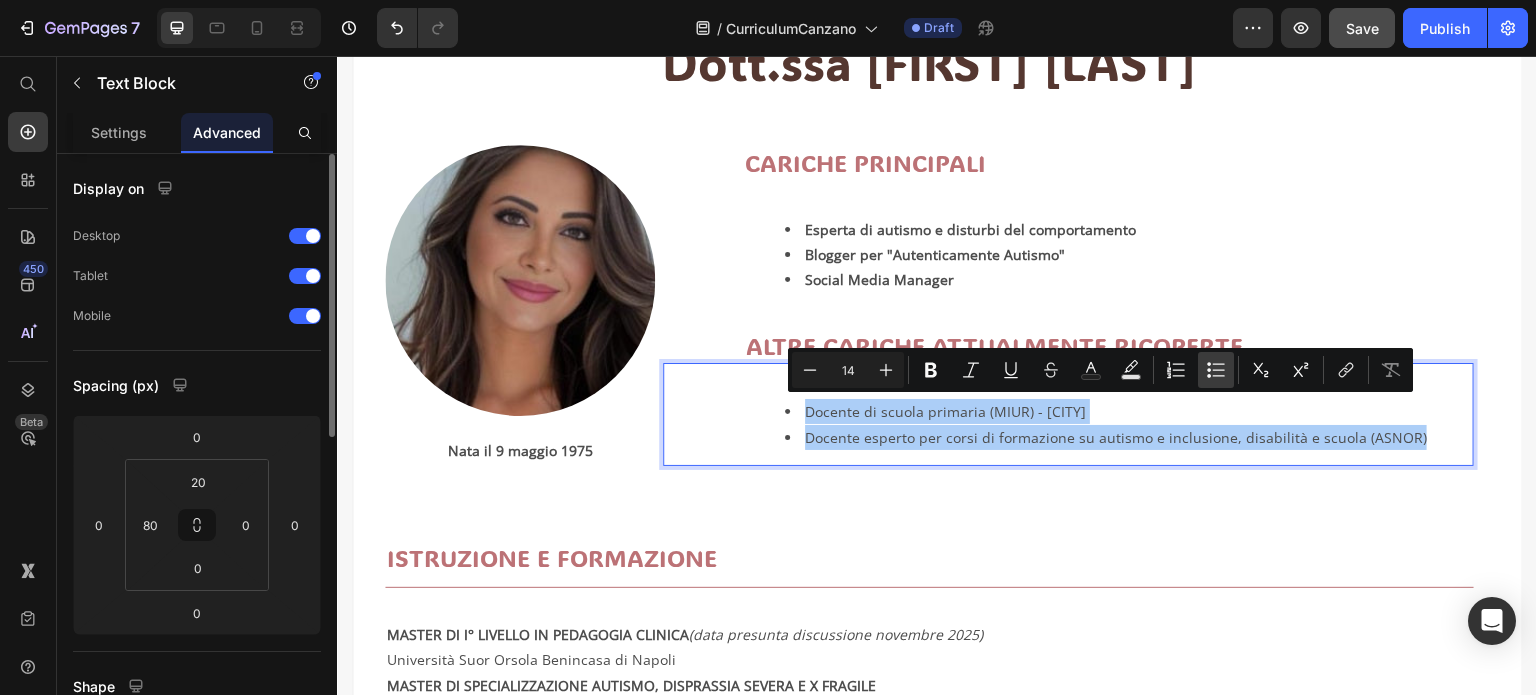click 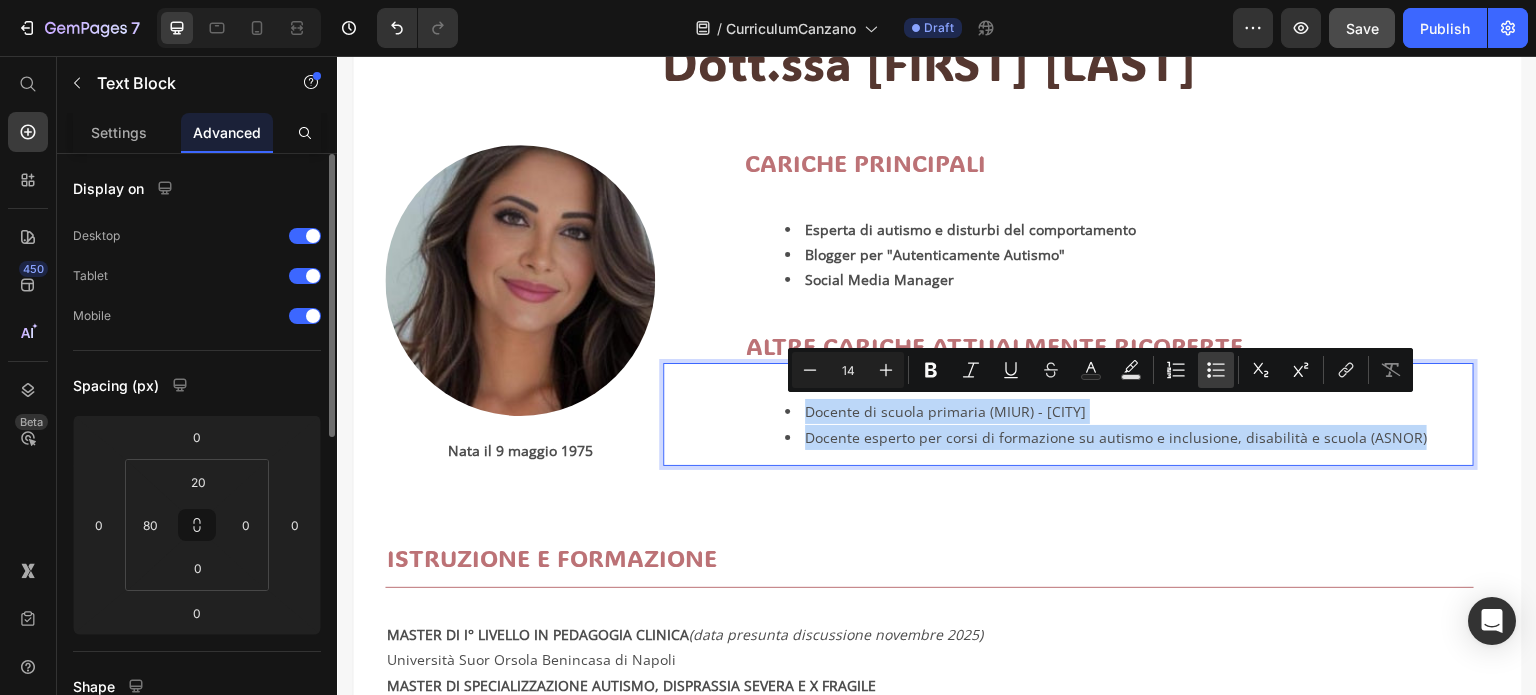 type on "14" 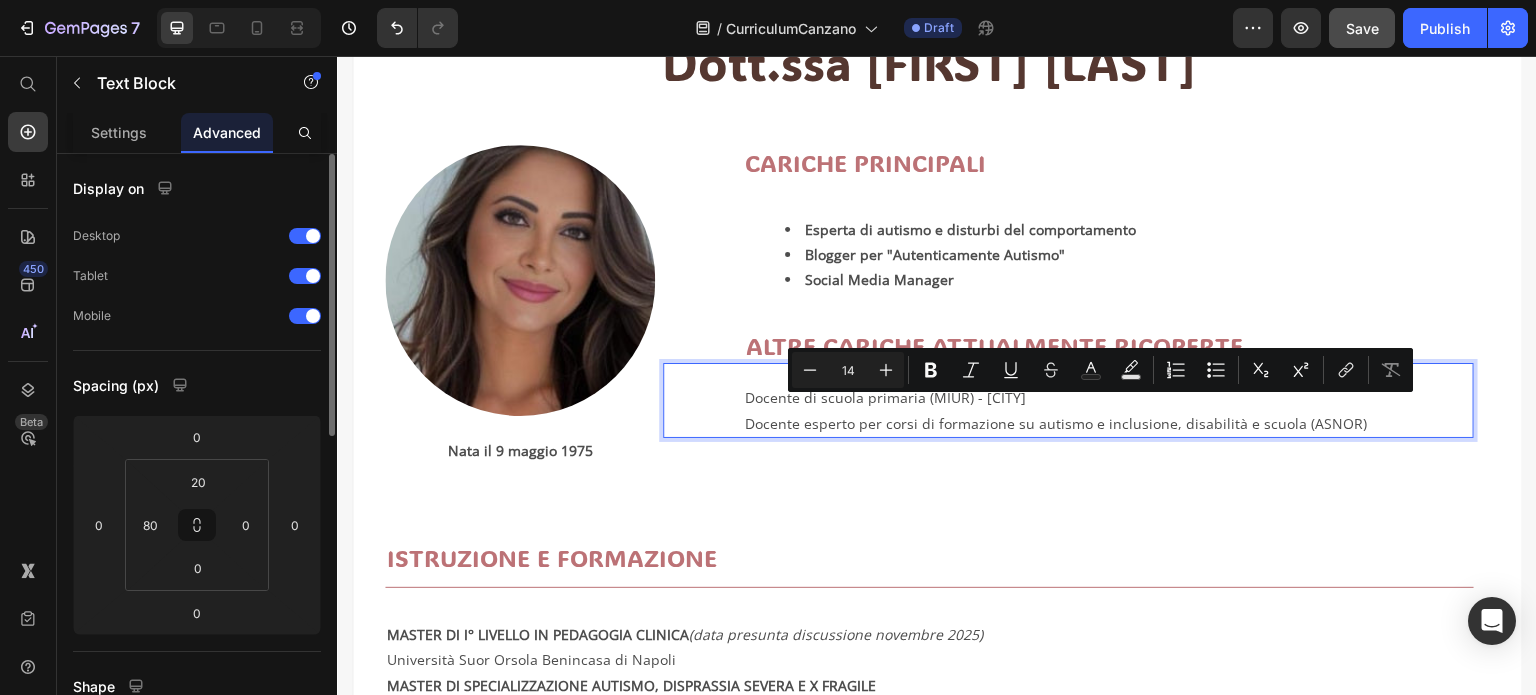 click on "Docente esperto per corsi di formazione su autismo e inclusione, disabilità e scuola (ASNOR)" at bounding box center [1108, 423] 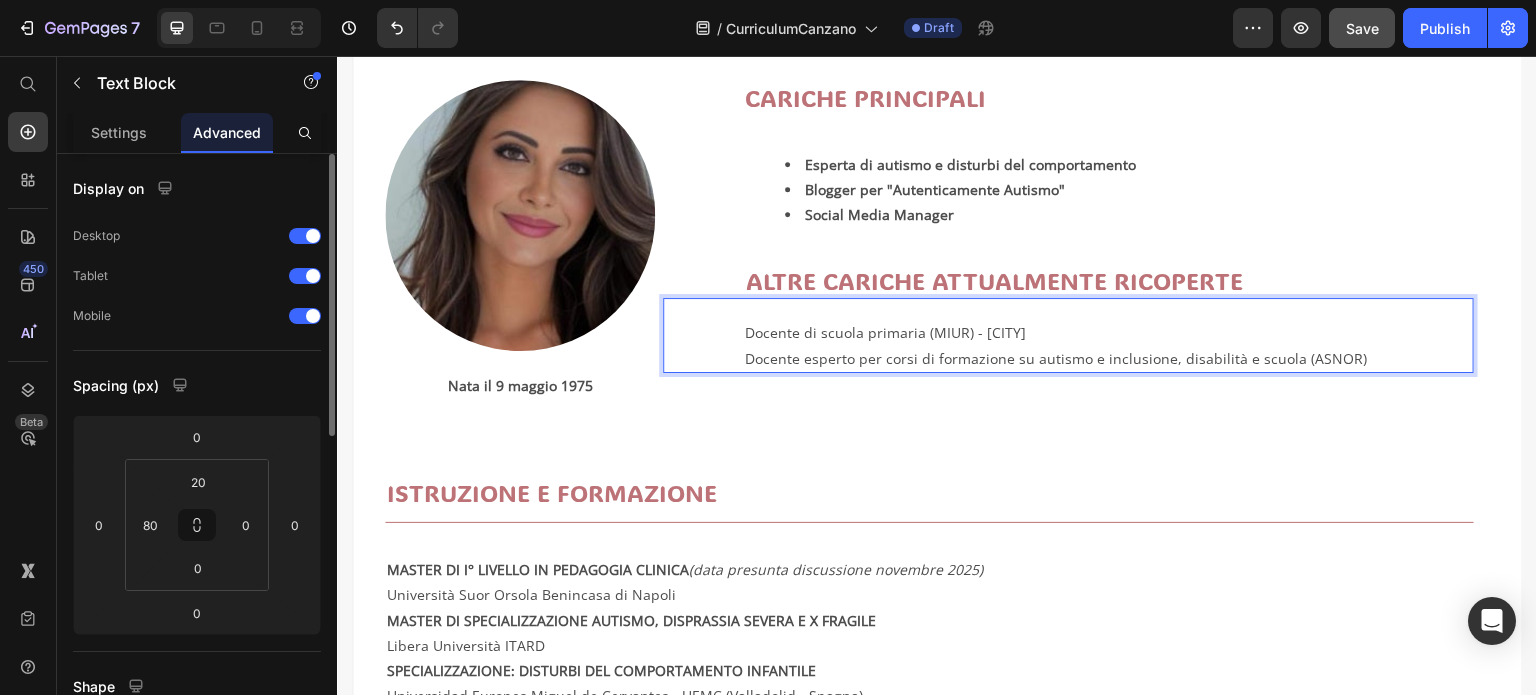 scroll, scrollTop: 328, scrollLeft: 0, axis: vertical 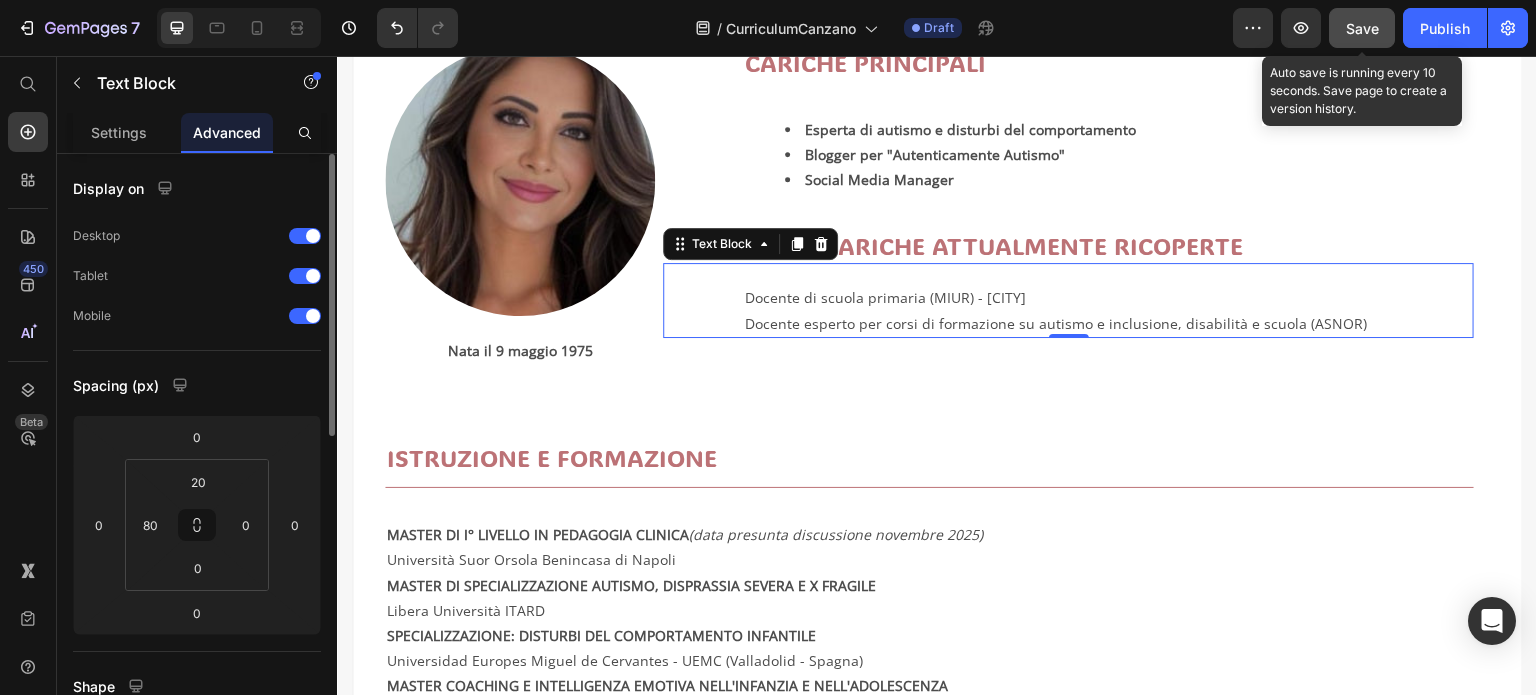 click on "Save" at bounding box center (1362, 28) 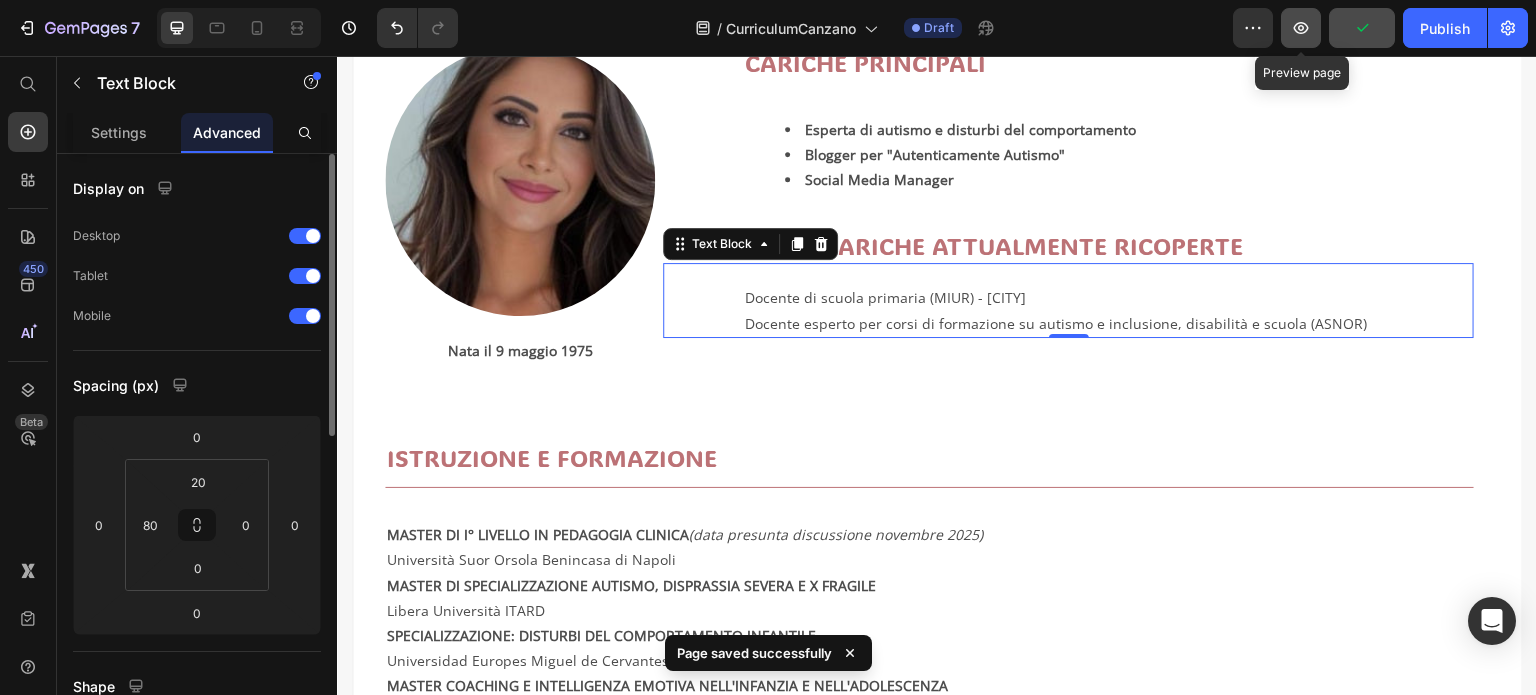 click 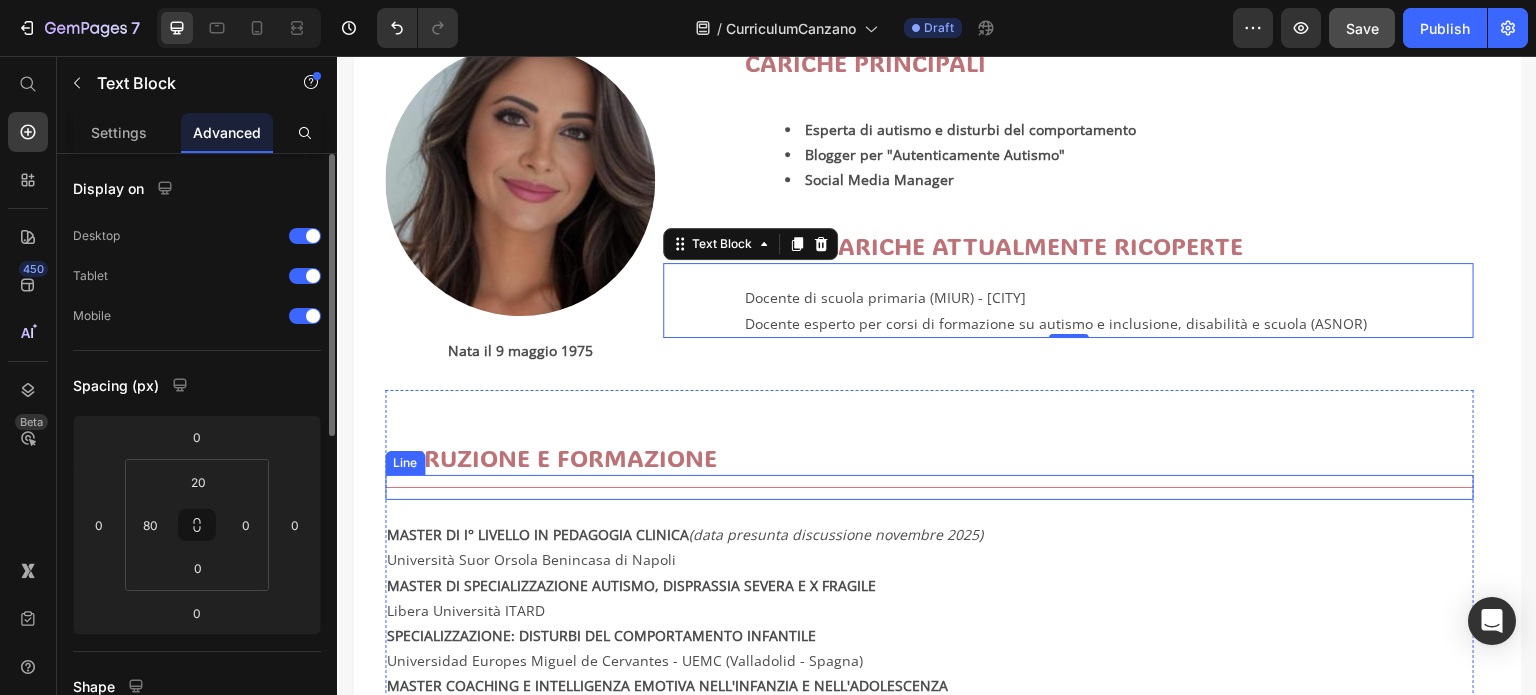 click on "Title Line" at bounding box center [929, 487] 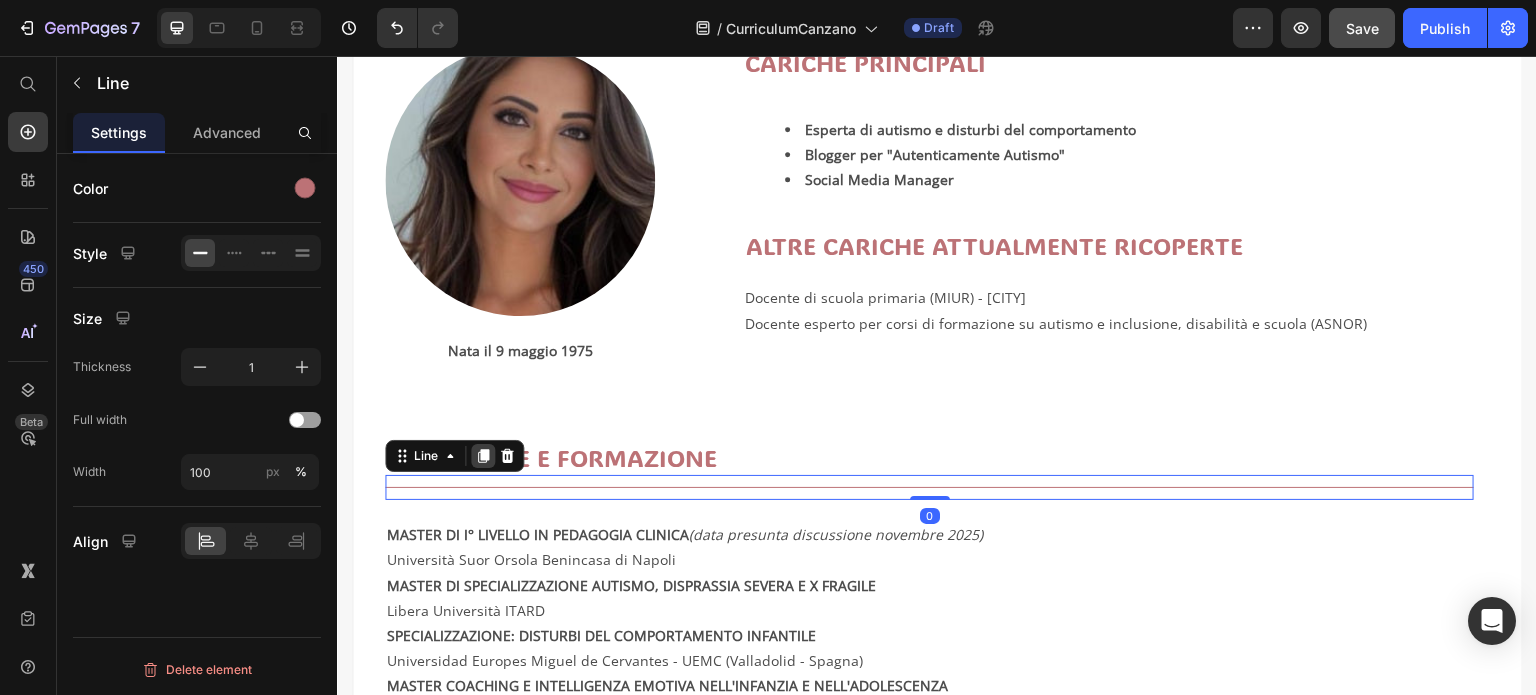 click 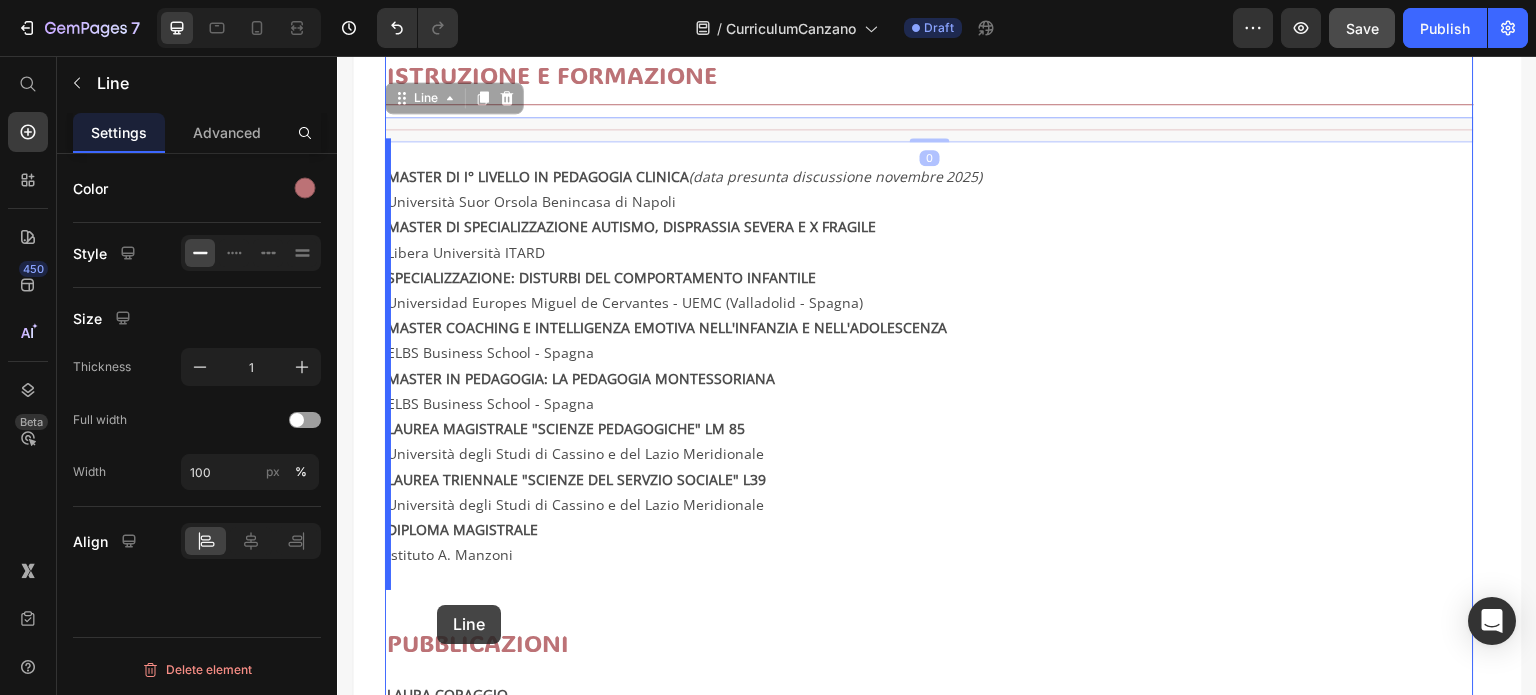 scroll, scrollTop: 828, scrollLeft: 0, axis: vertical 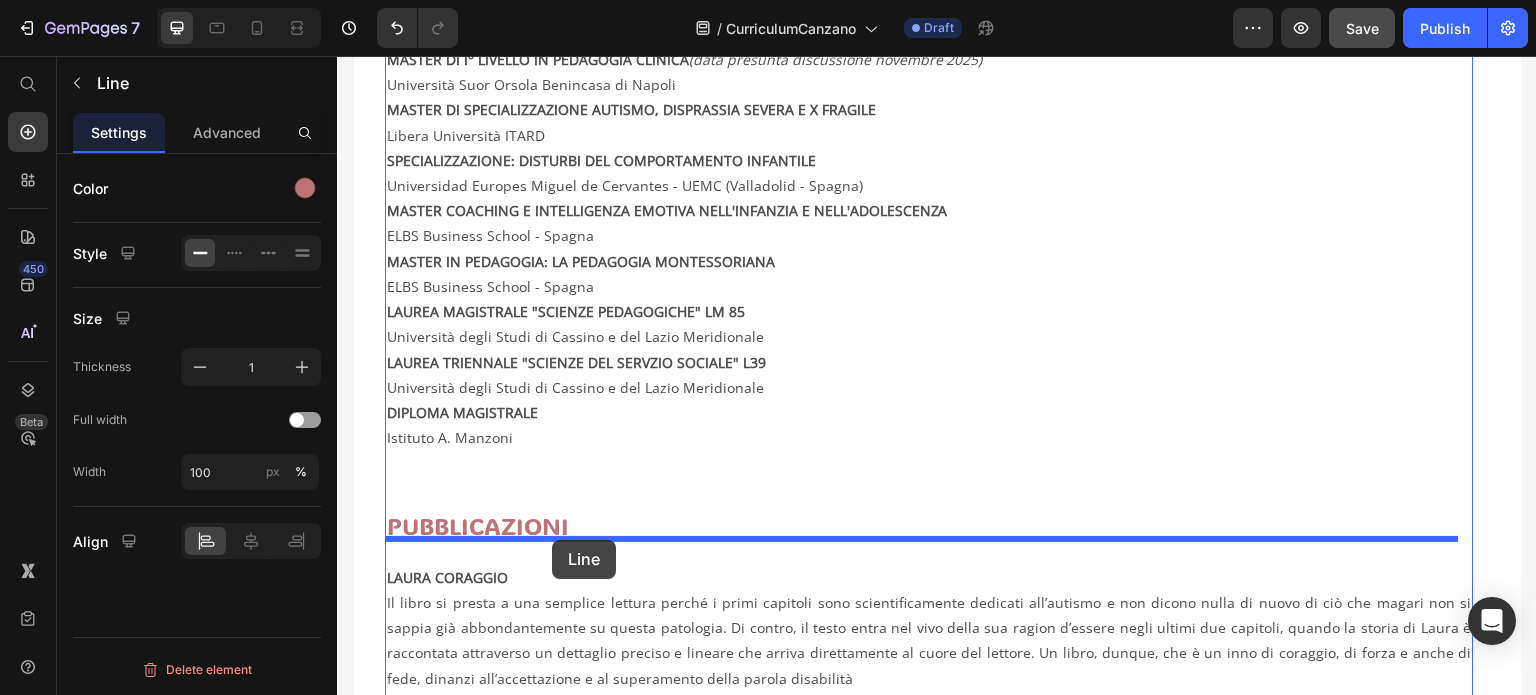 drag, startPoint x: 400, startPoint y: 481, endPoint x: 552, endPoint y: 540, distance: 163.04907 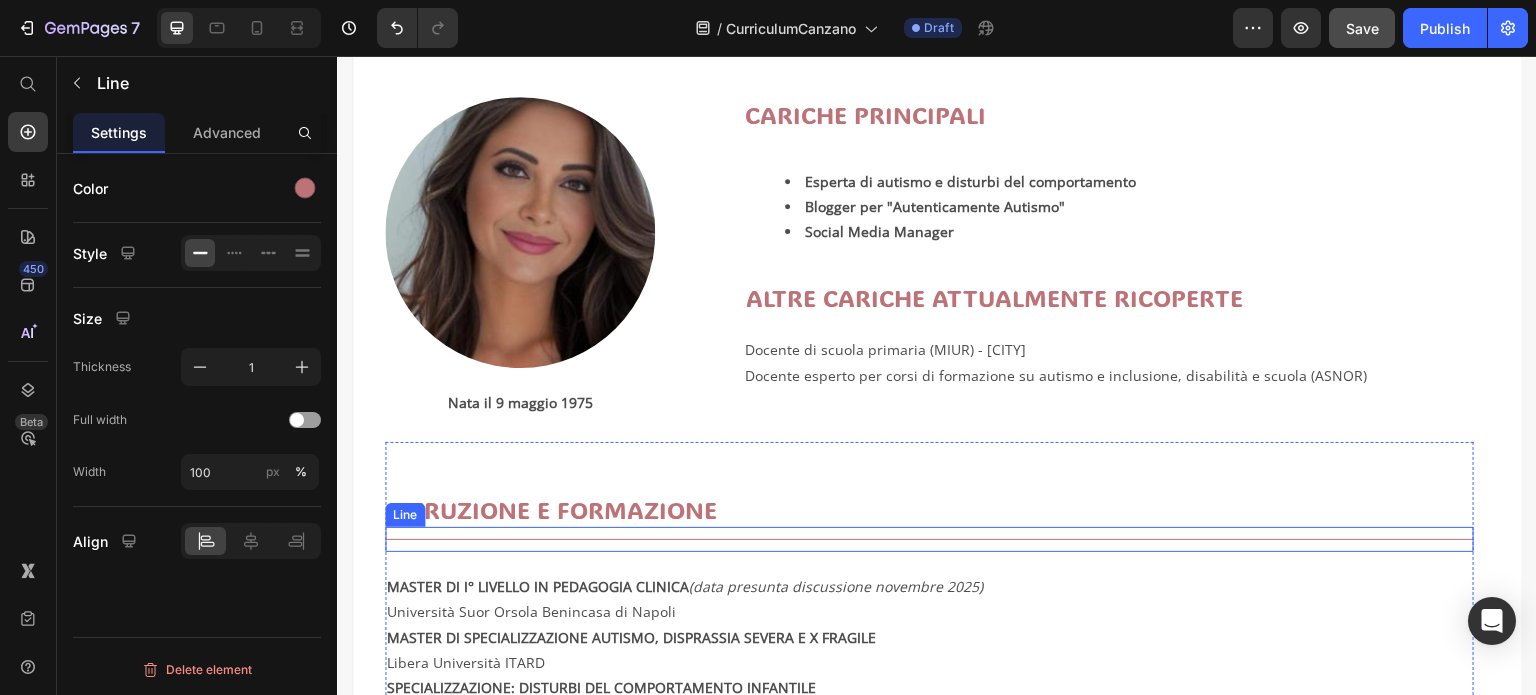 scroll, scrollTop: 304, scrollLeft: 0, axis: vertical 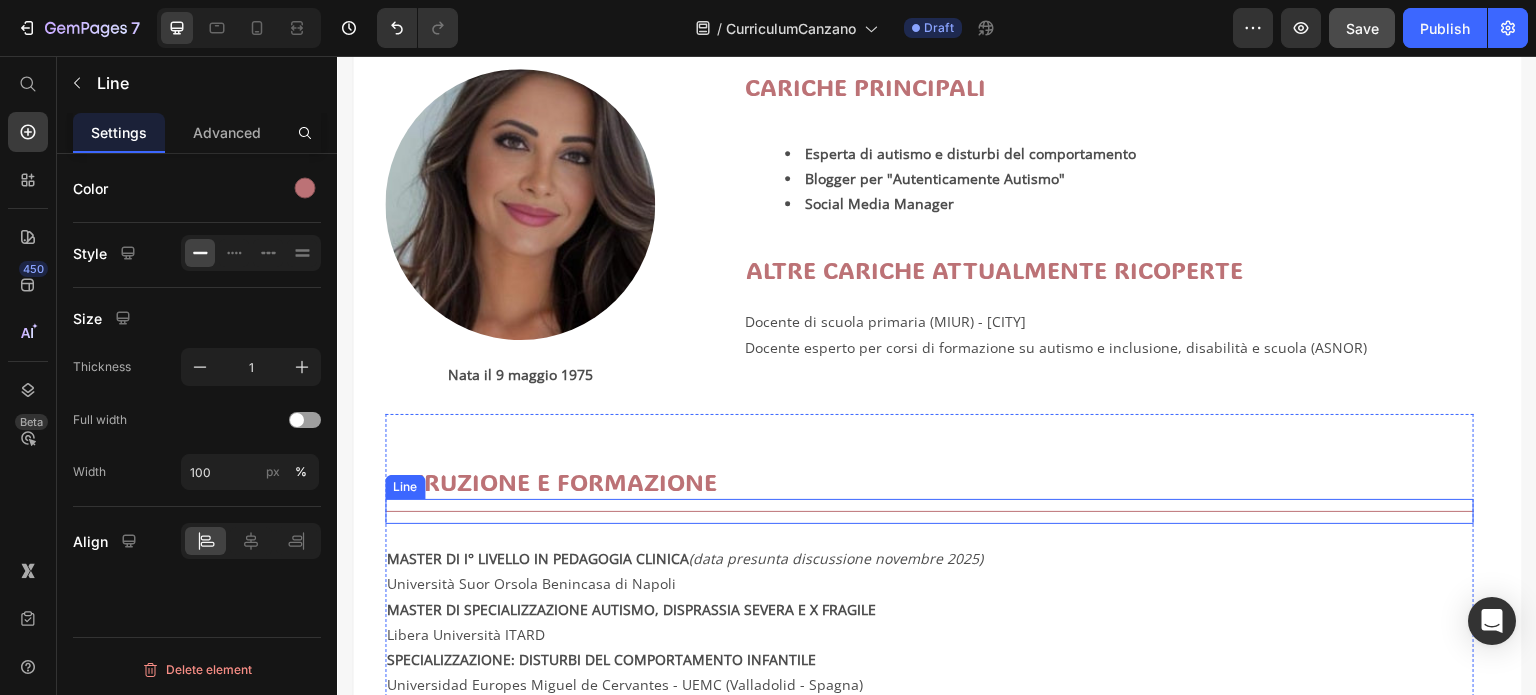 click on "Title Line" at bounding box center [929, 511] 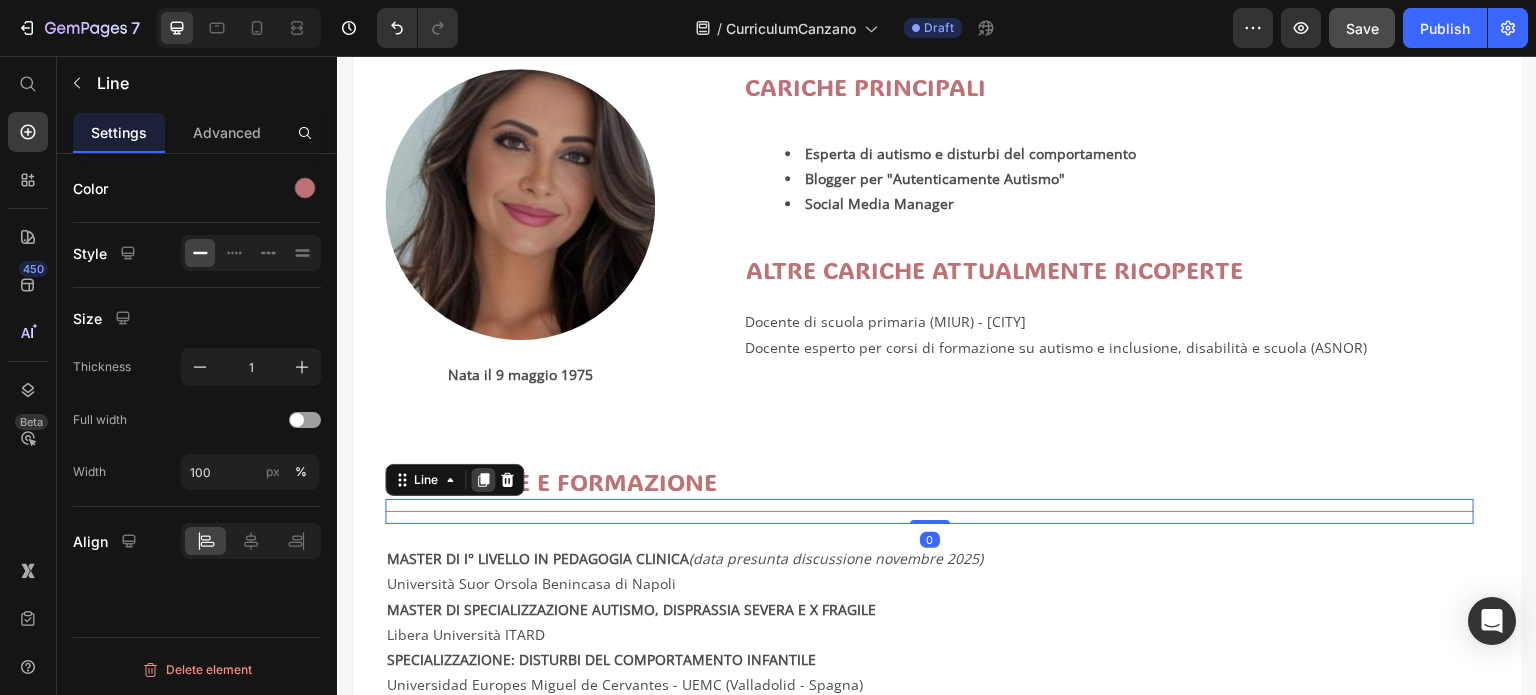 click 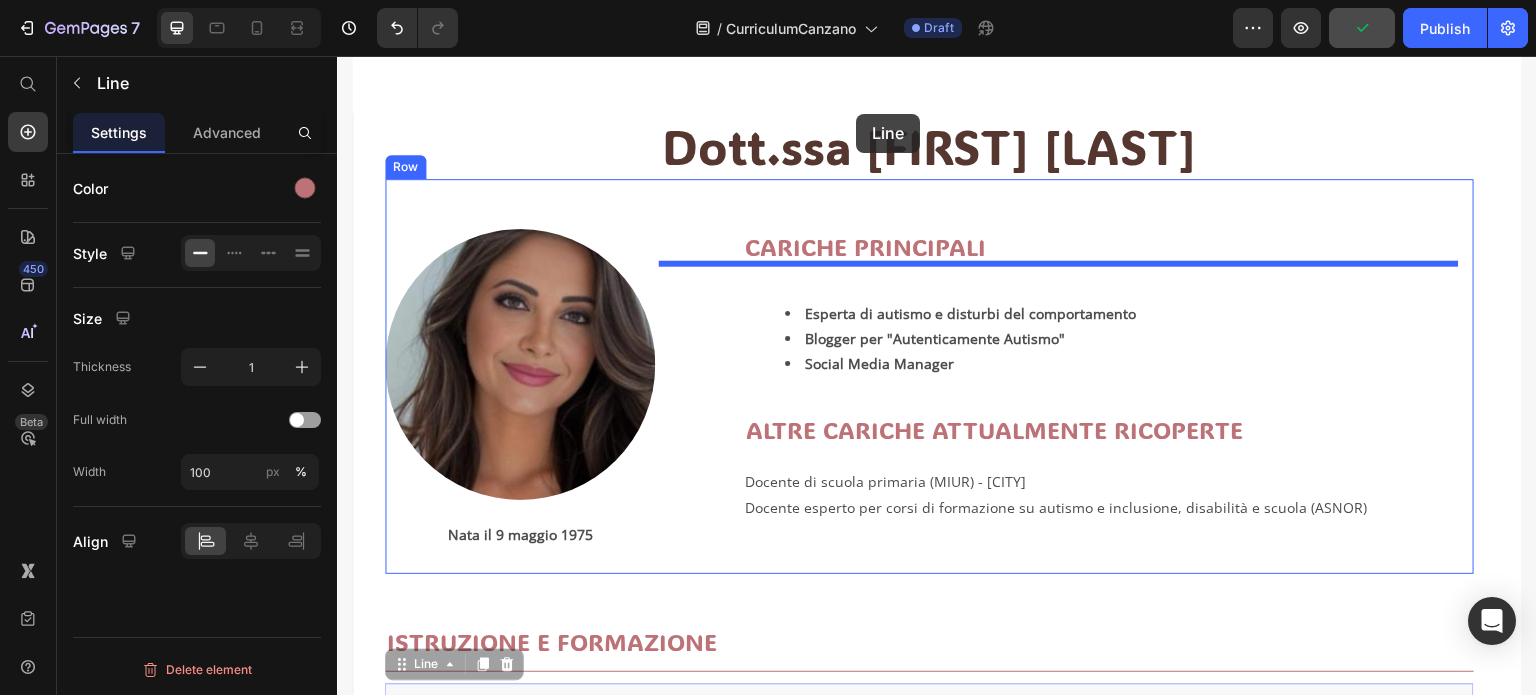 scroll, scrollTop: 98, scrollLeft: 0, axis: vertical 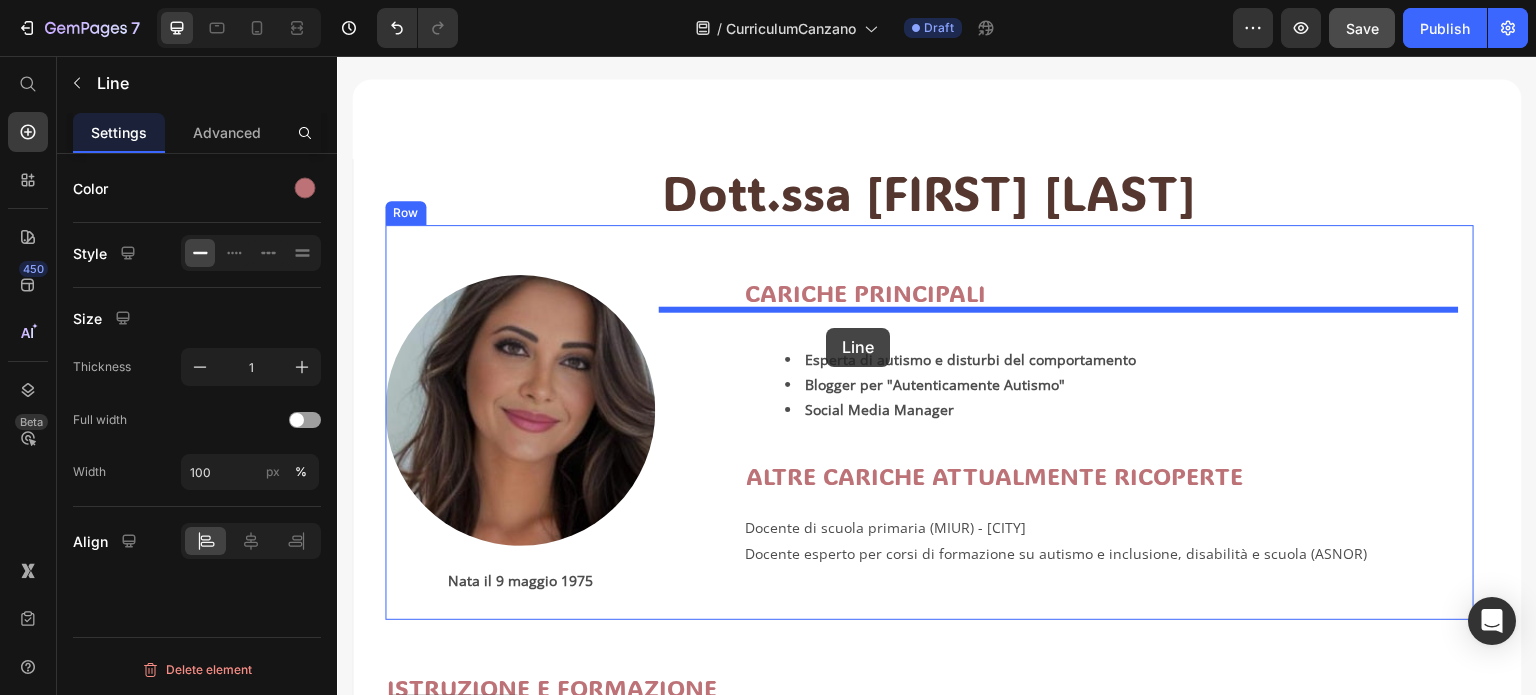 drag, startPoint x: 405, startPoint y: 503, endPoint x: 826, endPoint y: 328, distance: 455.92325 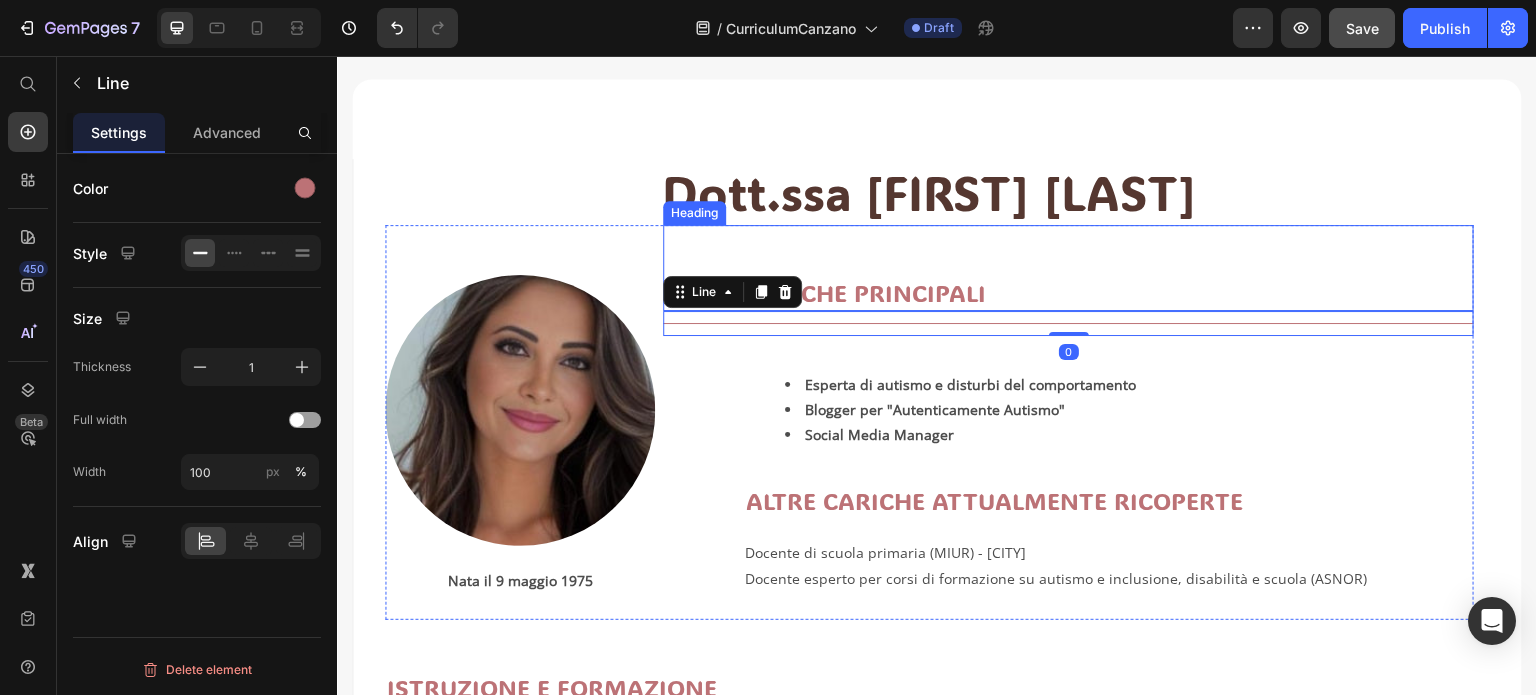 click on "CARICHE PRINCIPALI" at bounding box center (1108, 292) 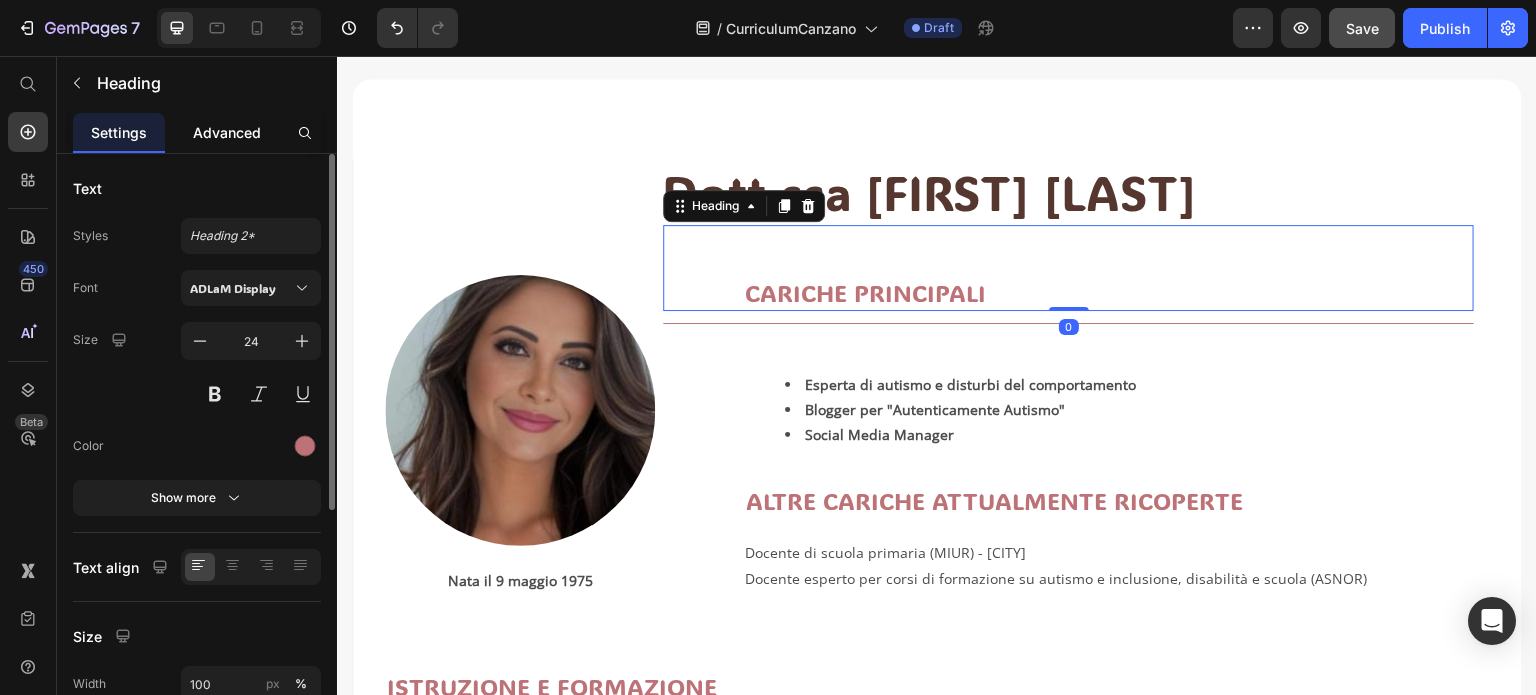 click on "Advanced" at bounding box center (227, 132) 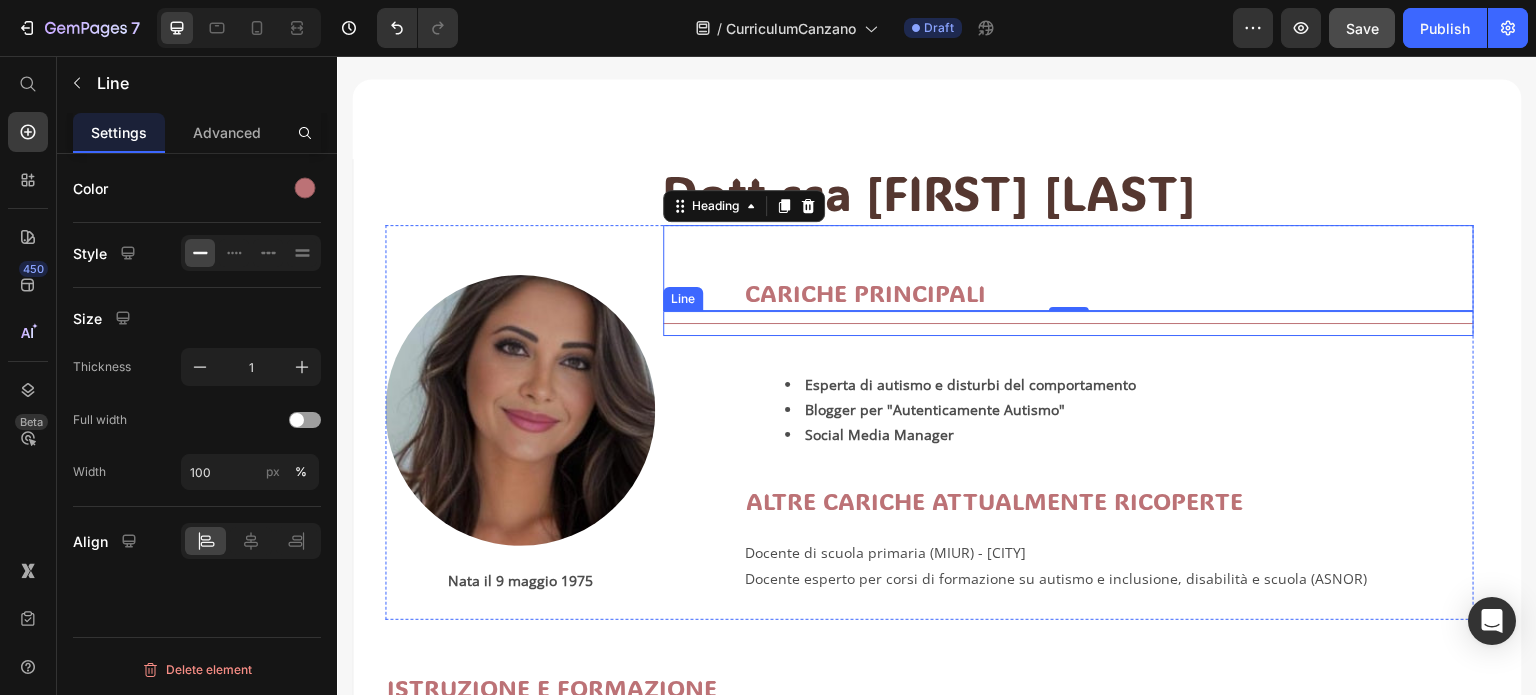 click on "Title Line" at bounding box center (1068, 323) 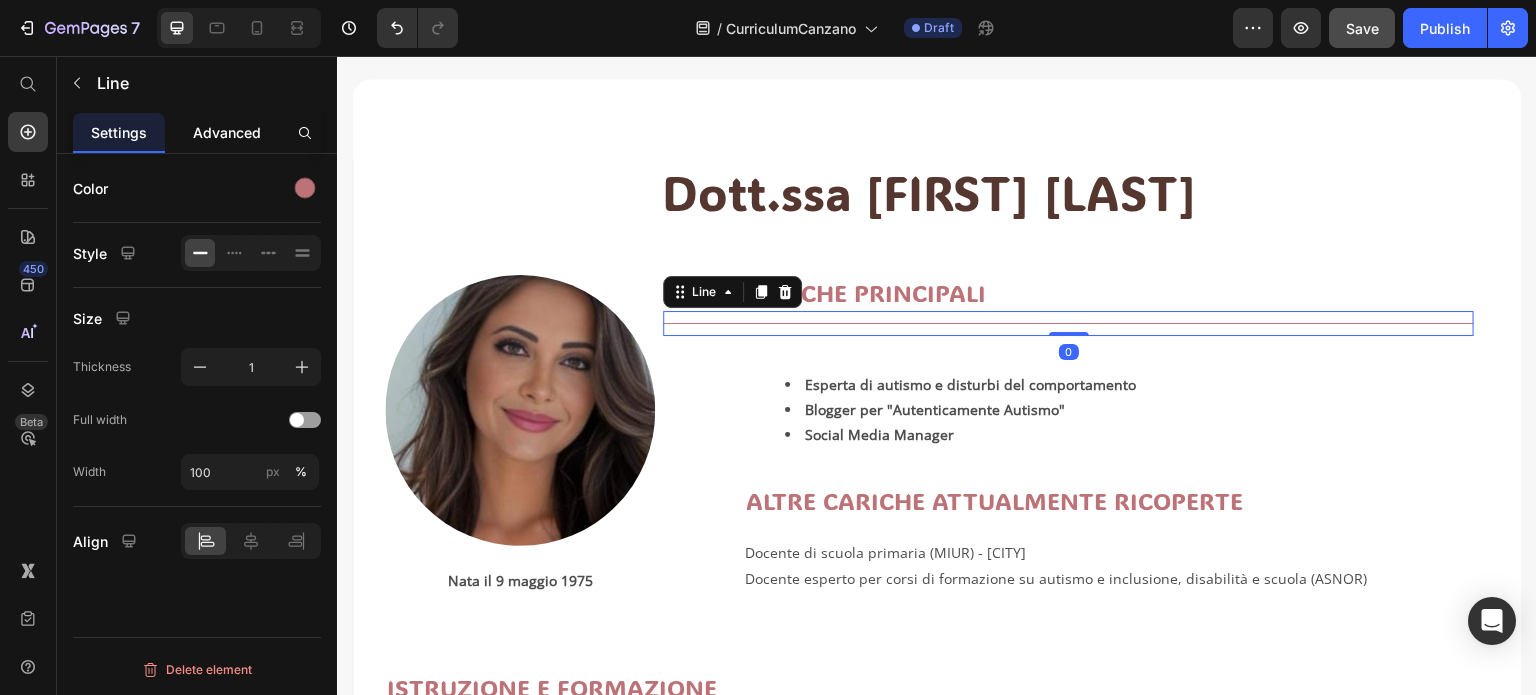 click on "Advanced" at bounding box center [227, 132] 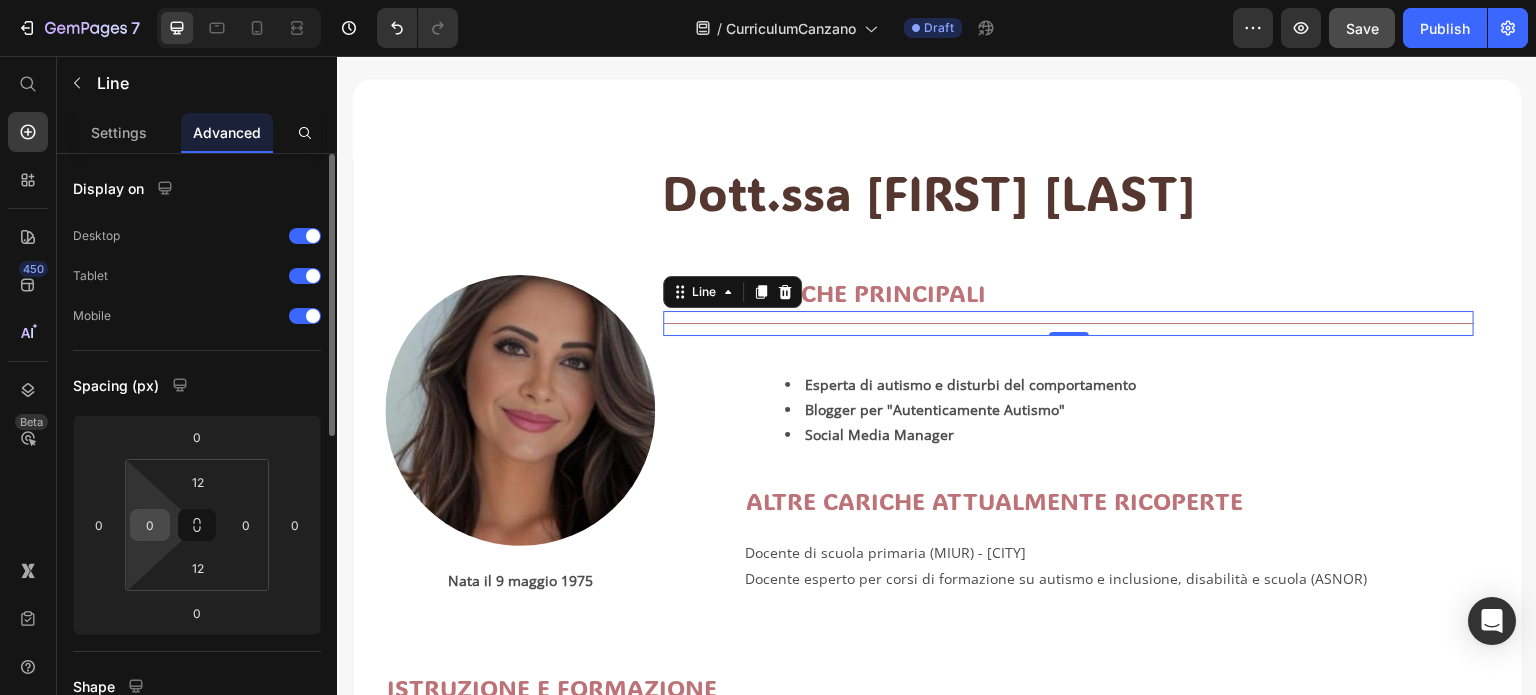 click on "0" at bounding box center [150, 525] 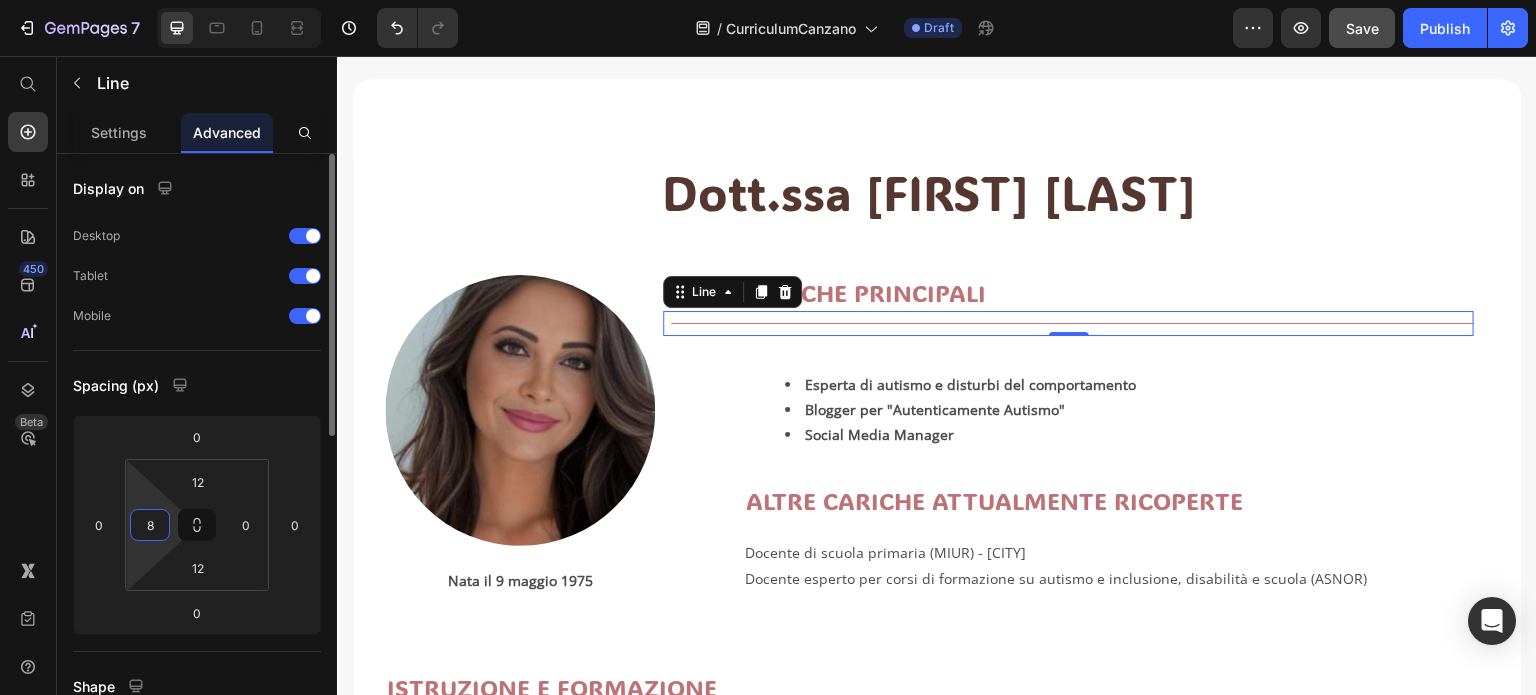 type on "80" 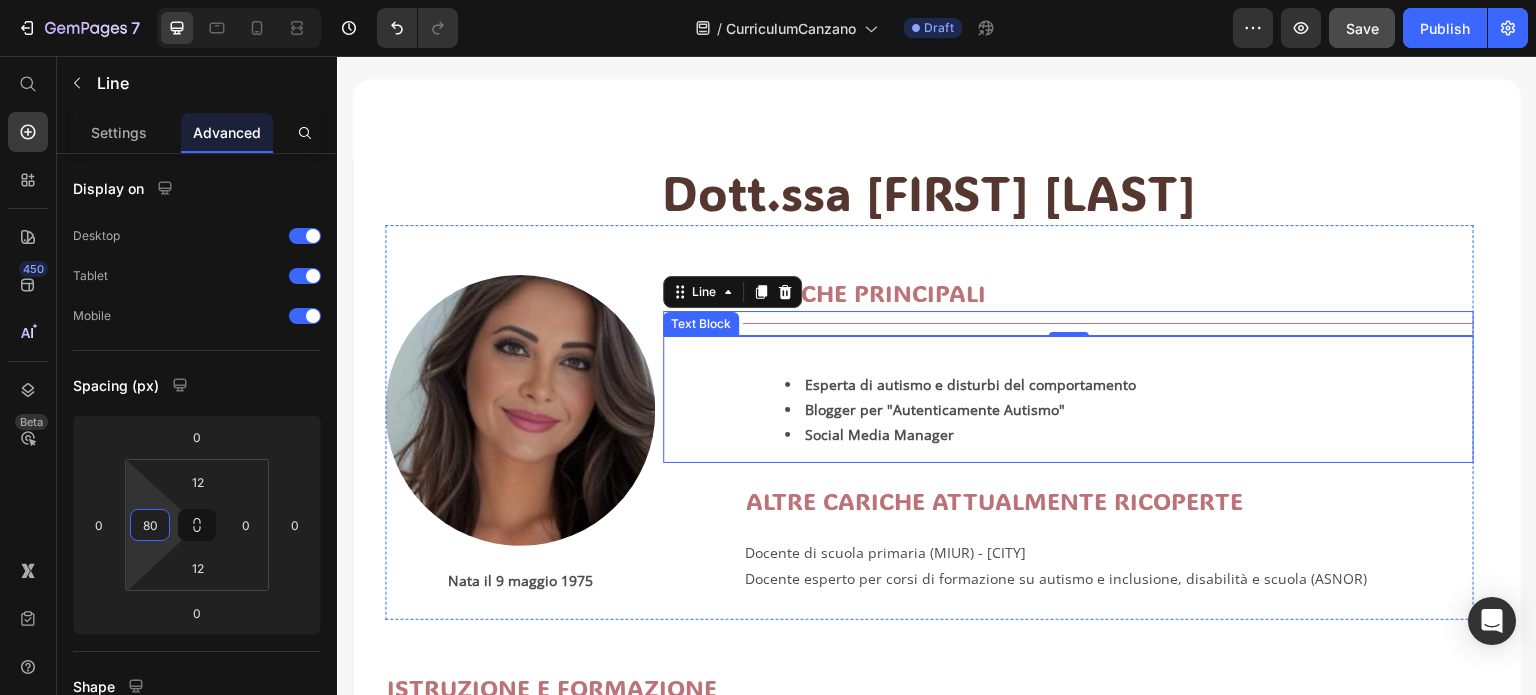click on "Social Media Manager" at bounding box center (1128, 434) 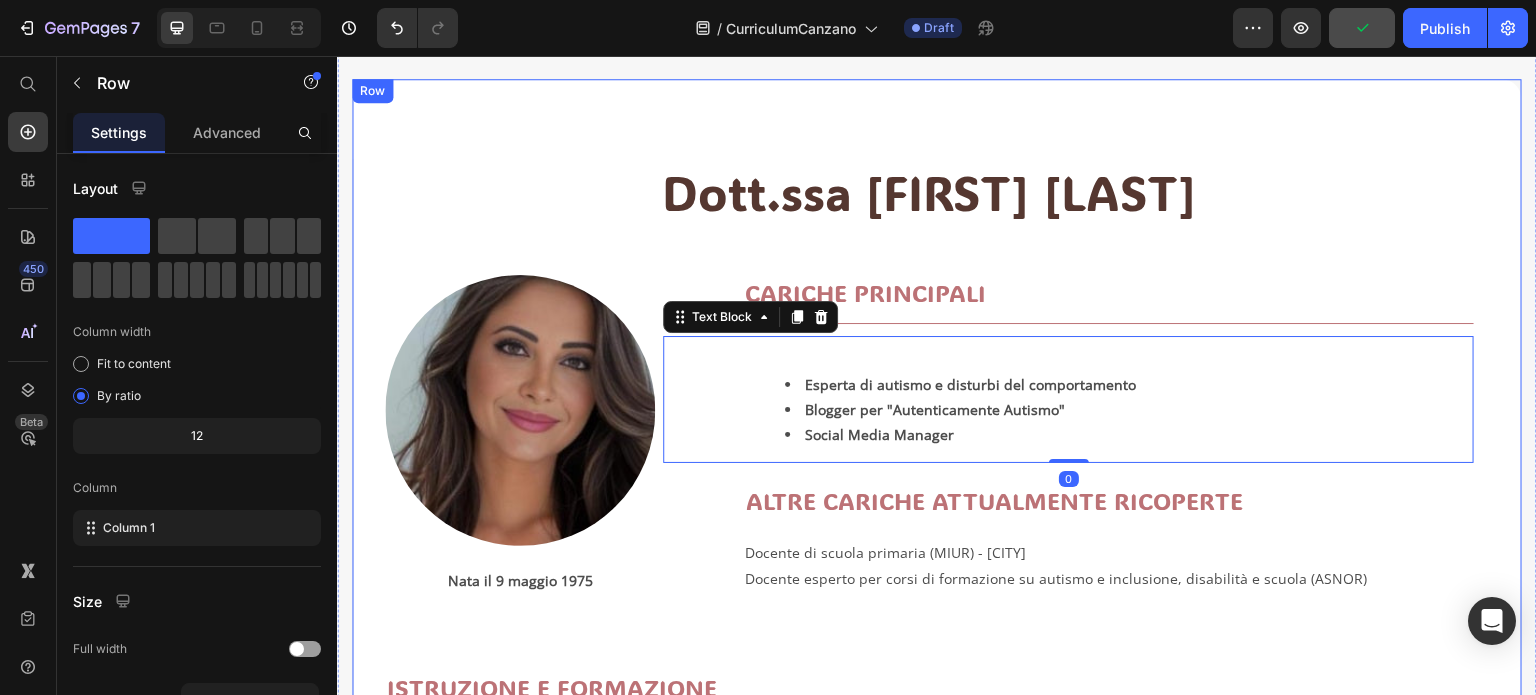 click on "Dott.ssa [FIRST] [LAST] Heading Image Nata il [DAY] [MONTH] [YEAR]   Text Block CARICHE PRINCIPALI Heading                Title Line Esperta di autismo e disturbi del comportamento Blogger per "Autenticamente Autismo" Social Media Manager Text Block   0 ALTRE CARICHE ATTUALMENTE RICOPERTE Heading Docente di scuola primaria (MIUR) - Caserta Docente esperto per corsi di formazione su autismo e inclusione, disabilità e scuola (ASNOR) Text Block Row ISTRUZIONE E FORMAZIONE Heading                Title Line MASTER DI I° LIVELLO IN PEDAGOGIA CLINICA  (data presunta discussione novembre [YEAR]) Università Suor Orsola Benincasa di Napoli MASTER DI SPECIALIZZAZIONE AUTISMO, DISPRASSIA SEVERA E X FRAGILE Libera Università ITARD SPECIALIZZAZIONE: DISTURBI DEL COMPORTAMENTO INFANTILE Universidad Europes Miguel de Cervantes - UEMC ([CITY] - [STATE]) MASTER COACHING E INTELLIGENZA EMOTIVA NELL'INFANZIA E NELL'ADOLESCENZA  ELBS Business School - Spagna MASTER IN PEDAGOGIA: LA PEDAGOGIA MONTESSORIANA DIPLOMA MAGISTRALE" at bounding box center (937, 854) 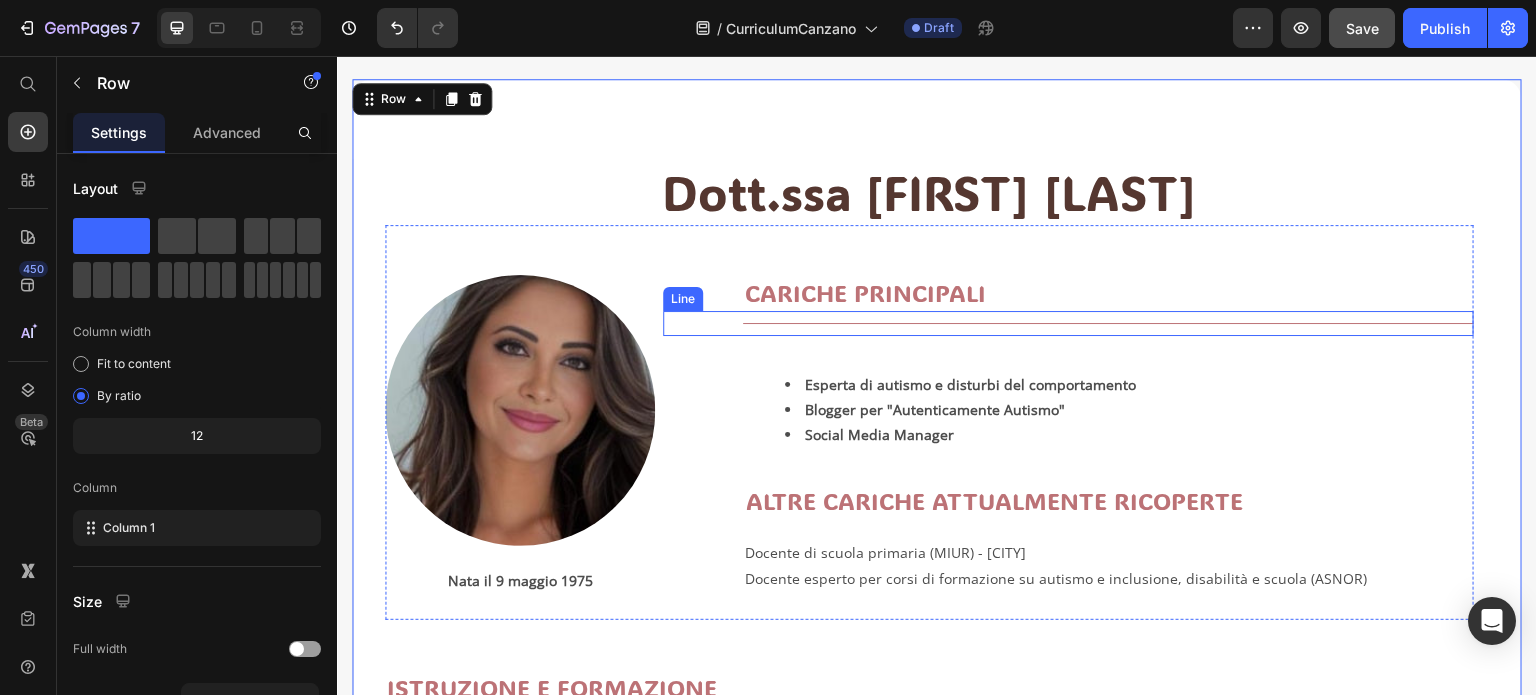 click on "Title Line" at bounding box center [1068, 323] 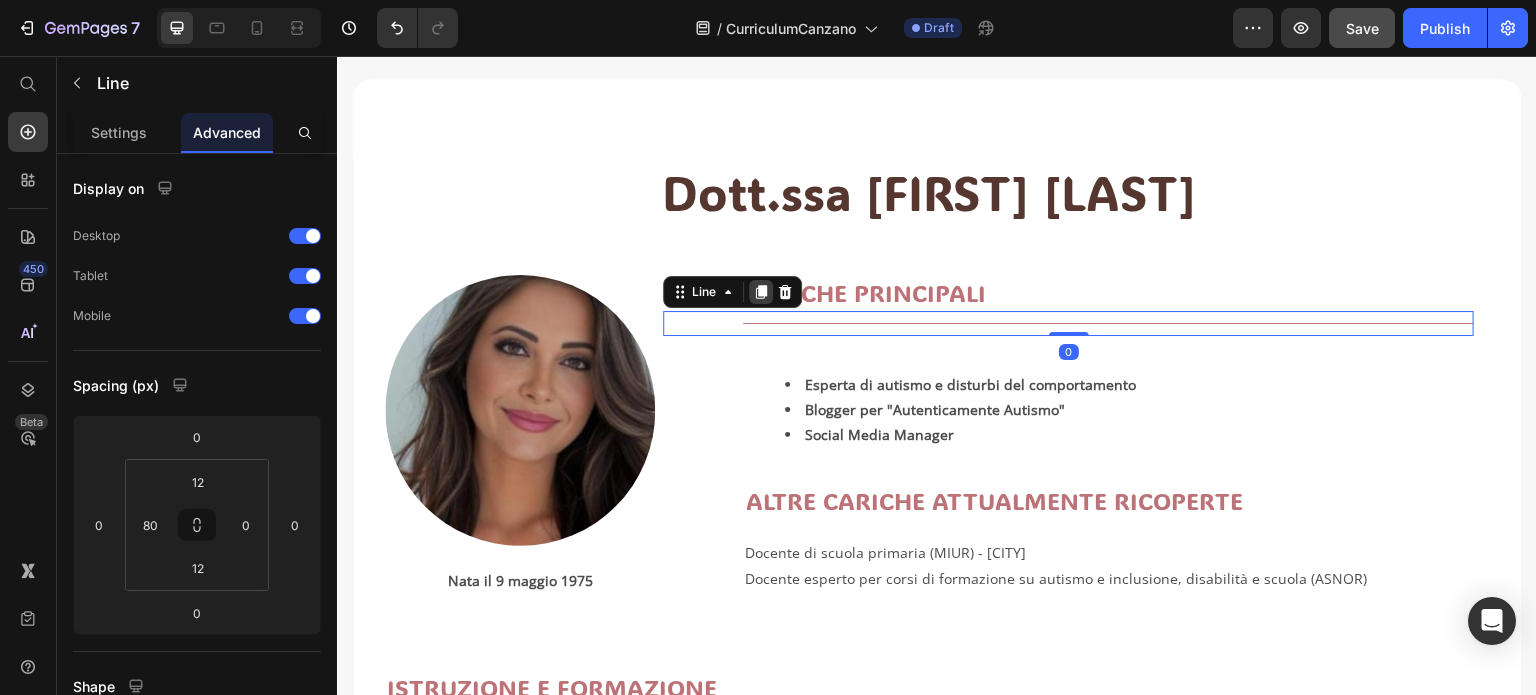 click 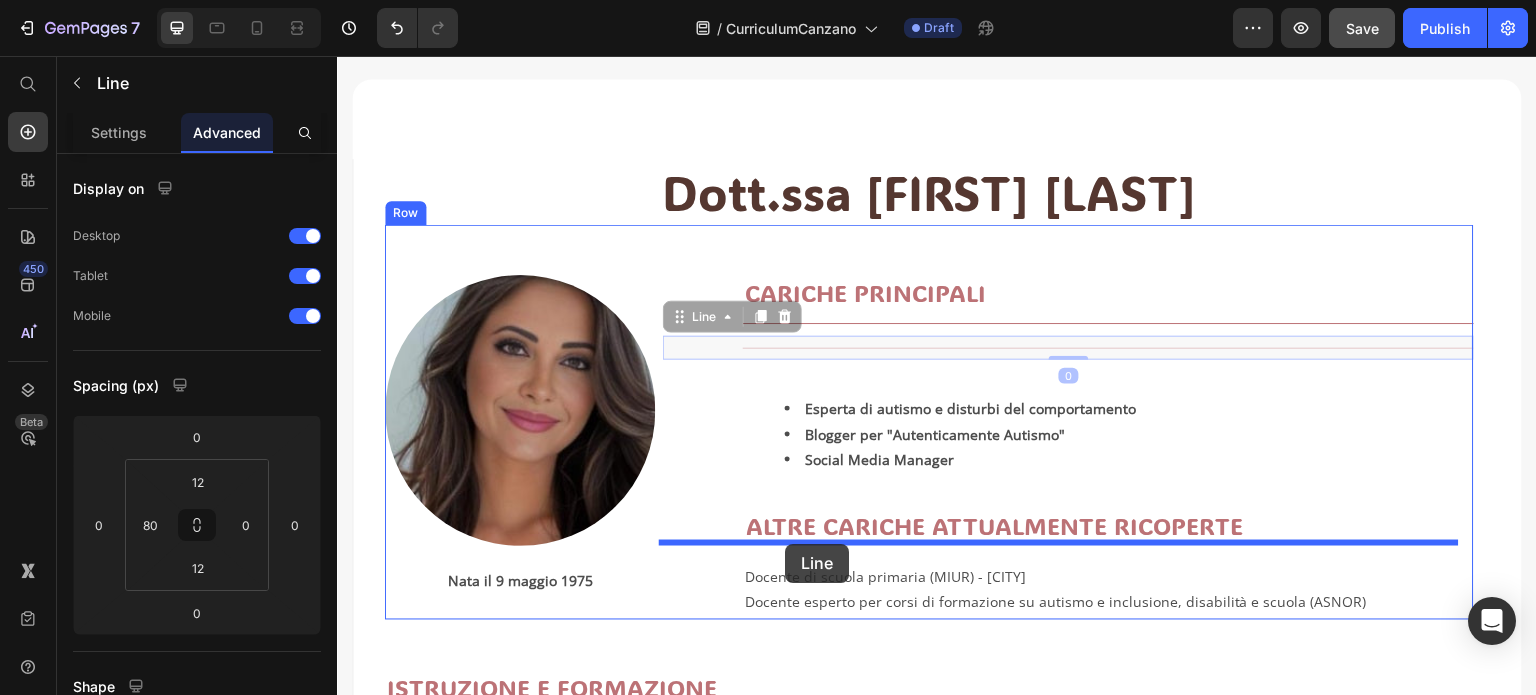 drag, startPoint x: 679, startPoint y: 320, endPoint x: 785, endPoint y: 544, distance: 247.81445 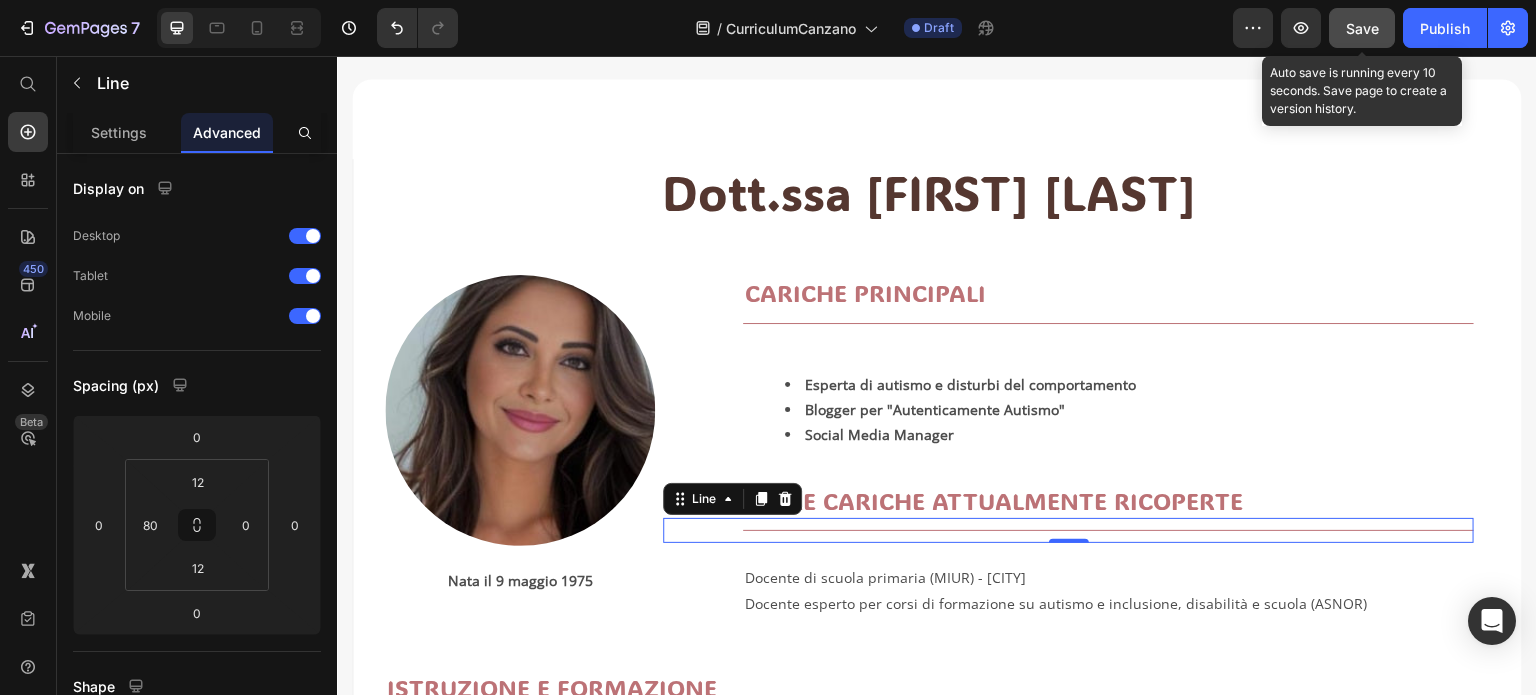 click on "Save" 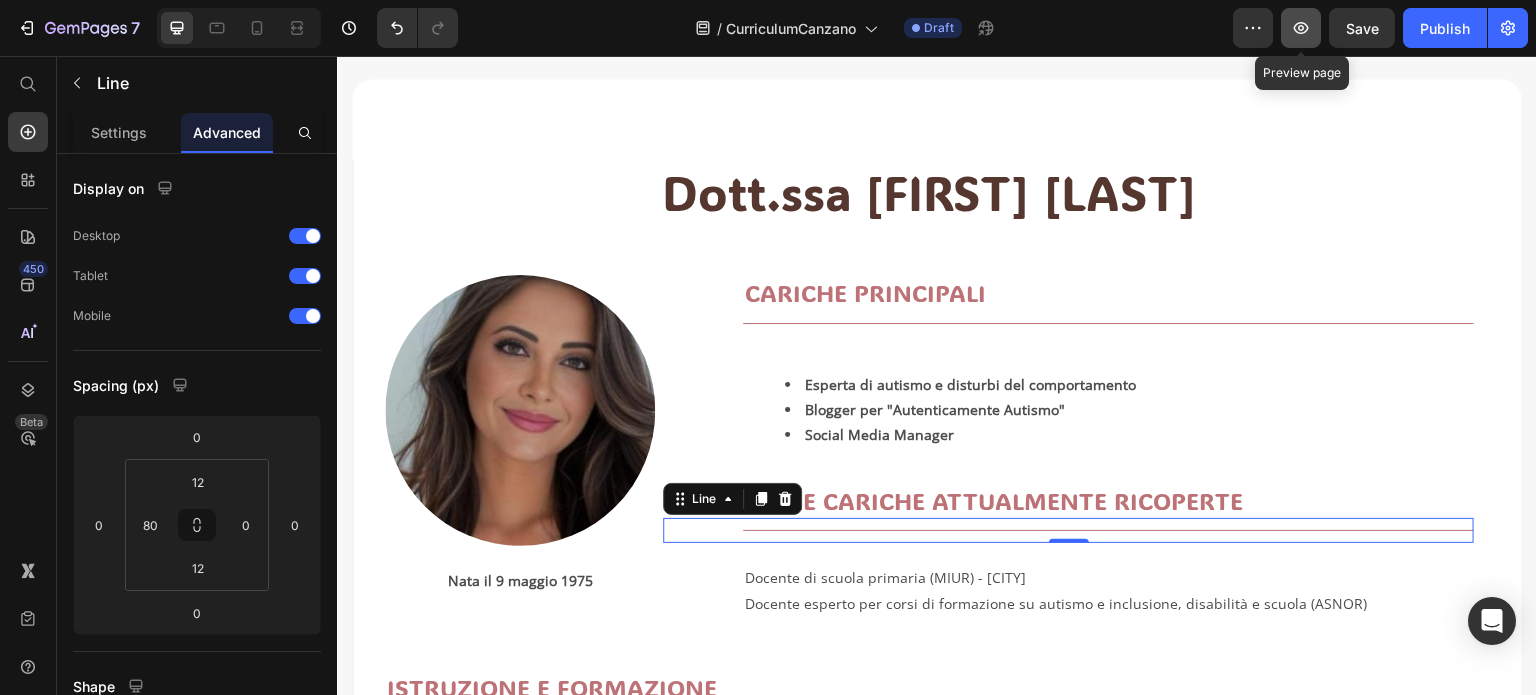 click 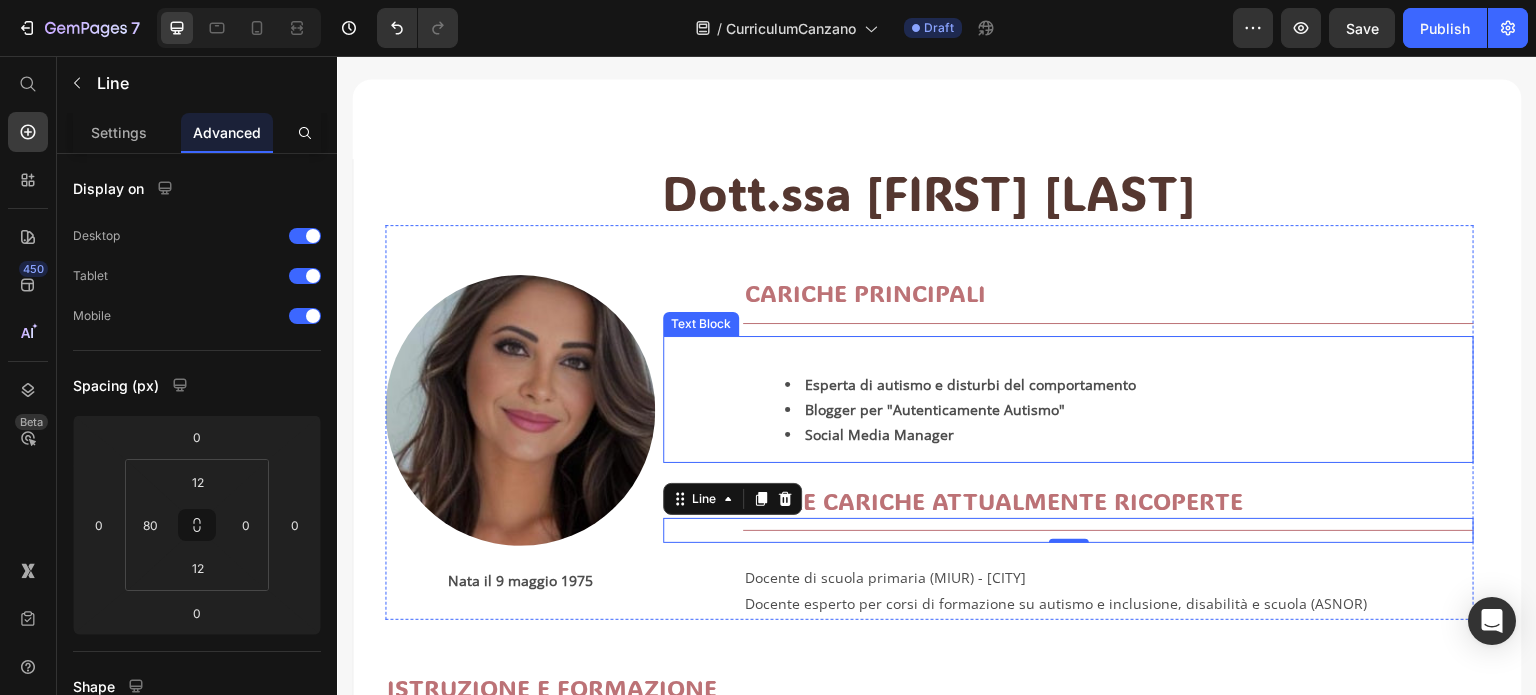 click on "Esperta di autismo e disturbi del comportamento Blogger per "Autenticamente Autismo" Social Media Manager Text Block" at bounding box center [1068, 400] 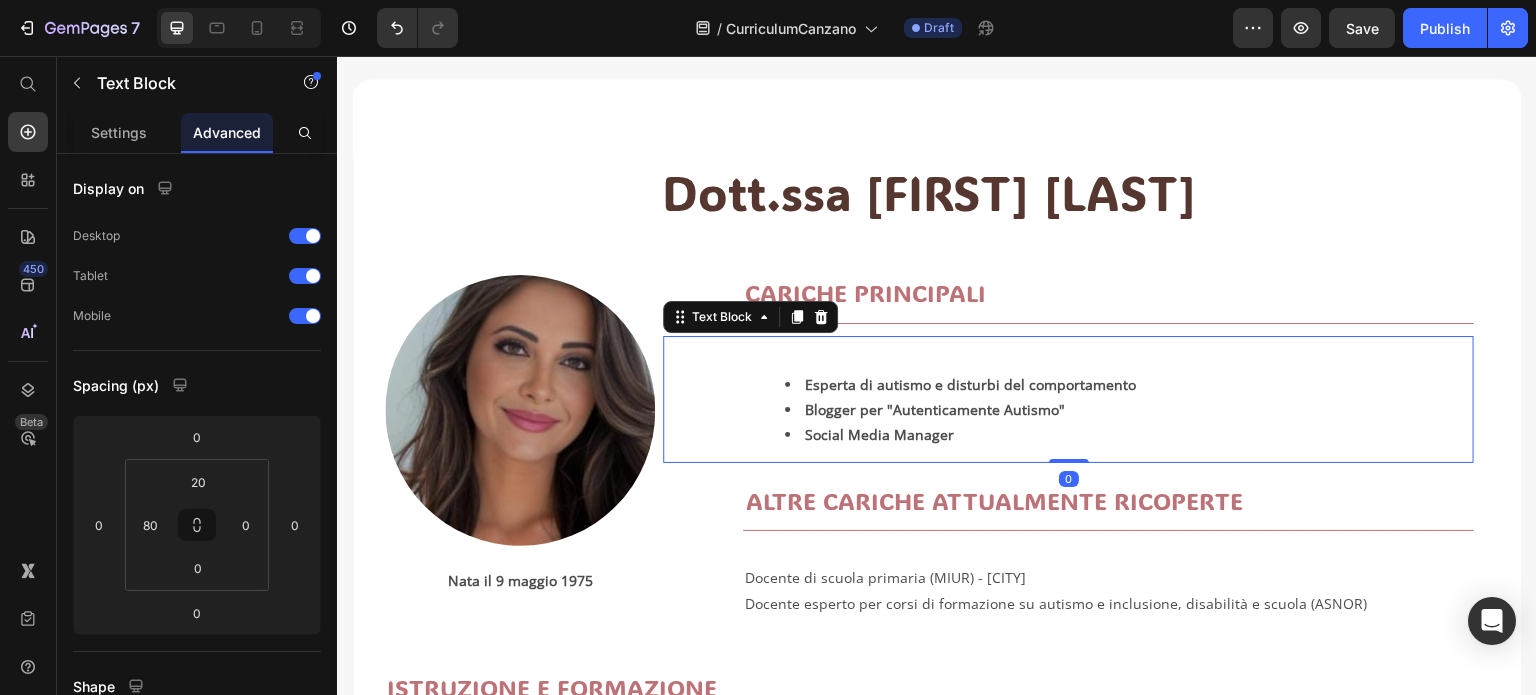 click on "Esperta di autismo e disturbi del comportamento Blogger per "Autenticamente Autismo" Social Media Manager" at bounding box center (1108, 410) 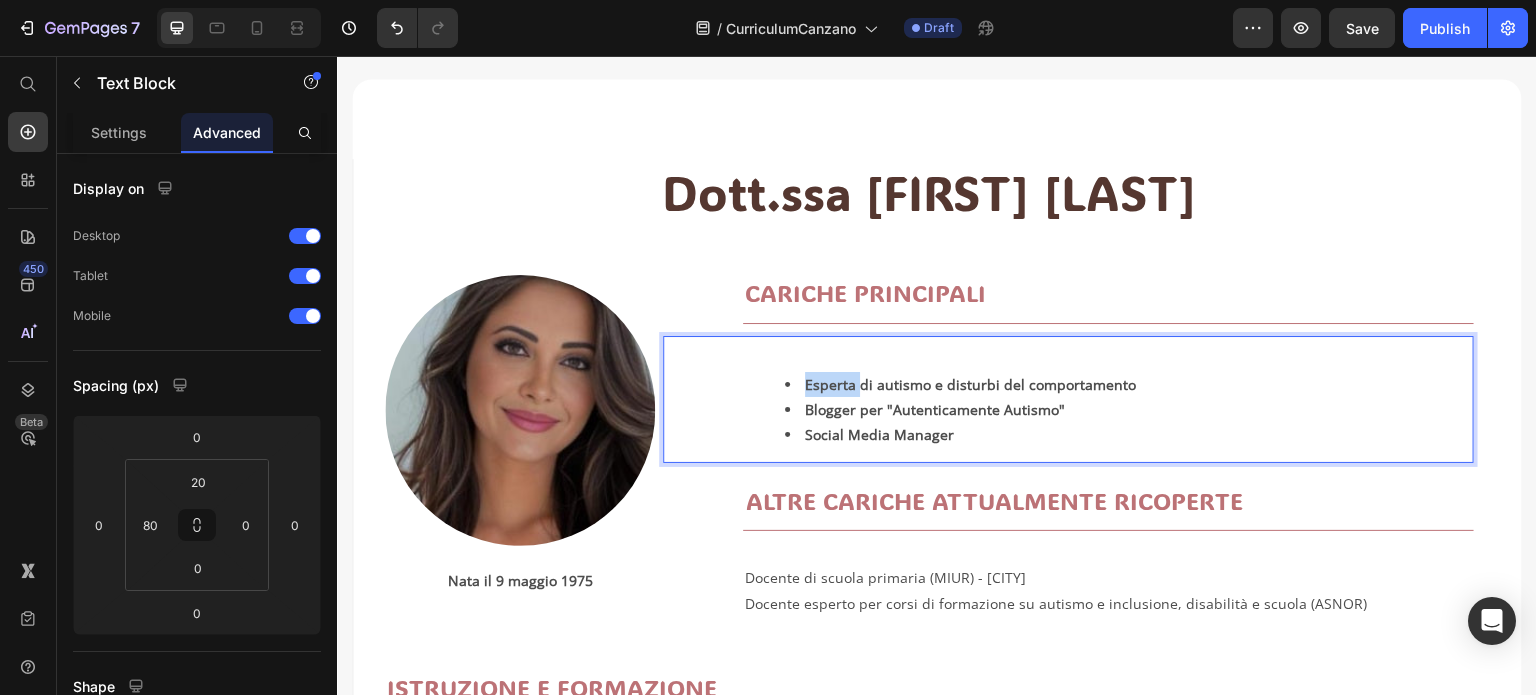 click on "Esperta di autismo e disturbi del comportamento Blogger per "Autenticamente Autismo" Social Media Manager" at bounding box center (1108, 410) 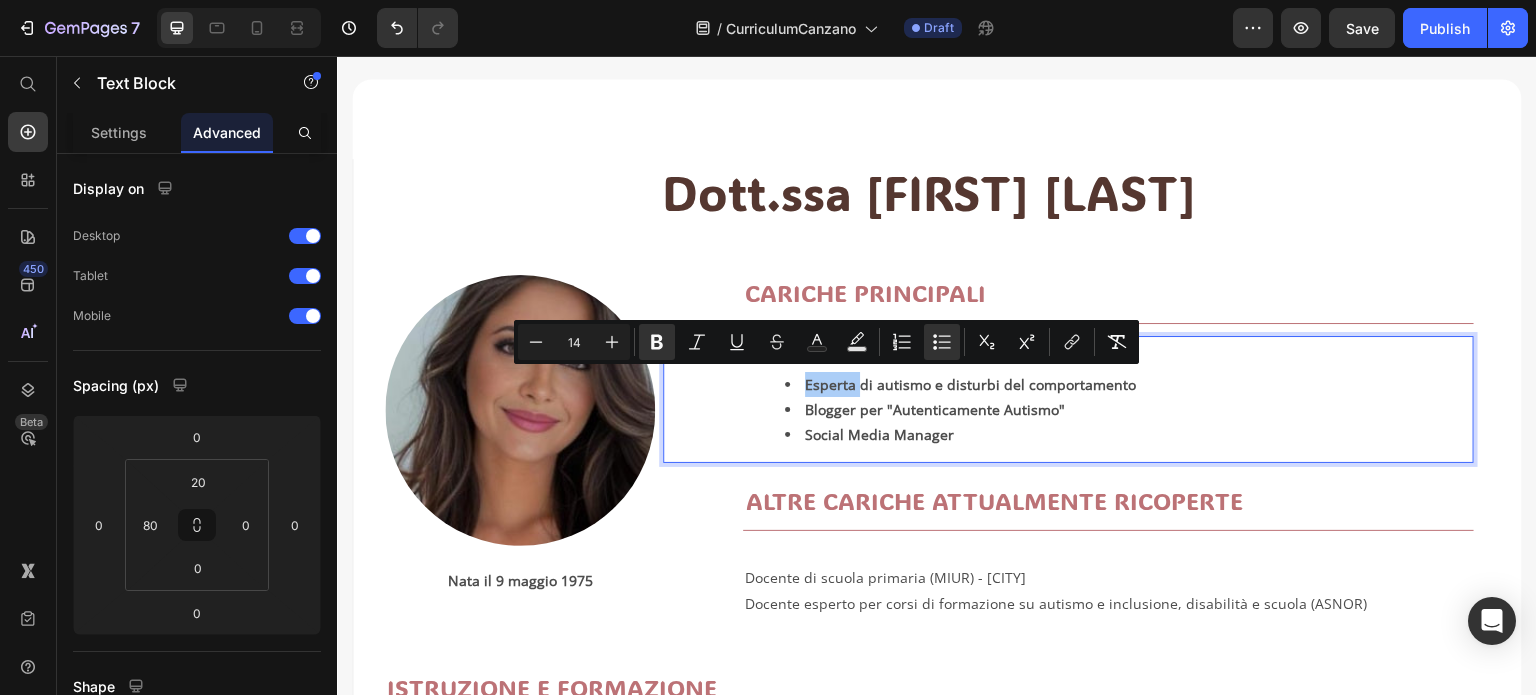click on "Strikethrough" at bounding box center (777, 342) 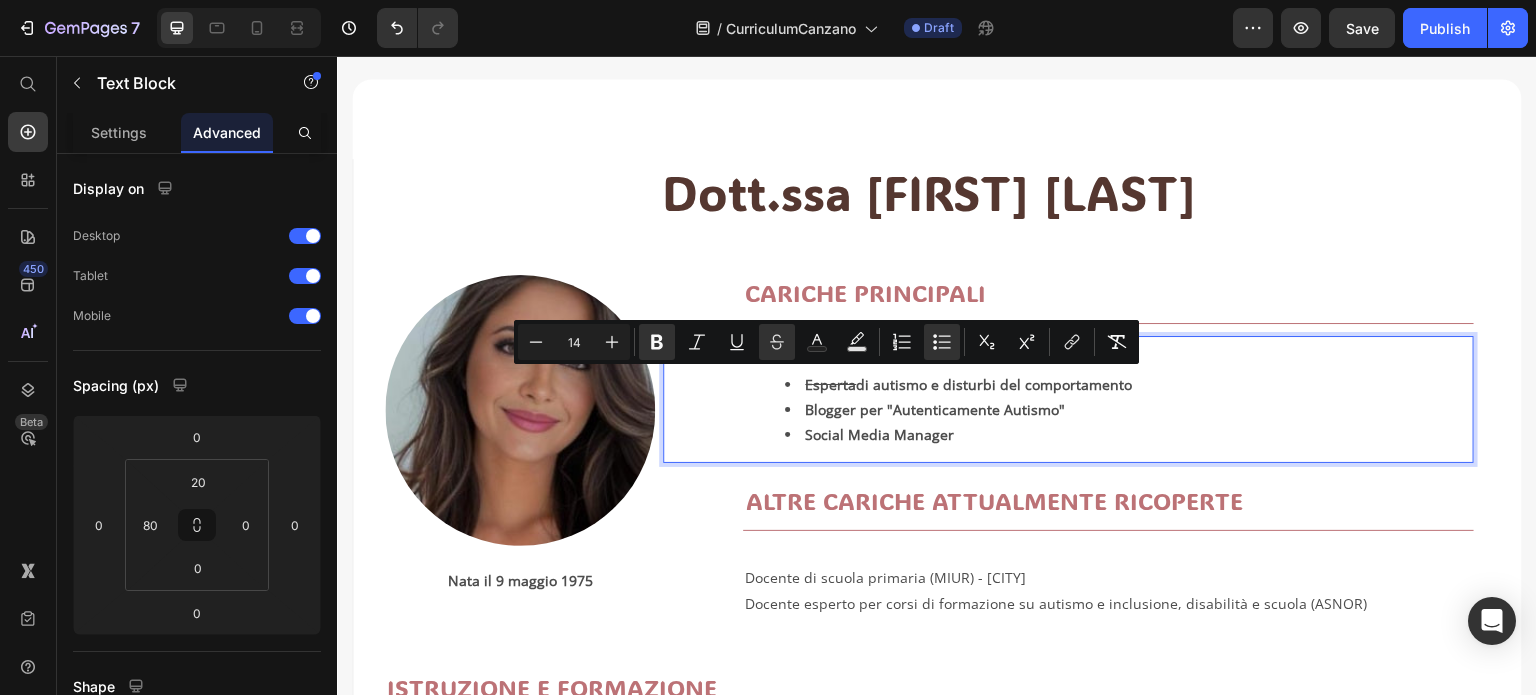 click on "Esperta  di autismo e disturbi del comportamento" at bounding box center (1128, 384) 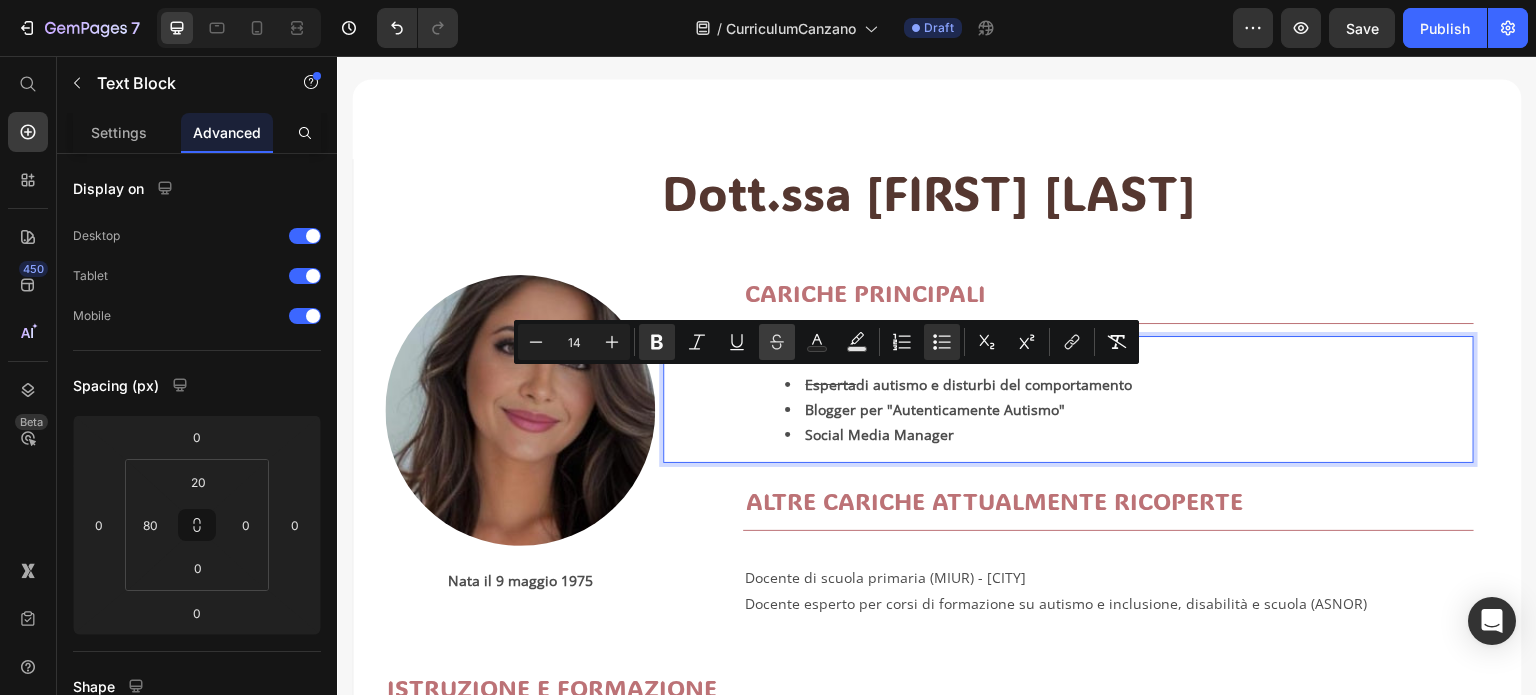 drag, startPoint x: 781, startPoint y: 339, endPoint x: 428, endPoint y: 332, distance: 353.0694 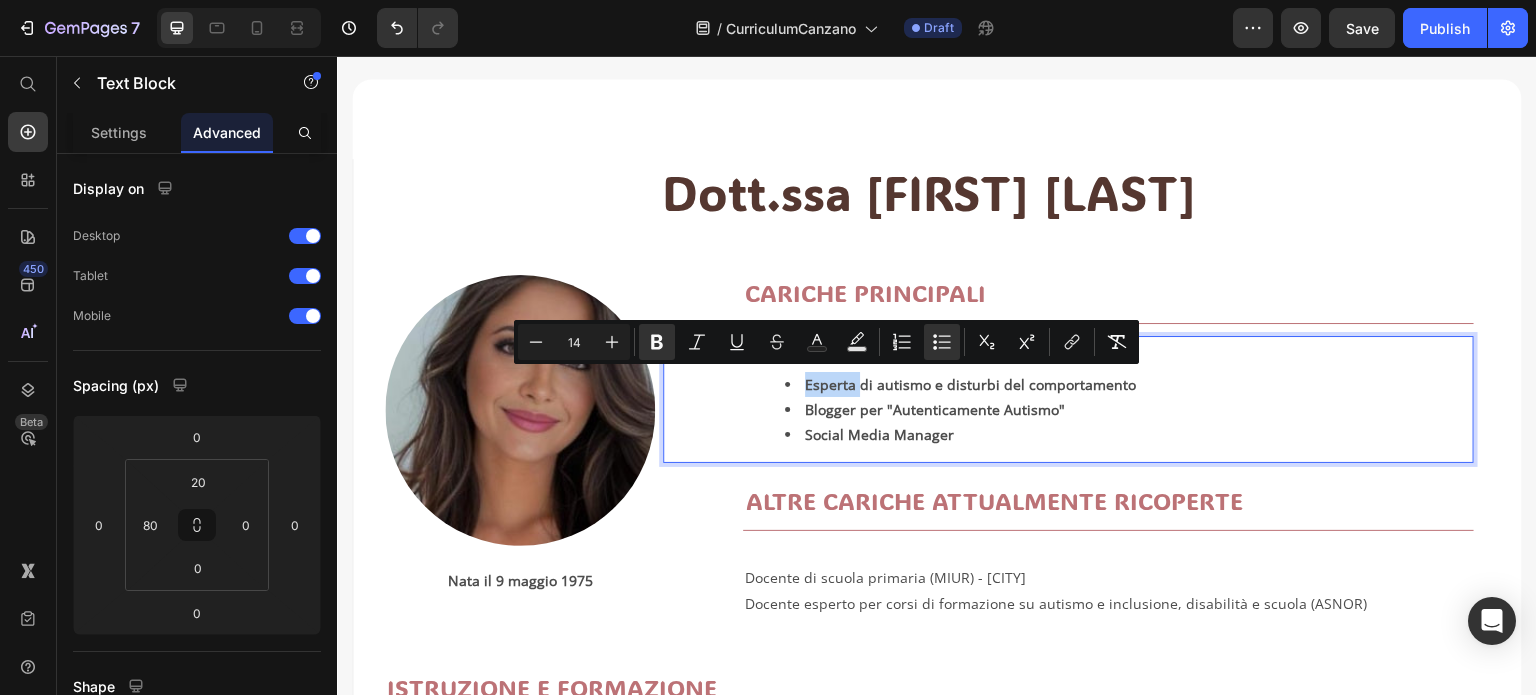 click on "Esperta di autismo e disturbi del comportamento Blogger per "Autenticamente Autismo" Social Media Manager" at bounding box center (1108, 410) 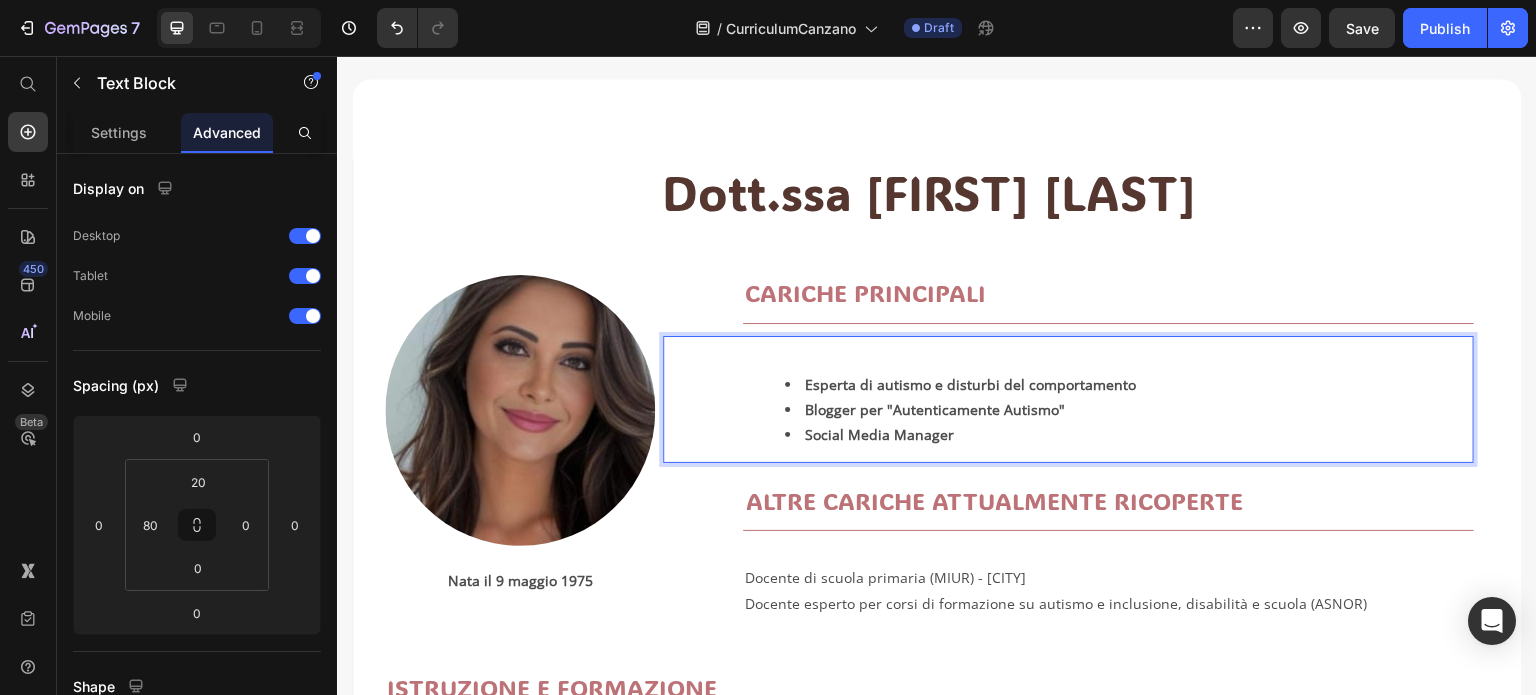 click on "Esperta di autismo e disturbi del comportamento" at bounding box center [1128, 384] 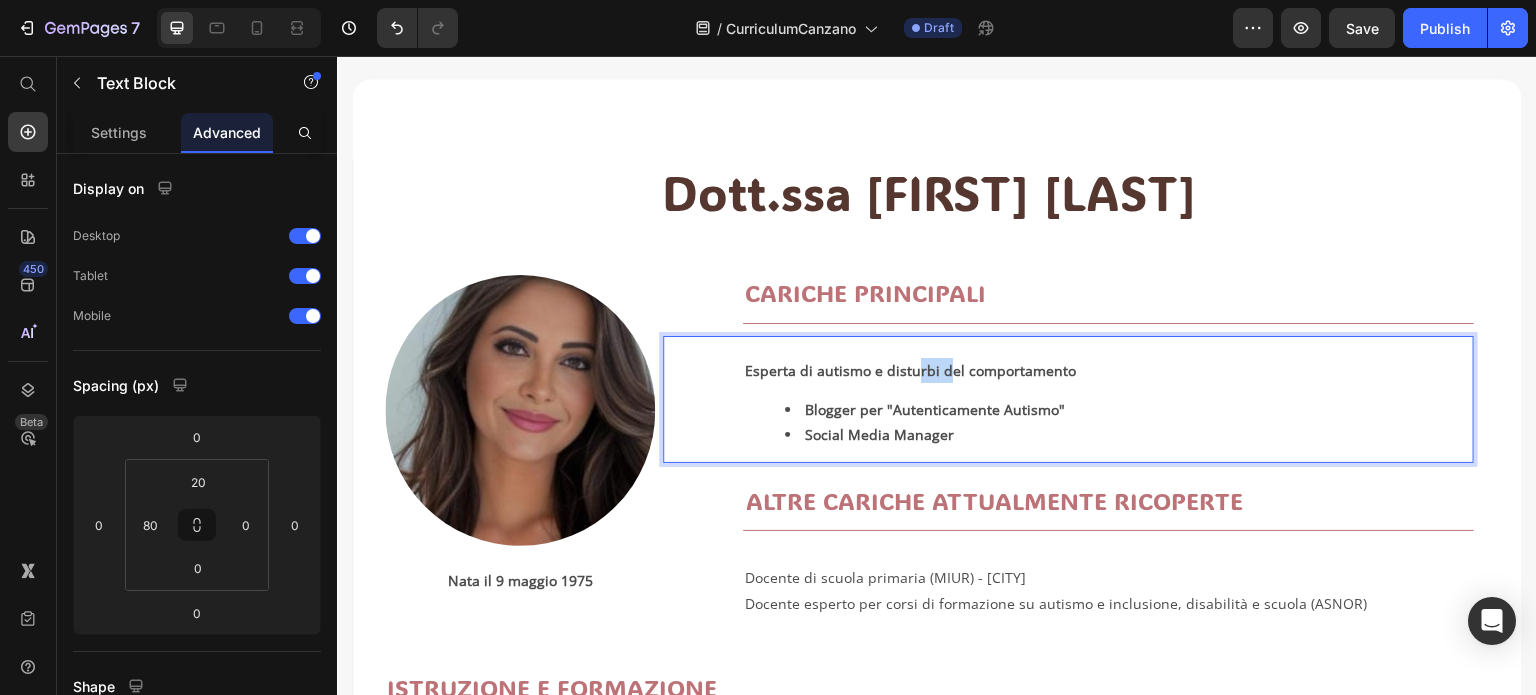 drag, startPoint x: 911, startPoint y: 364, endPoint x: 936, endPoint y: 361, distance: 25.179358 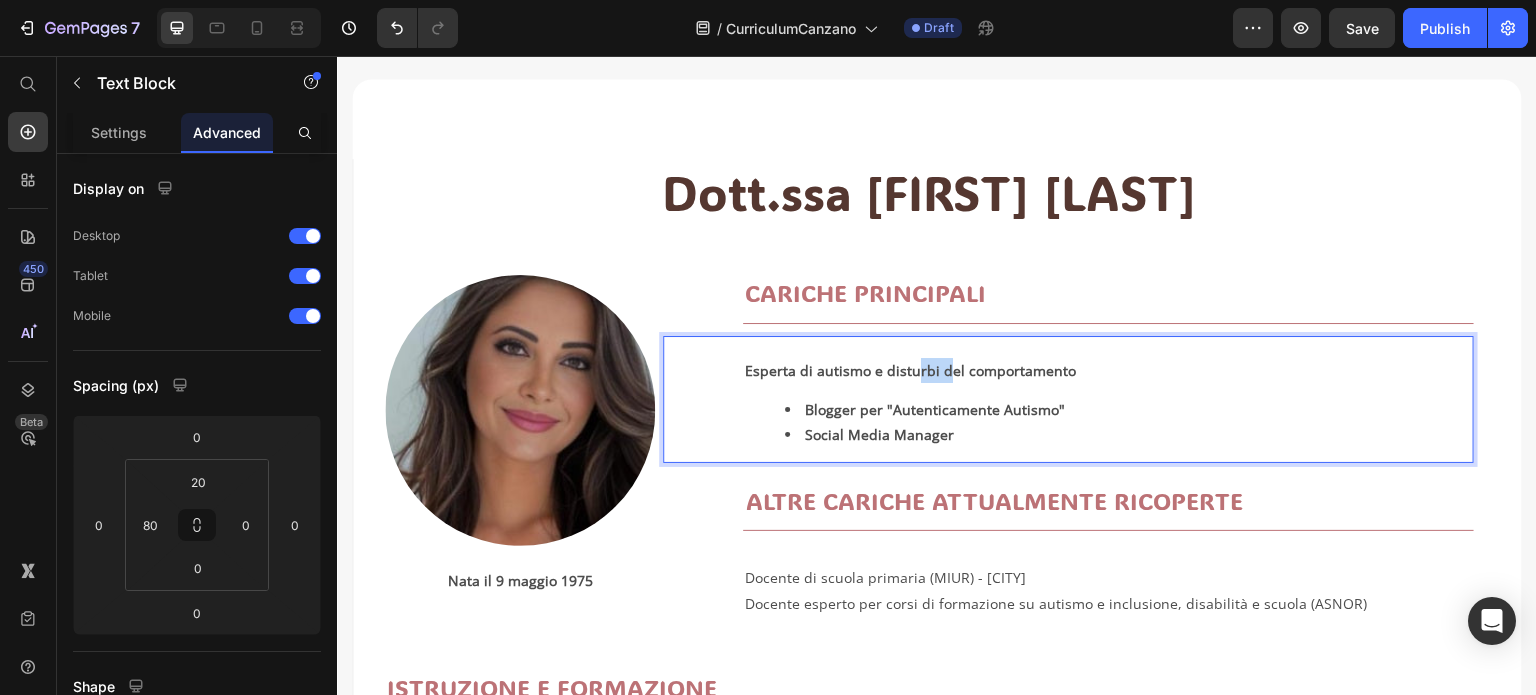 click on "Esperta di autismo e disturbi del comportamento" at bounding box center [910, 370] 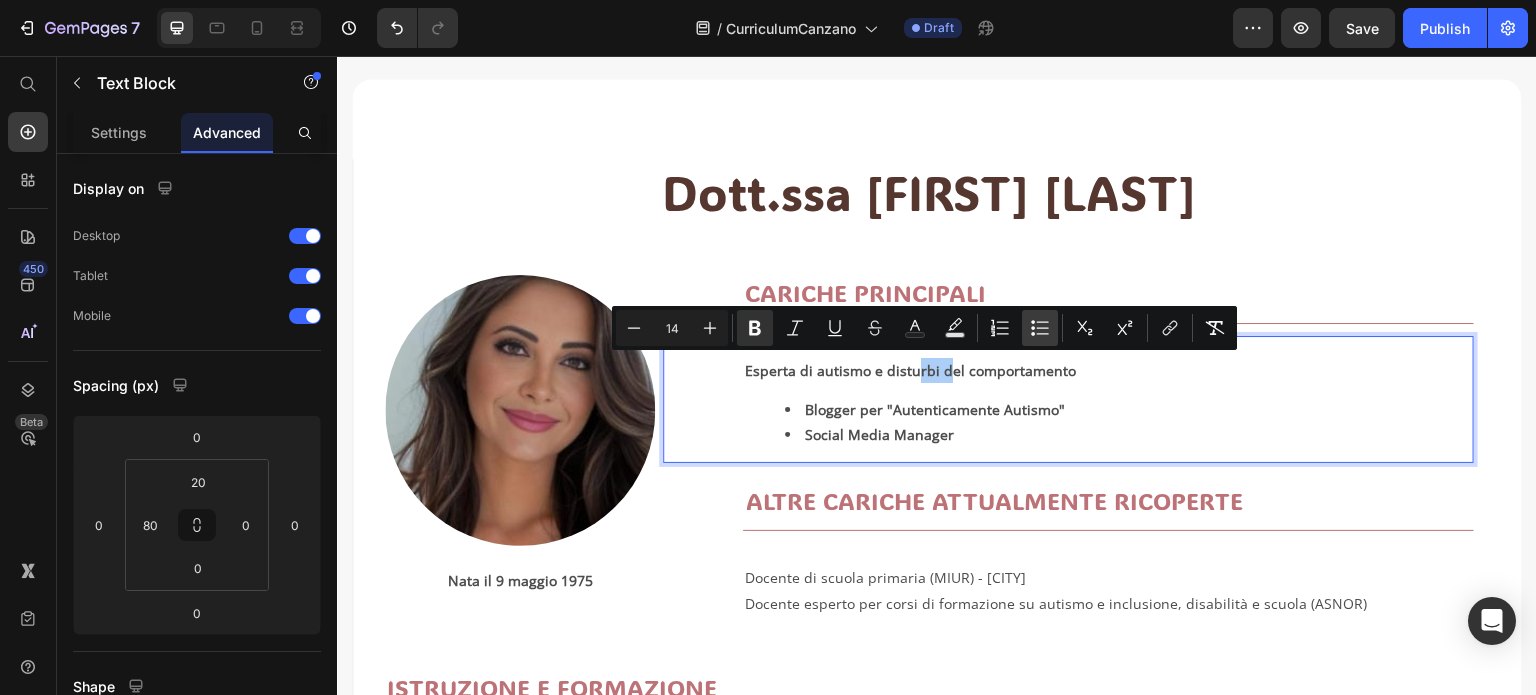 click 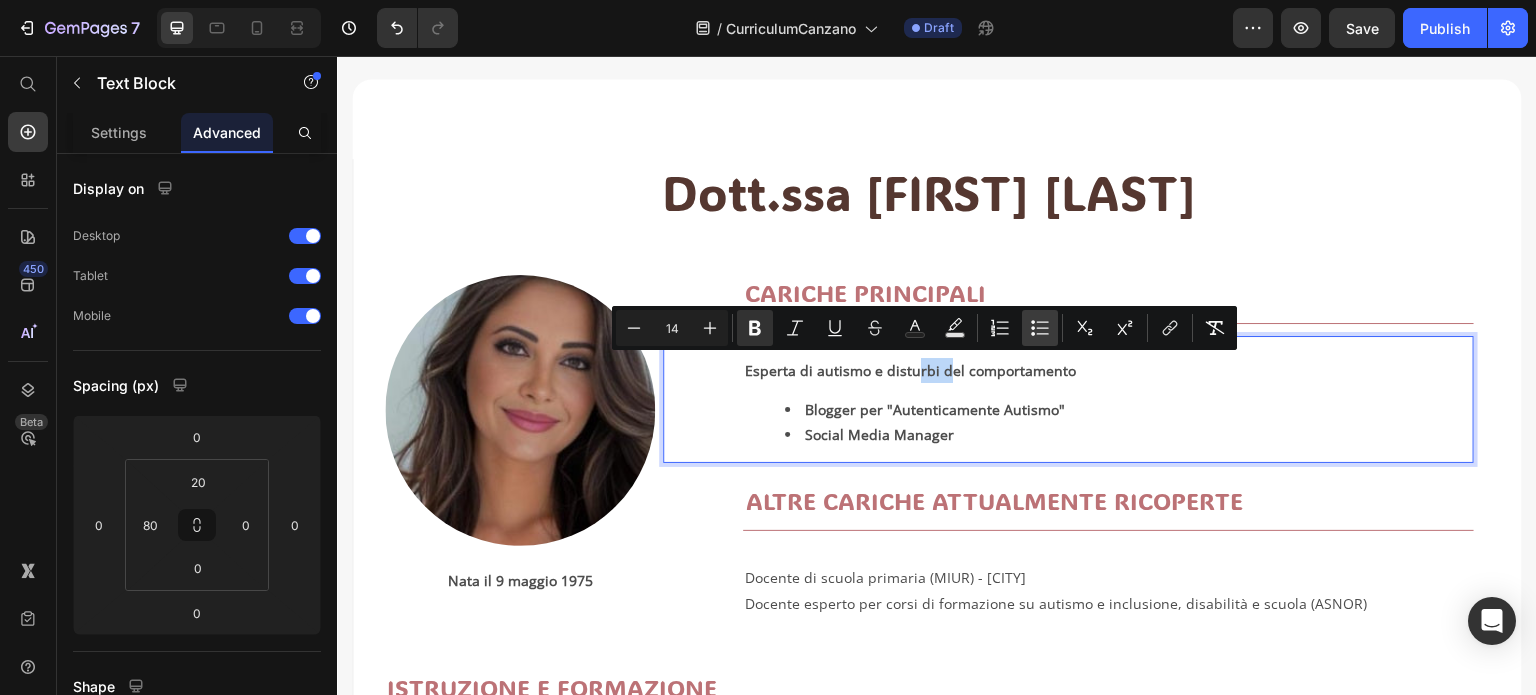 type on "14" 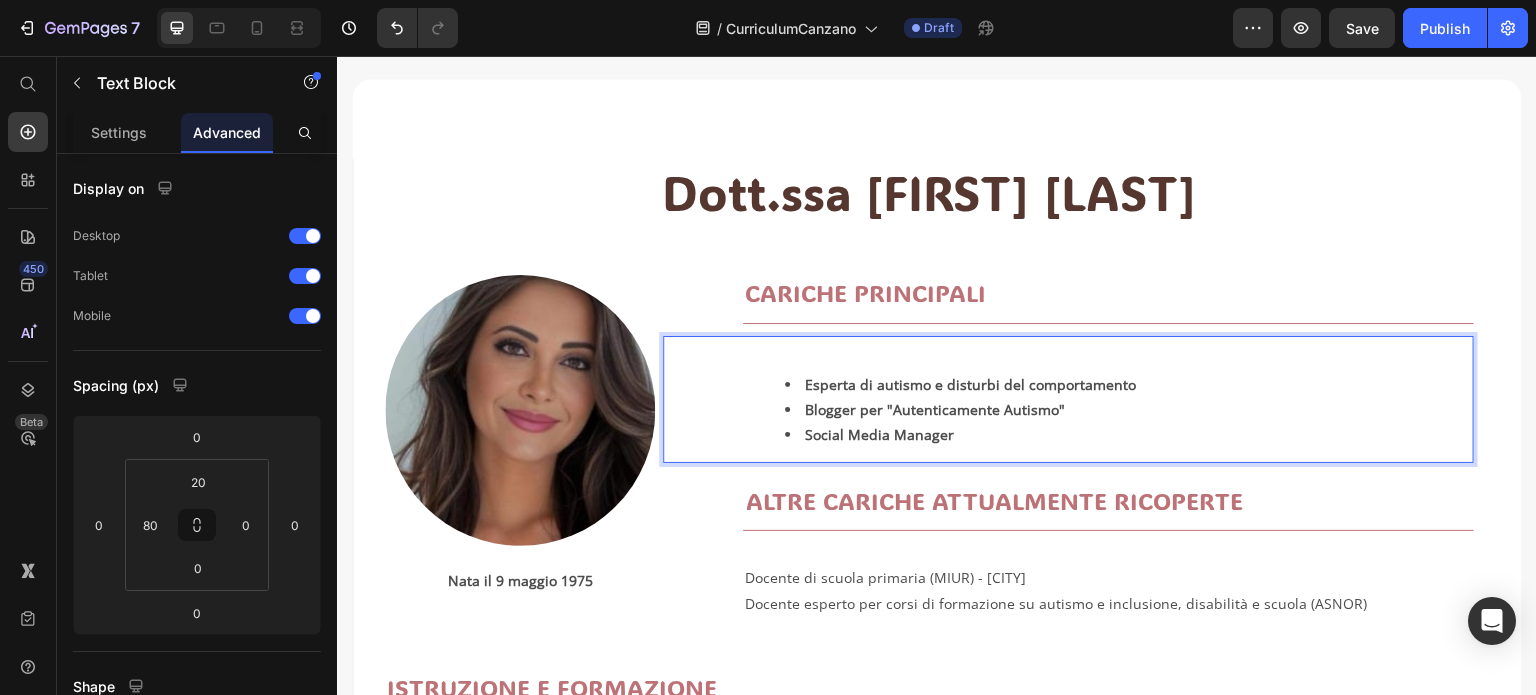 click on "Esperta di autismo e disturbi del comportamento Blogger per "Autenticamente Autismo" Social Media Manager" at bounding box center [1108, 410] 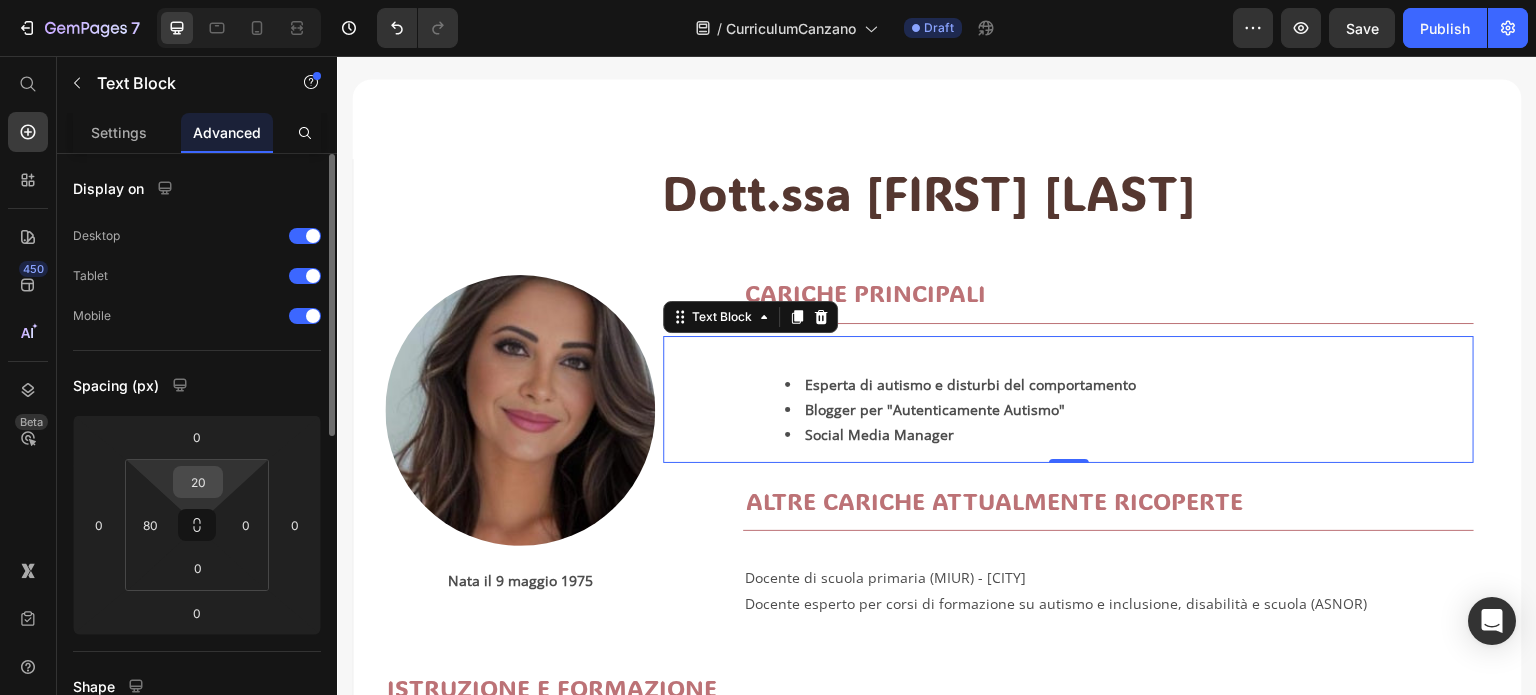 click on "20" at bounding box center (198, 482) 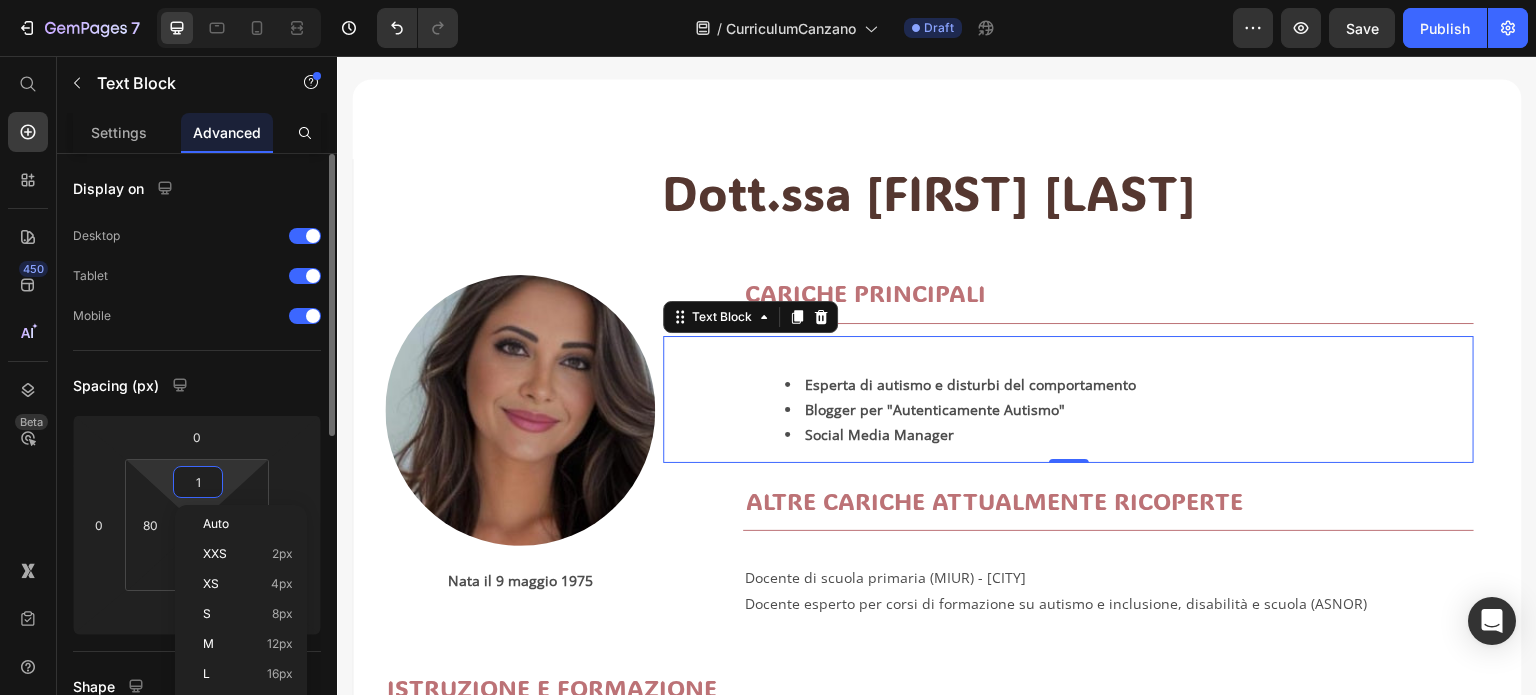 type on "15" 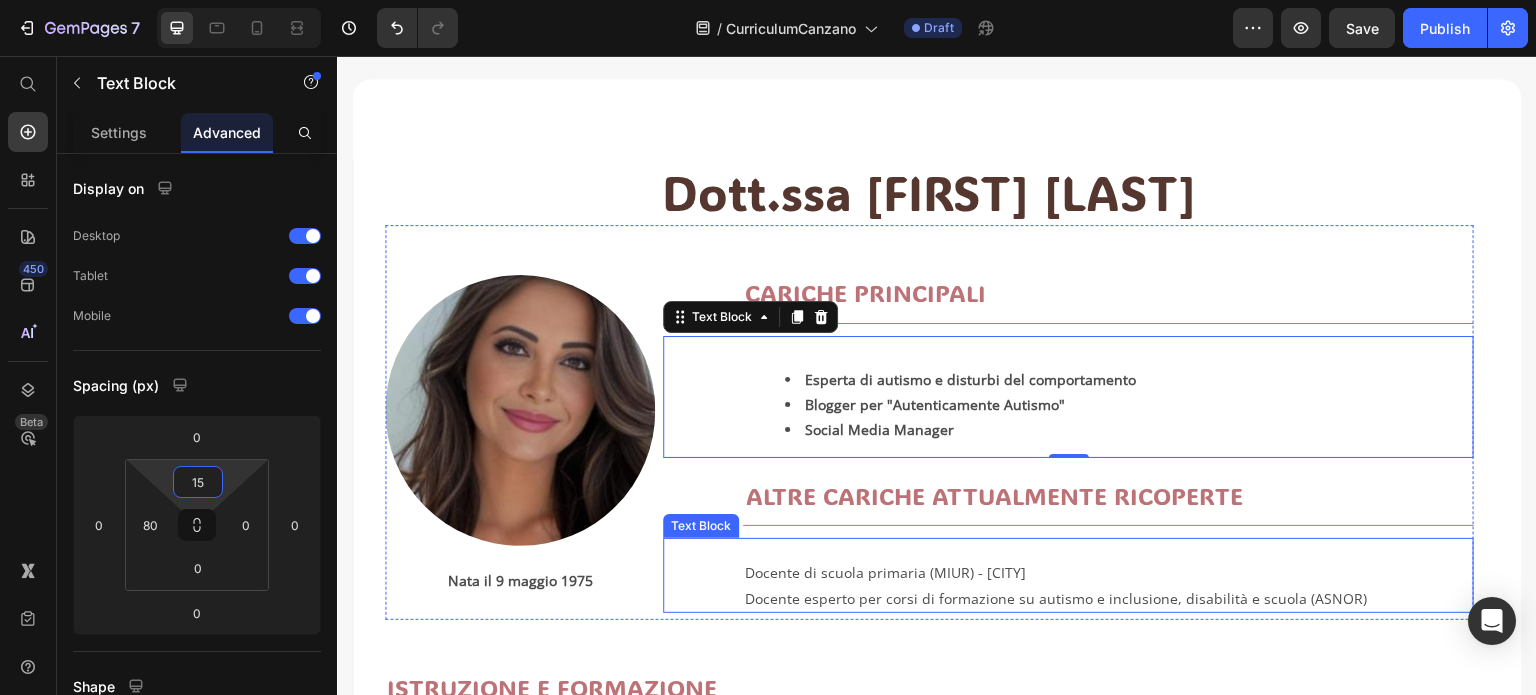 click on "Docente di scuola primaria (MIUR) - [CITY]" at bounding box center (1108, 572) 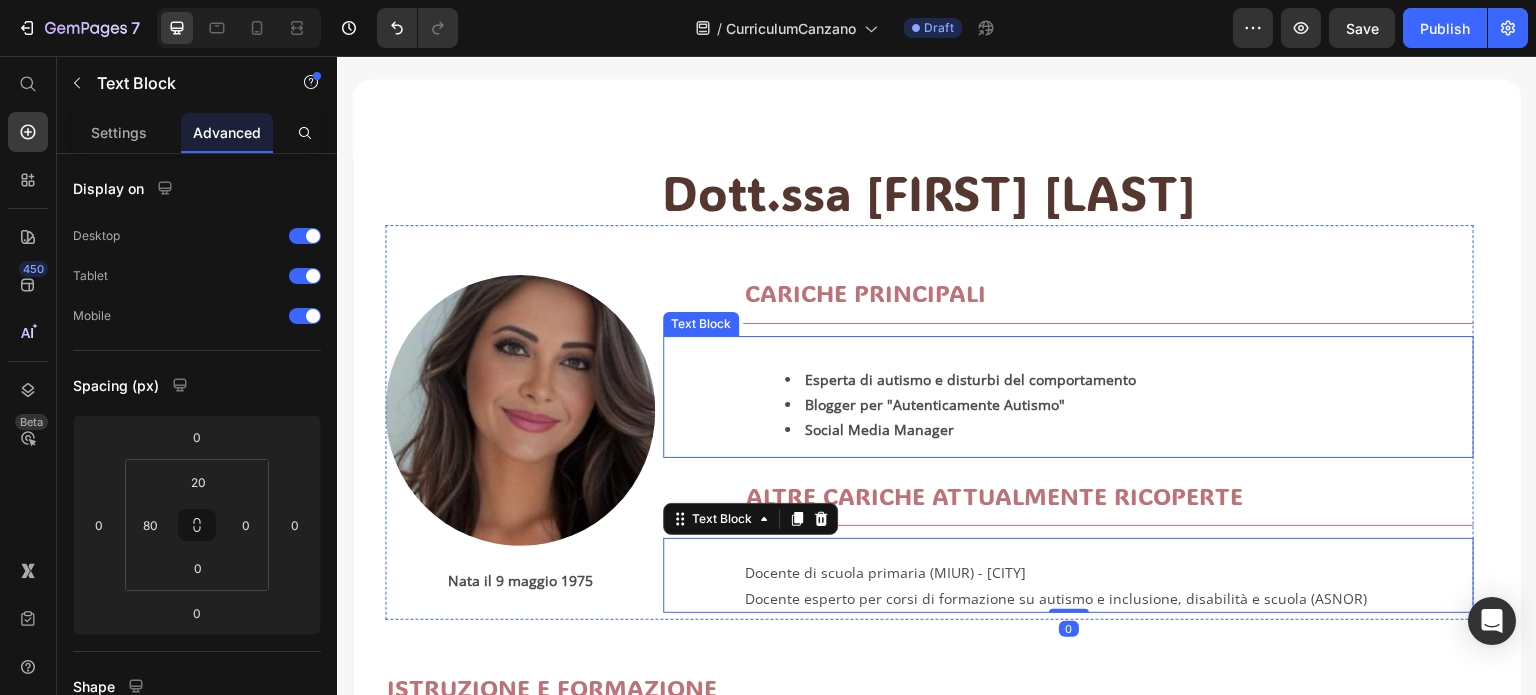 click on "Esperta di autismo e disturbi del comportamento Blogger per "Autenticamente Autismo" Social Media Manager" at bounding box center [1108, 405] 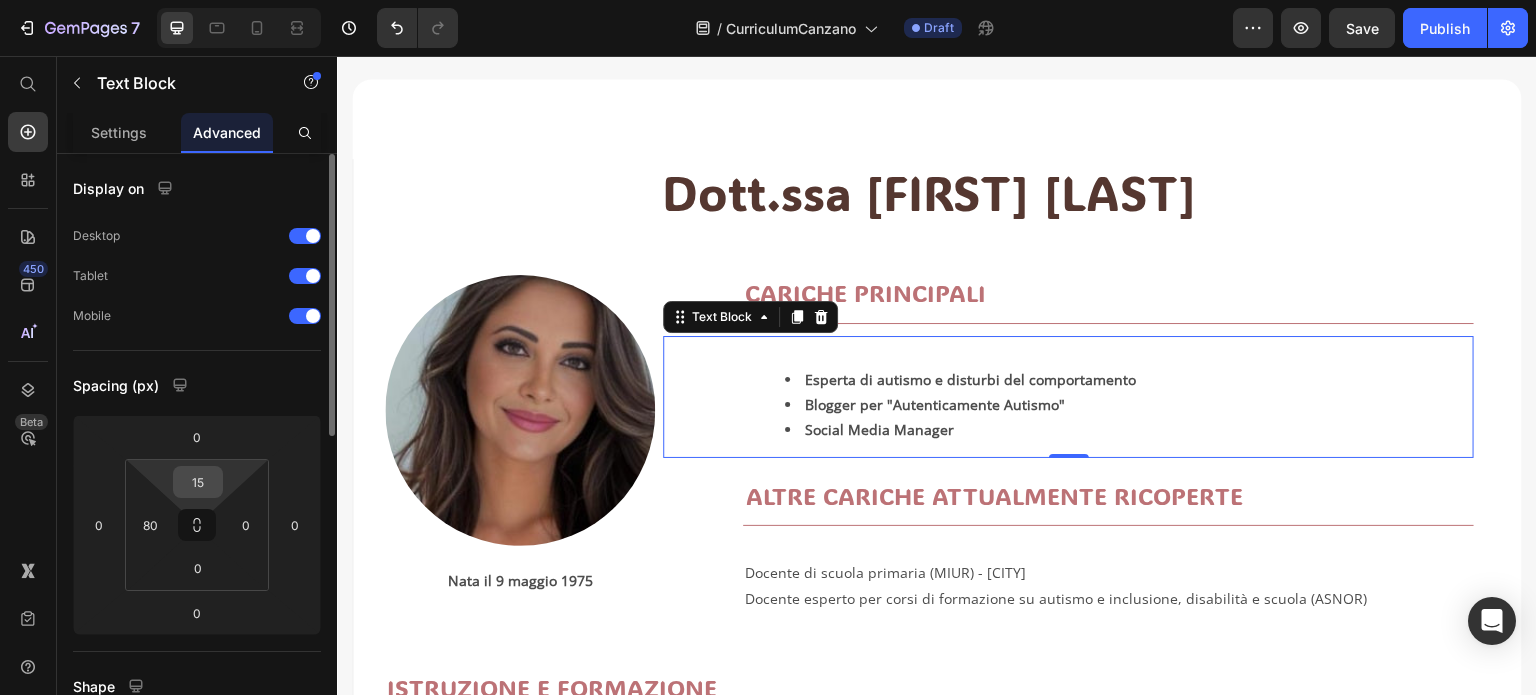click on "15" at bounding box center (198, 482) 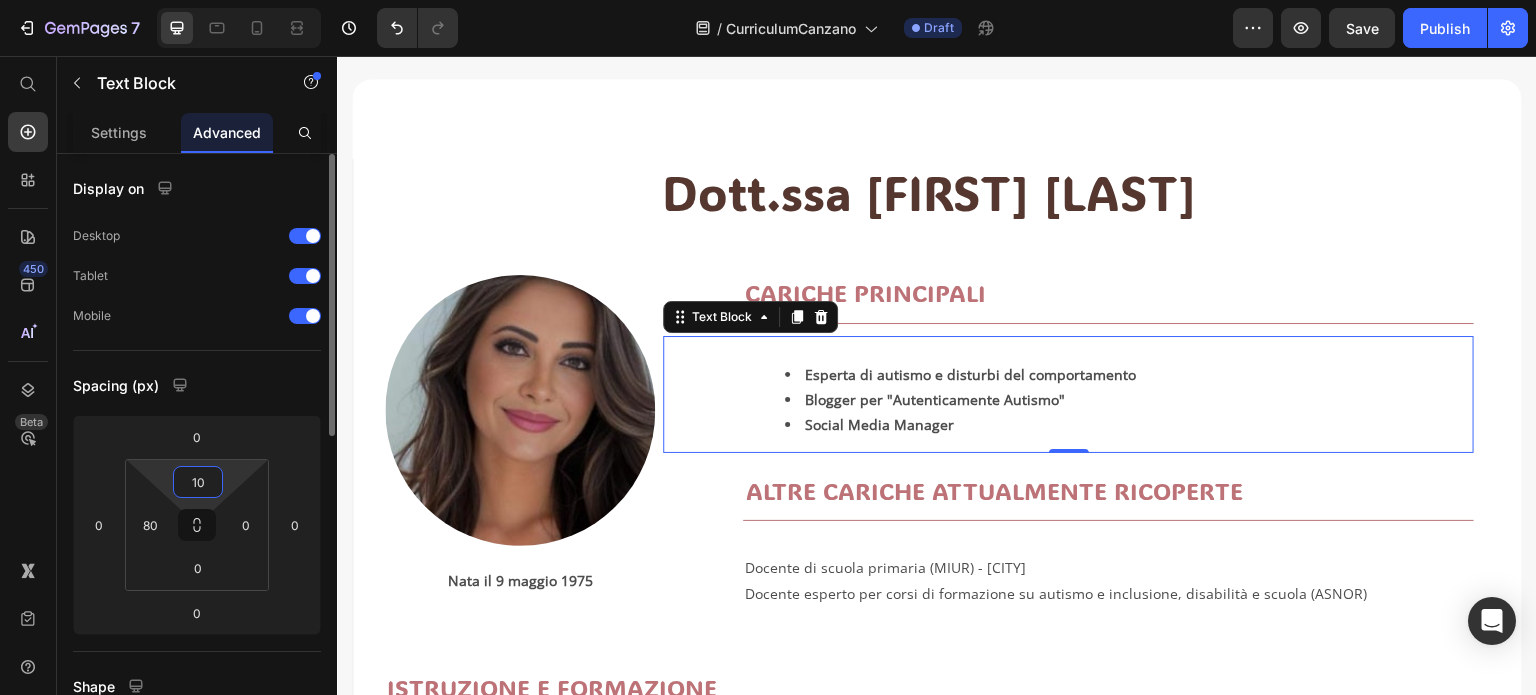 type on "1" 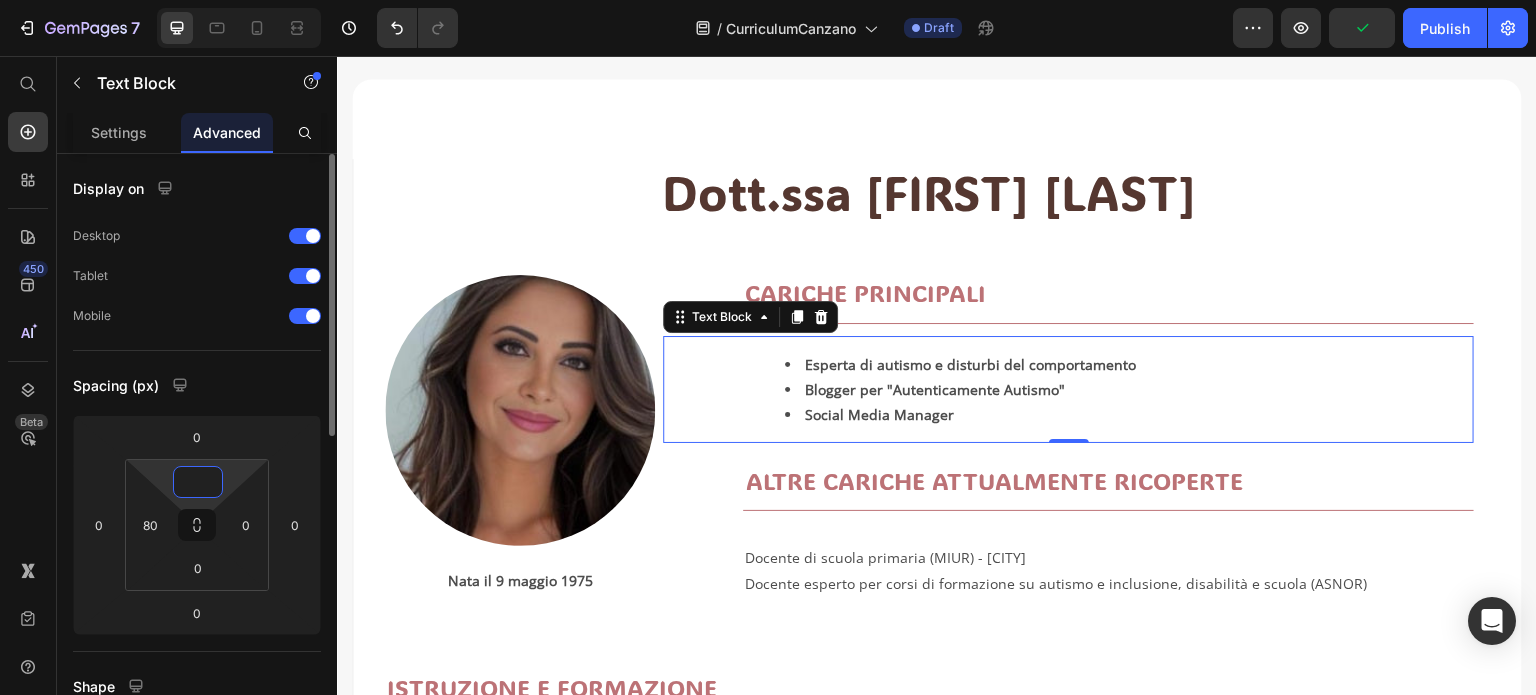 type on "5" 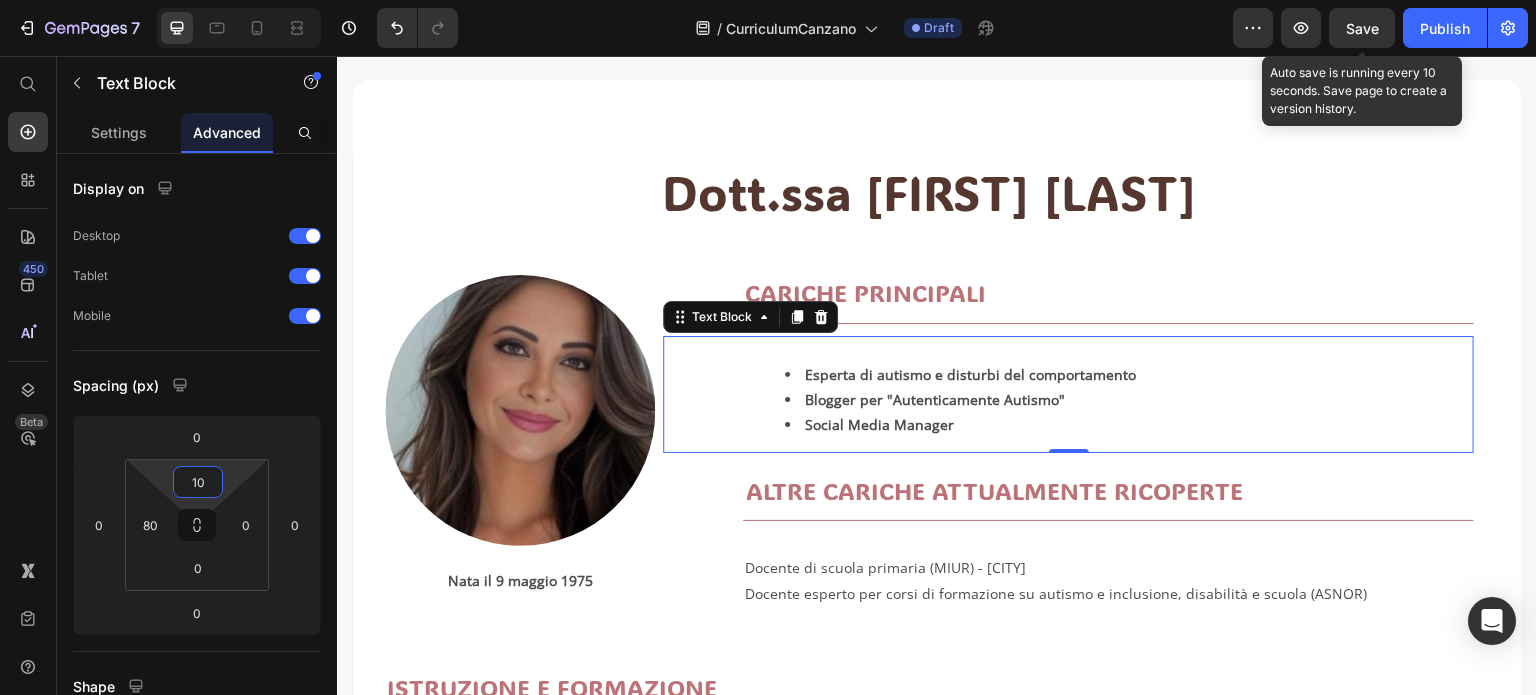 type on "10" 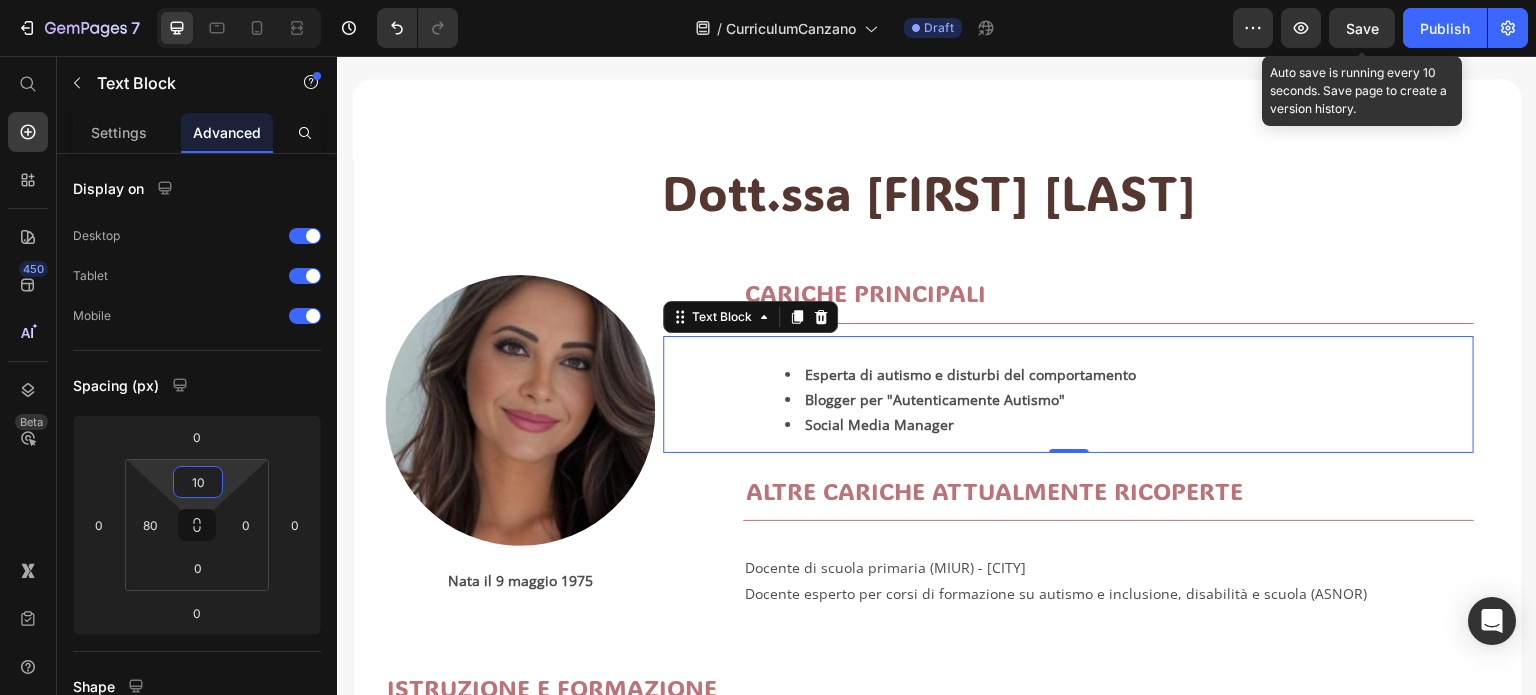 click on "Save" at bounding box center [1362, 28] 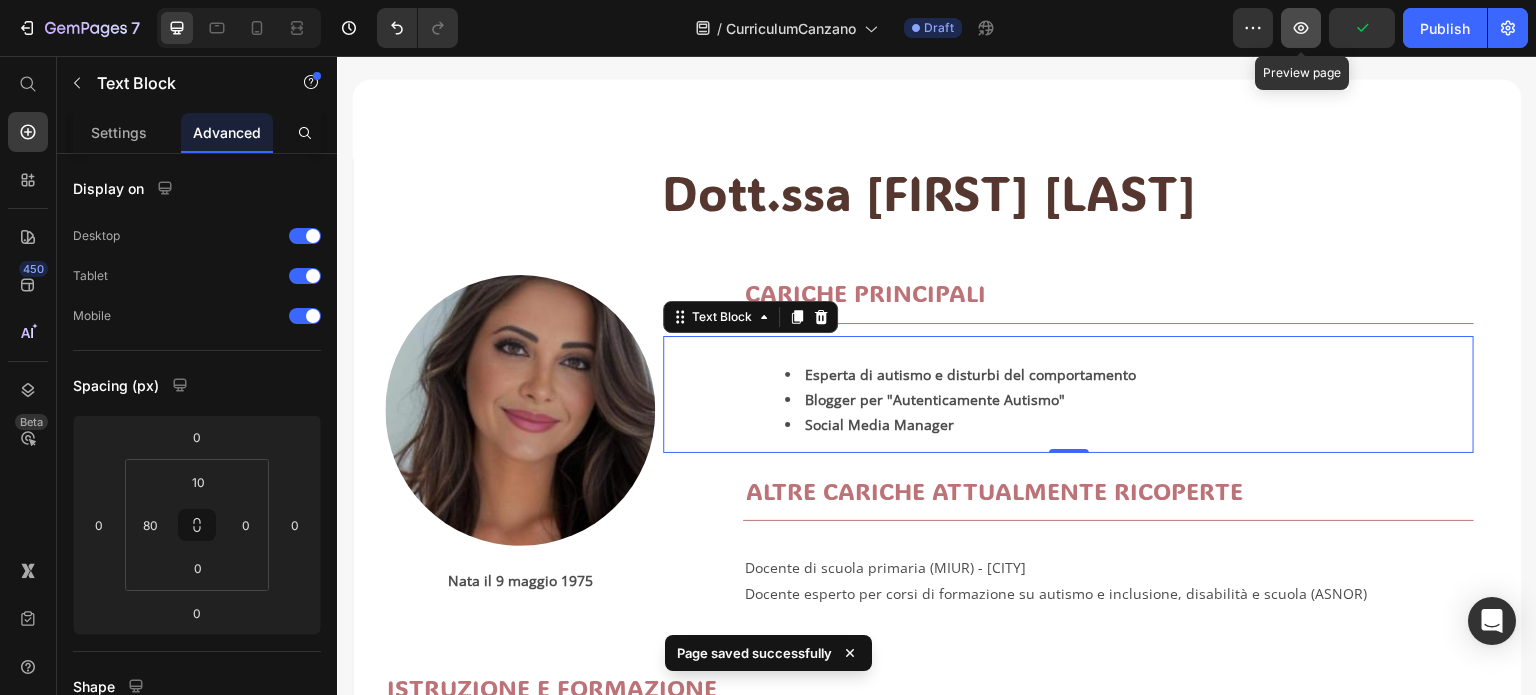 click 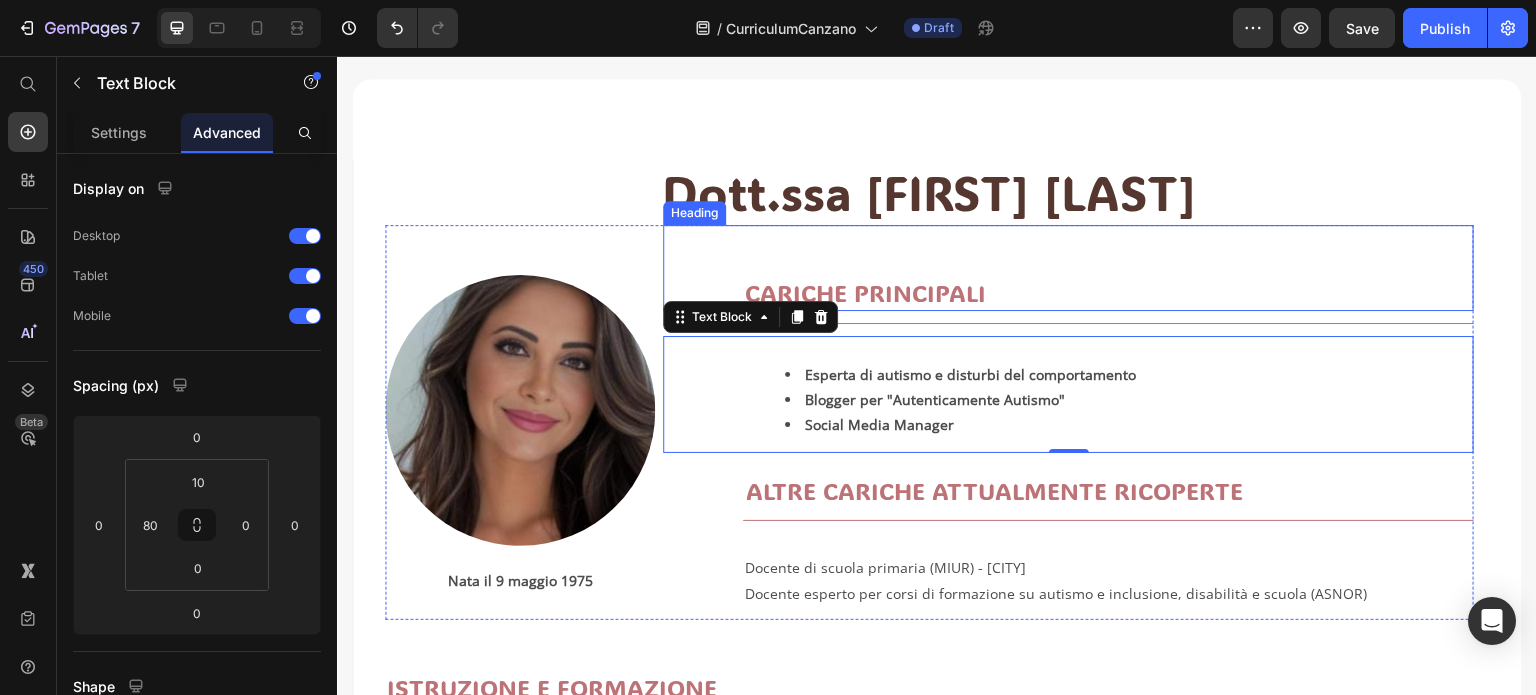 click on "CARICHE PRINCIPALI Heading" at bounding box center [1068, 267] 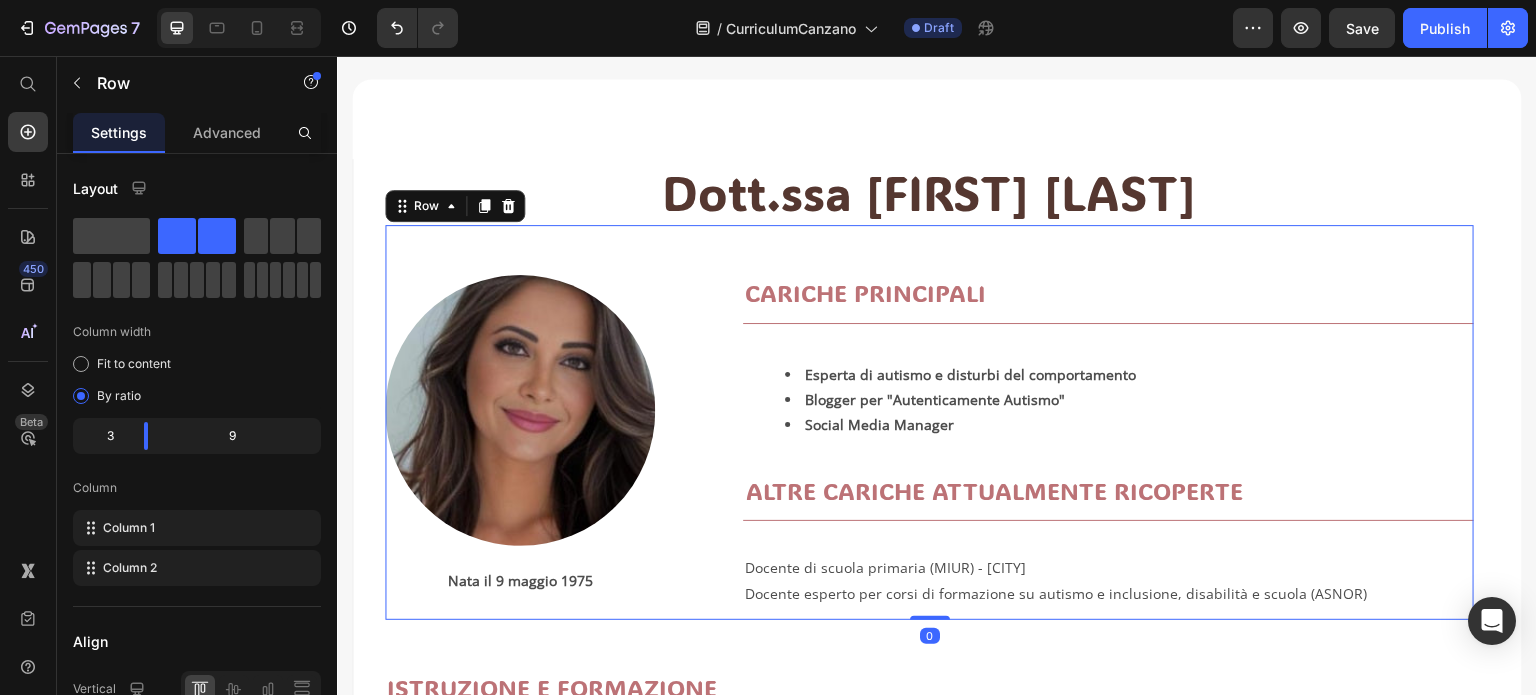 click on "Image Nata il [DAY] [MONTH] [YEAR]   Text Block CARICHE PRINCIPALI Heading                Title Line Esperta di autismo e disturbi del comportamento Blogger per "Autenticamente Autismo" Social Media Manager Text Block ALTRE CARICHE ATTUALMENTE RICOPERTE Heading                Title Line Docente di scuola primaria (MIUR) - Caserta Docente esperto per corsi di formazione su autismo e inclusione, disabilità e scuola (ASNOR) Text Block Row   0" at bounding box center [929, 422] 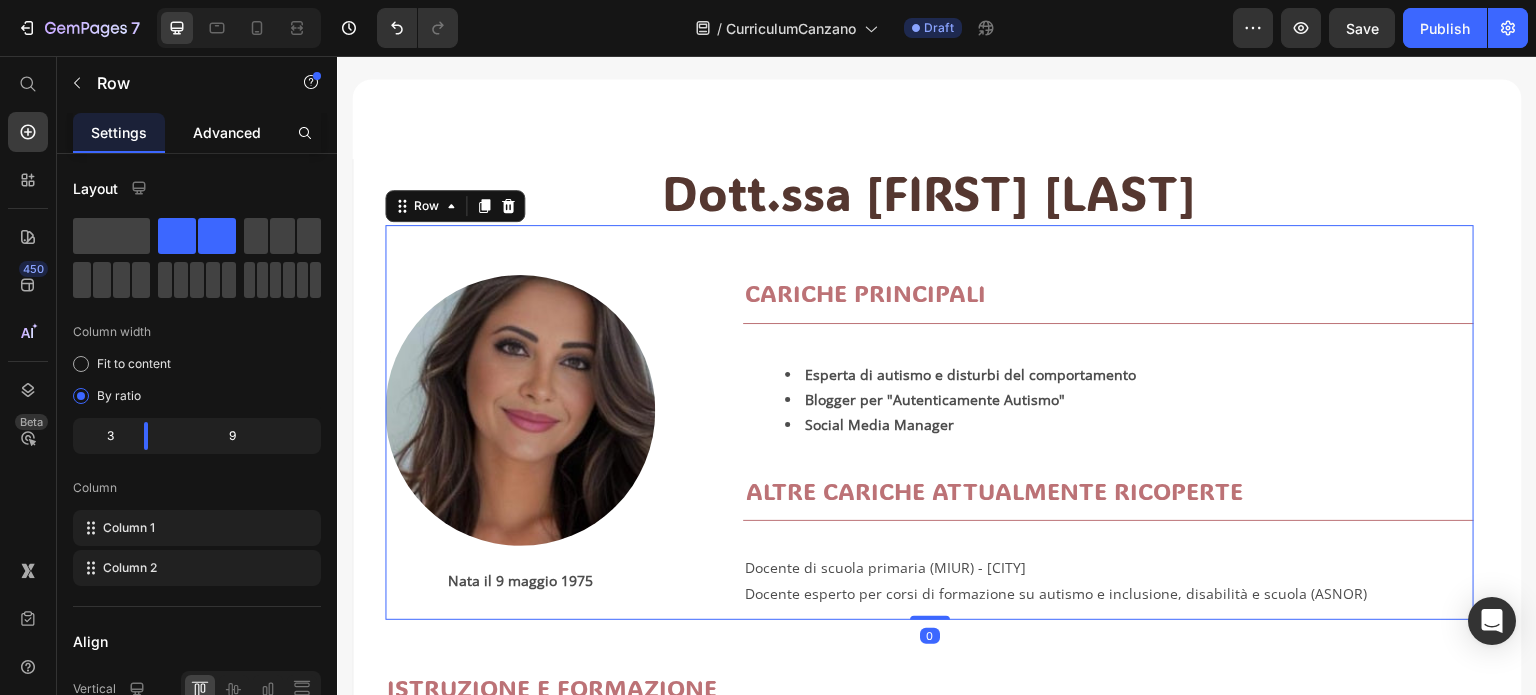 click on "Advanced" at bounding box center [227, 132] 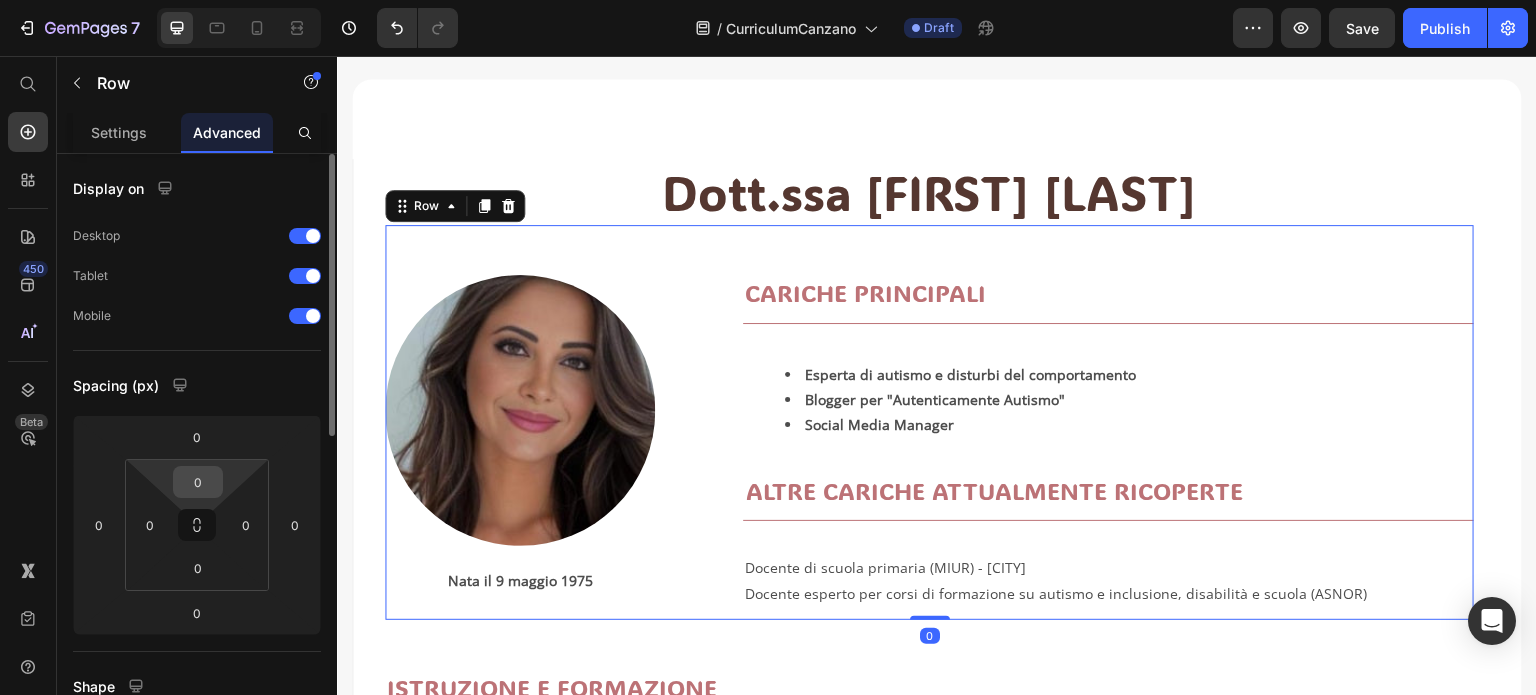 click on "0" at bounding box center [198, 482] 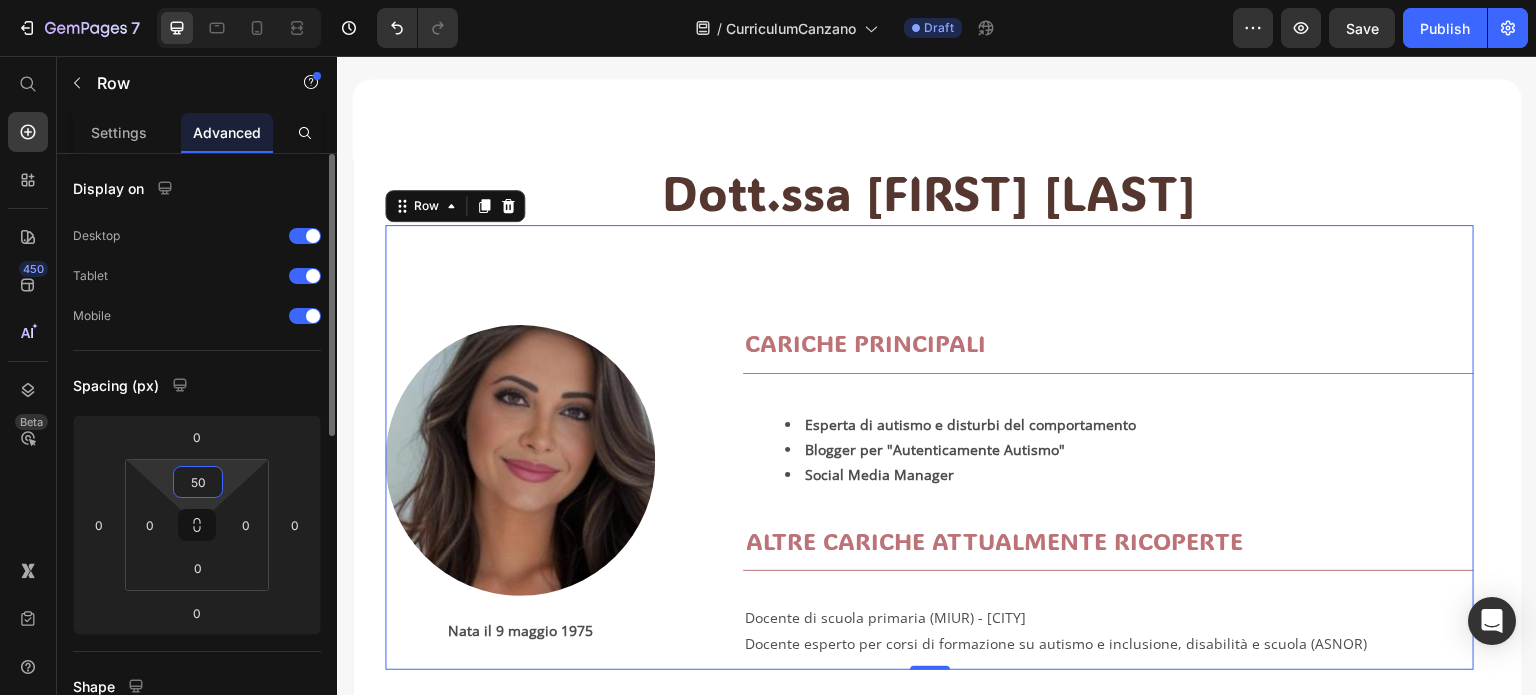 type on "5" 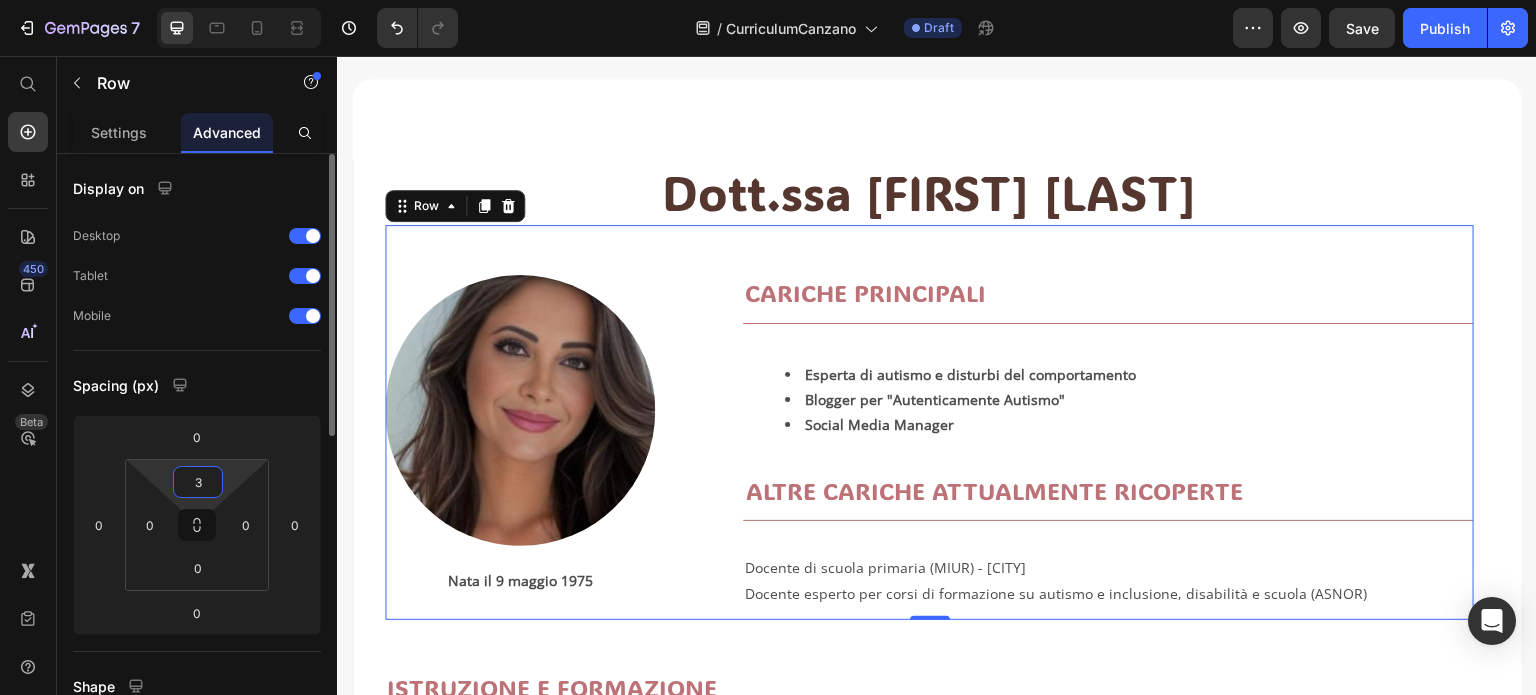 type on "30" 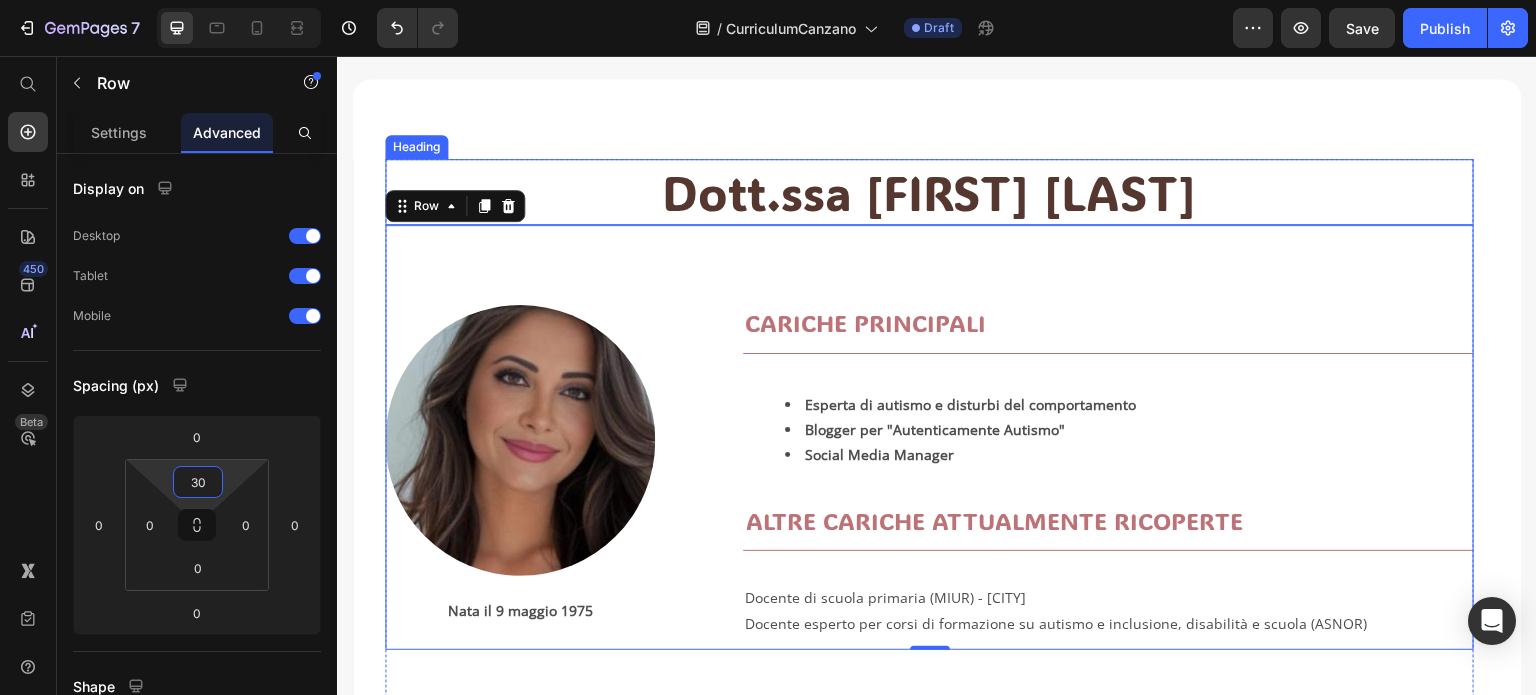 click on "Dott.ssa [FIRST] [LAST]" at bounding box center [929, 192] 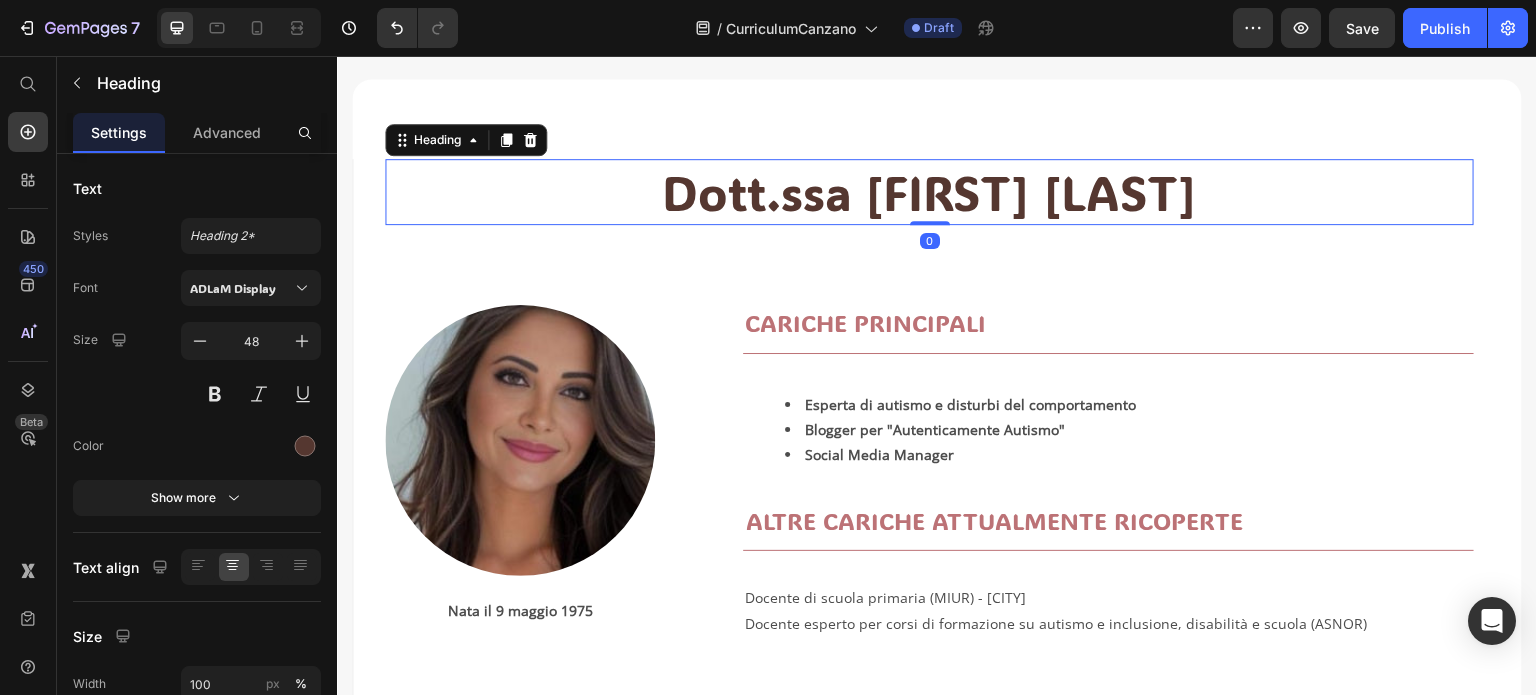 click on "Dott.ssa [FIRST] [LAST]" at bounding box center [929, 192] 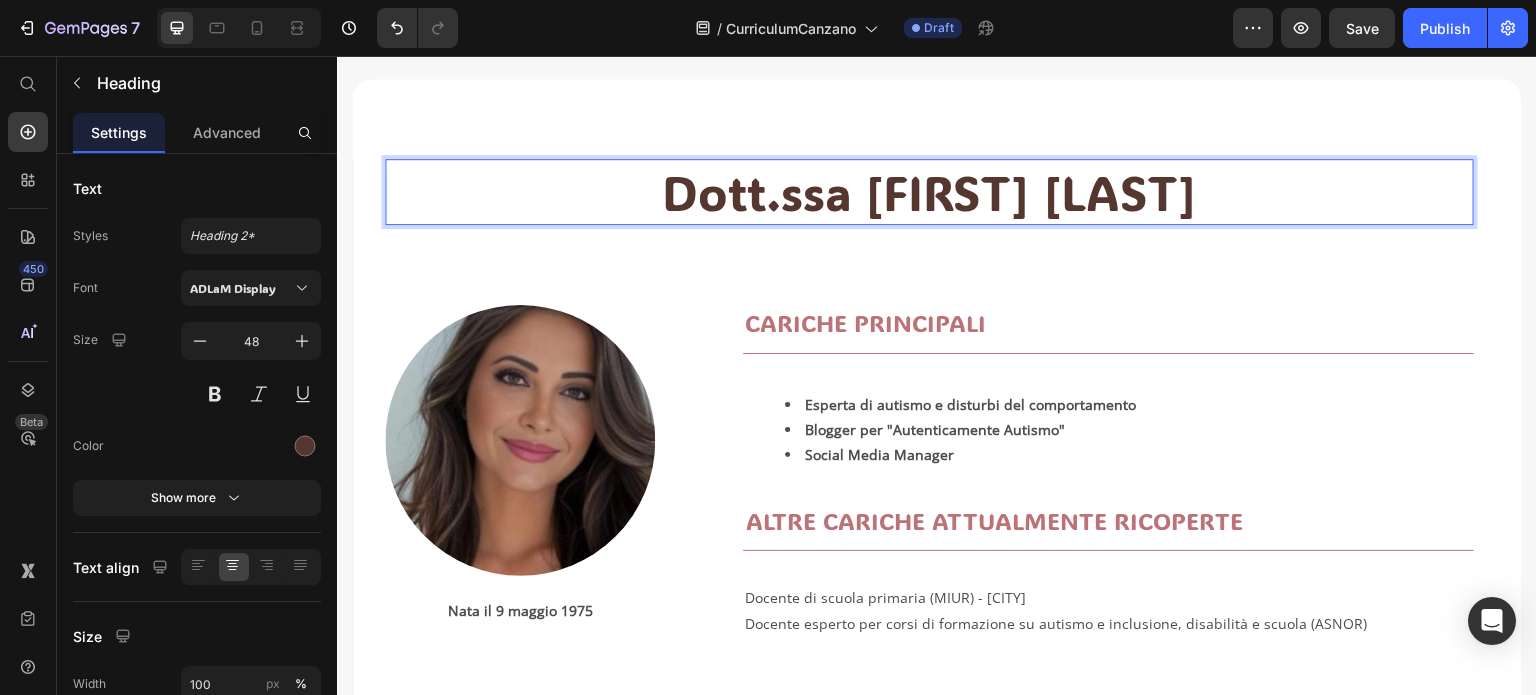 click on "Dott.ssa [FIRST] [LAST]" at bounding box center [929, 192] 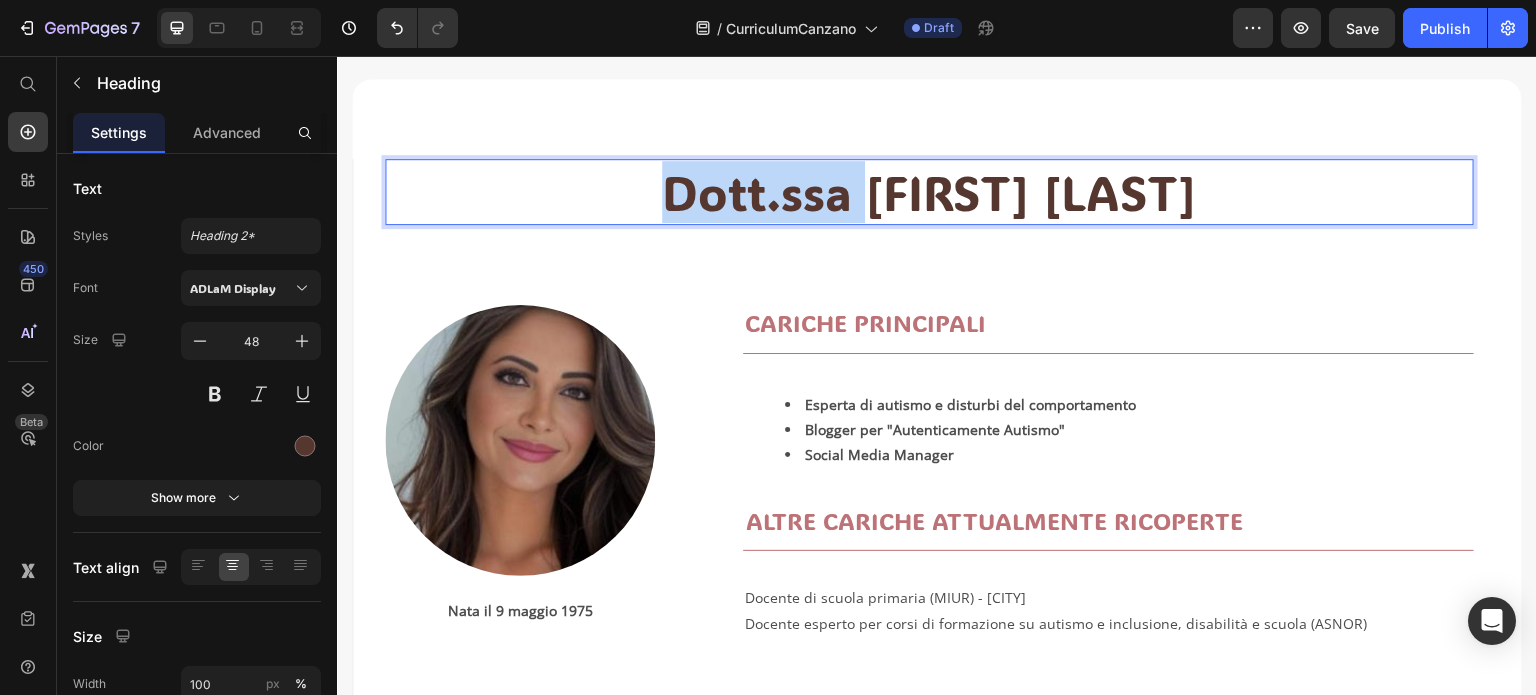 drag, startPoint x: 773, startPoint y: 198, endPoint x: 578, endPoint y: 191, distance: 195.1256 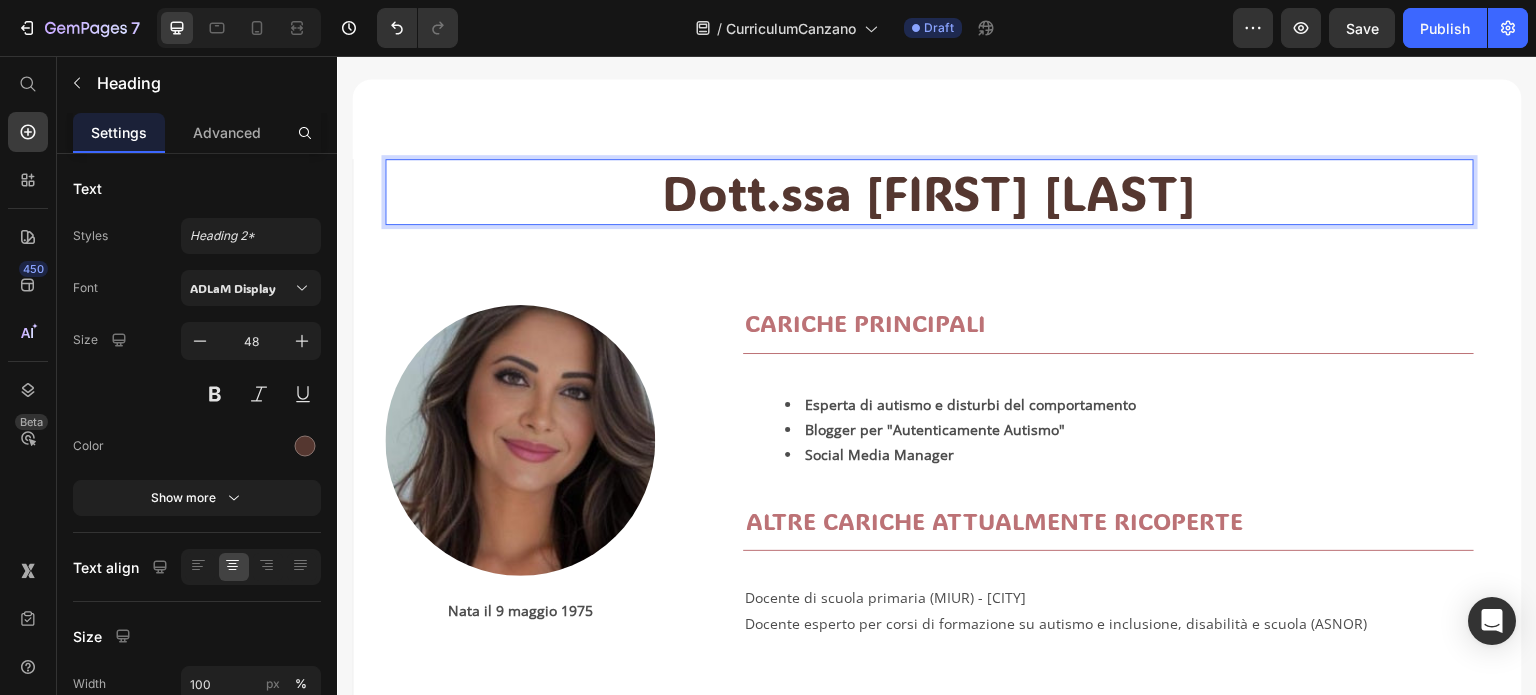 click on "Dott.ssa [FIRST] [LAST]" at bounding box center (929, 192) 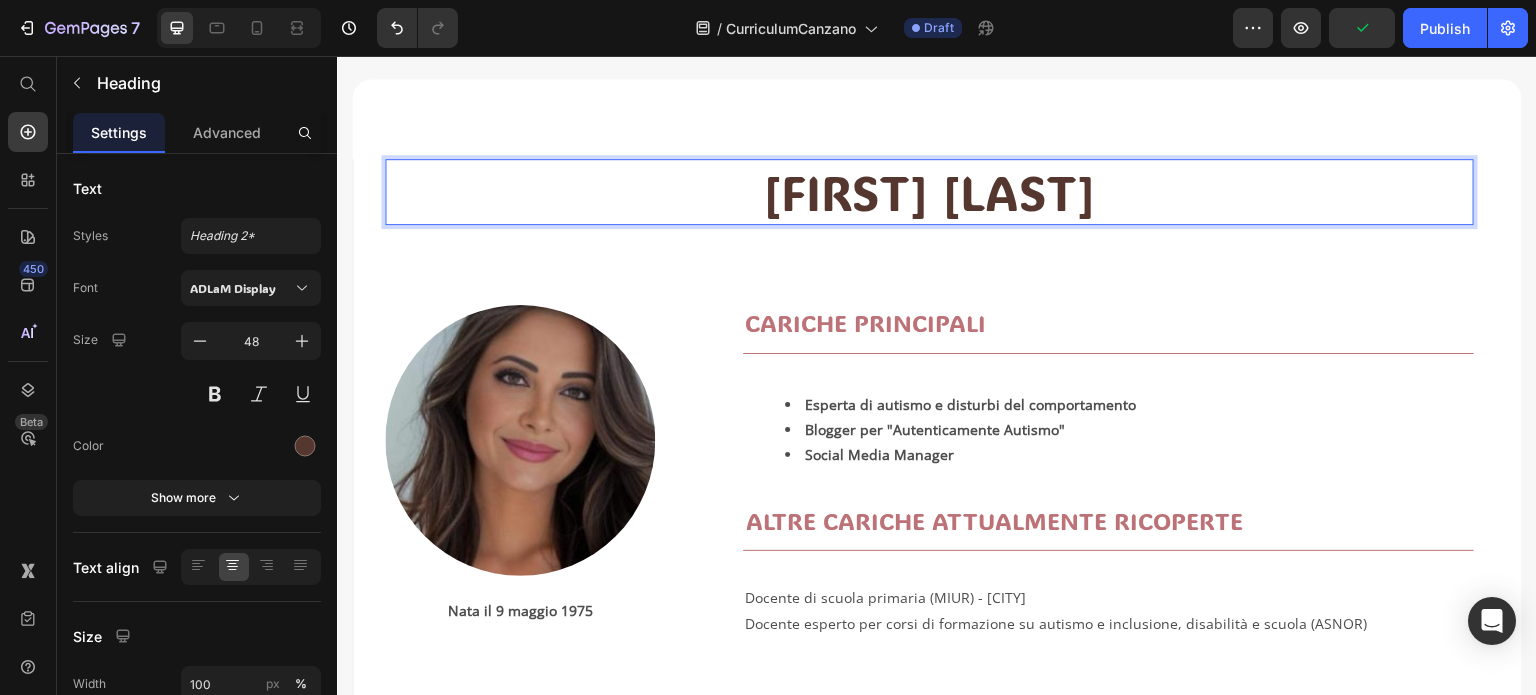 click on "[FIRST] [LAST]" at bounding box center [929, 192] 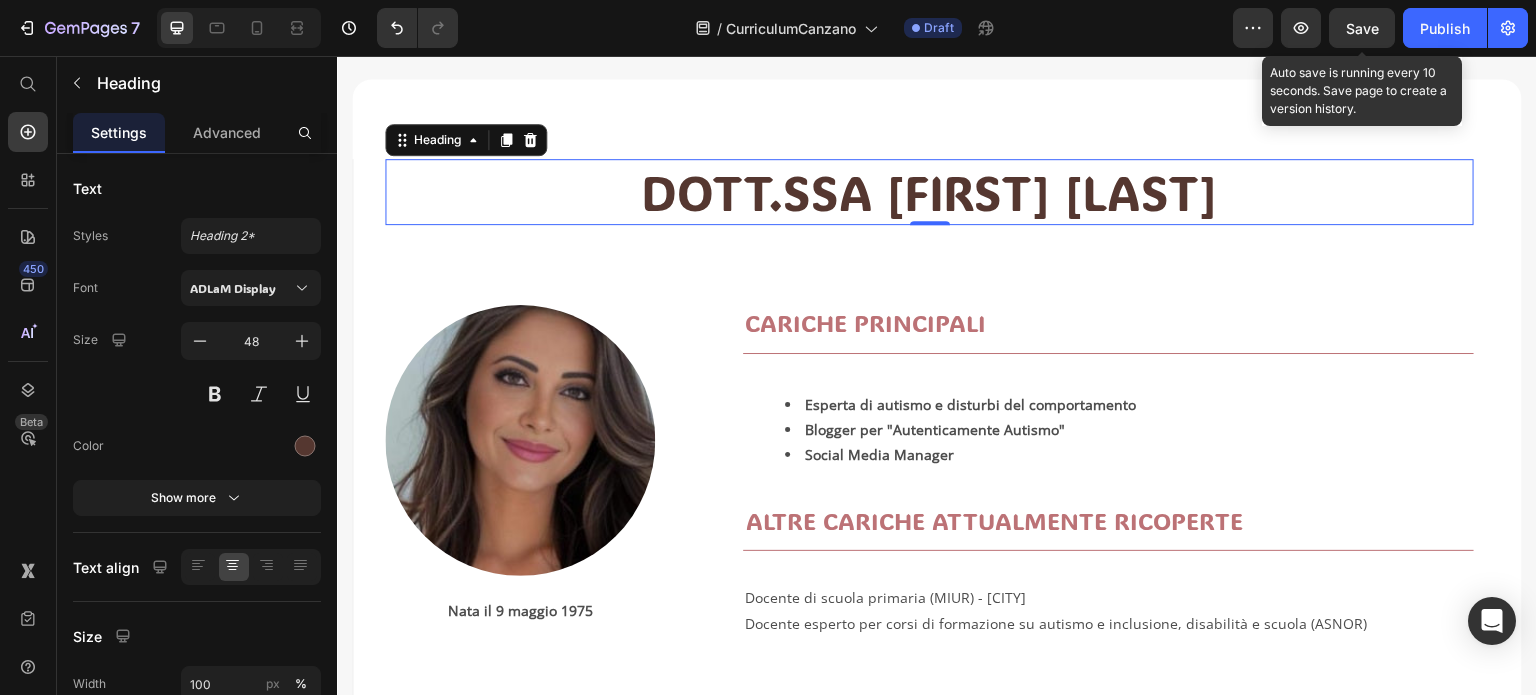 click on "Save" at bounding box center (1362, 28) 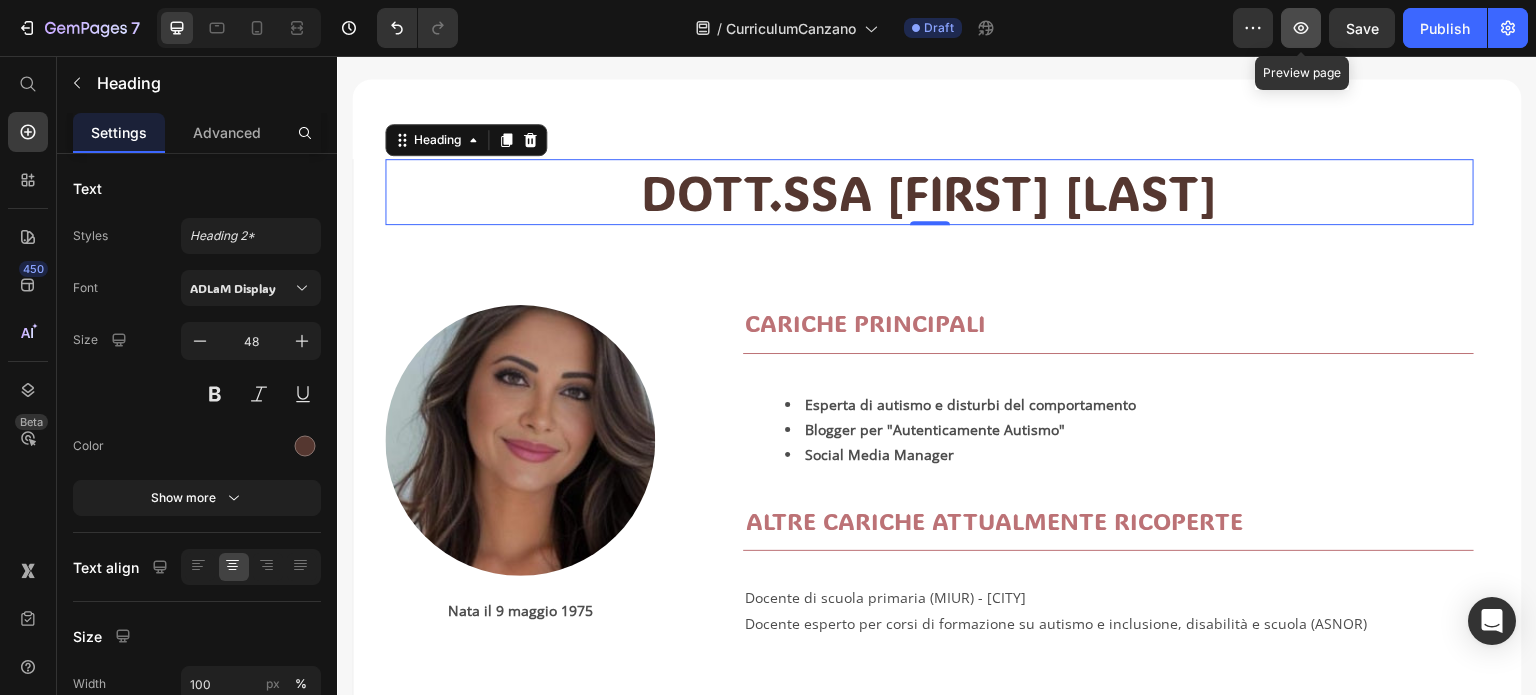 click 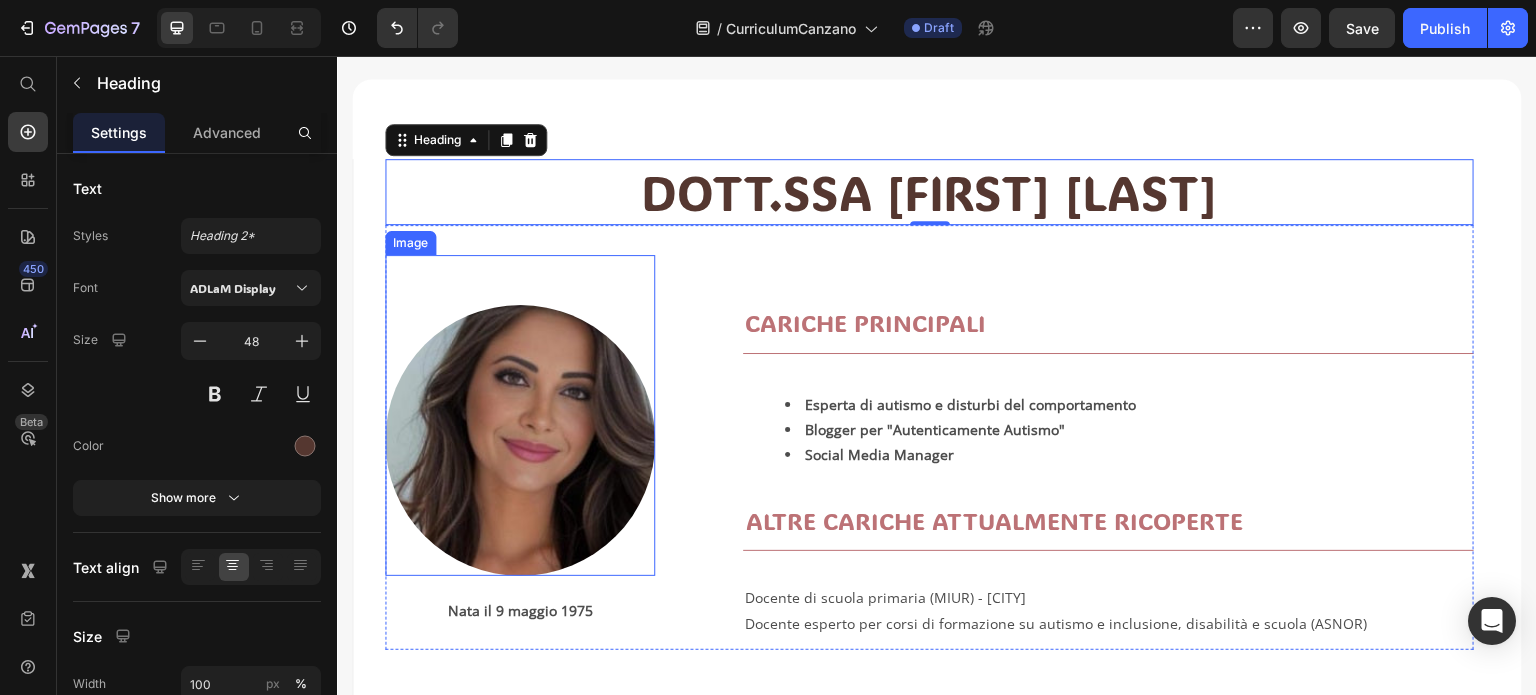 click at bounding box center (520, 415) 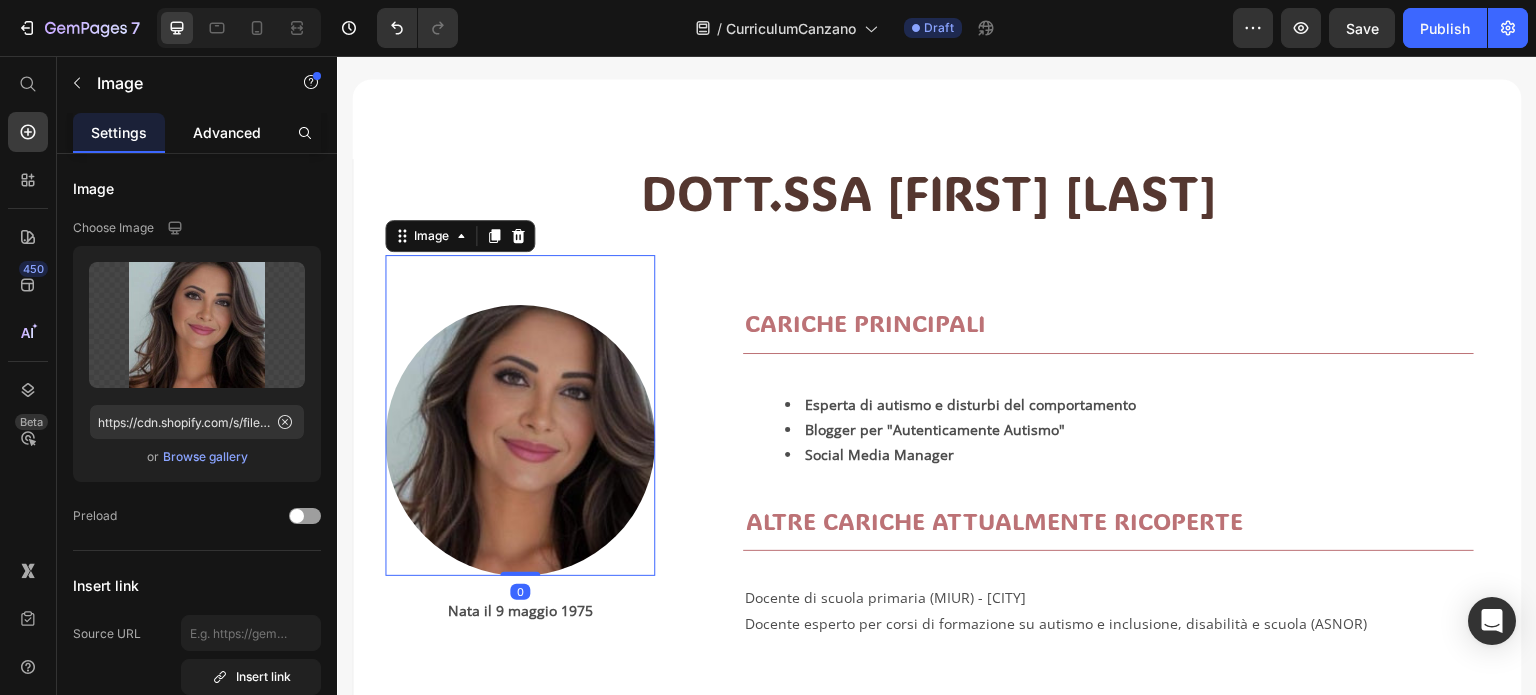 click on "Advanced" 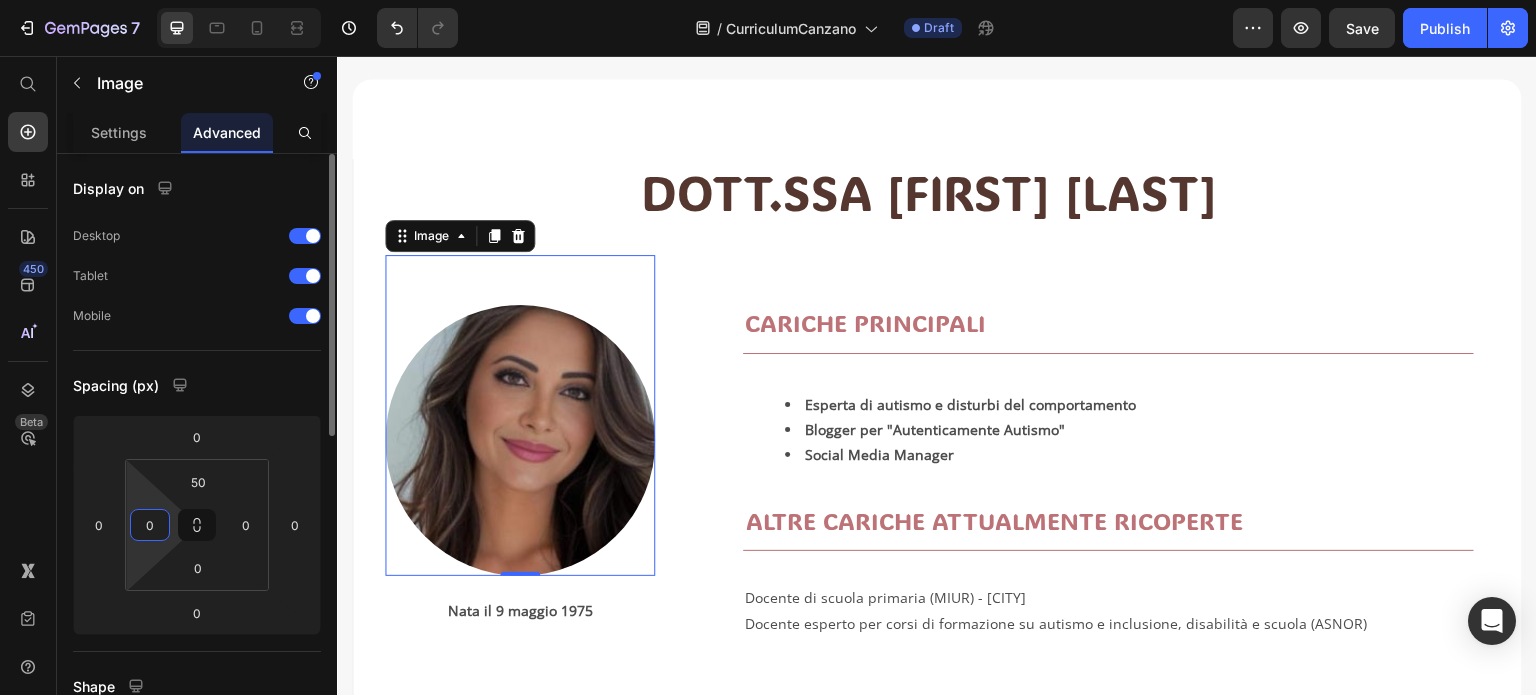 click on "0" at bounding box center (150, 525) 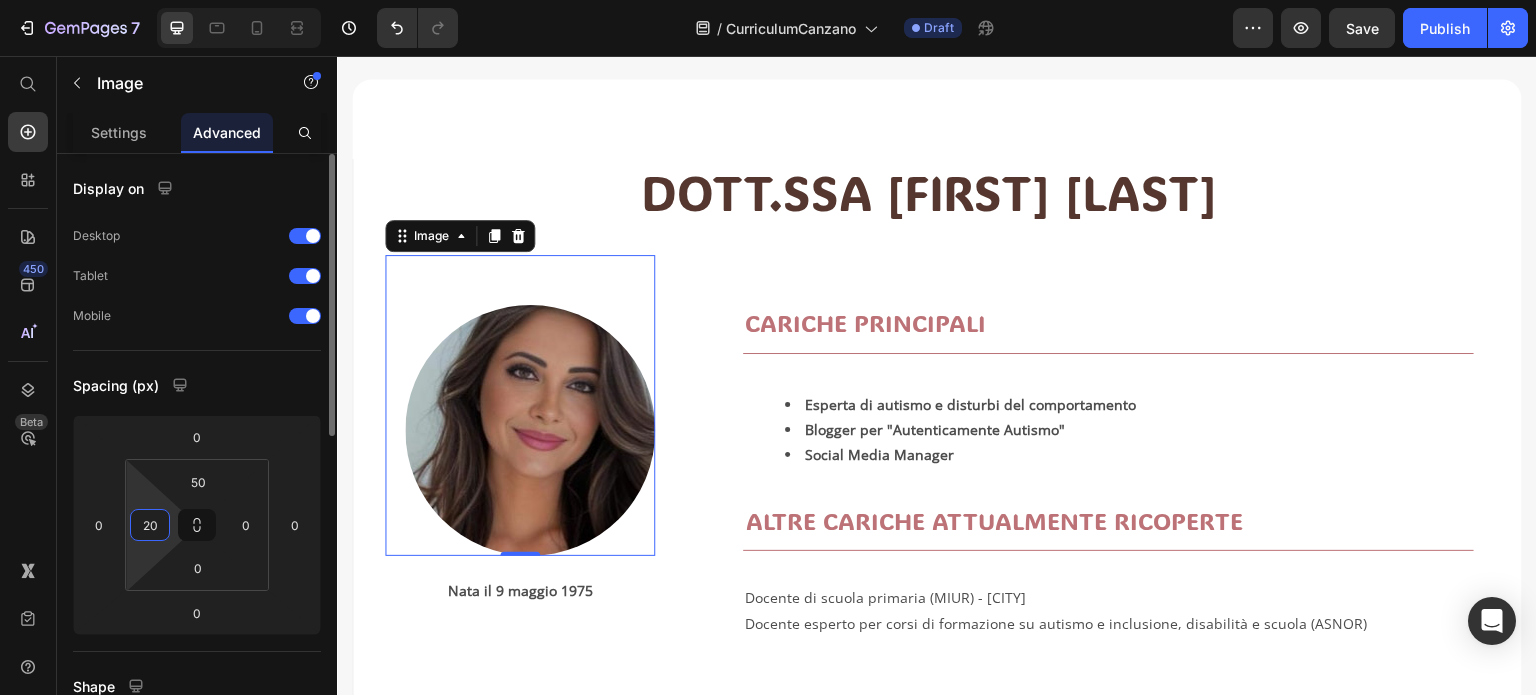 type on "2" 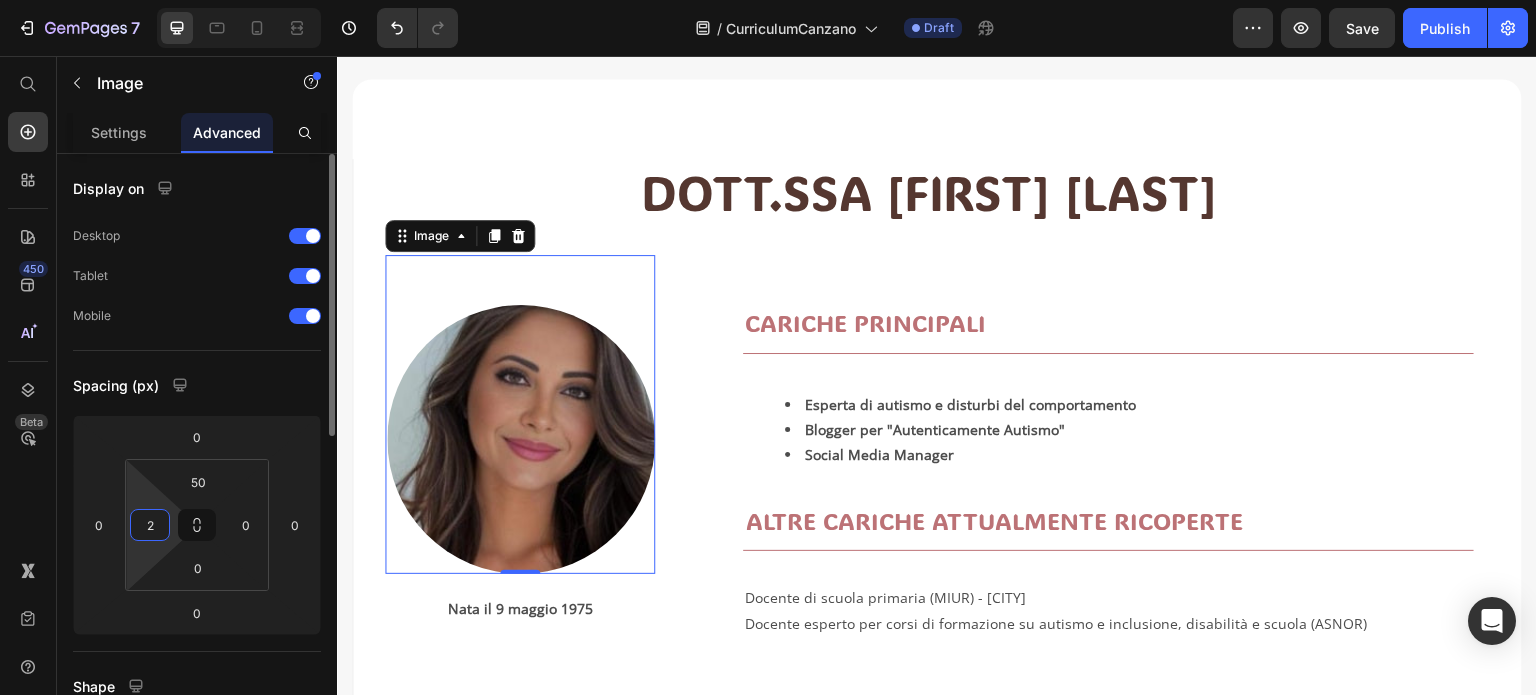 type 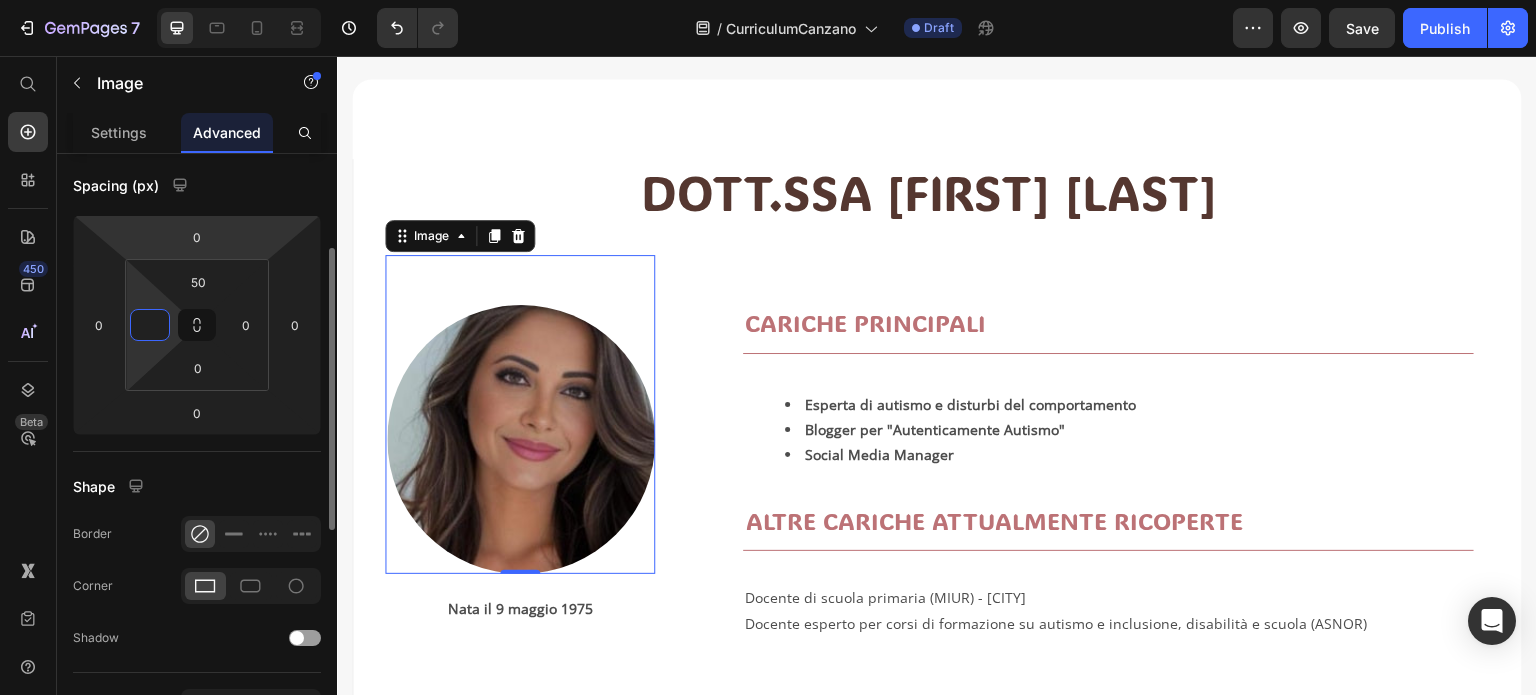 scroll, scrollTop: 100, scrollLeft: 0, axis: vertical 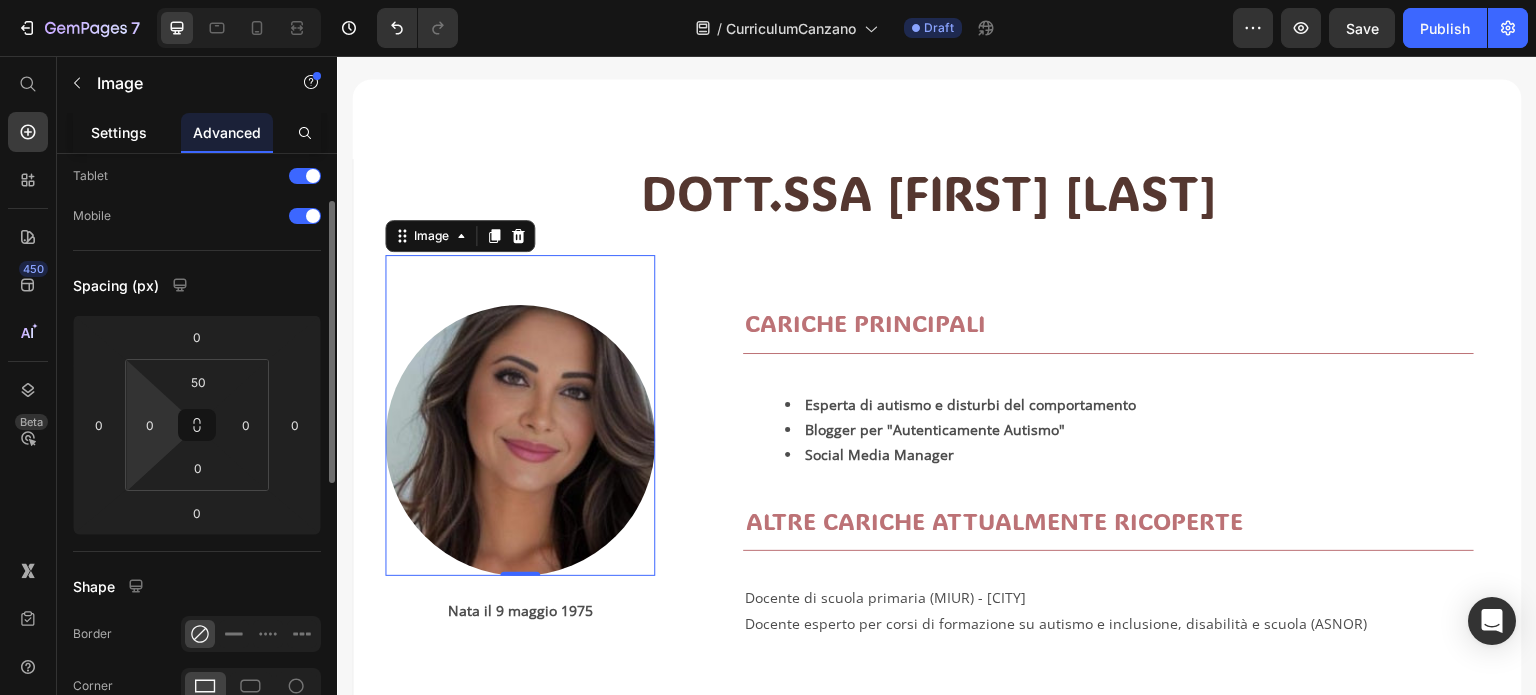 click on "Settings" at bounding box center (119, 132) 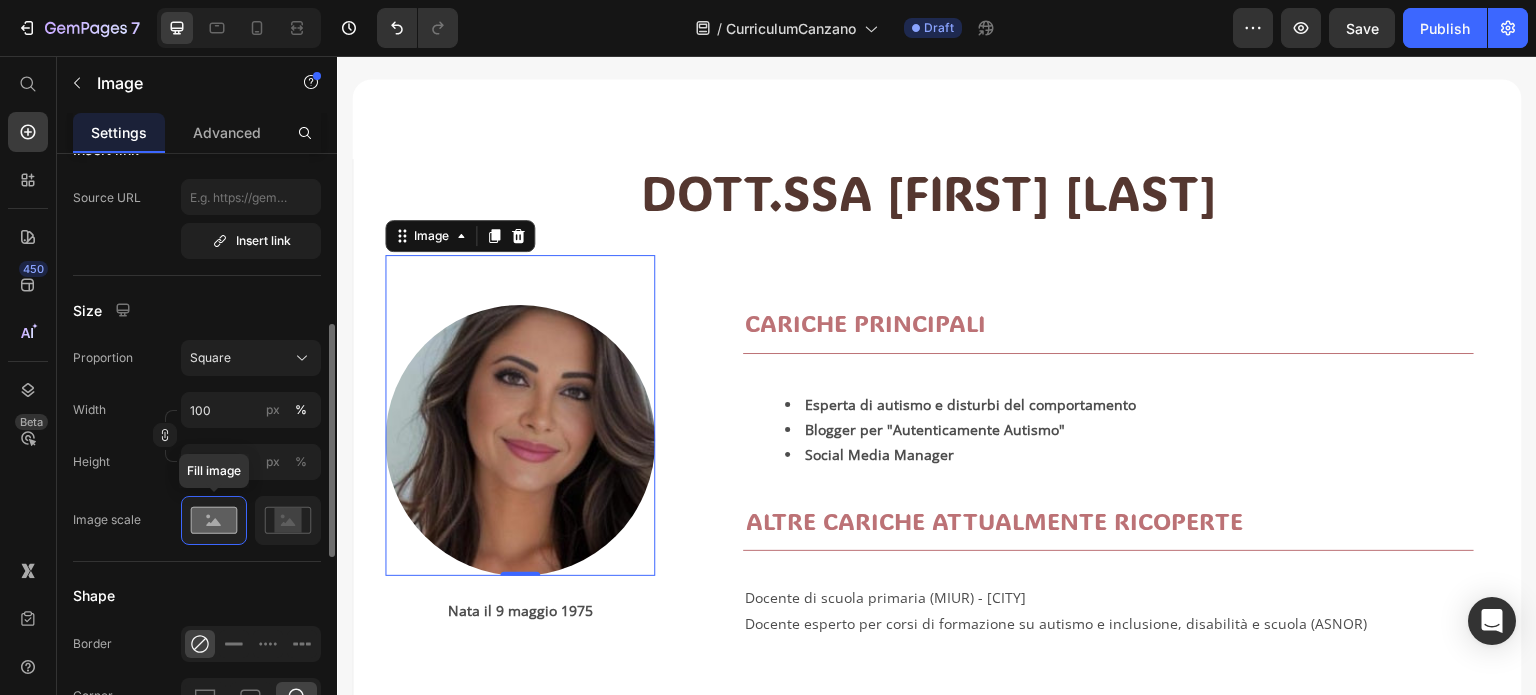 scroll, scrollTop: 0, scrollLeft: 0, axis: both 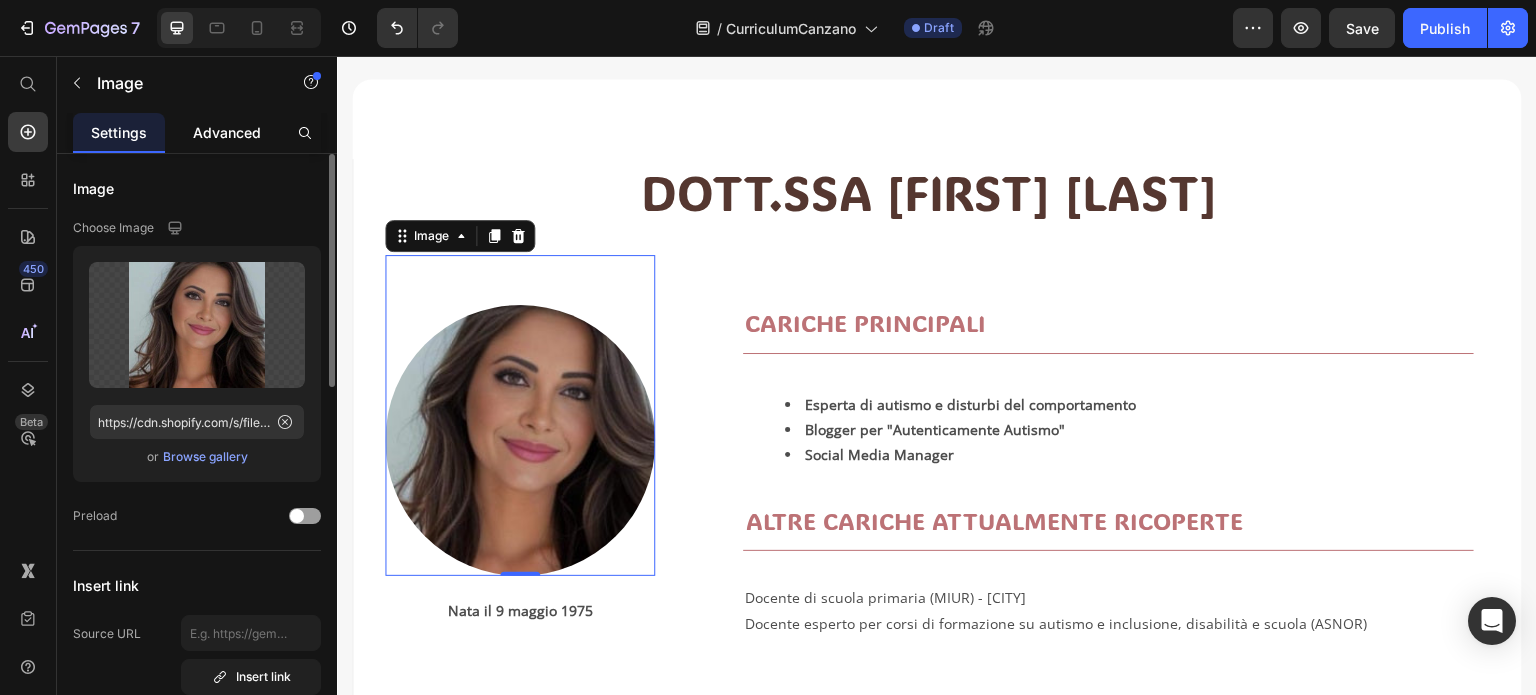 click on "Advanced" at bounding box center (227, 132) 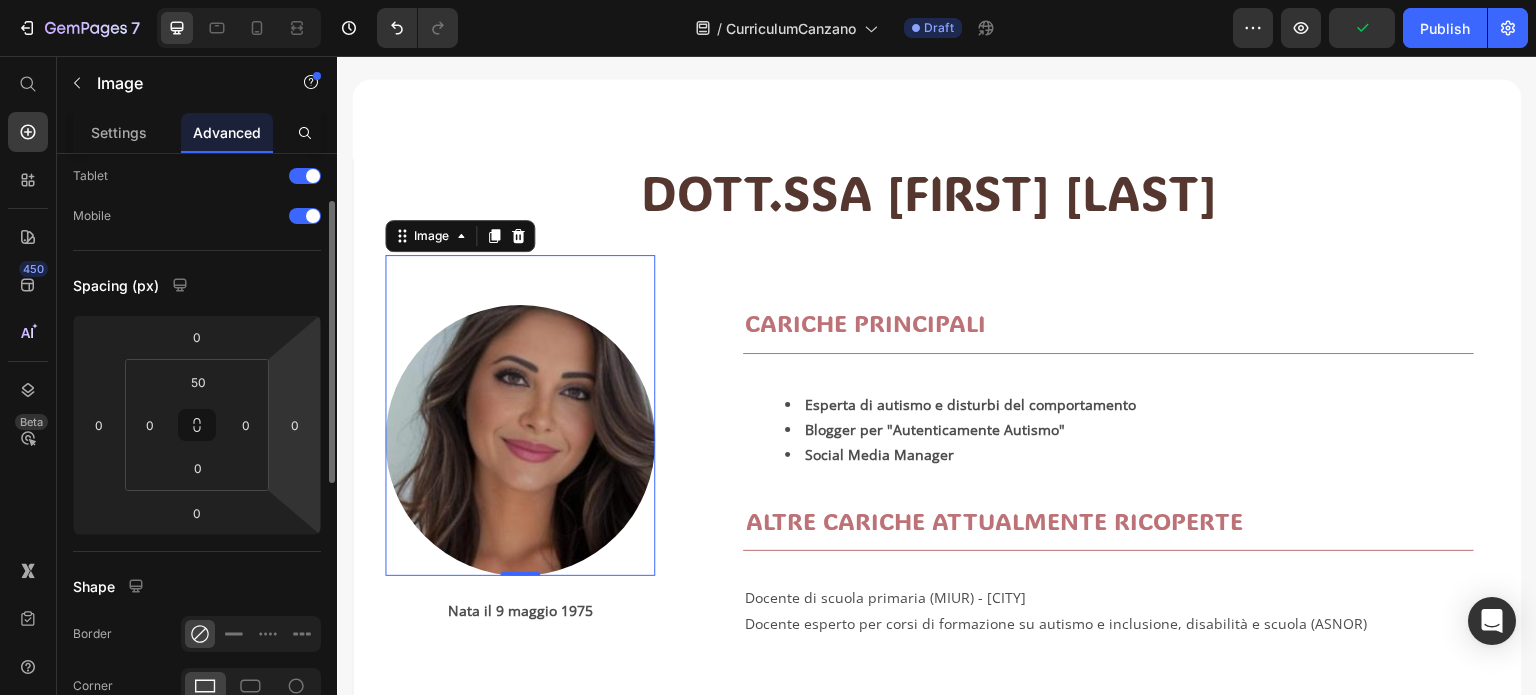 scroll, scrollTop: 0, scrollLeft: 0, axis: both 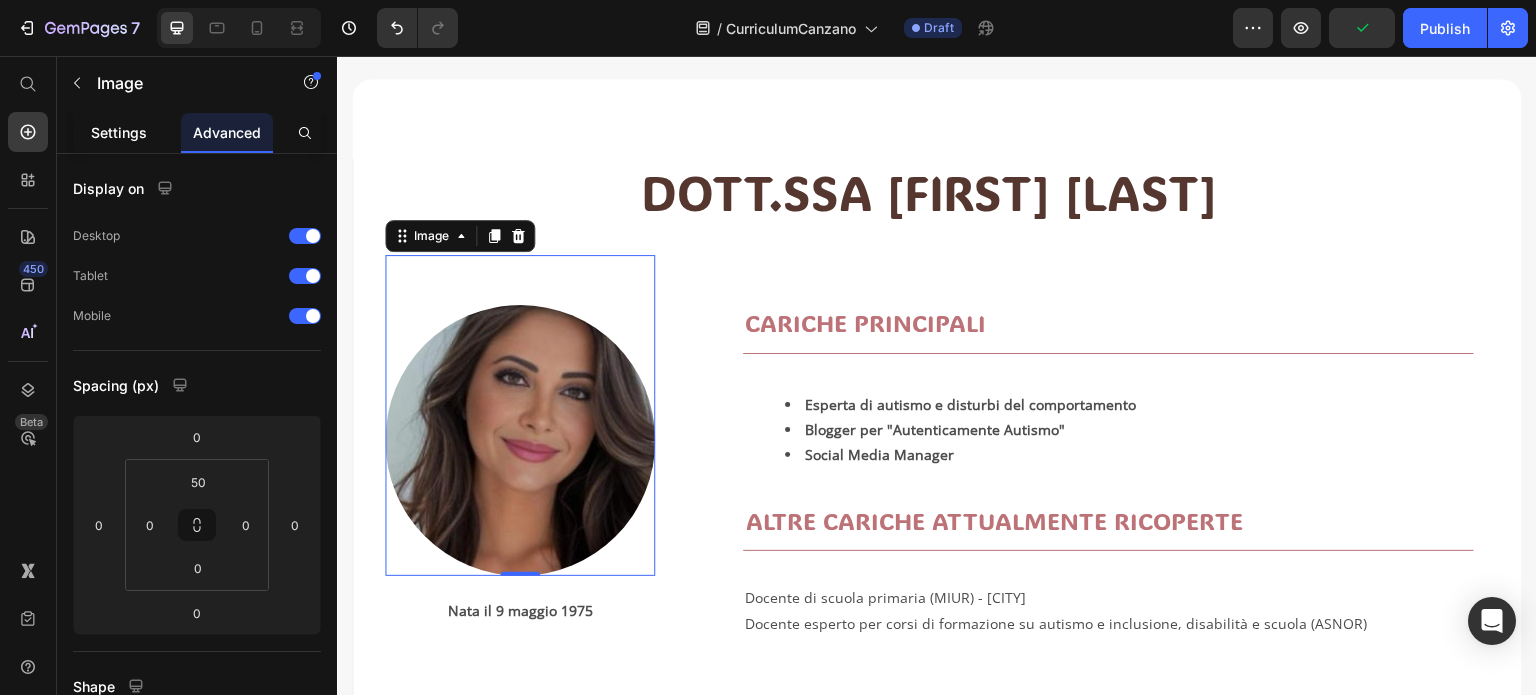 click on "Settings" at bounding box center (119, 132) 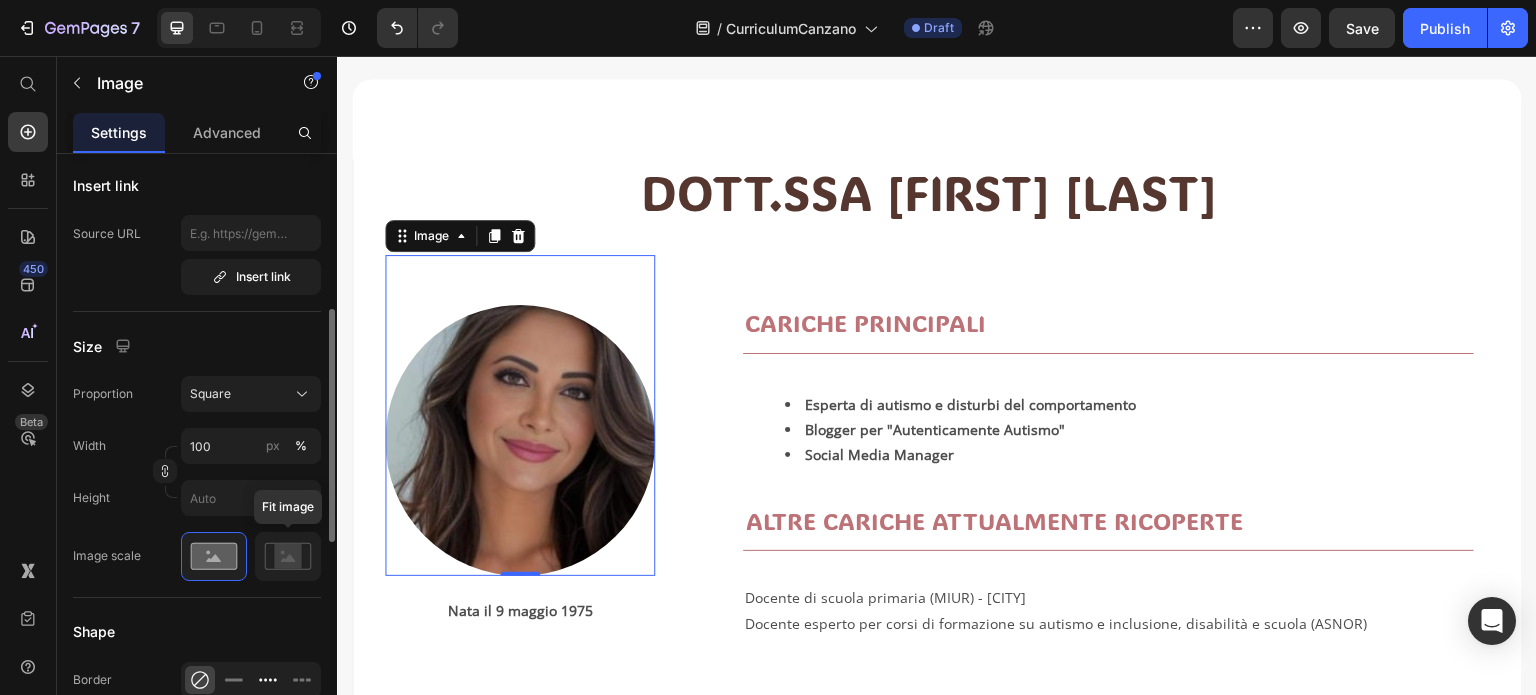 scroll, scrollTop: 500, scrollLeft: 0, axis: vertical 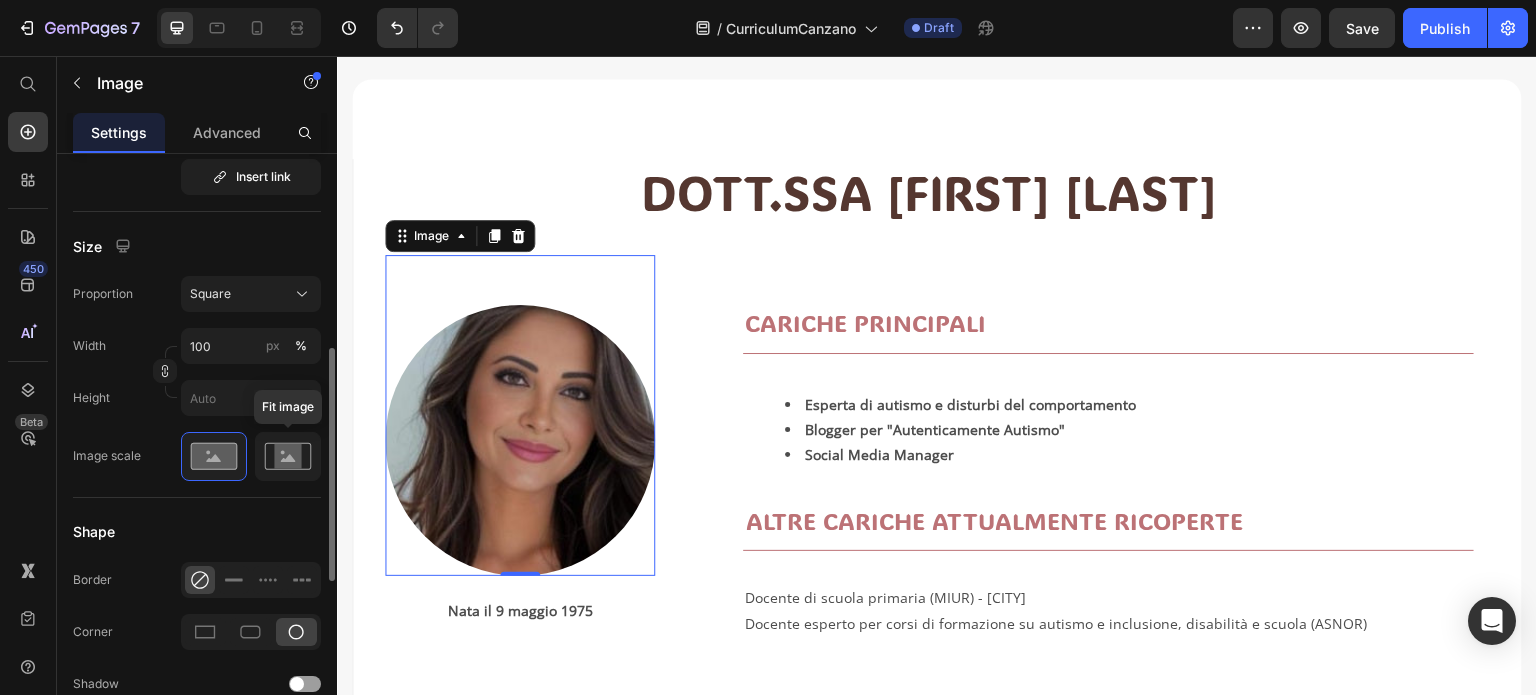 click 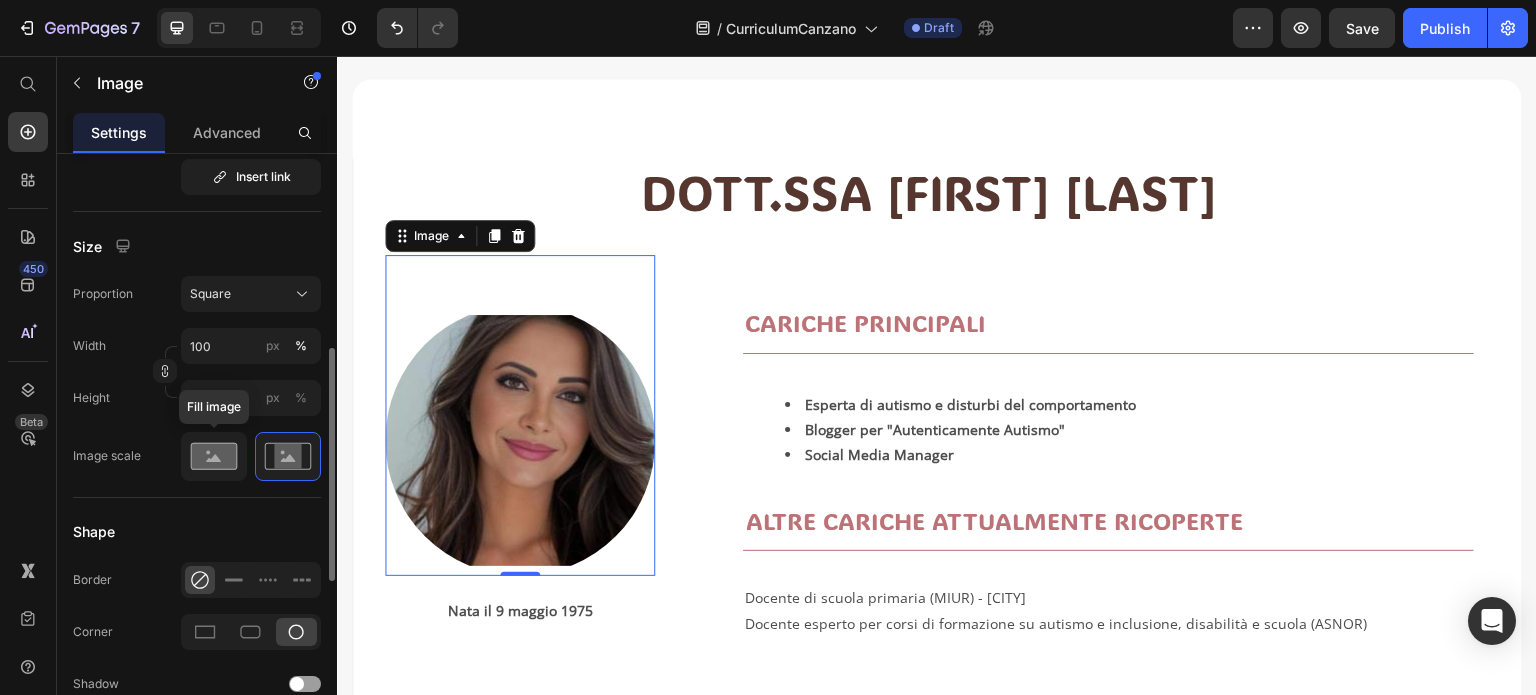 click 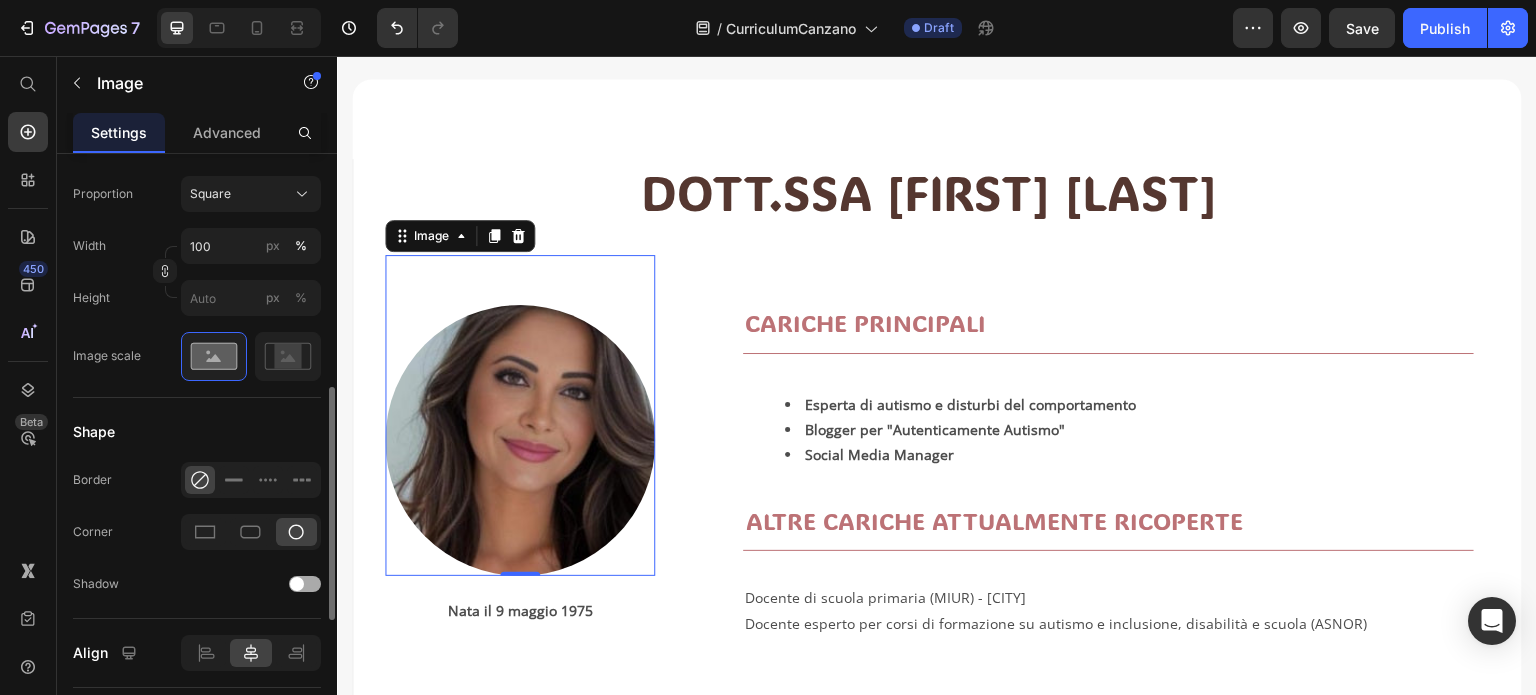 scroll, scrollTop: 800, scrollLeft: 0, axis: vertical 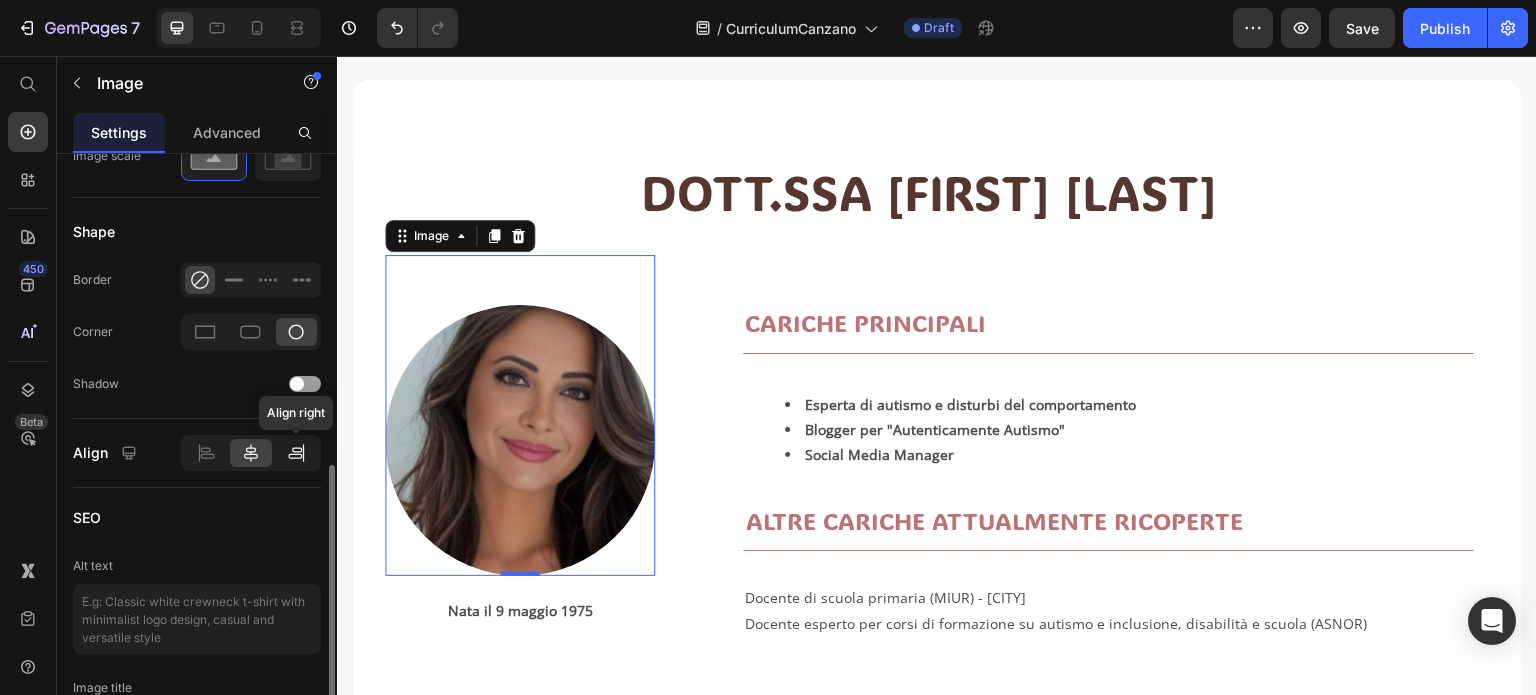 click 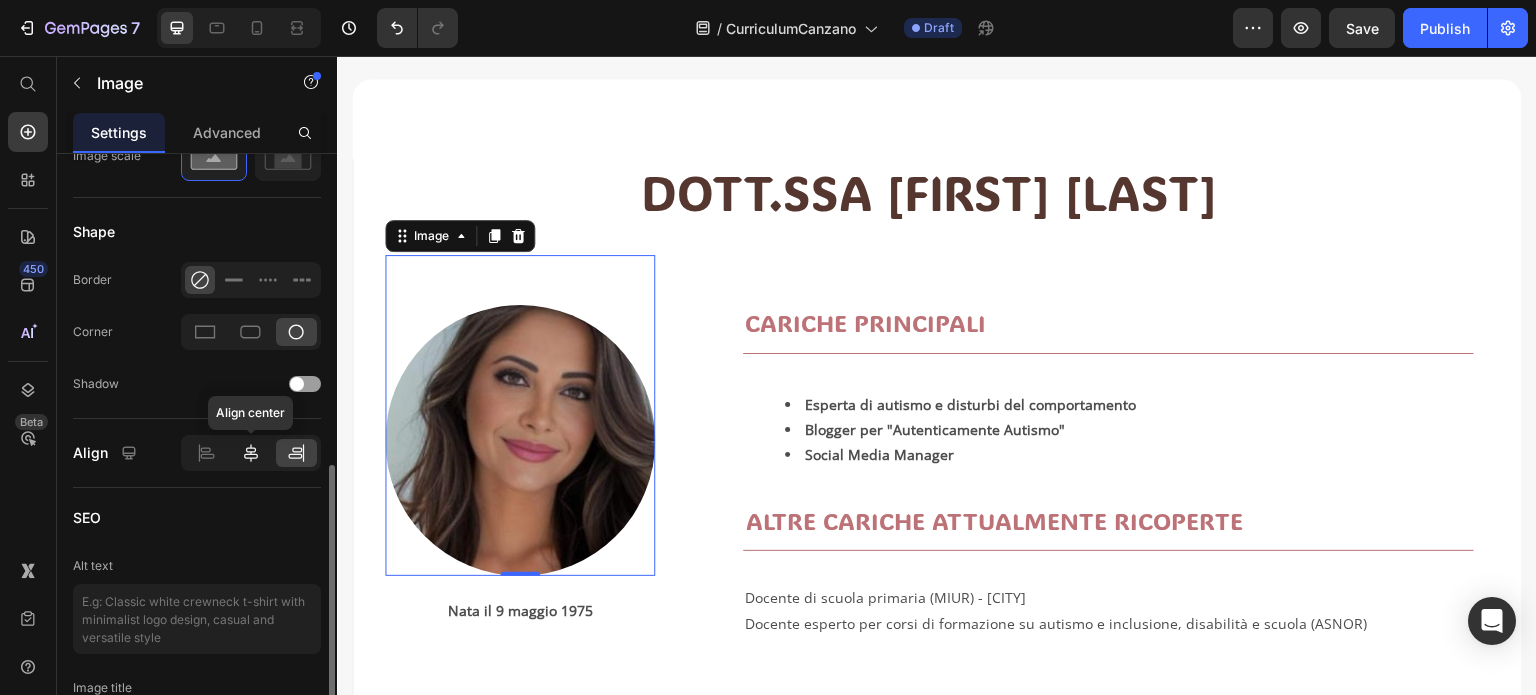 click 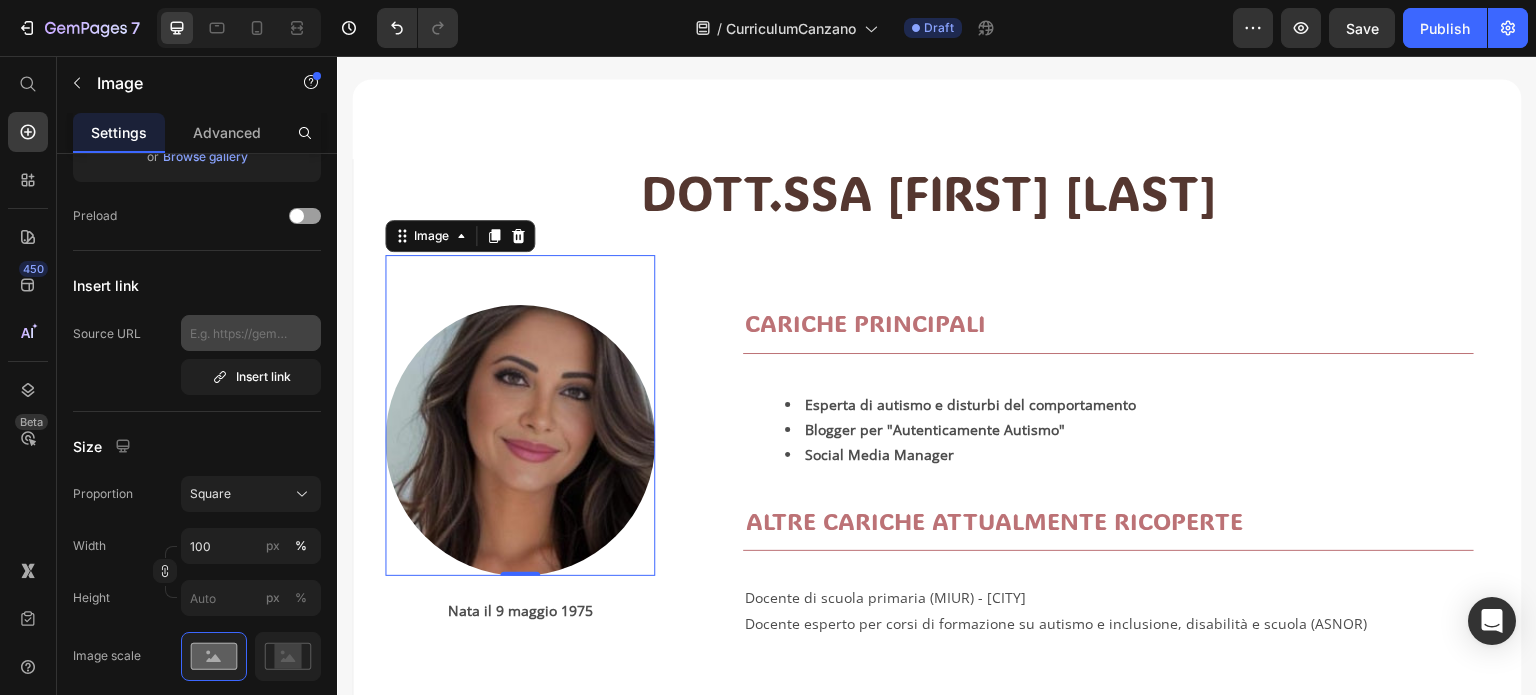 scroll, scrollTop: 0, scrollLeft: 0, axis: both 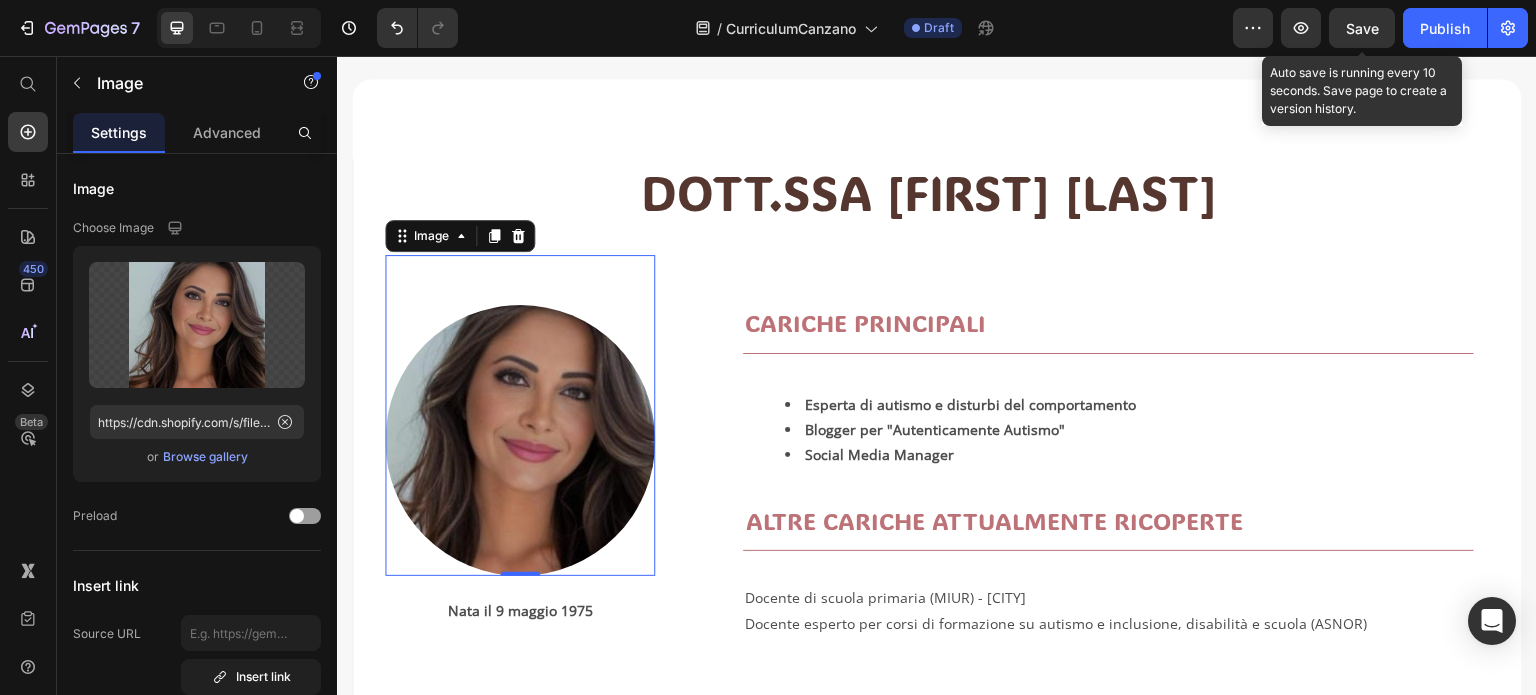 click on "Save" at bounding box center (1362, 28) 